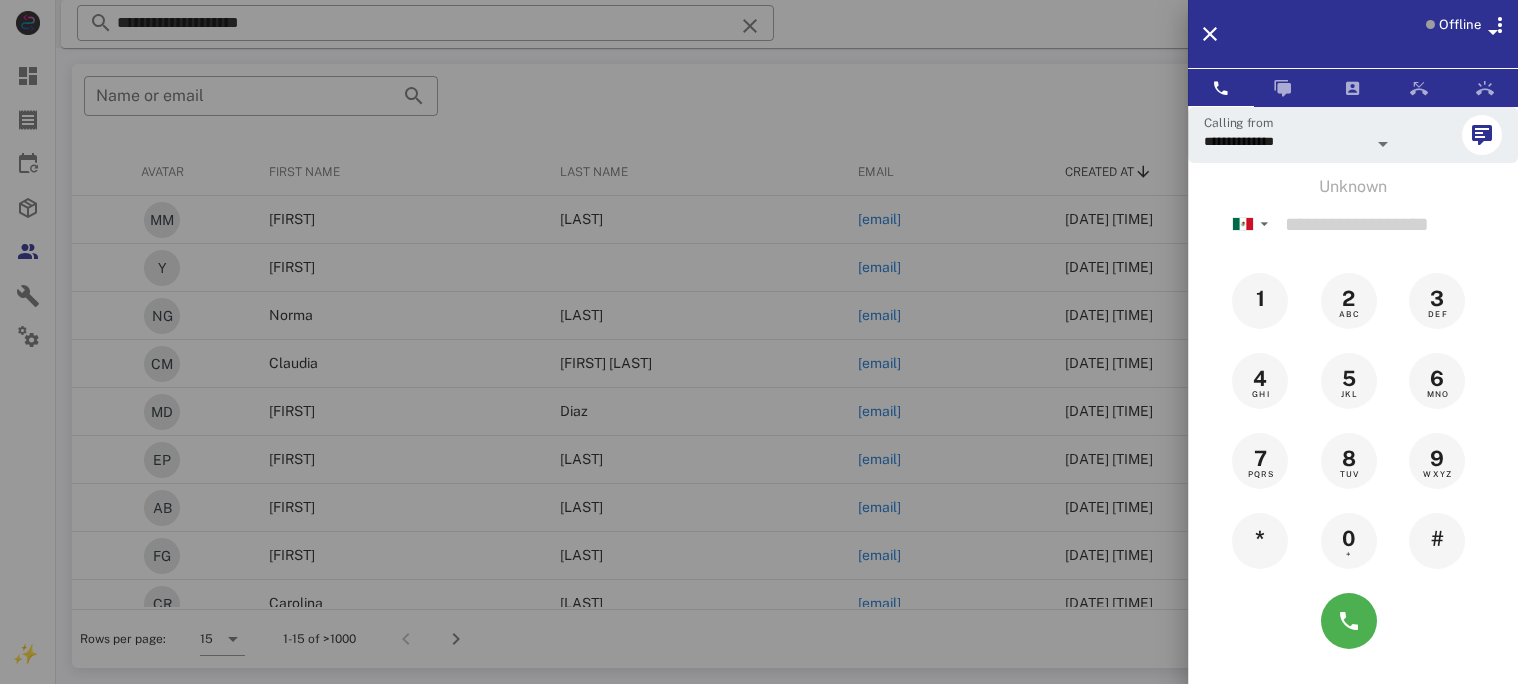 scroll, scrollTop: 0, scrollLeft: 0, axis: both 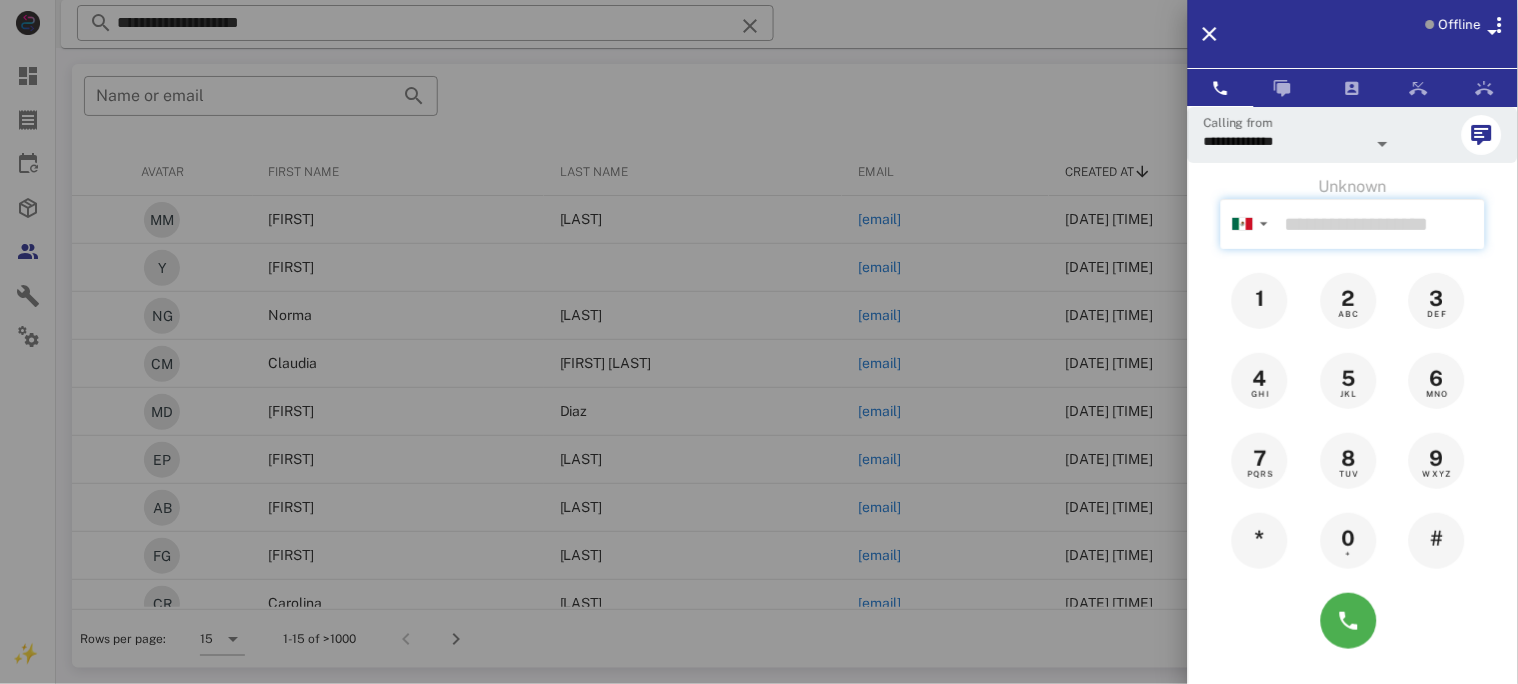 click at bounding box center (1381, 224) 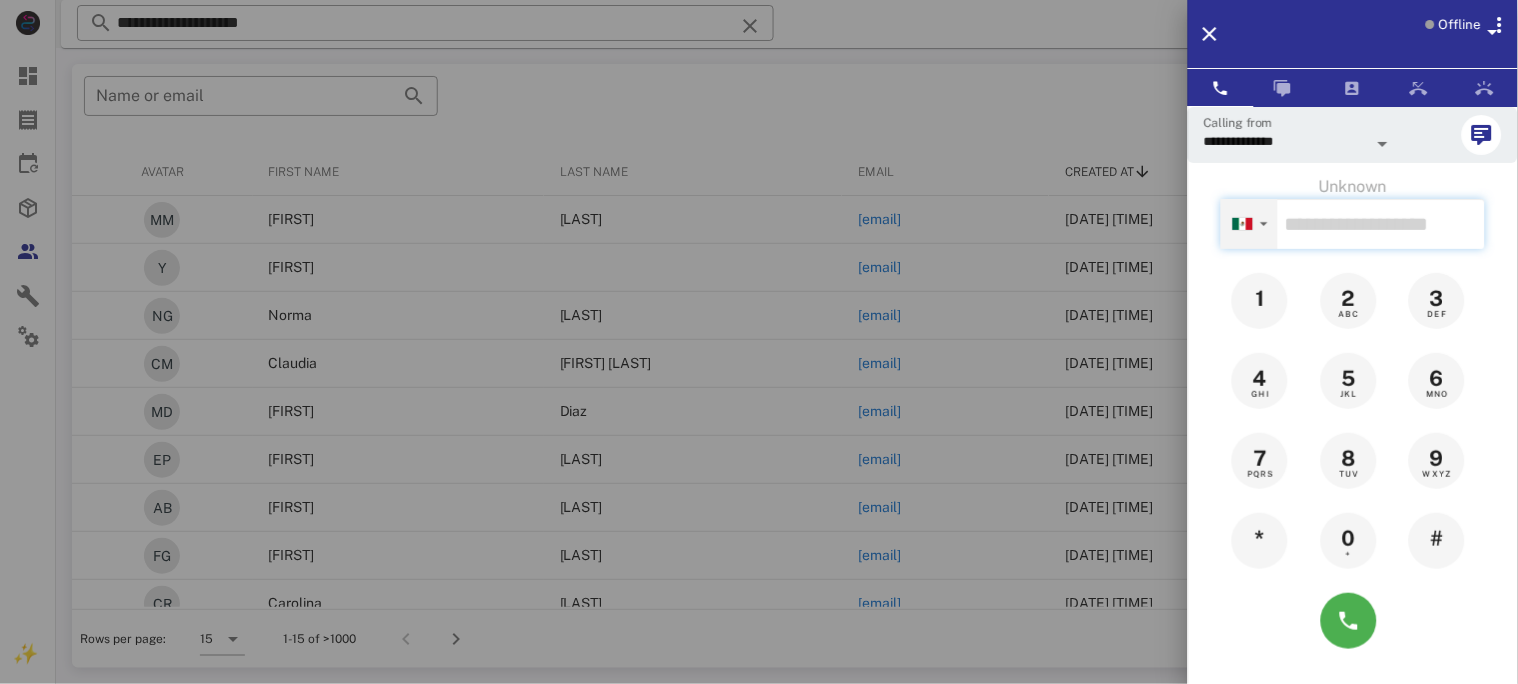 click on "▼" at bounding box center [1264, 224] 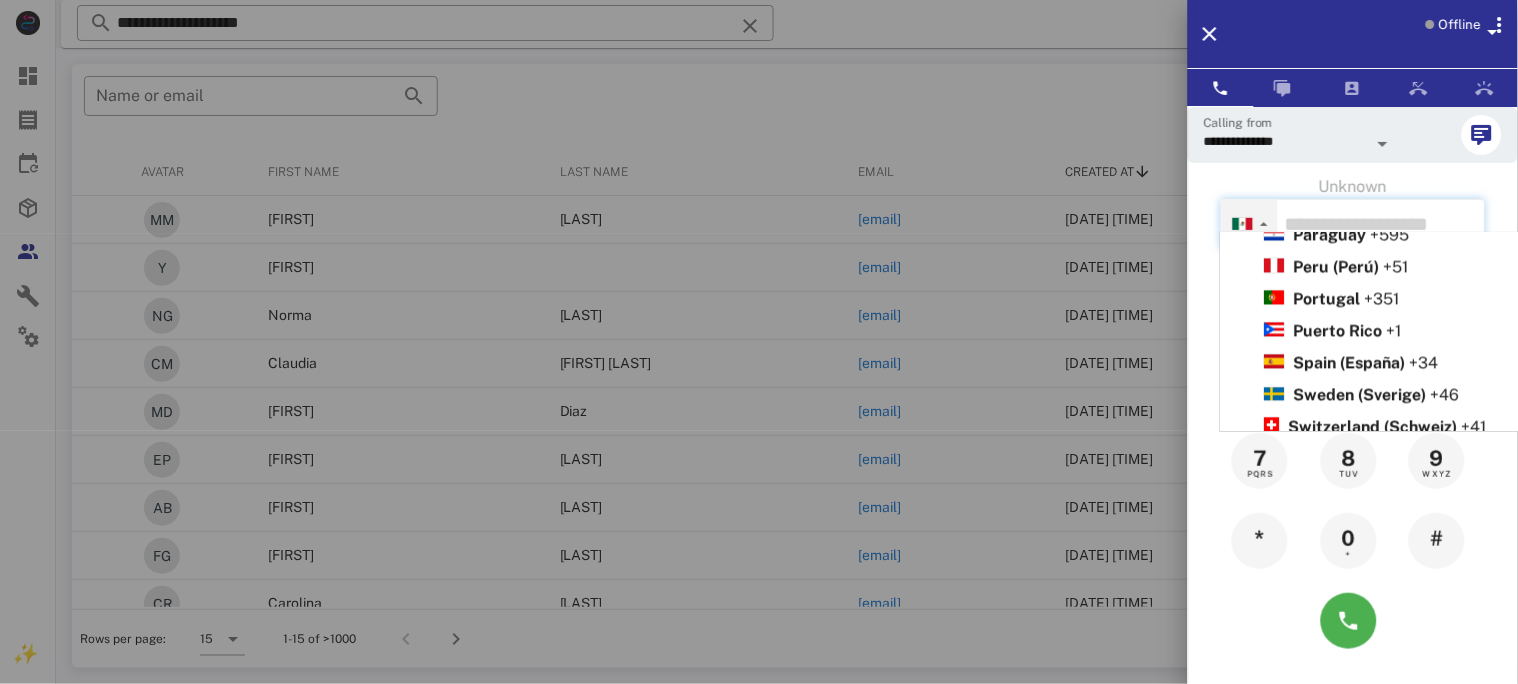 scroll, scrollTop: 1066, scrollLeft: 0, axis: vertical 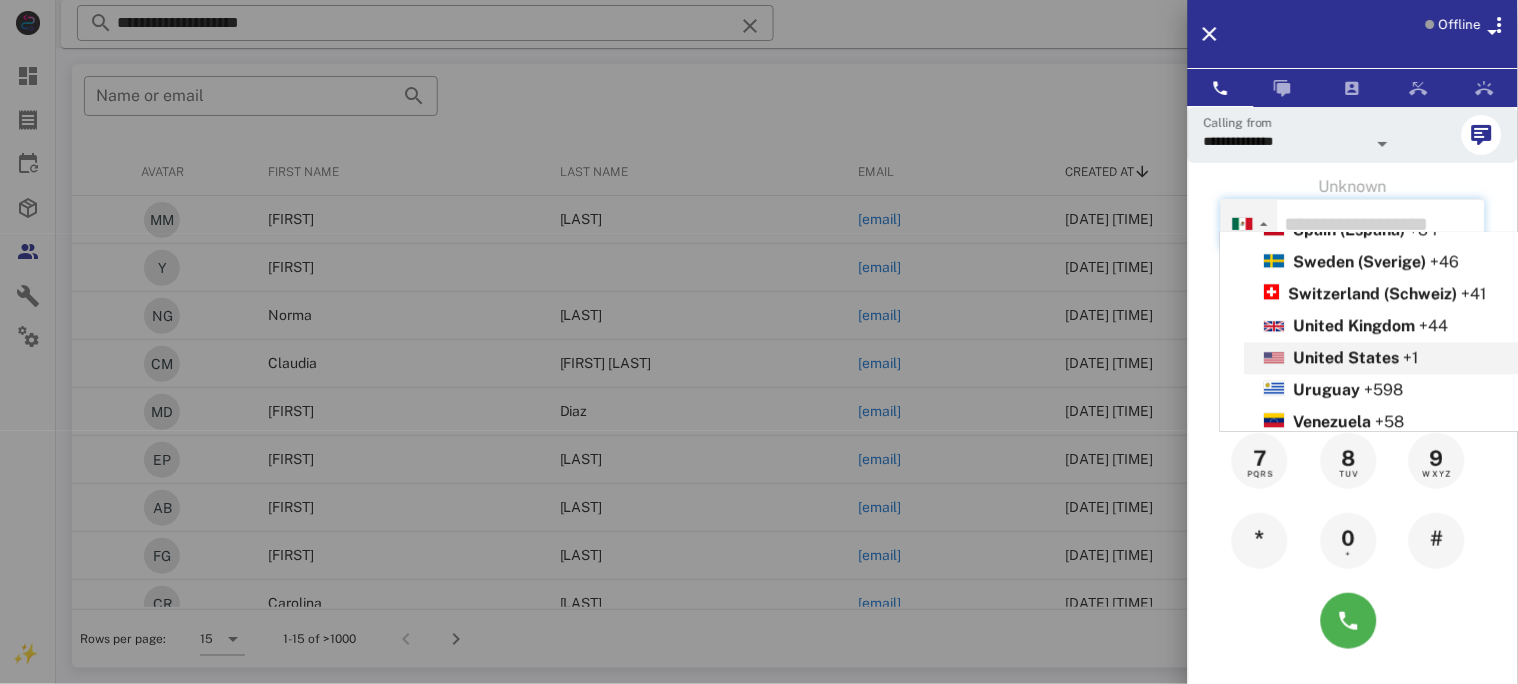 click on "United States" at bounding box center [1347, 358] 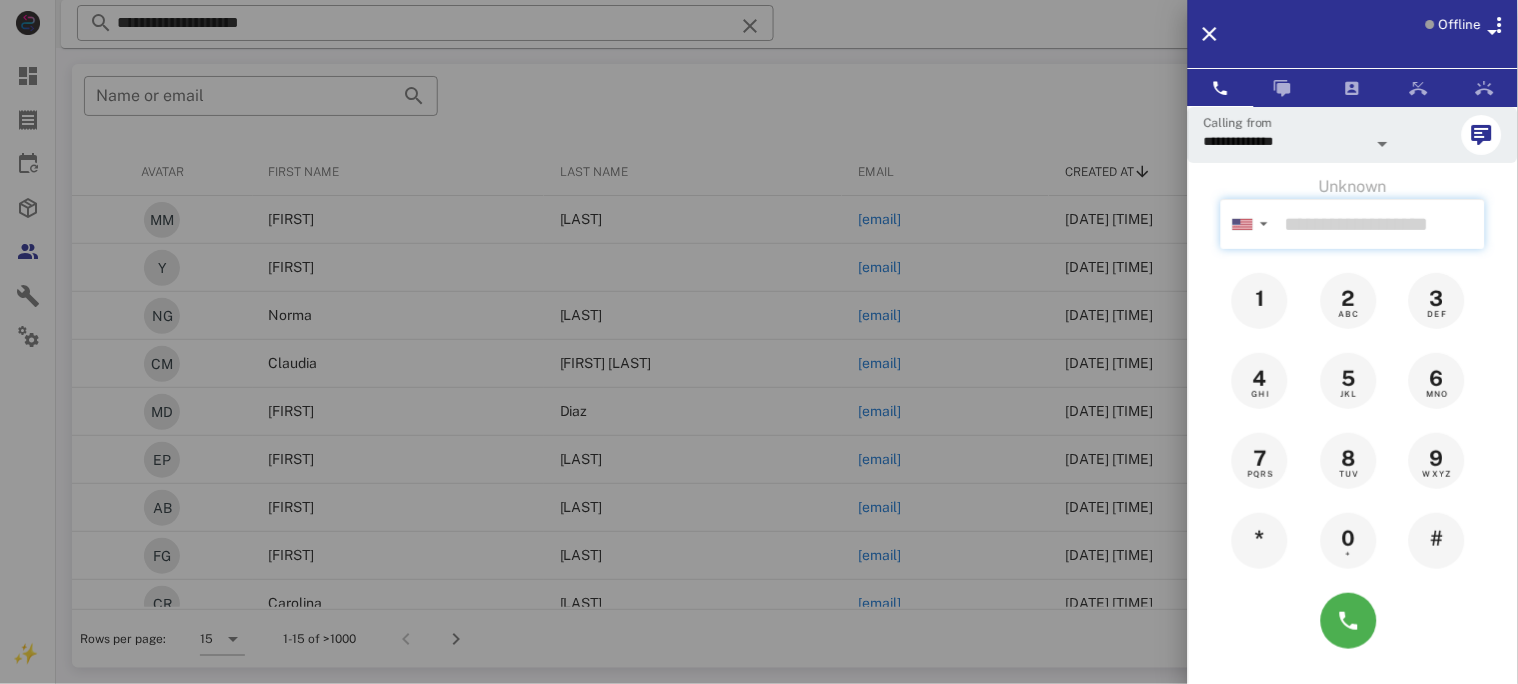 click at bounding box center (1381, 224) 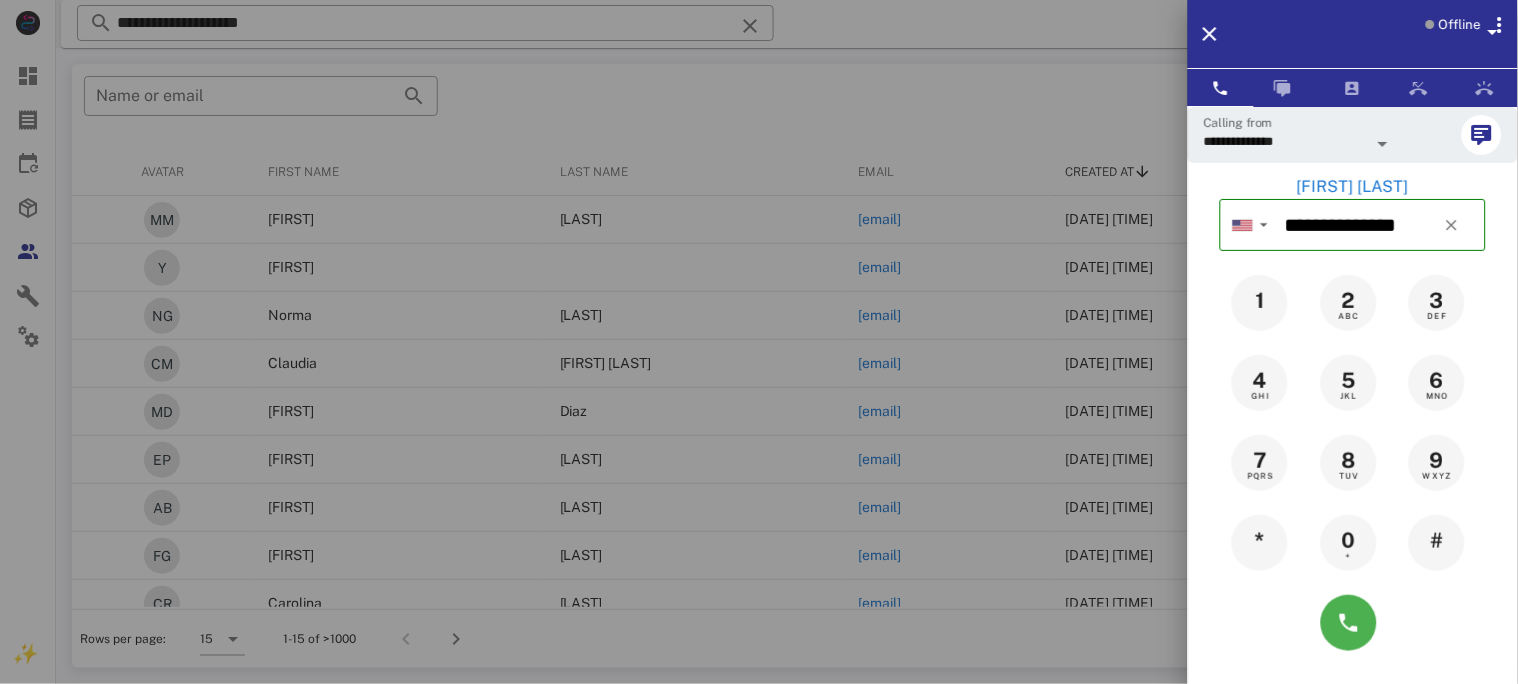 click on "Blanca Sanchez" at bounding box center (1353, 187) 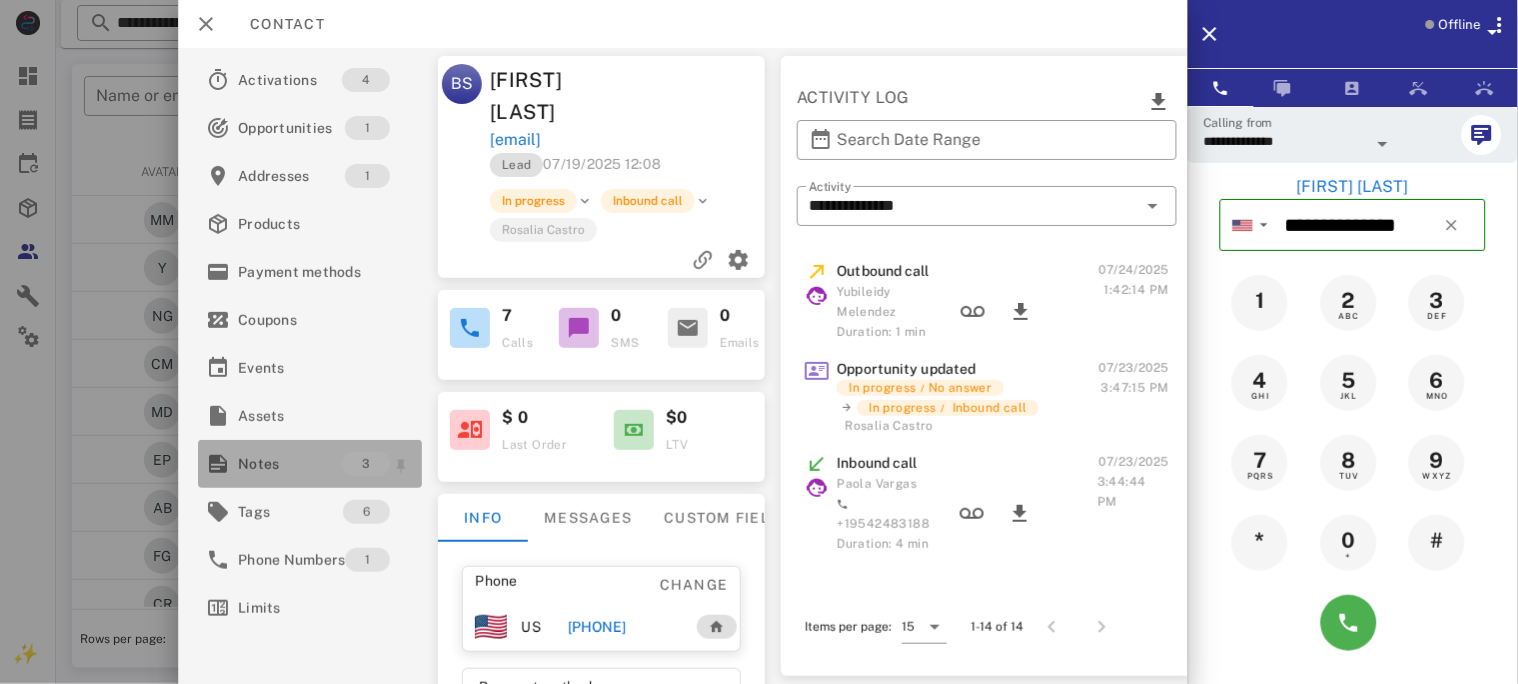 click on "Notes" at bounding box center [290, 464] 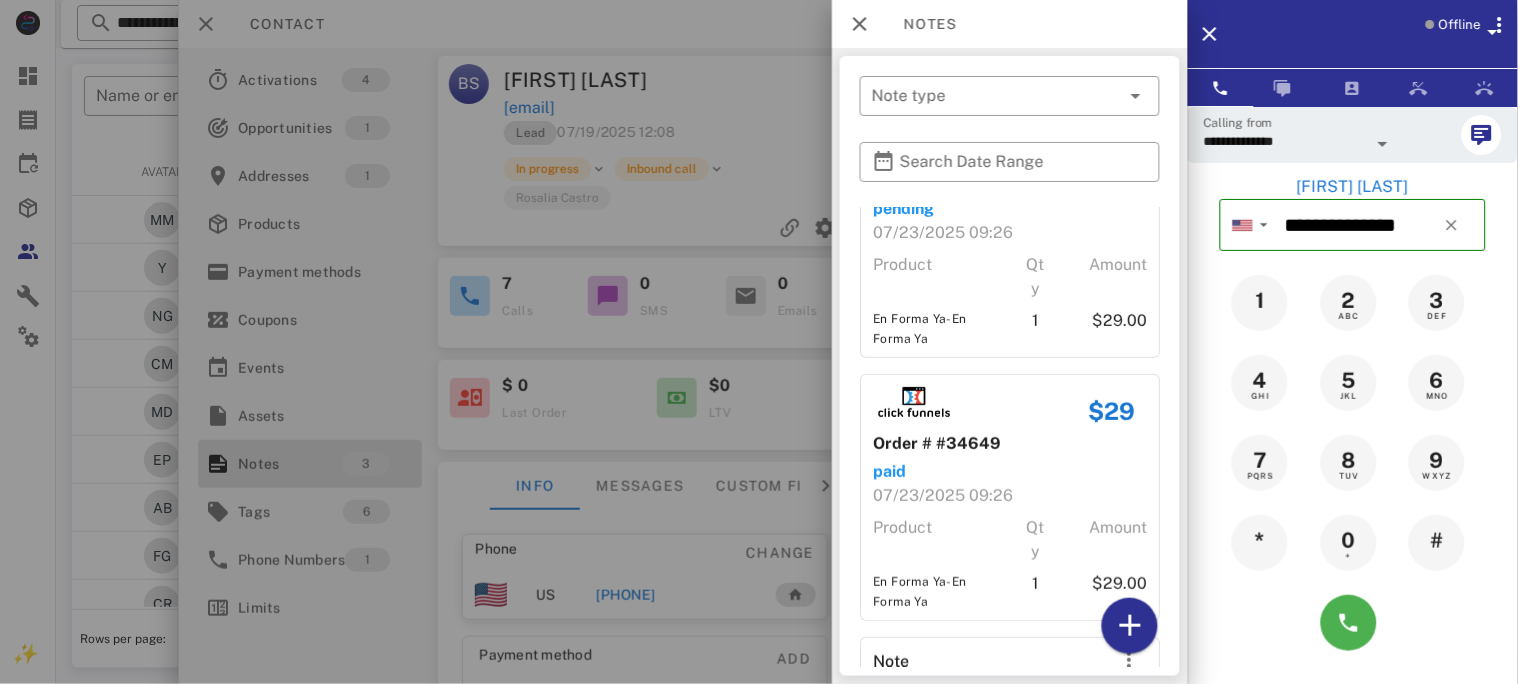 scroll, scrollTop: 242, scrollLeft: 0, axis: vertical 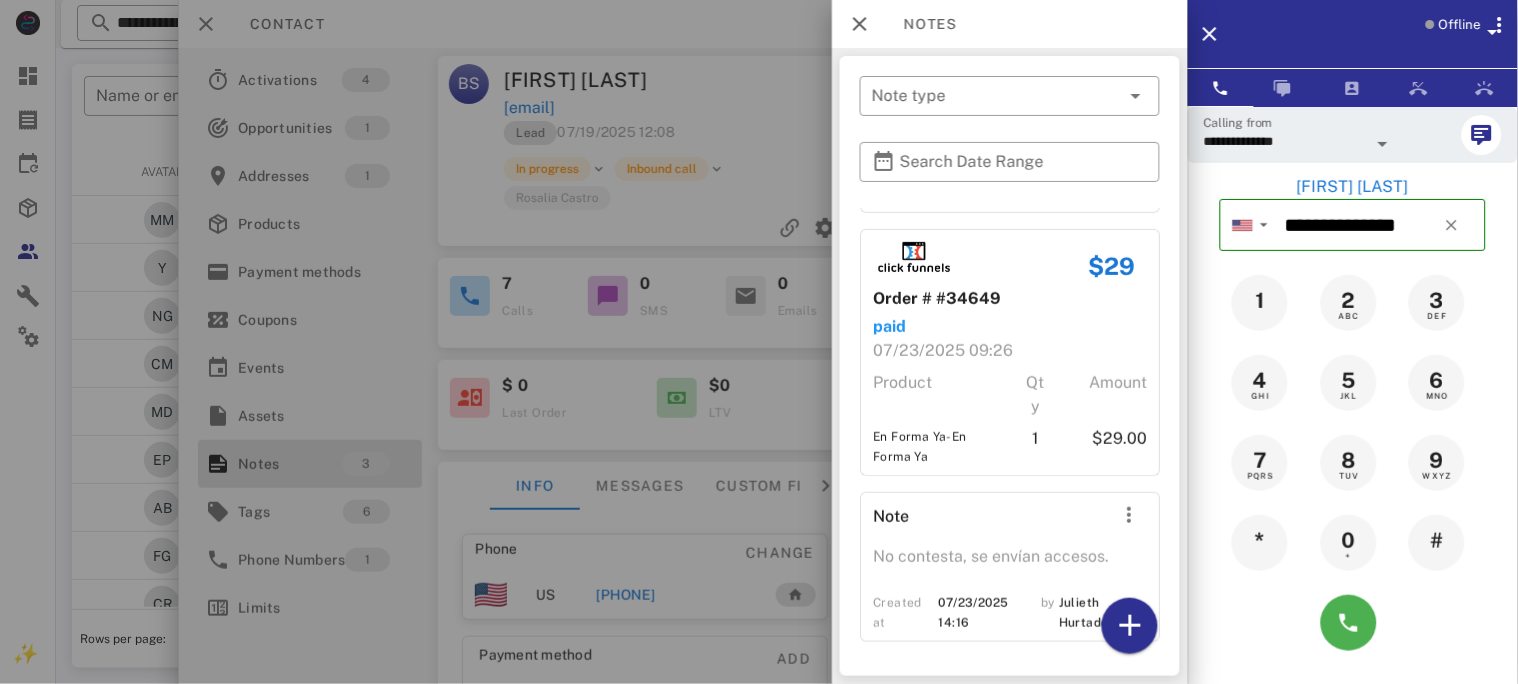click at bounding box center [759, 342] 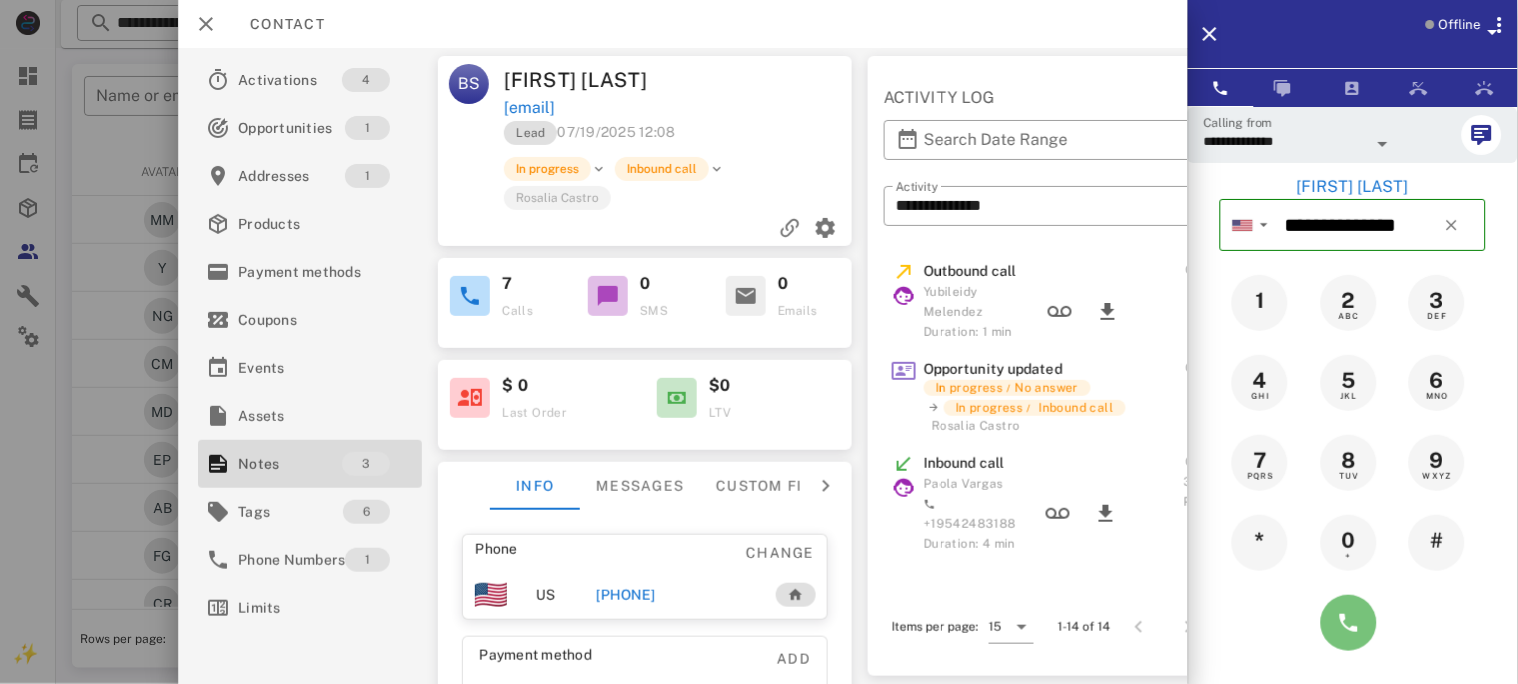 click at bounding box center [1349, 623] 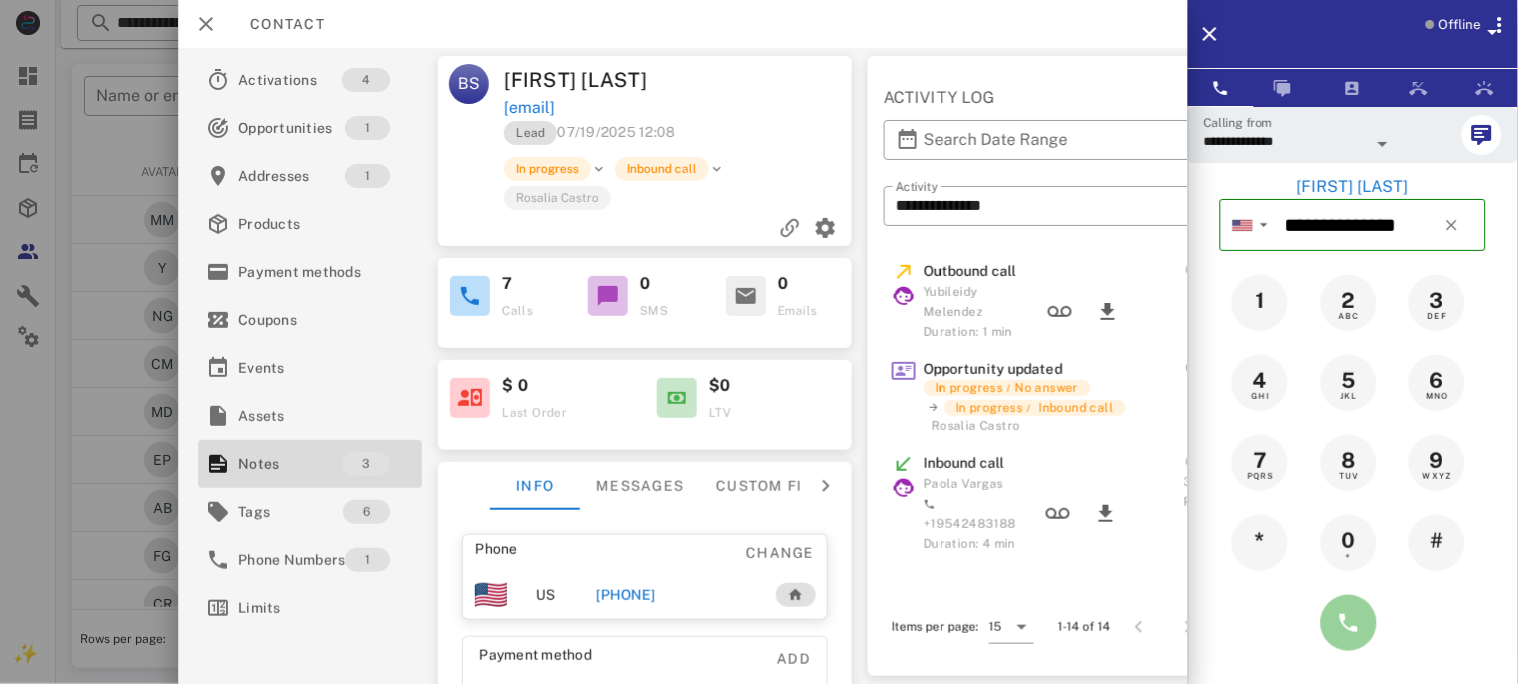 type on "**********" 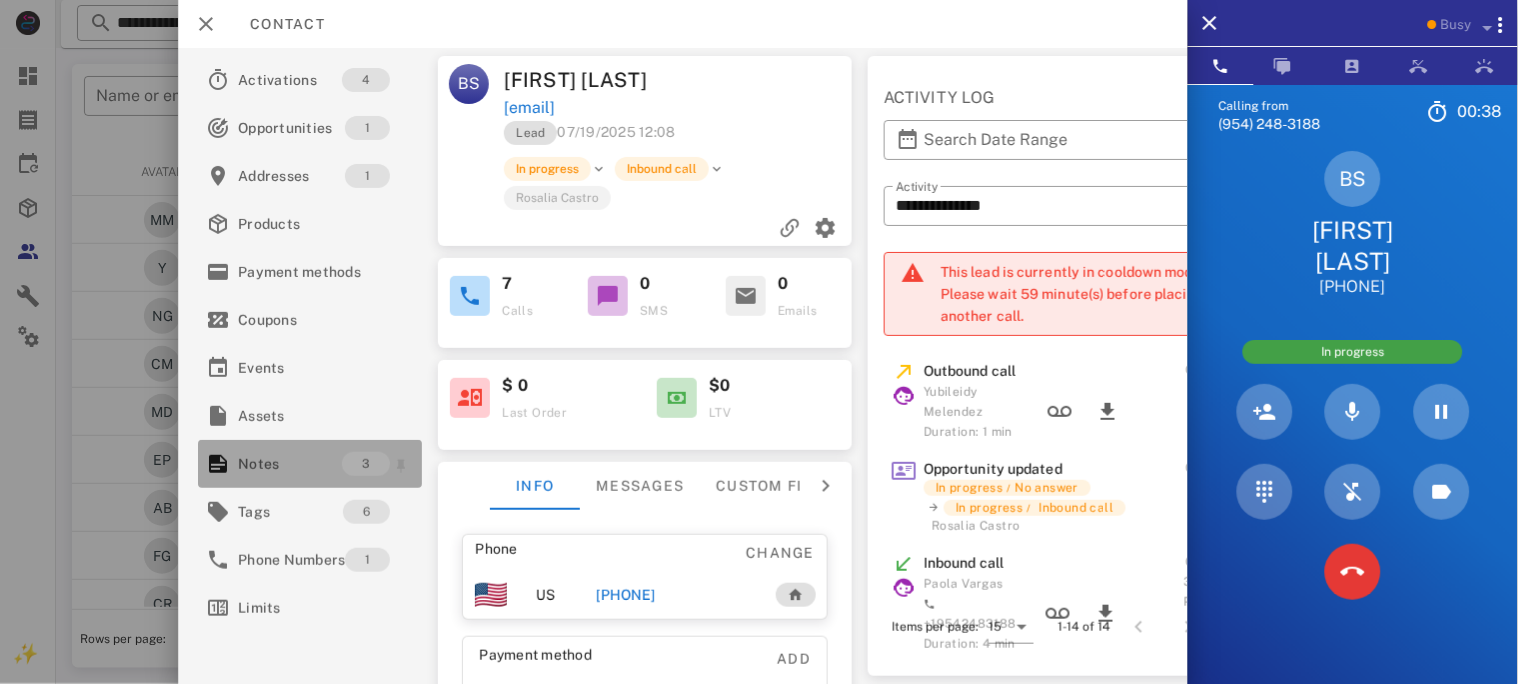 click on "Notes" at bounding box center [290, 464] 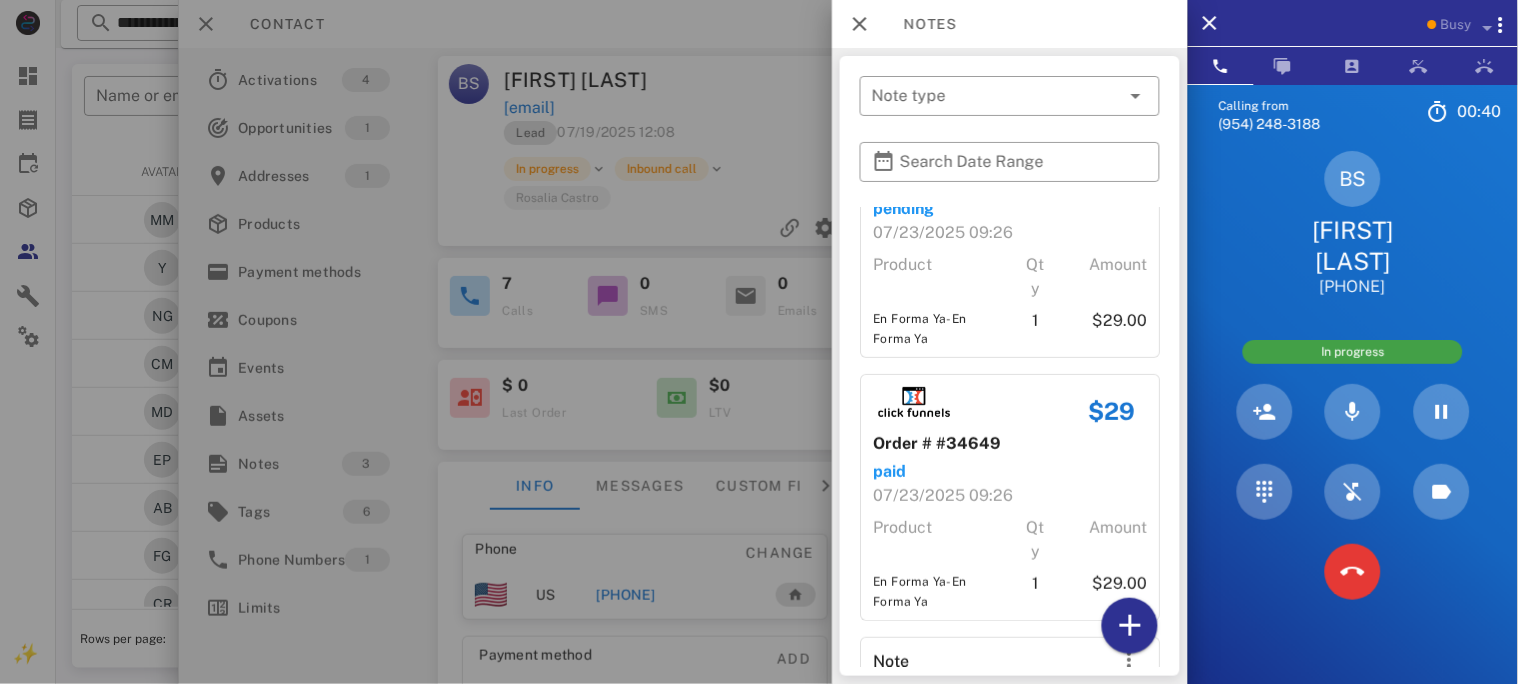 scroll, scrollTop: 242, scrollLeft: 0, axis: vertical 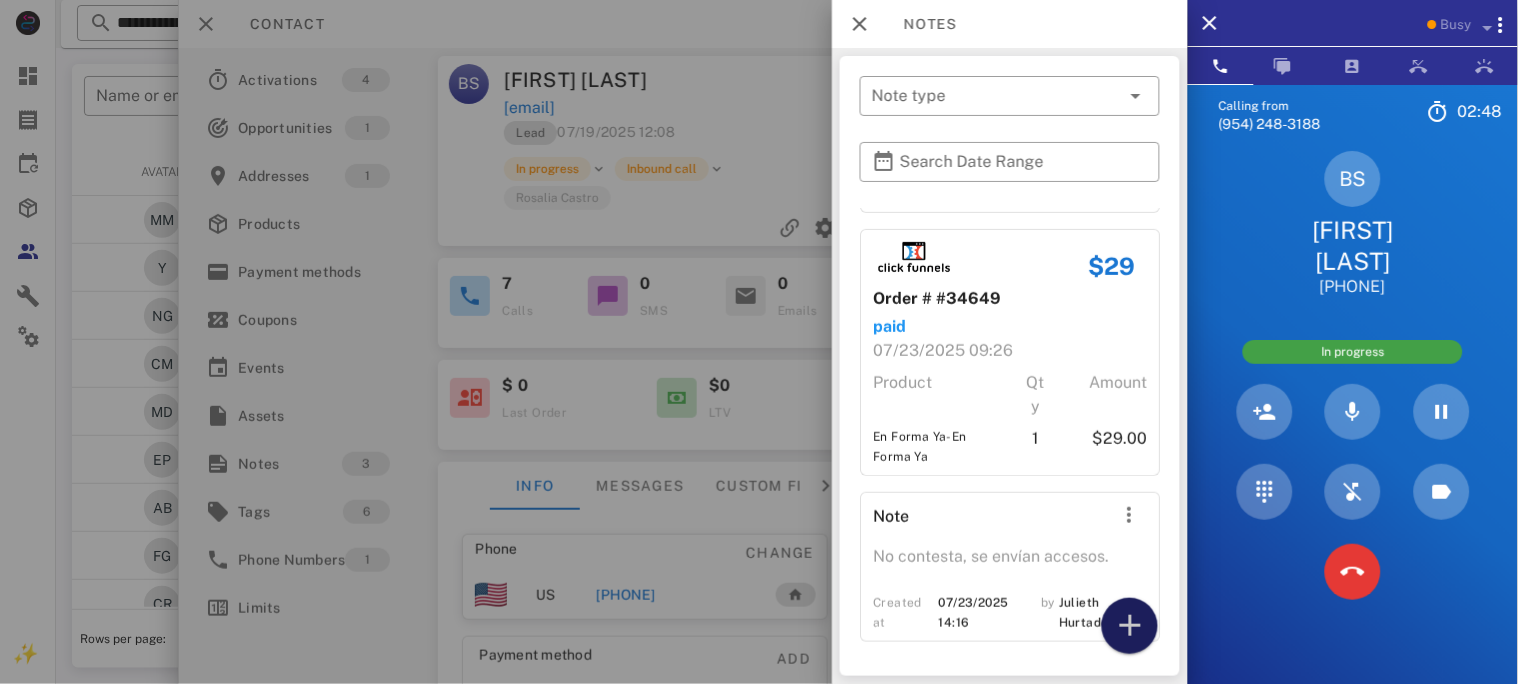 click at bounding box center (1130, 626) 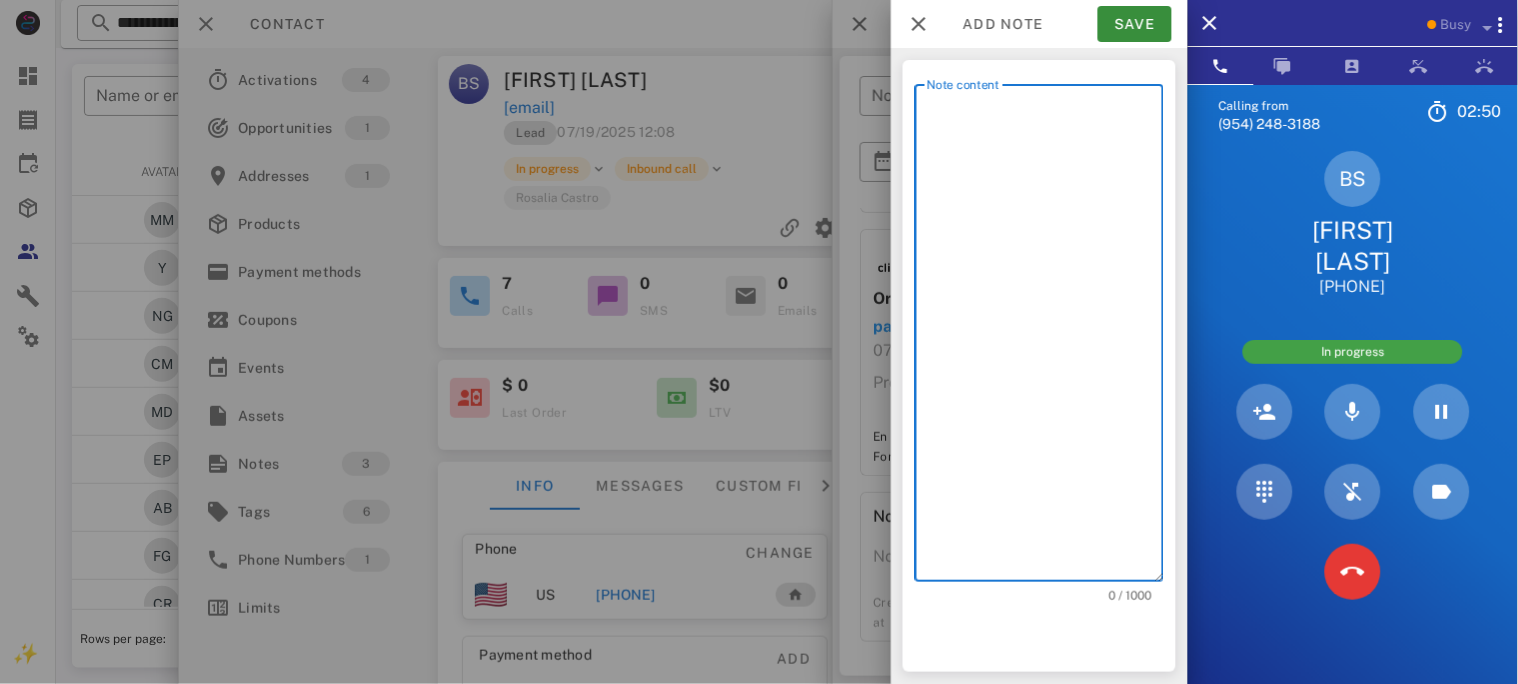 click on "Note content" at bounding box center [1045, 338] 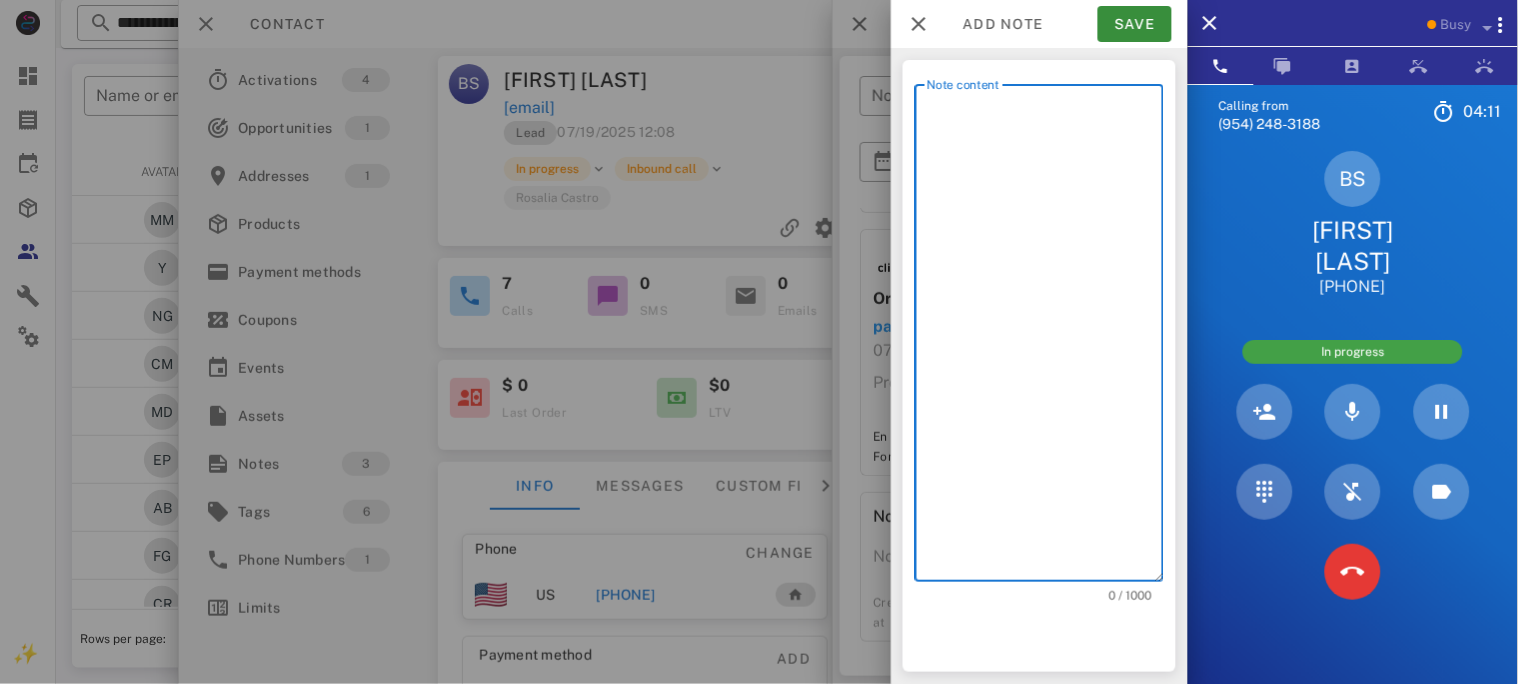 click on "Note content" at bounding box center [1045, 338] 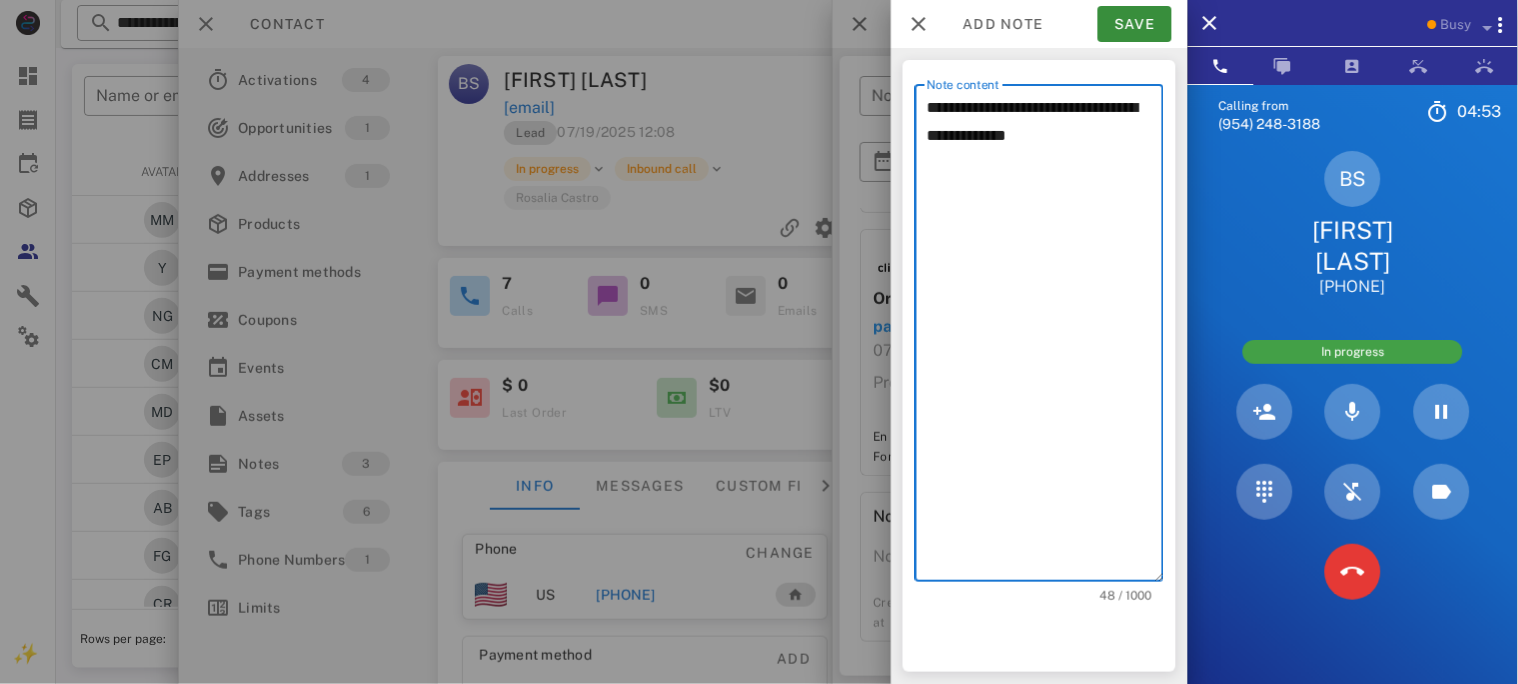 click on "**********" at bounding box center [1045, 338] 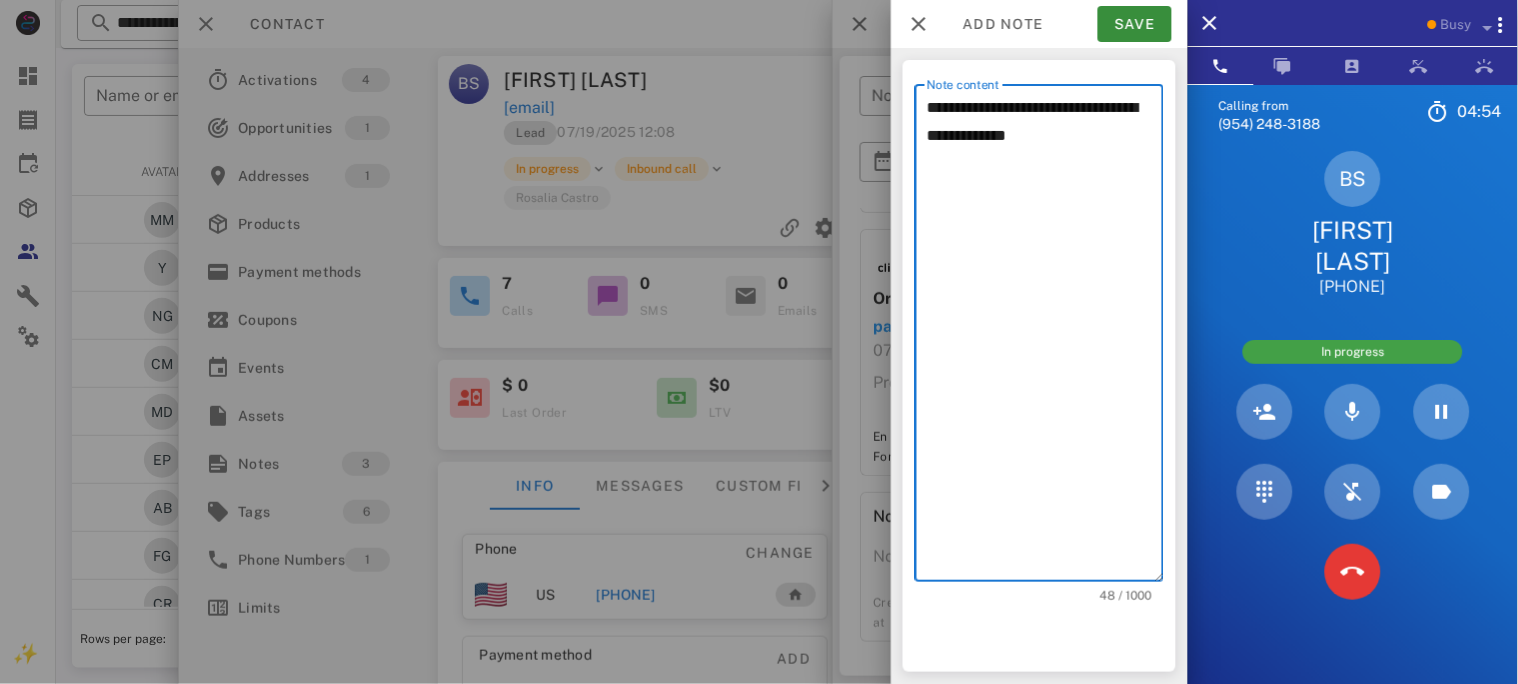 click on "**********" at bounding box center [1045, 338] 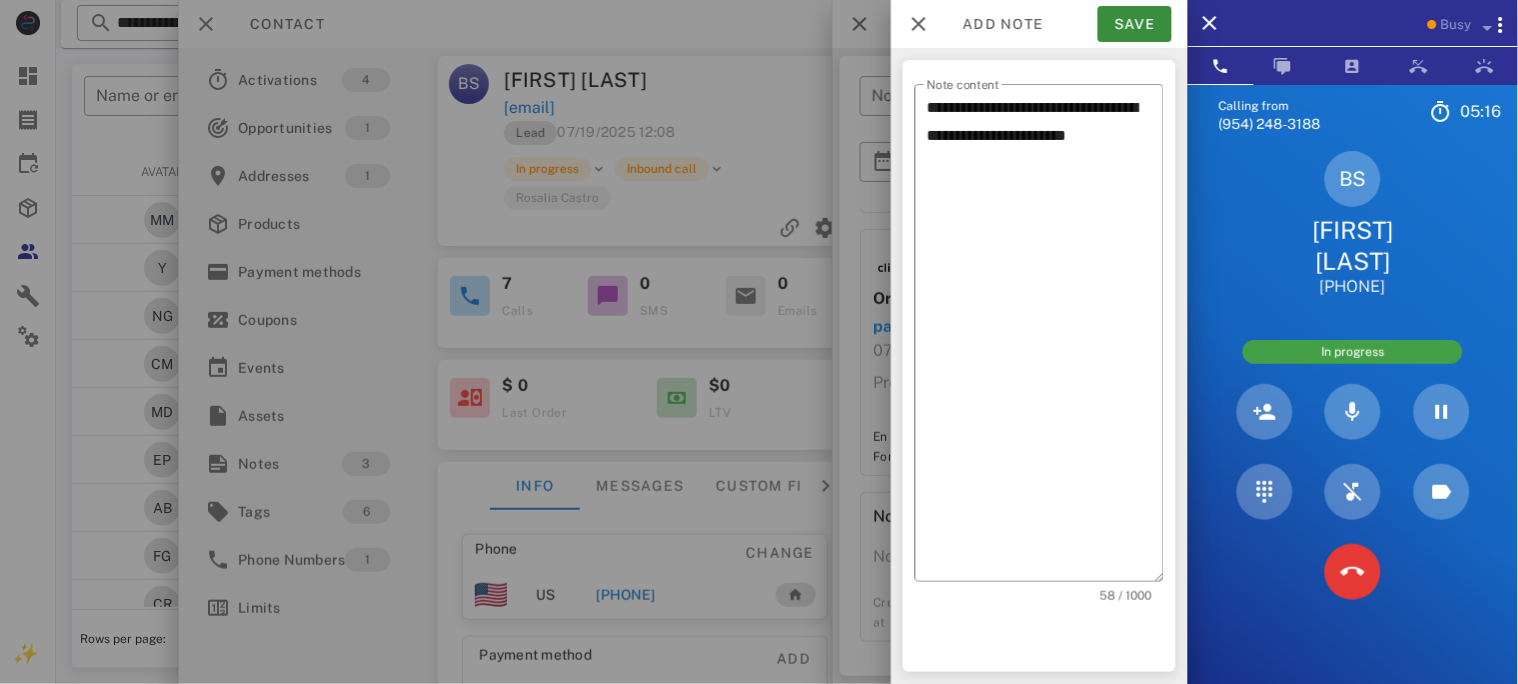 click on "BS   Blanca Sanchez  +16025811938" at bounding box center [1353, 224] 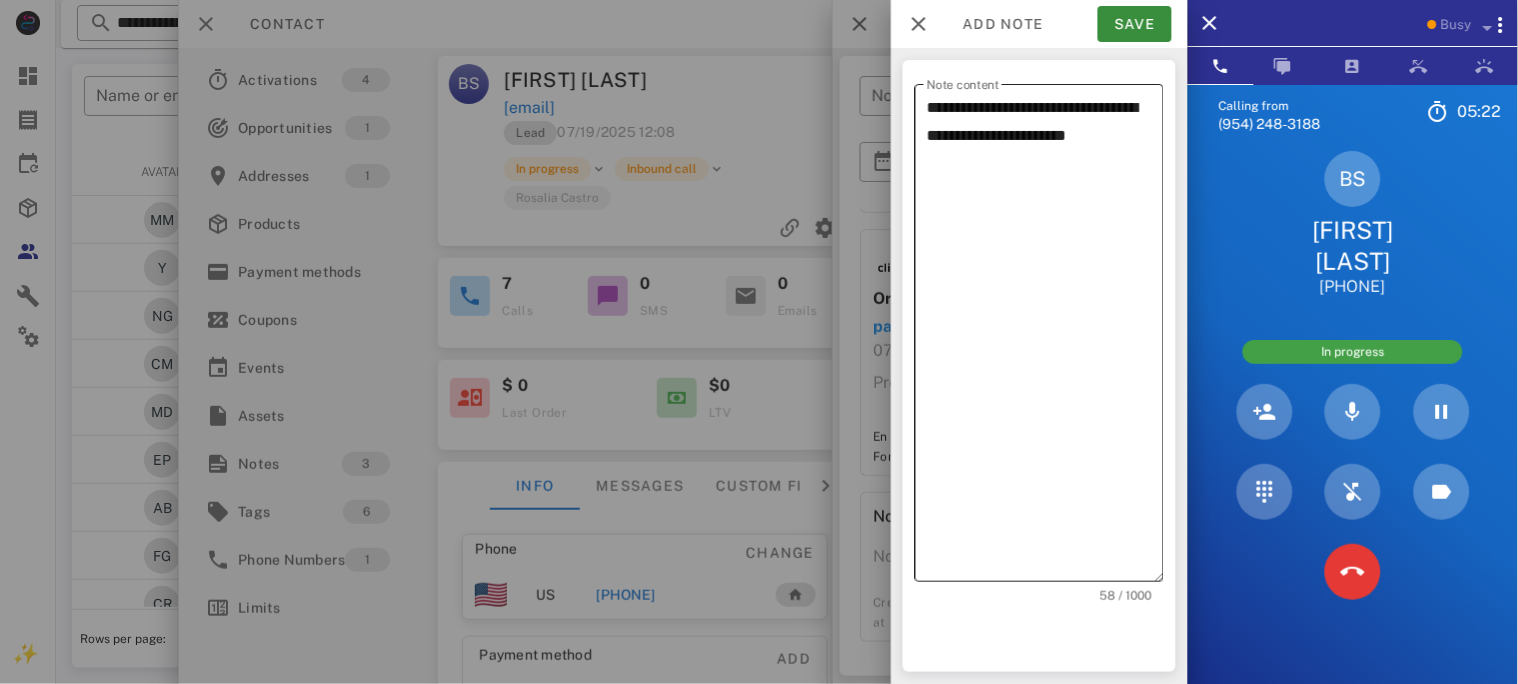 click on "**********" at bounding box center [1045, 338] 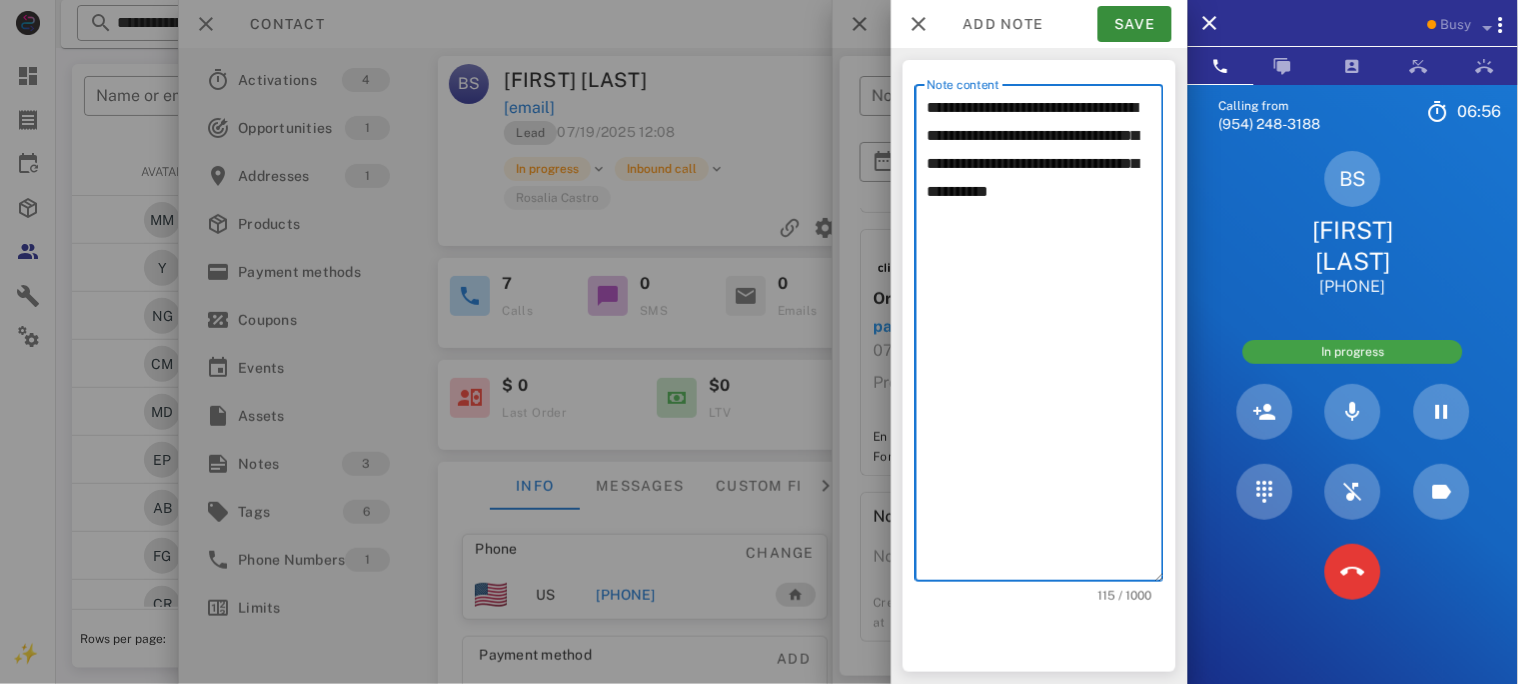 click on "**********" at bounding box center [1045, 338] 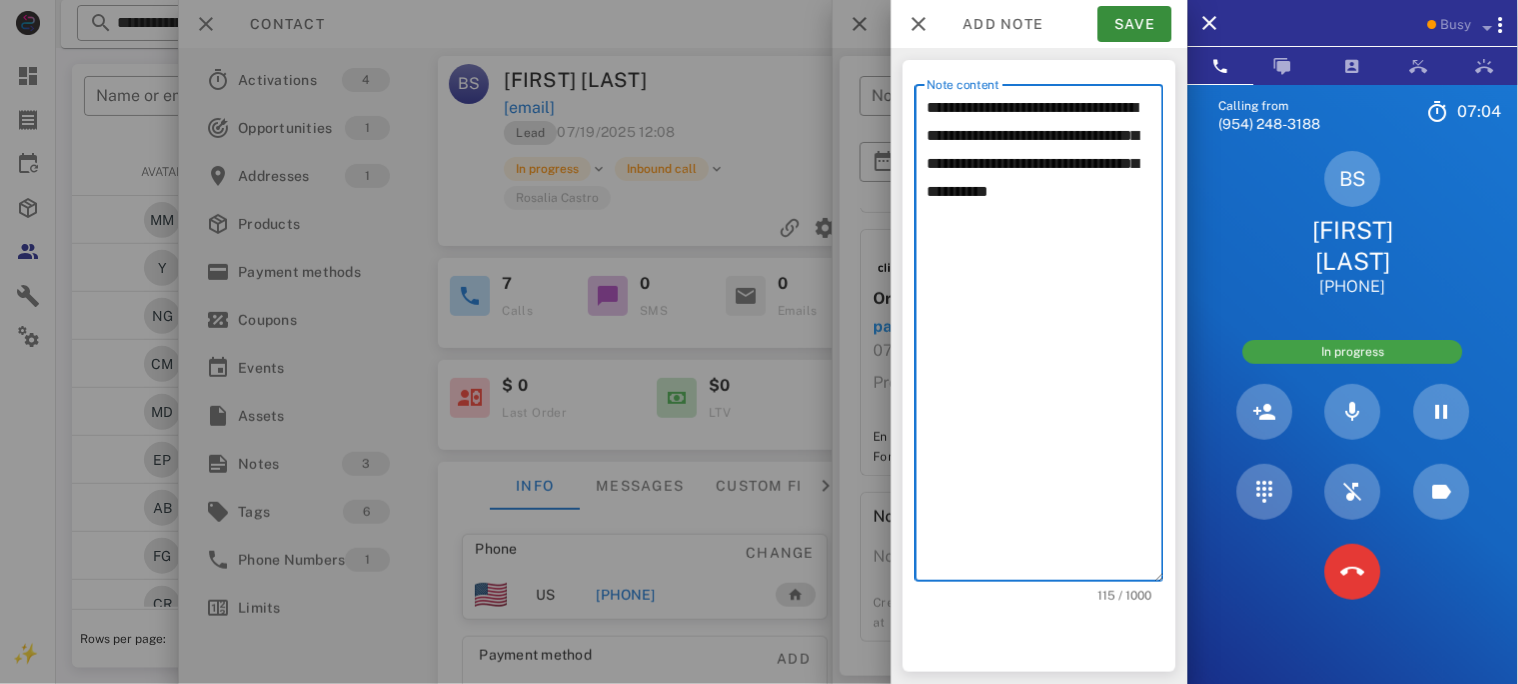 click on "**********" at bounding box center [1045, 338] 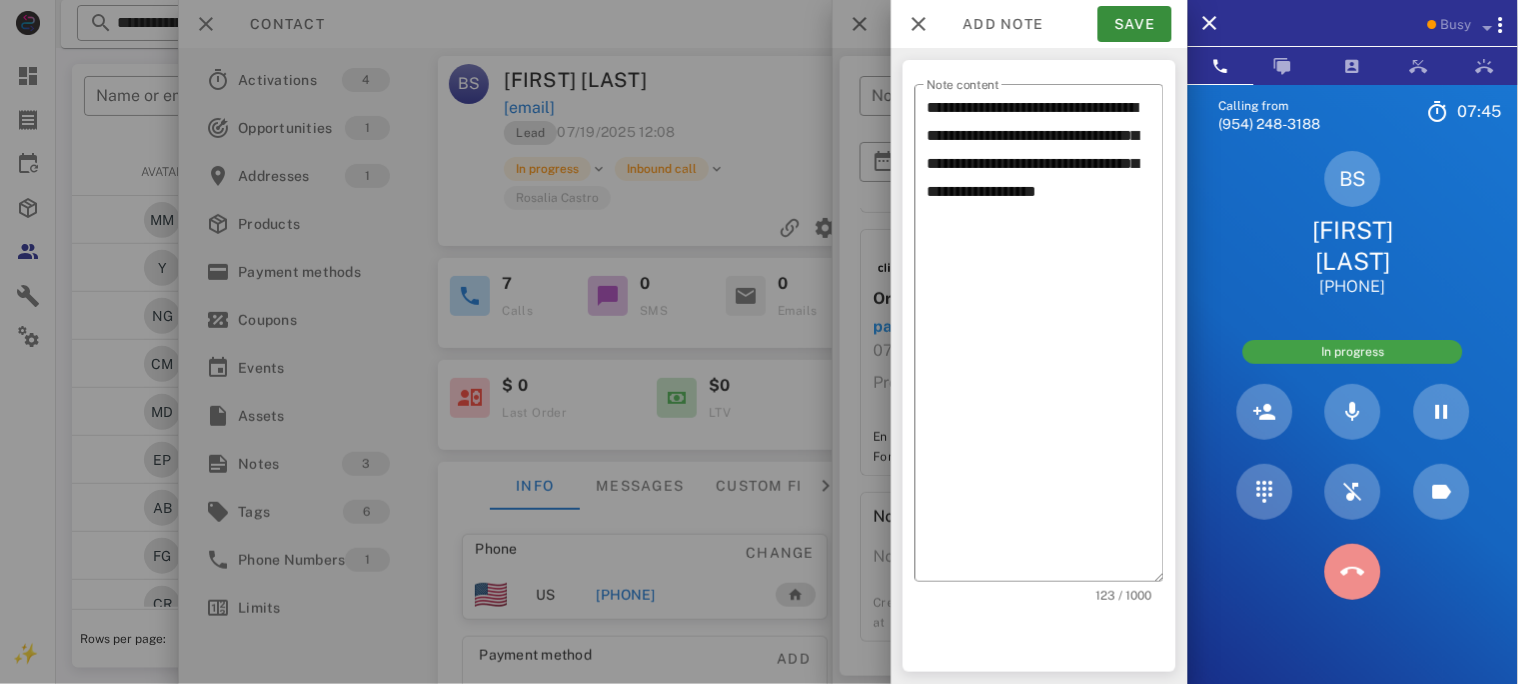 click at bounding box center [1353, 572] 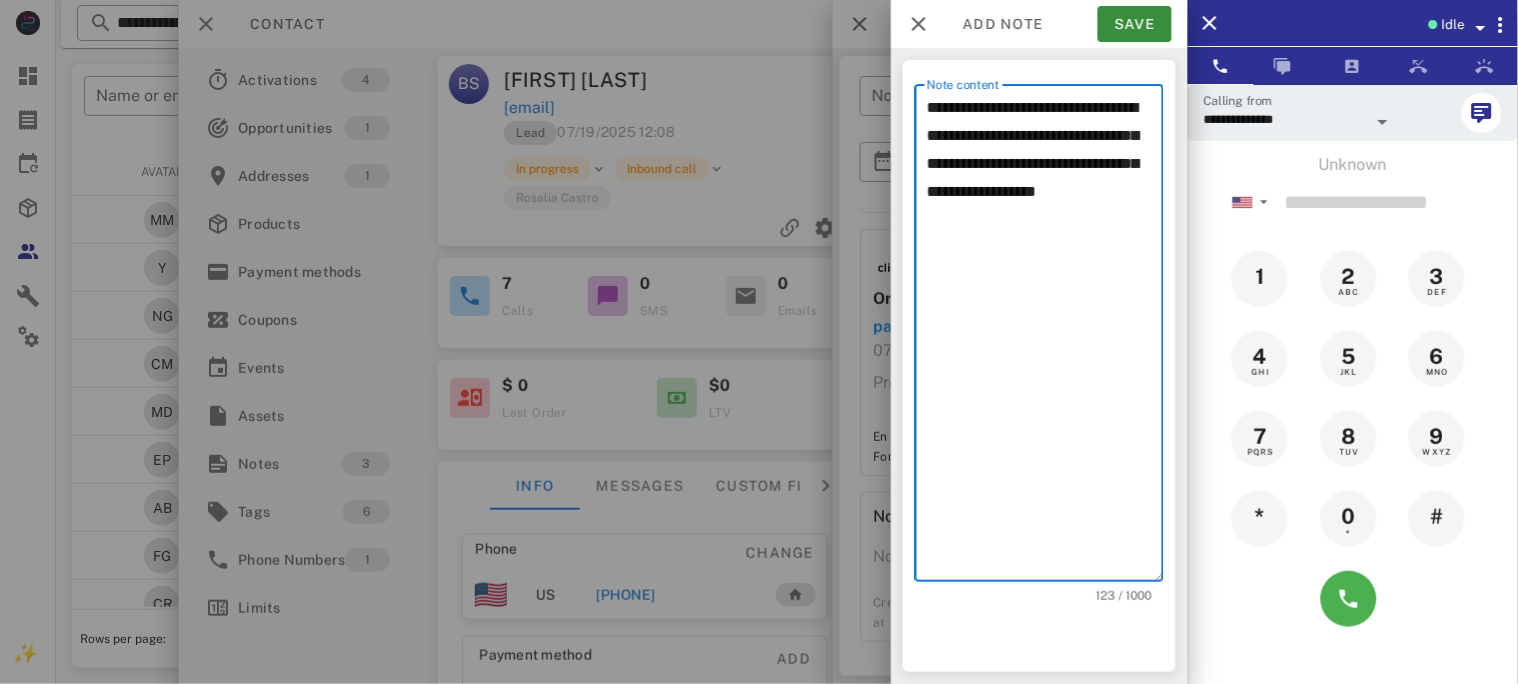 click on "**********" at bounding box center [1045, 338] 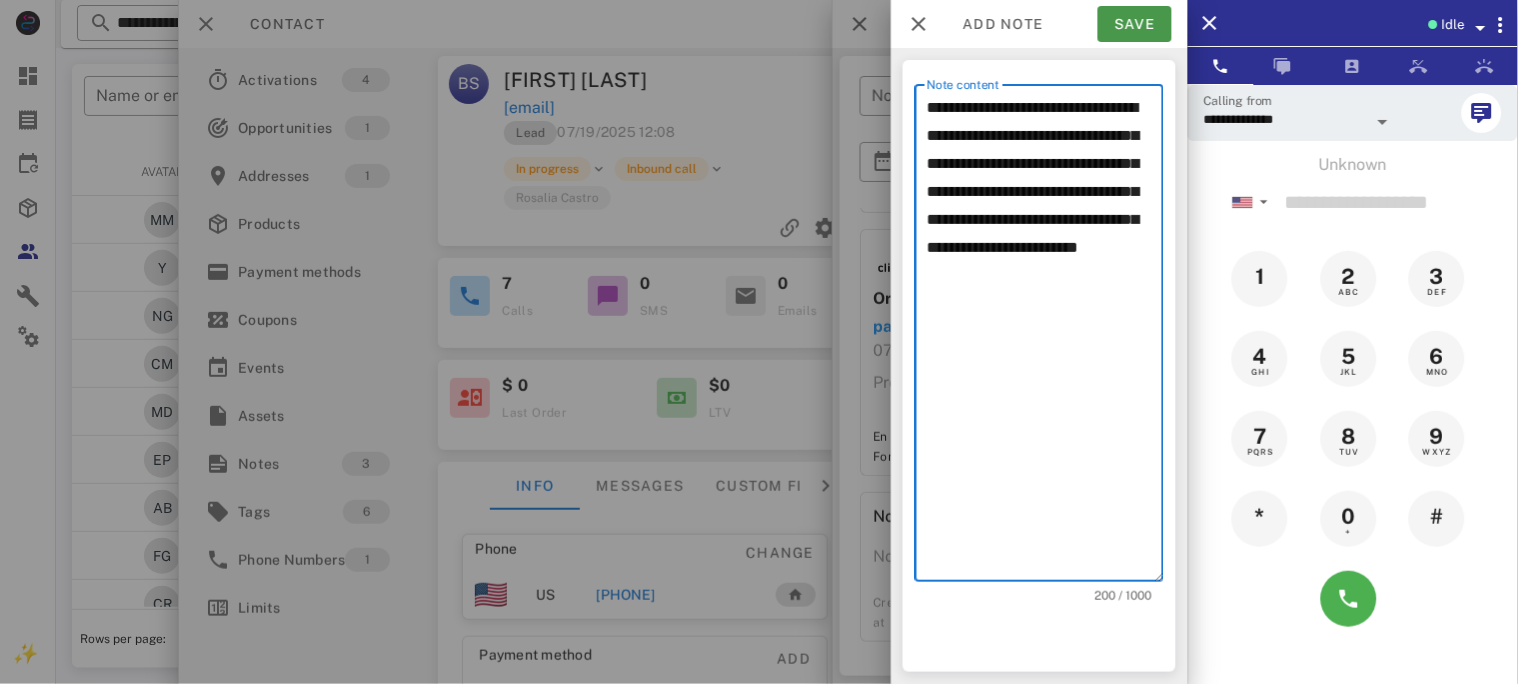 type on "**********" 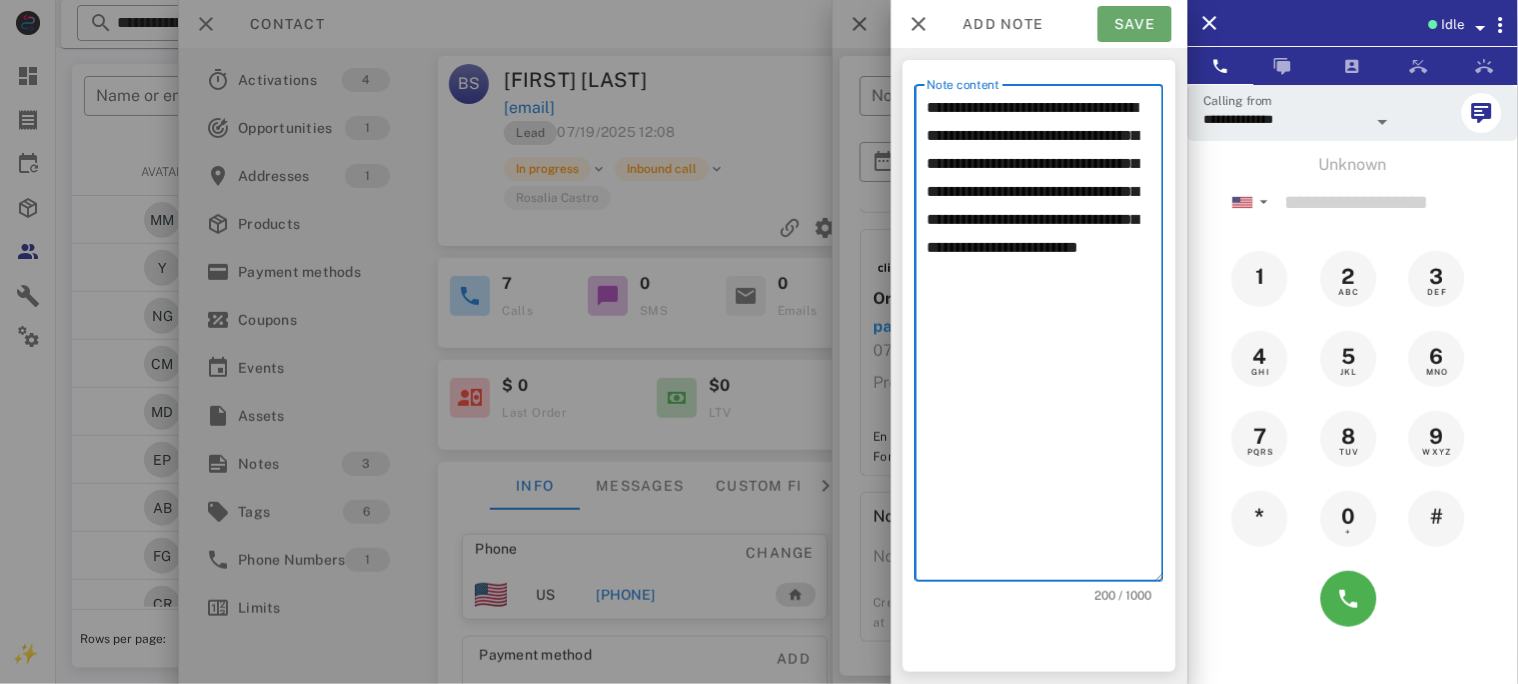 click on "Save" at bounding box center [1135, 24] 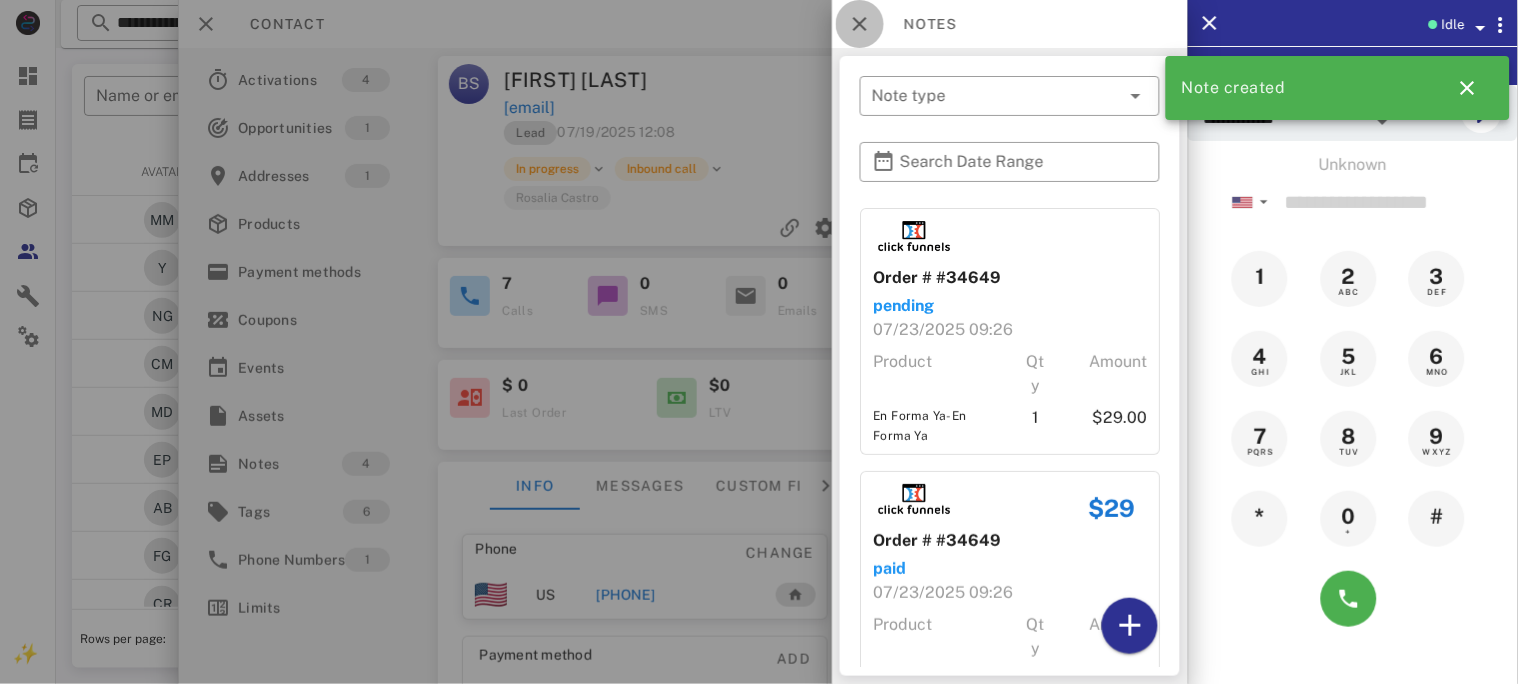 click at bounding box center (860, 24) 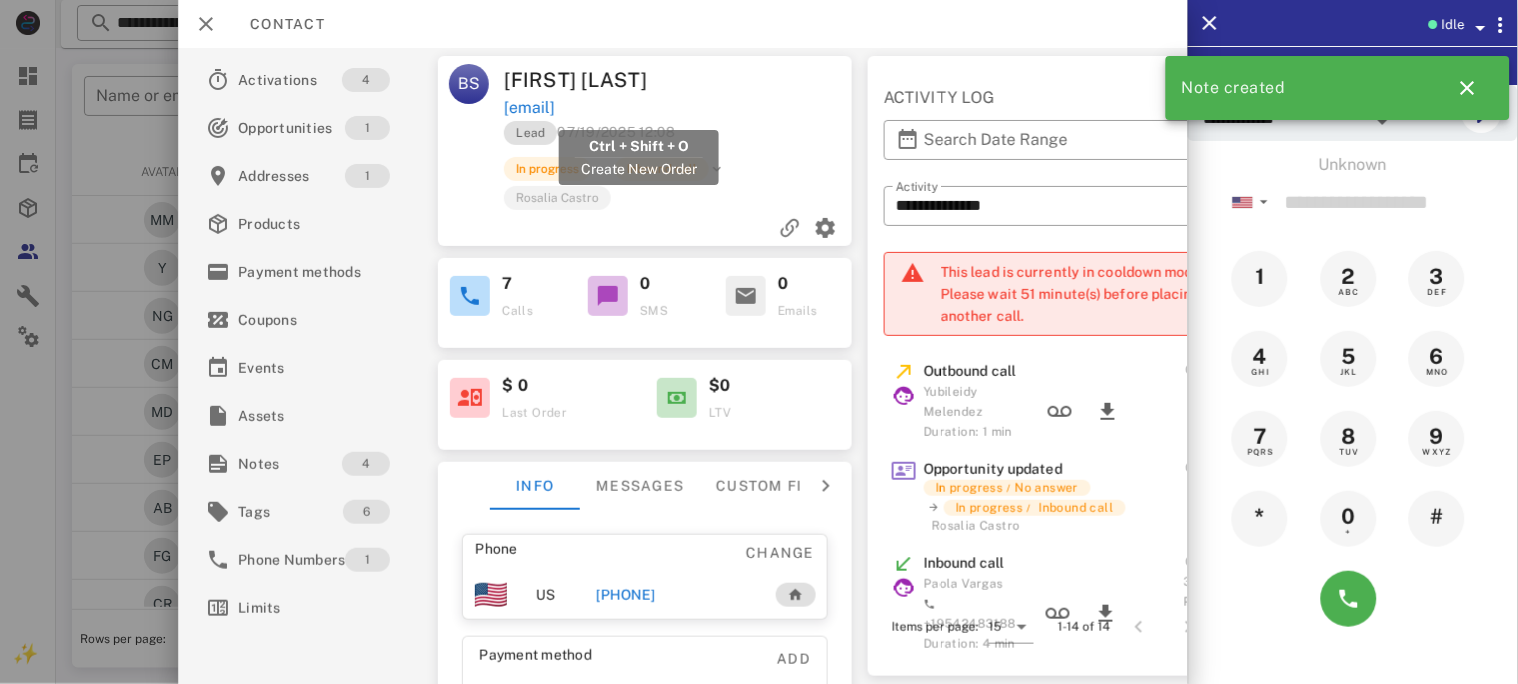 drag, startPoint x: 789, startPoint y: 107, endPoint x: 507, endPoint y: 109, distance: 282.00708 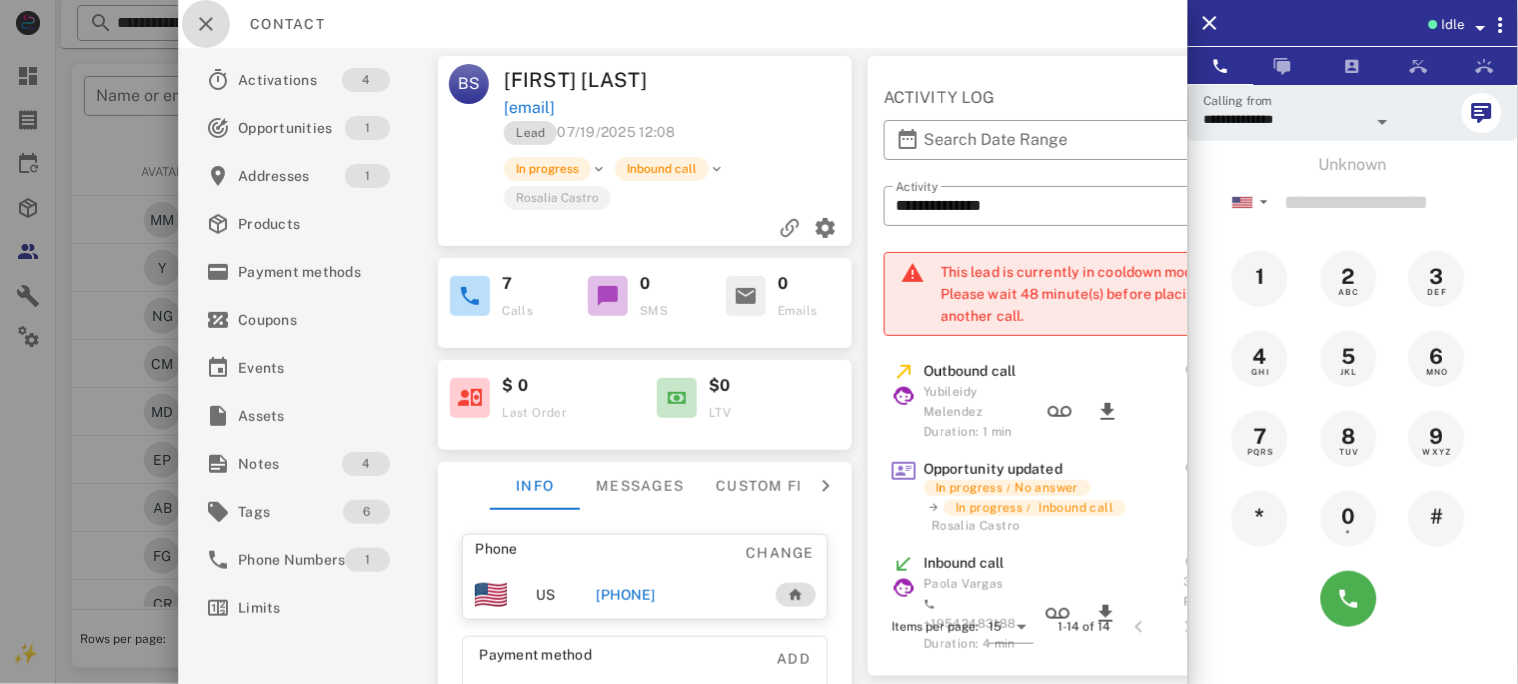 click at bounding box center (206, 24) 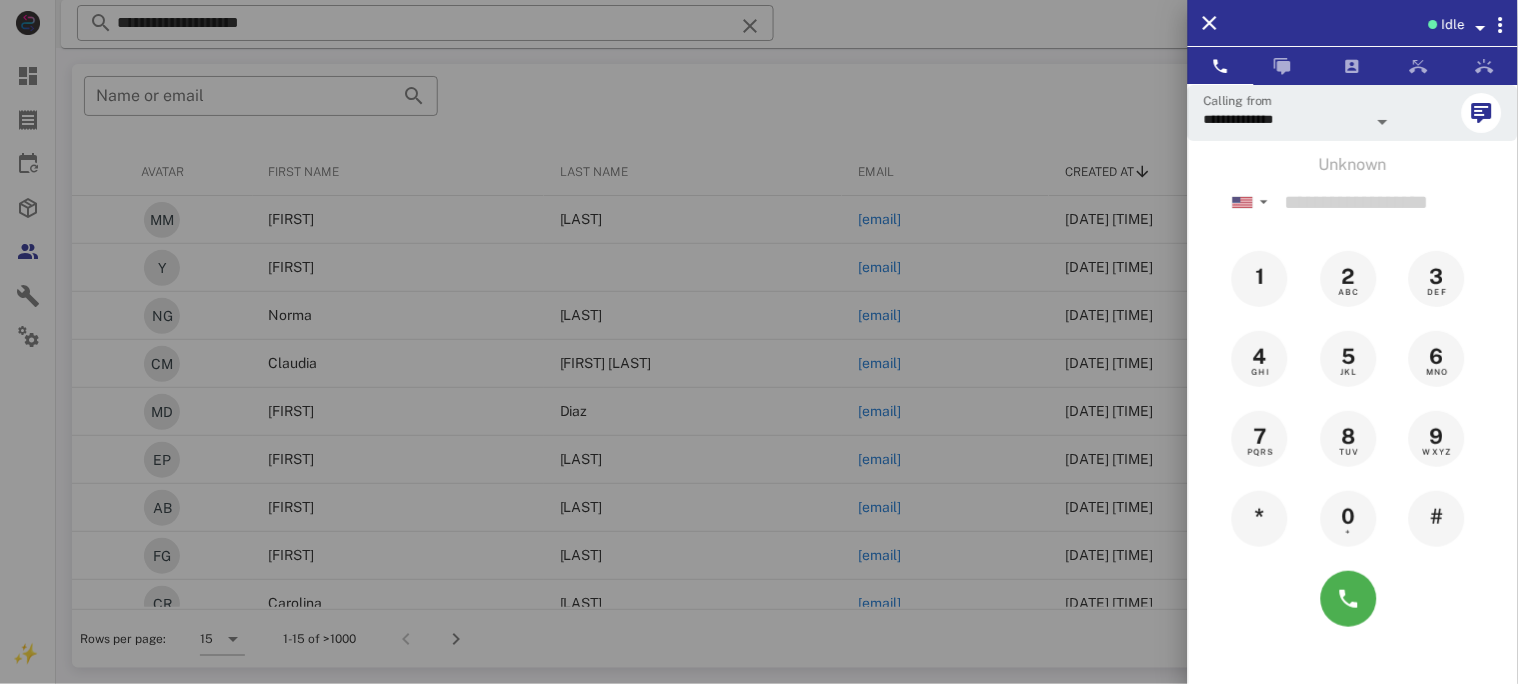 click at bounding box center [759, 342] 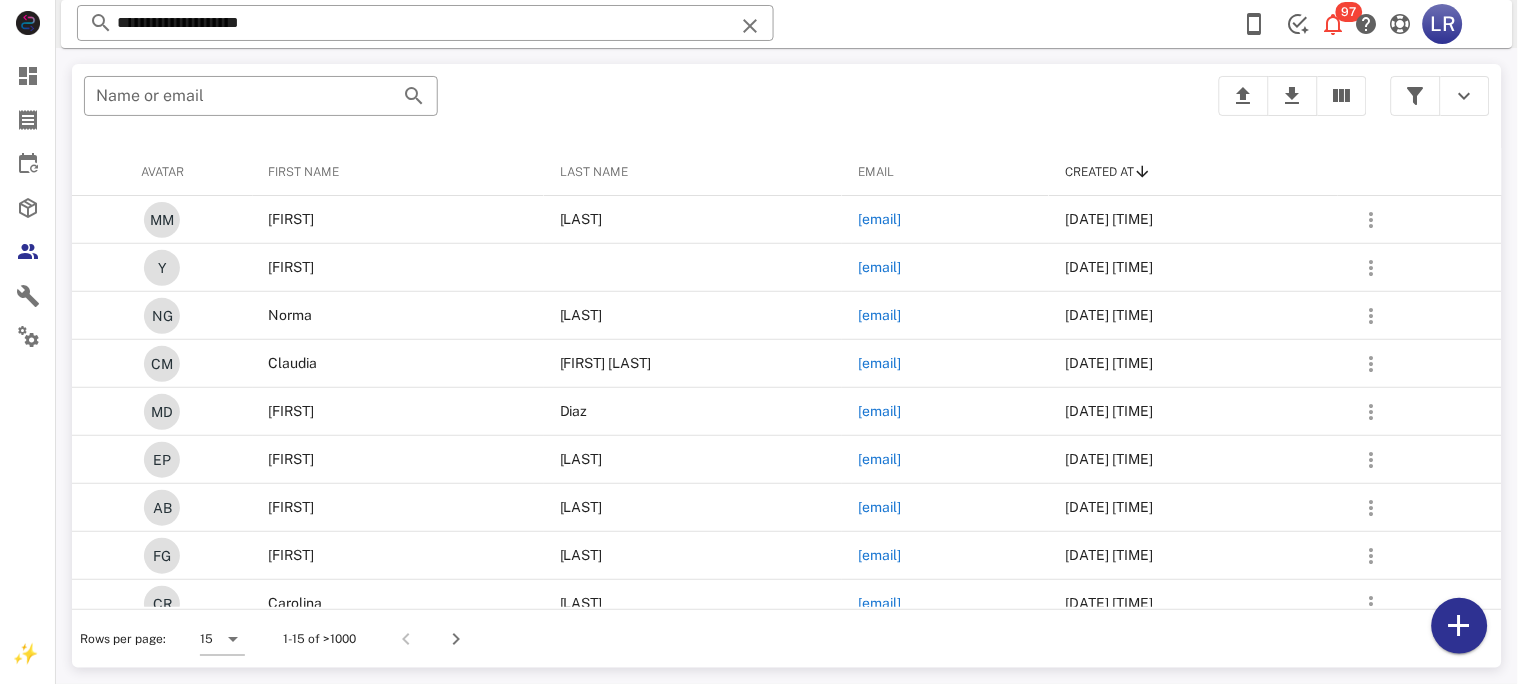 click at bounding box center [750, 26] 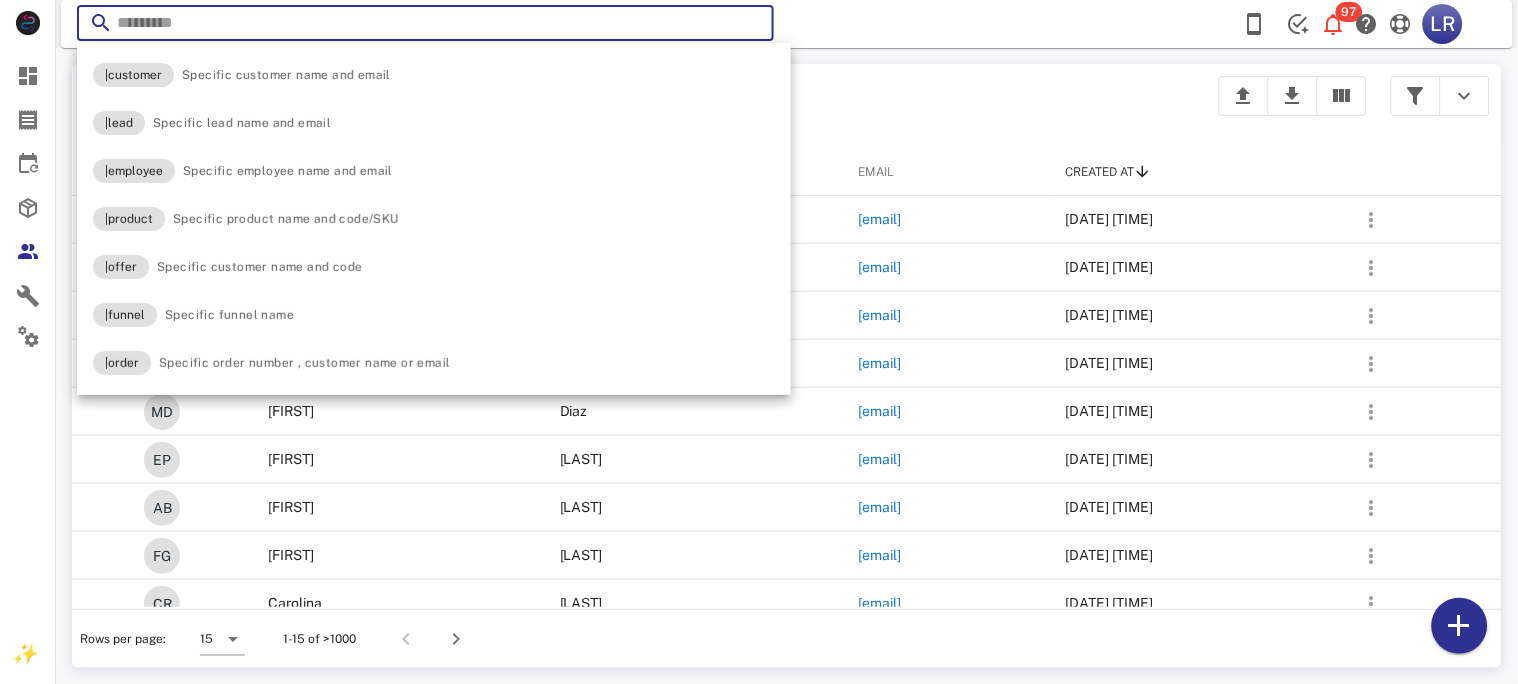 paste on "**********" 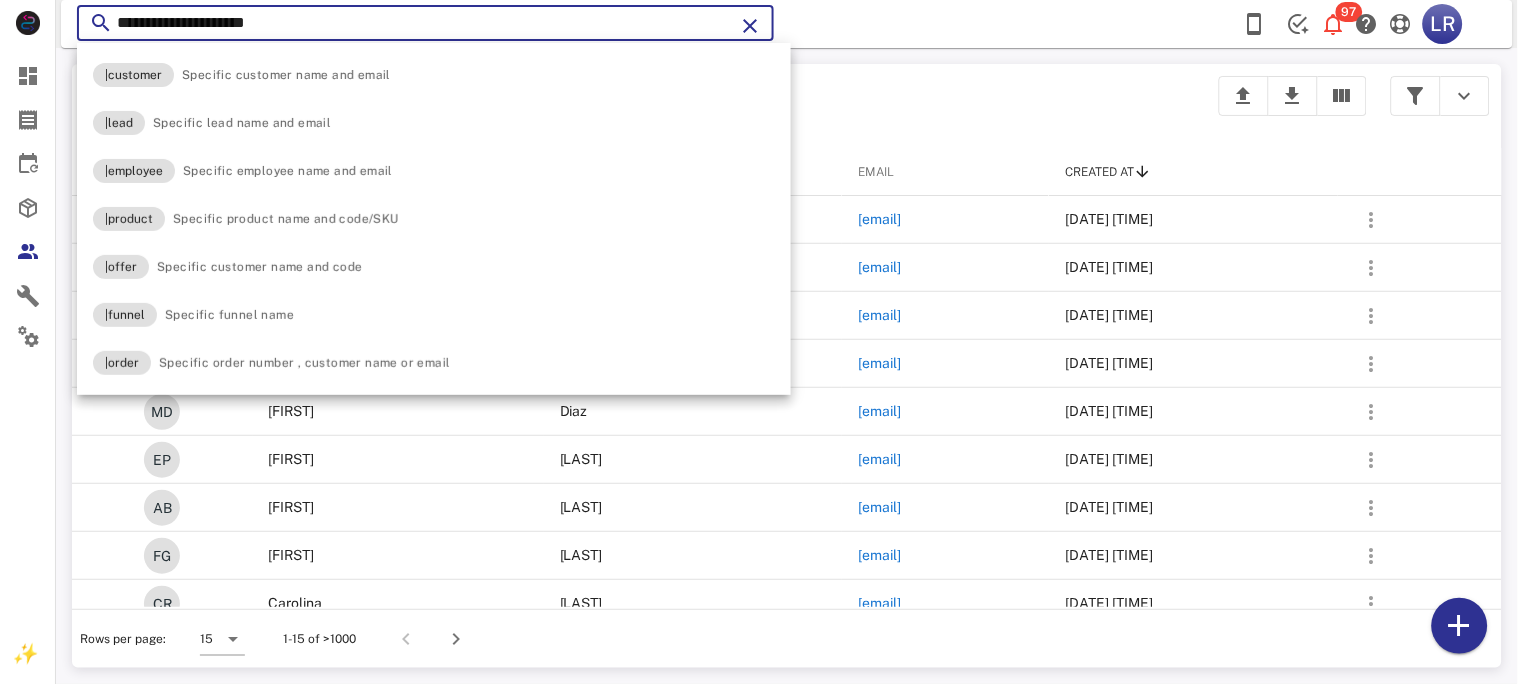 type on "**********" 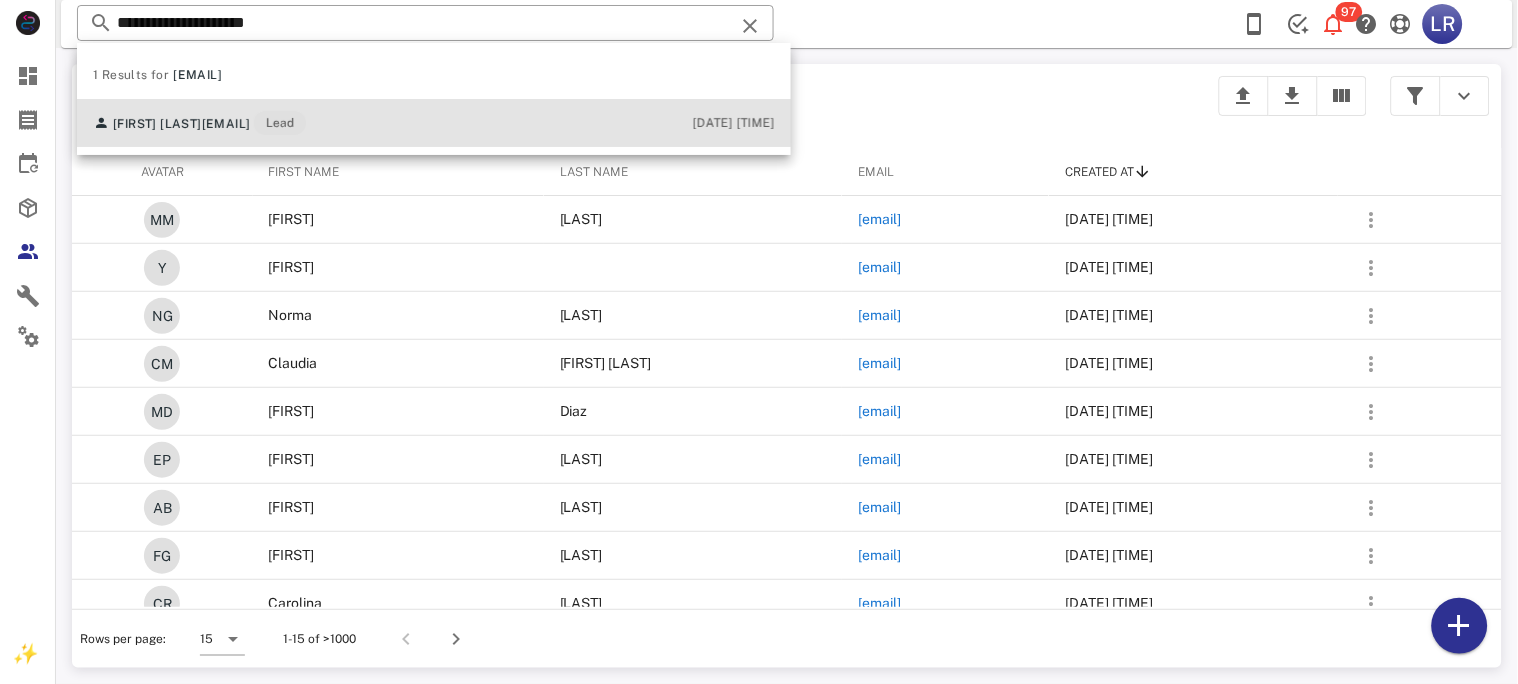 click on "Silvina Rojas   silvina3721@gmail.com   Lead" at bounding box center (199, 123) 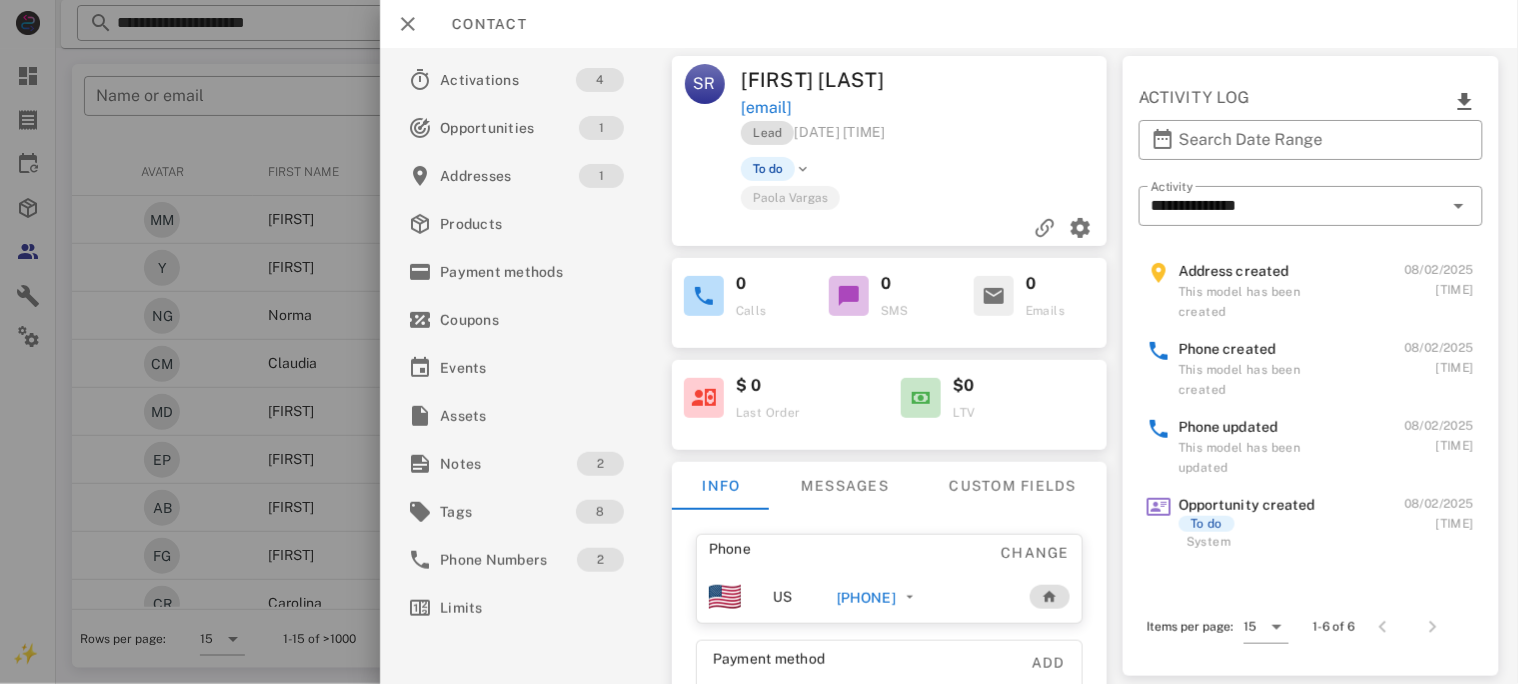 click on "+34663684548" at bounding box center [865, 598] 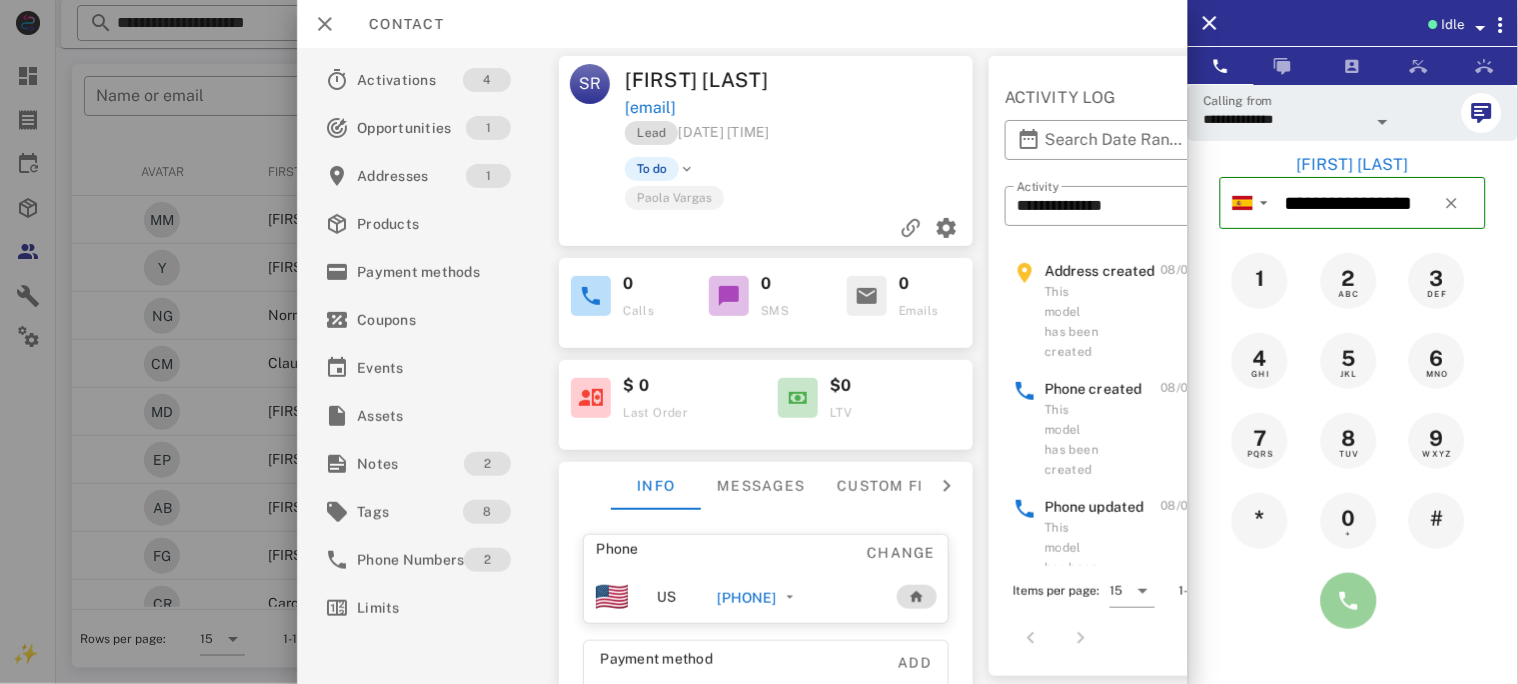 click at bounding box center (1349, 601) 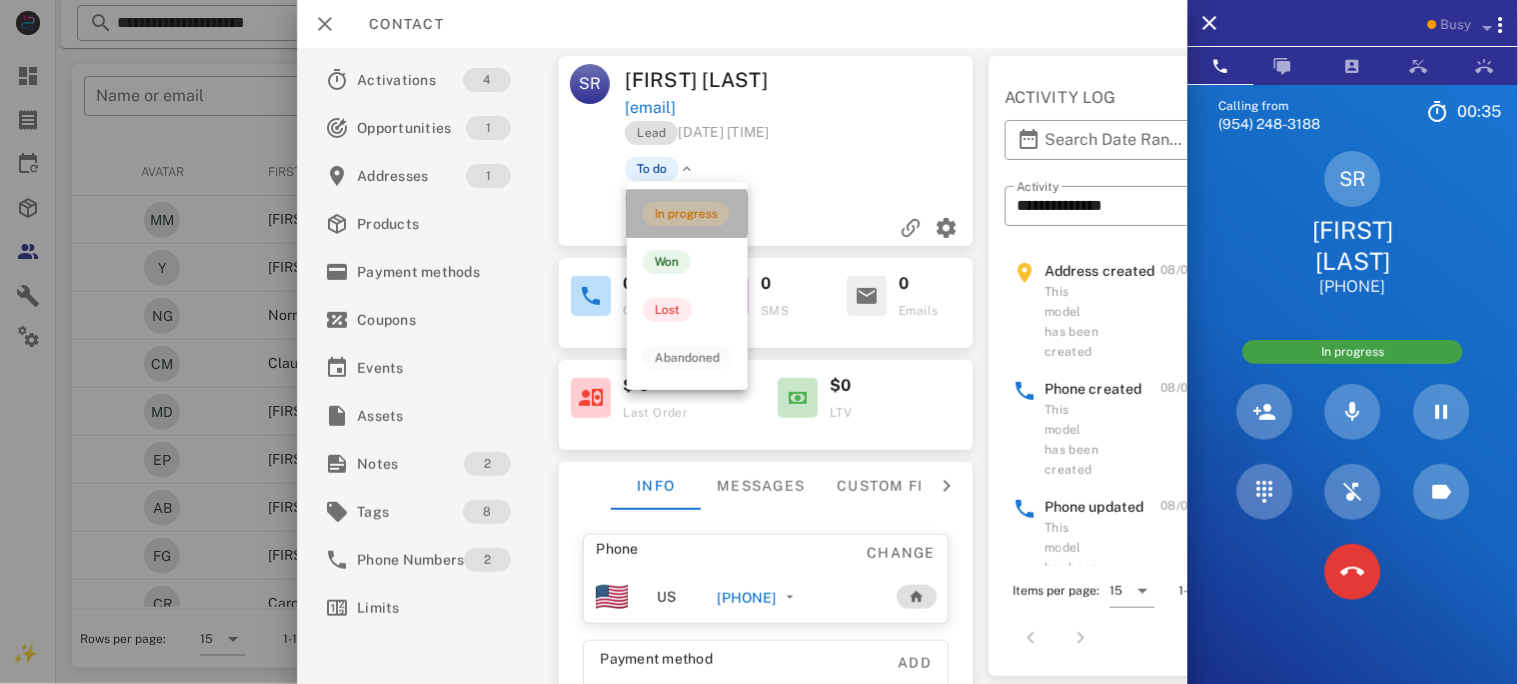 click on "In progress" at bounding box center [686, 214] 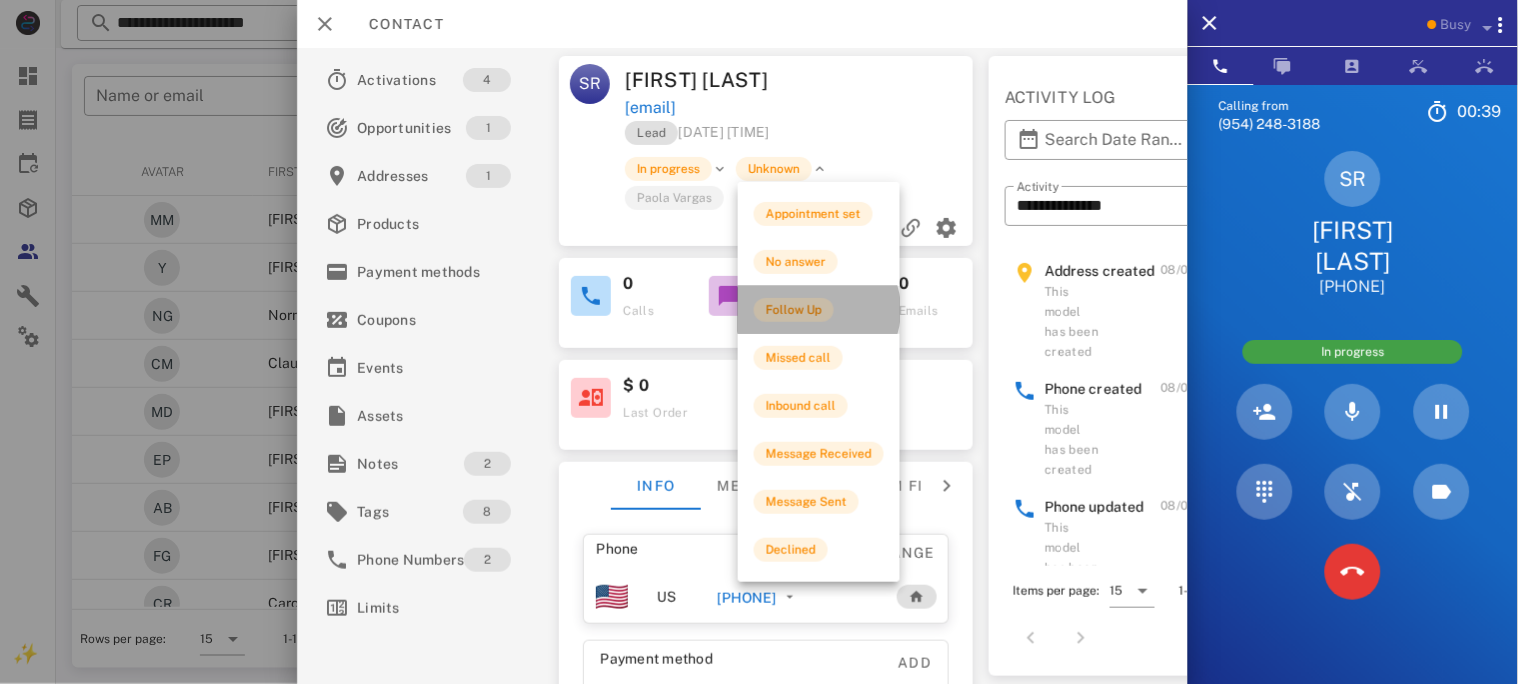 click on "Follow Up" at bounding box center [794, 310] 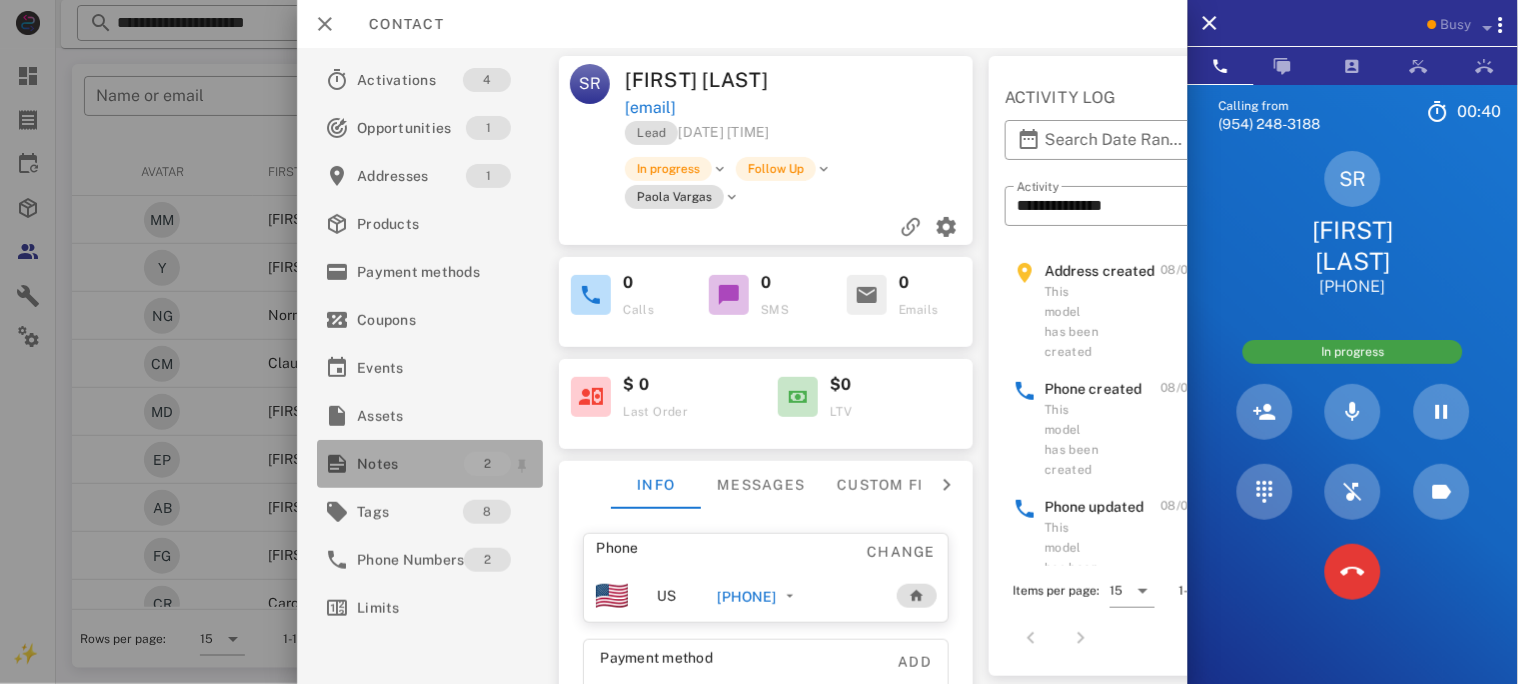 click on "Notes" at bounding box center [410, 464] 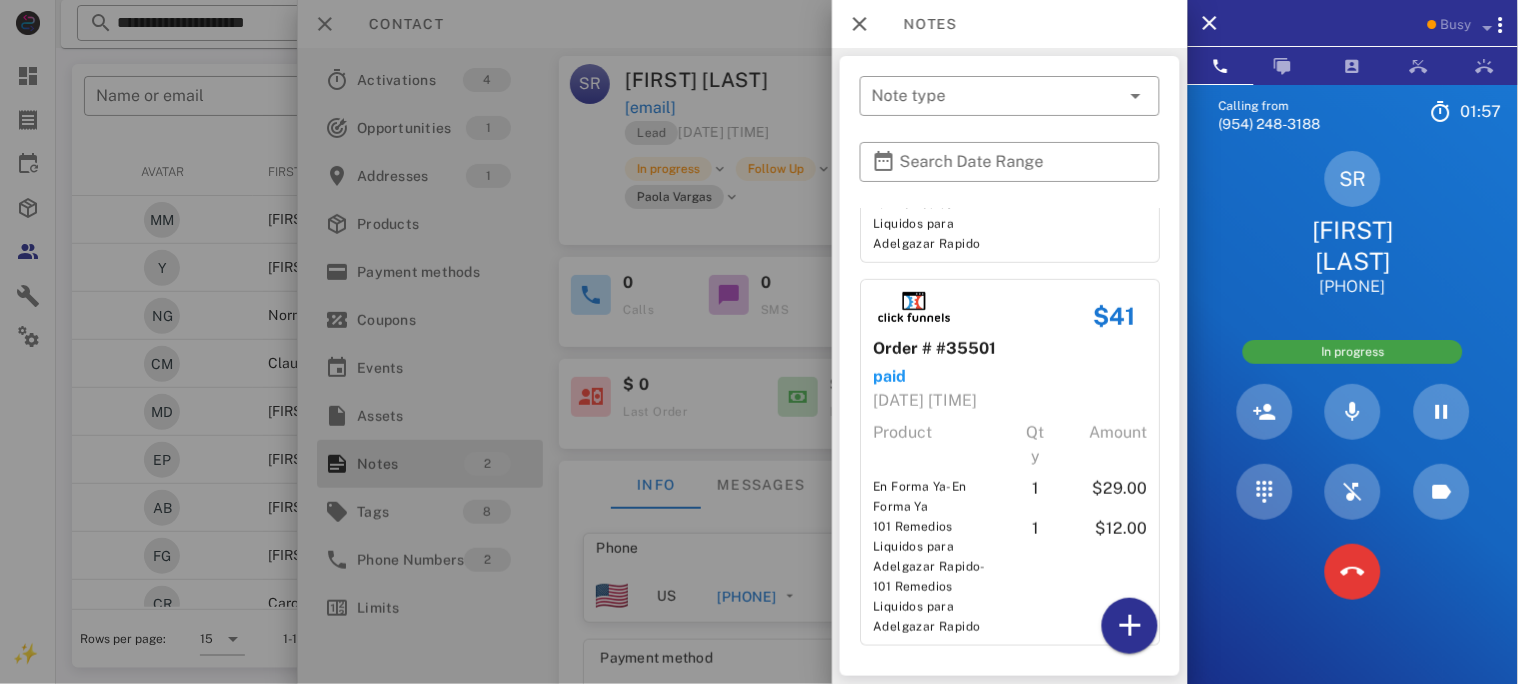 scroll, scrollTop: 315, scrollLeft: 0, axis: vertical 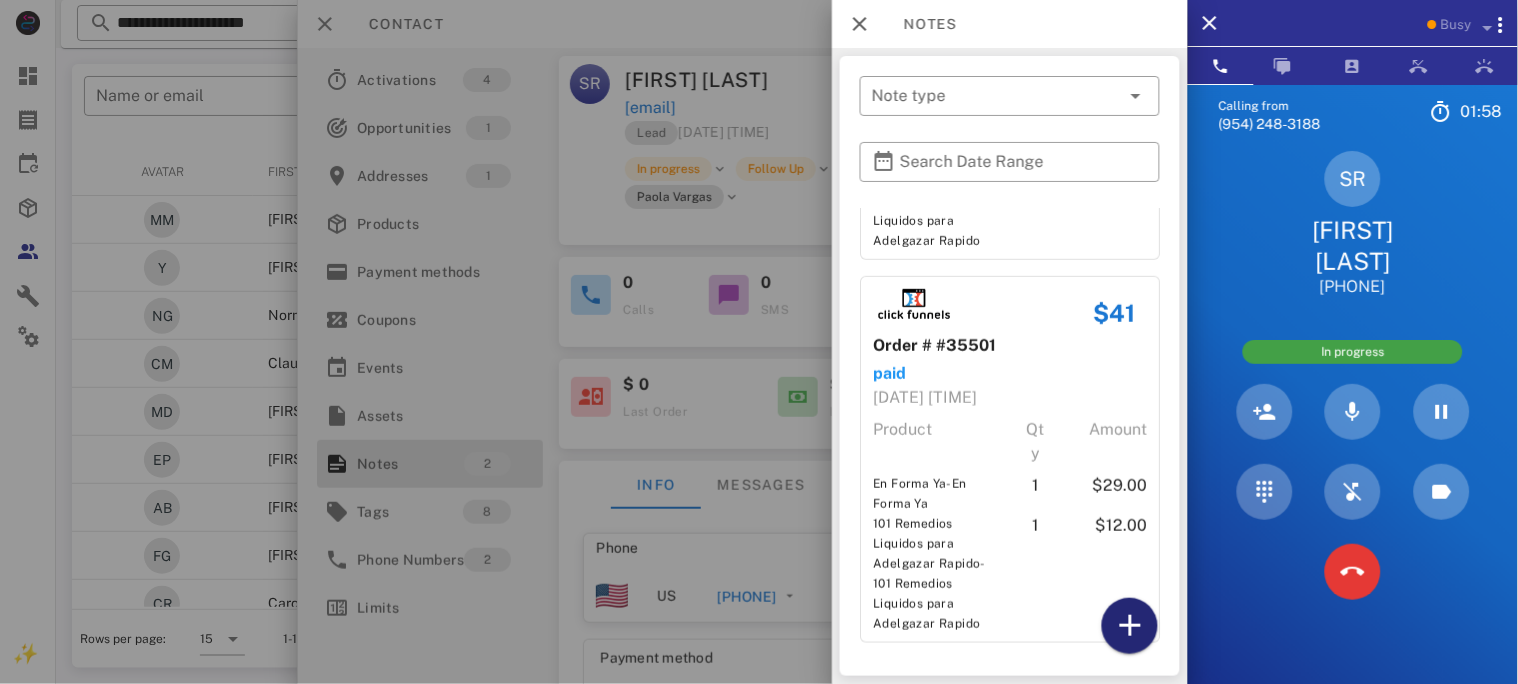 click at bounding box center [1130, 626] 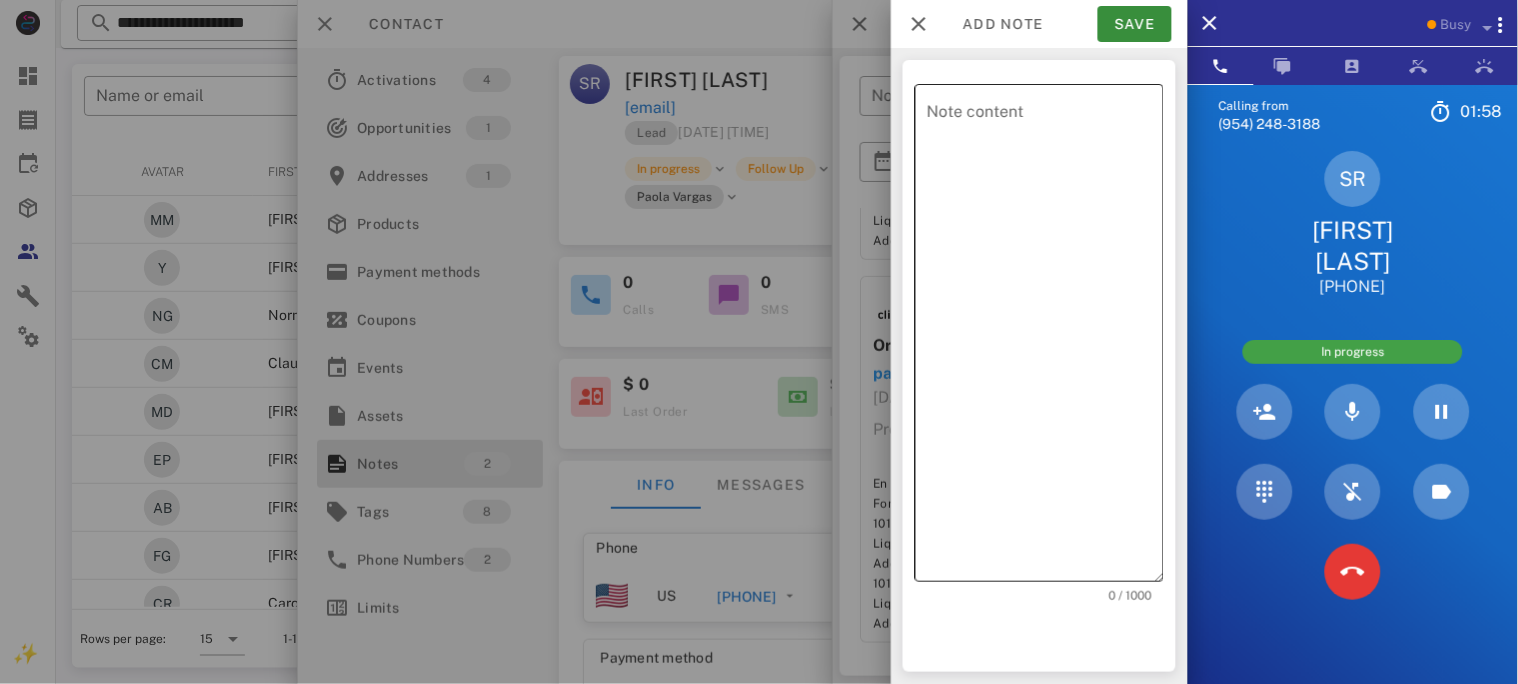 click on "Note content" at bounding box center (1045, 338) 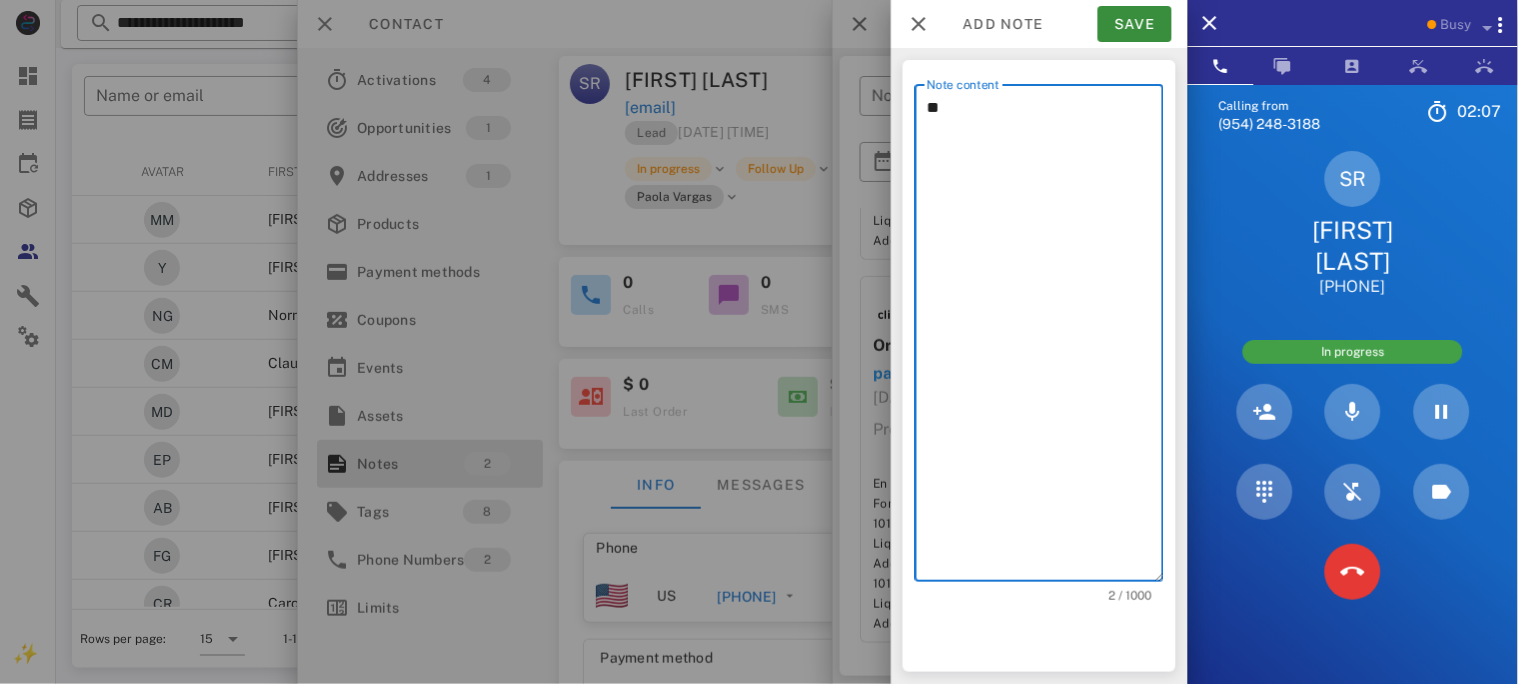 type on "*" 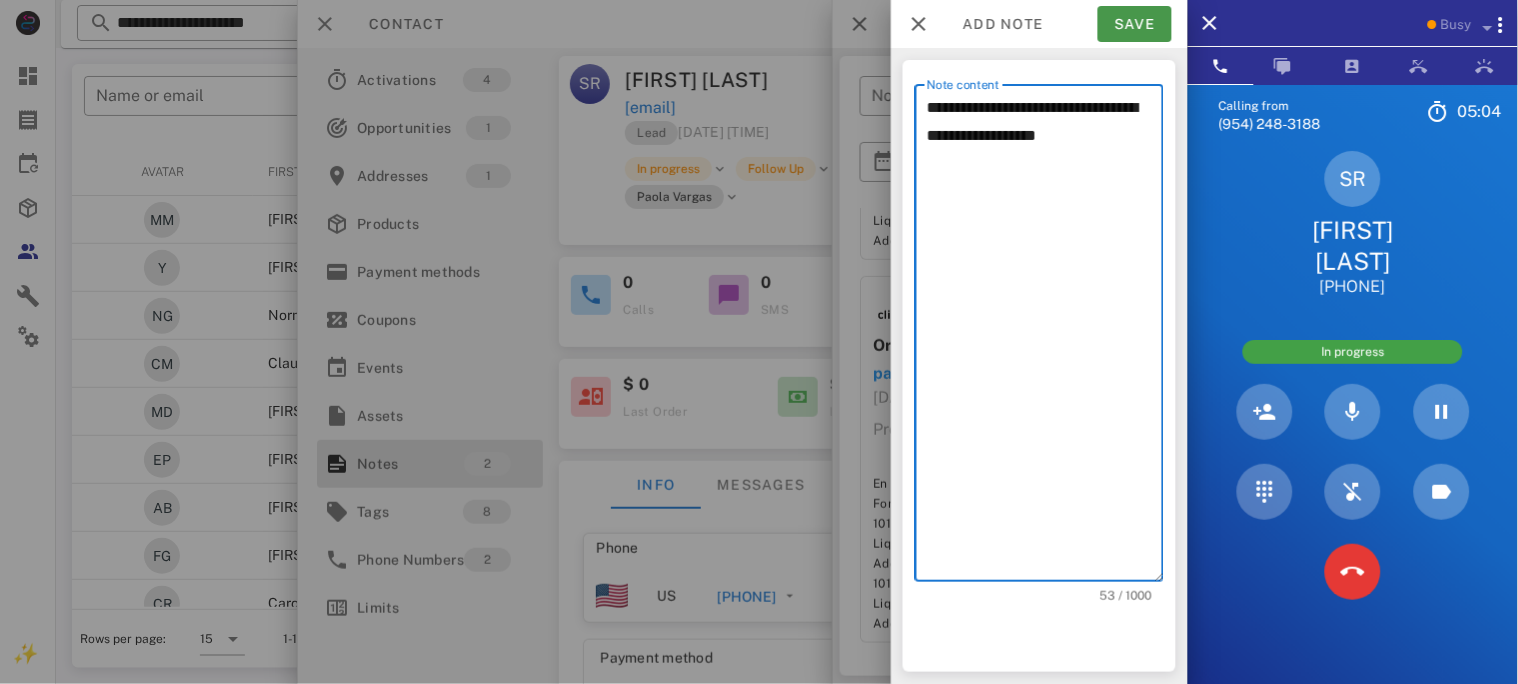 type on "**********" 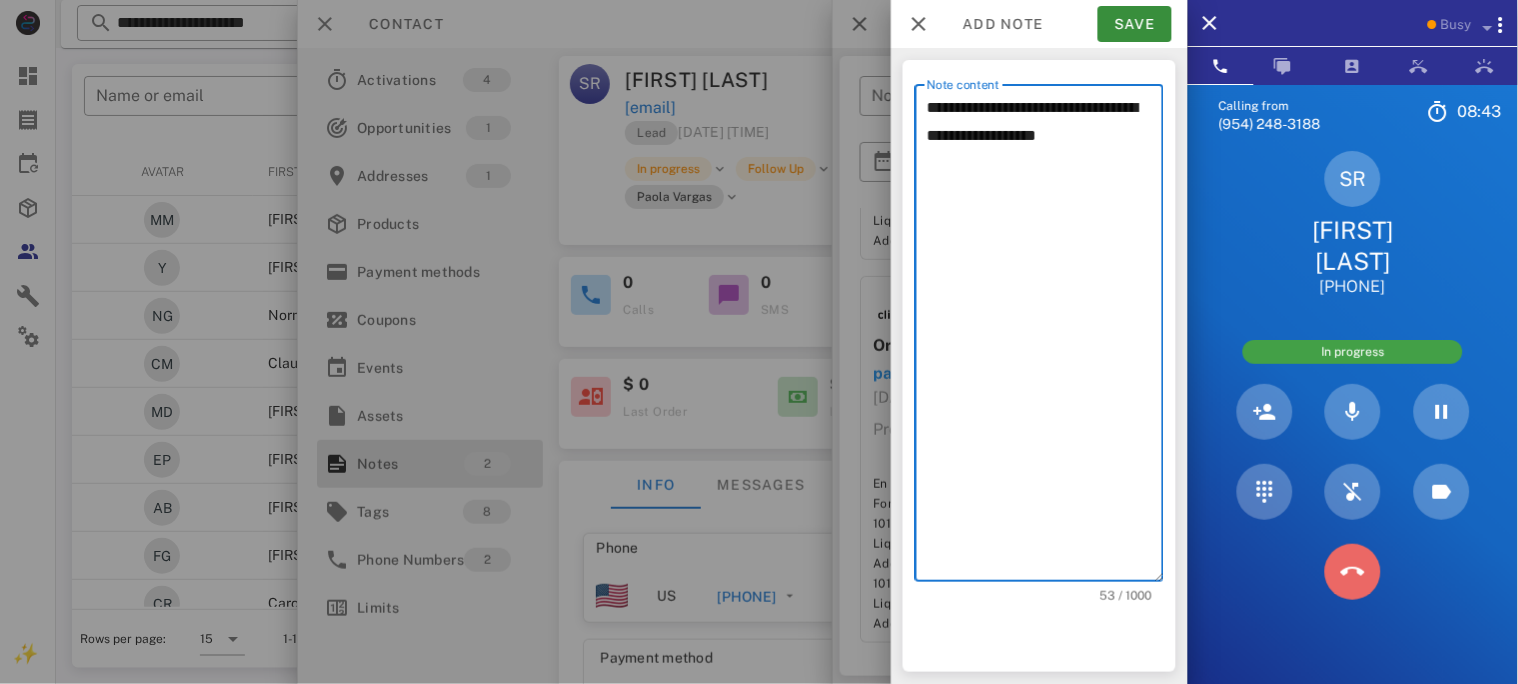 click at bounding box center [1353, 572] 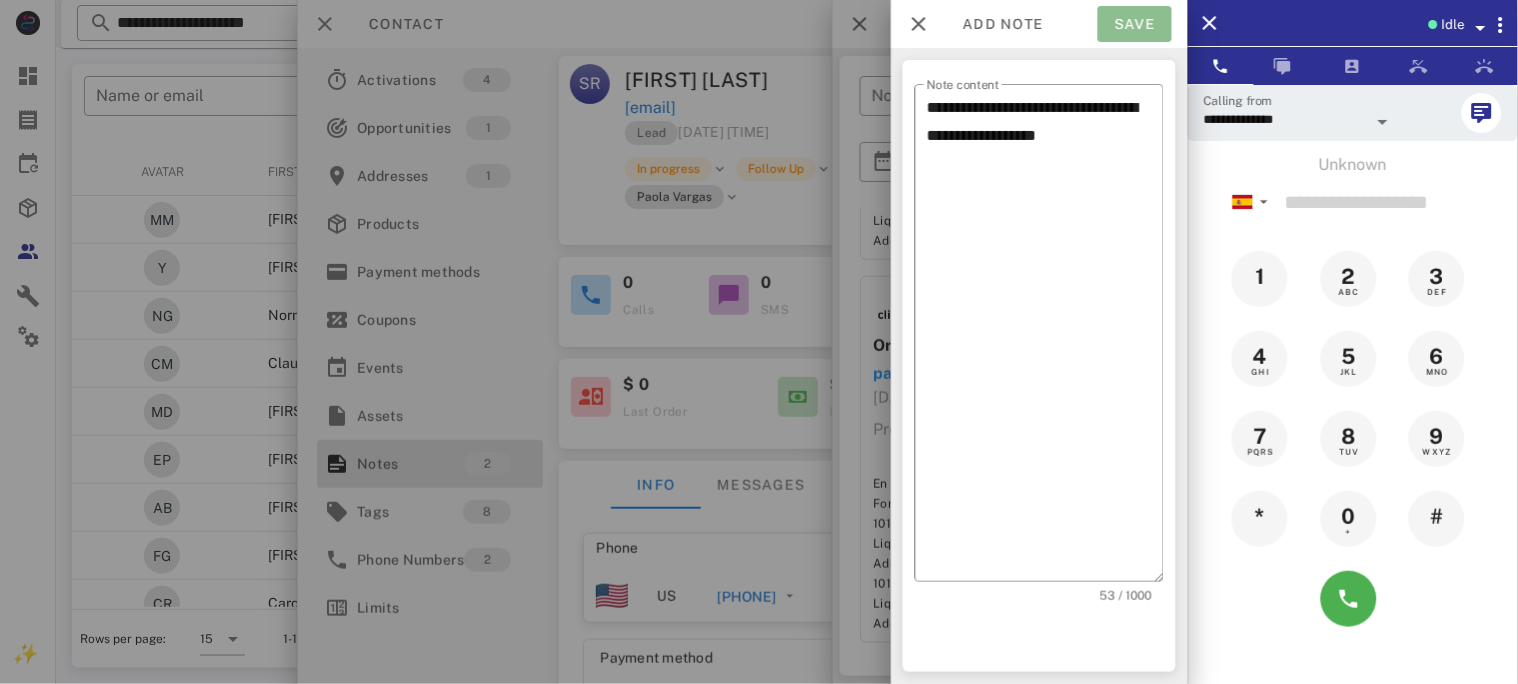 click on "Save" at bounding box center [1135, 24] 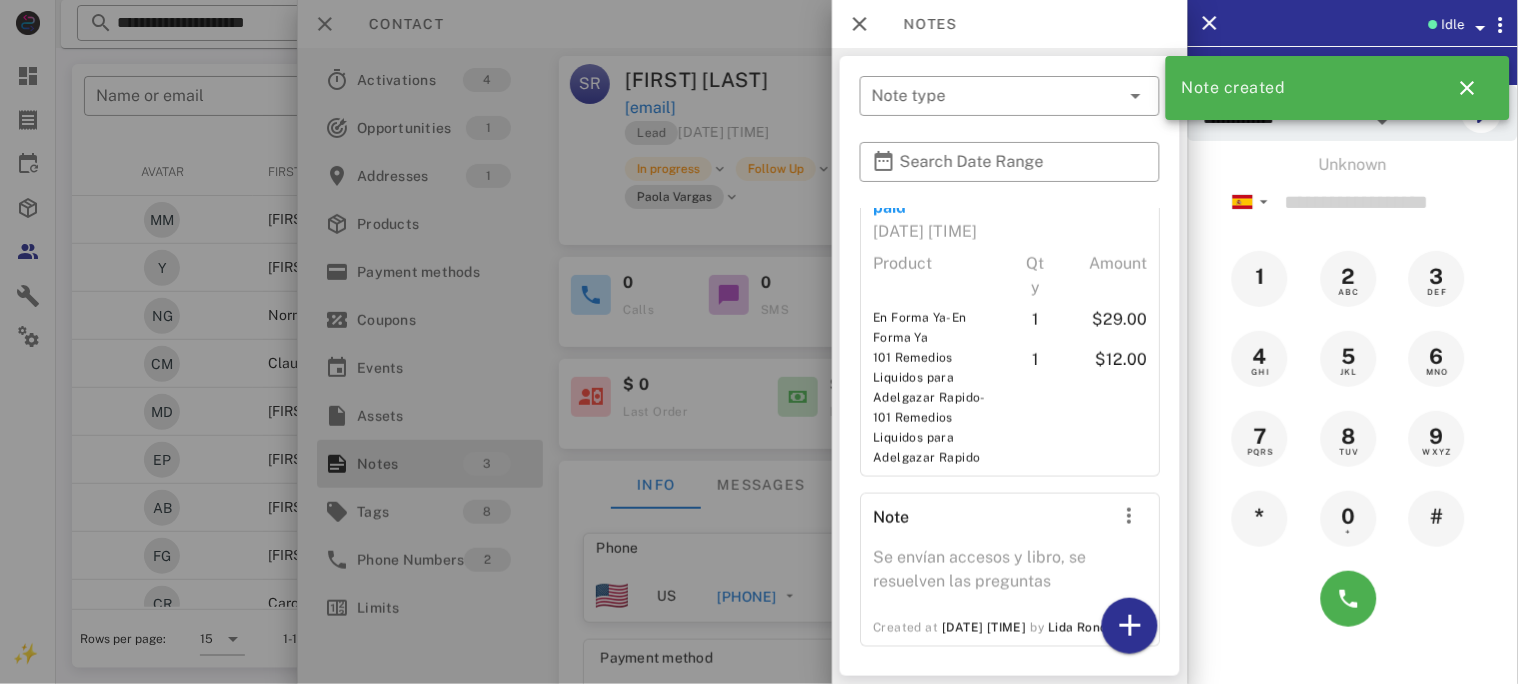 scroll, scrollTop: 505, scrollLeft: 0, axis: vertical 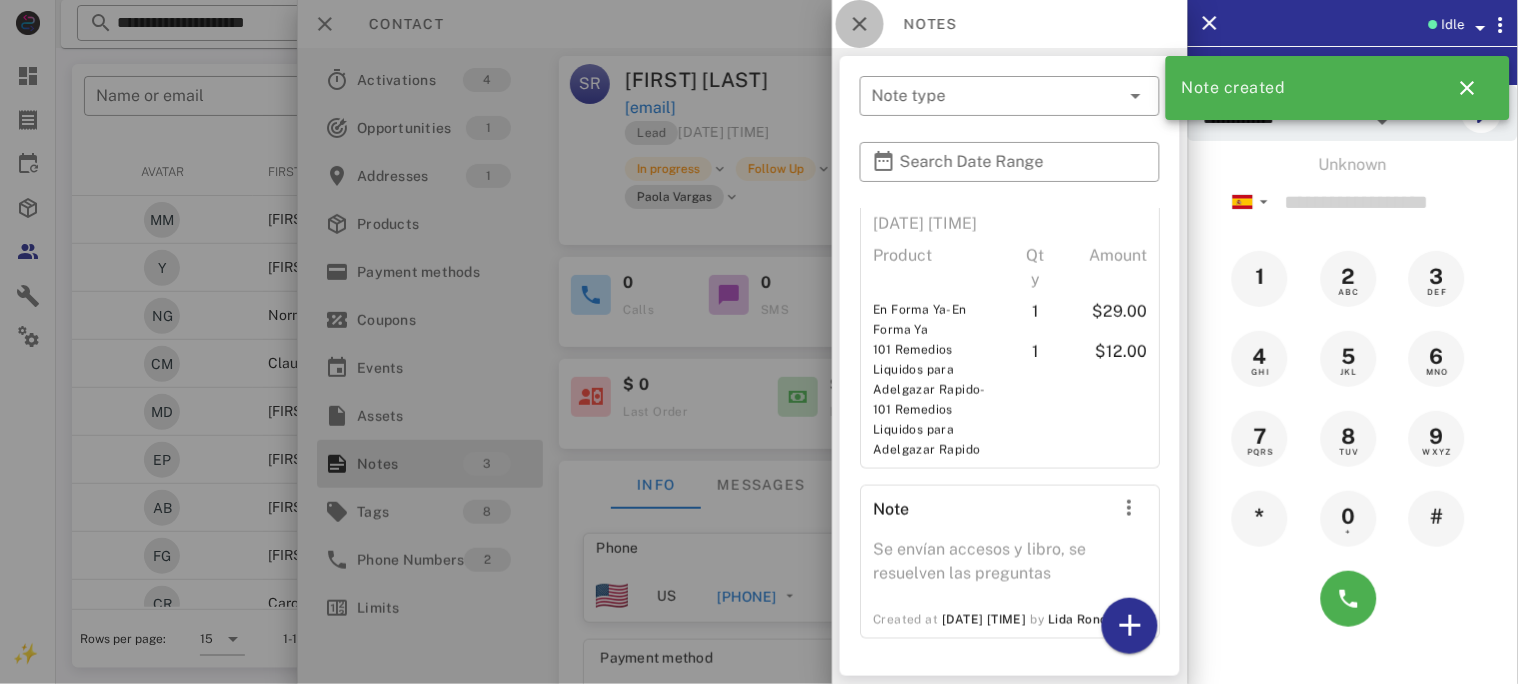click at bounding box center (860, 24) 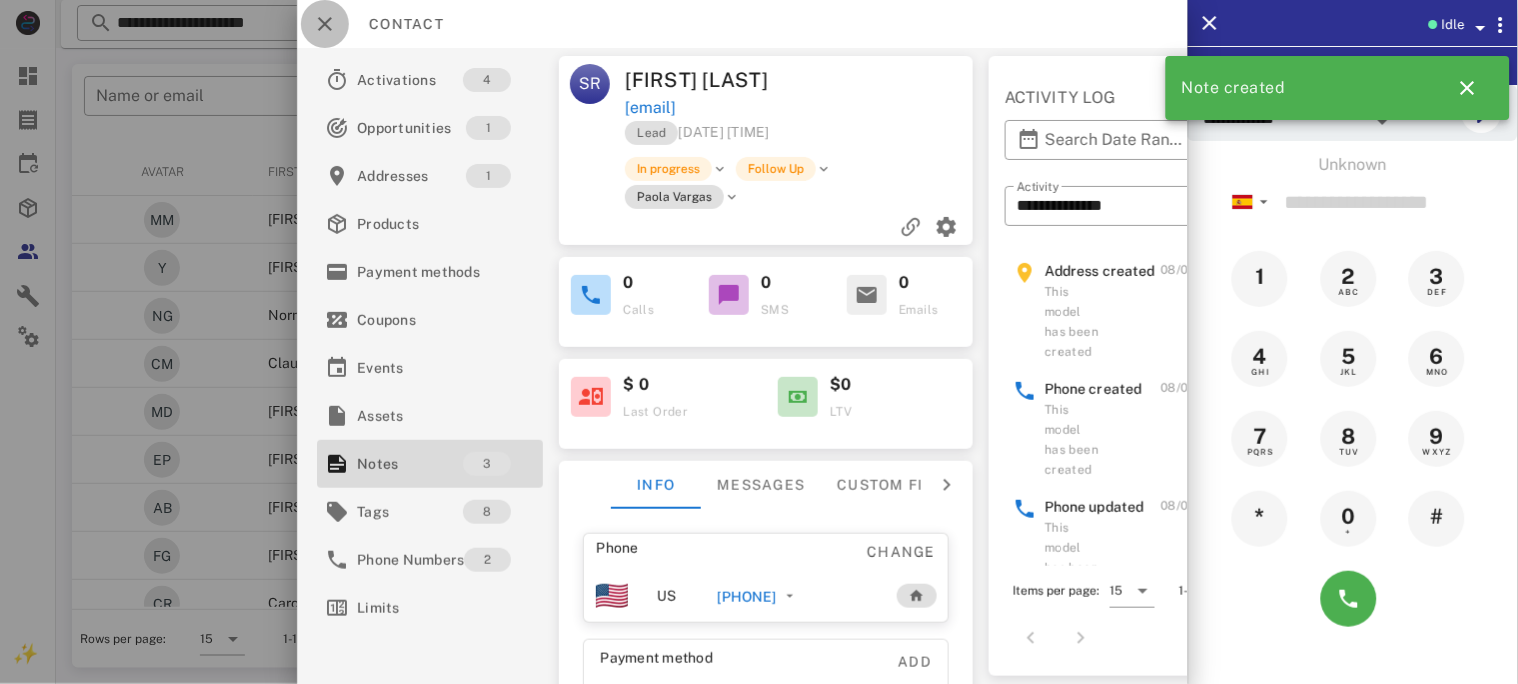 click at bounding box center [325, 24] 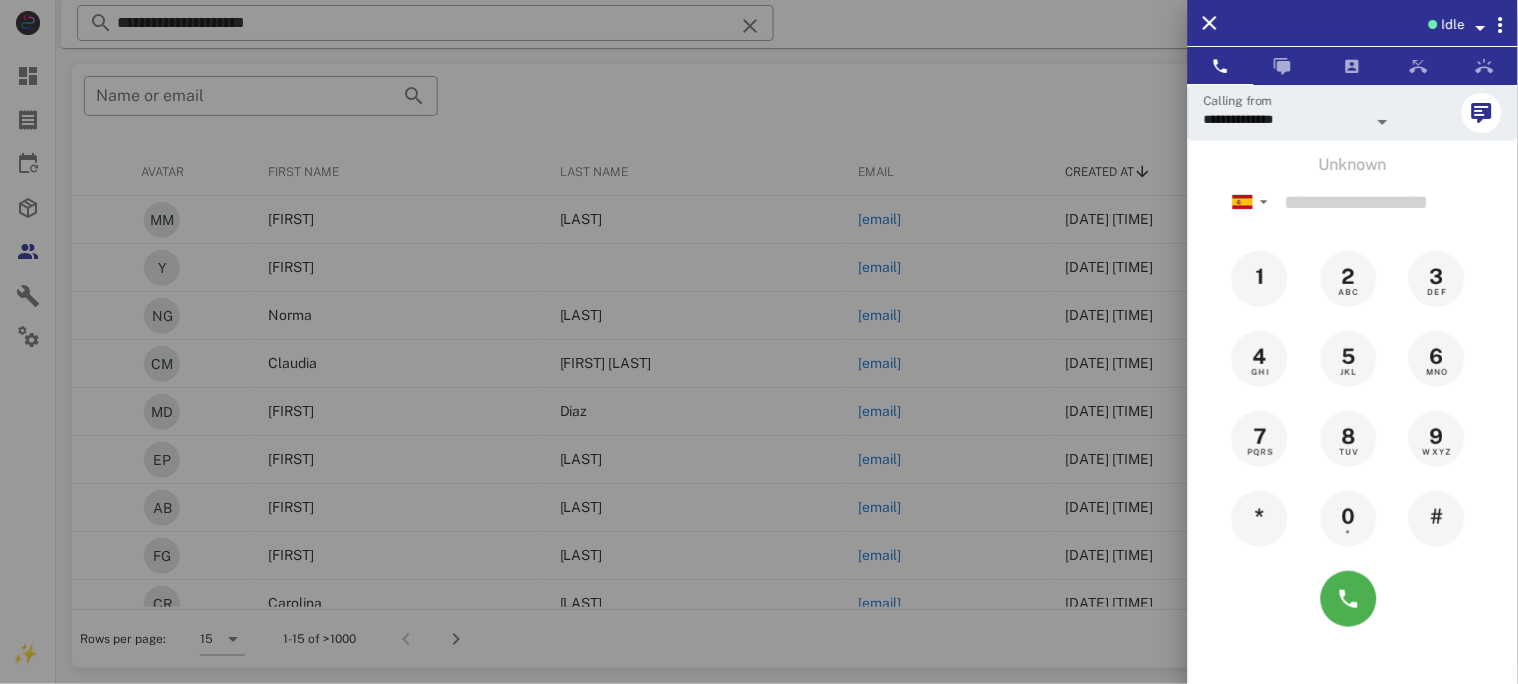 click at bounding box center [759, 342] 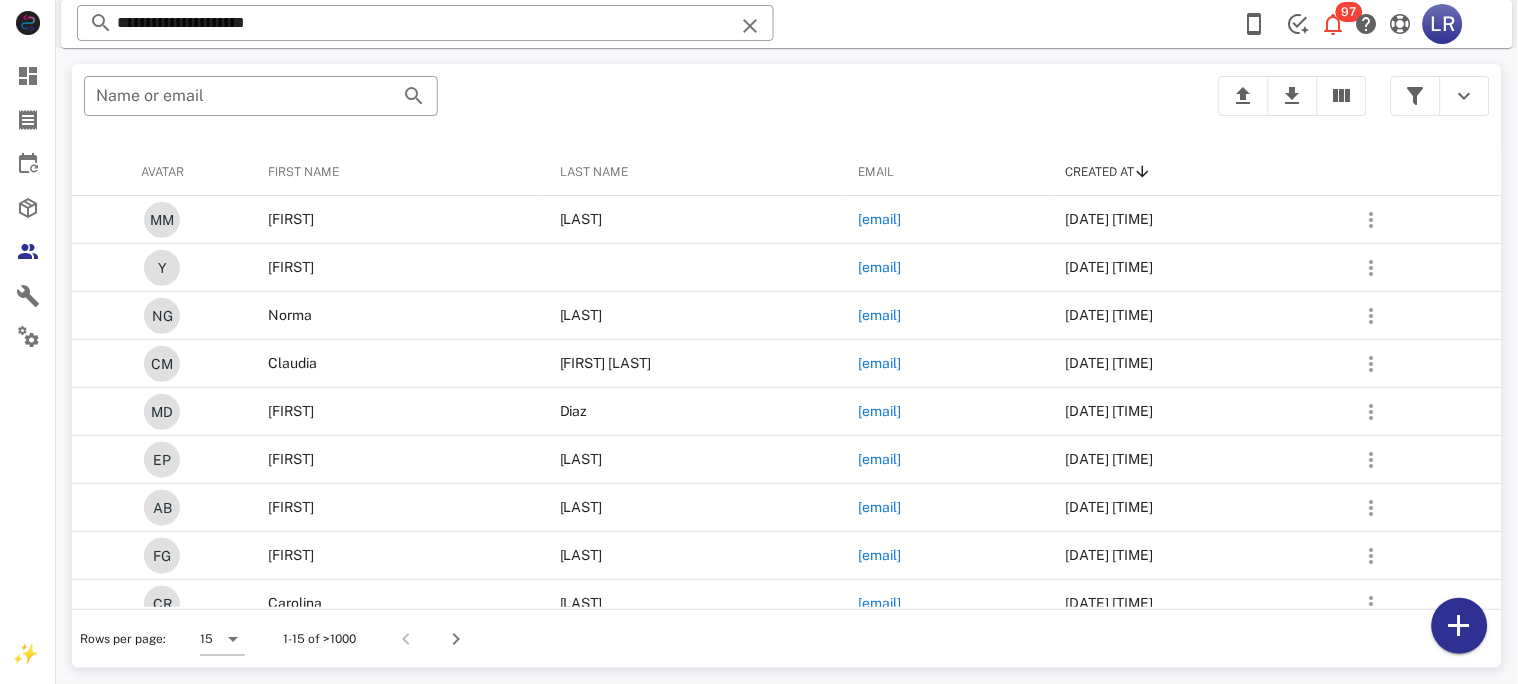 click at bounding box center [750, 26] 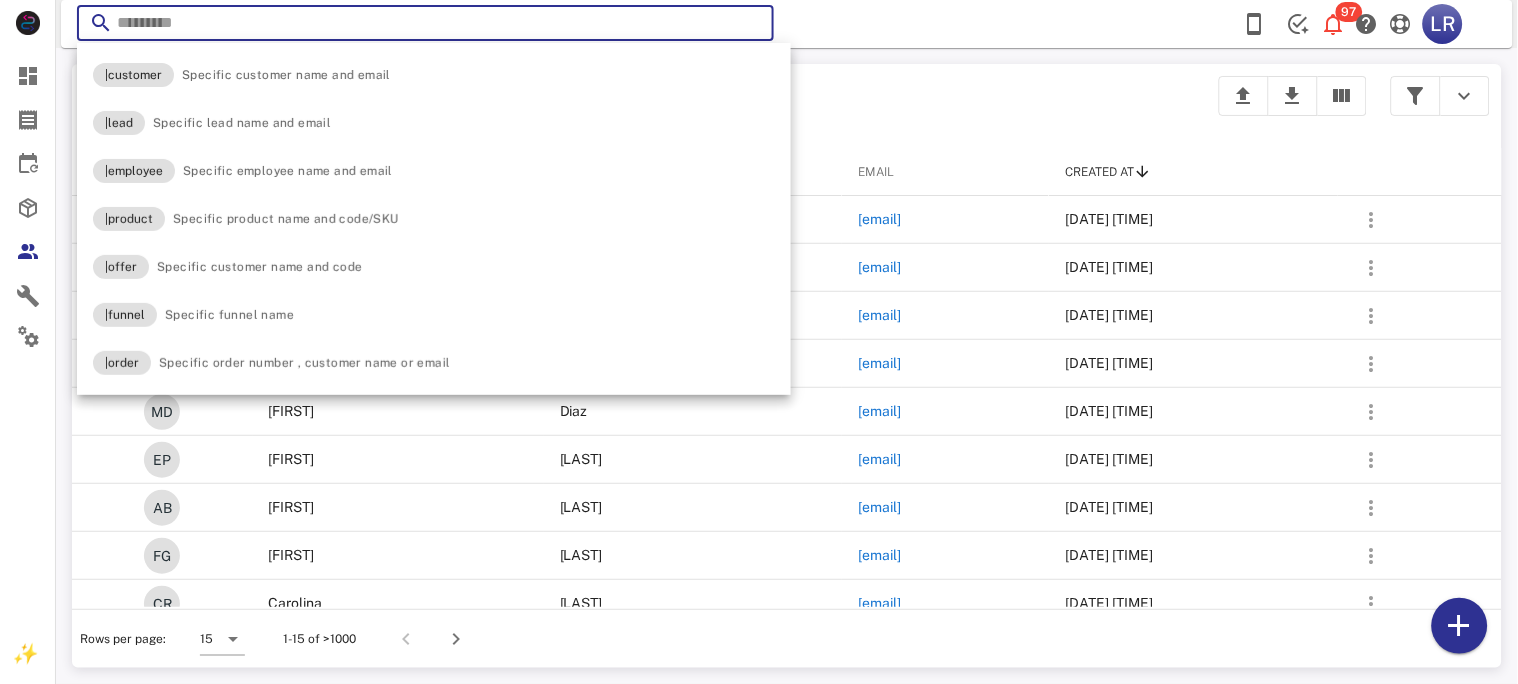 paste on "**********" 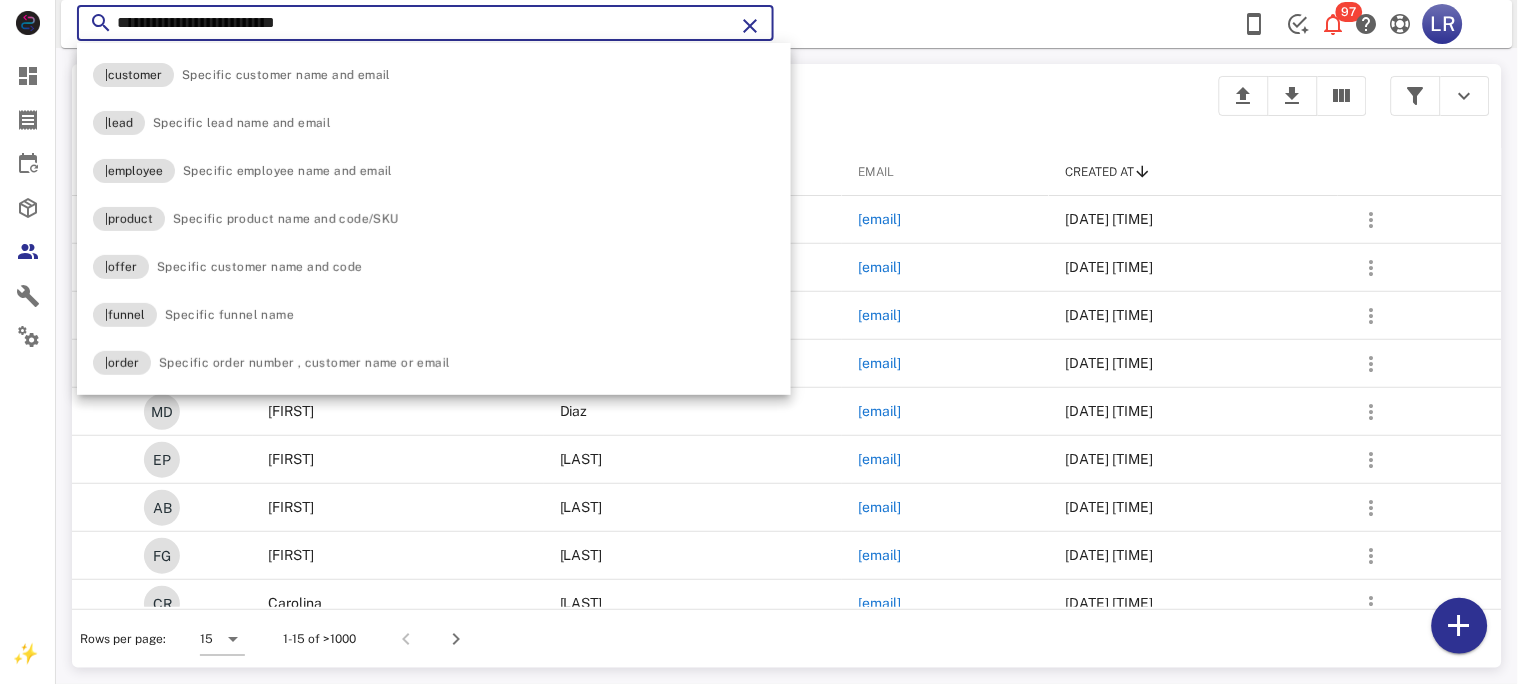 type on "**********" 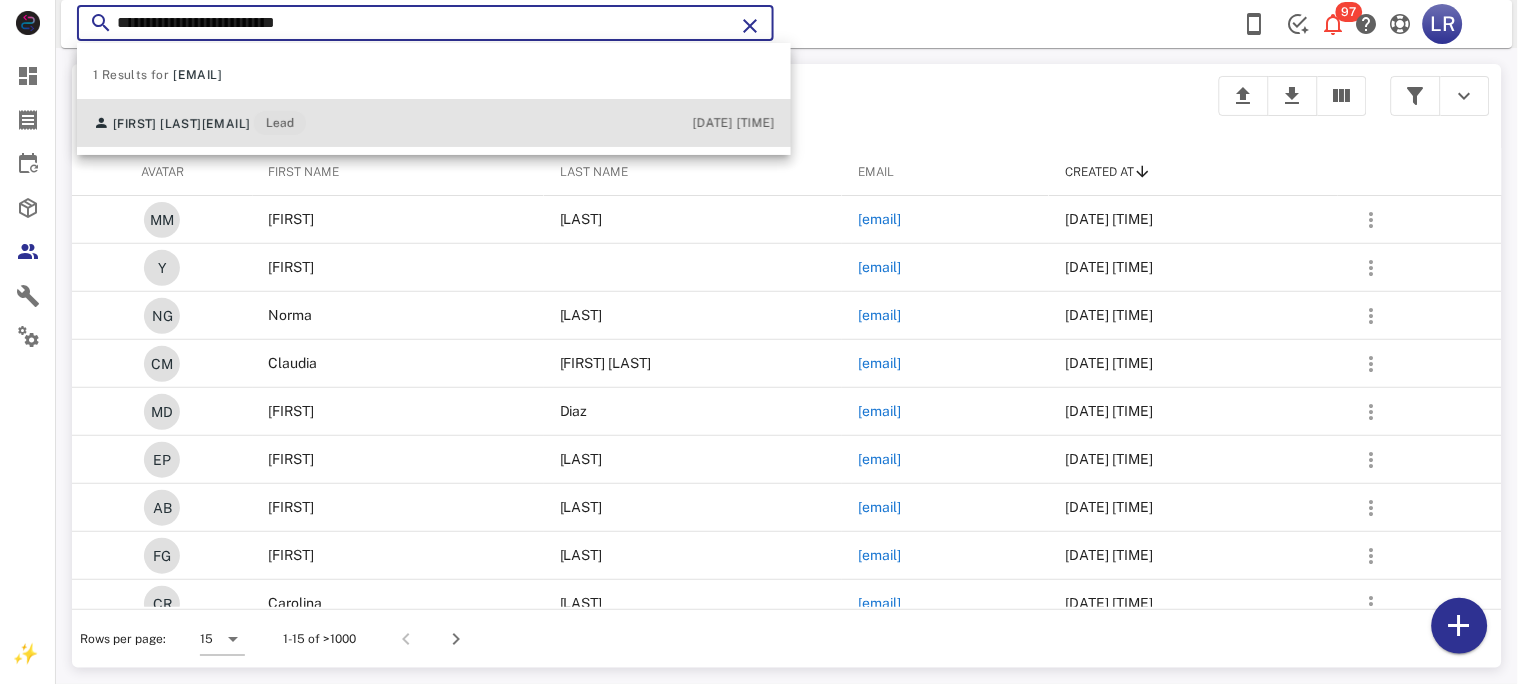 click on "angelachavarriab@gmail.com" at bounding box center [226, 124] 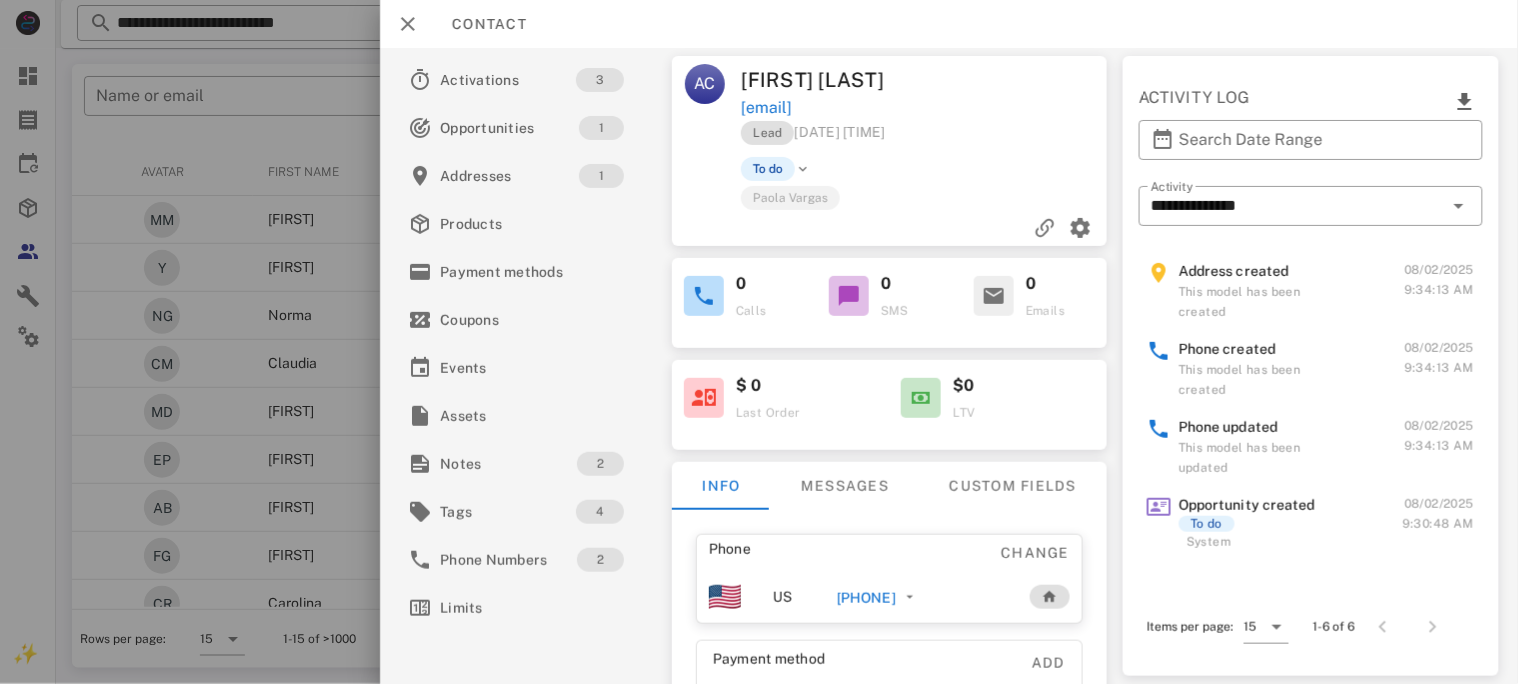 click on "+50684024051" at bounding box center (865, 598) 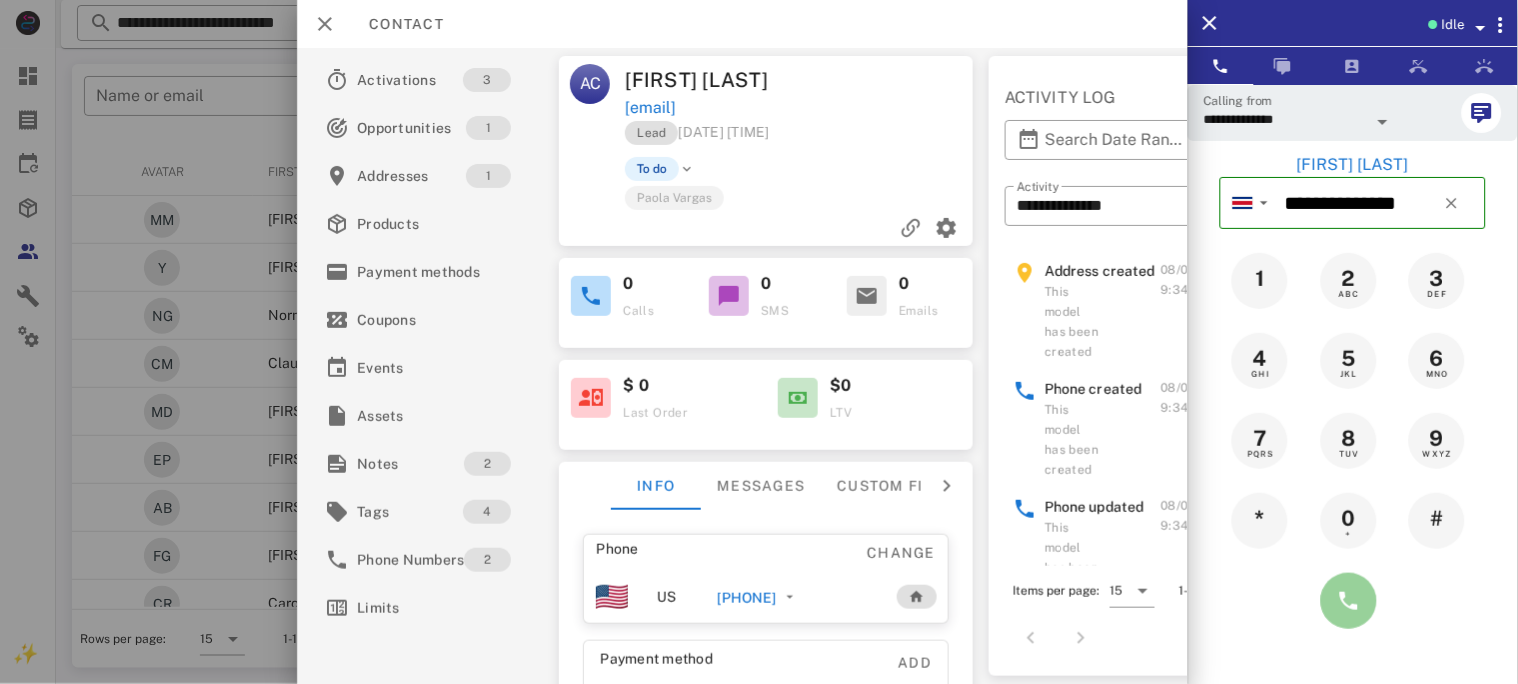 click at bounding box center [1349, 601] 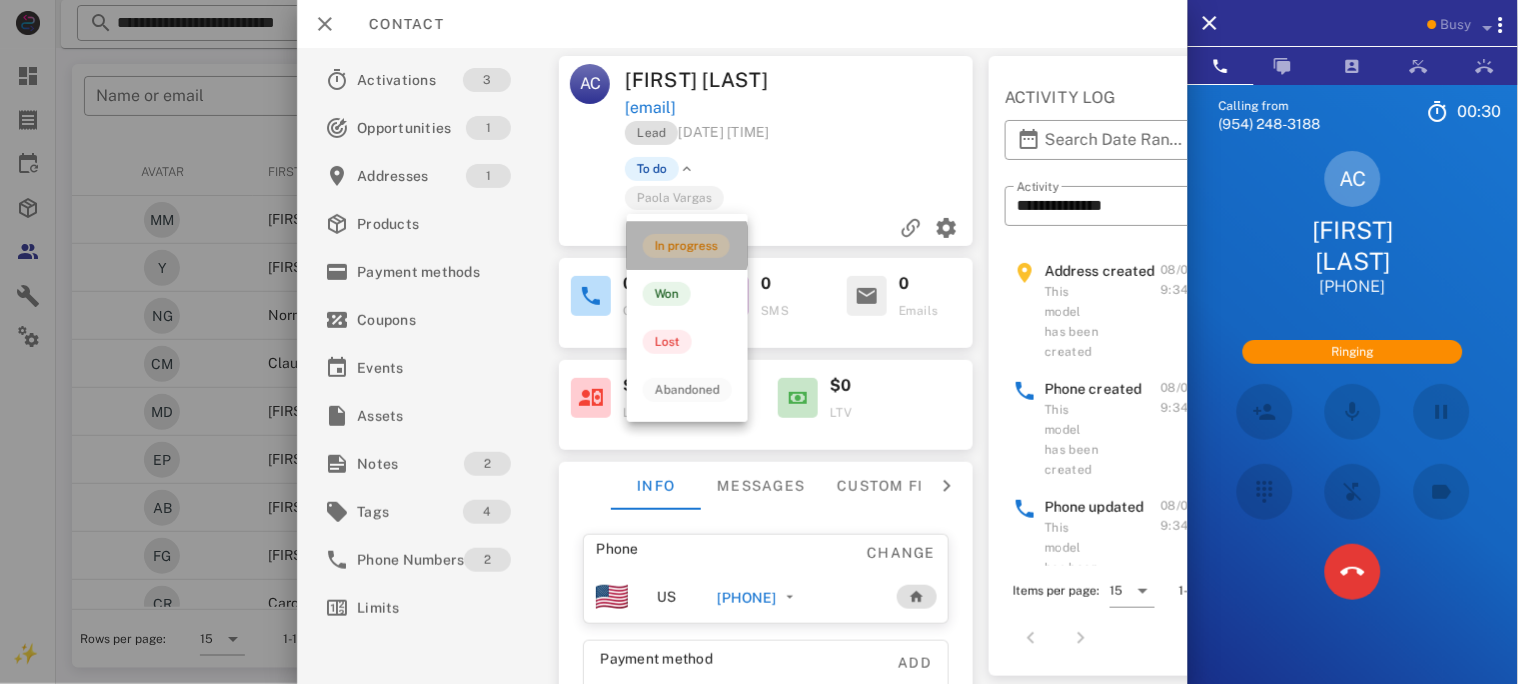 click on "In progress" at bounding box center [686, 246] 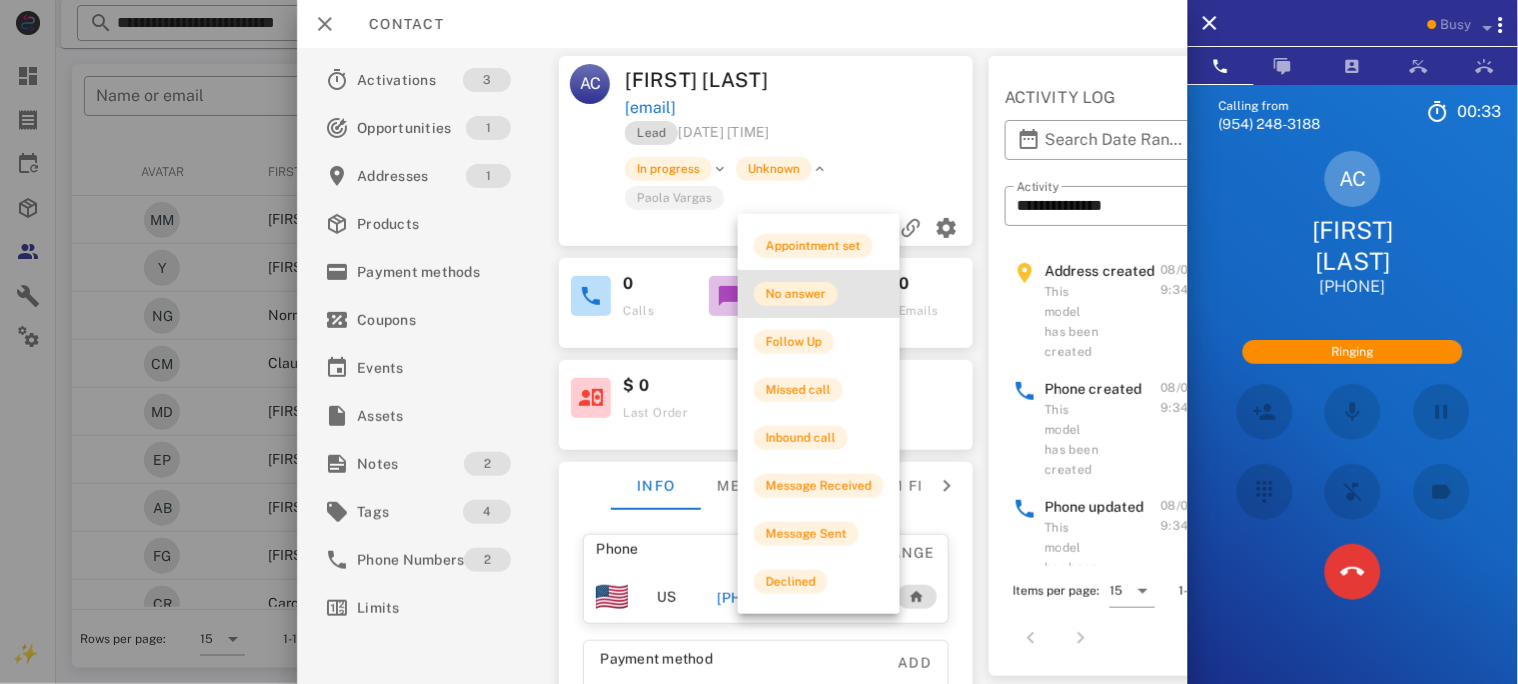 click on "No answer" at bounding box center (796, 294) 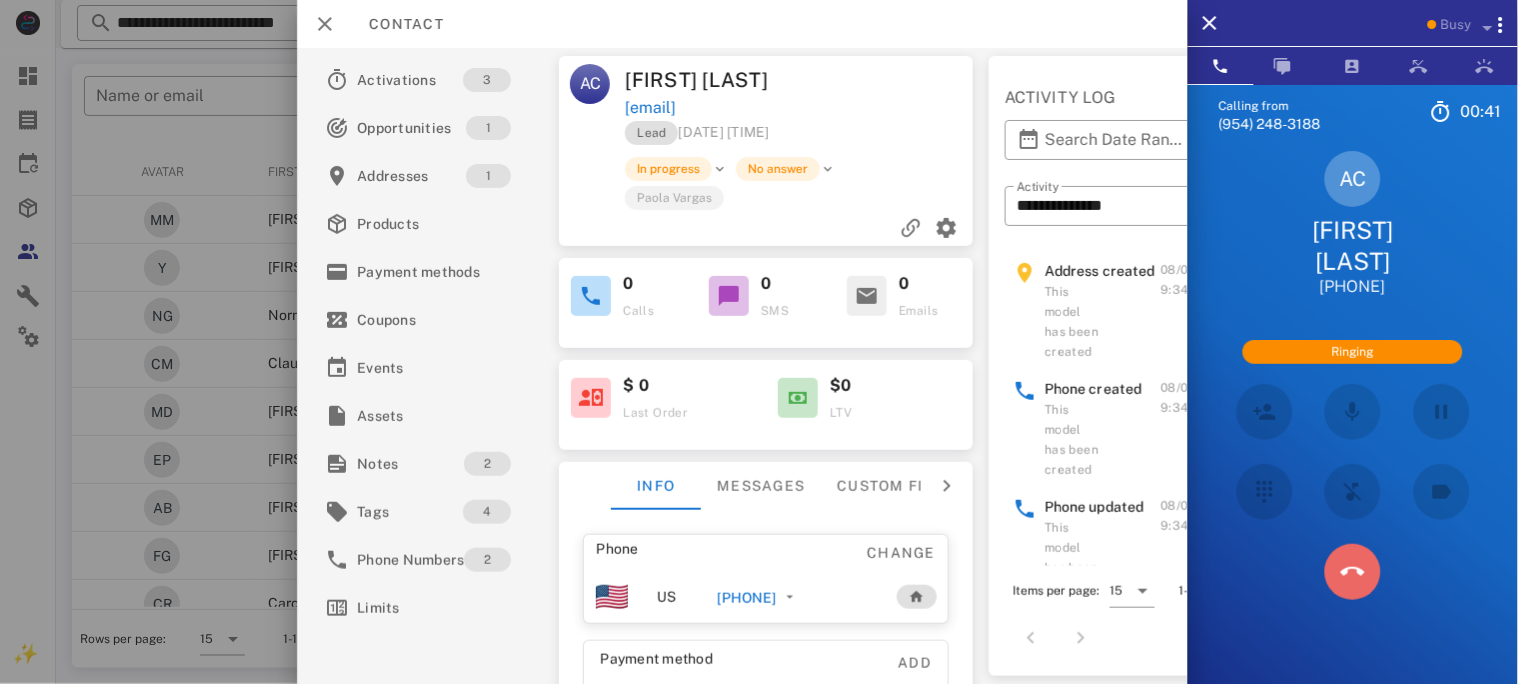 click at bounding box center [1353, 572] 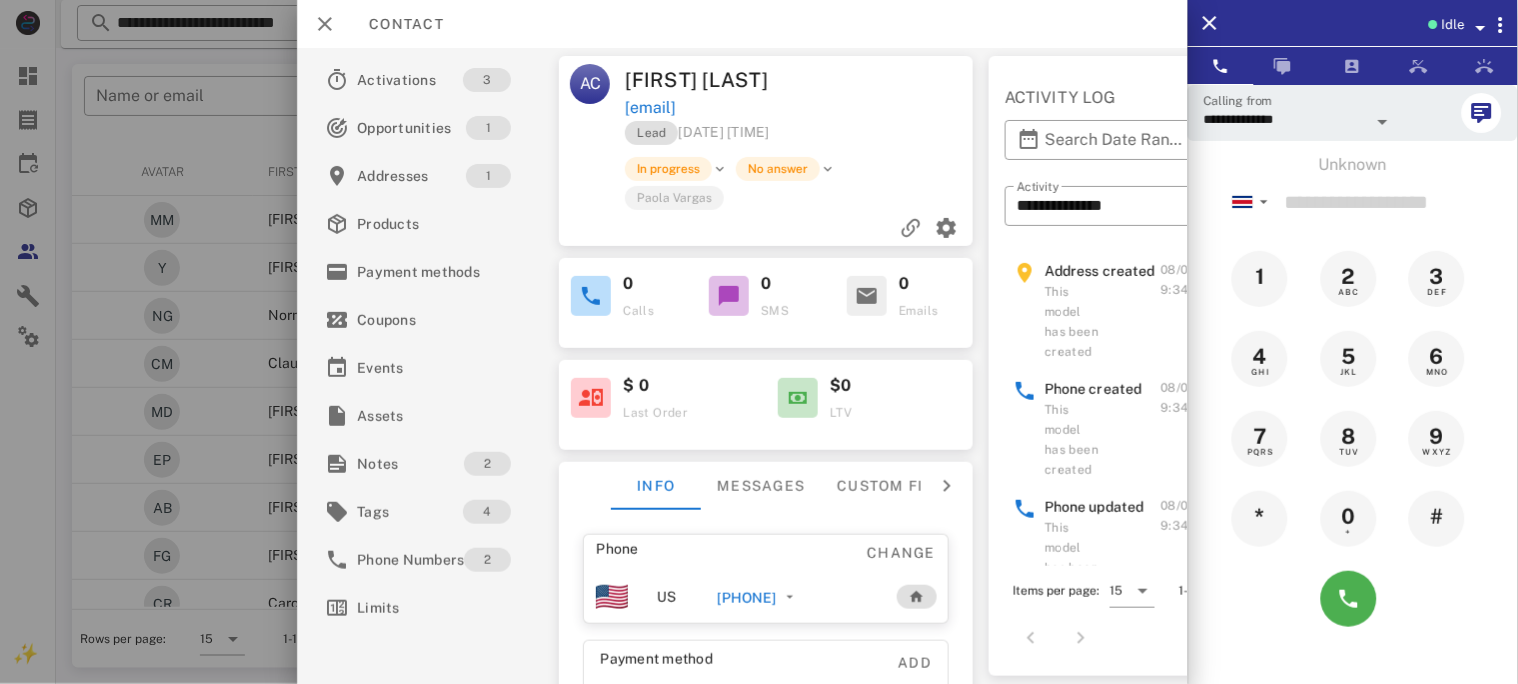 click on "+50684024051" at bounding box center [746, 598] 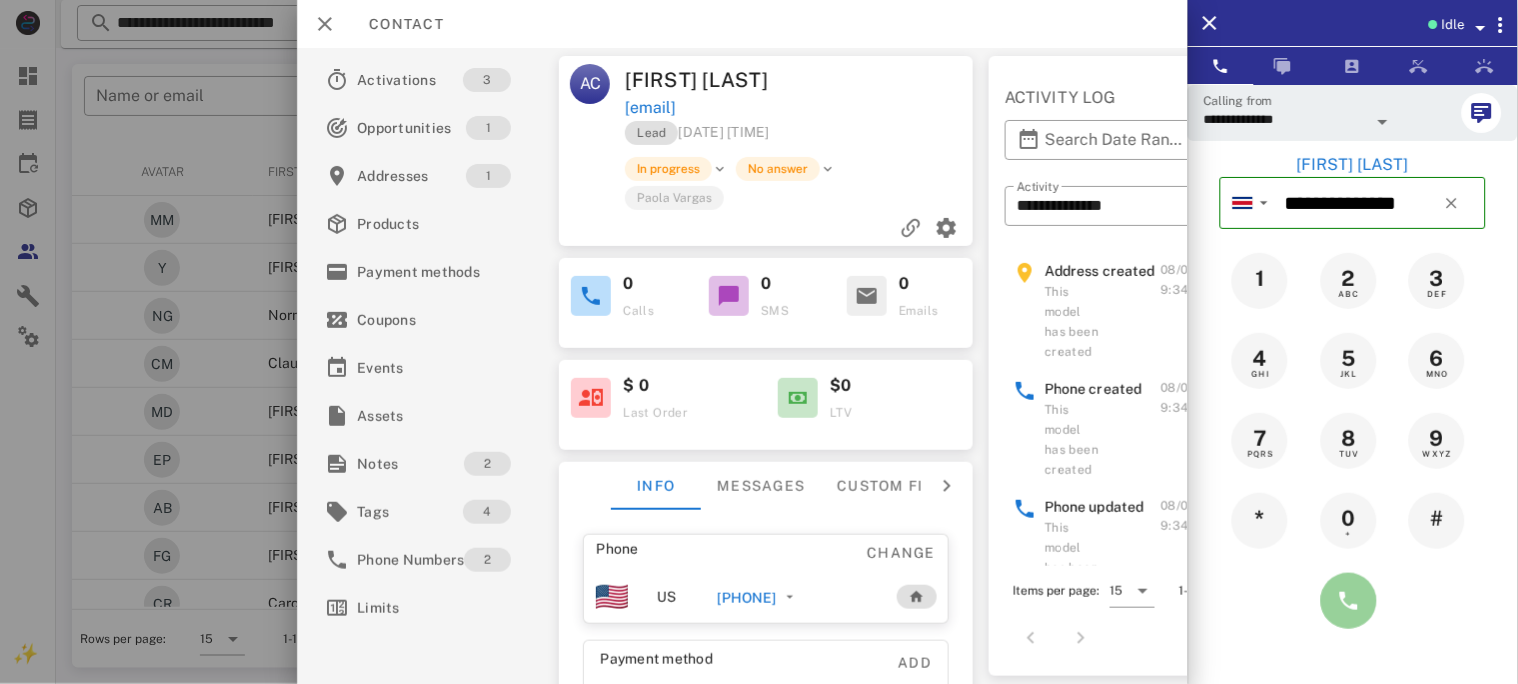 click at bounding box center [1349, 601] 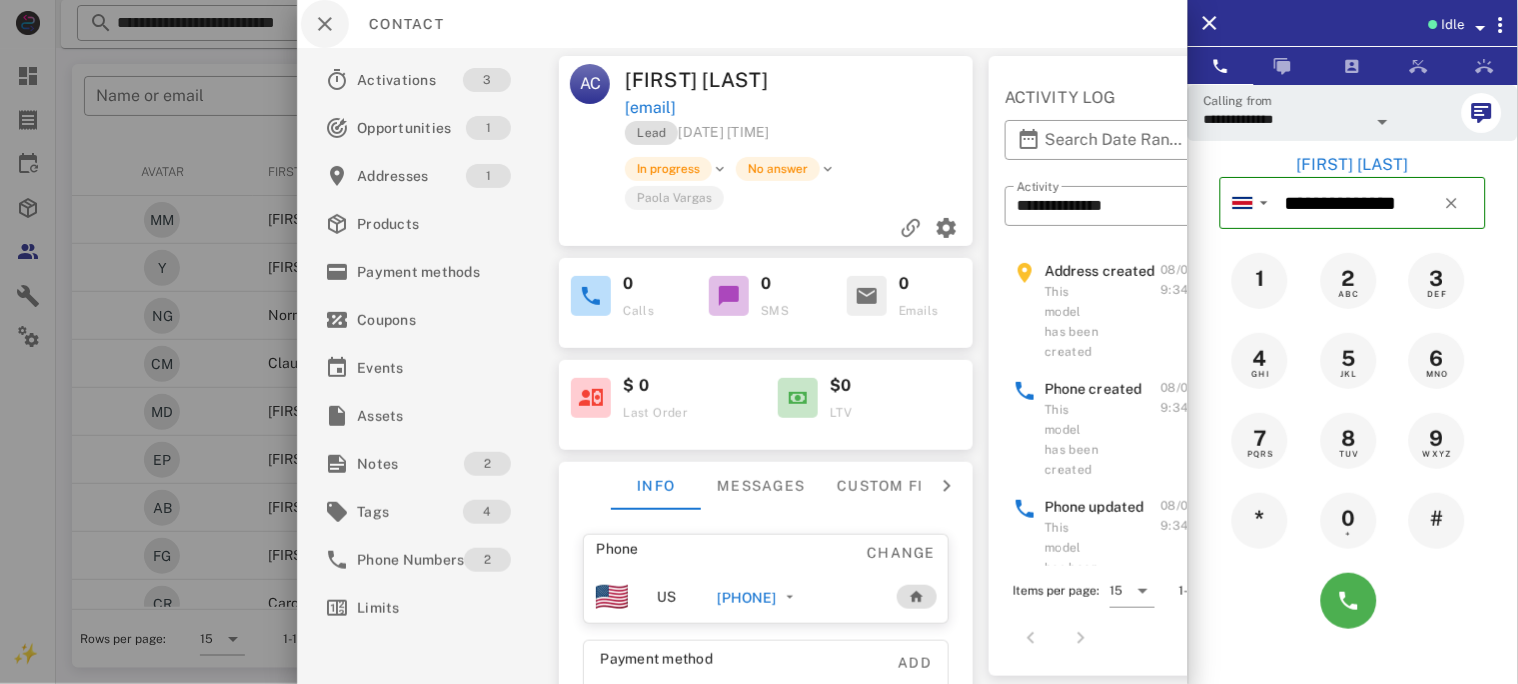 type 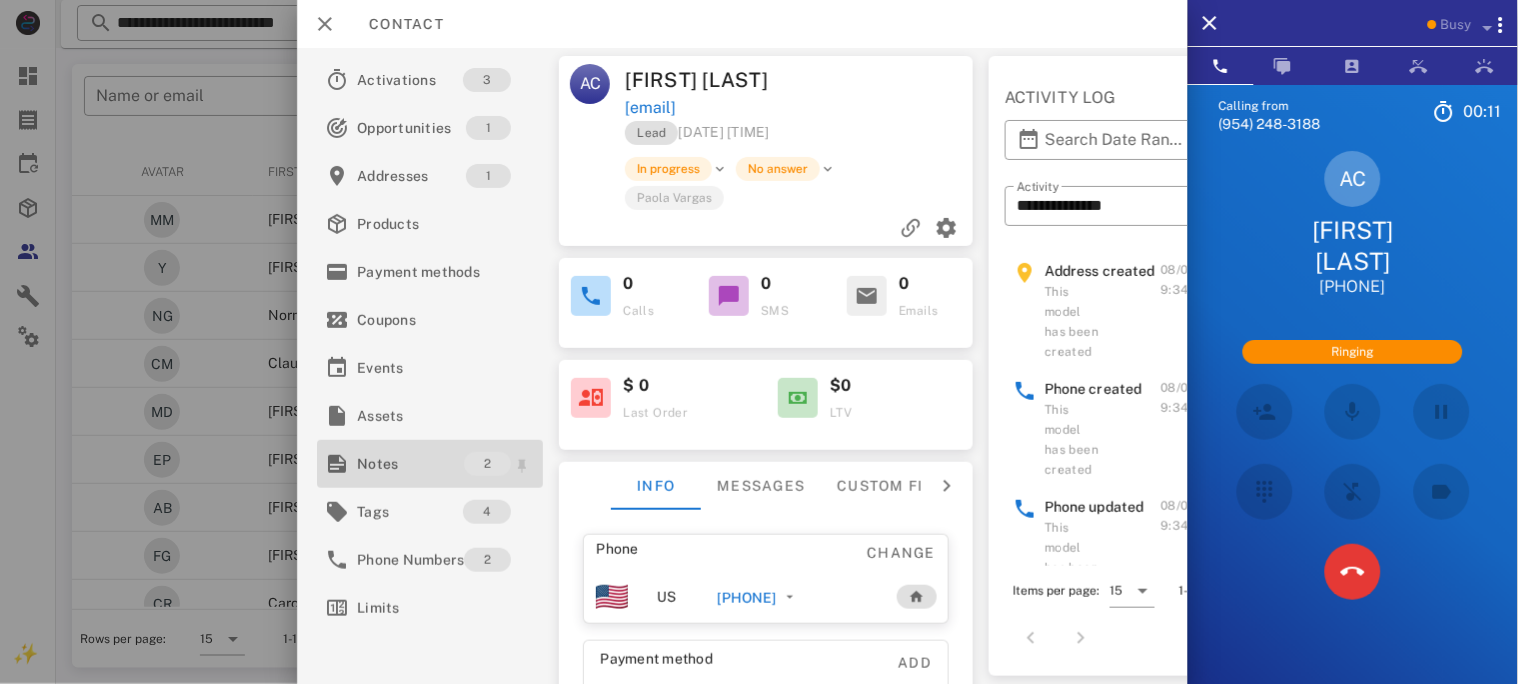 click on "Notes" at bounding box center [410, 464] 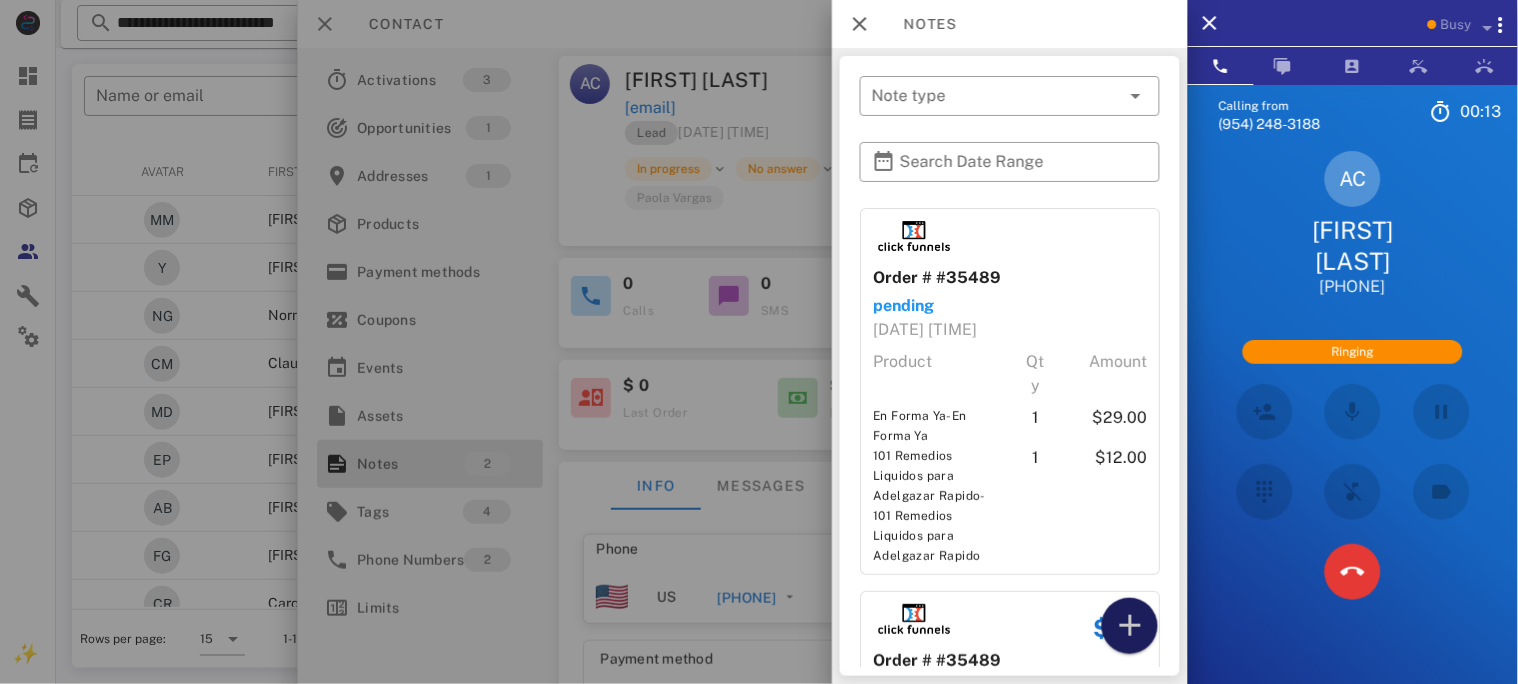 click at bounding box center (1130, 626) 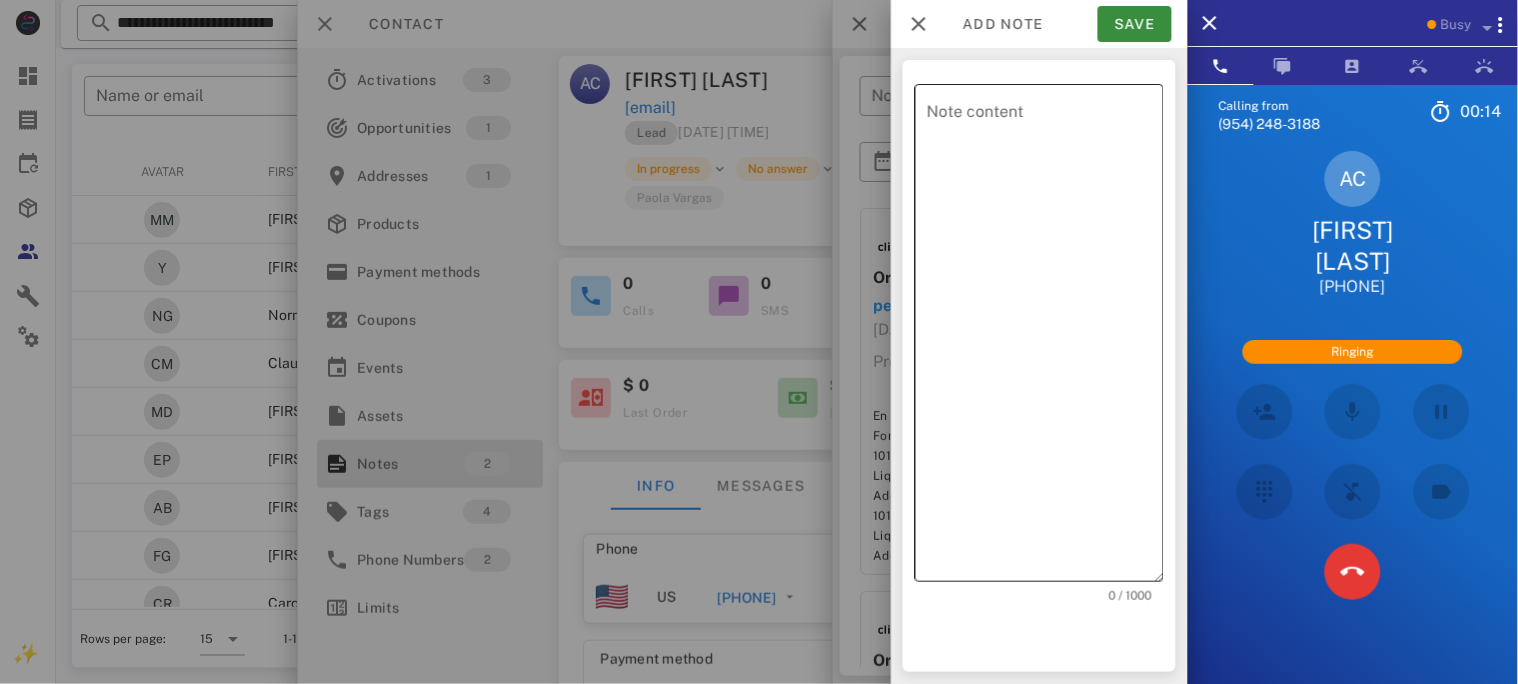 click on "Note content" at bounding box center [1045, 338] 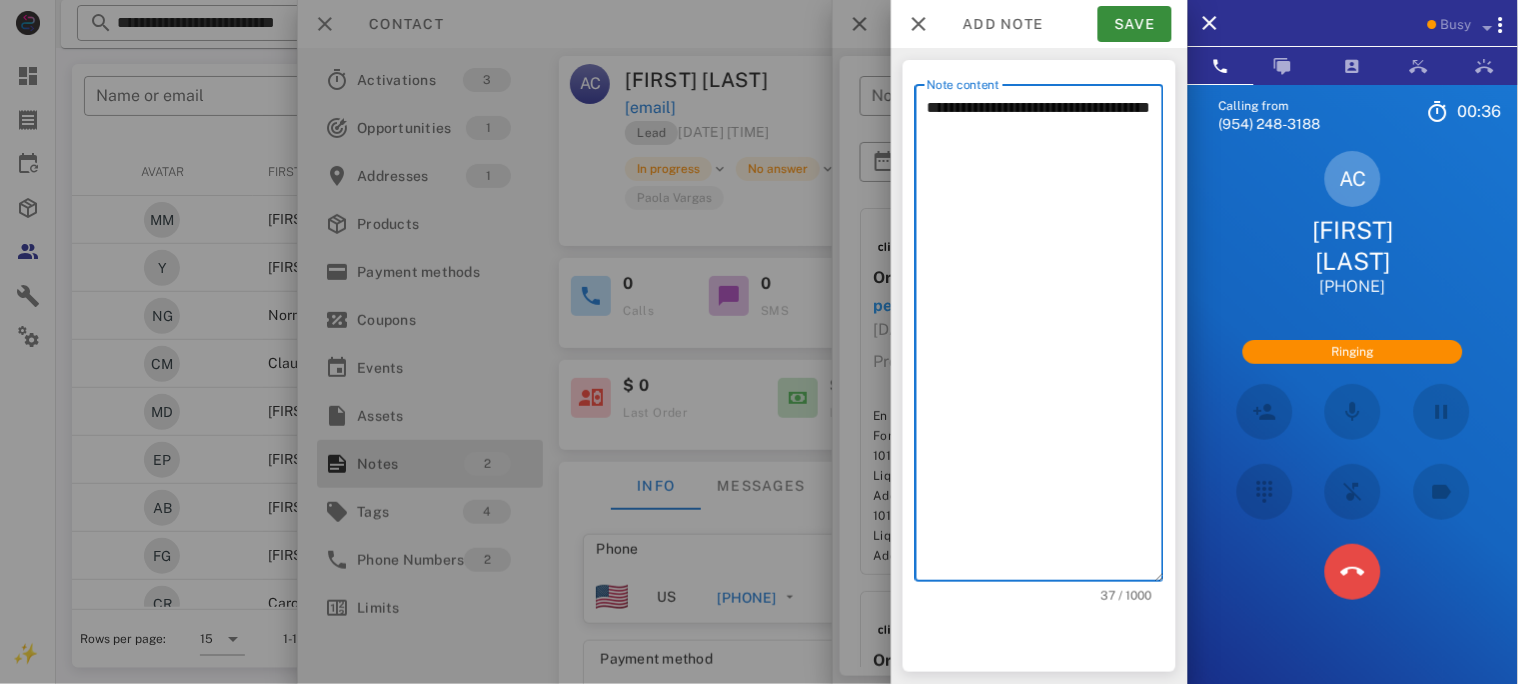 type on "**********" 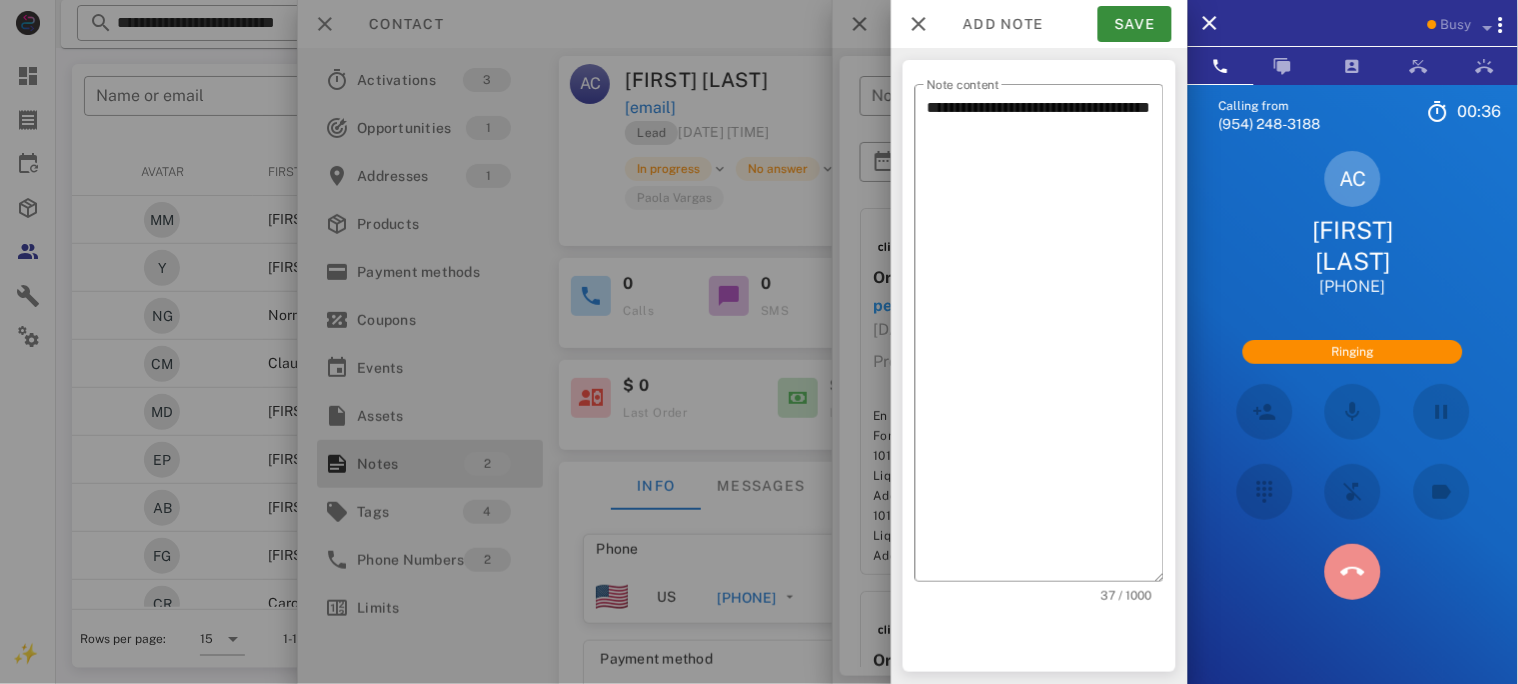 click at bounding box center (1353, 572) 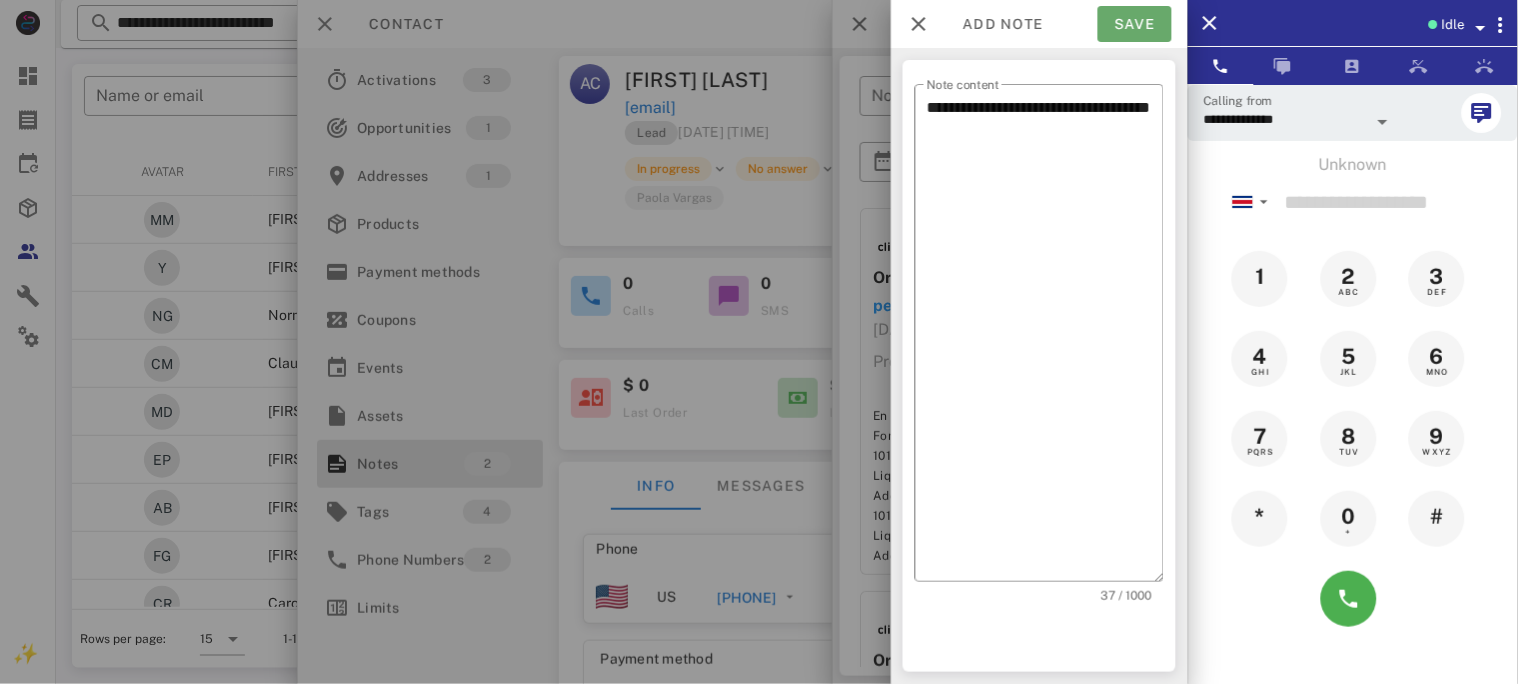 click on "Save" at bounding box center [1135, 24] 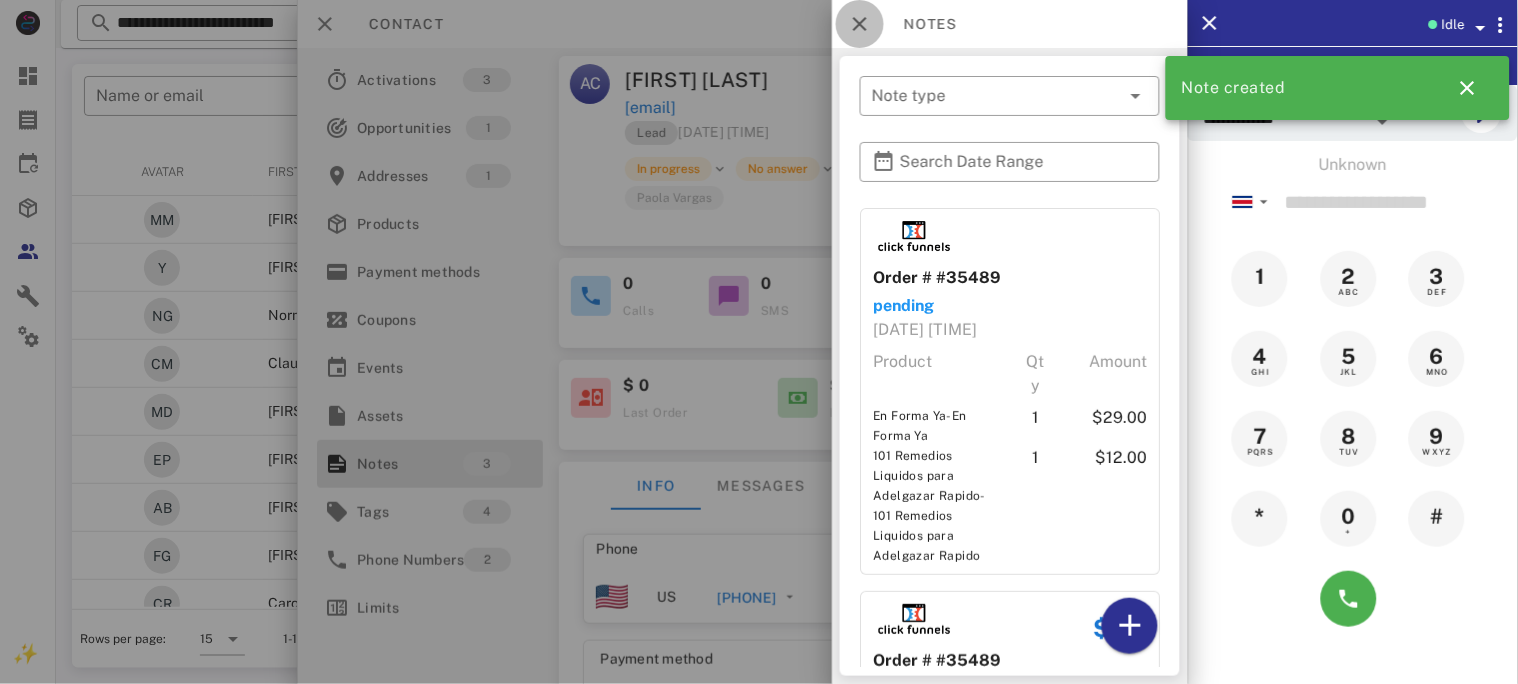click at bounding box center (860, 24) 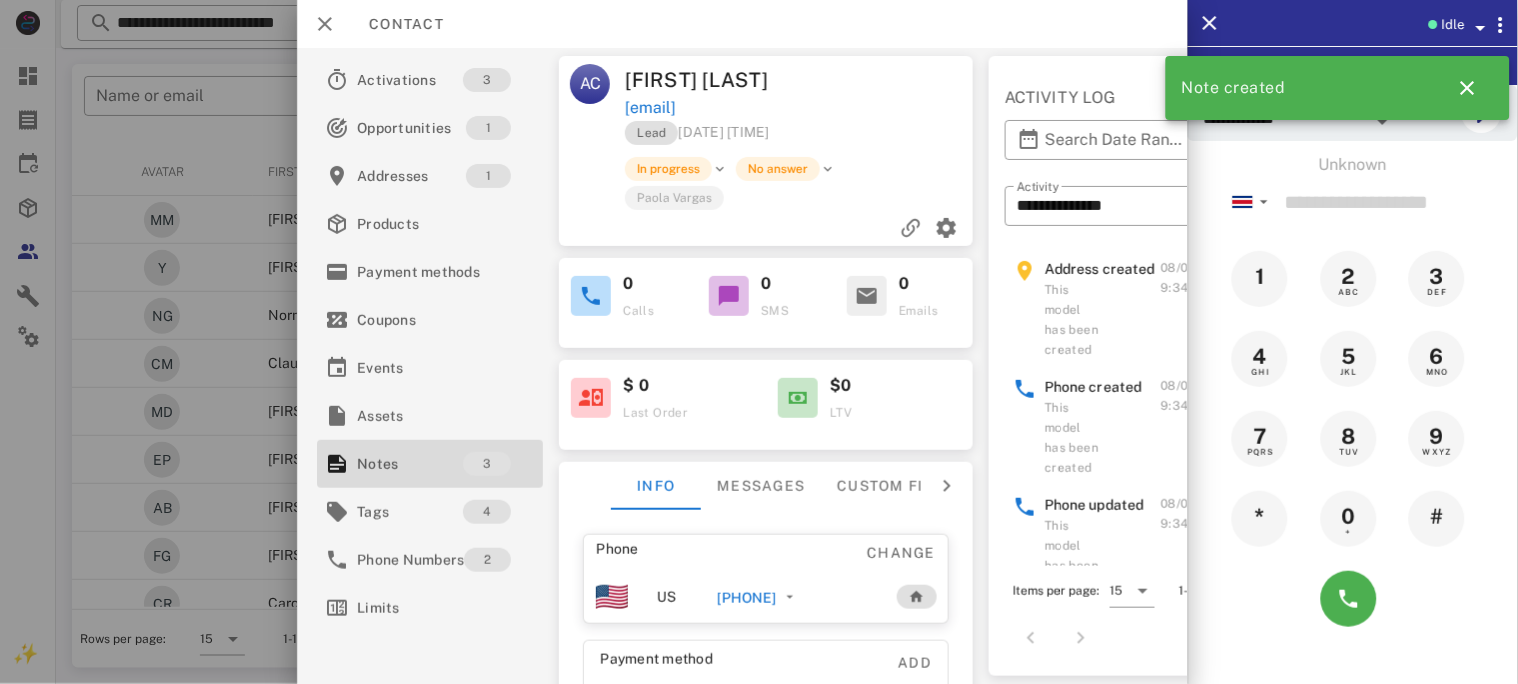 scroll, scrollTop: 0, scrollLeft: 0, axis: both 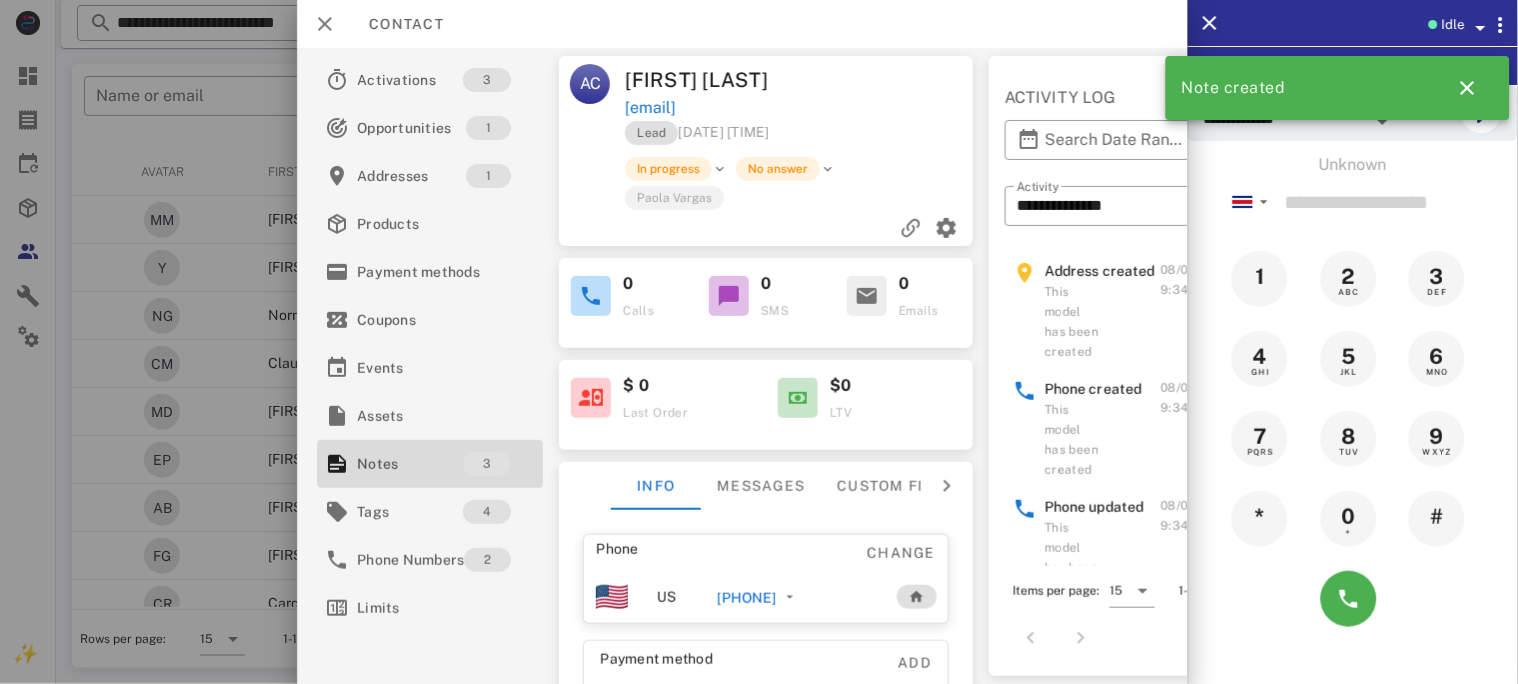 click on "+50684024051" at bounding box center (746, 598) 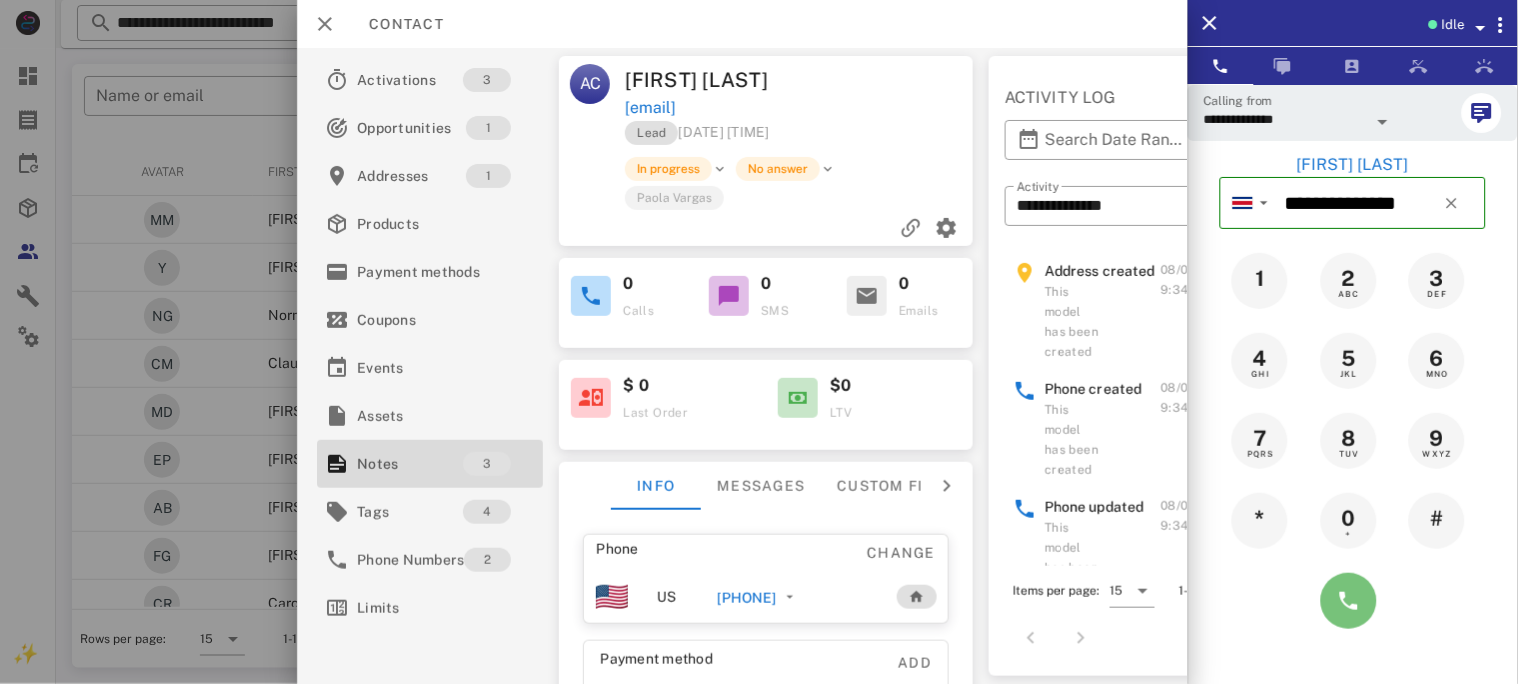 click at bounding box center (1349, 601) 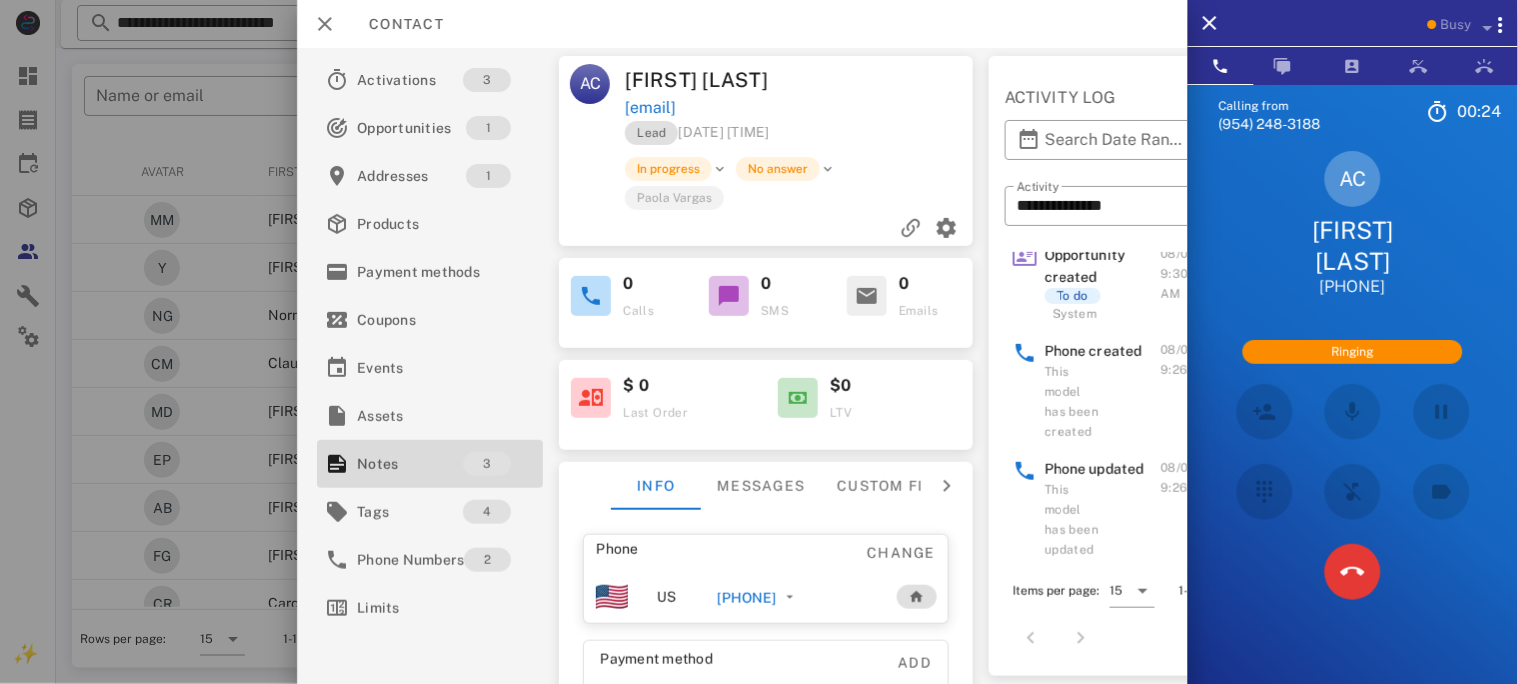 scroll, scrollTop: 371, scrollLeft: 0, axis: vertical 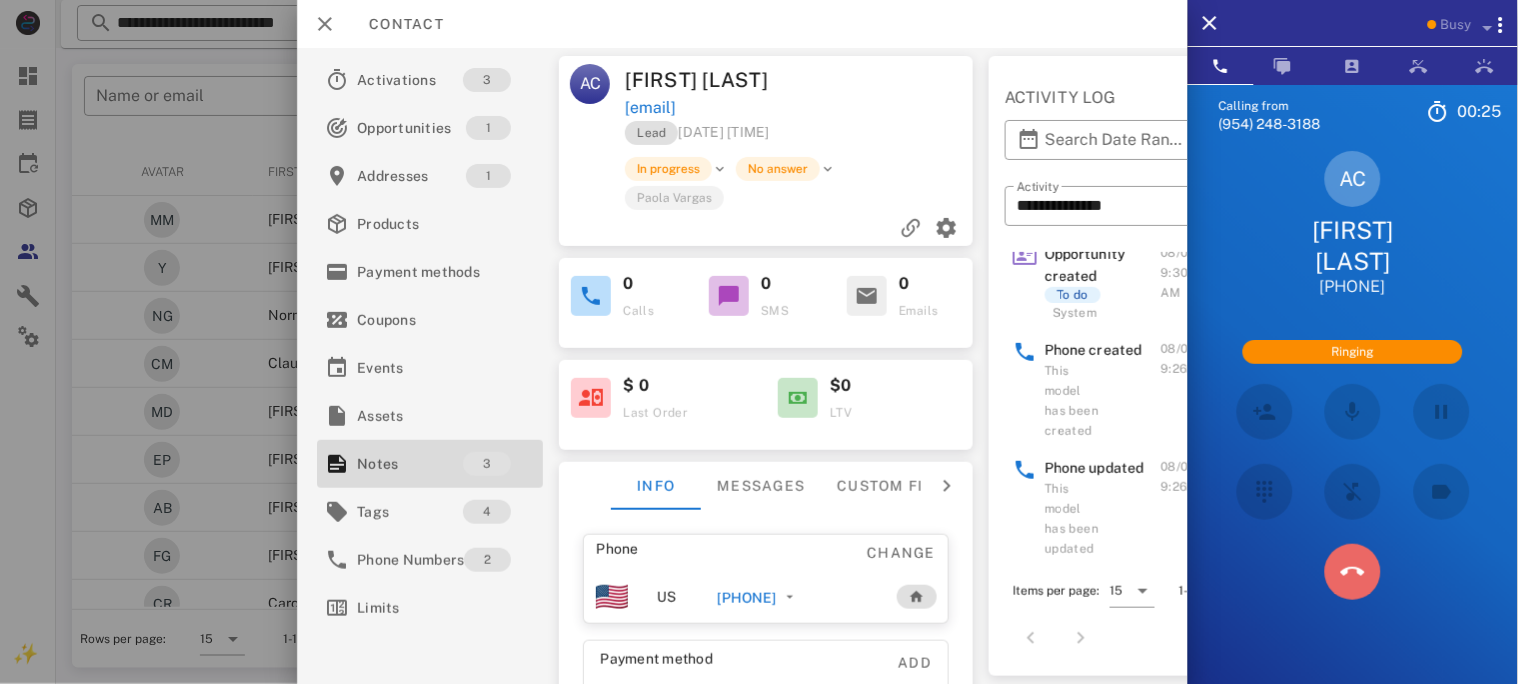 click at bounding box center (1353, 572) 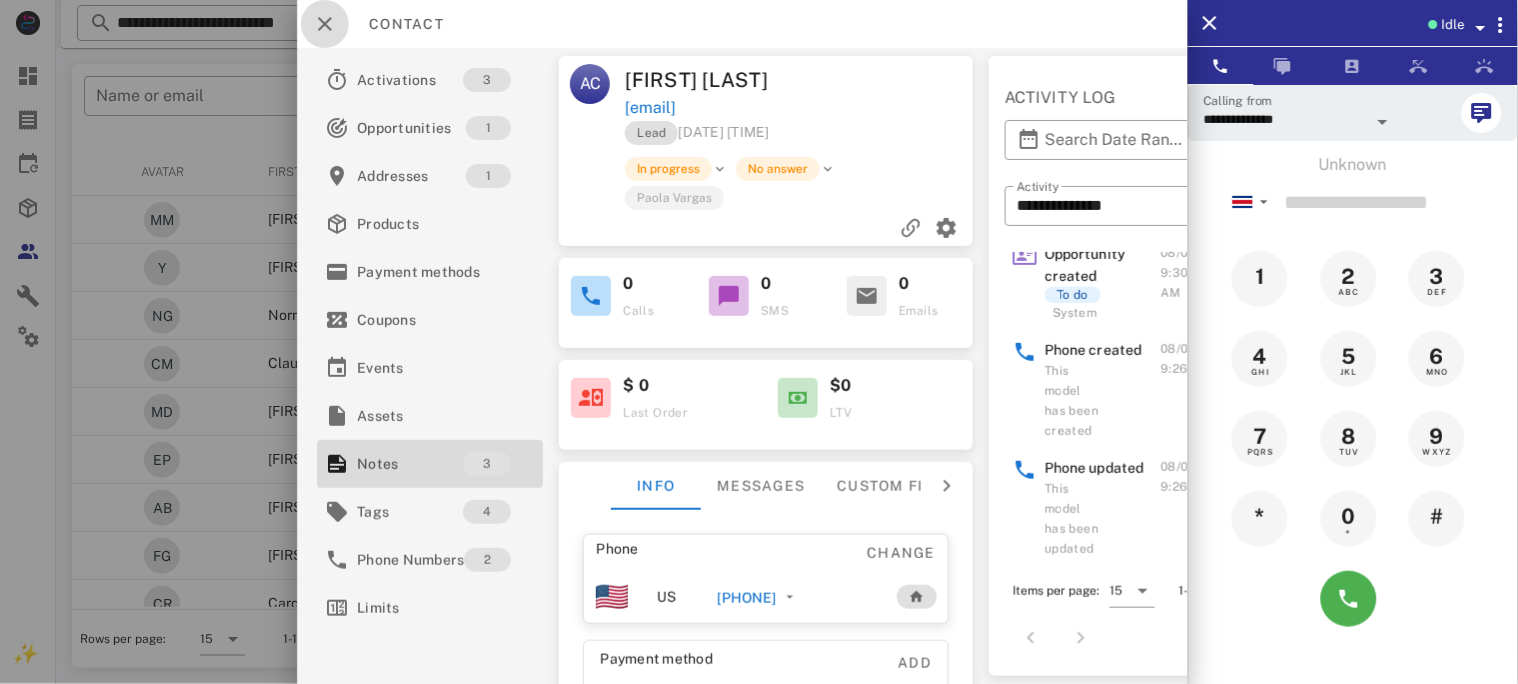 click at bounding box center [325, 24] 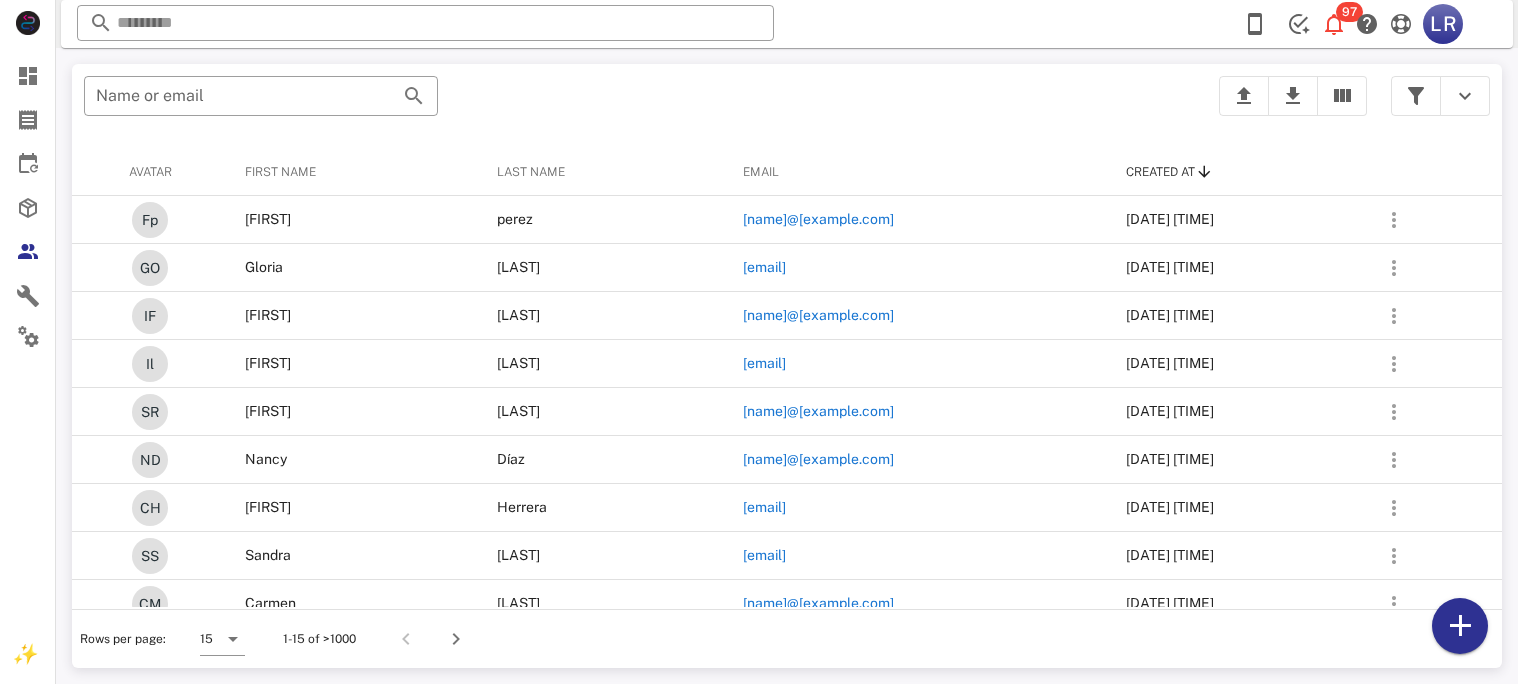 scroll, scrollTop: 0, scrollLeft: 0, axis: both 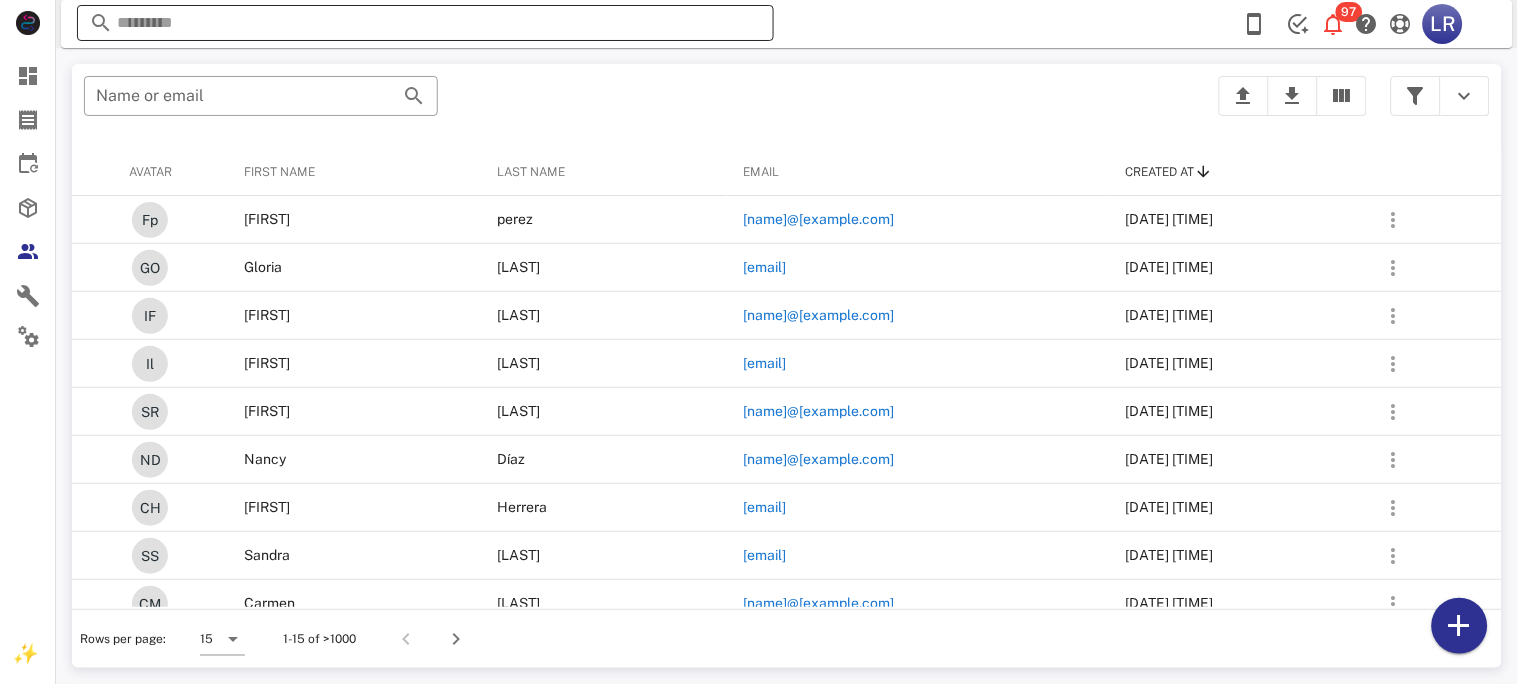 click at bounding box center [425, 23] 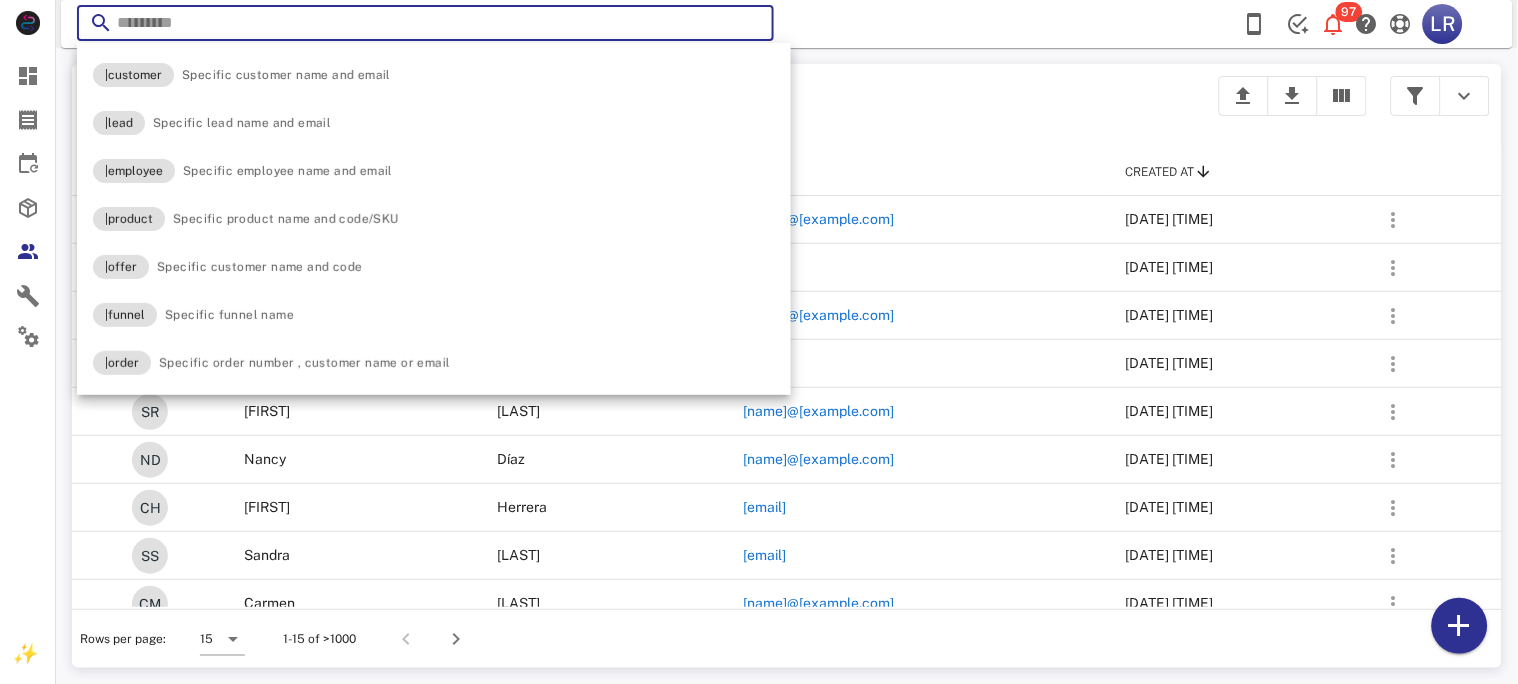 paste on "**********" 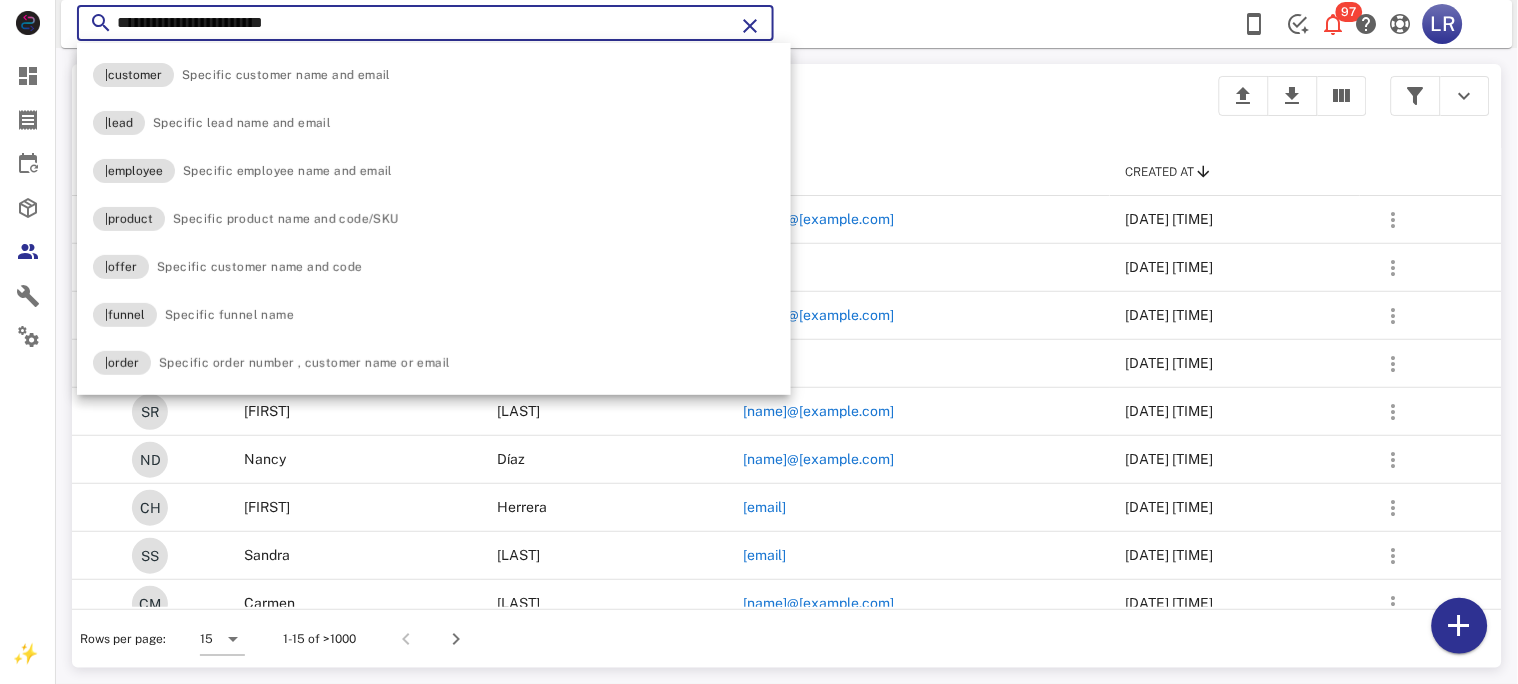 type on "**********" 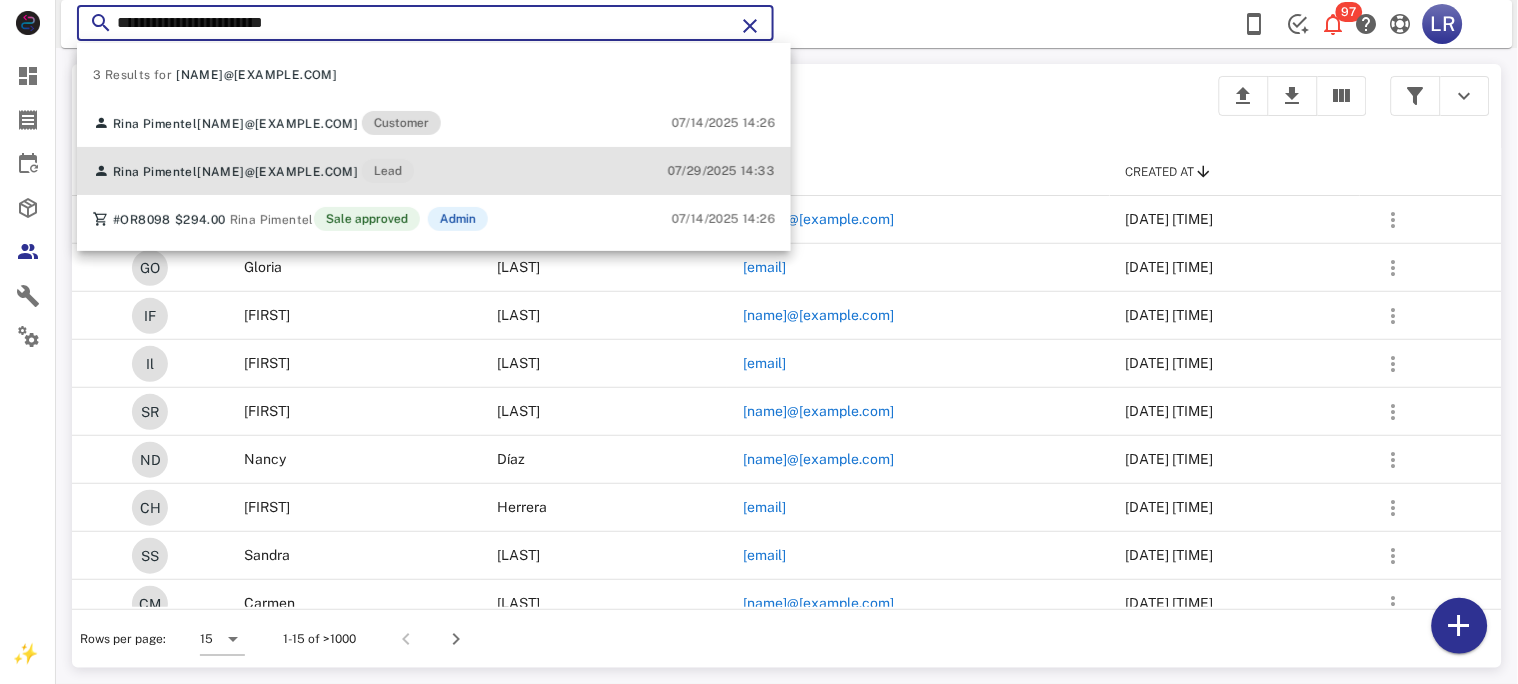 click on "[FIRST] [LAST]   [EMAIL]   Lead" at bounding box center (253, 171) 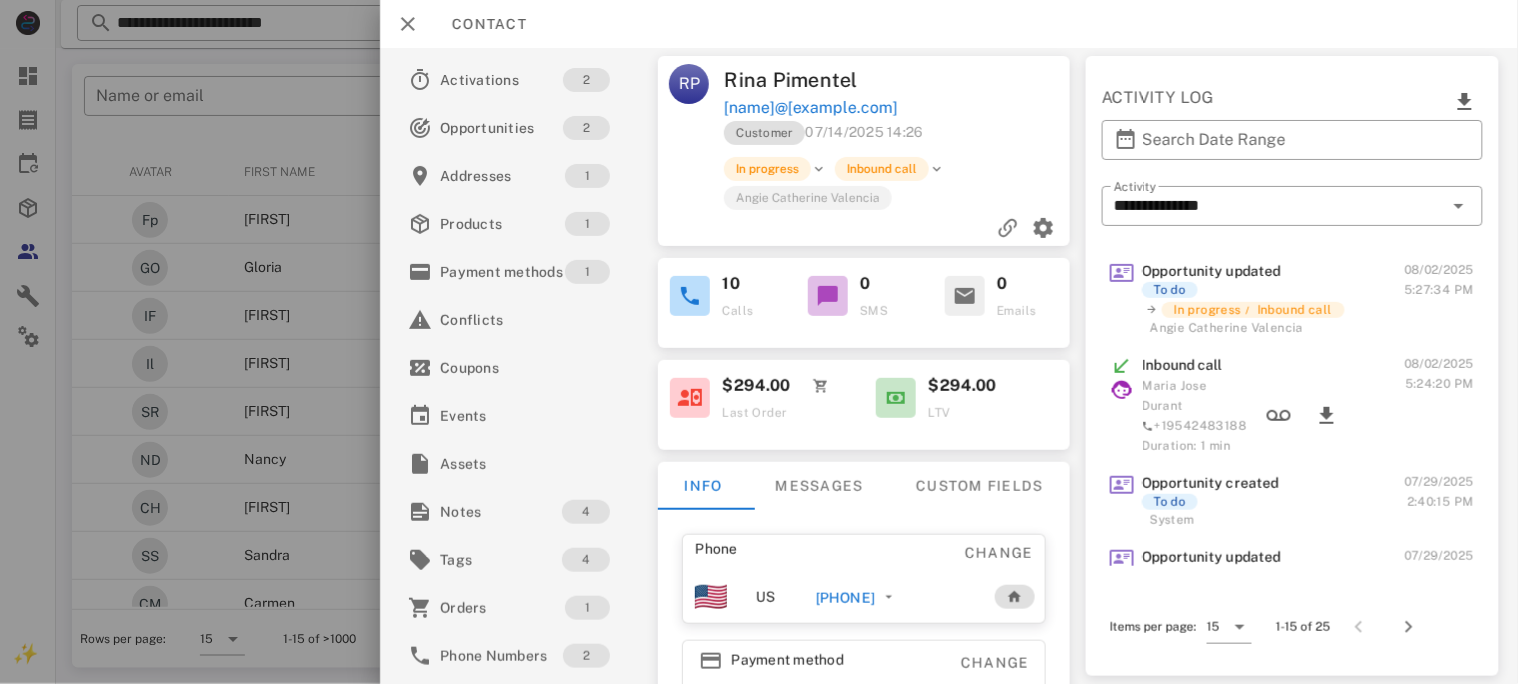 click on "[PHONE]" at bounding box center (845, 598) 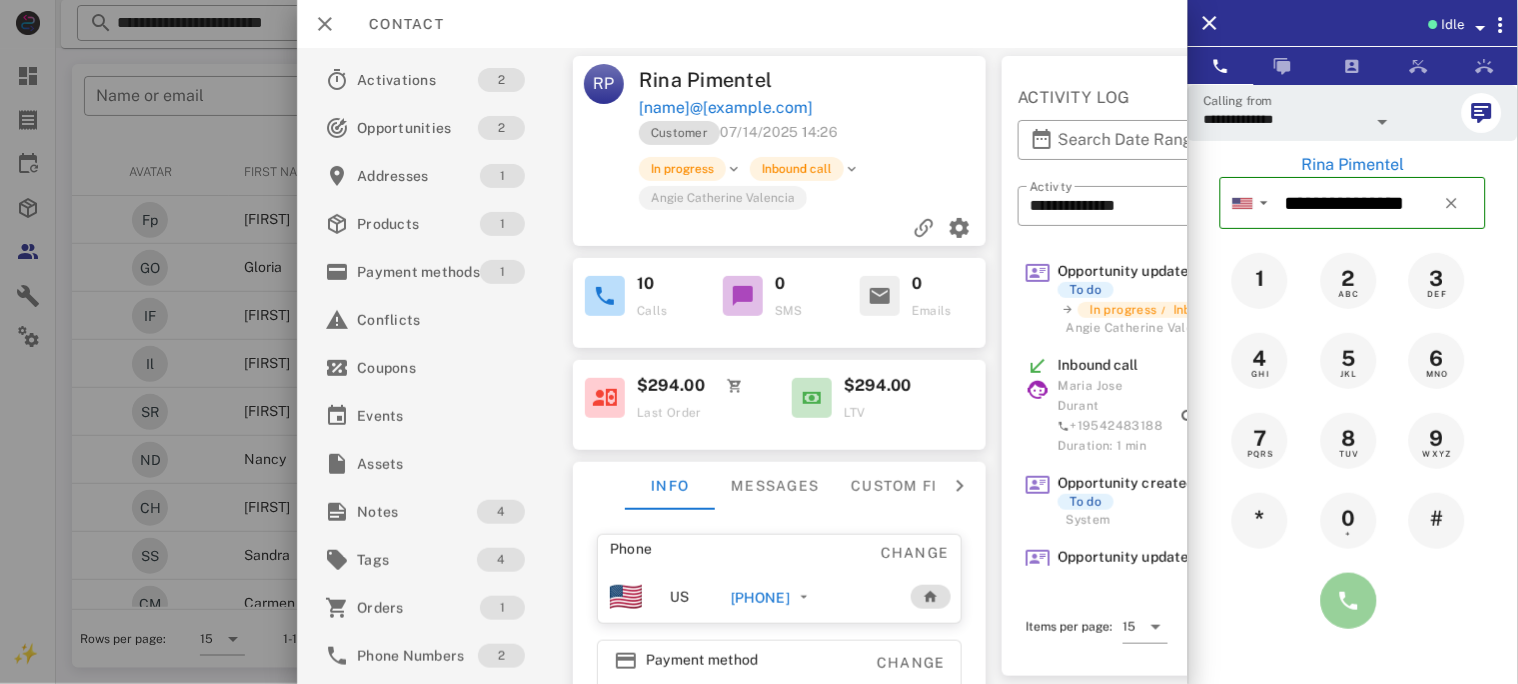 click at bounding box center [1349, 601] 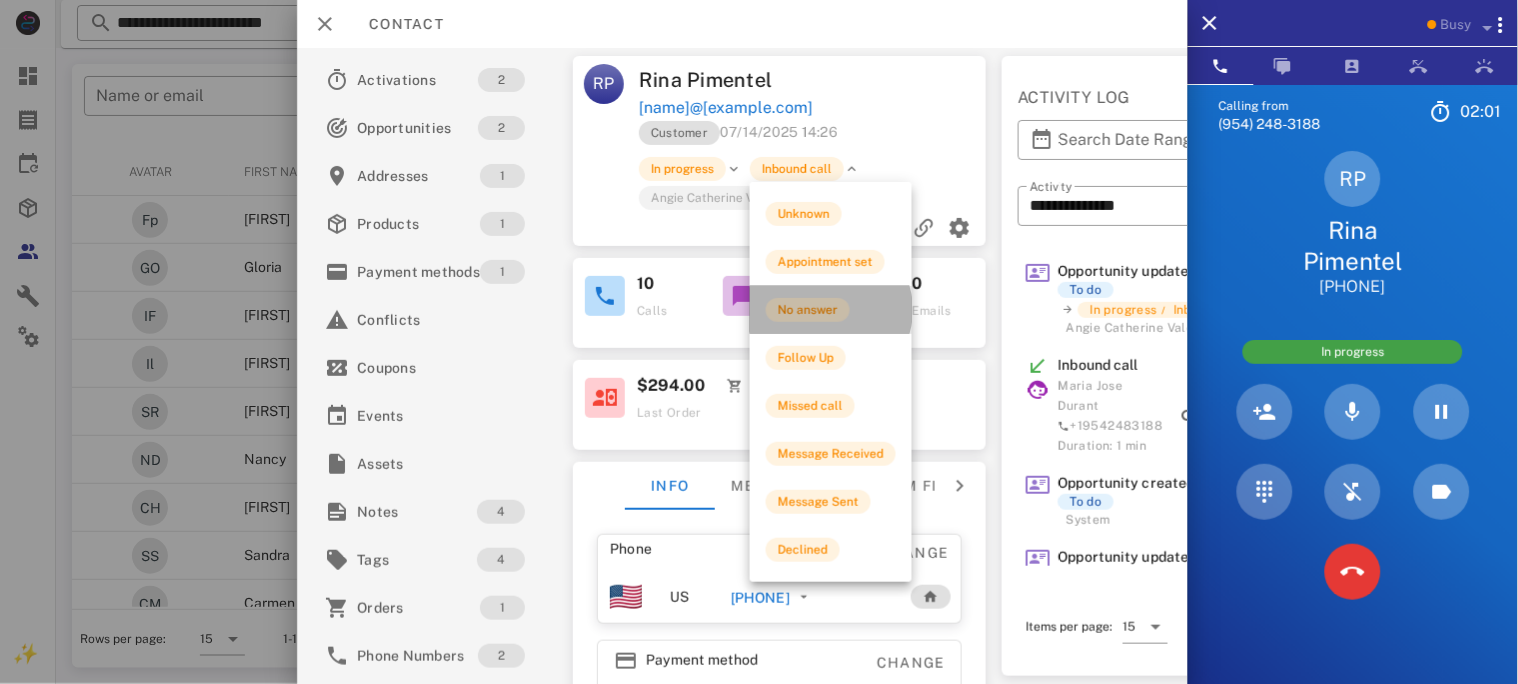 click on "No answer" at bounding box center [808, 310] 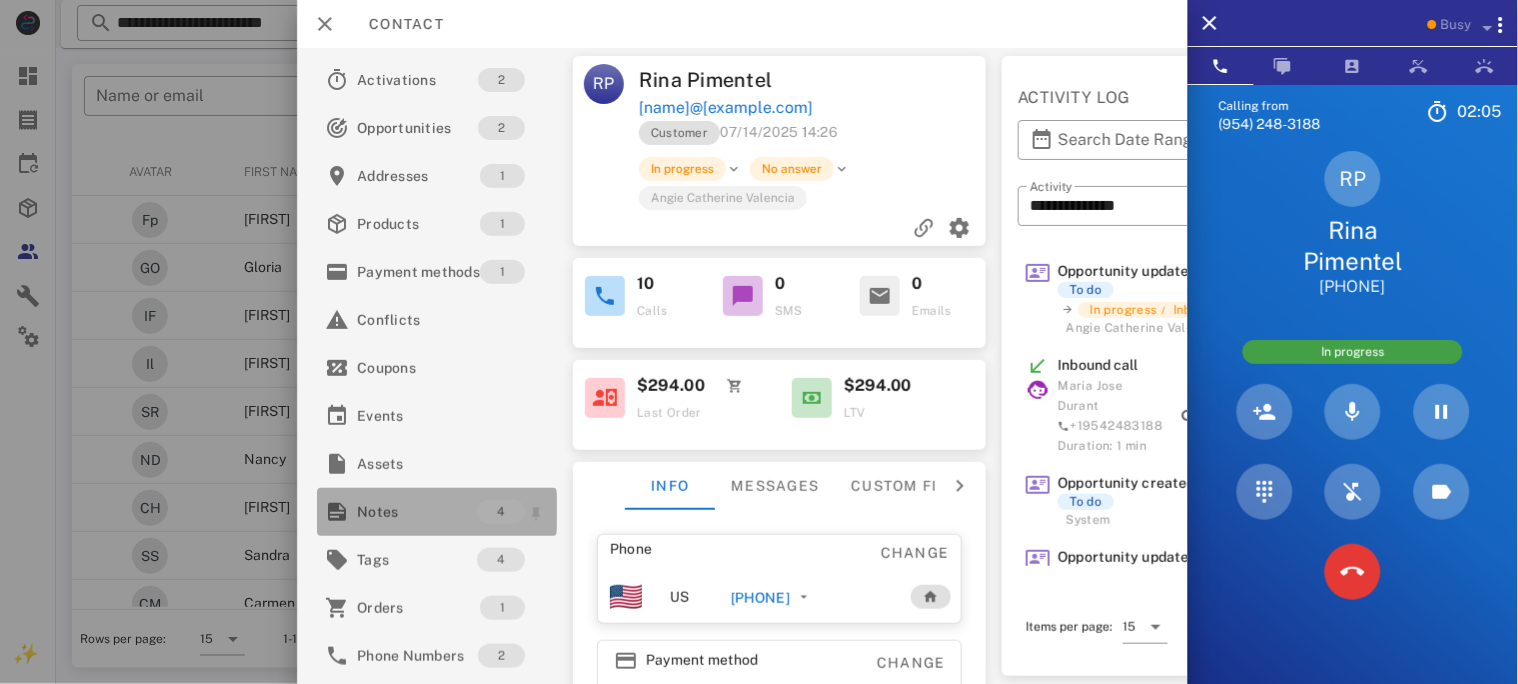 click on "Notes" at bounding box center [417, 512] 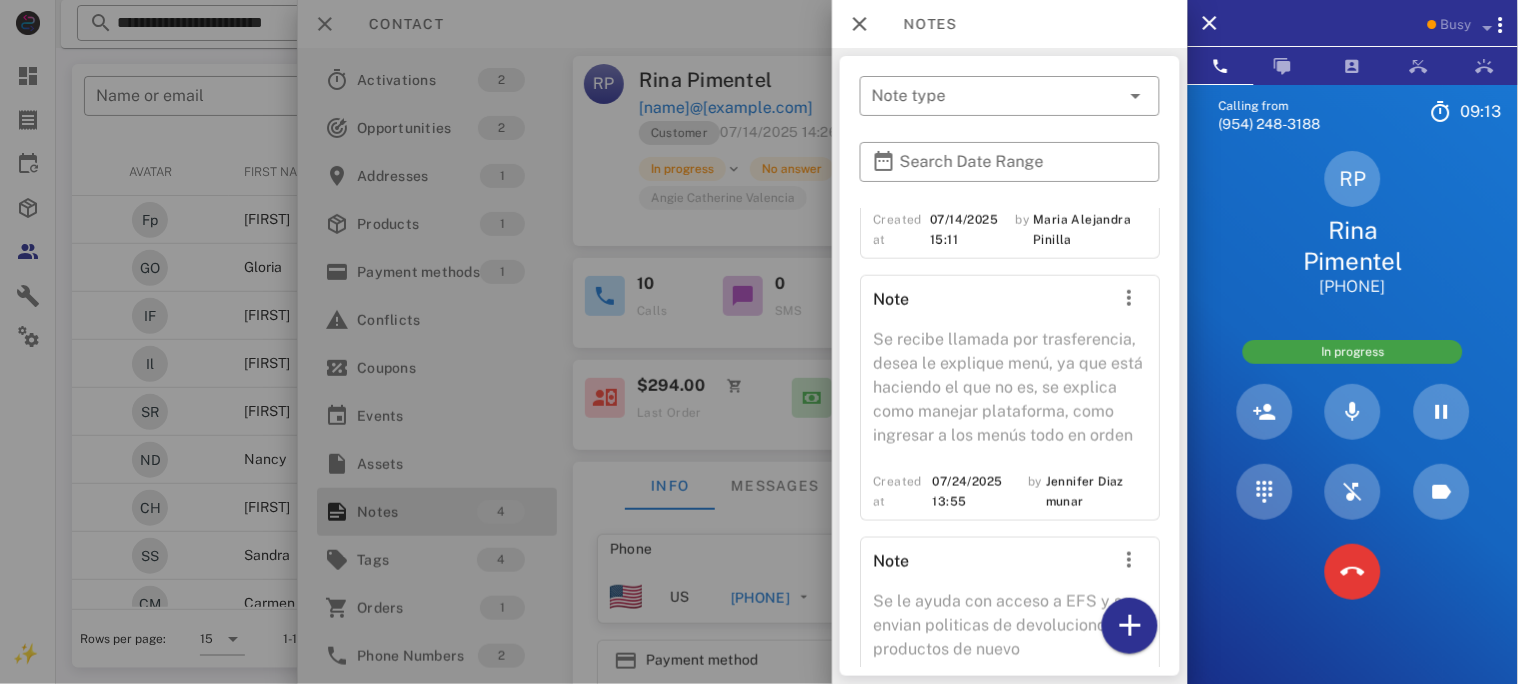 scroll, scrollTop: 673, scrollLeft: 0, axis: vertical 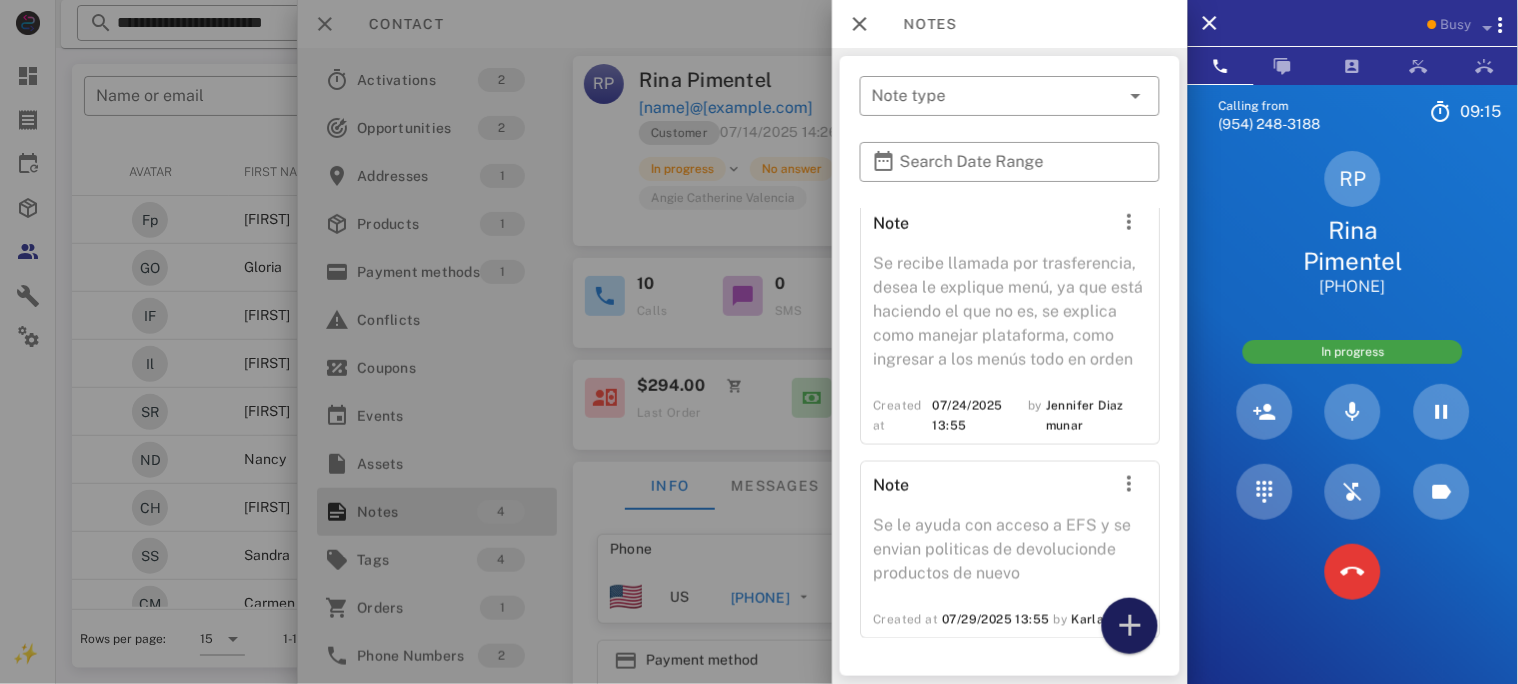 click at bounding box center [1130, 626] 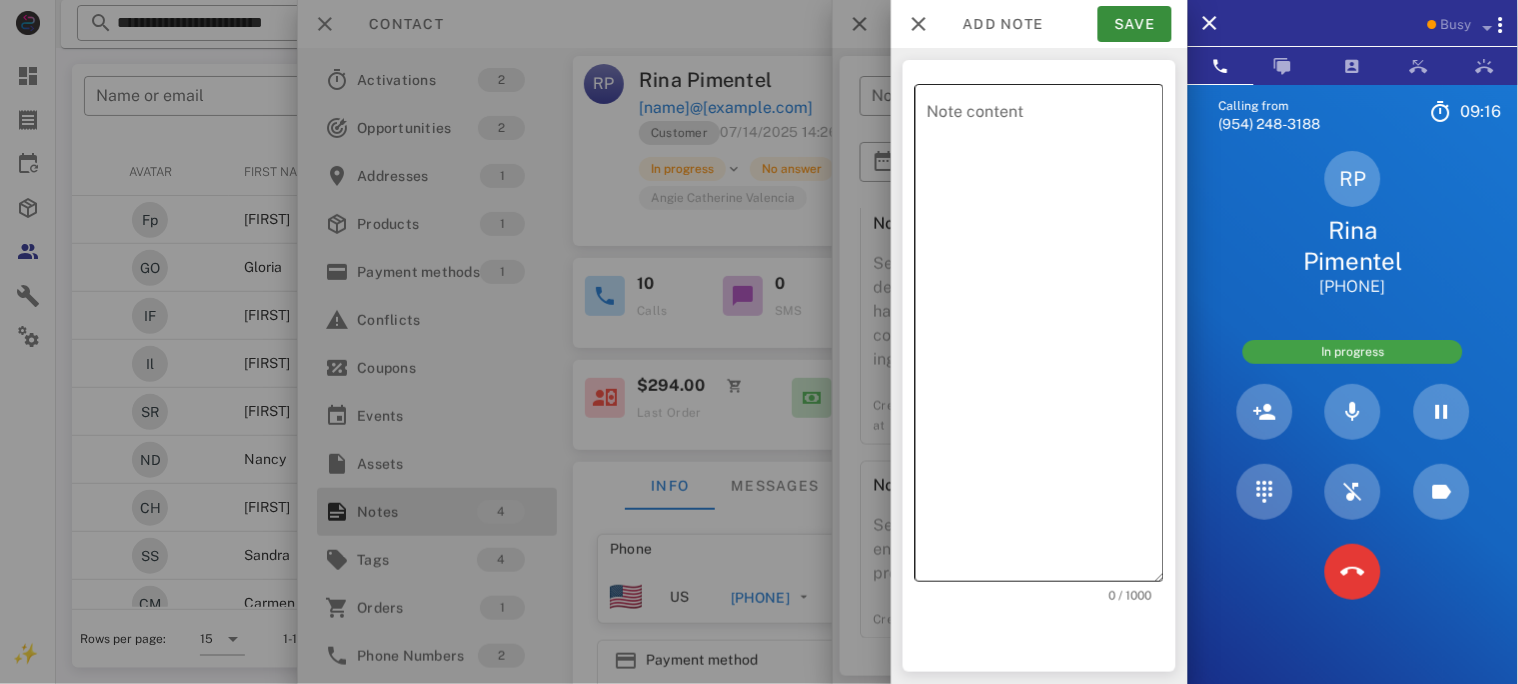 click on "Note content" at bounding box center [1045, 338] 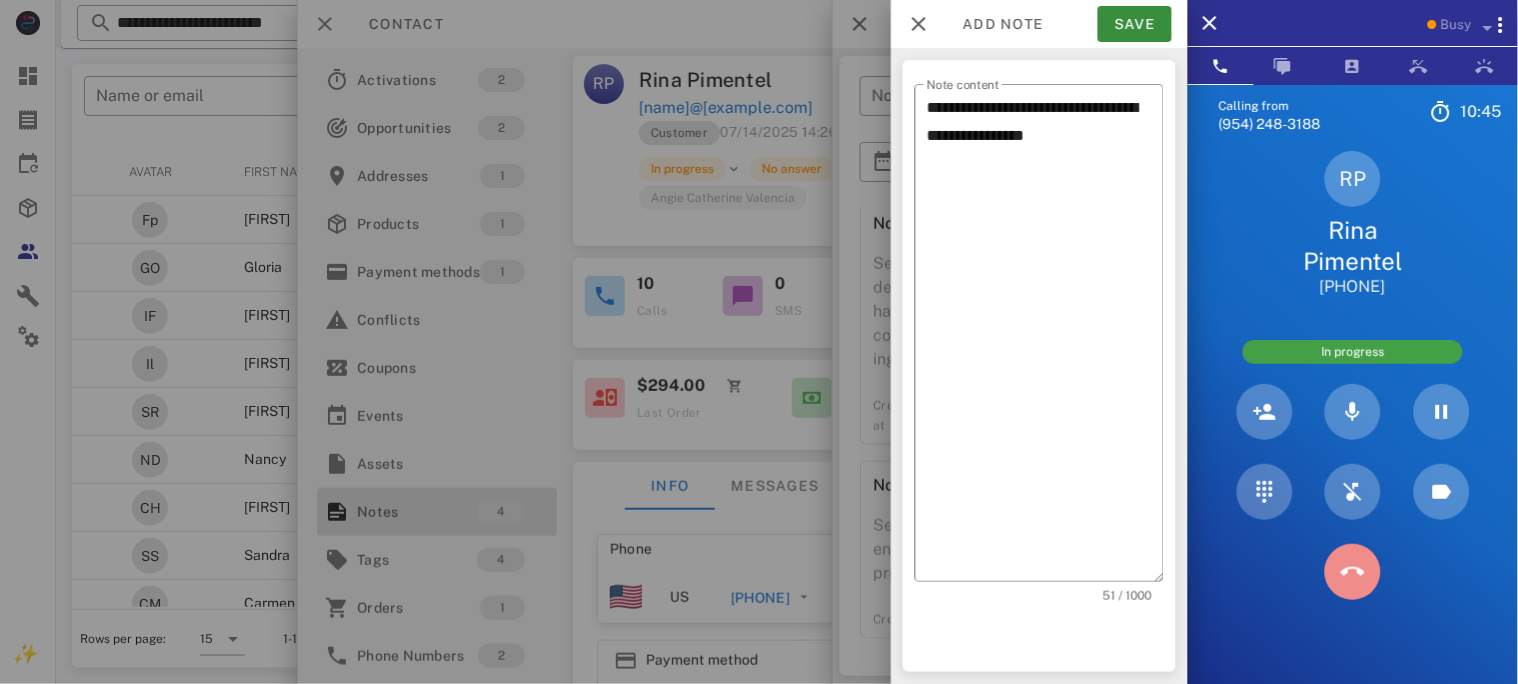 click at bounding box center (1353, 572) 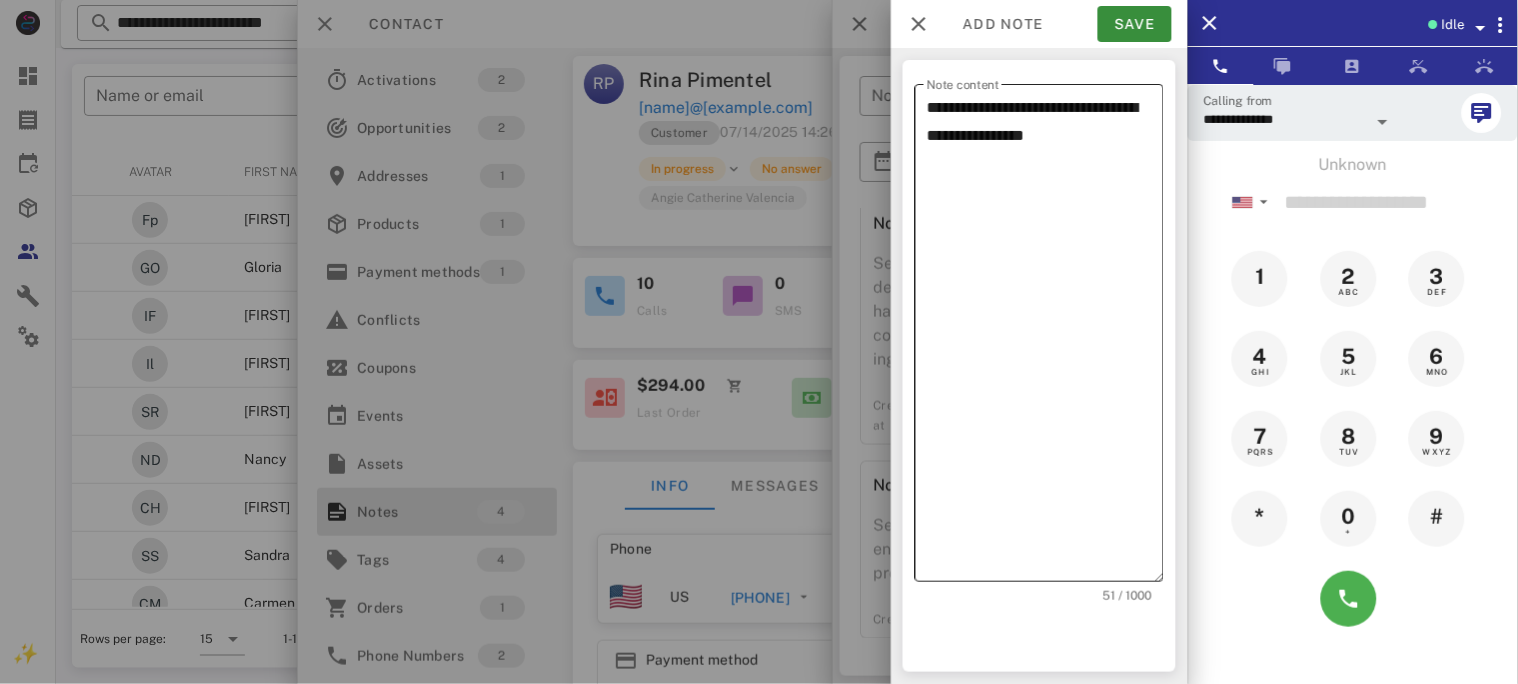 click on "**********" at bounding box center (1045, 338) 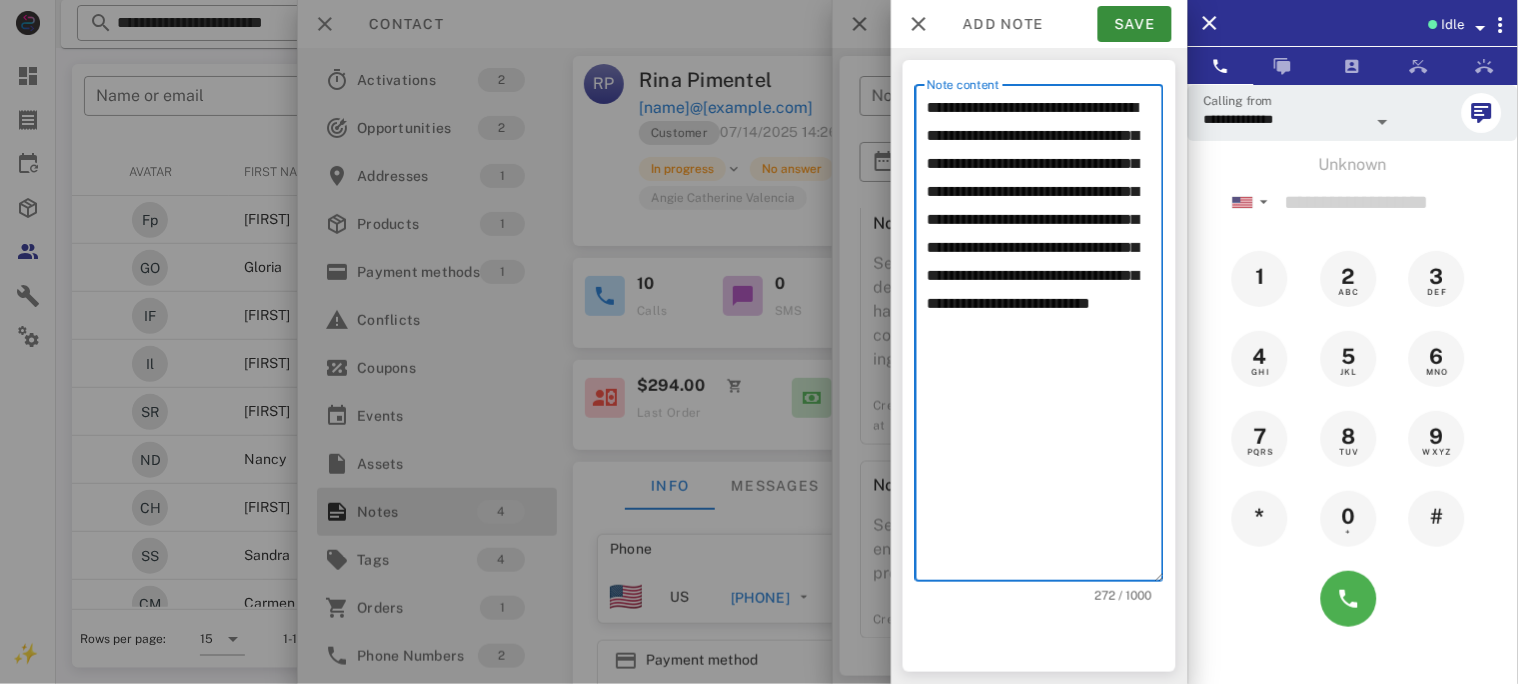 click on "**********" at bounding box center [1045, 338] 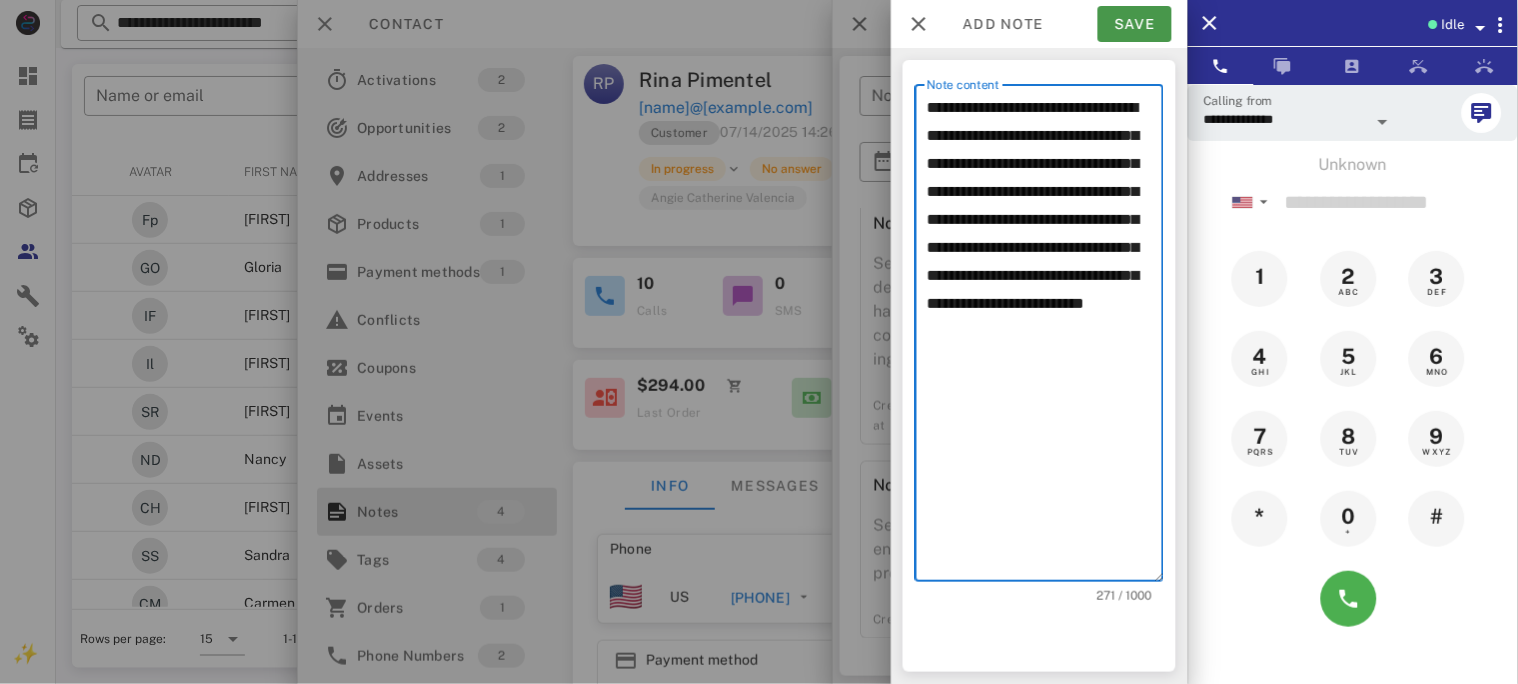 type on "**********" 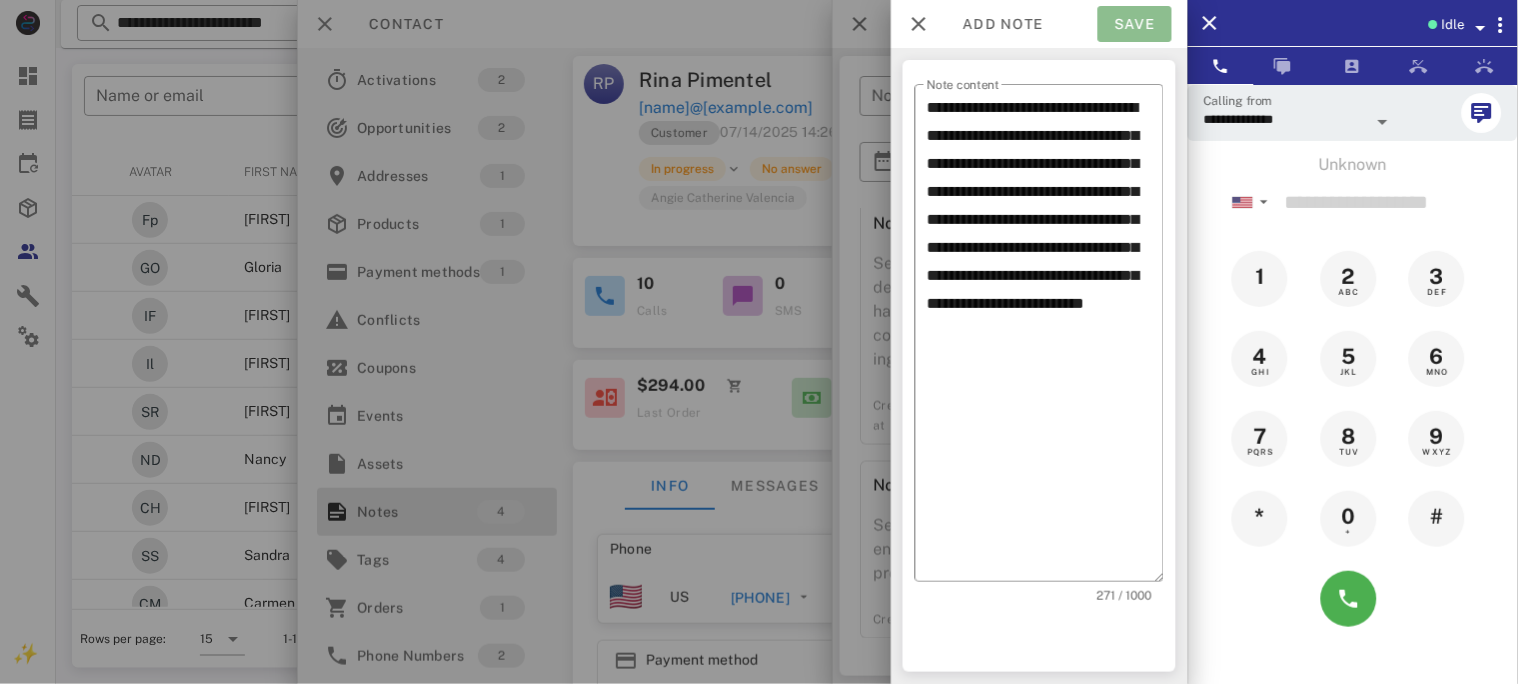 click on "Save" at bounding box center [1135, 24] 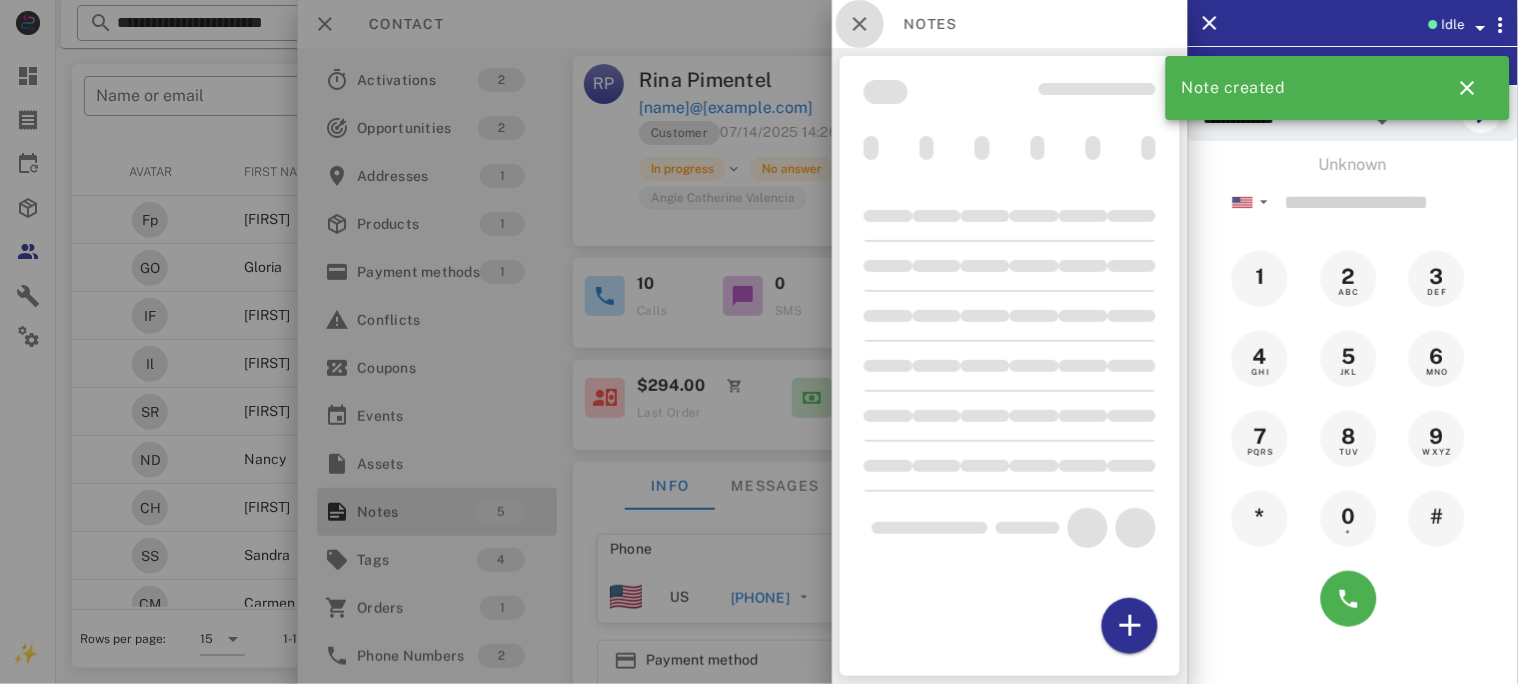 click at bounding box center [860, 24] 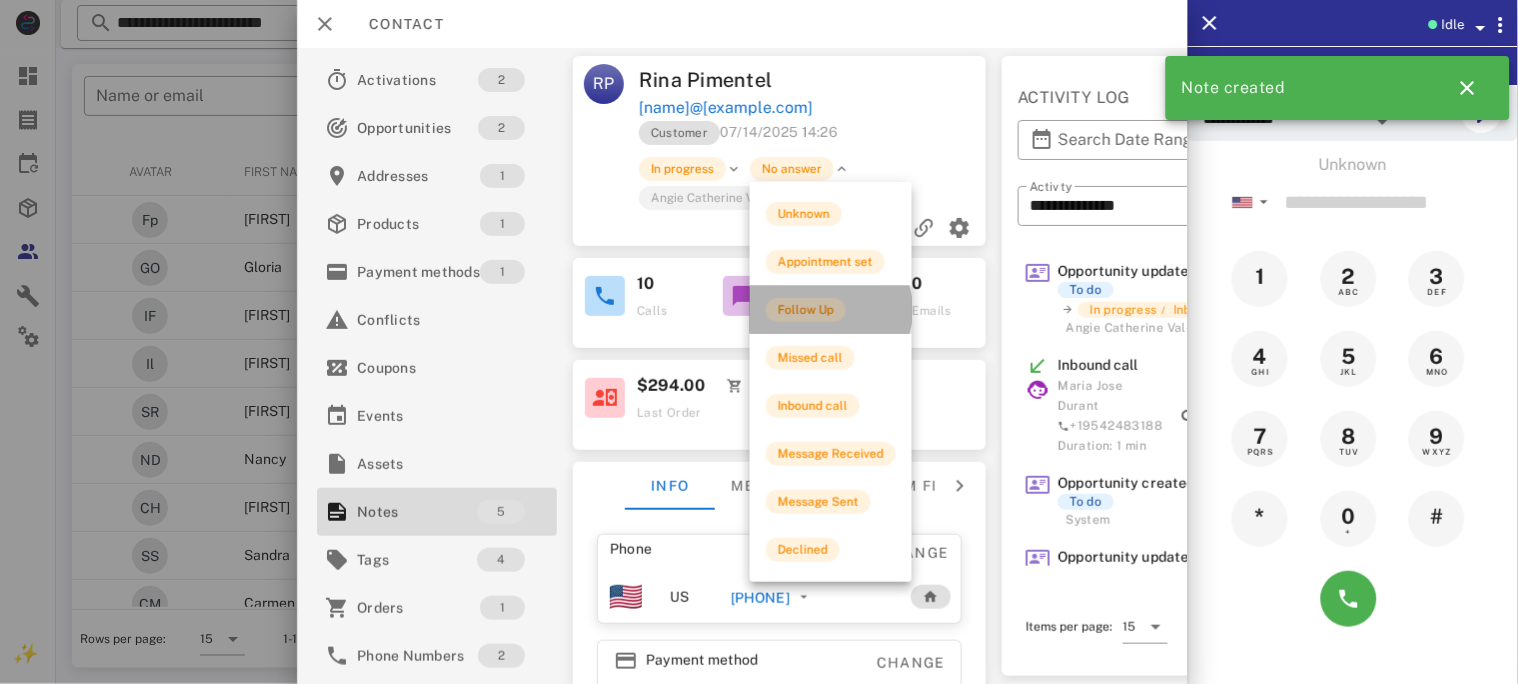 click on "Follow Up" at bounding box center (806, 310) 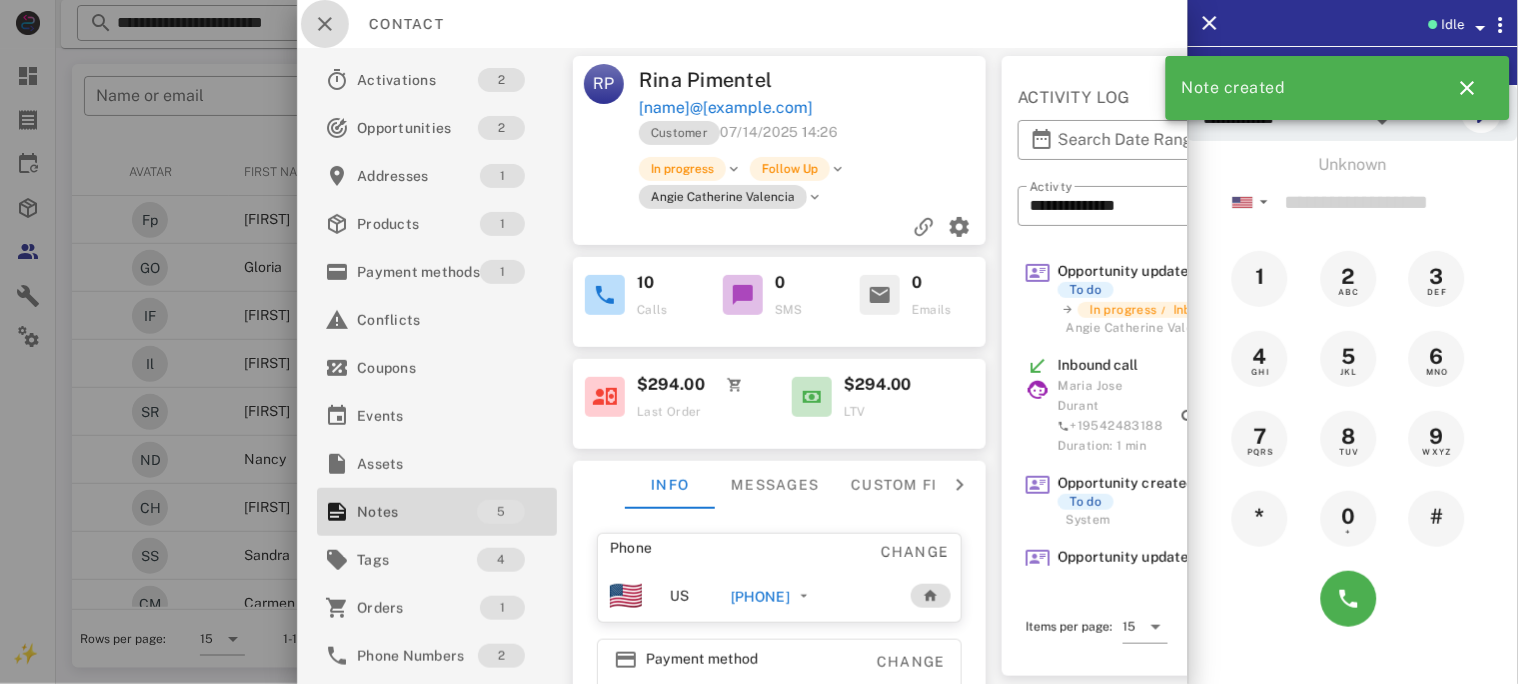 click at bounding box center [325, 24] 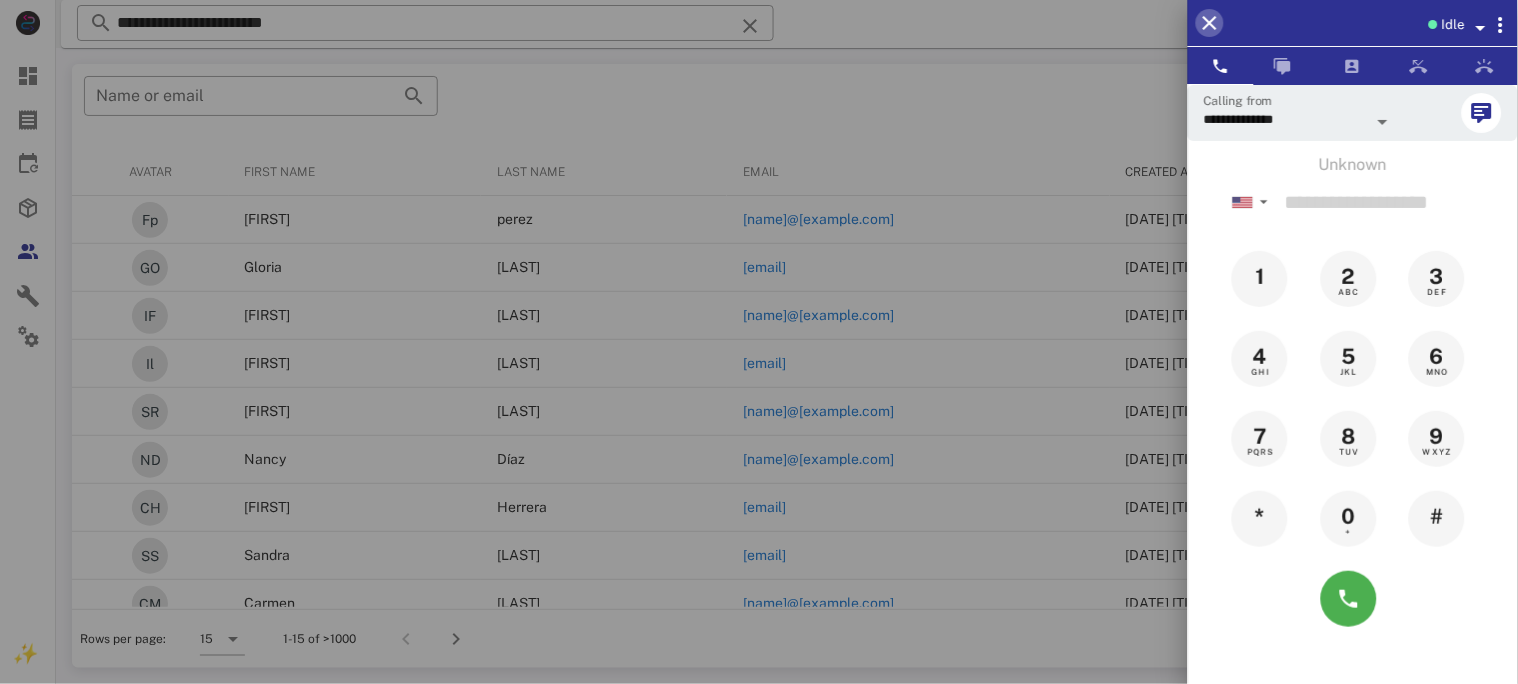 click at bounding box center [1210, 23] 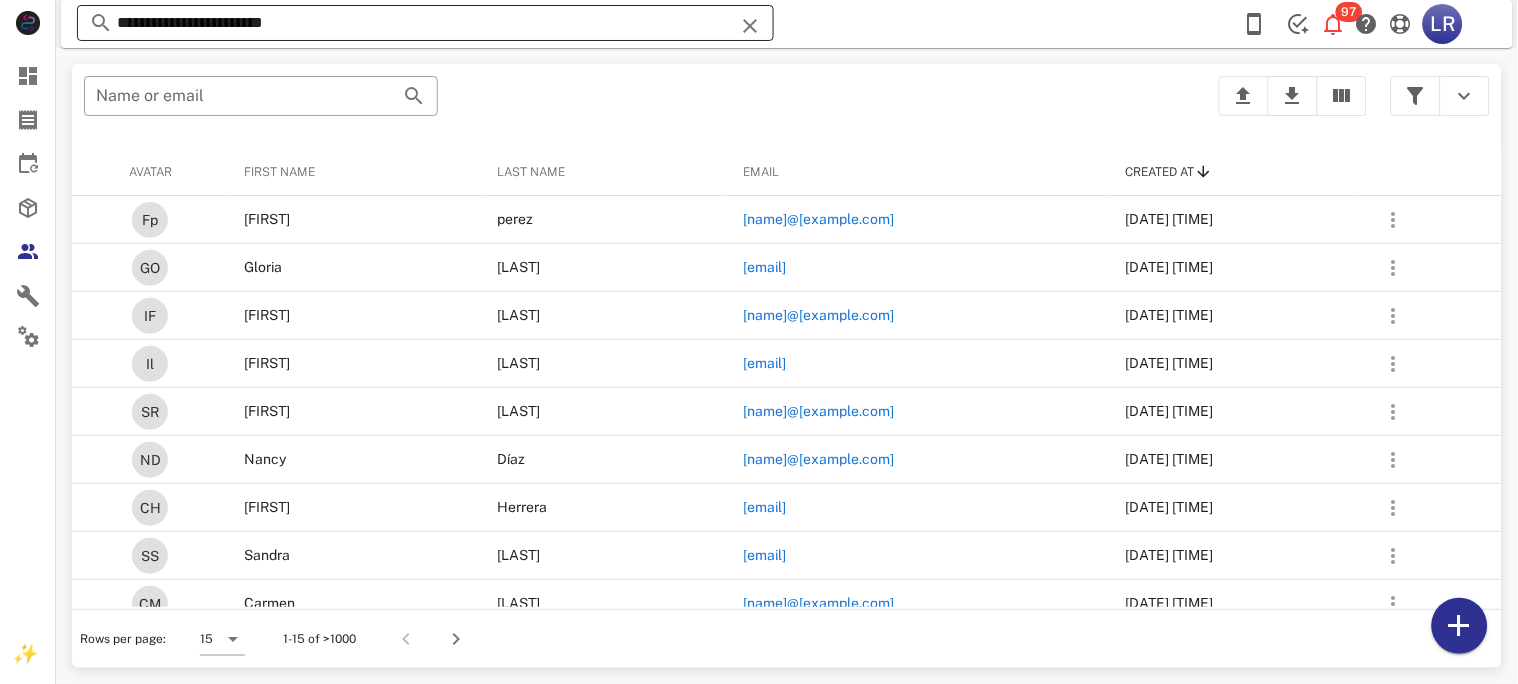 click at bounding box center [750, 26] 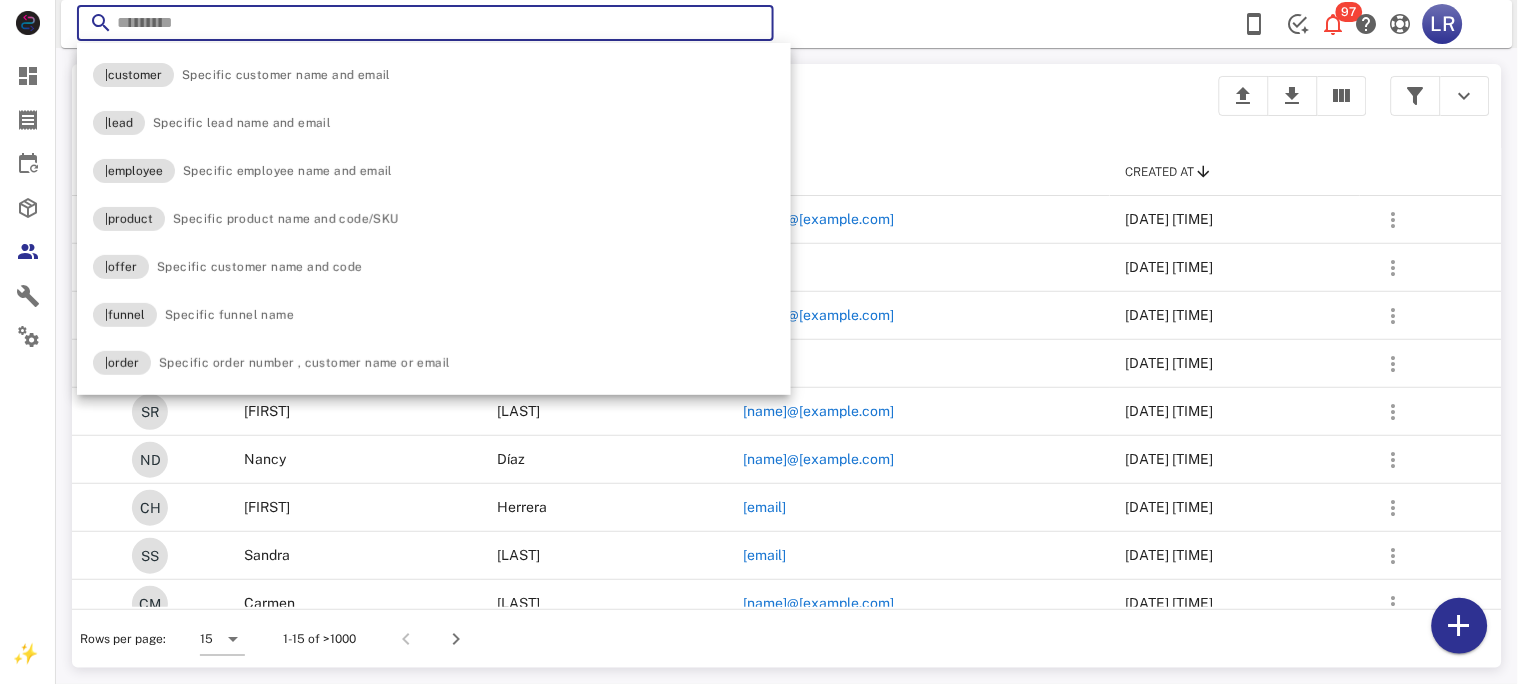 paste on "**********" 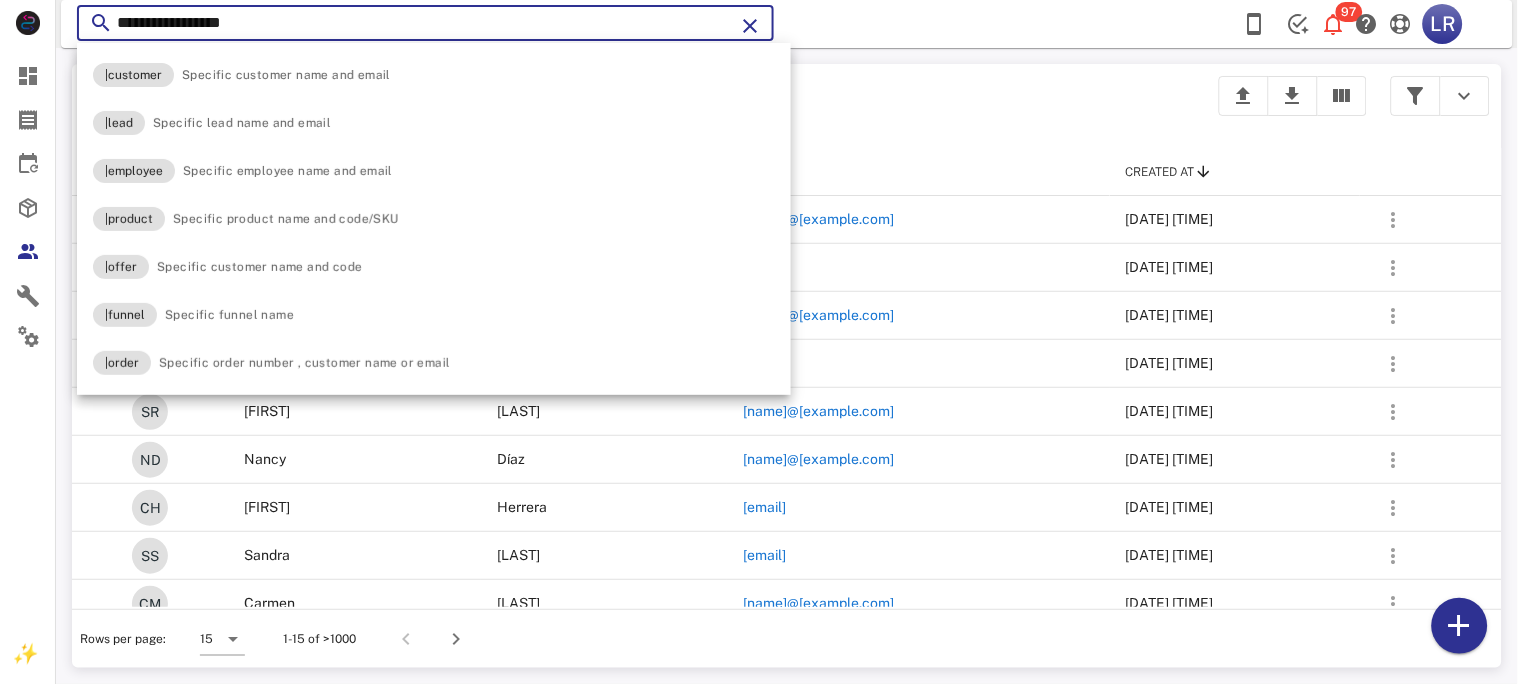 type on "**********" 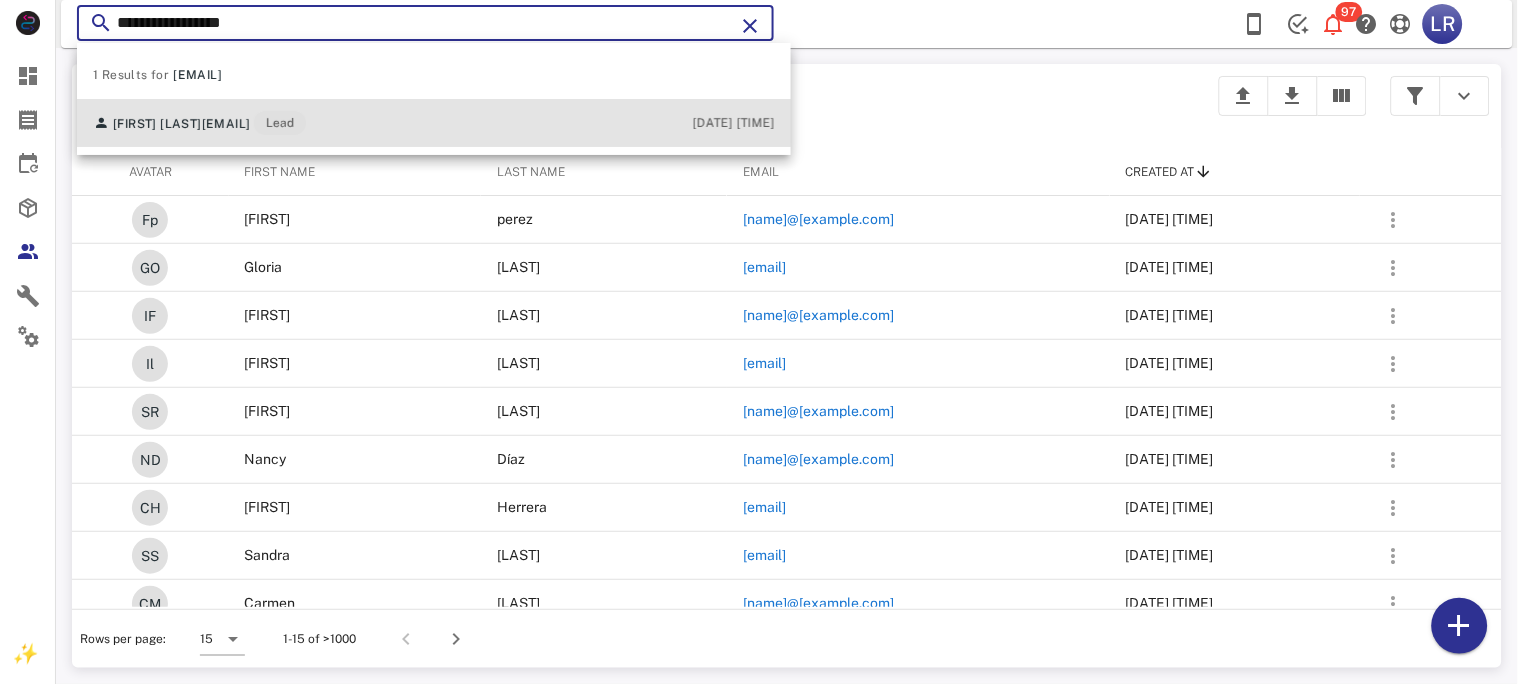 click on "[FIRST] [LAST]   [EMAIL]   Lead   [DATE] [TIME]" at bounding box center (434, 123) 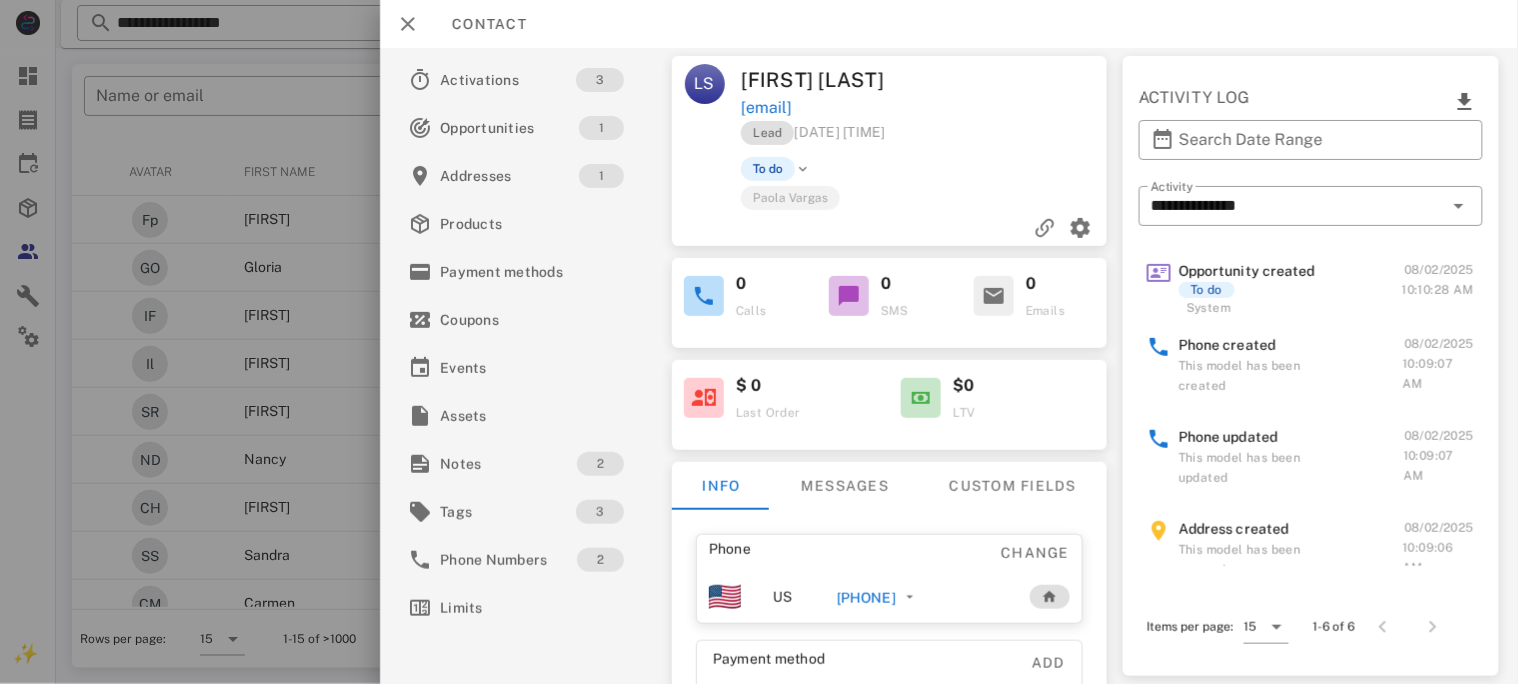 click on "[PHONE]" at bounding box center (865, 598) 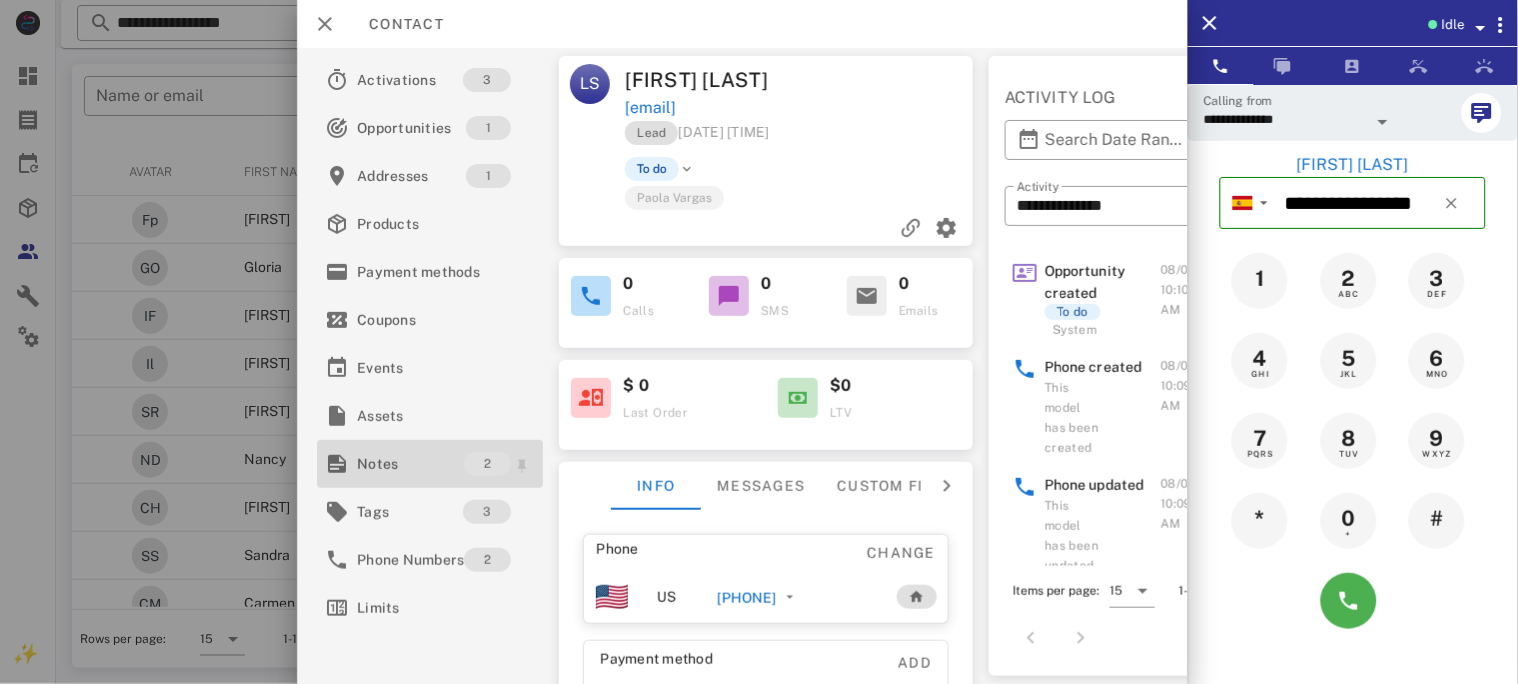 click on "Notes" at bounding box center (410, 464) 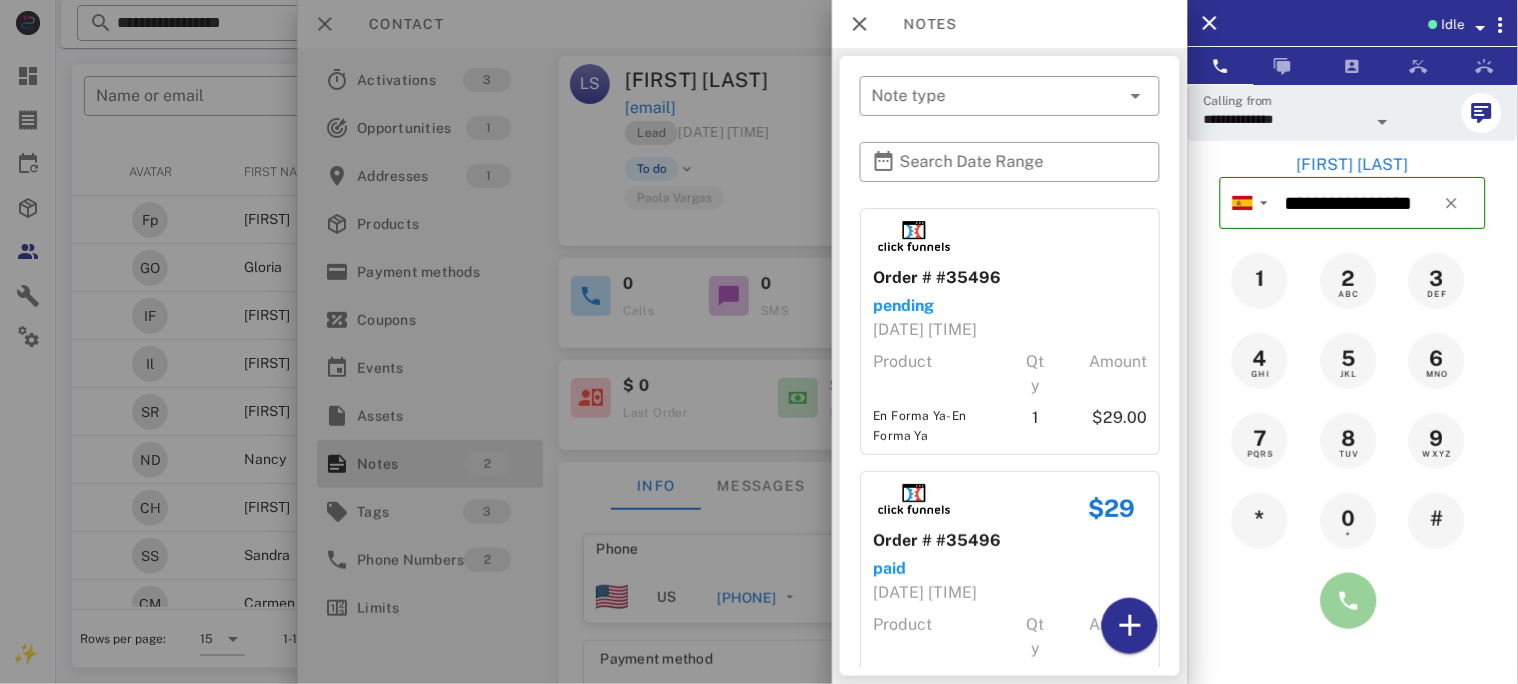 click at bounding box center (1349, 601) 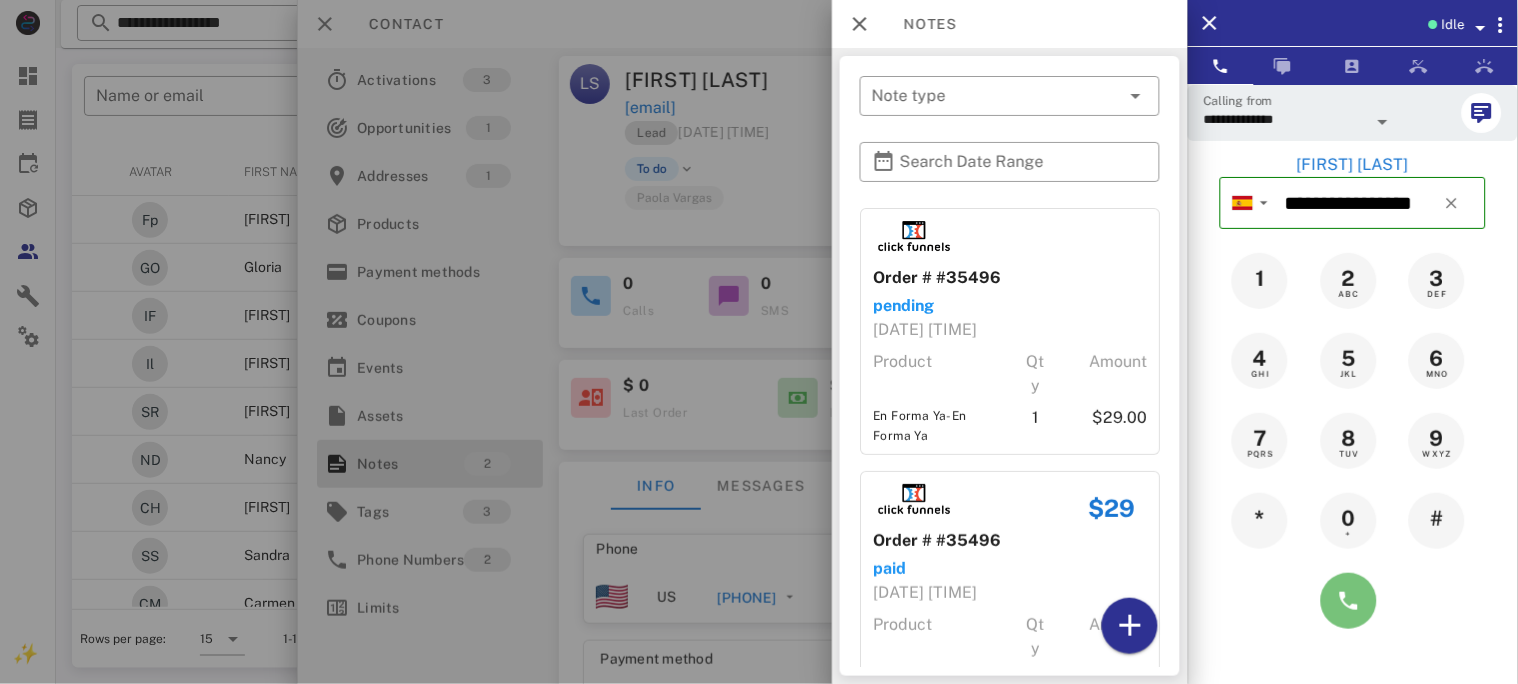 click at bounding box center (1349, 601) 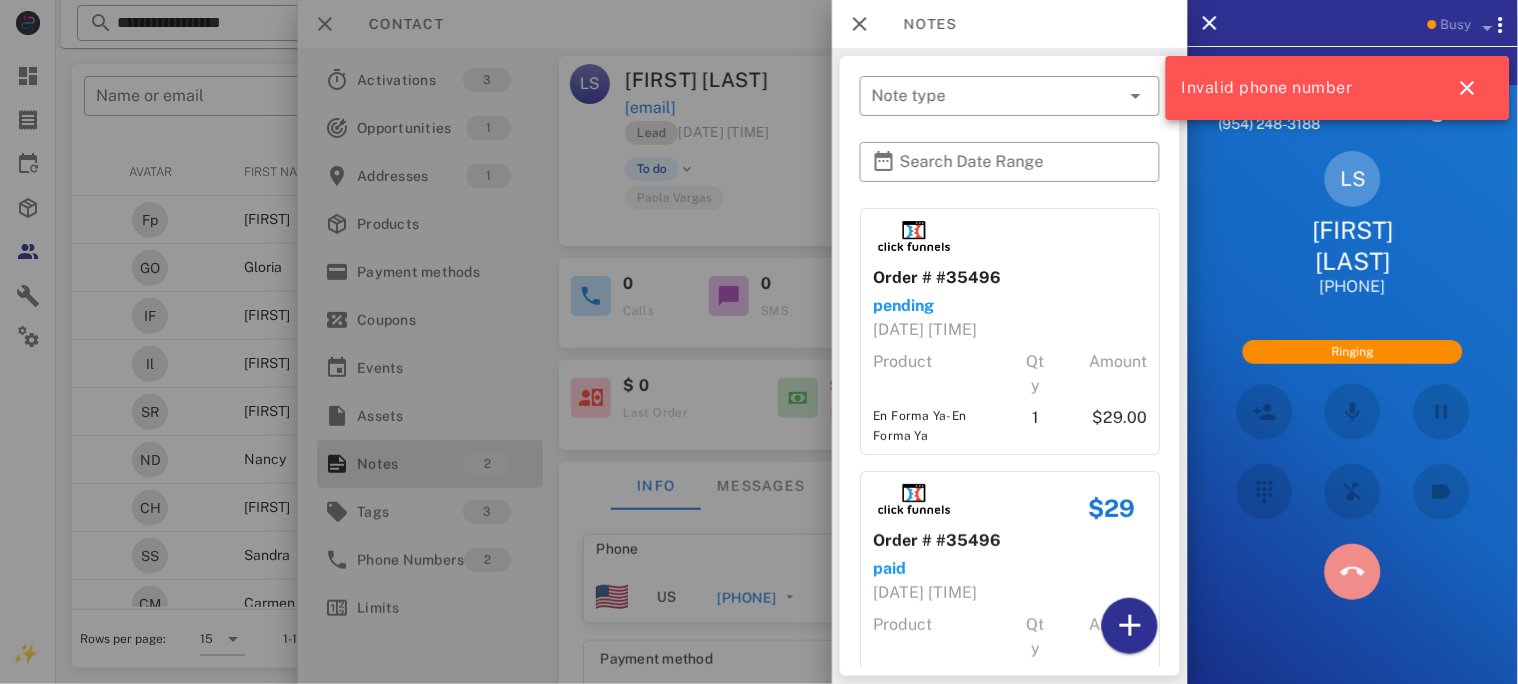 click at bounding box center (1353, 572) 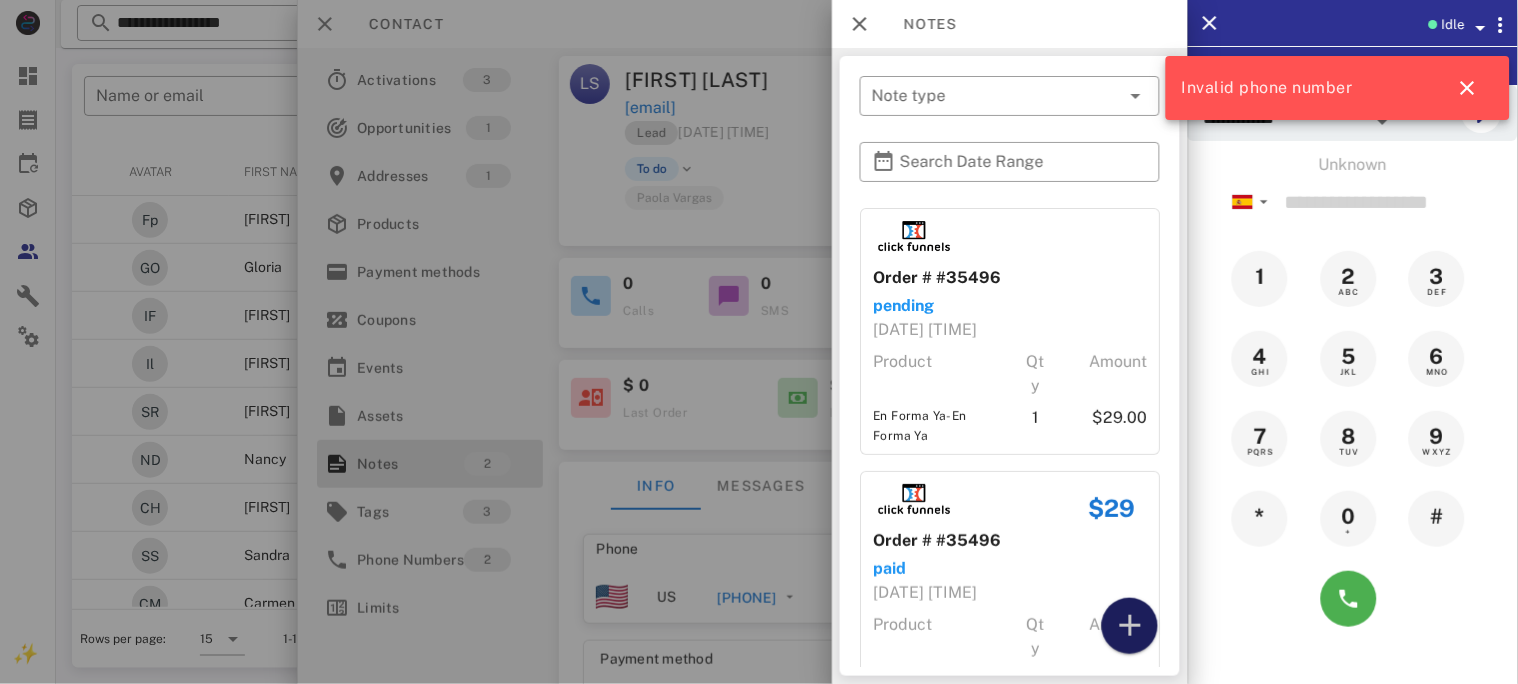 click at bounding box center [1130, 626] 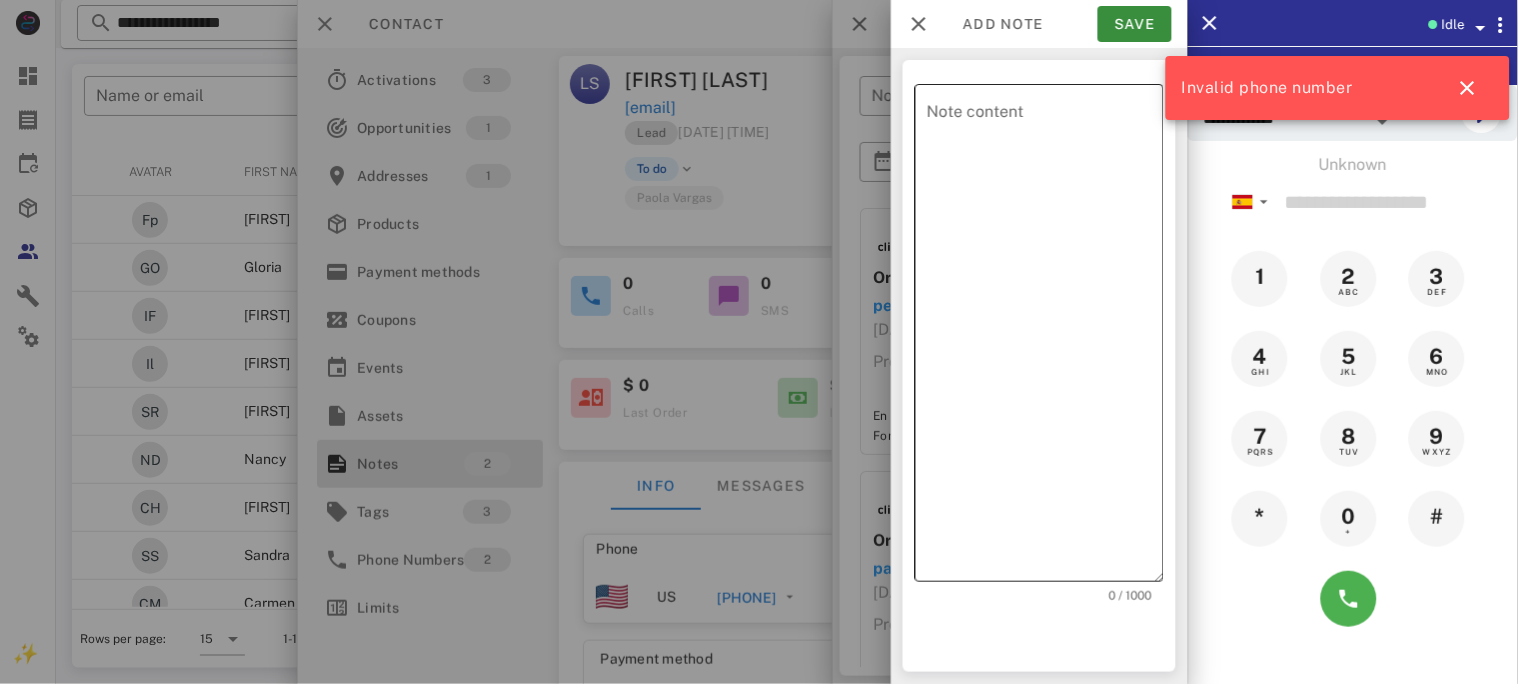 click on "Note content" at bounding box center [1045, 338] 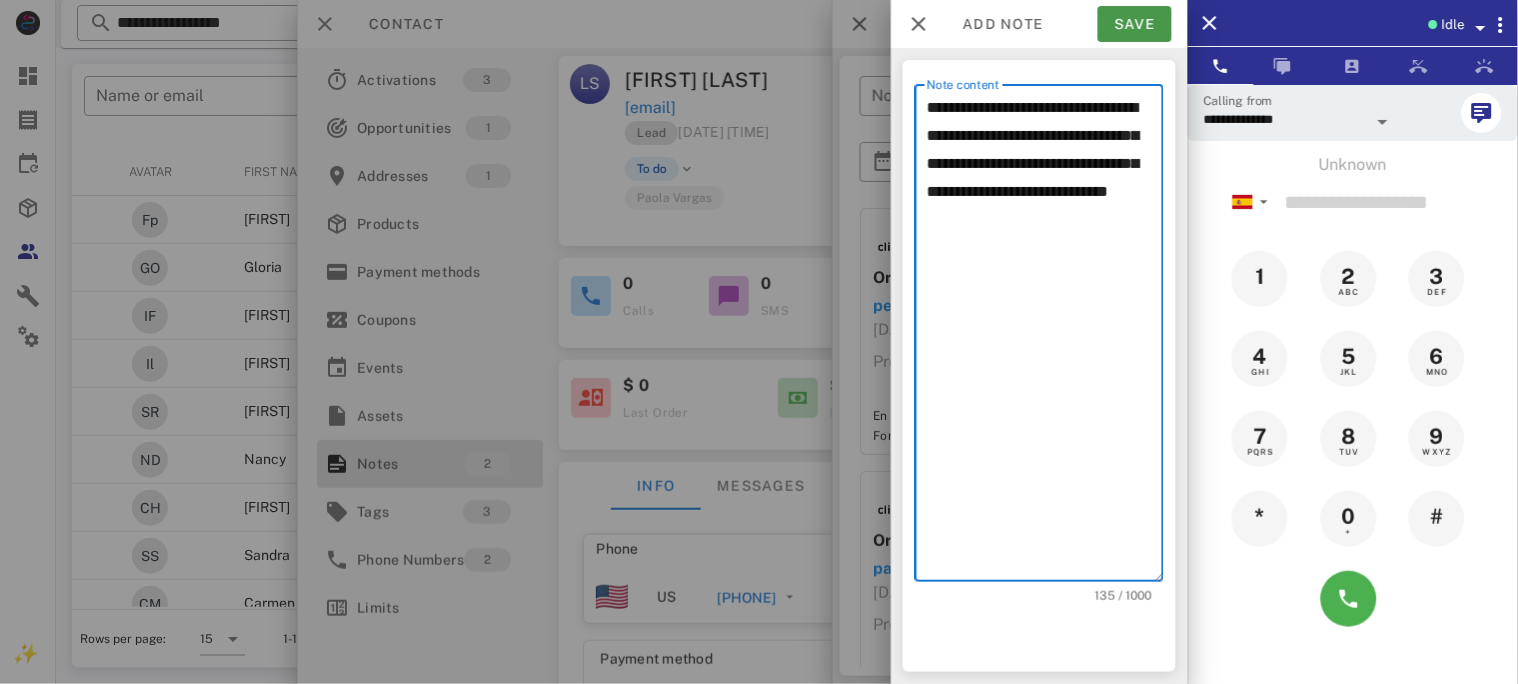 type on "**********" 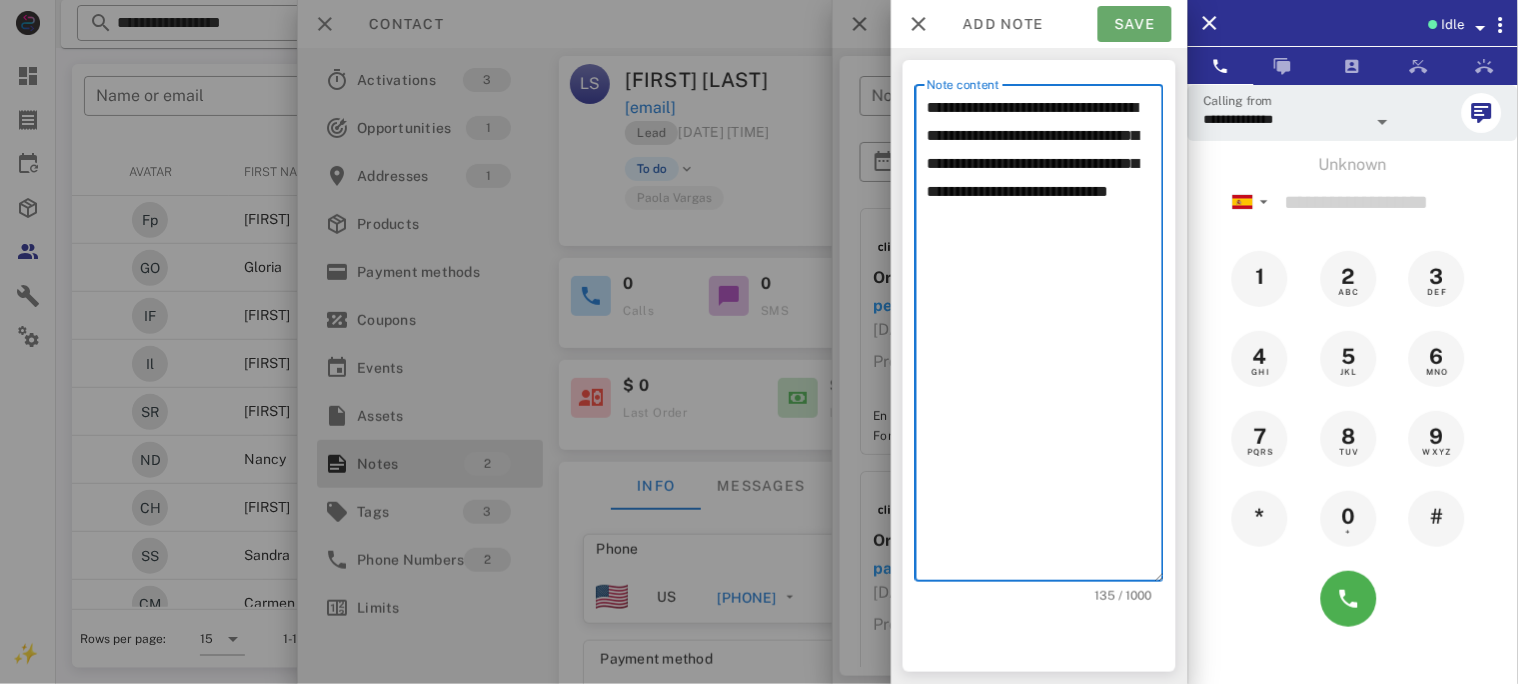 click on "Save" at bounding box center [1135, 24] 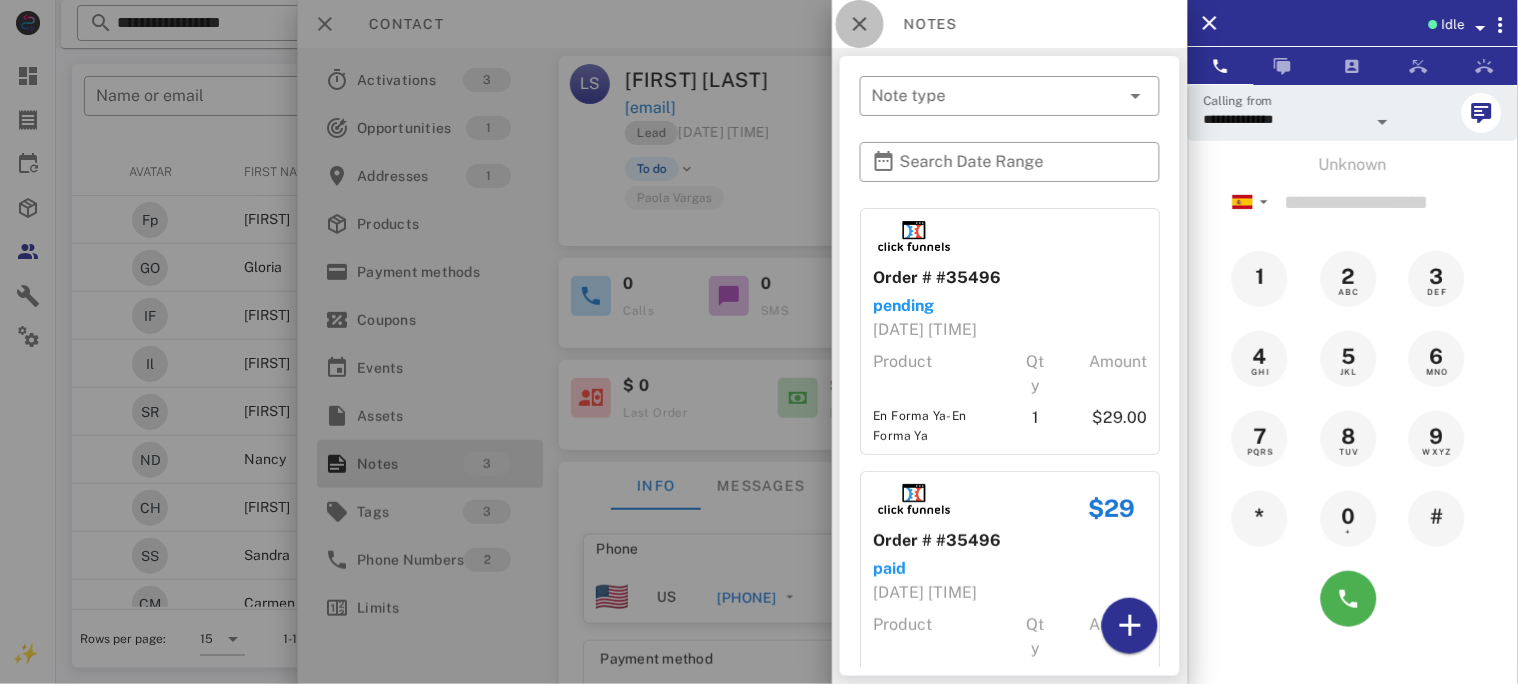 click at bounding box center [860, 24] 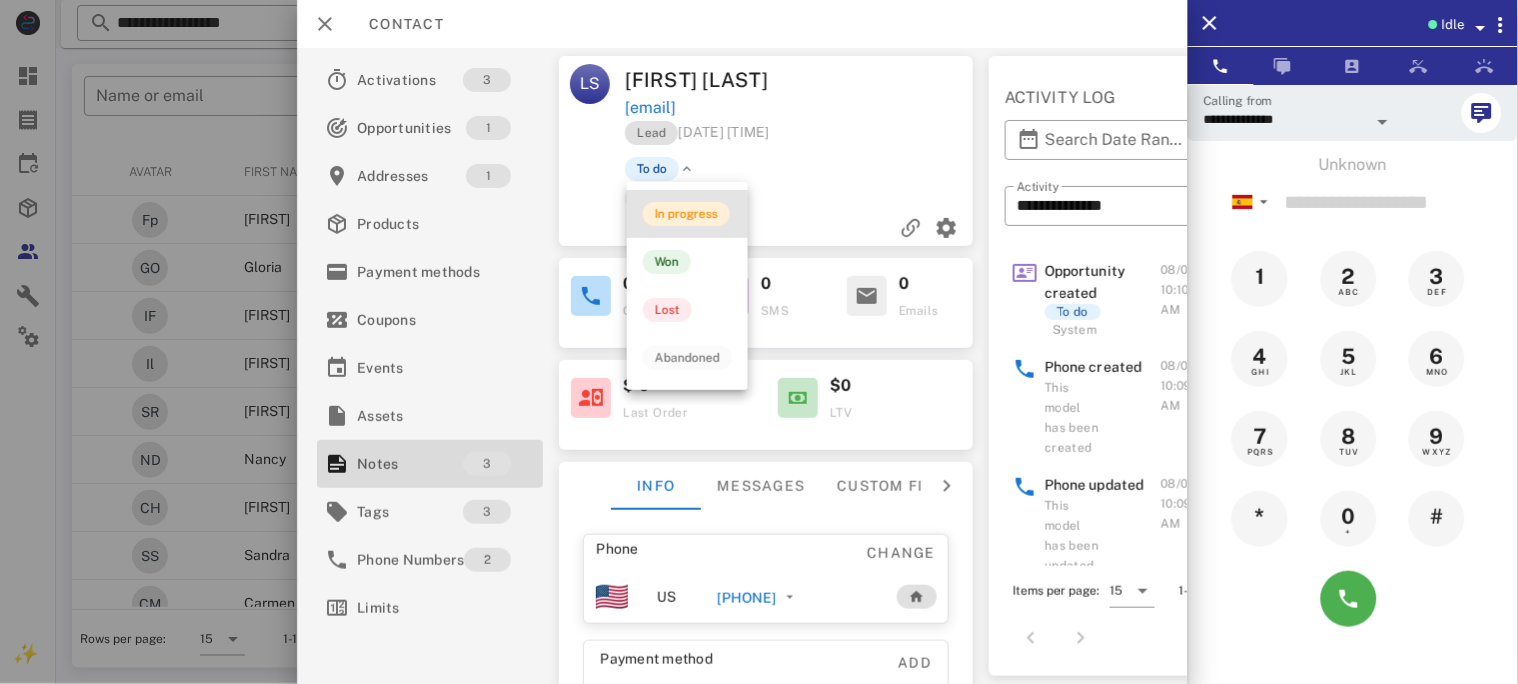 click on "In progress" at bounding box center (686, 214) 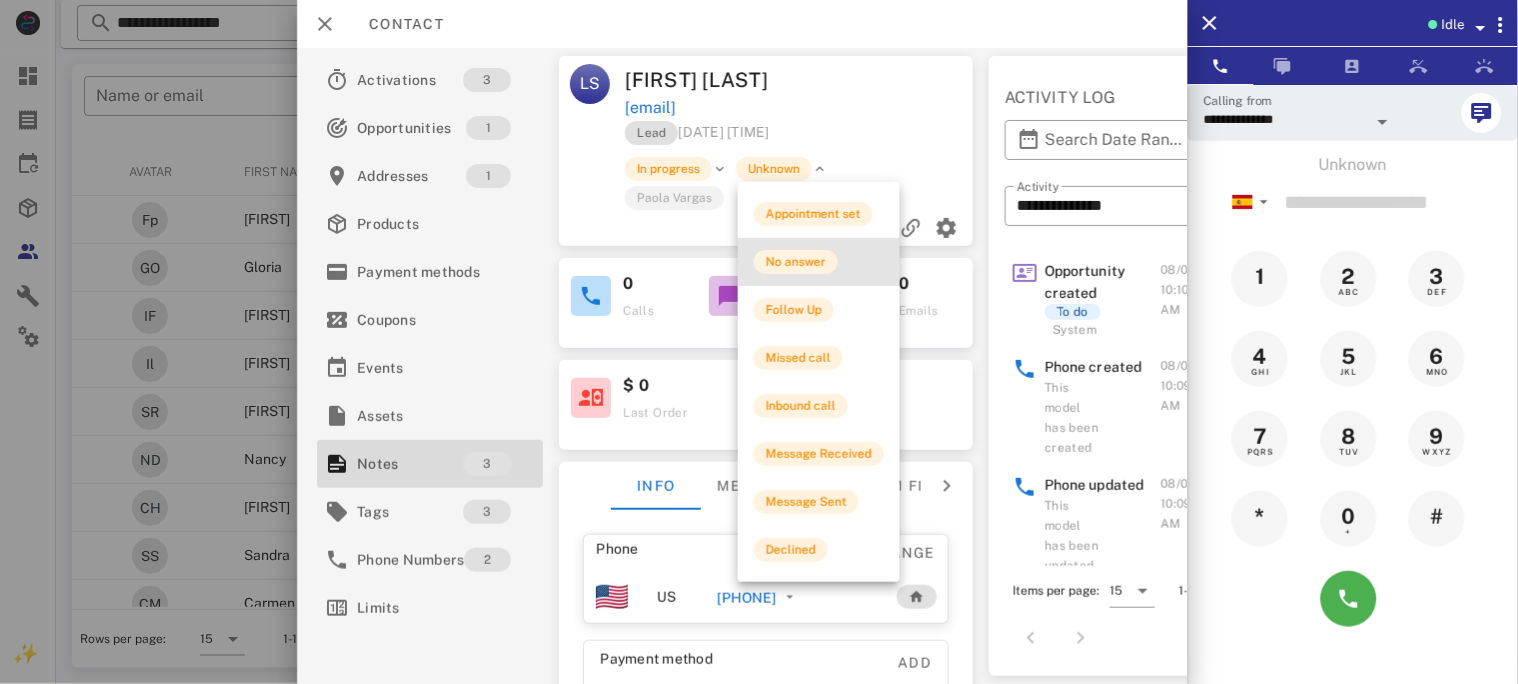 click on "No answer" at bounding box center [796, 262] 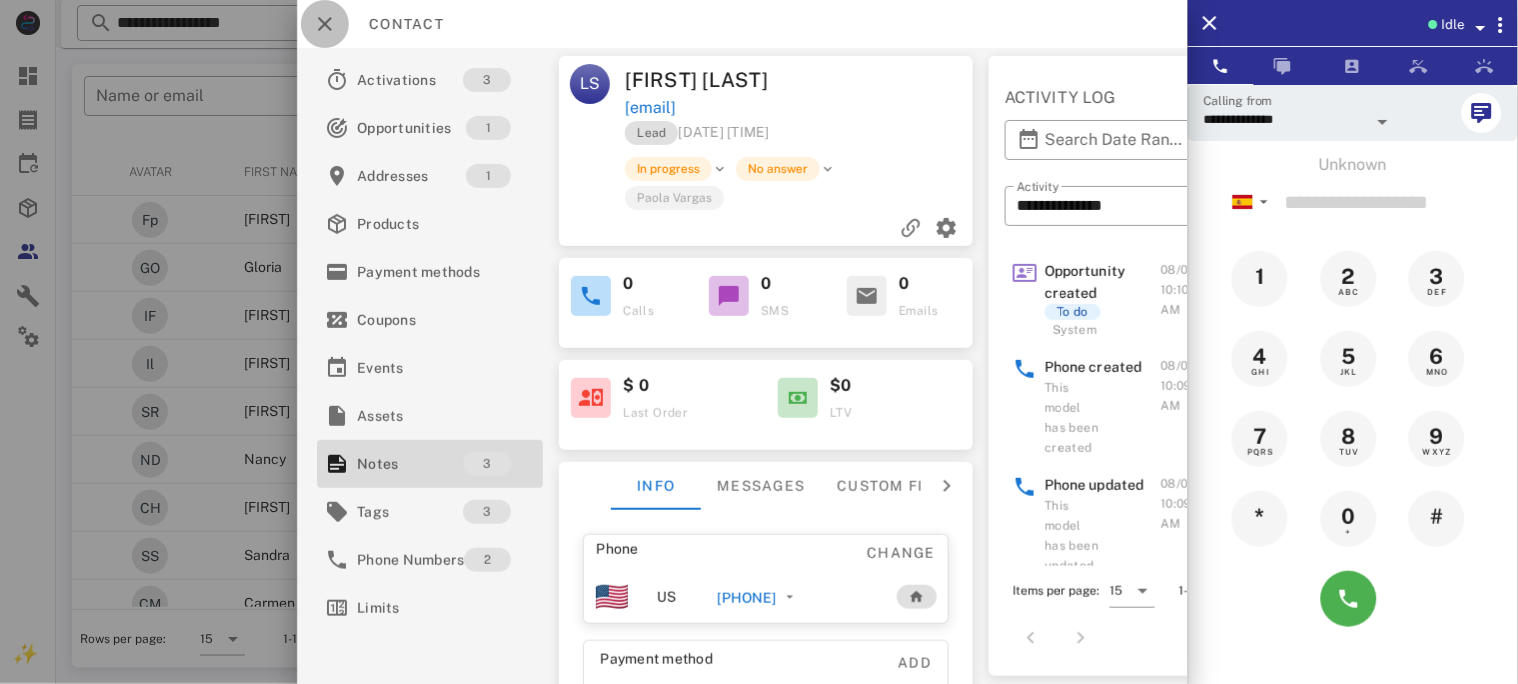 click at bounding box center [325, 24] 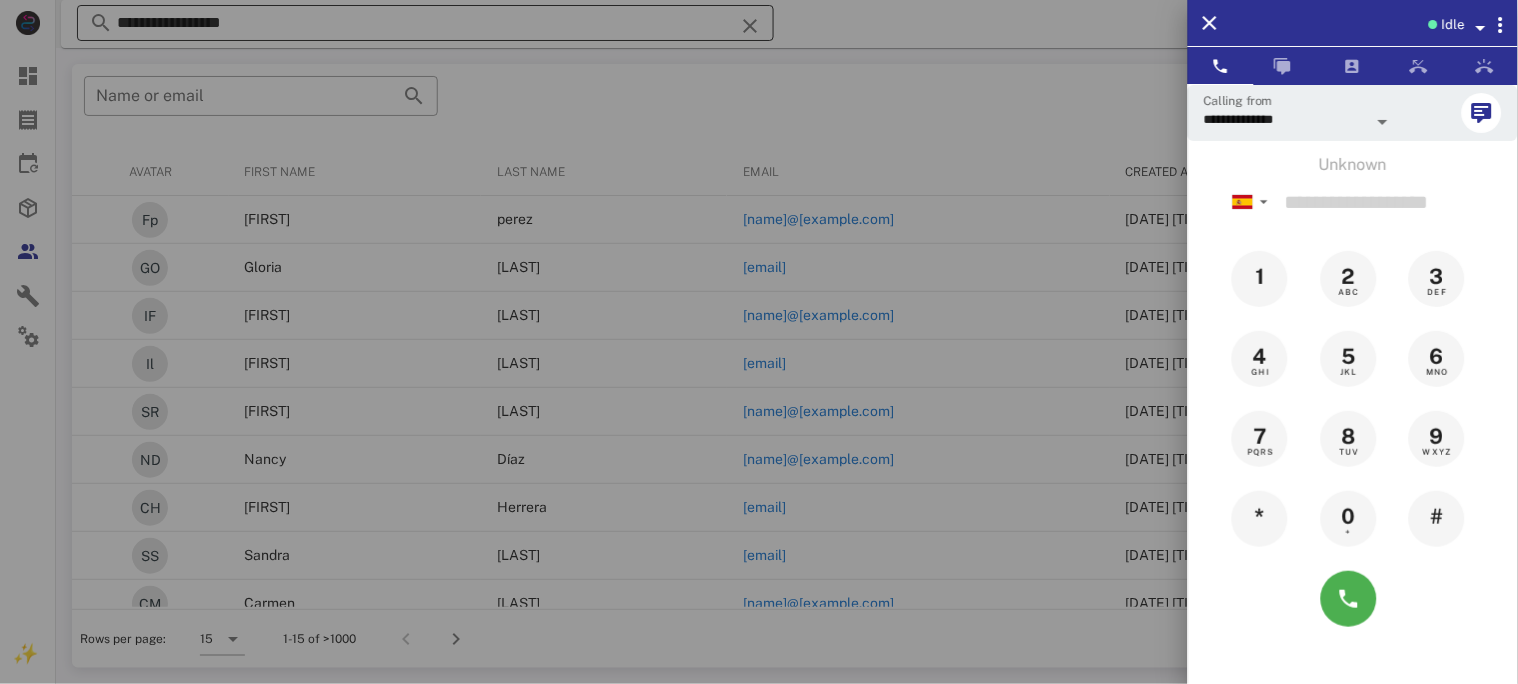 click at bounding box center [759, 342] 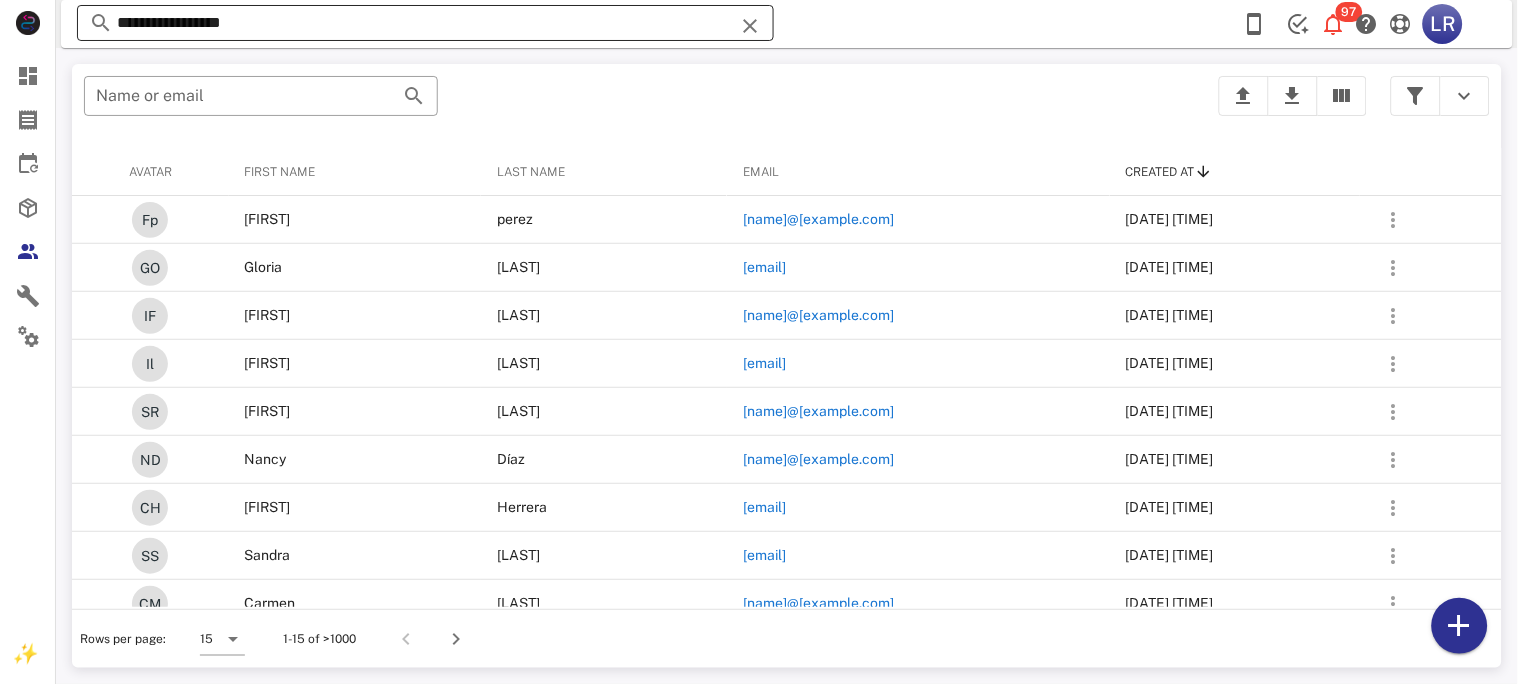 click at bounding box center (750, 26) 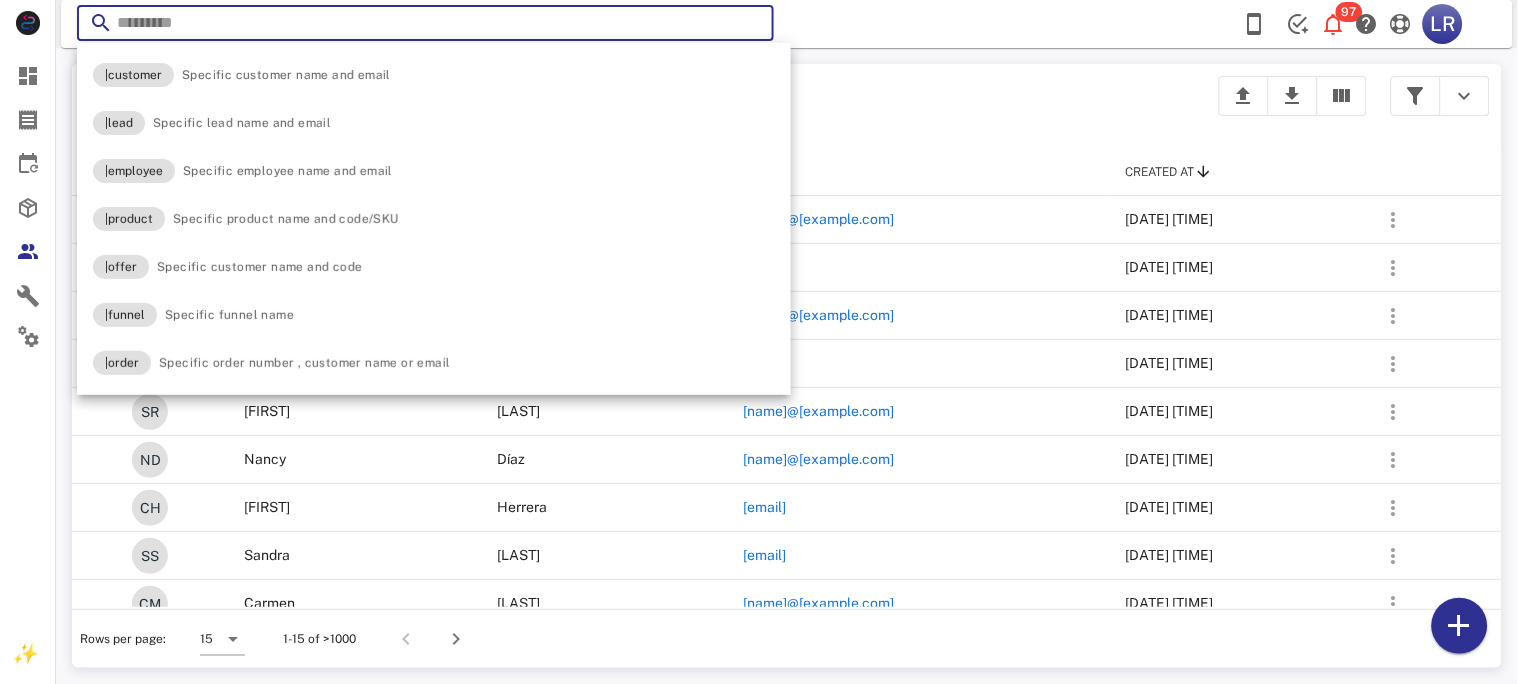paste on "**********" 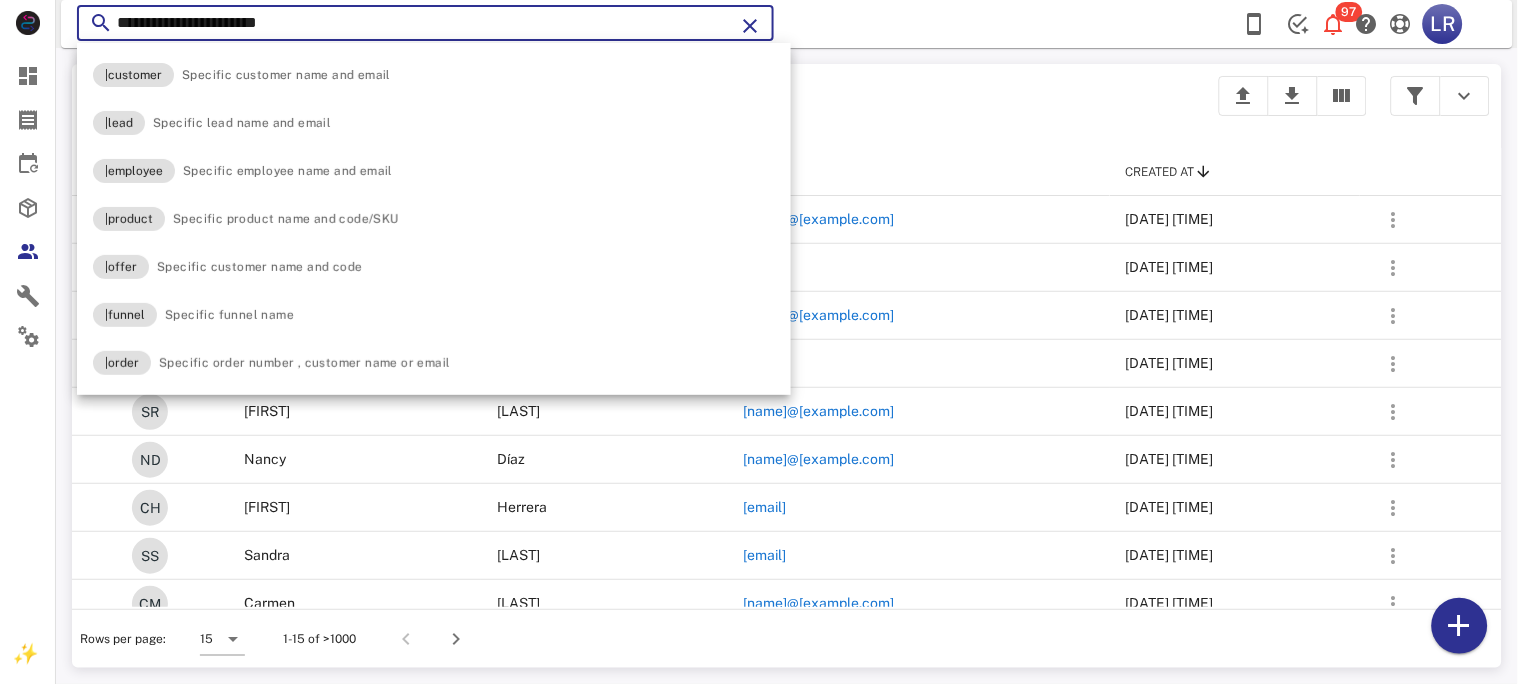 type on "**********" 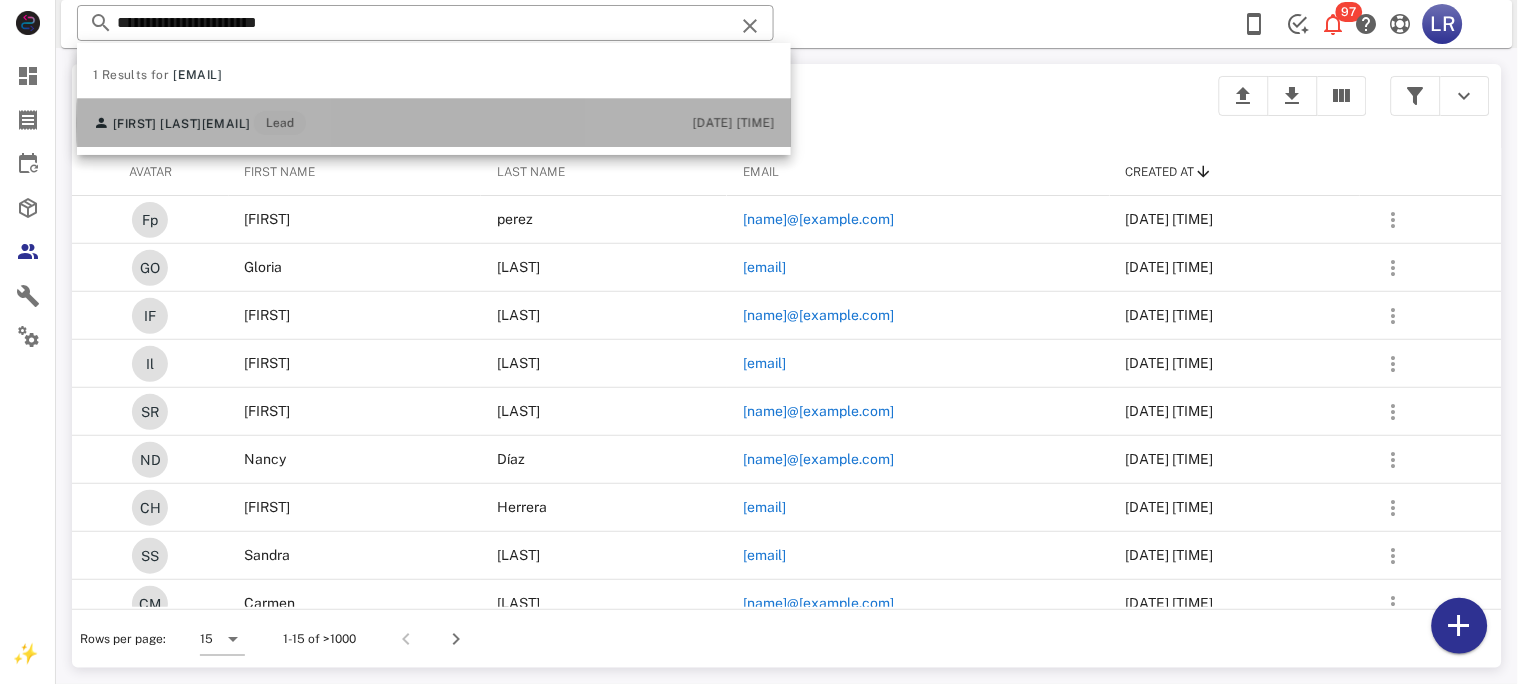 click on "[EMAIL]" at bounding box center (226, 124) 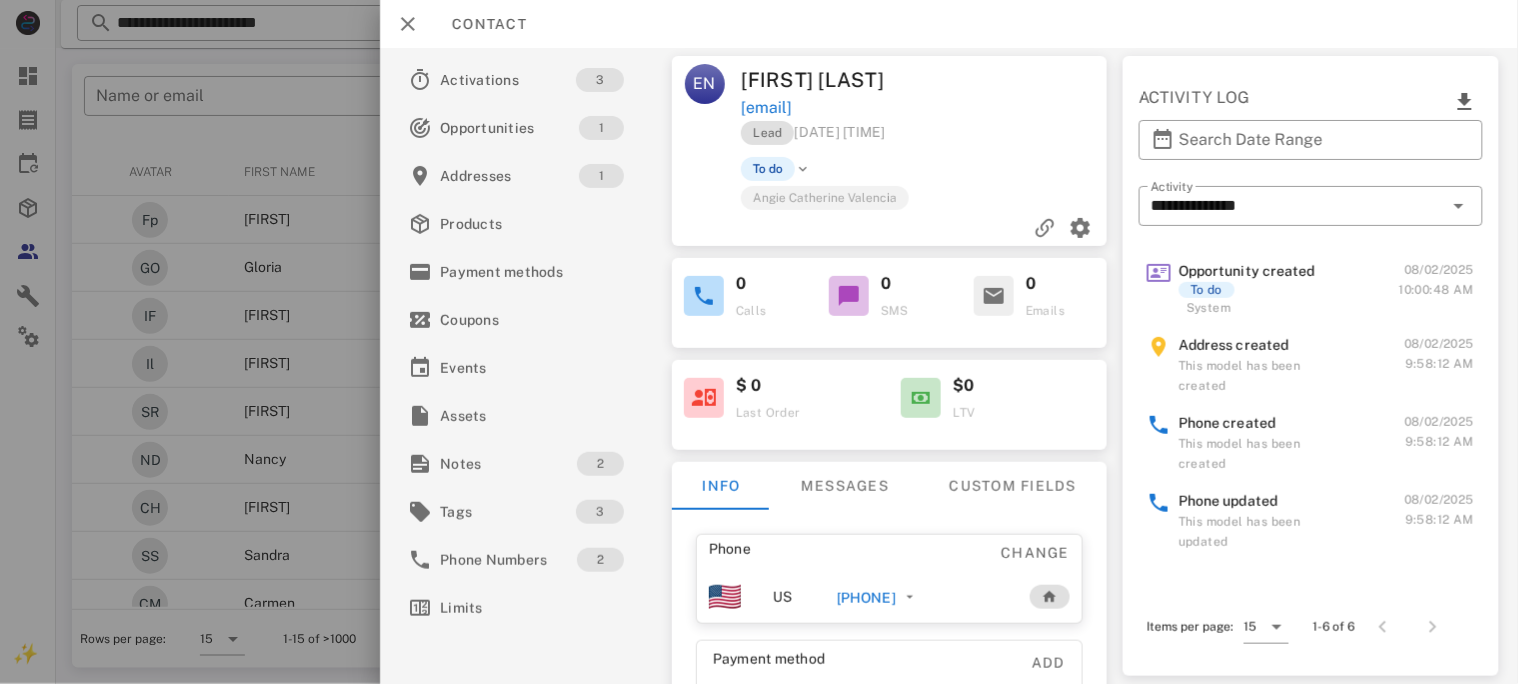 click on "[PHONE]" at bounding box center [865, 598] 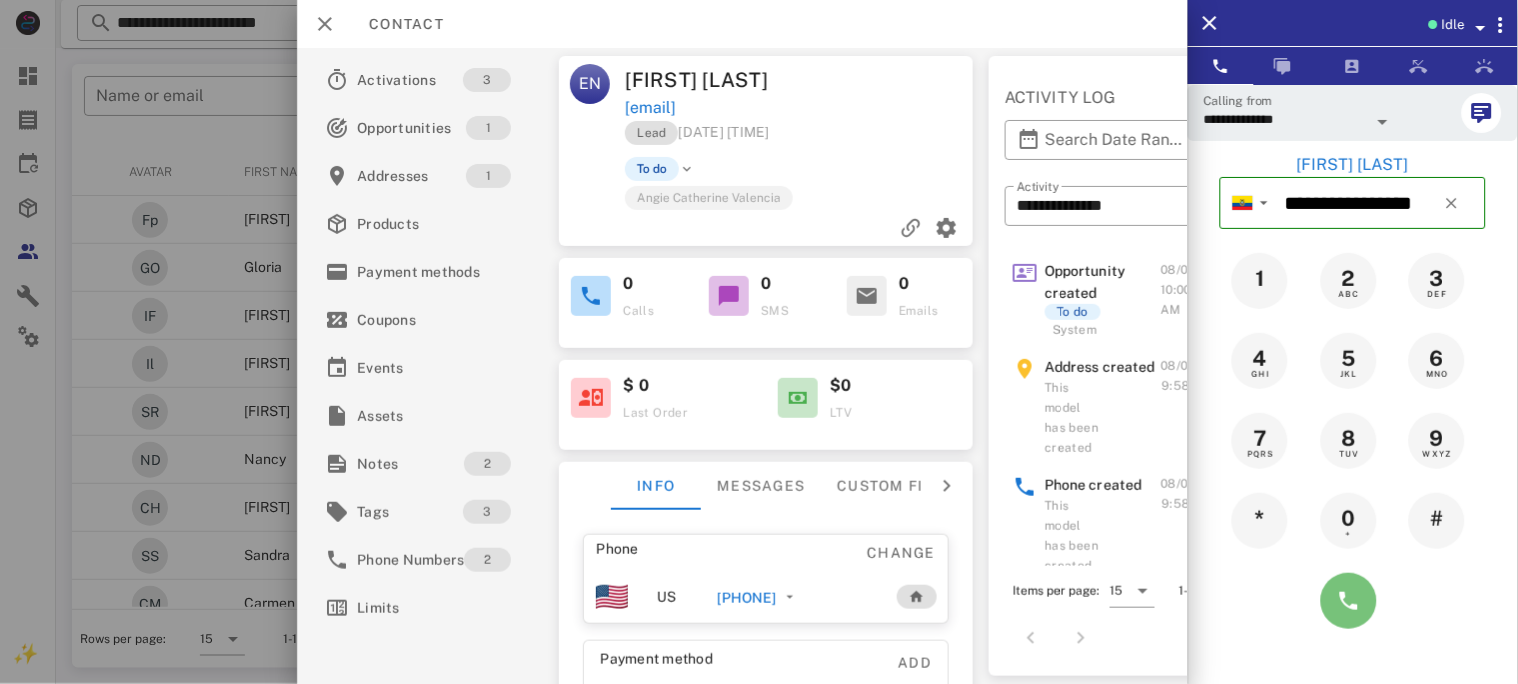 click at bounding box center [1349, 601] 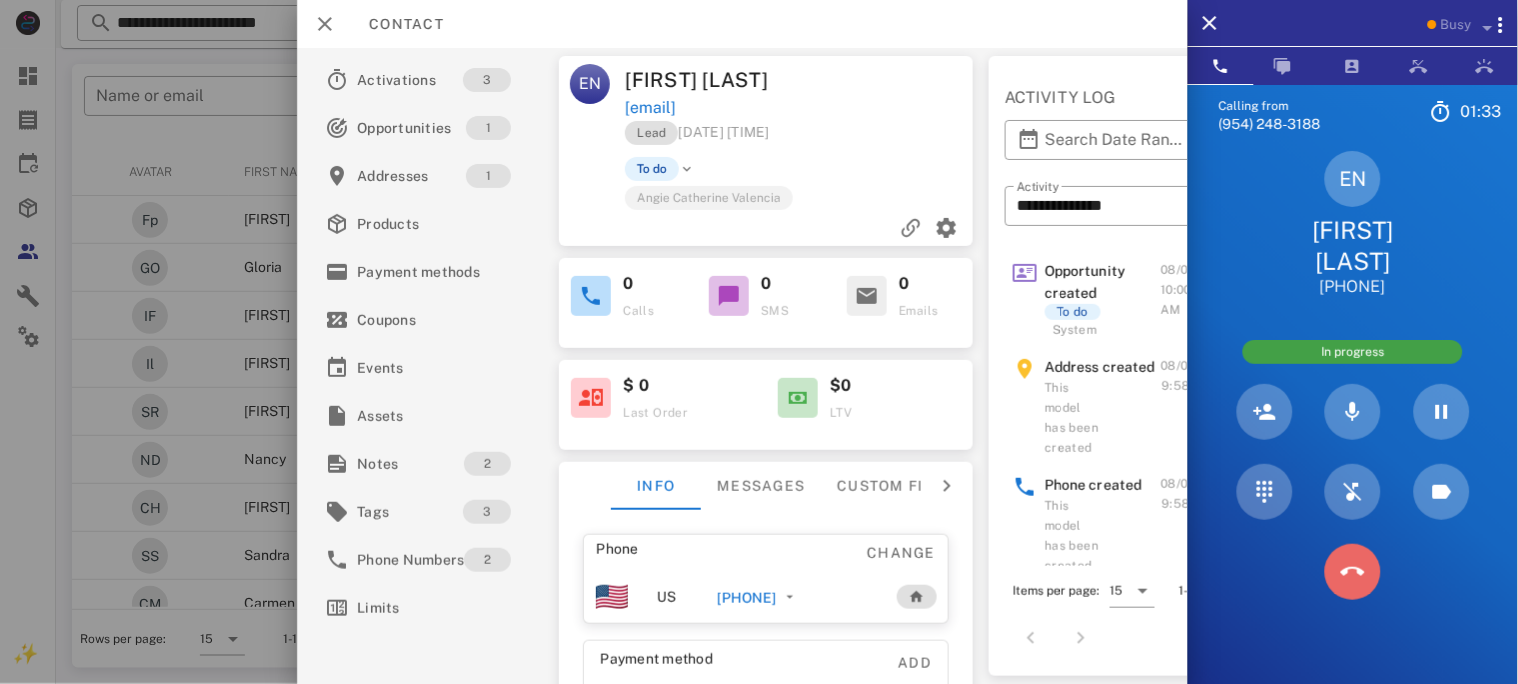 click at bounding box center [1353, 572] 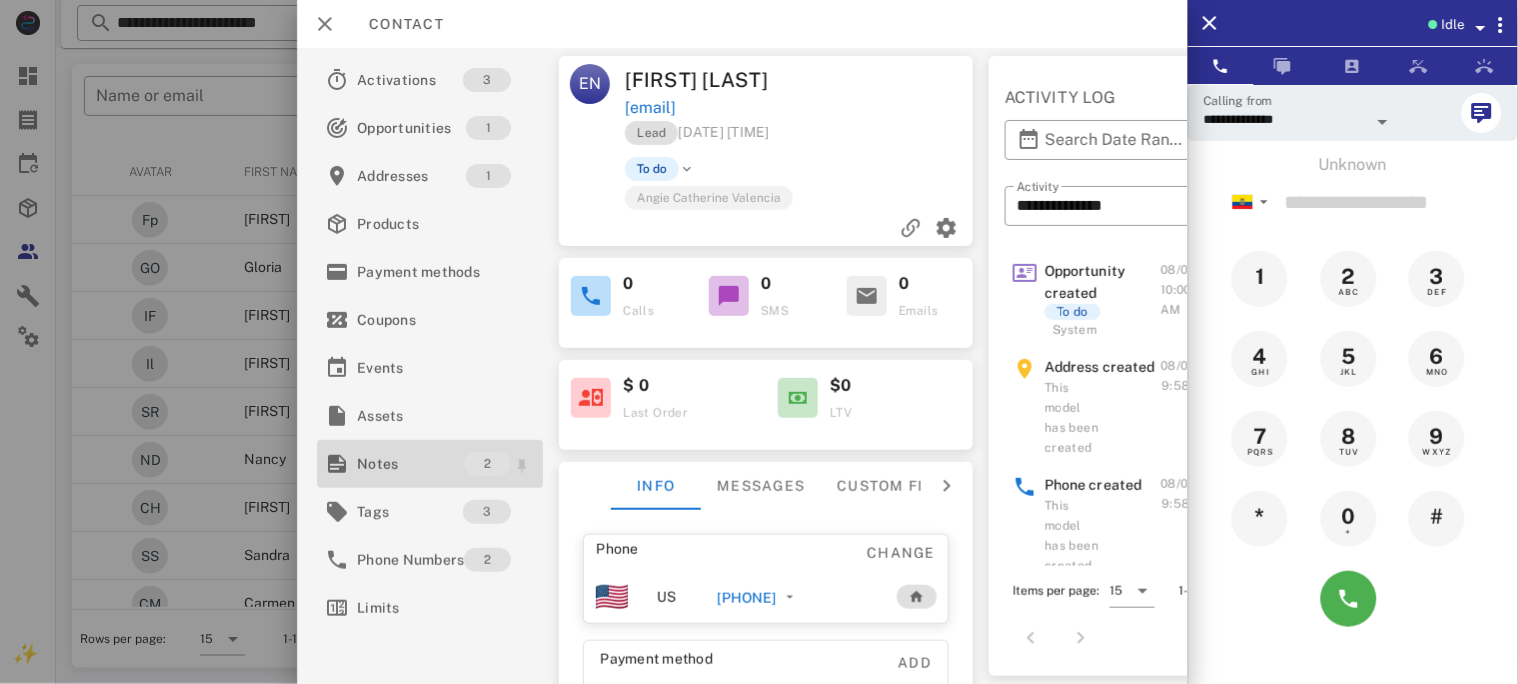 click on "Notes" at bounding box center (410, 464) 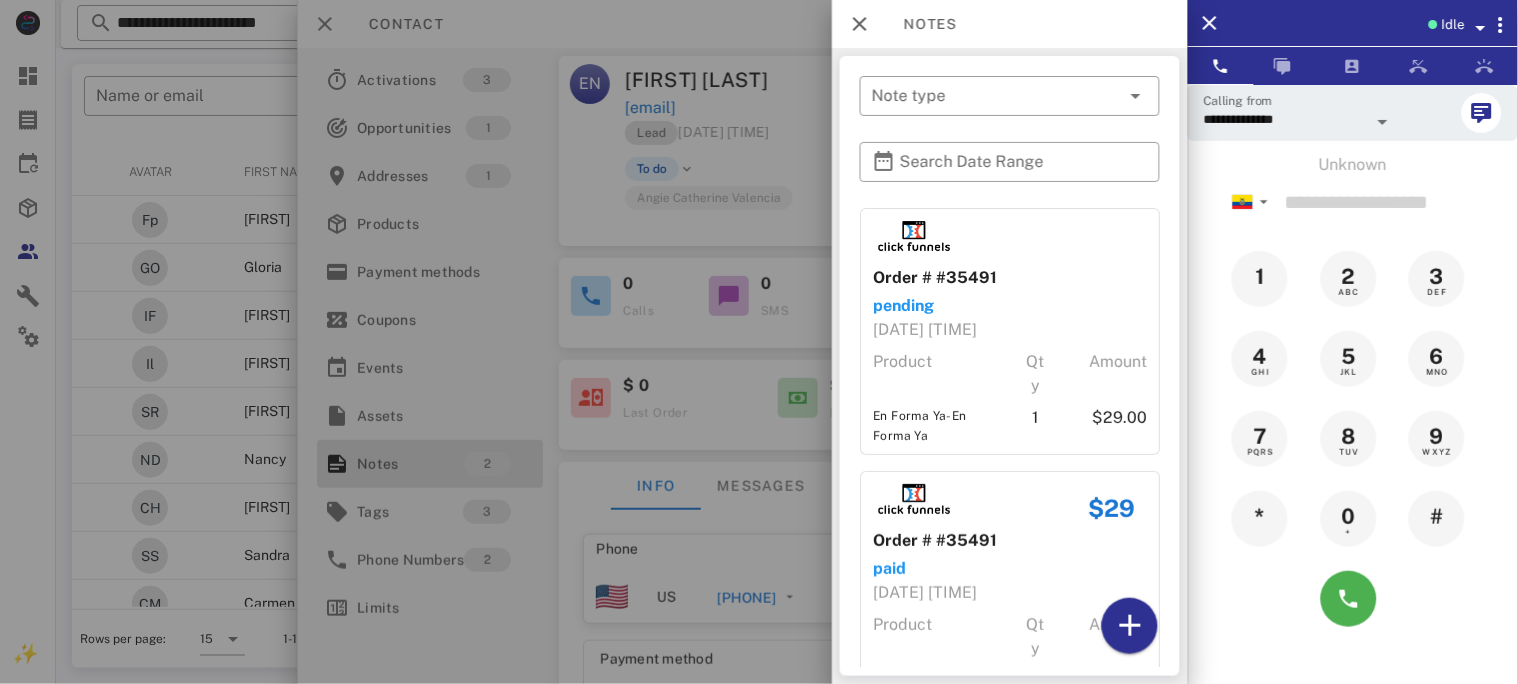 click on "Amount" at bounding box center (1109, 637) 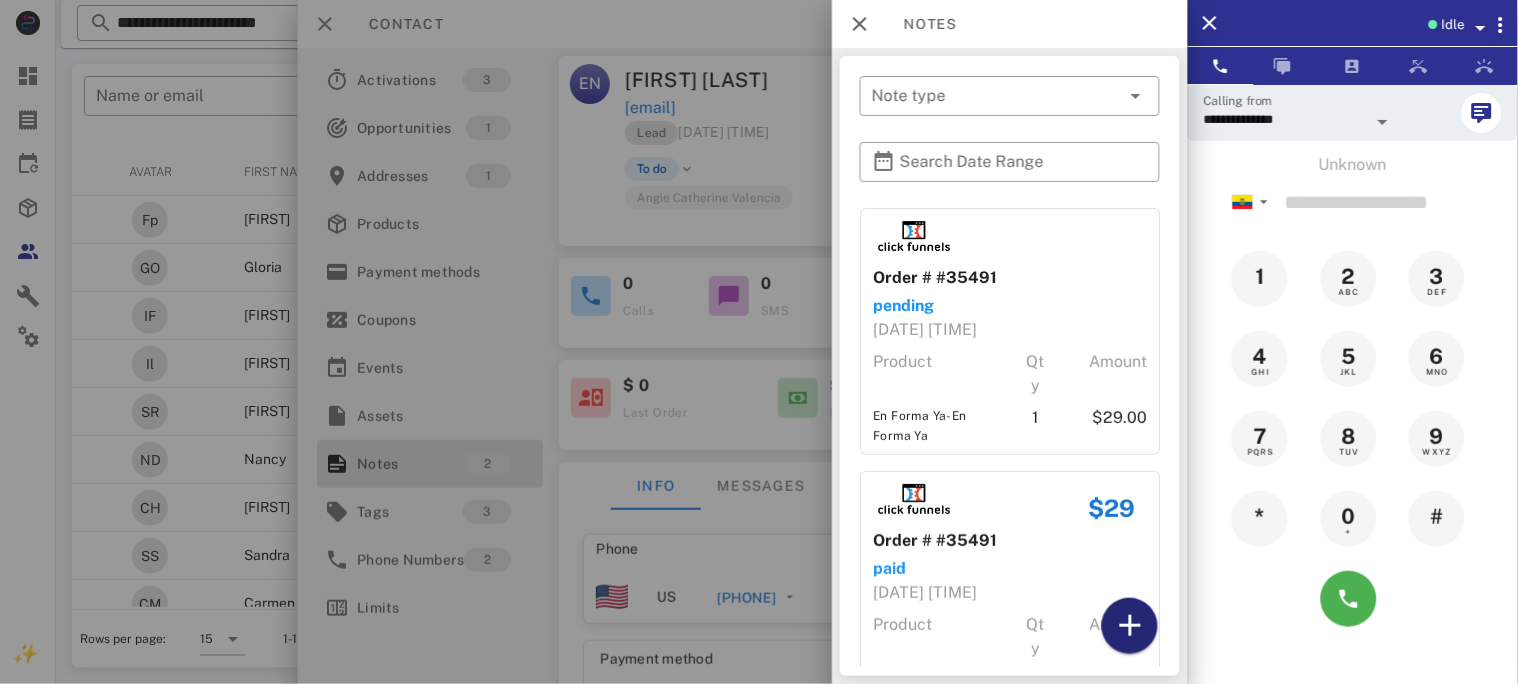 drag, startPoint x: 1117, startPoint y: 627, endPoint x: 1112, endPoint y: 587, distance: 40.311287 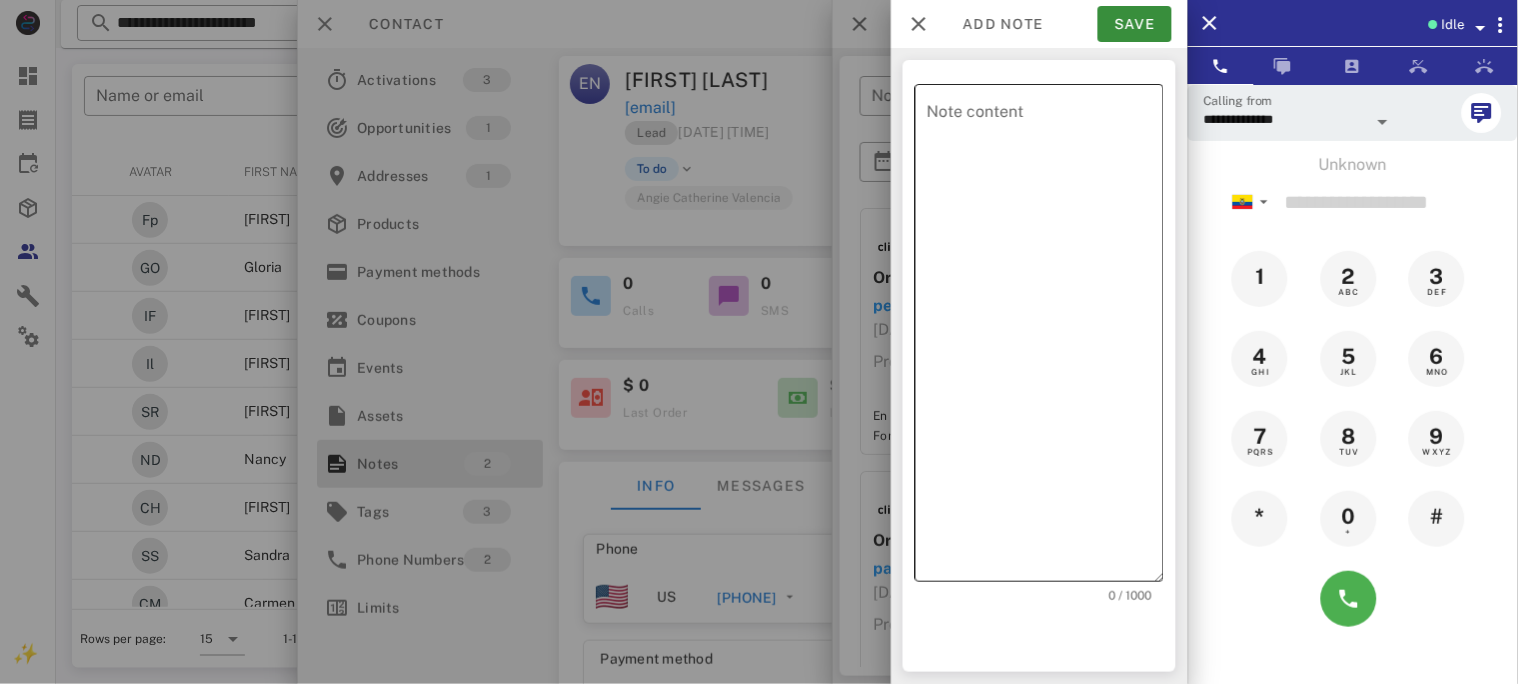 click on "Note content" at bounding box center [1045, 338] 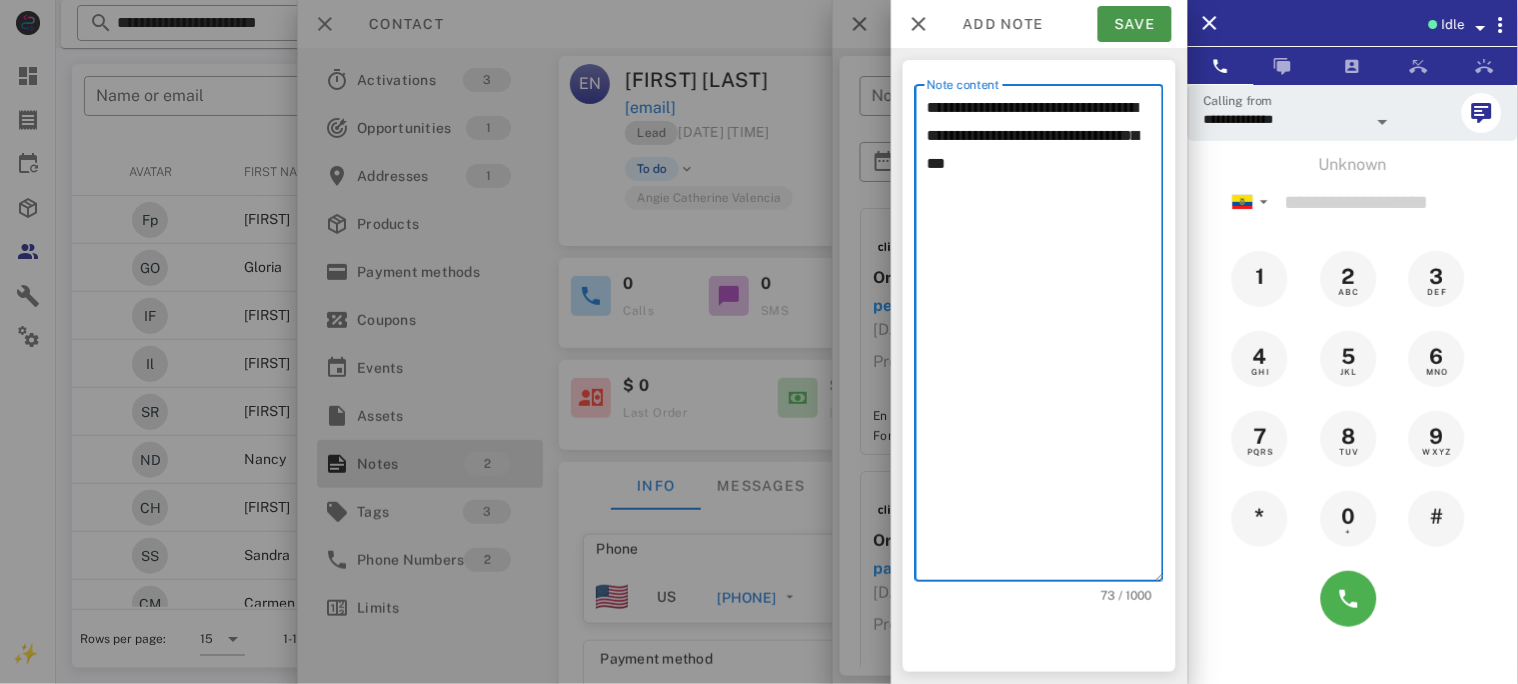 type on "**********" 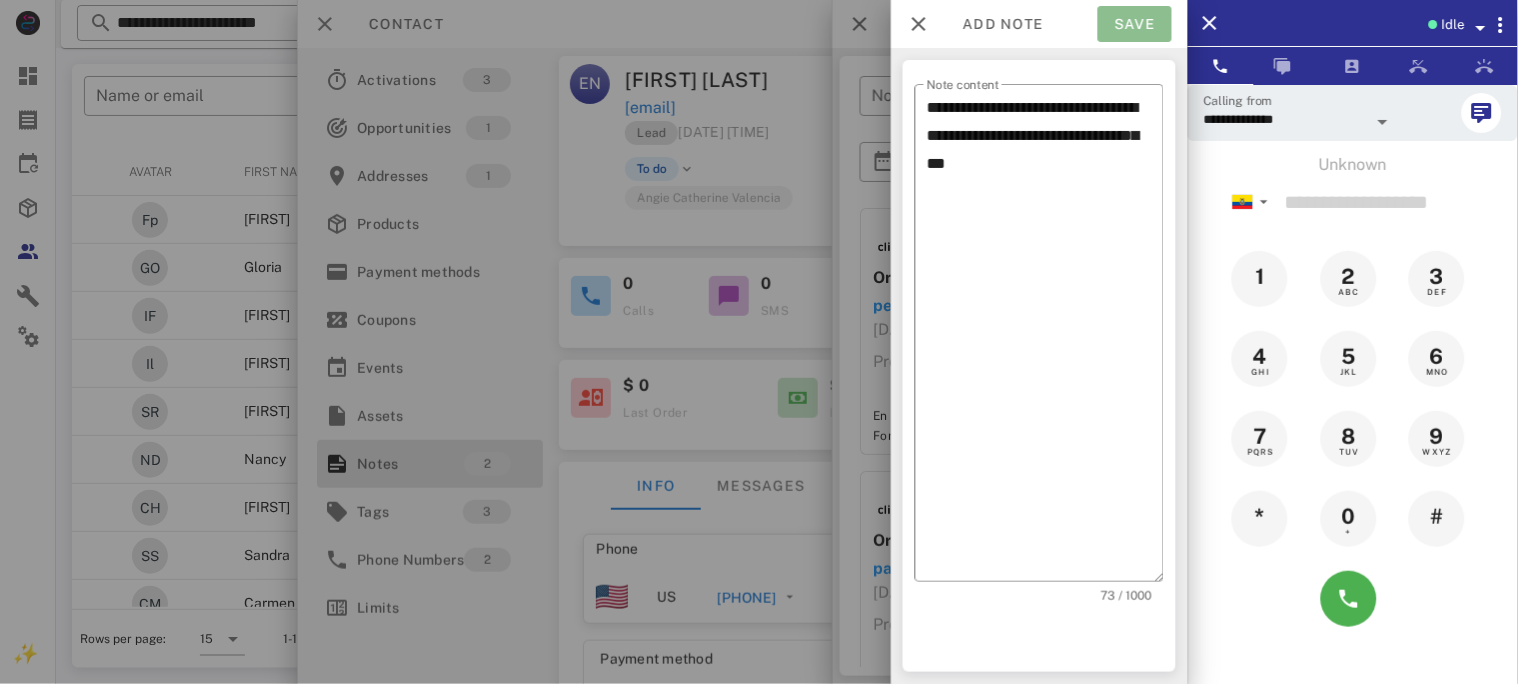 click on "Save" at bounding box center [1135, 24] 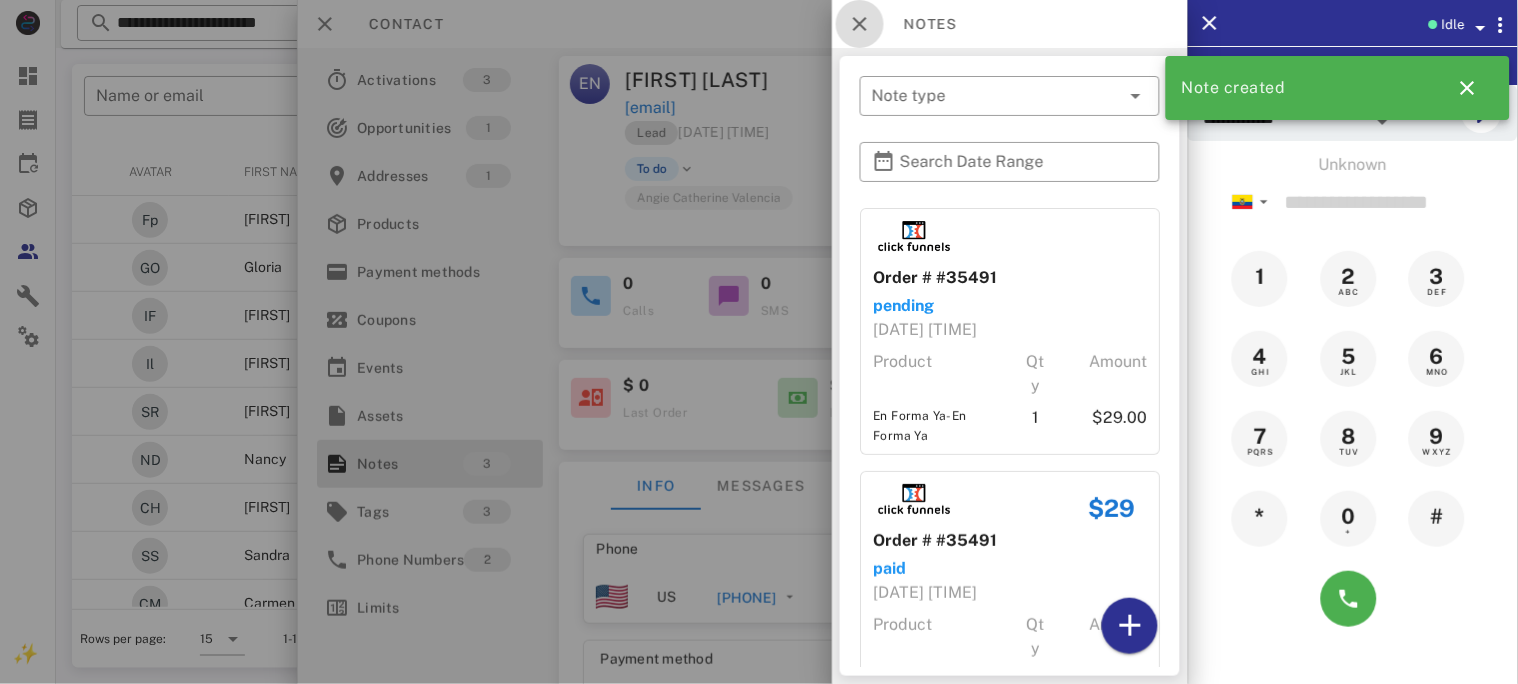 click at bounding box center (860, 24) 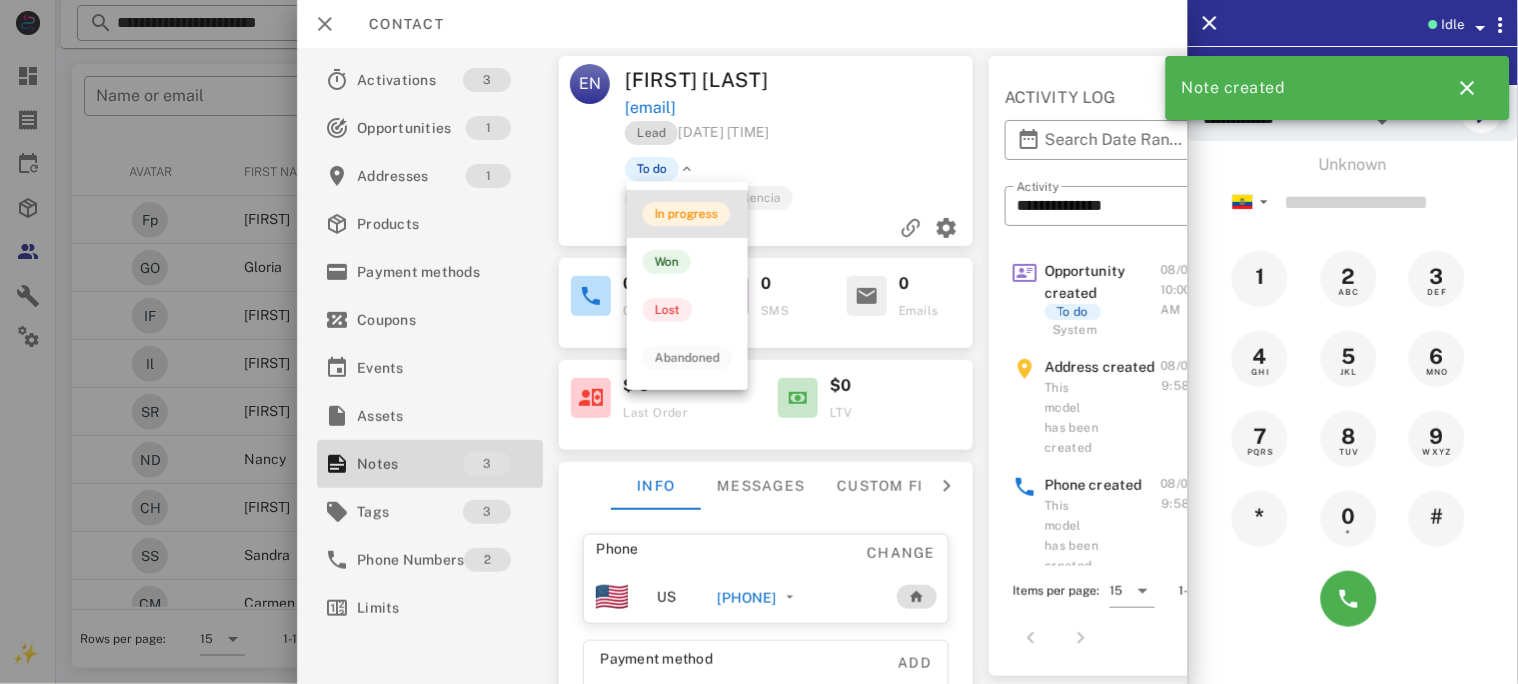 click on "In progress" at bounding box center [686, 214] 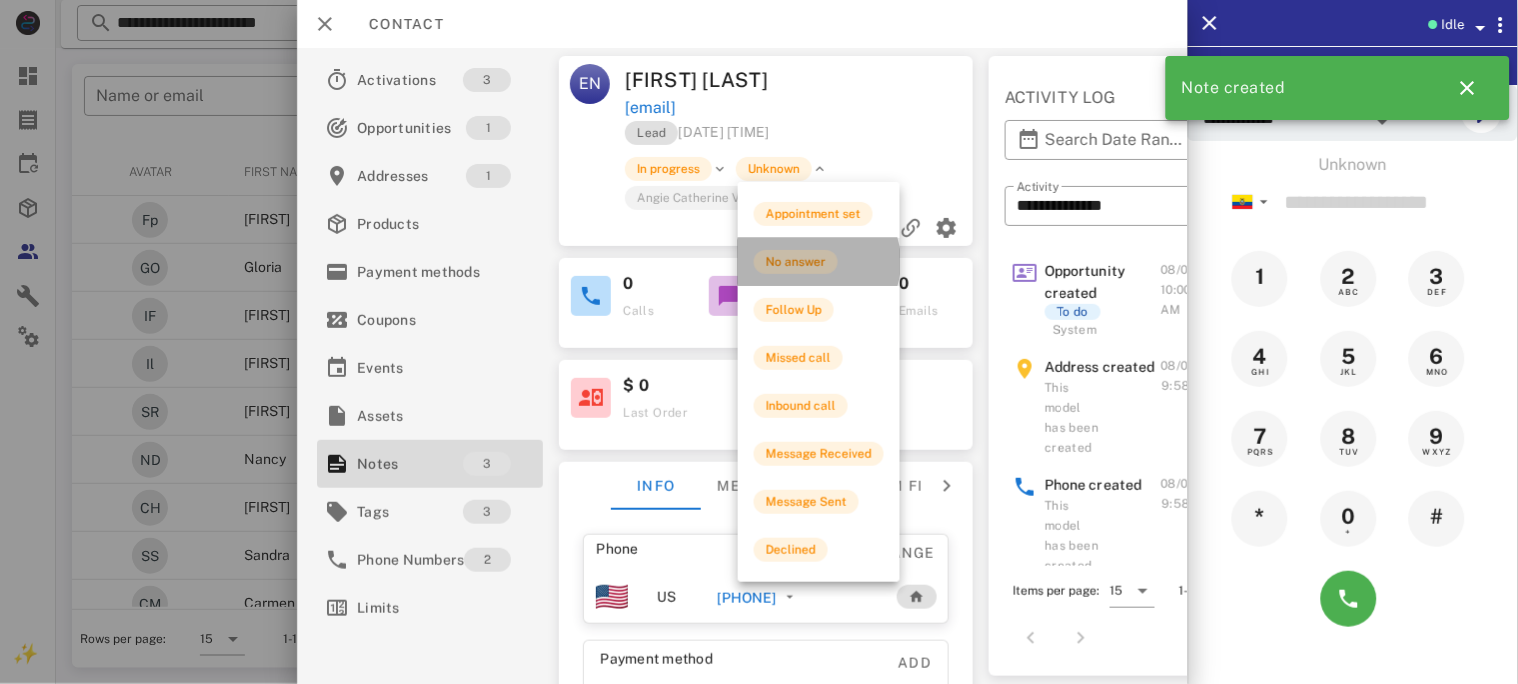 click on "No answer" at bounding box center [796, 262] 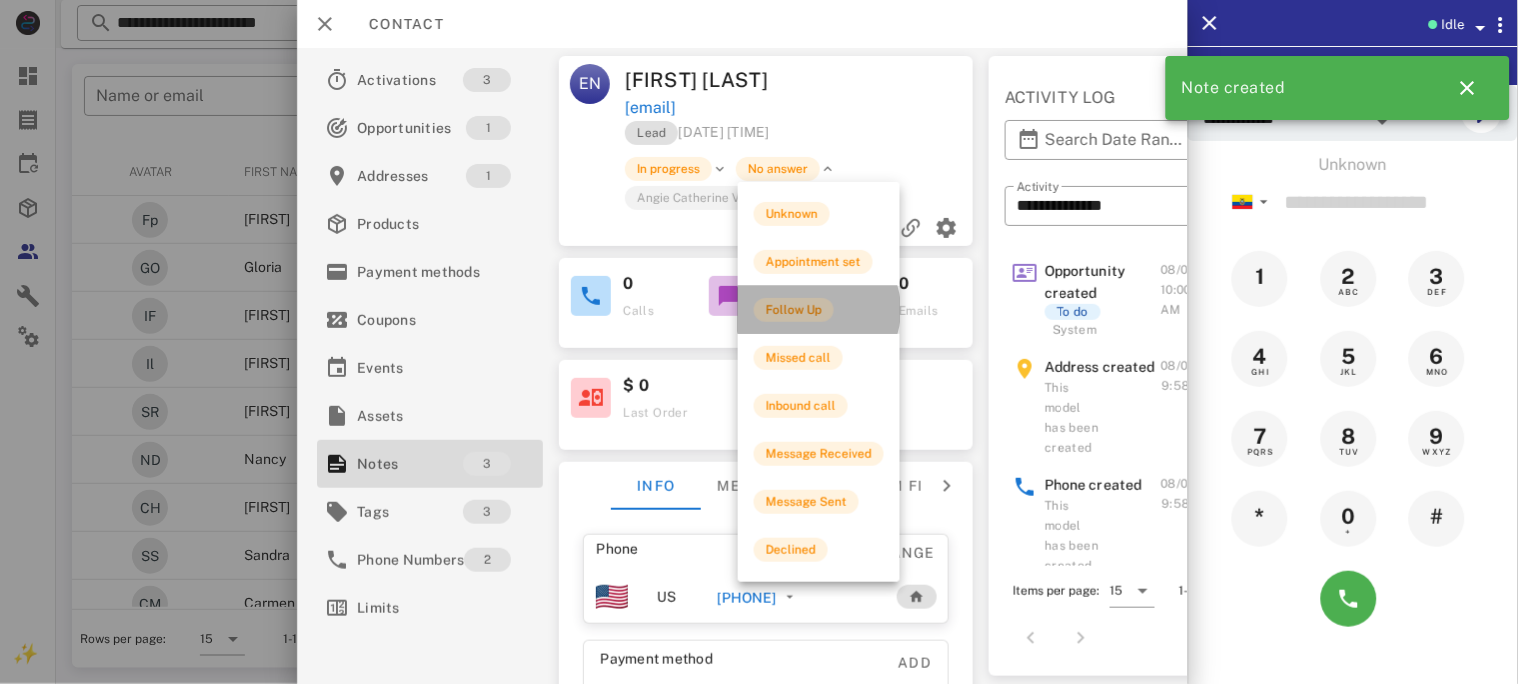 click on "Follow Up" at bounding box center [794, 310] 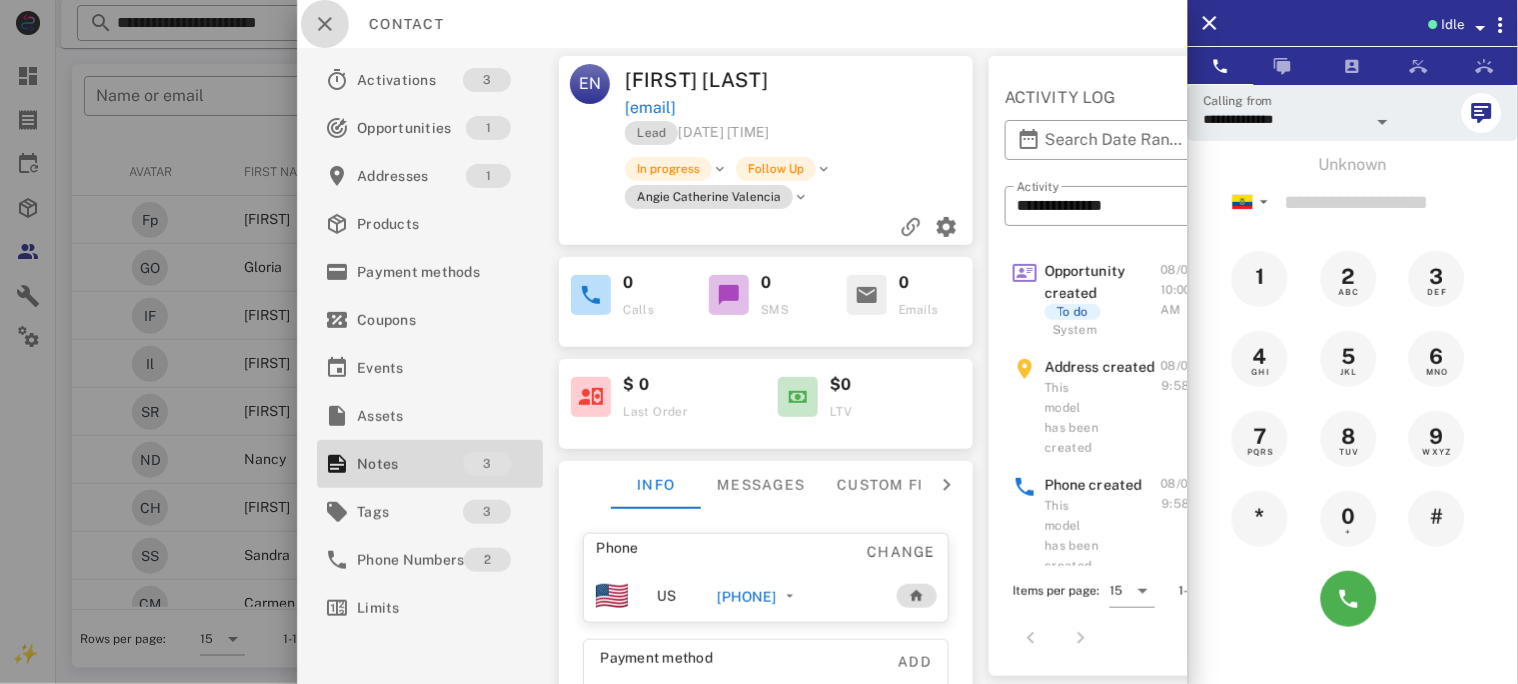 click at bounding box center (325, 24) 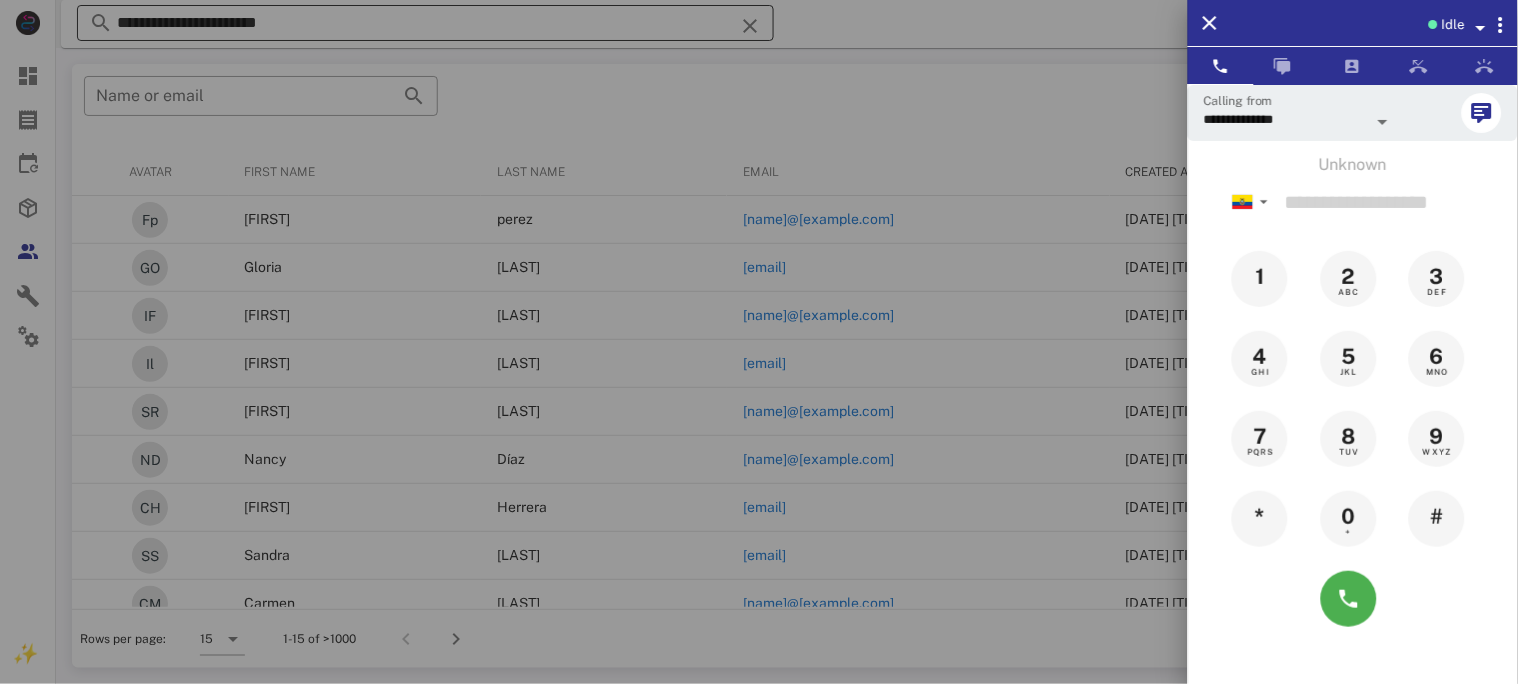 click at bounding box center [759, 342] 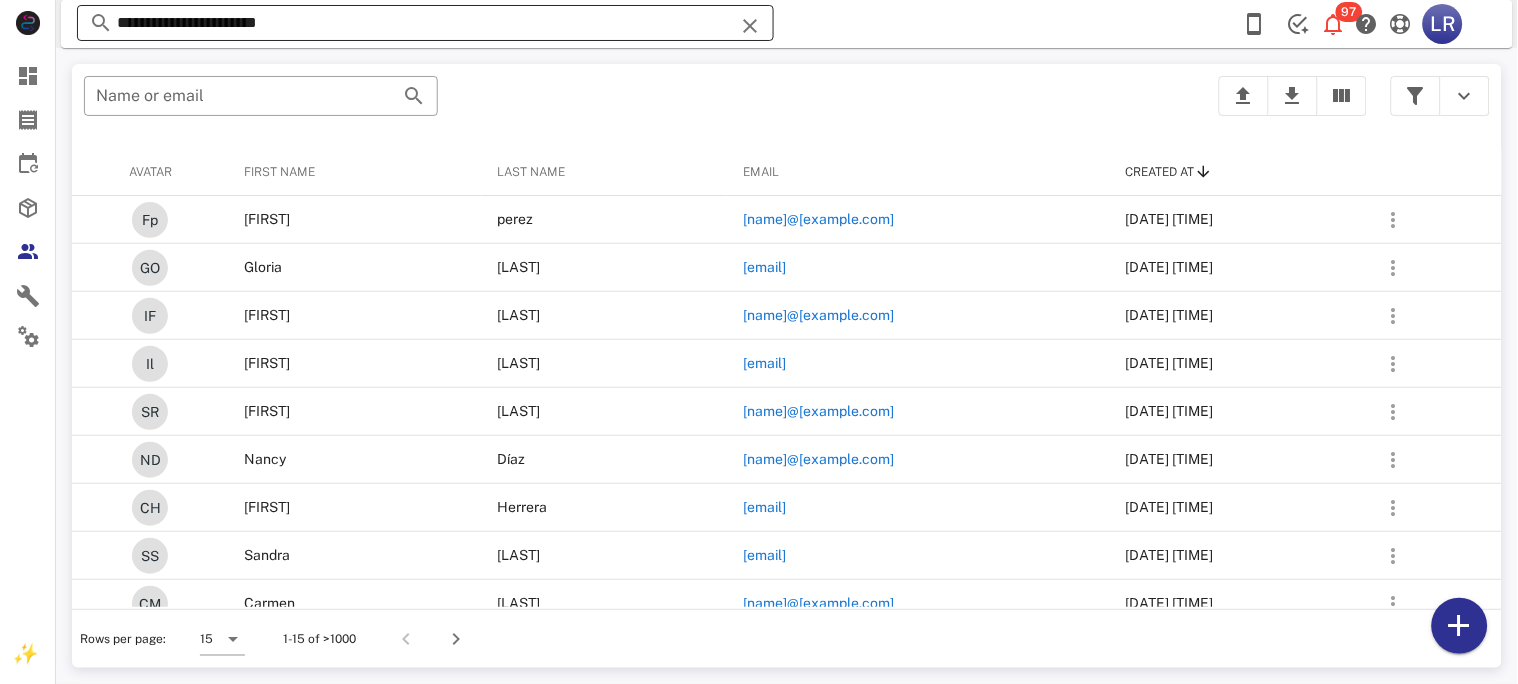 click at bounding box center (750, 26) 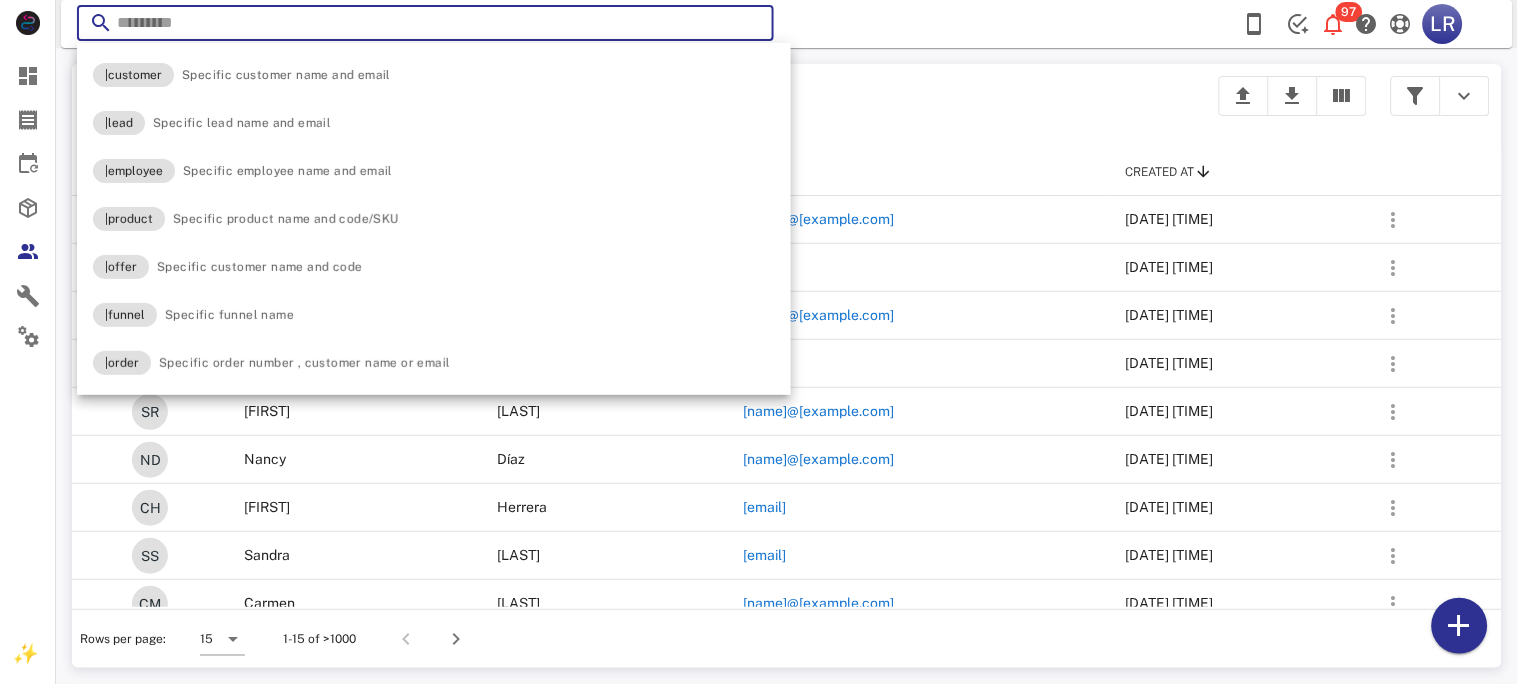 paste on "**********" 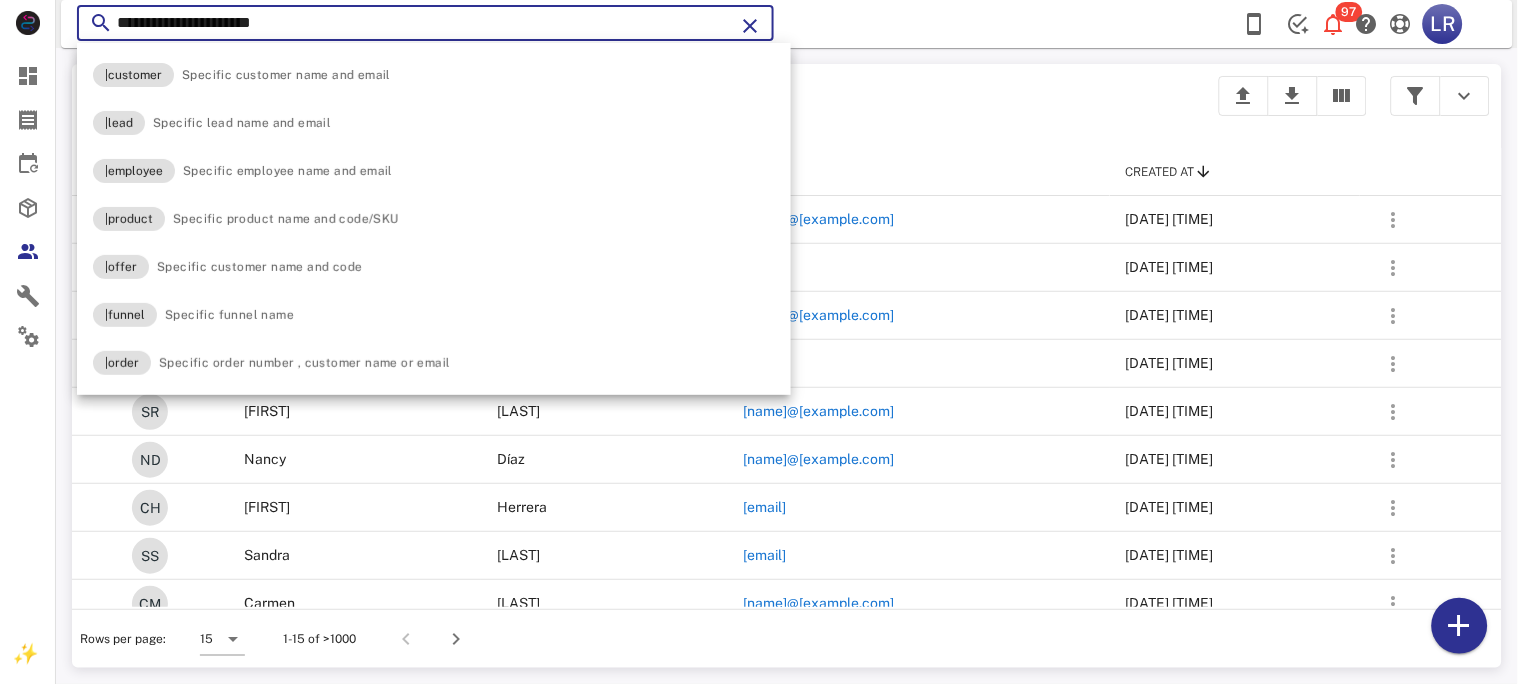 type on "**********" 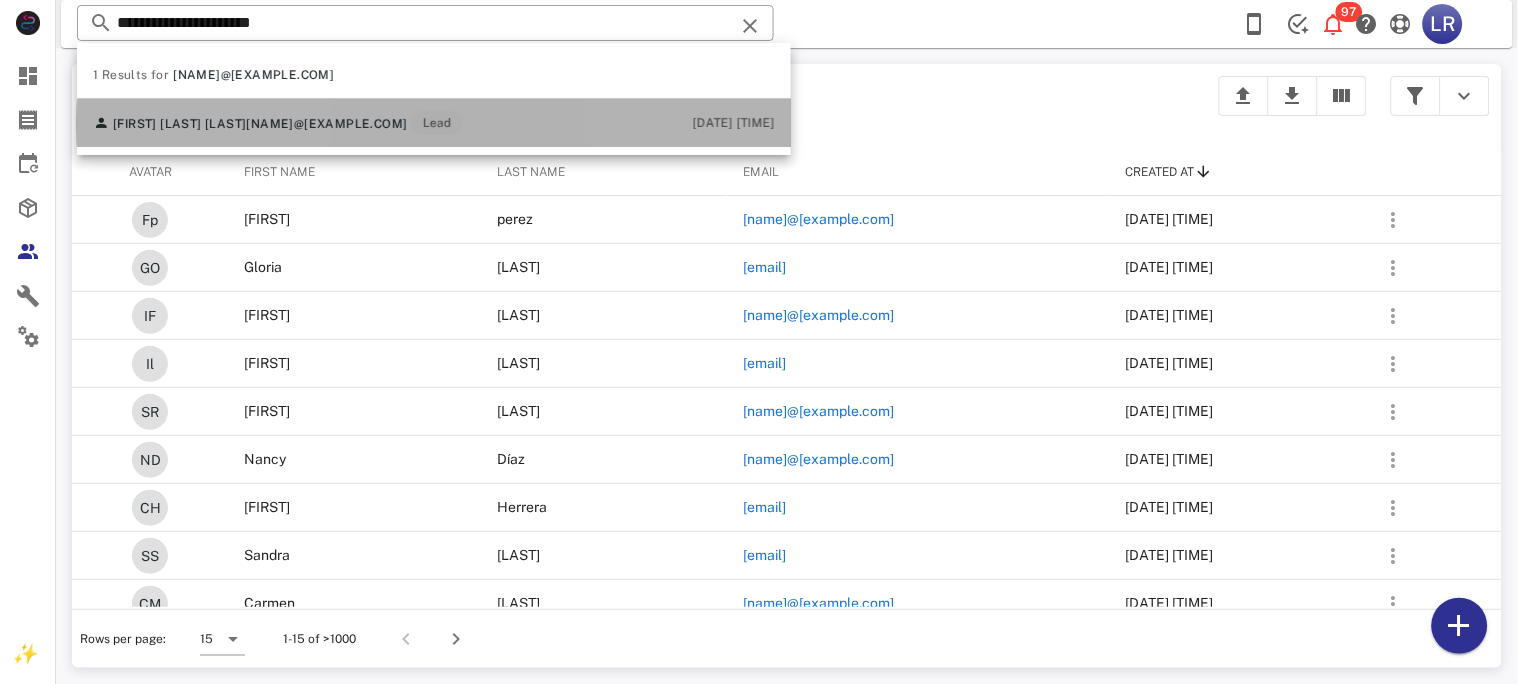 click on "[NAME]@[EXAMPLE.COM]" at bounding box center [326, 124] 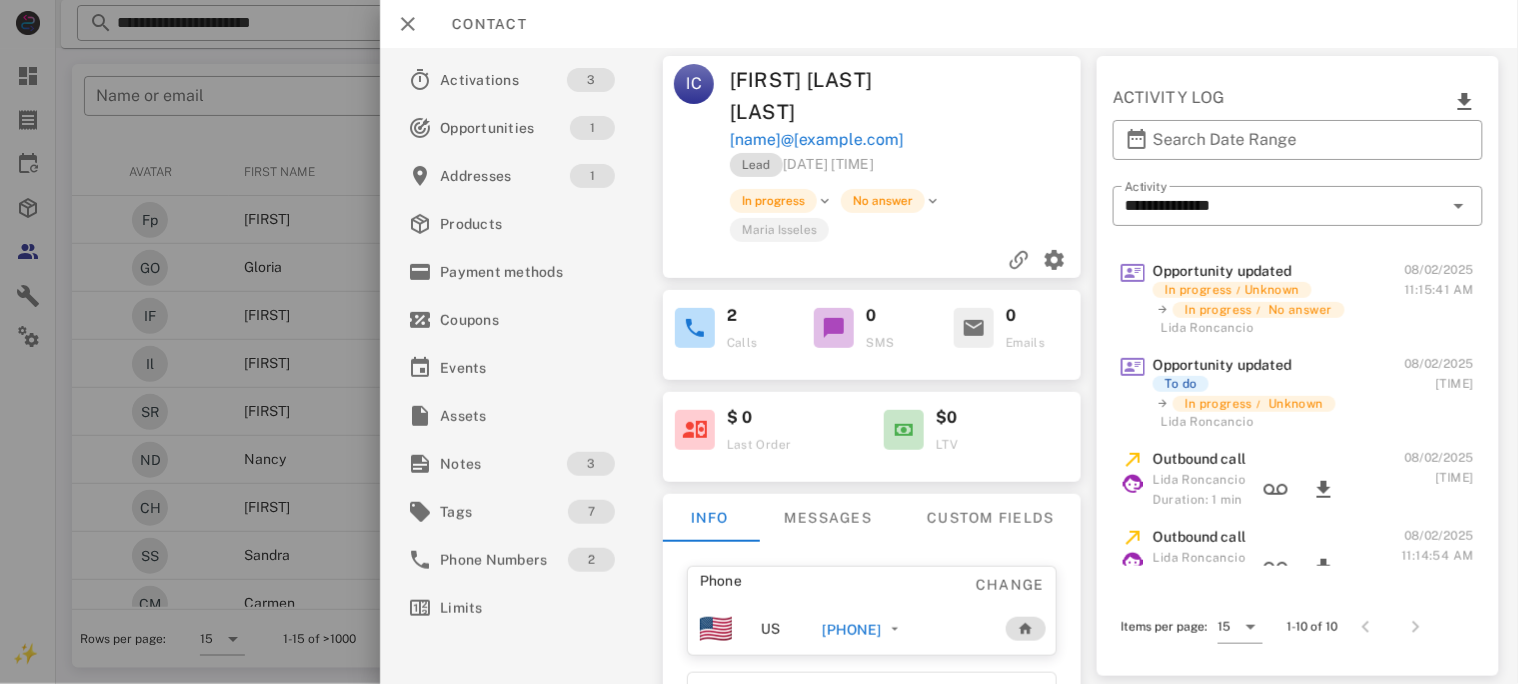 click on "[PHONE]" at bounding box center [851, 630] 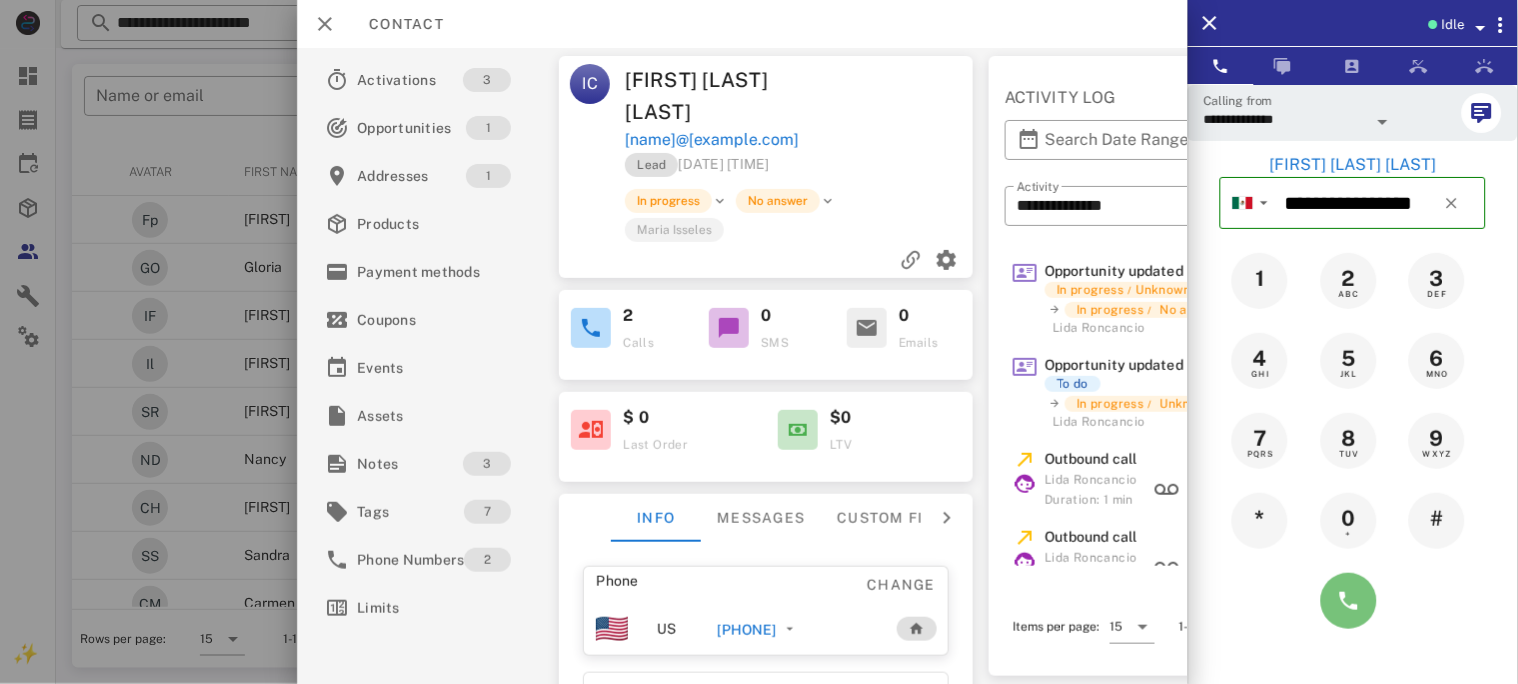 click at bounding box center (1349, 601) 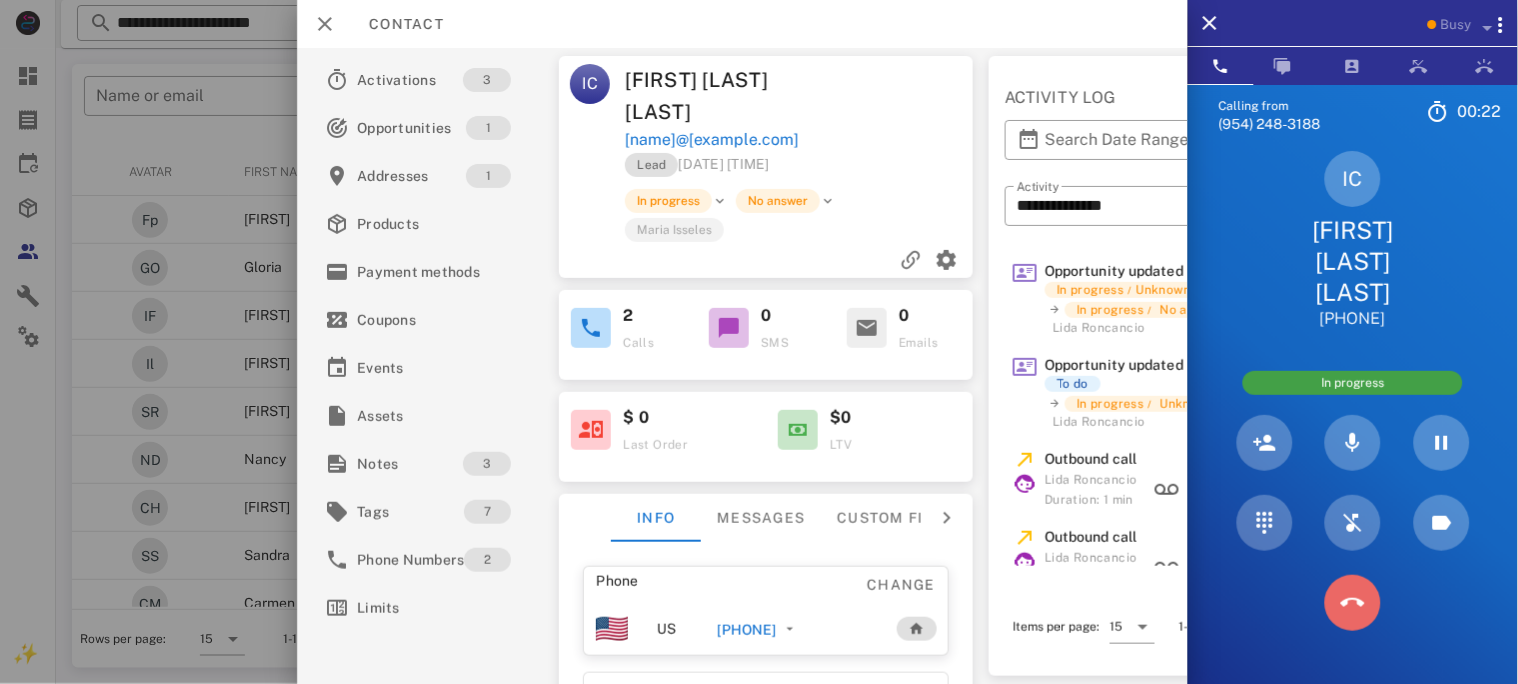 drag, startPoint x: 1351, startPoint y: 602, endPoint x: 1315, endPoint y: 589, distance: 38.27532 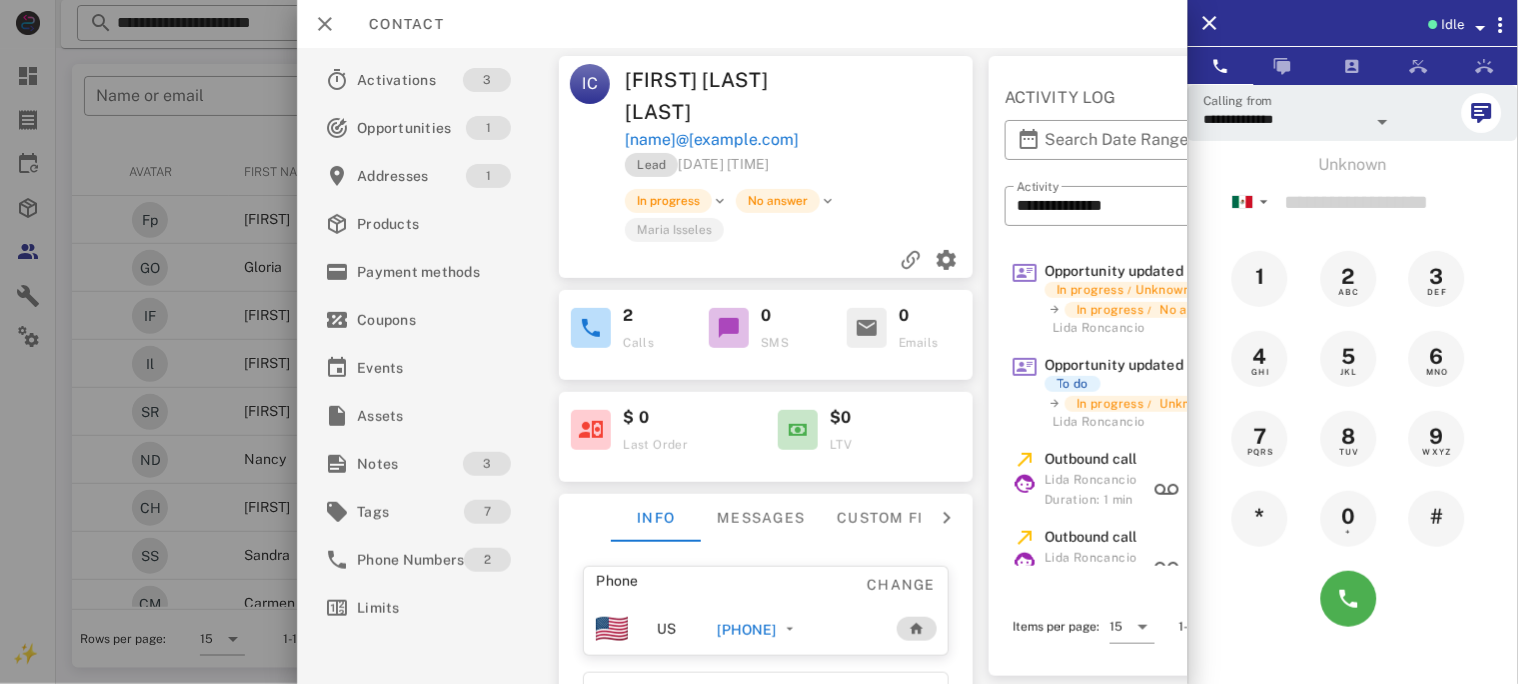 click on "[PHONE]" at bounding box center [746, 630] 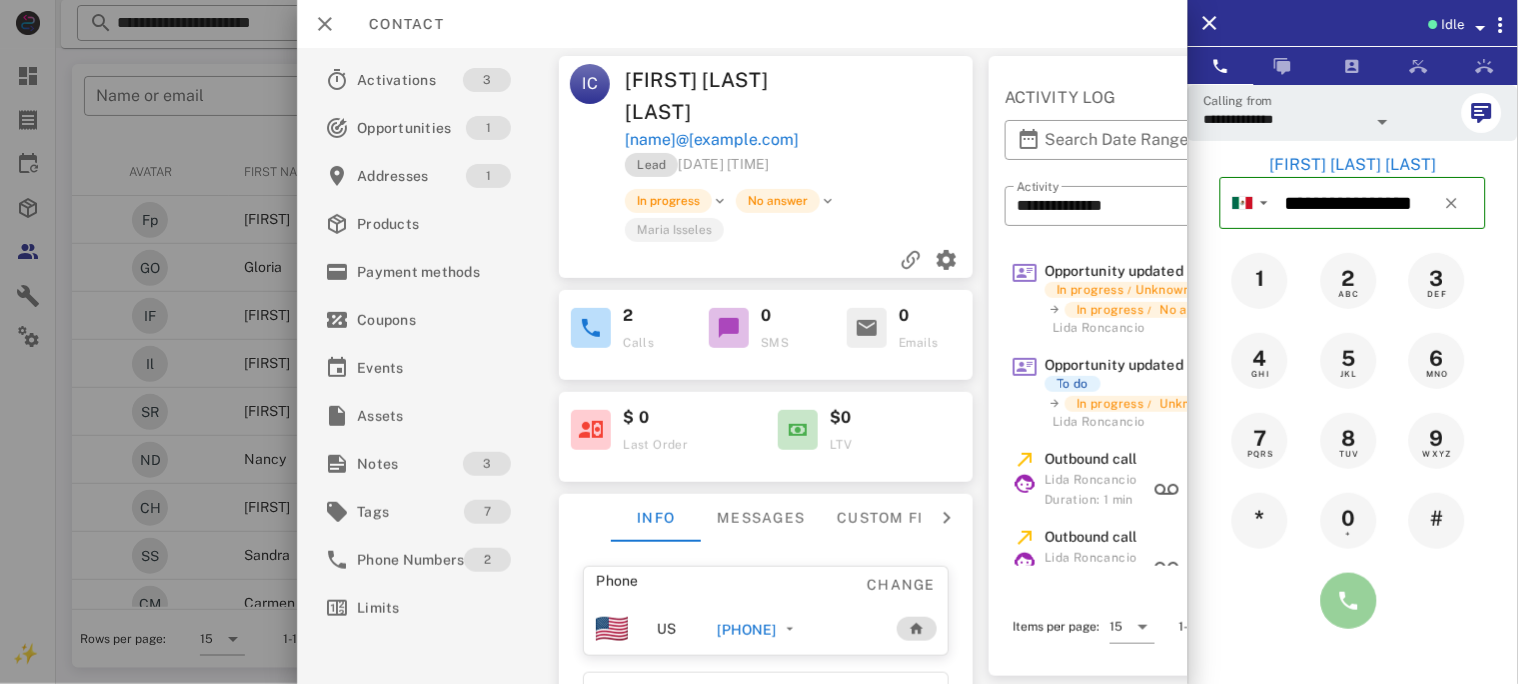 click at bounding box center [1349, 601] 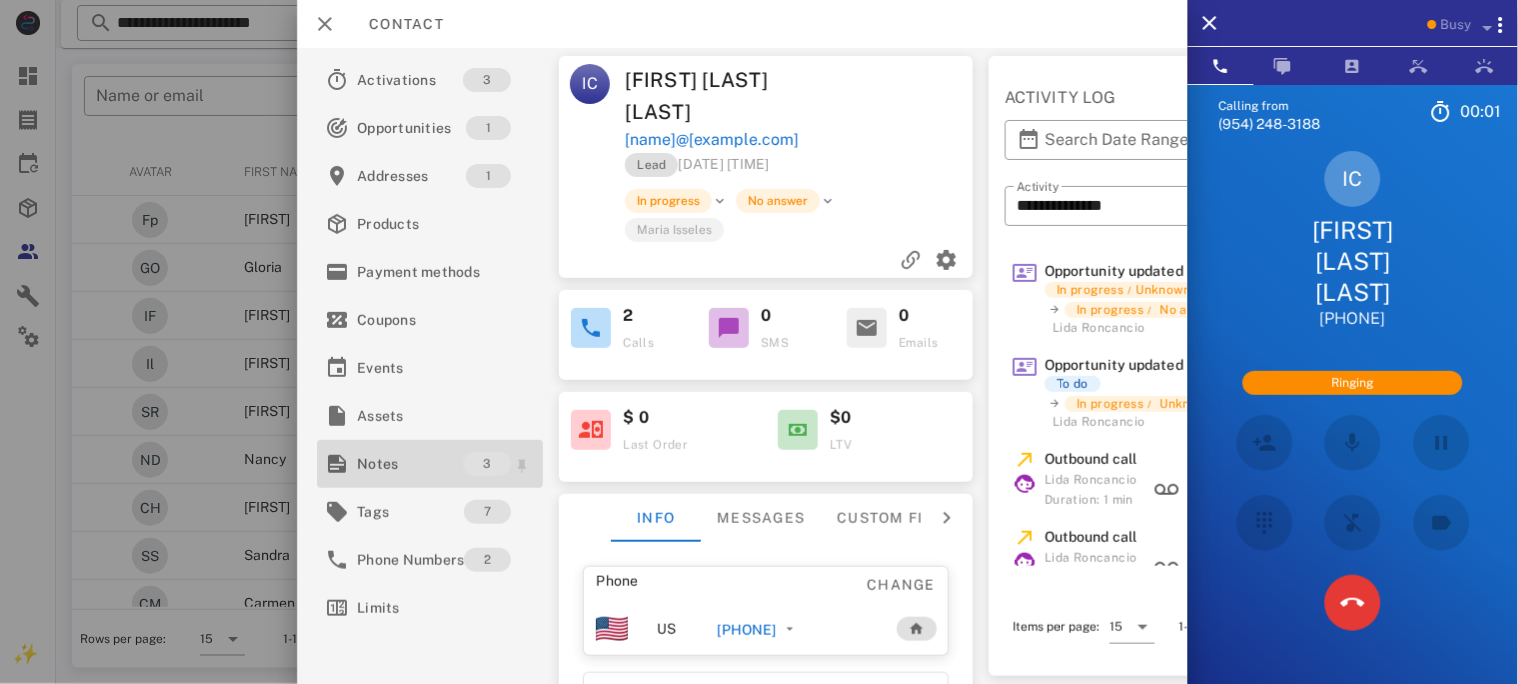 click on "Notes" at bounding box center [410, 464] 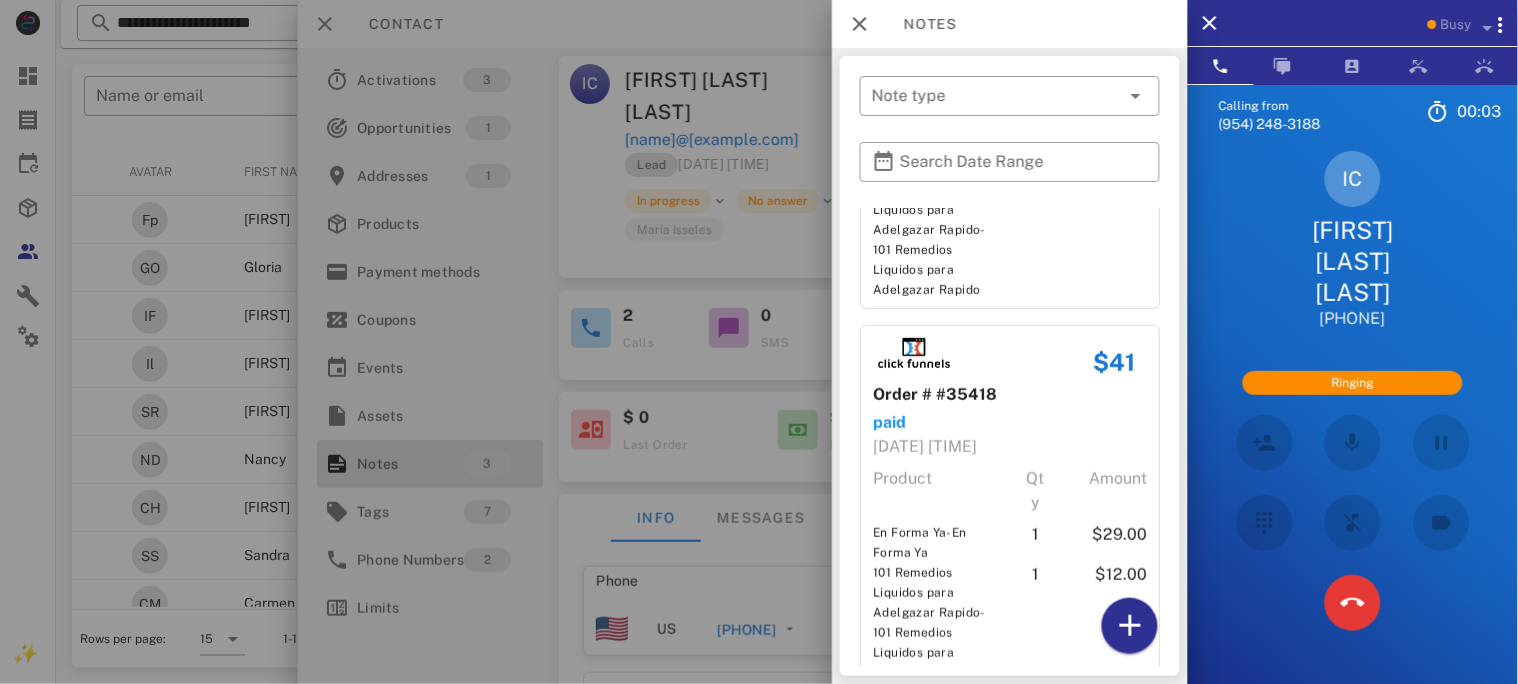 scroll, scrollTop: 505, scrollLeft: 0, axis: vertical 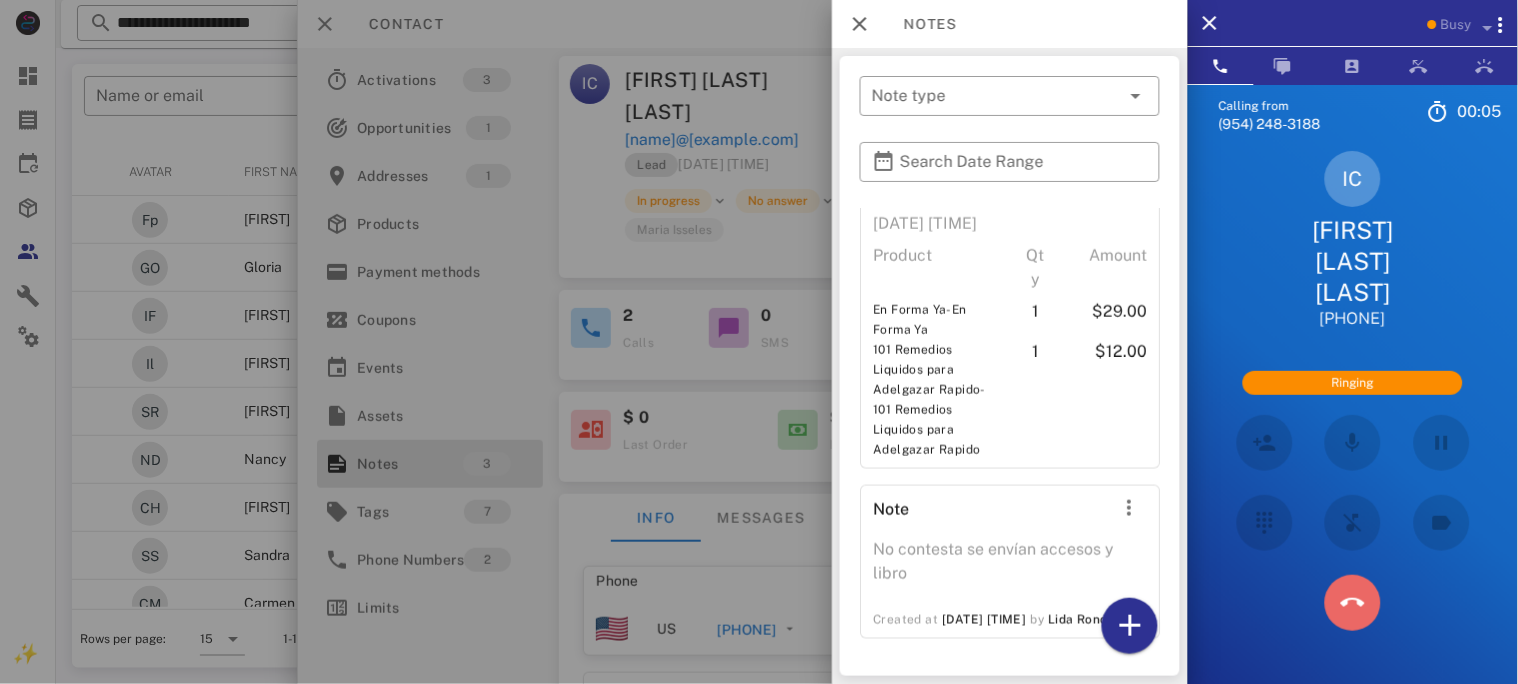 click at bounding box center [1353, 603] 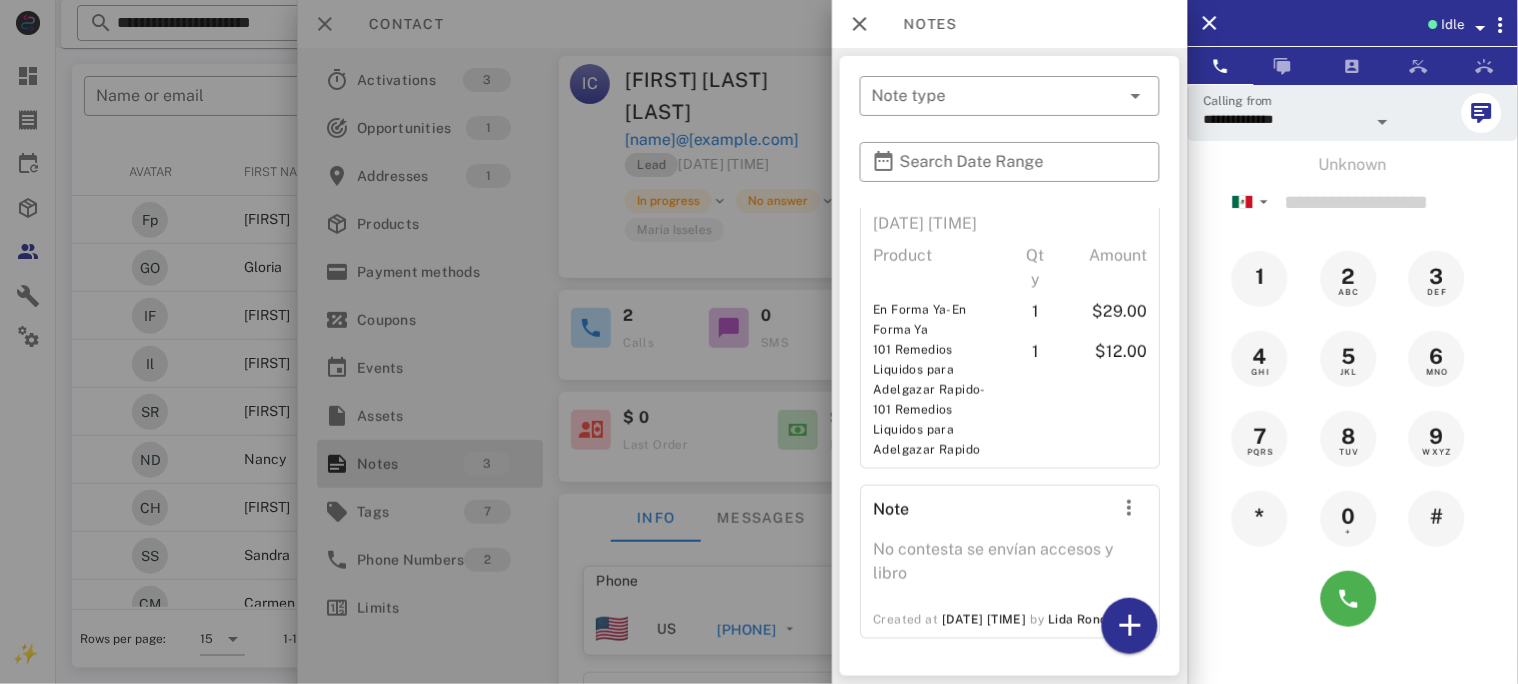 click at bounding box center [759, 342] 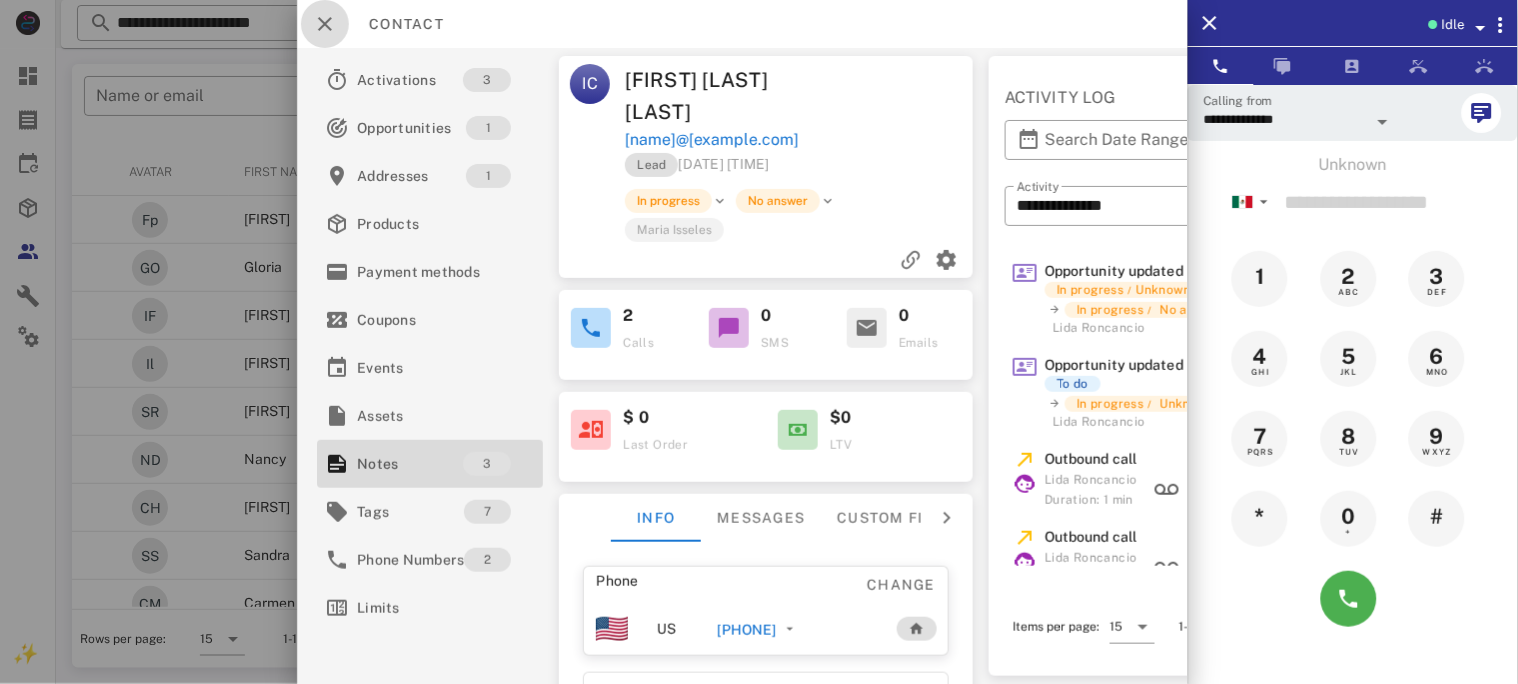 click at bounding box center [325, 24] 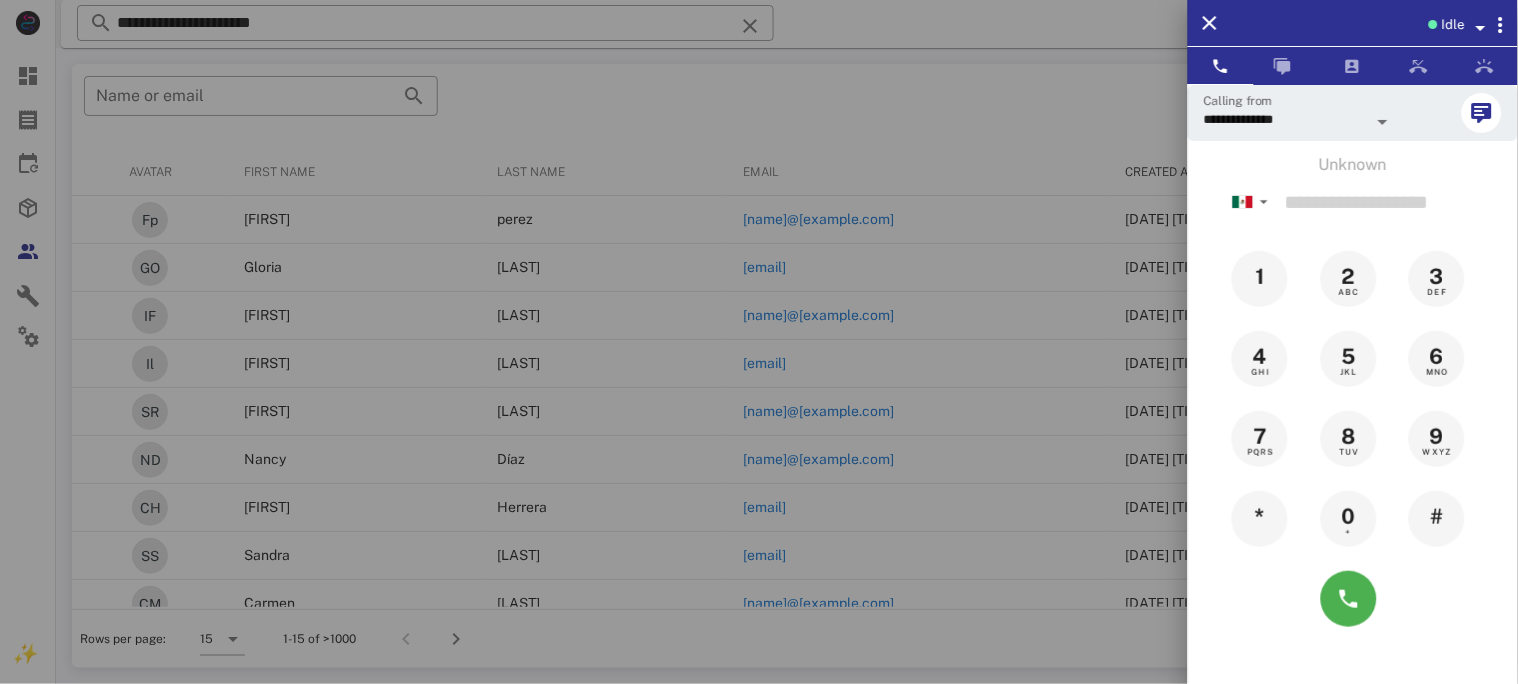 click at bounding box center [759, 342] 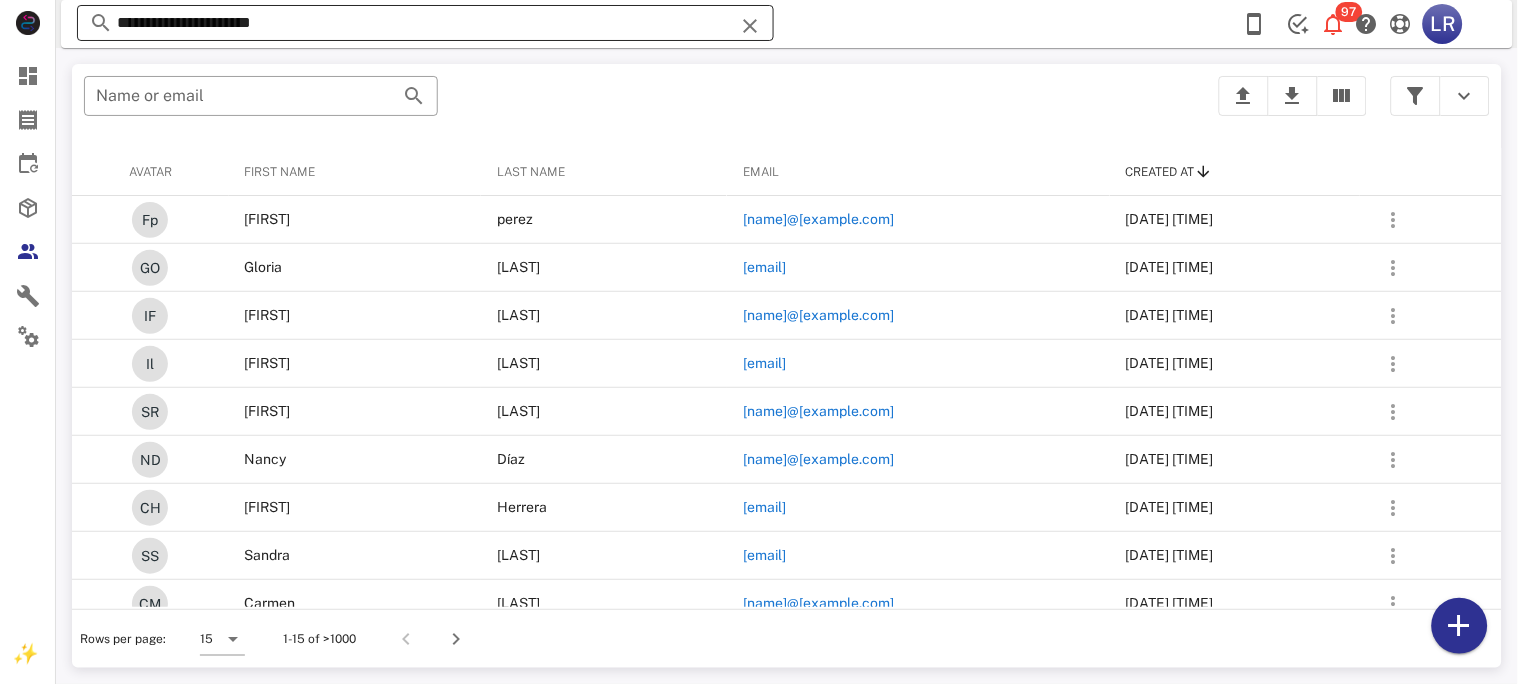 click at bounding box center (750, 26) 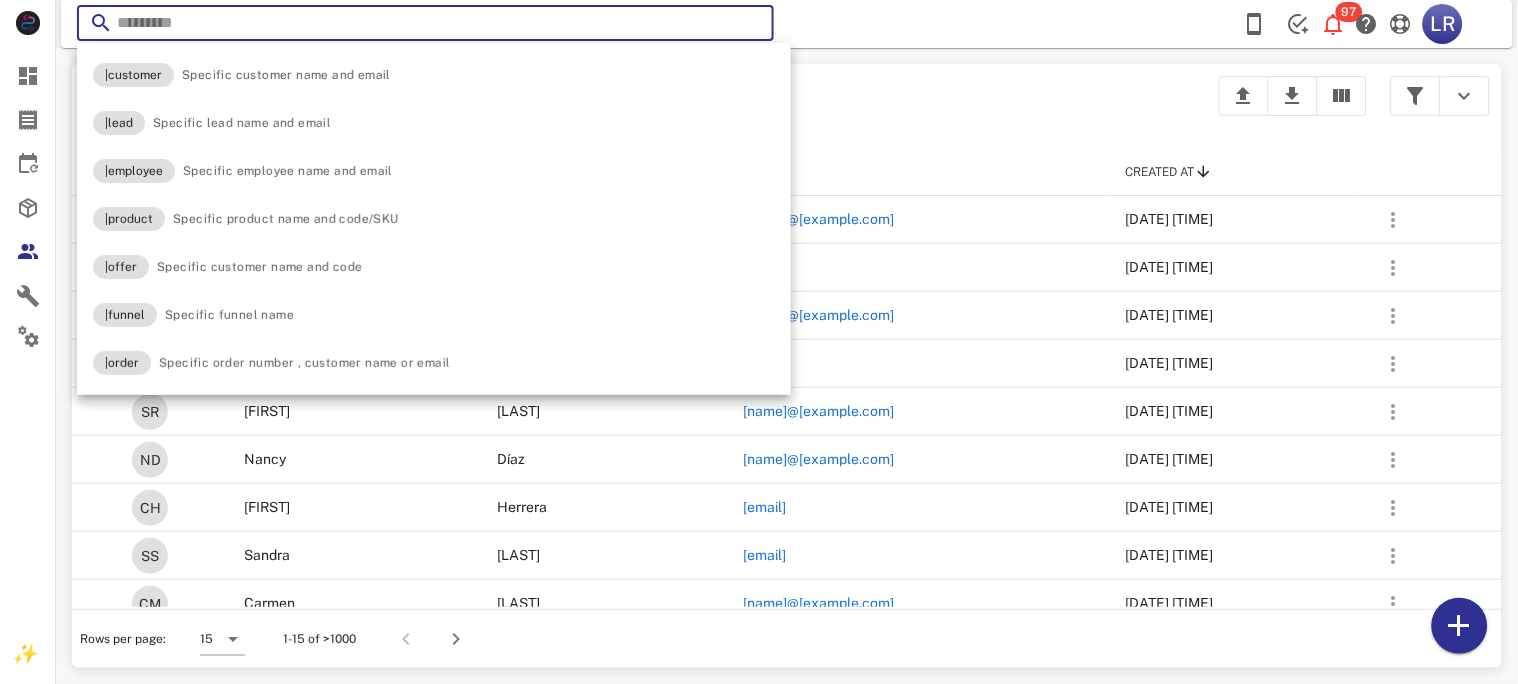 paste on "**********" 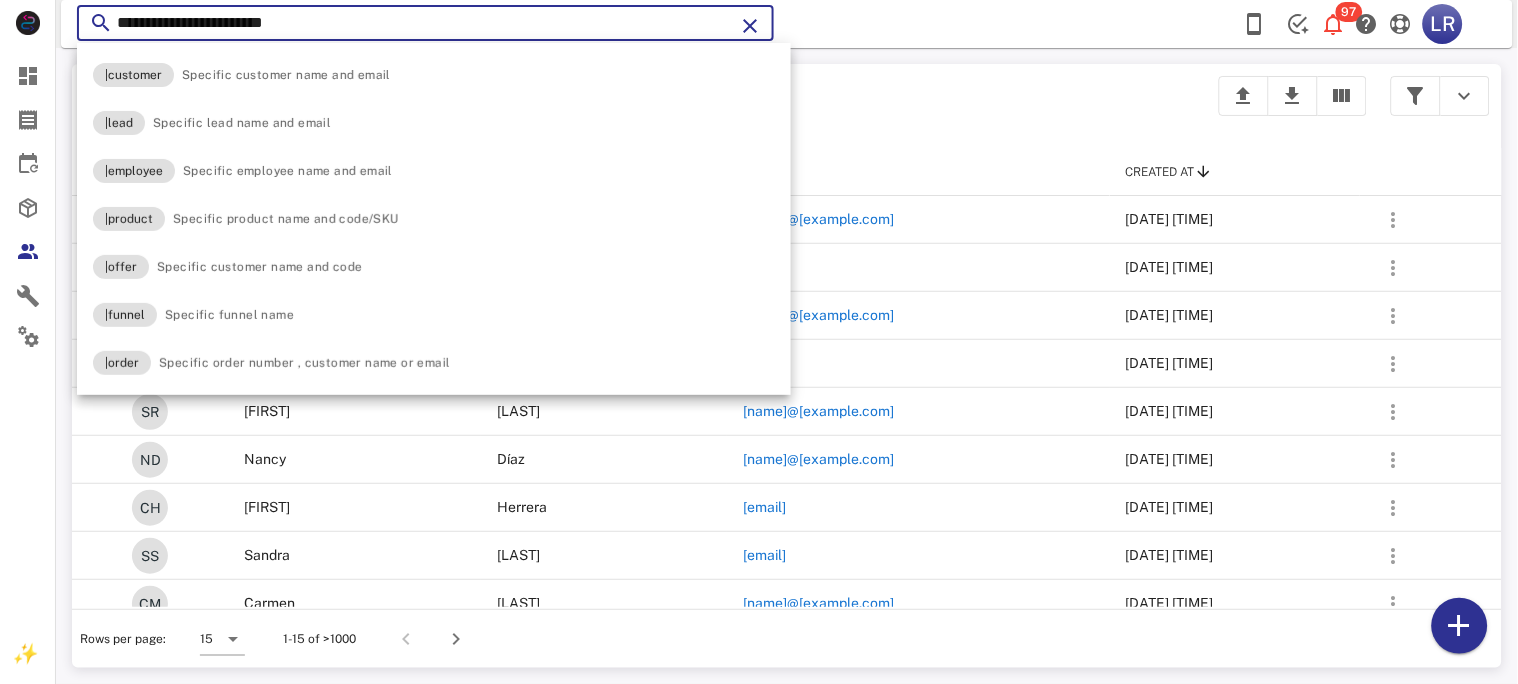 type on "**********" 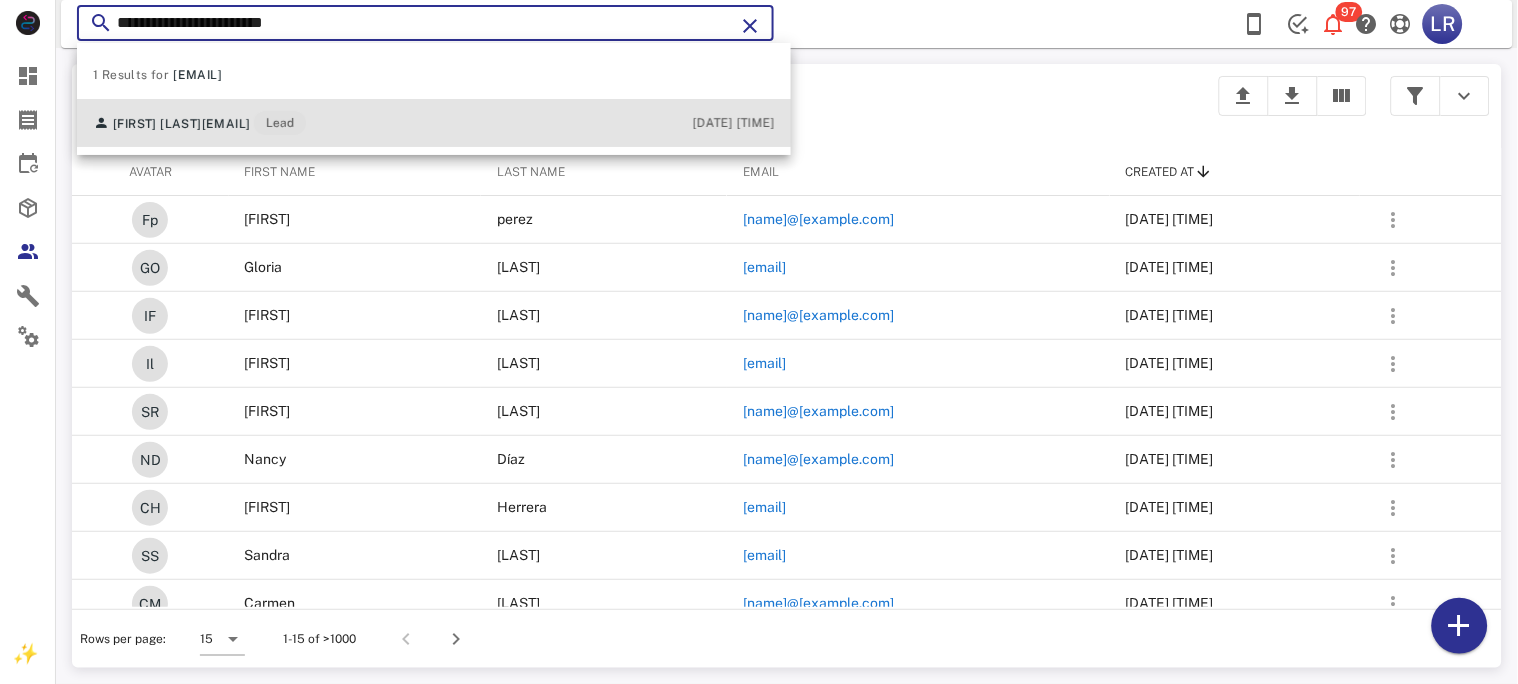 click on "[EMAIL]" at bounding box center [226, 124] 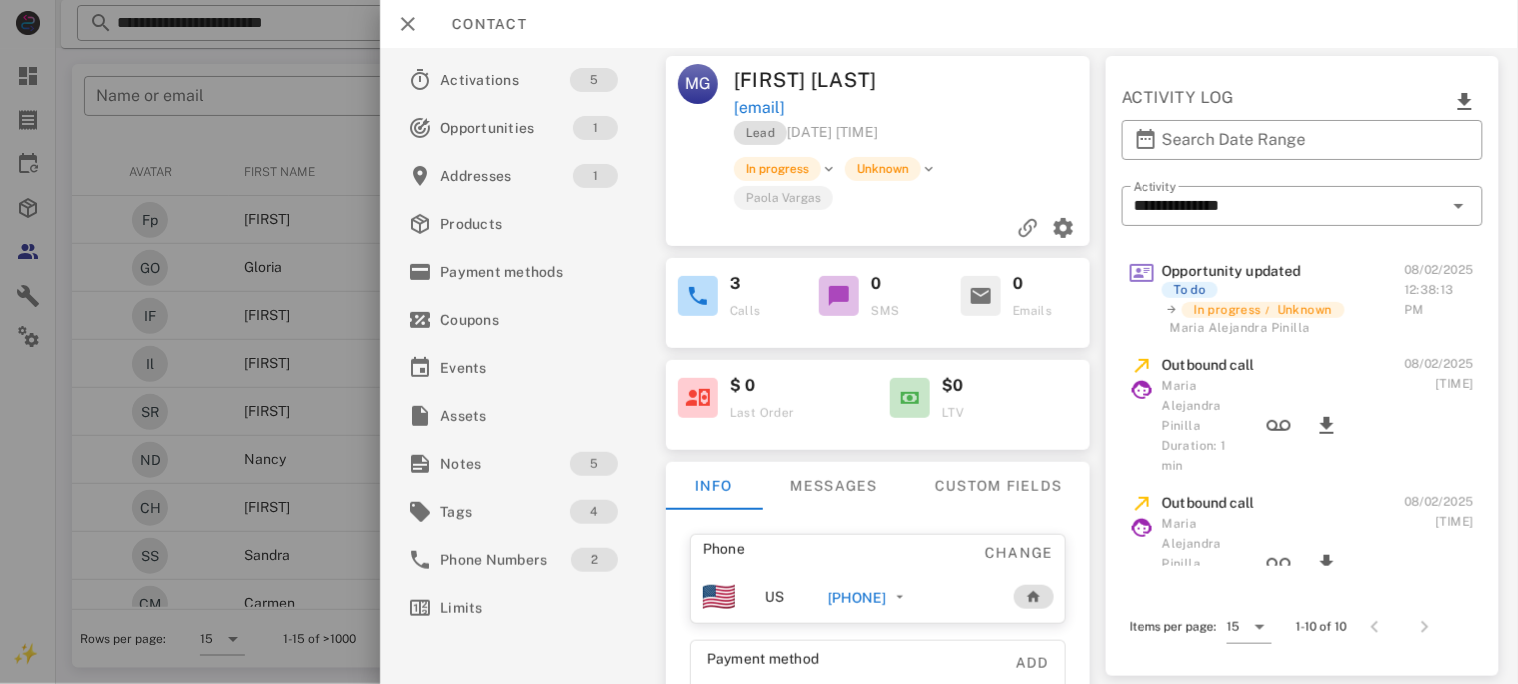 click on "[PHONE]" at bounding box center [856, 598] 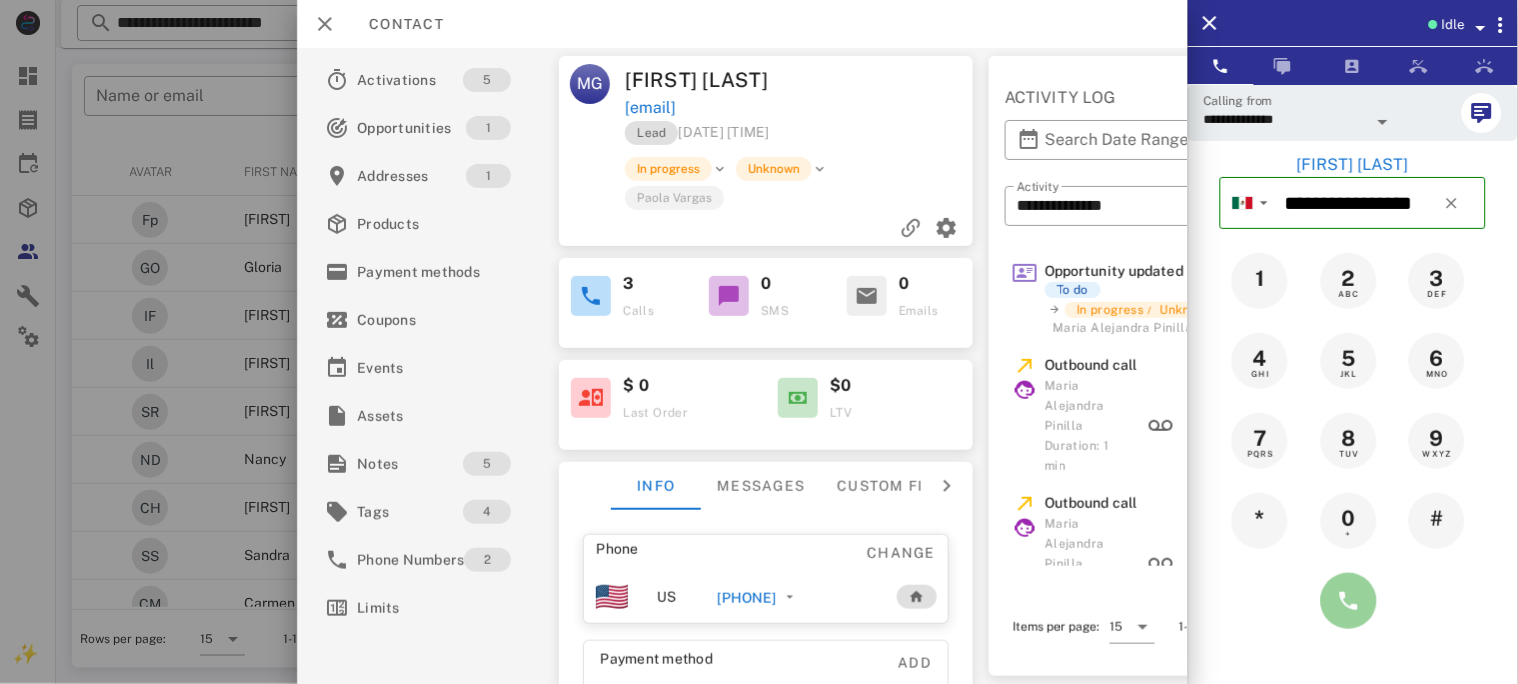 click at bounding box center [1349, 601] 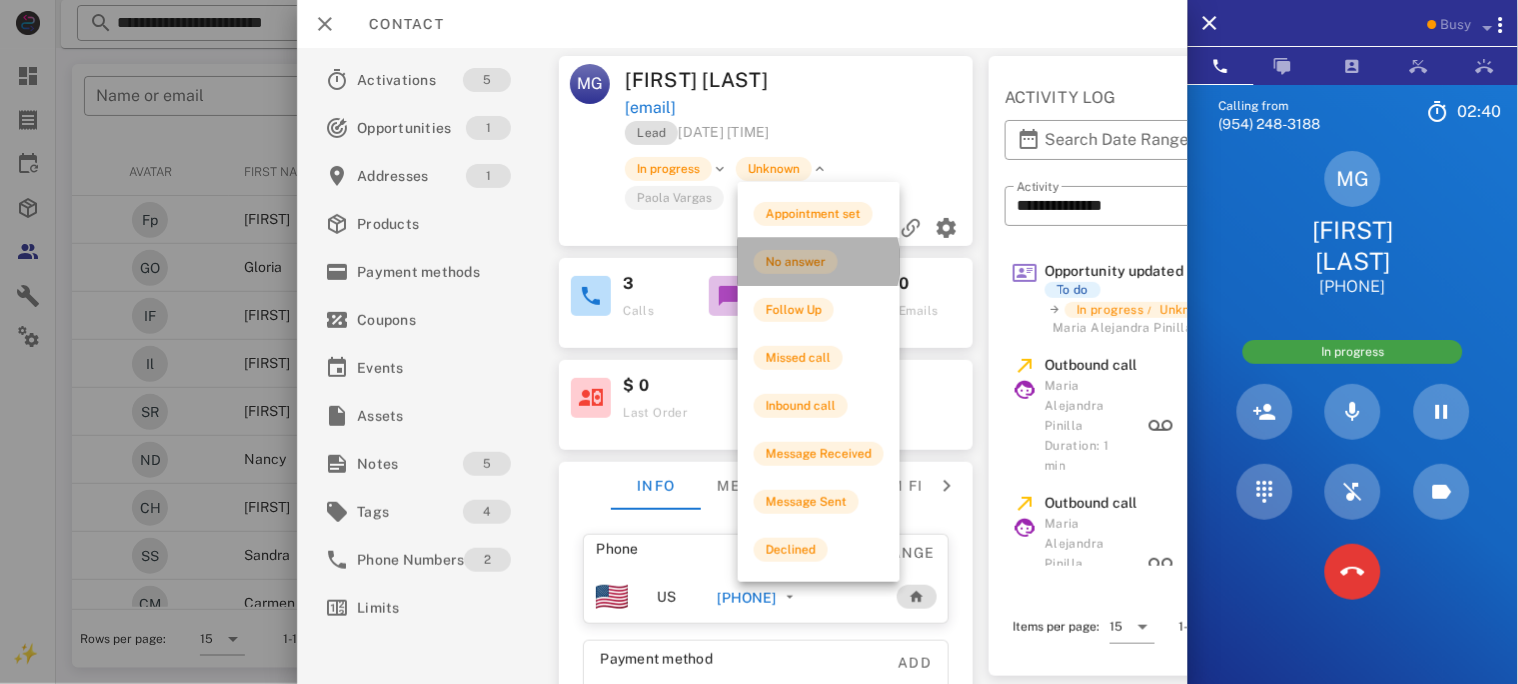 click on "No answer" at bounding box center (796, 262) 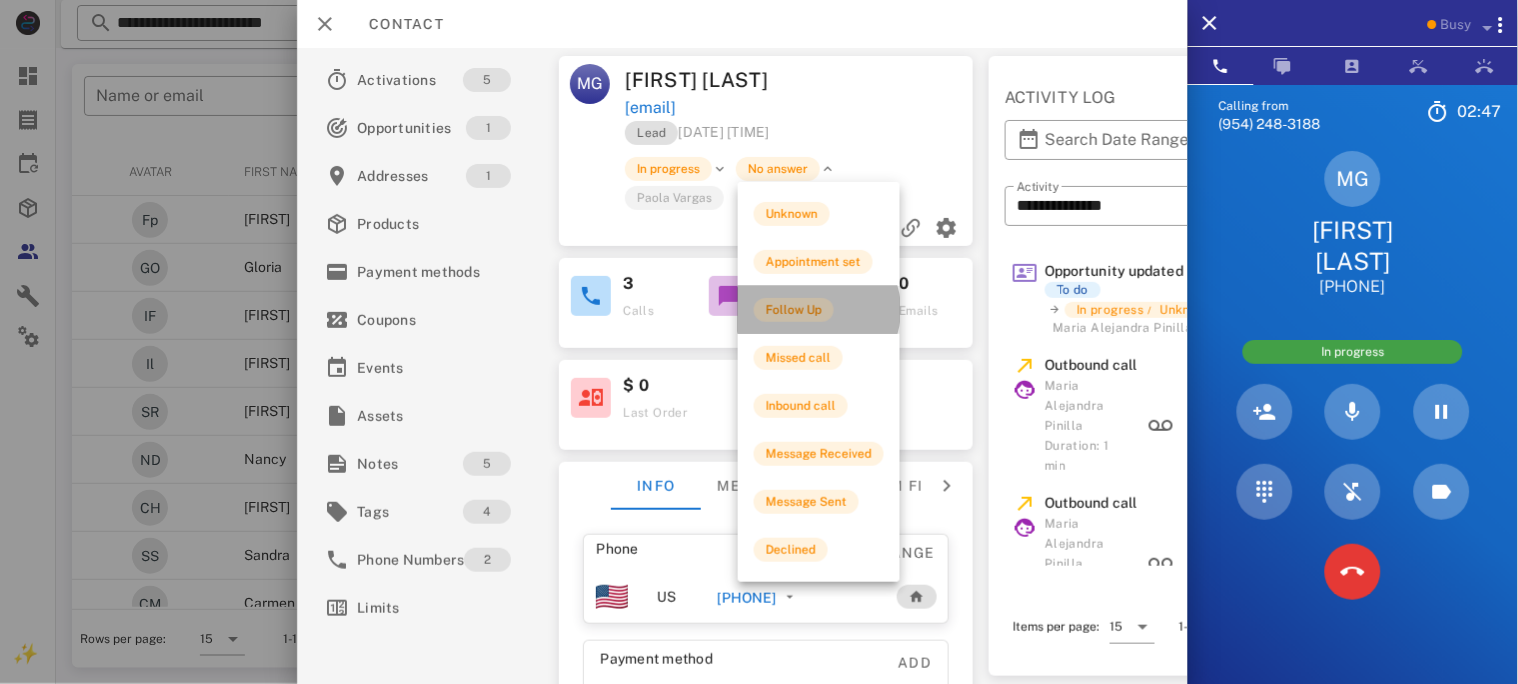 click on "Follow Up" at bounding box center (794, 310) 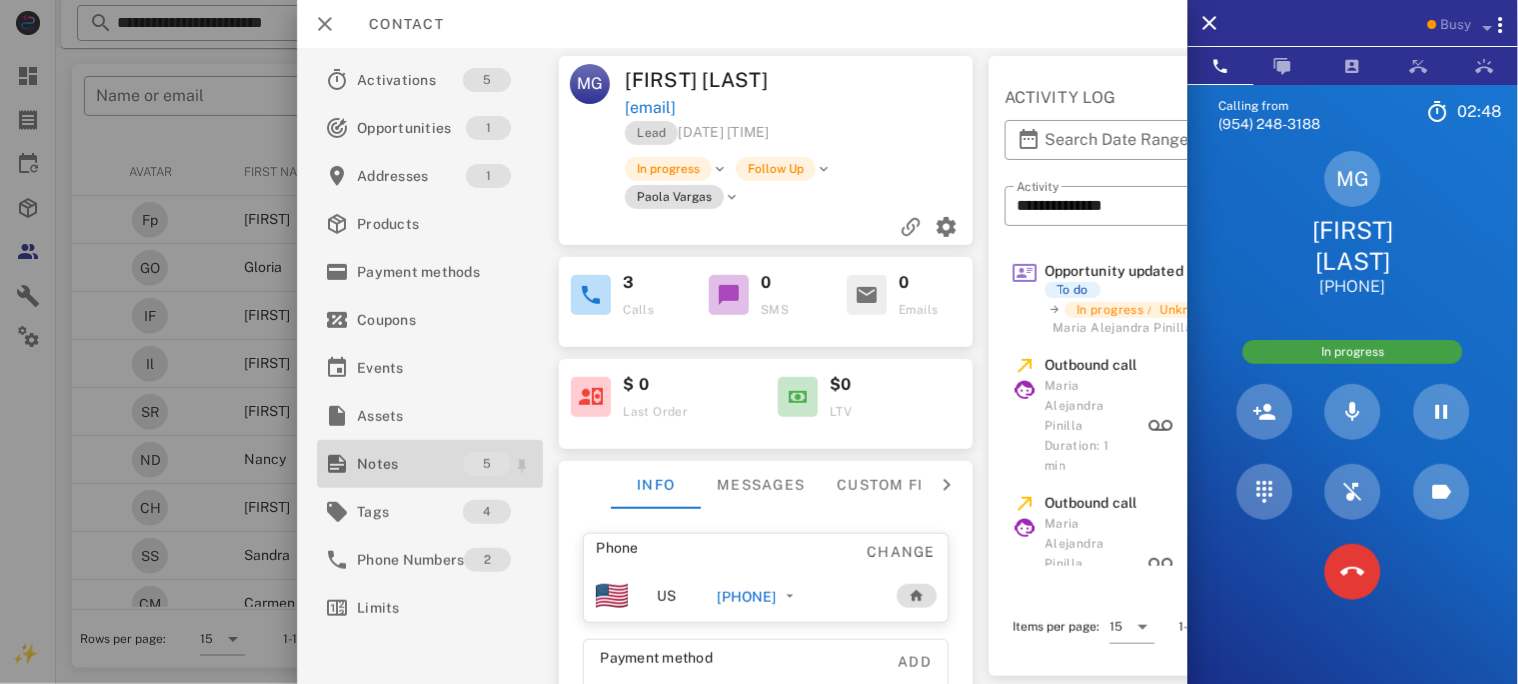 click on "Notes" at bounding box center [410, 464] 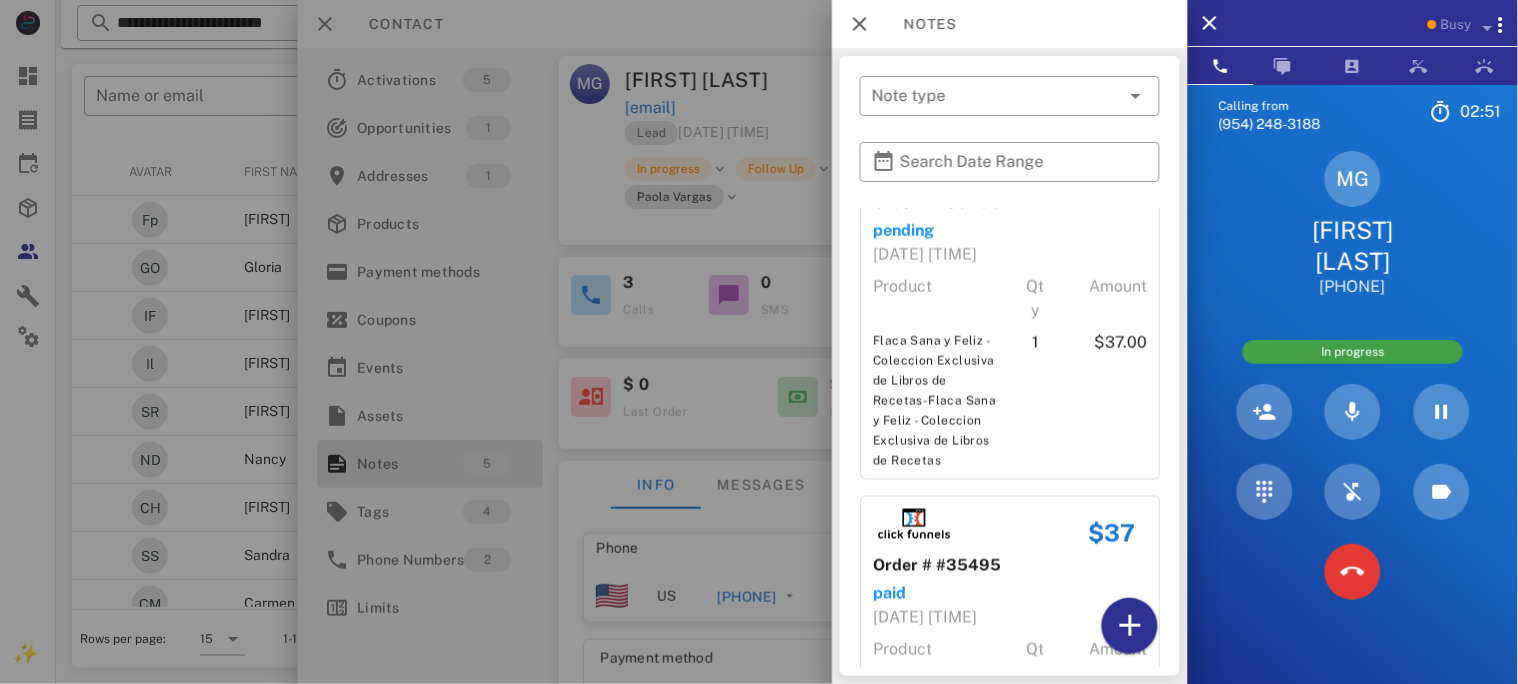 scroll, scrollTop: 666, scrollLeft: 0, axis: vertical 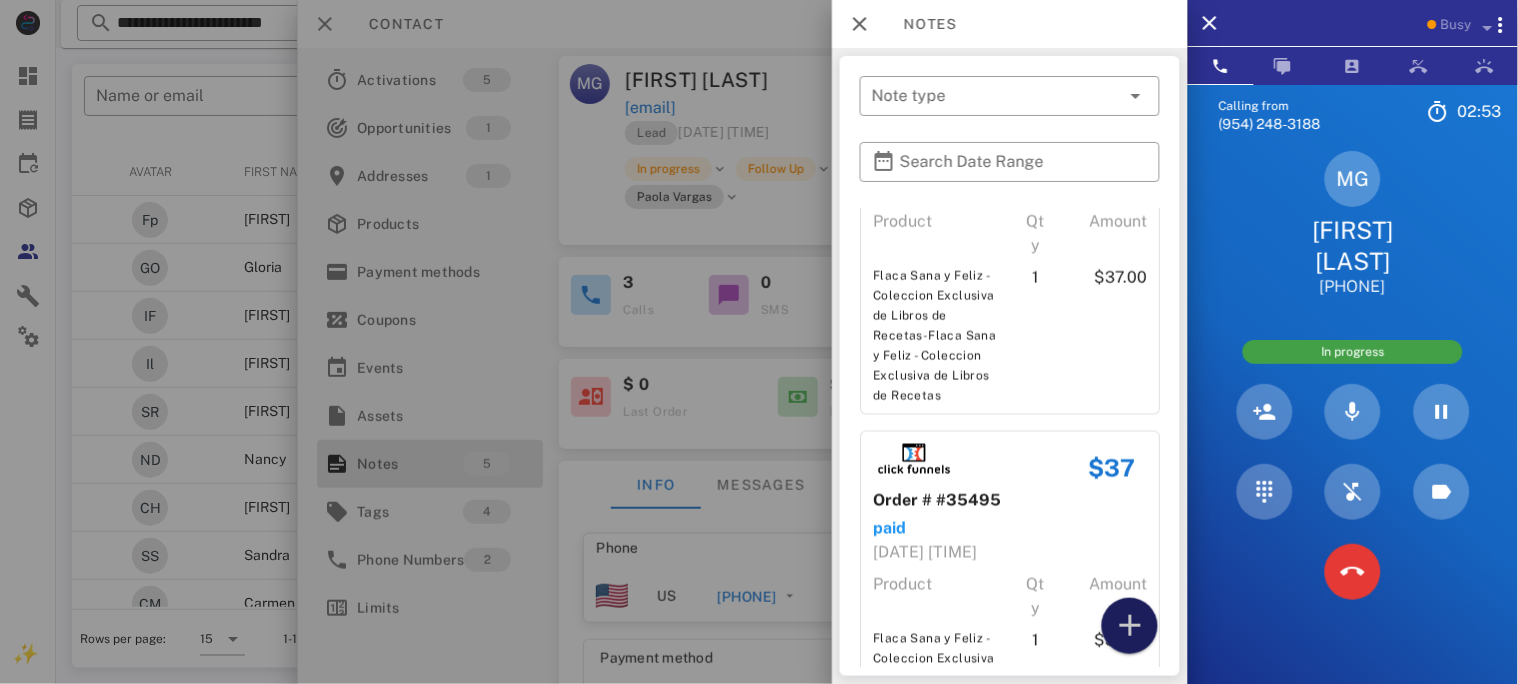 click at bounding box center [1130, 626] 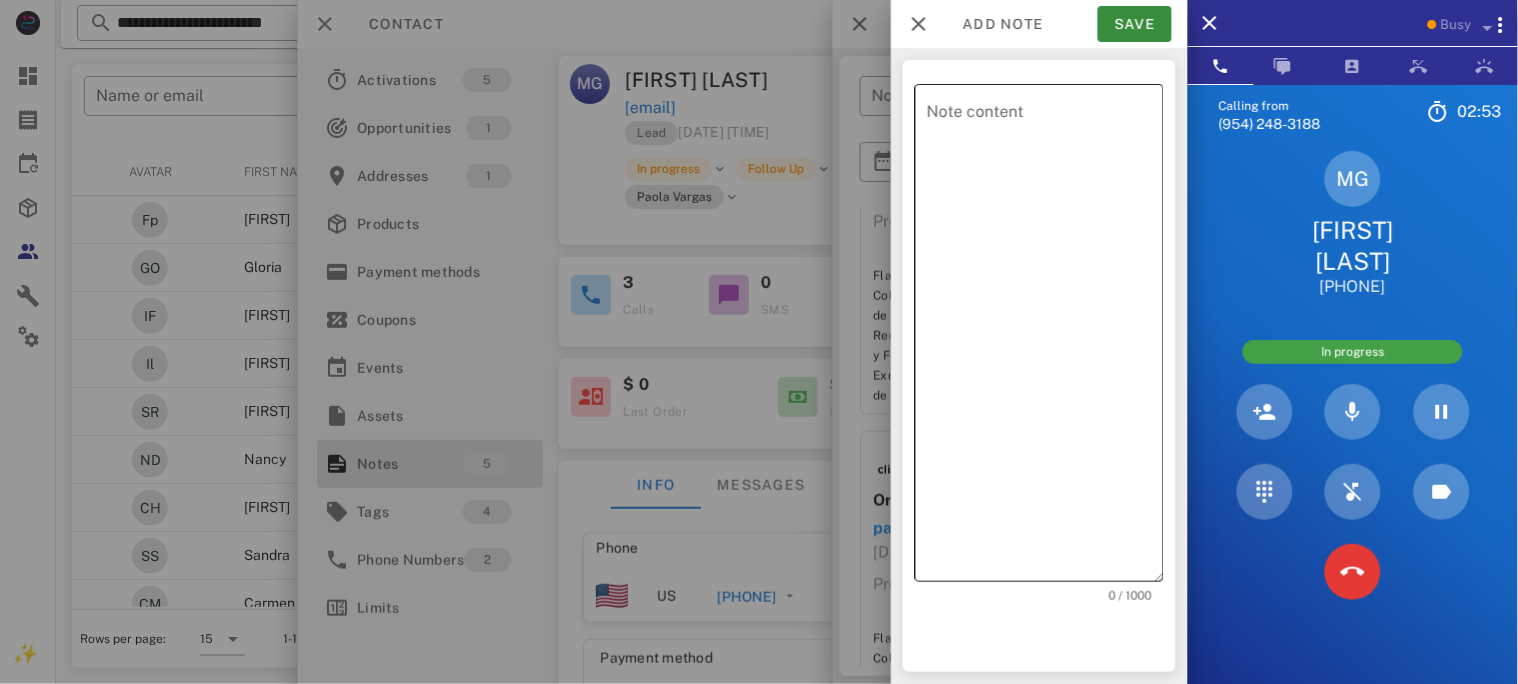 click on "Note content" at bounding box center (1045, 338) 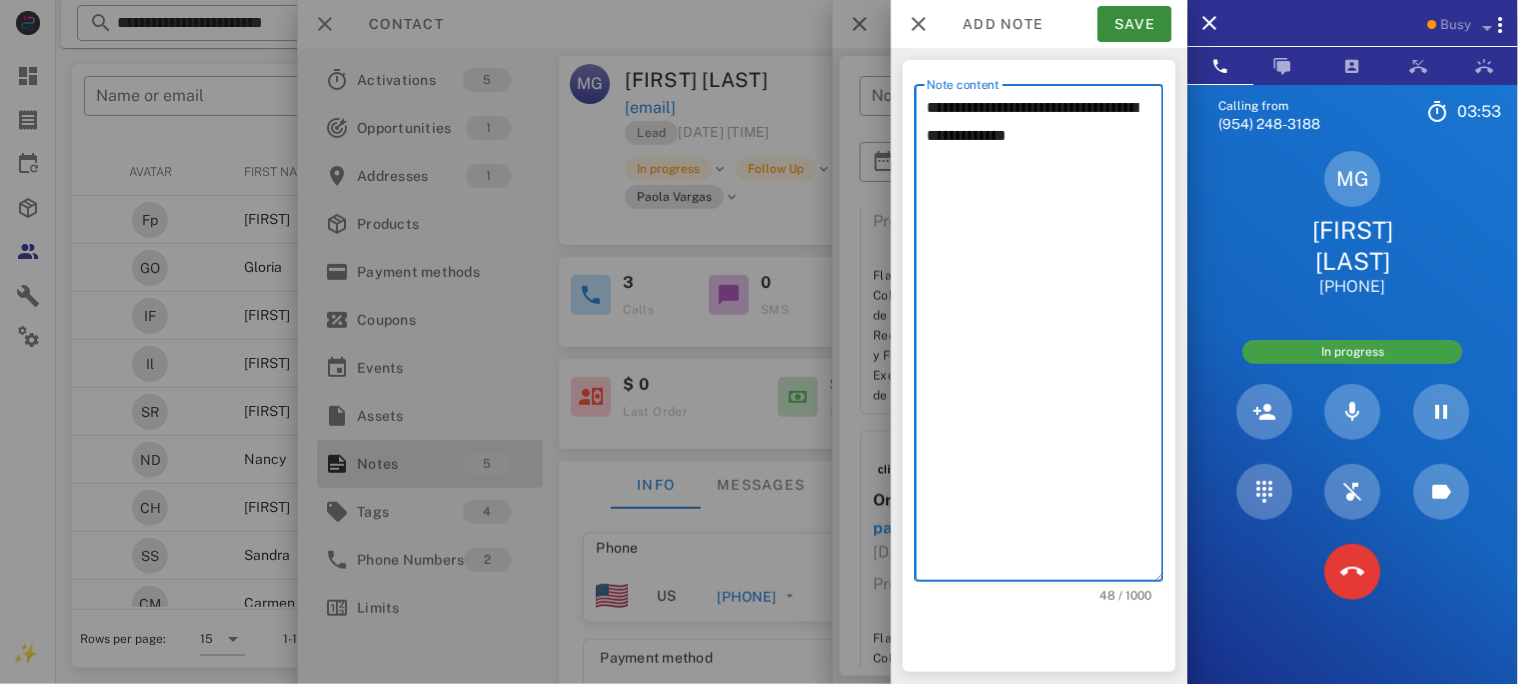 click on "**********" at bounding box center (1045, 338) 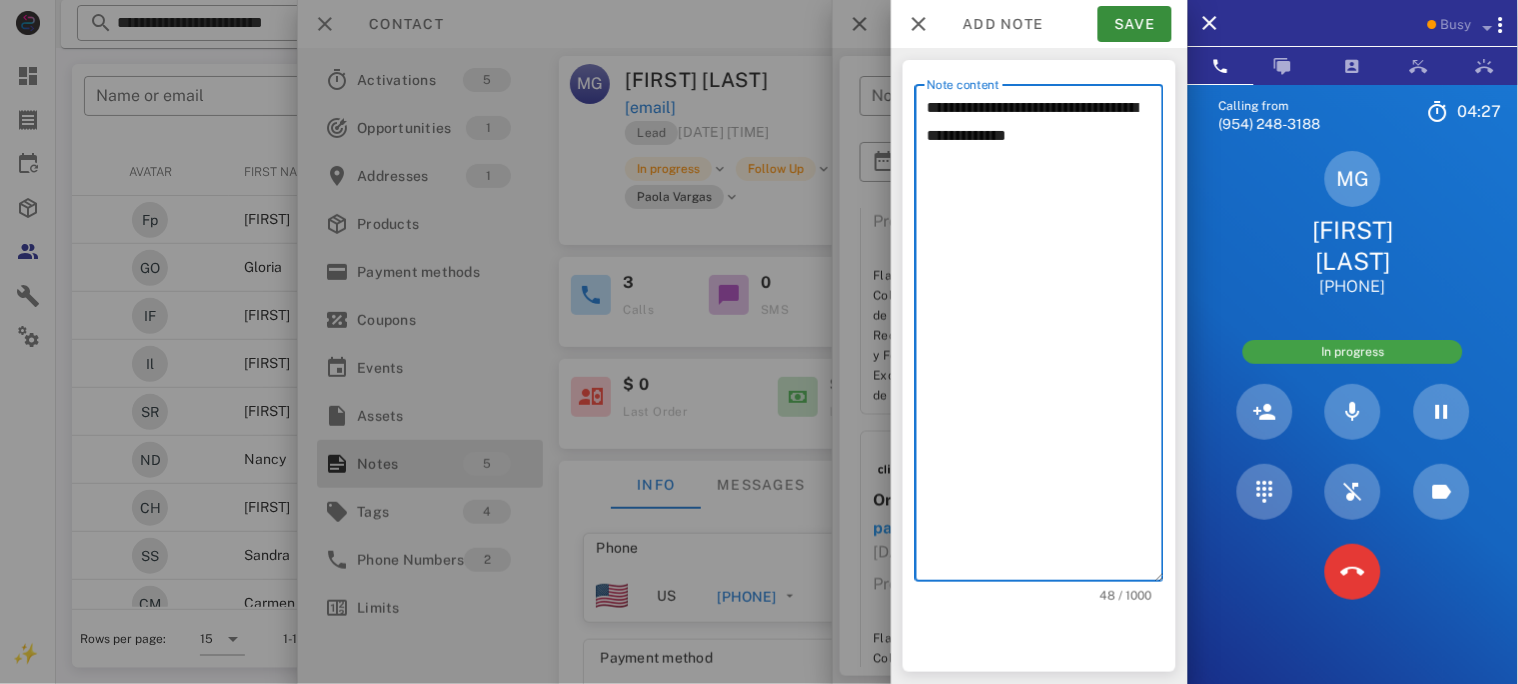 click on "**********" at bounding box center [1045, 338] 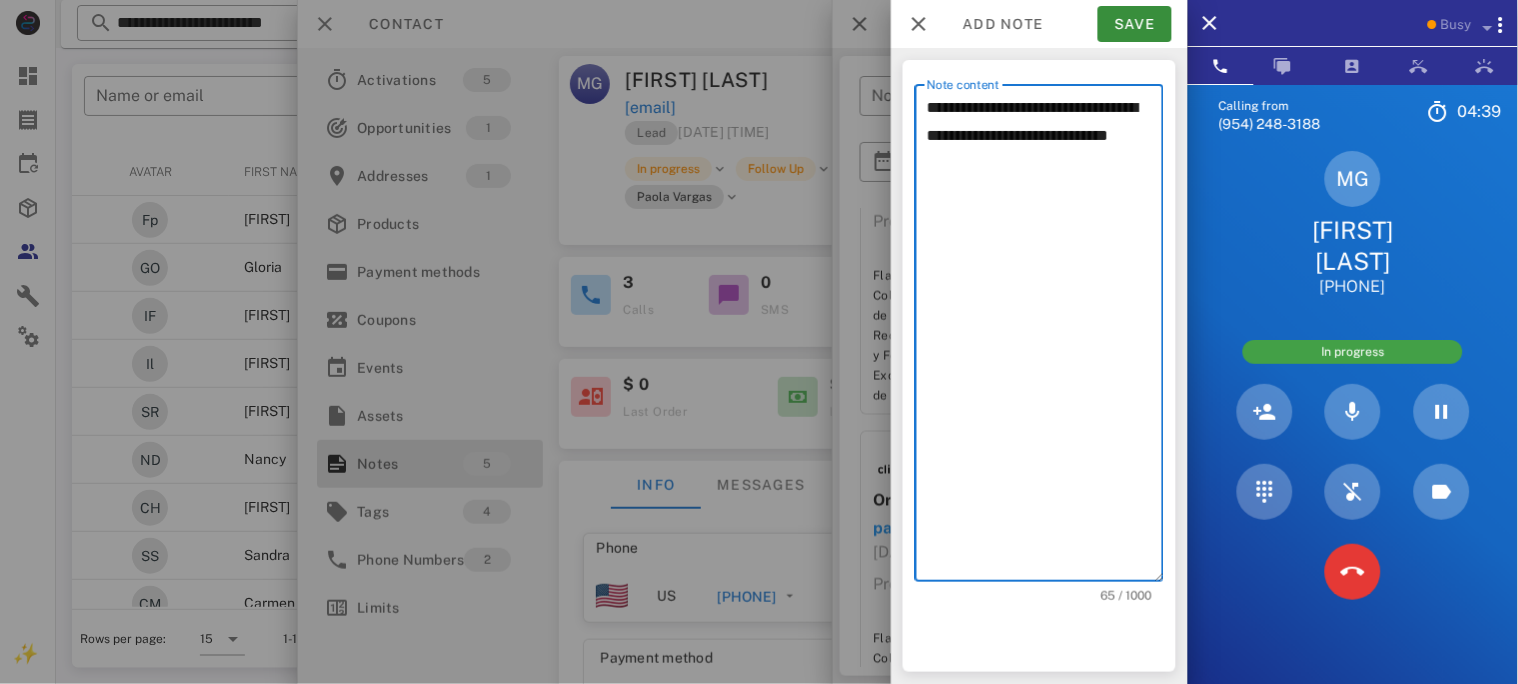 click on "[FIRST] [LAST]" at bounding box center [1353, 246] 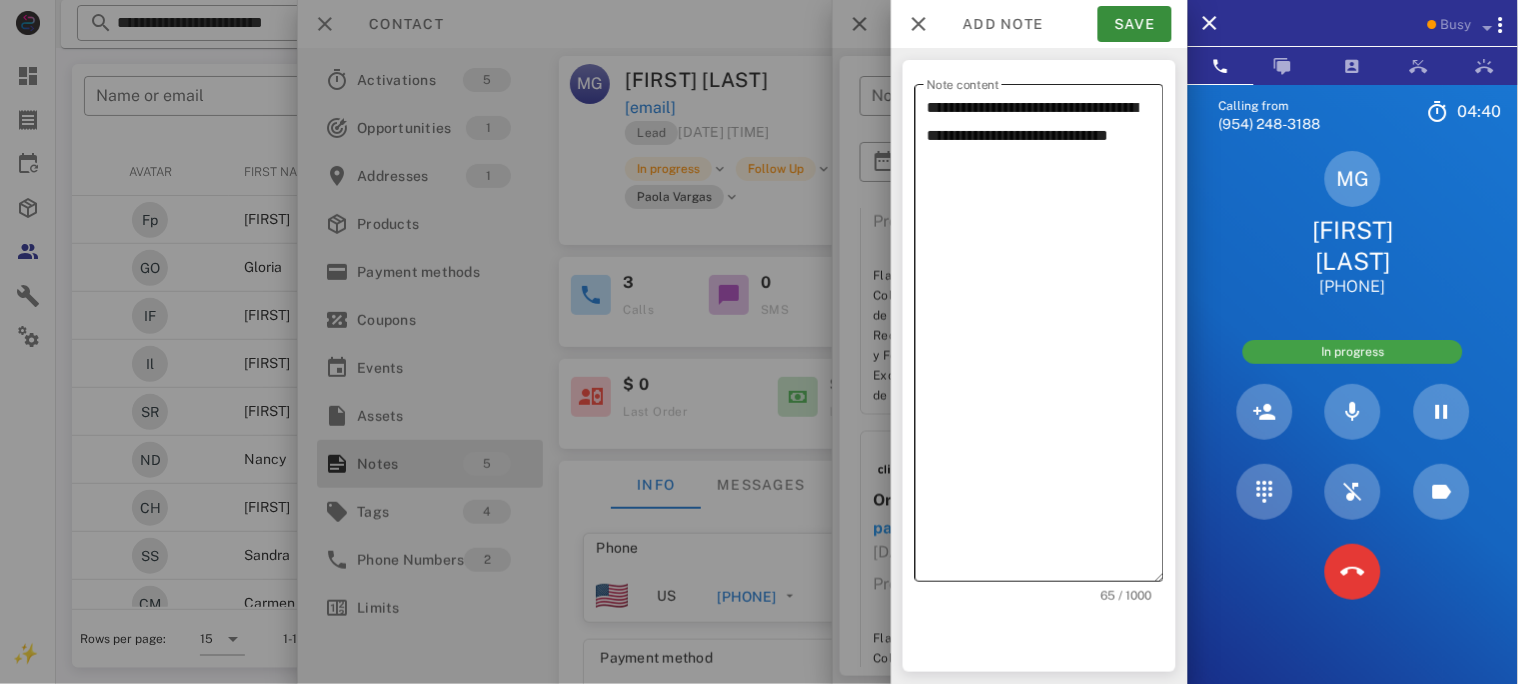click on "**********" at bounding box center (1045, 338) 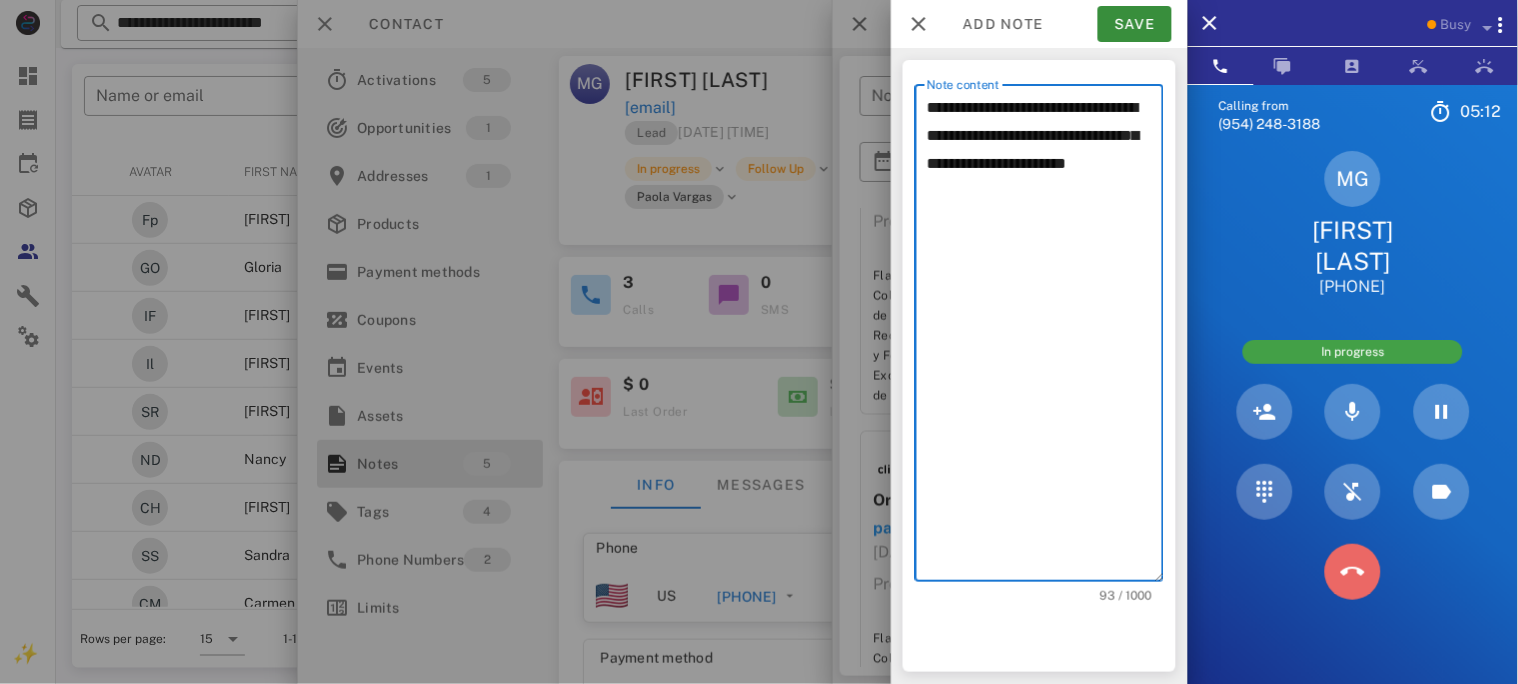 click at bounding box center [1353, 572] 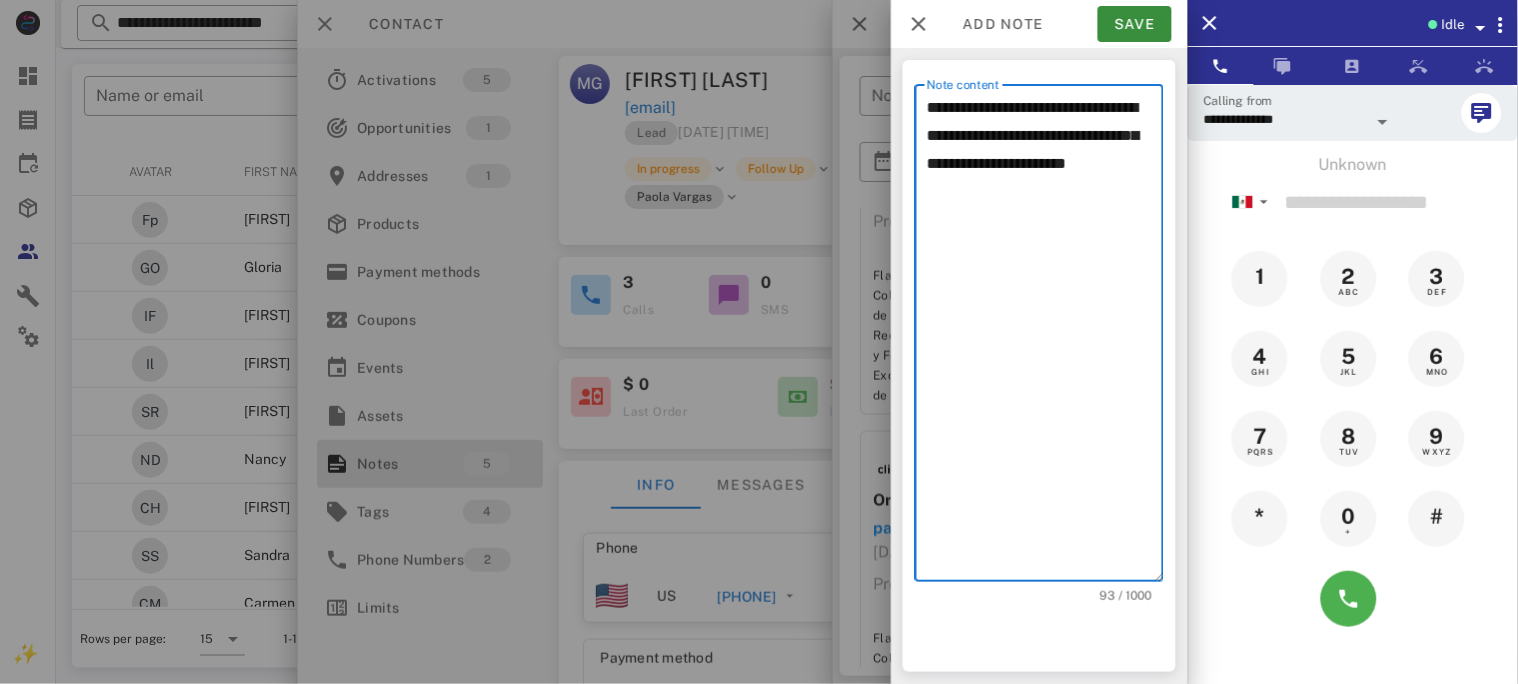 drag, startPoint x: 1053, startPoint y: 192, endPoint x: 1066, endPoint y: 197, distance: 13.928389 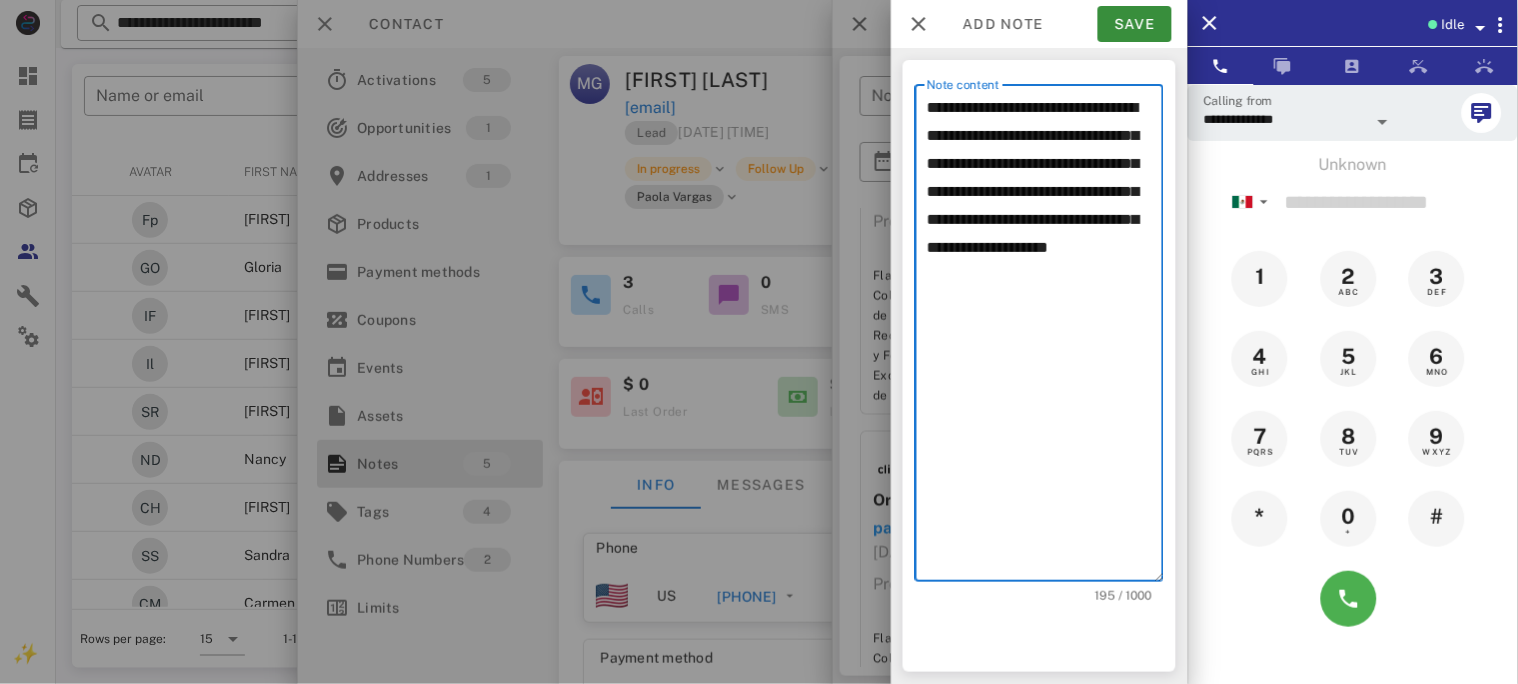 click on "**********" at bounding box center (1045, 338) 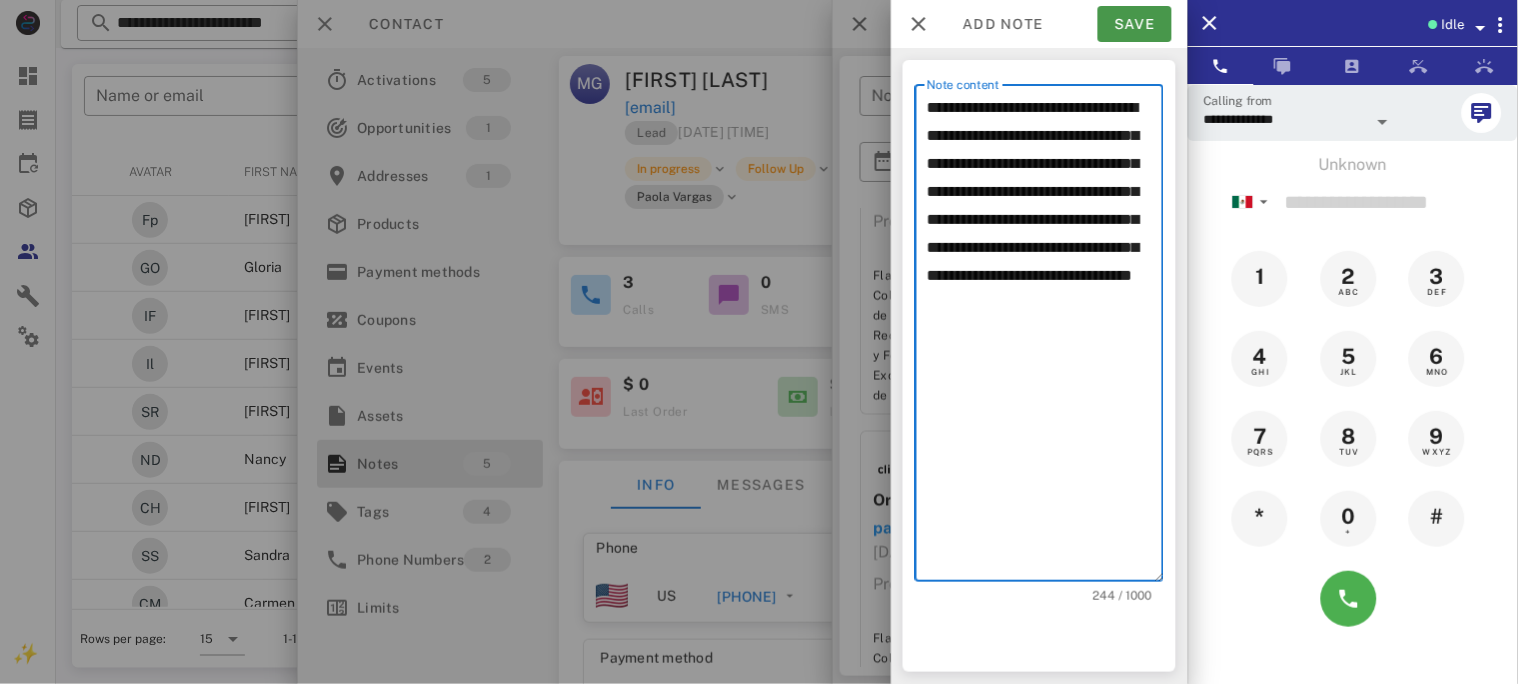 type on "**********" 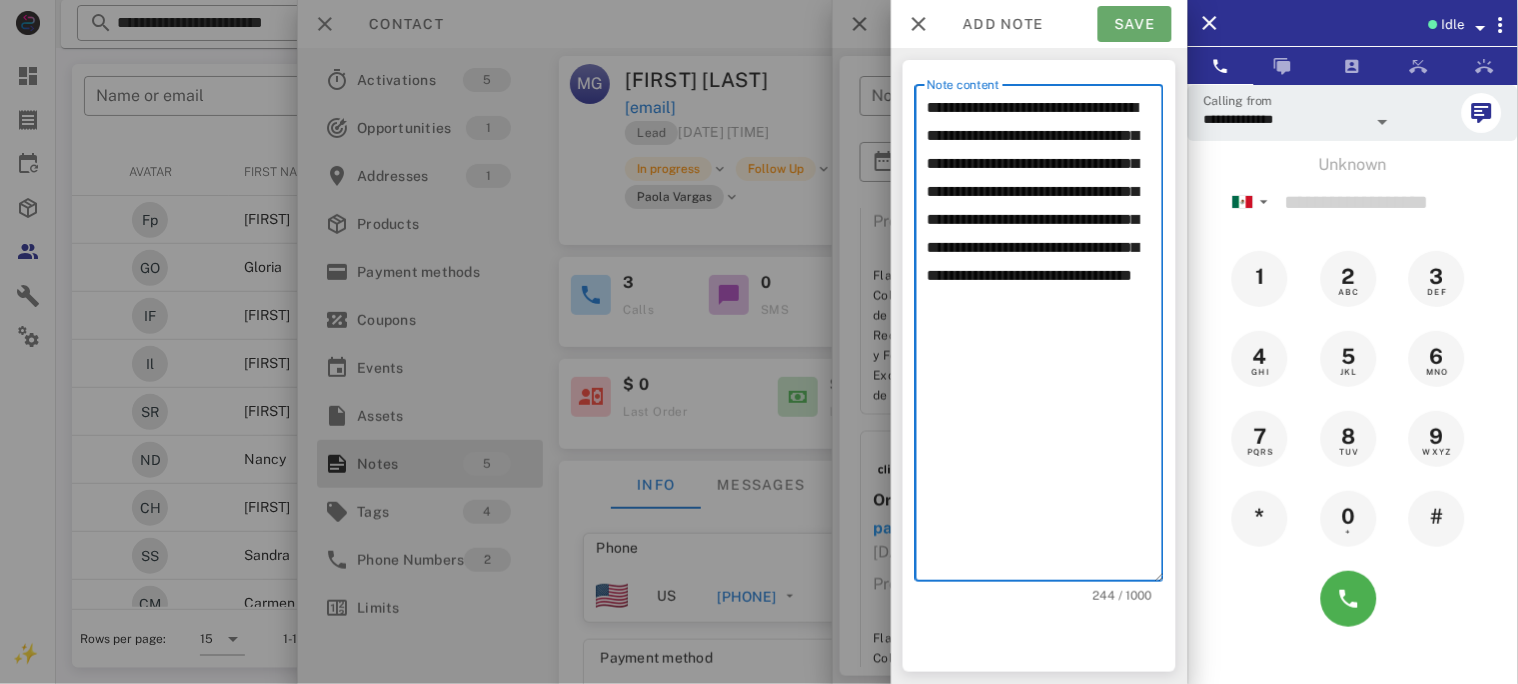 click on "Save" at bounding box center [1135, 24] 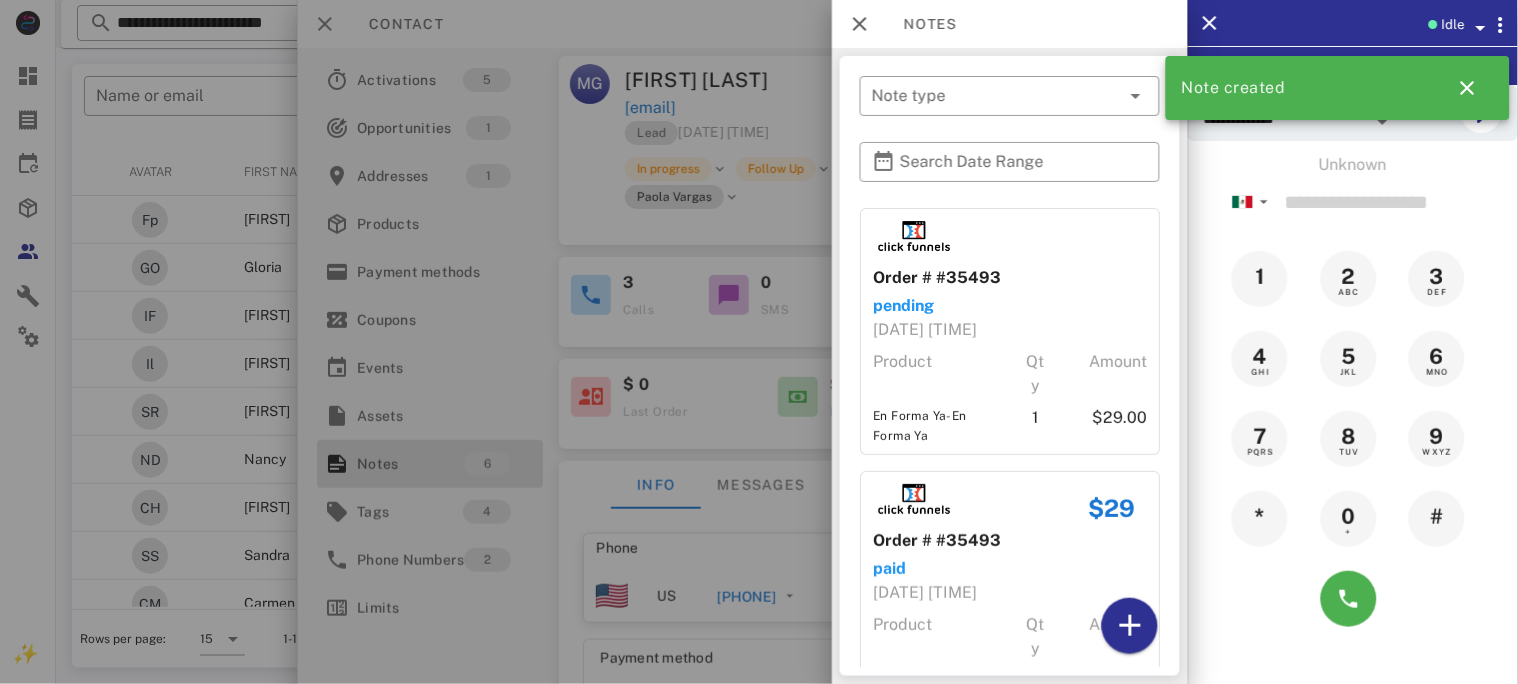 click at bounding box center (759, 342) 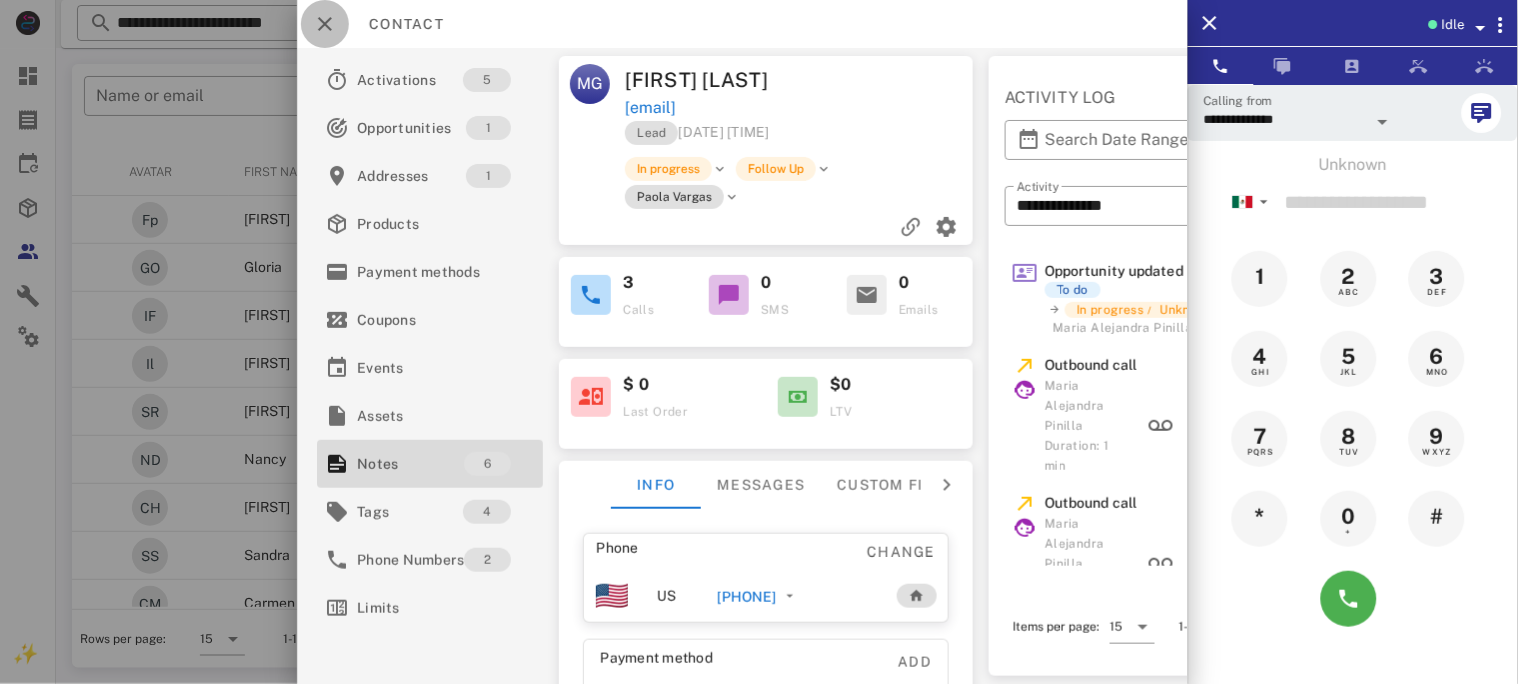 click at bounding box center (325, 24) 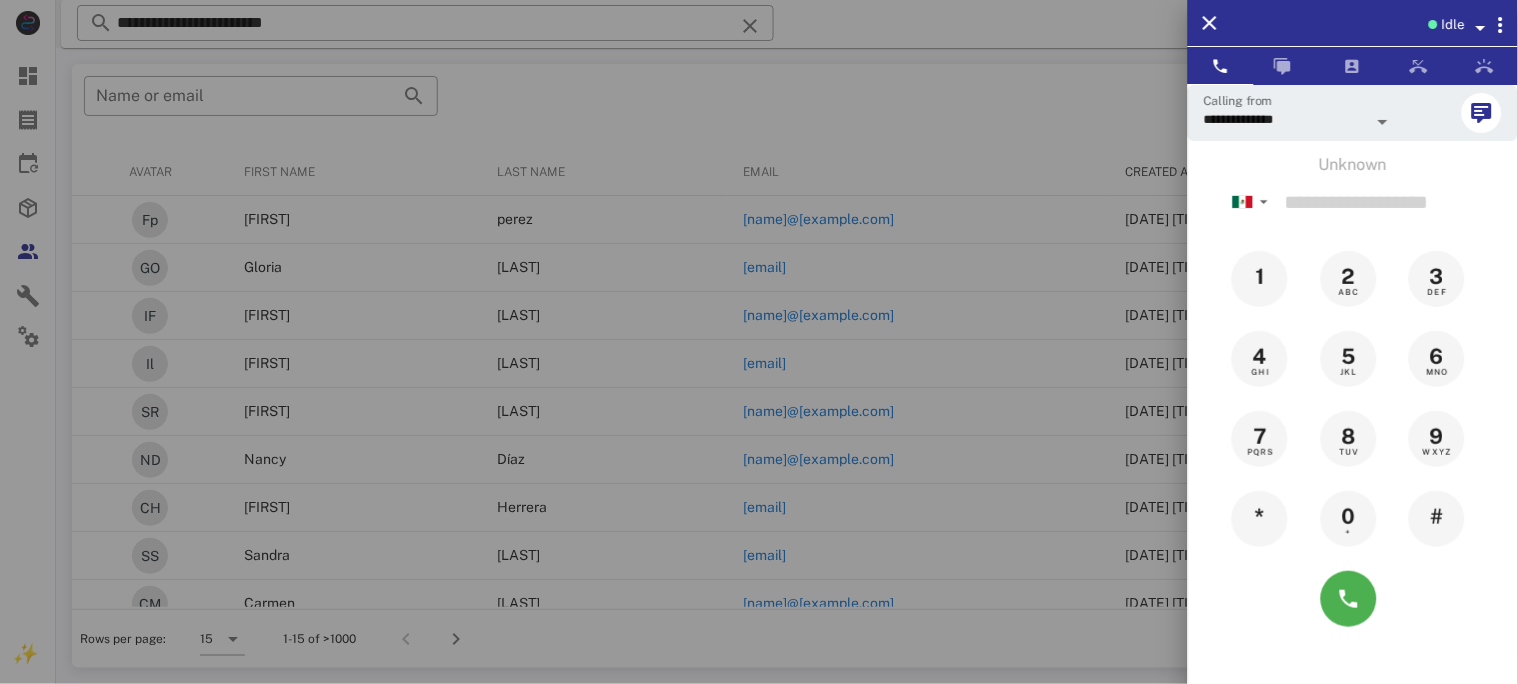 click at bounding box center [759, 342] 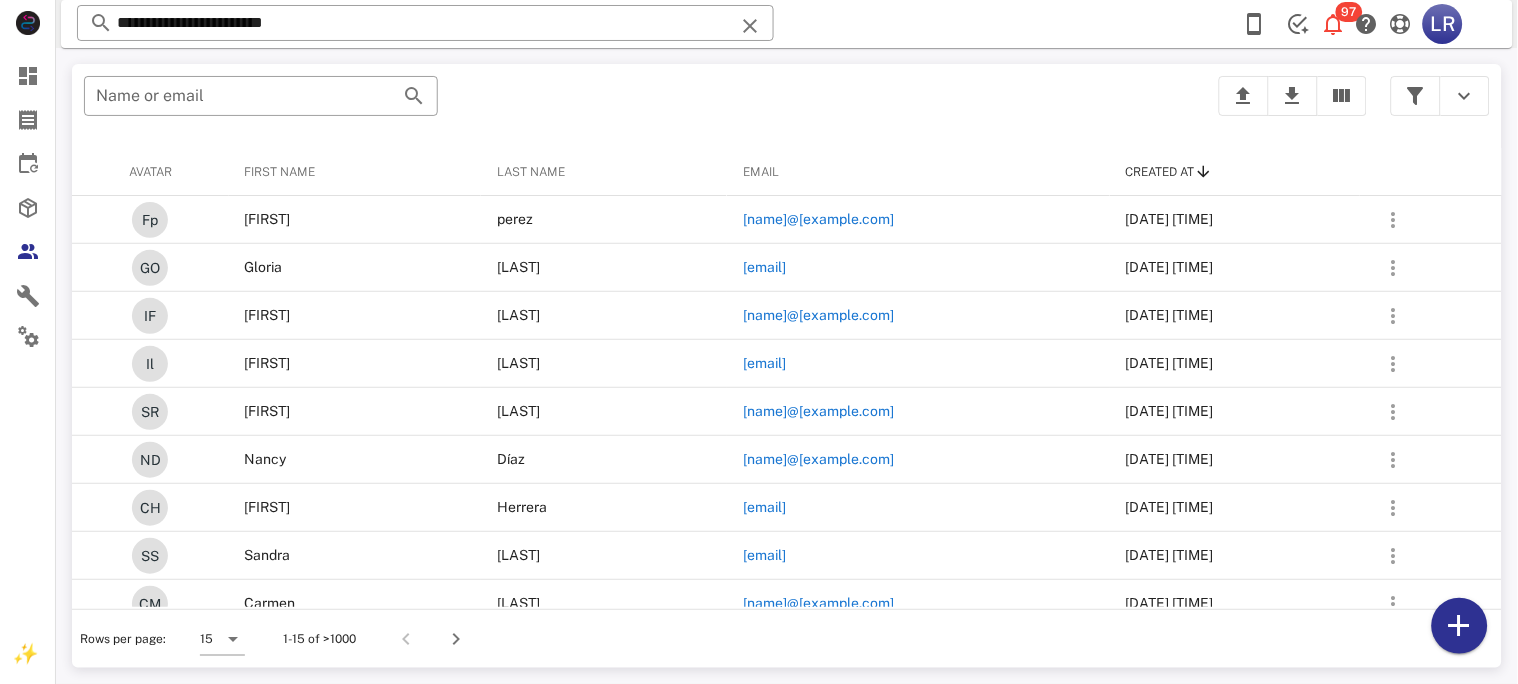 click at bounding box center (750, 26) 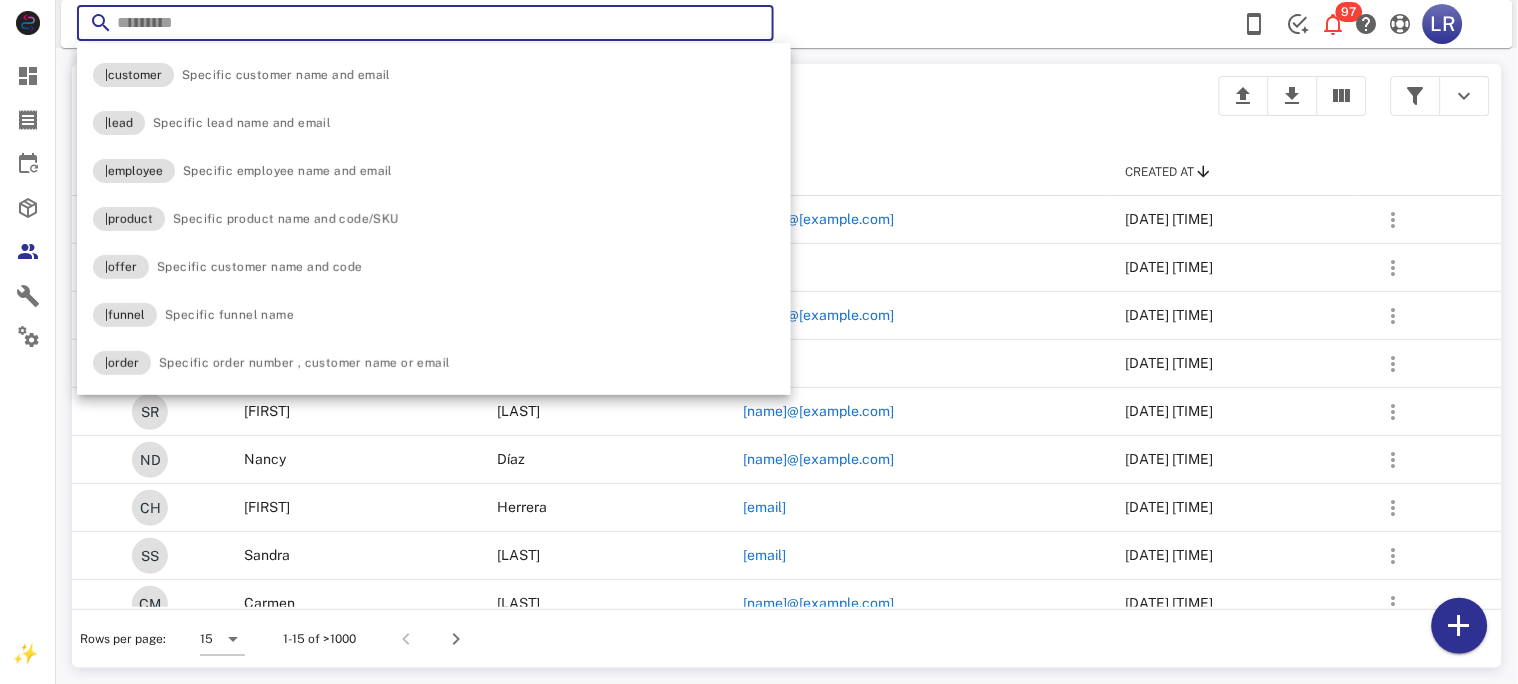 paste on "**********" 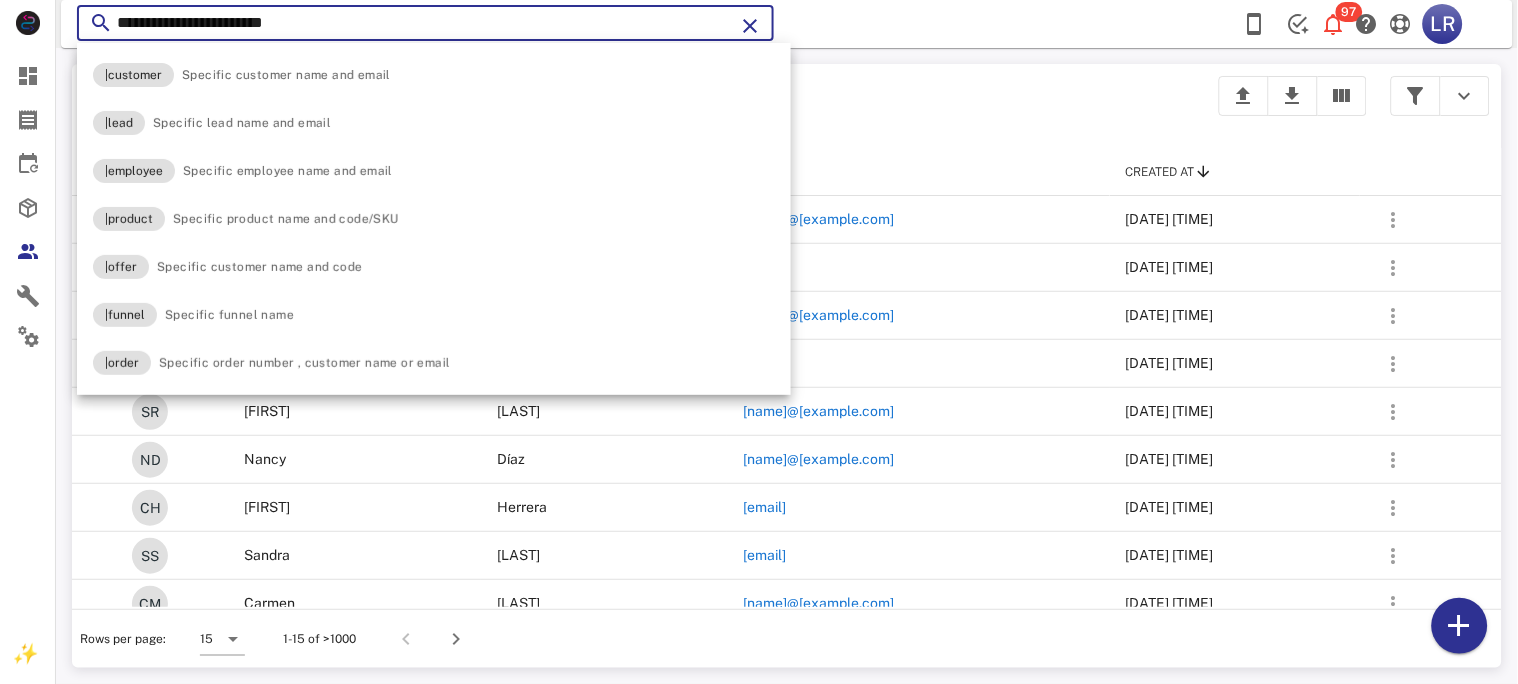 type on "**********" 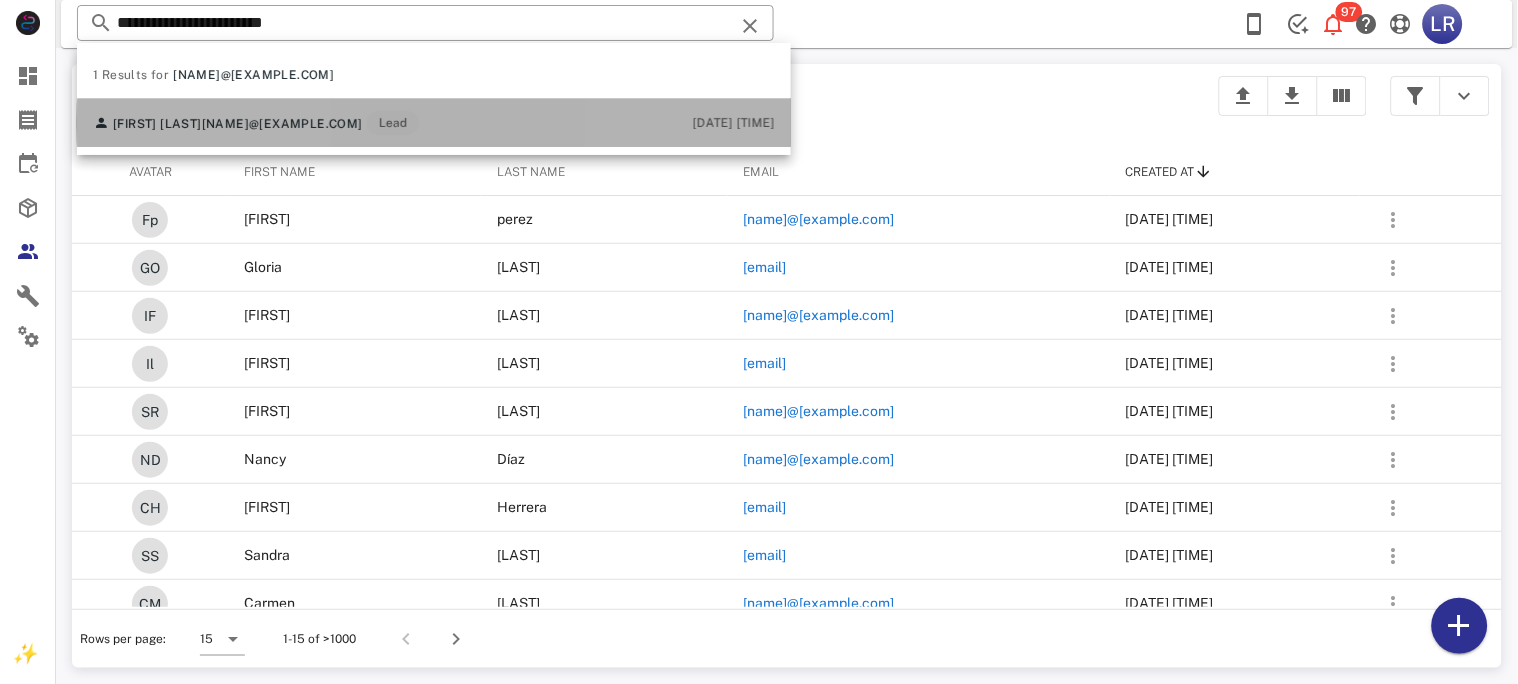 click on "[NAME]@[EXAMPLE.COM]" at bounding box center [282, 124] 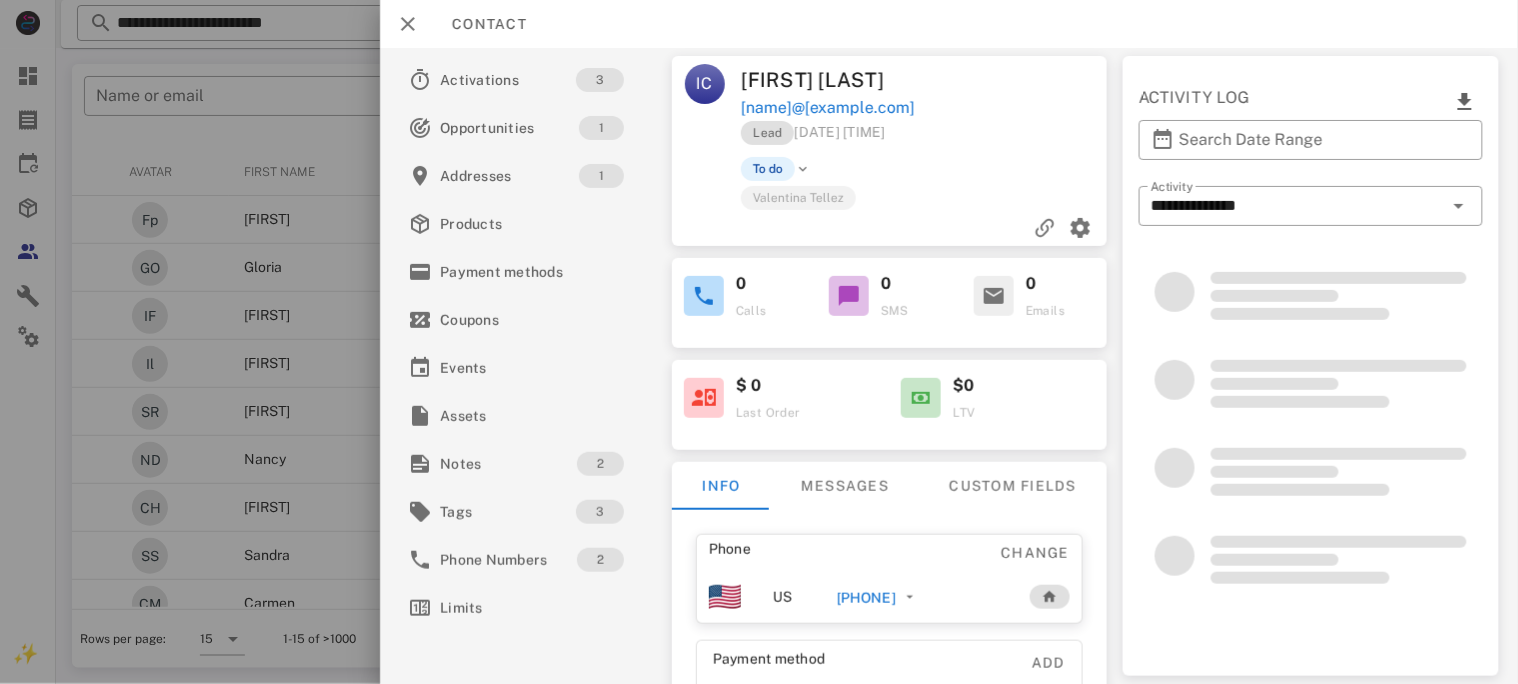 click on "[PHONE]" at bounding box center (865, 598) 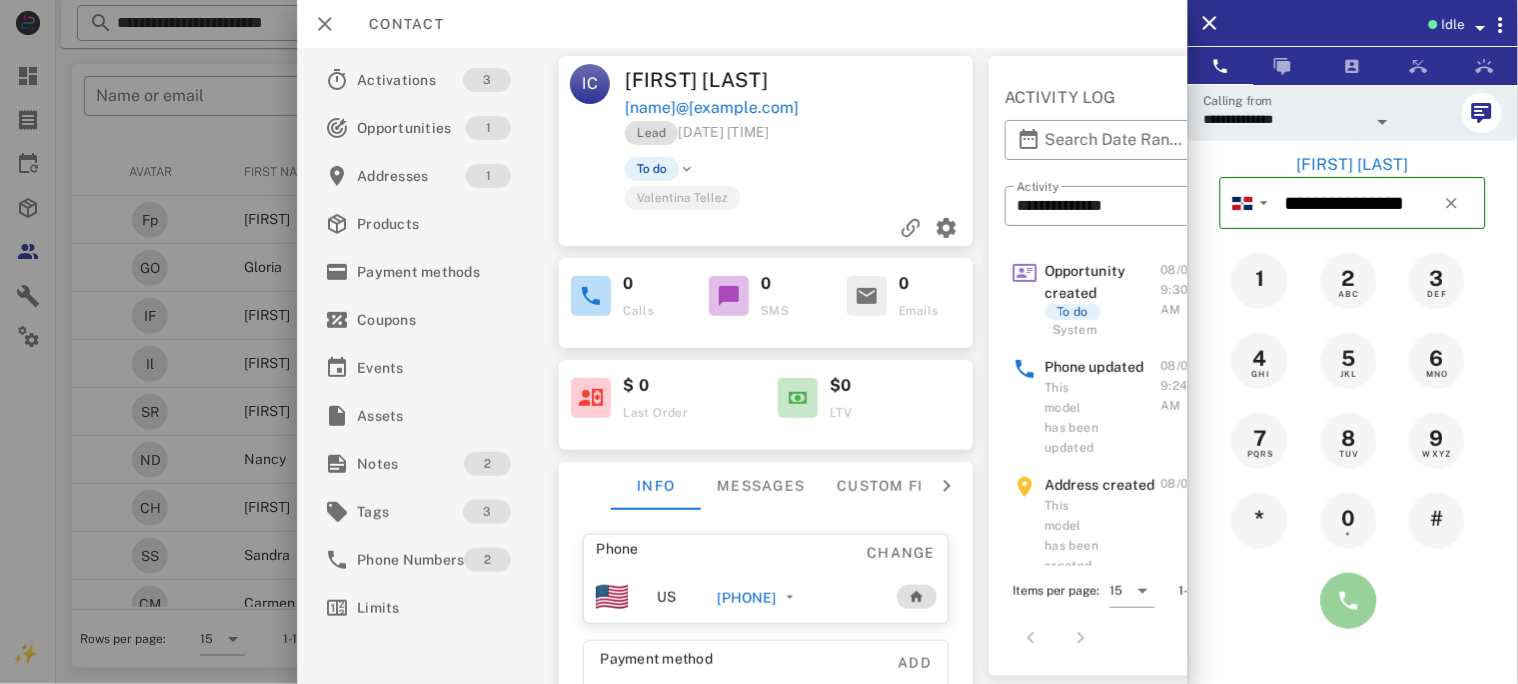 click at bounding box center [1349, 601] 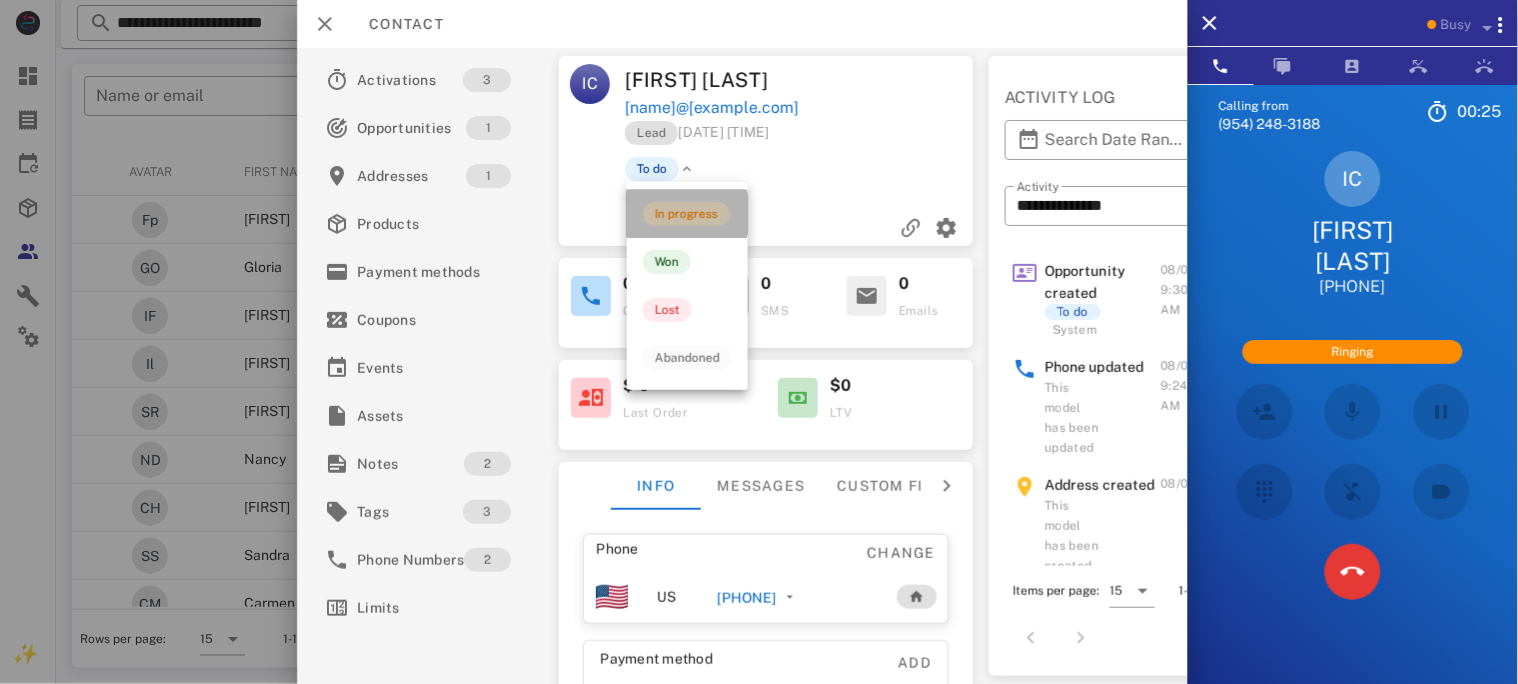 click on "In progress" at bounding box center (686, 214) 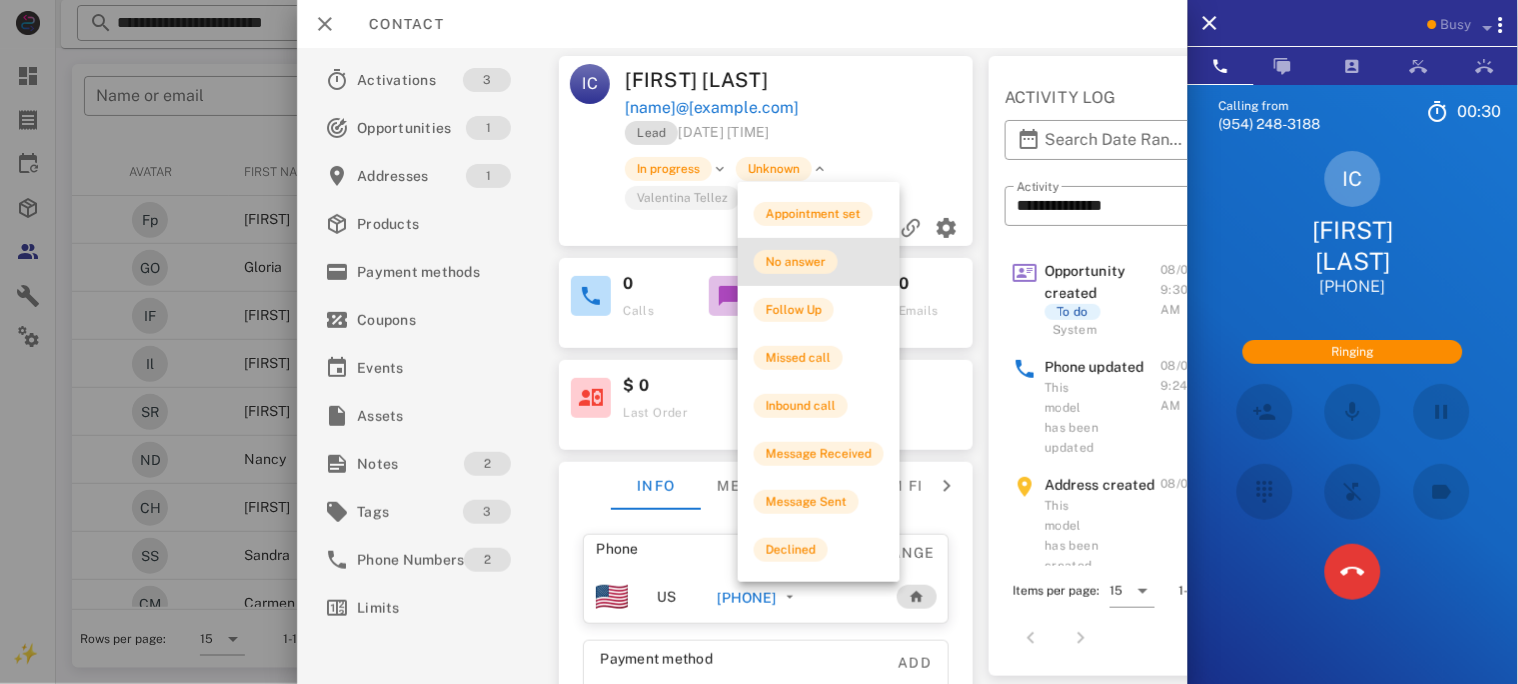 click on "No answer" at bounding box center (796, 262) 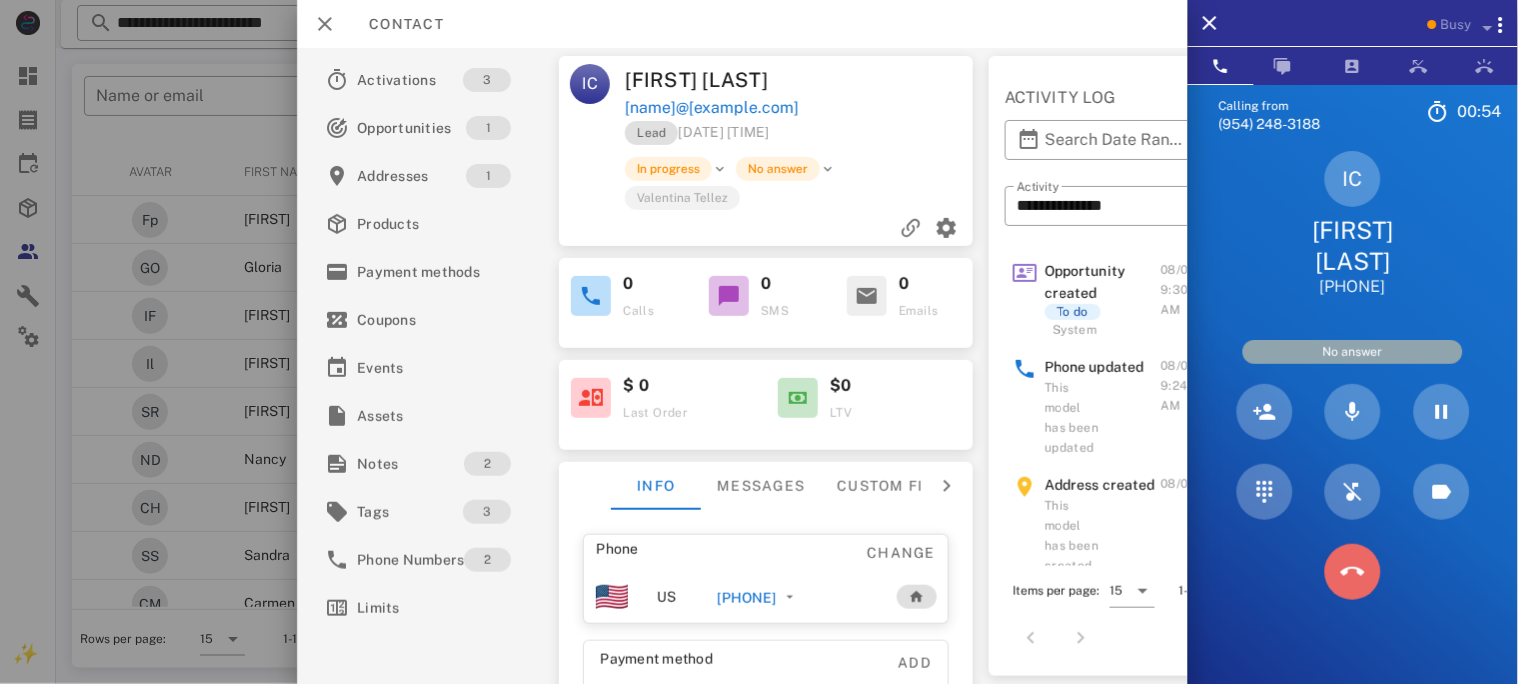 click at bounding box center (1353, 572) 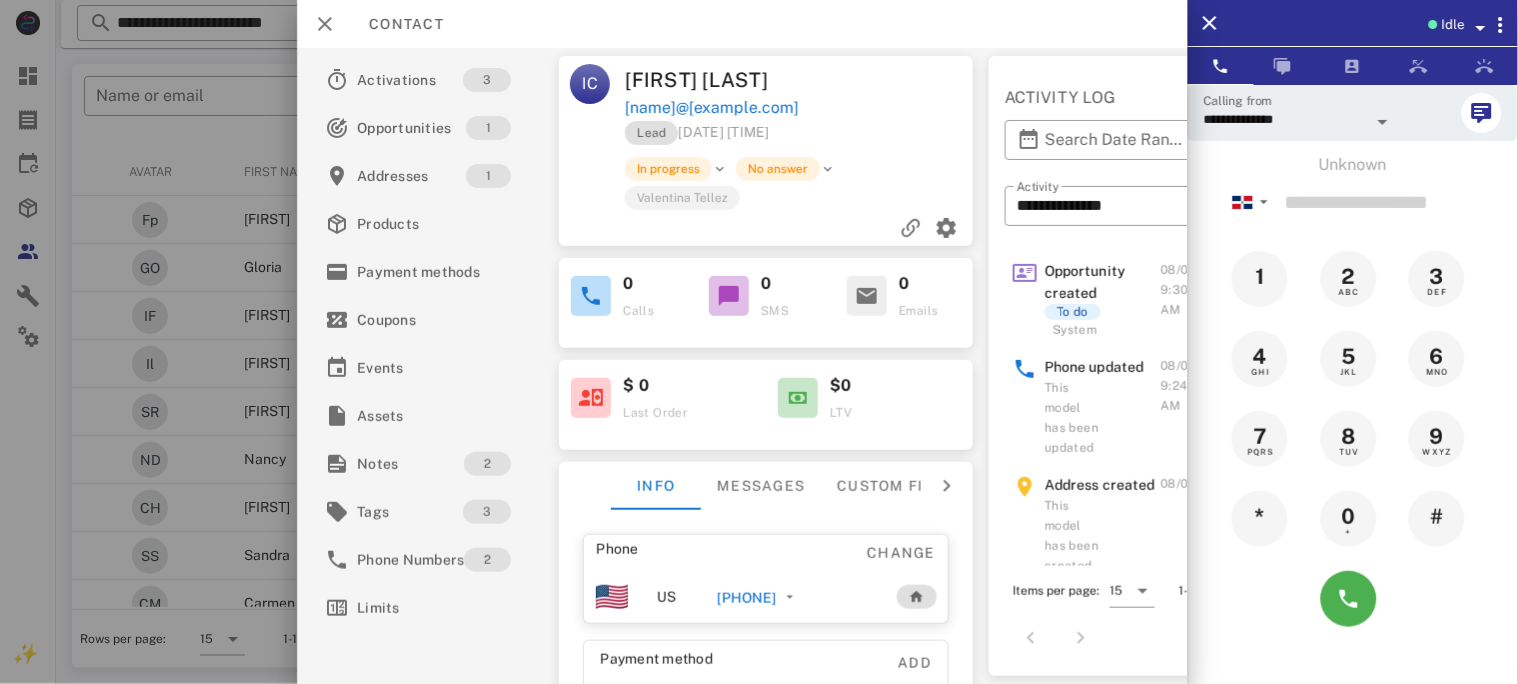 click on "[PHONE]" at bounding box center (746, 598) 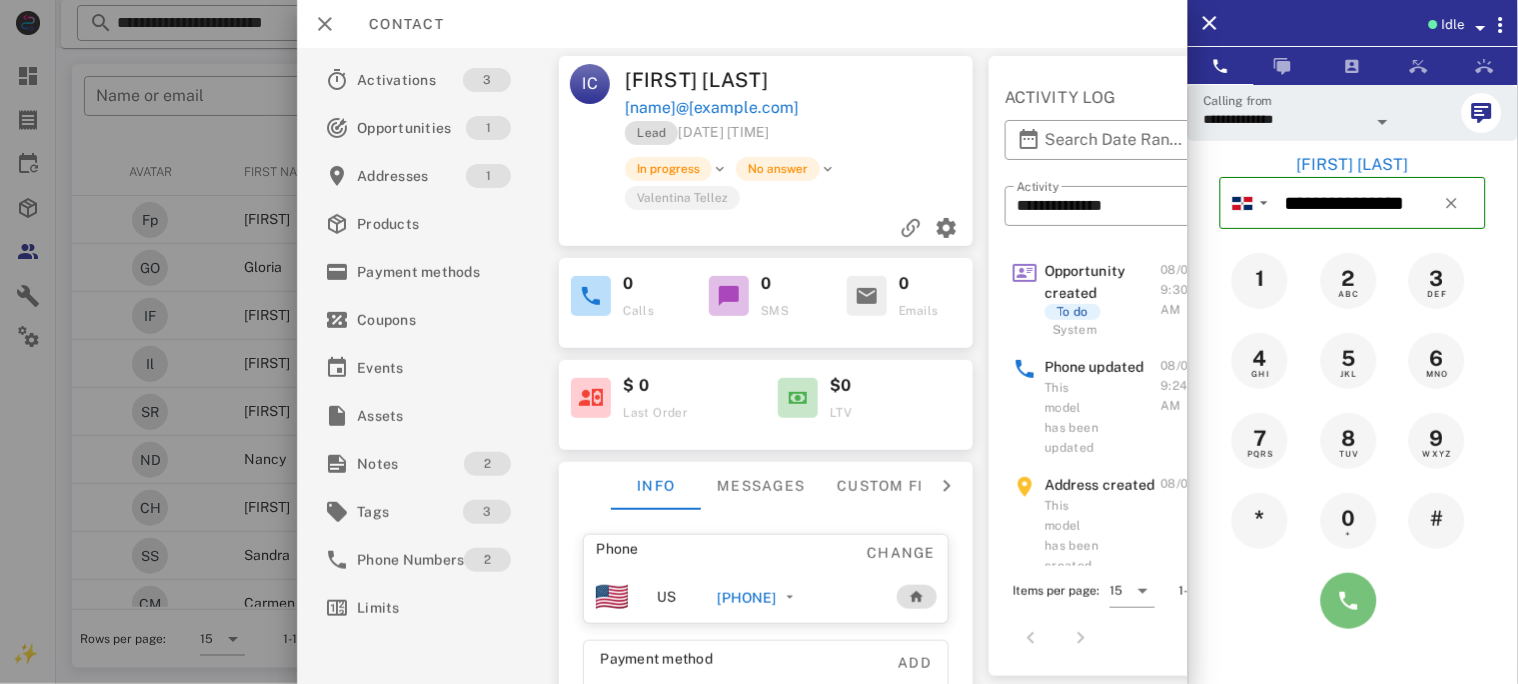 click at bounding box center [1349, 601] 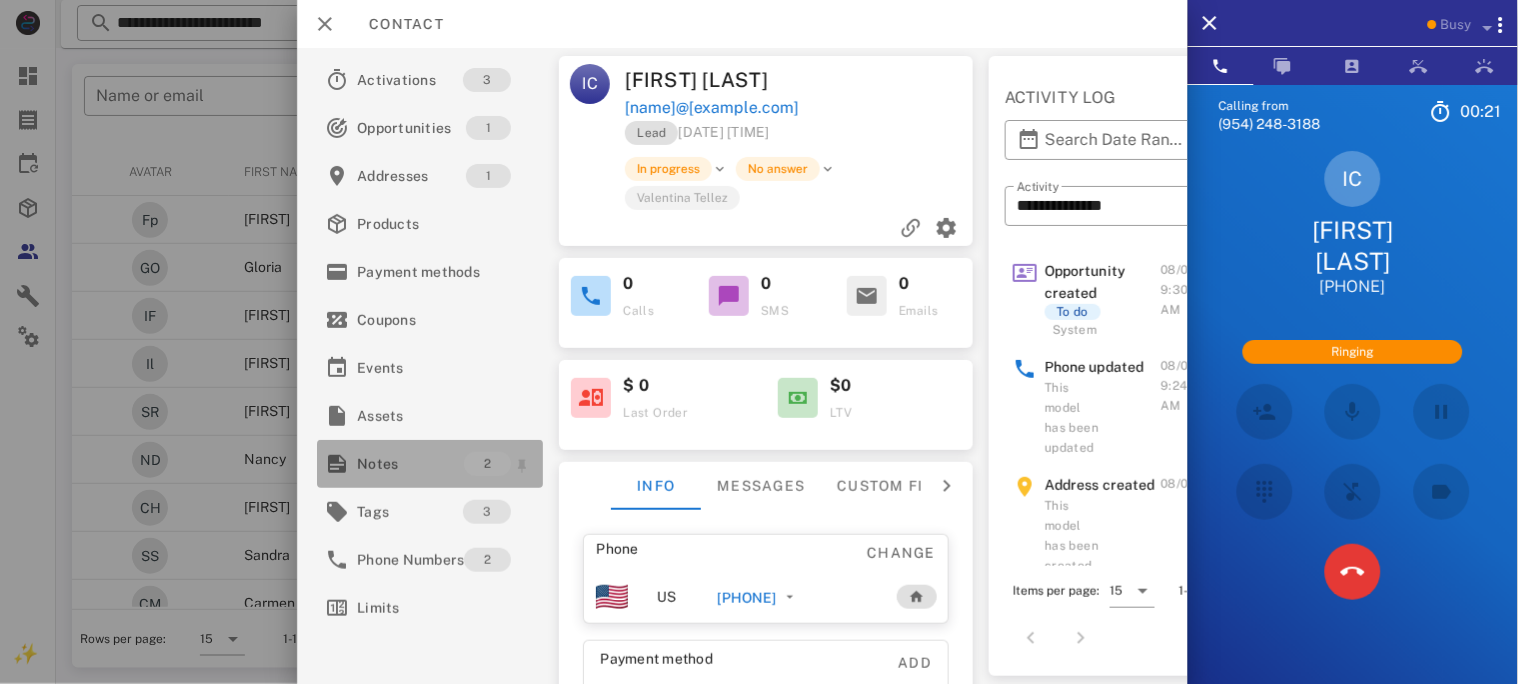 click on "Notes" at bounding box center [410, 464] 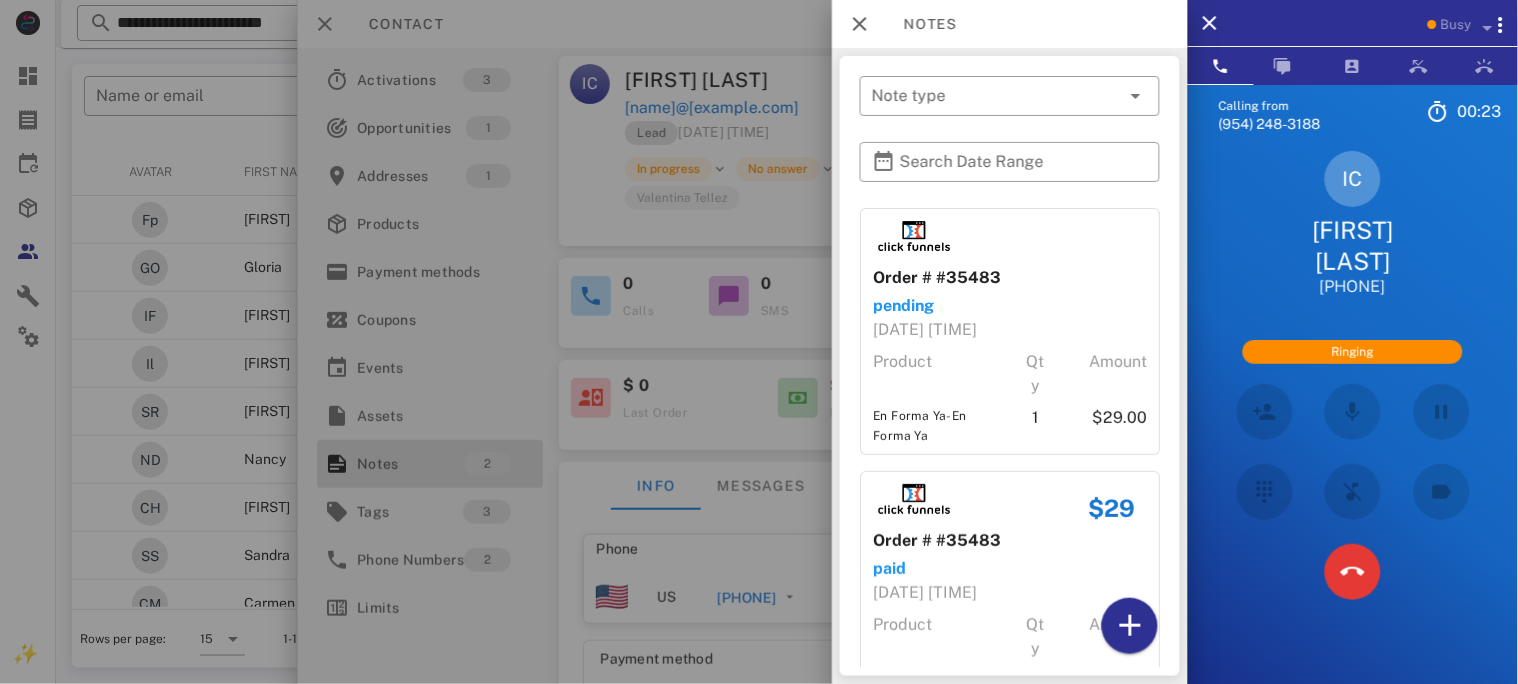 scroll, scrollTop: 75, scrollLeft: 0, axis: vertical 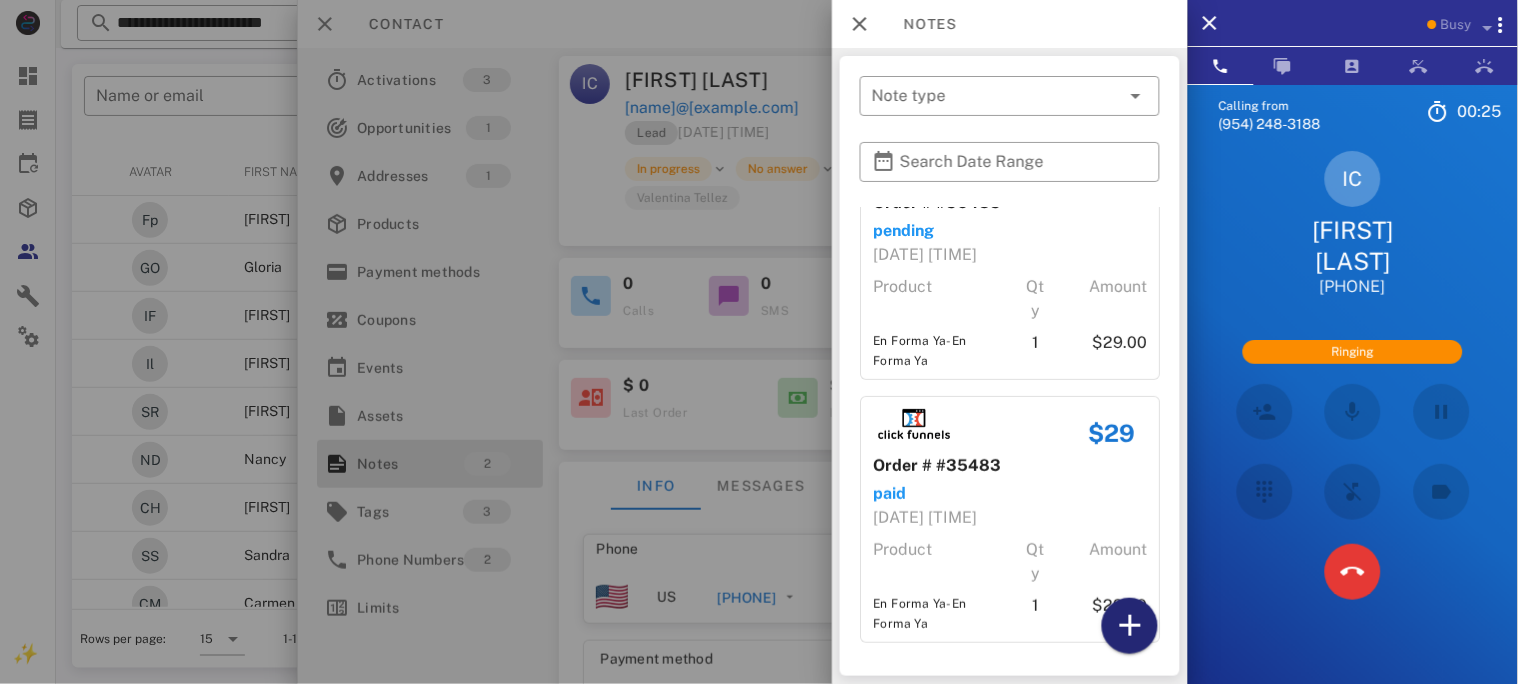 drag, startPoint x: 1118, startPoint y: 631, endPoint x: 1111, endPoint y: 568, distance: 63.387695 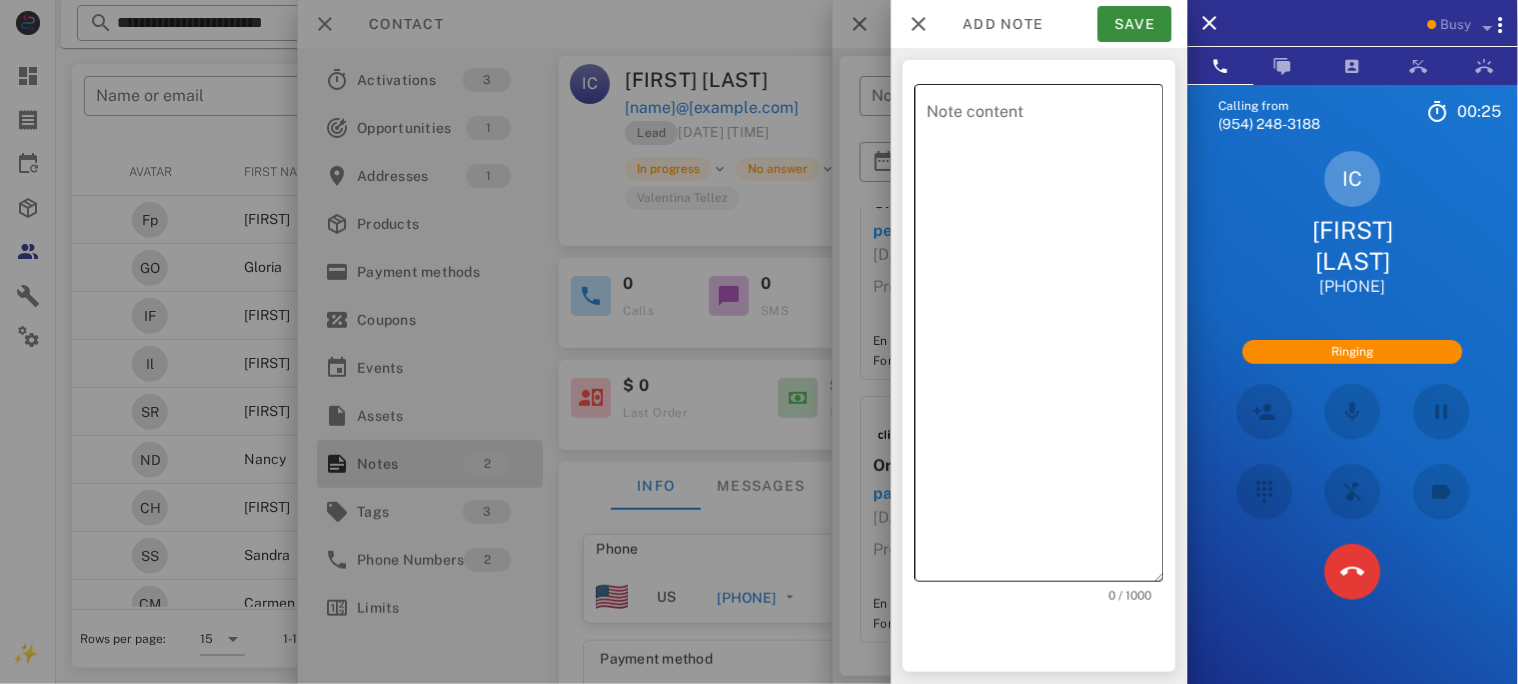 click on "Note content" at bounding box center [1045, 338] 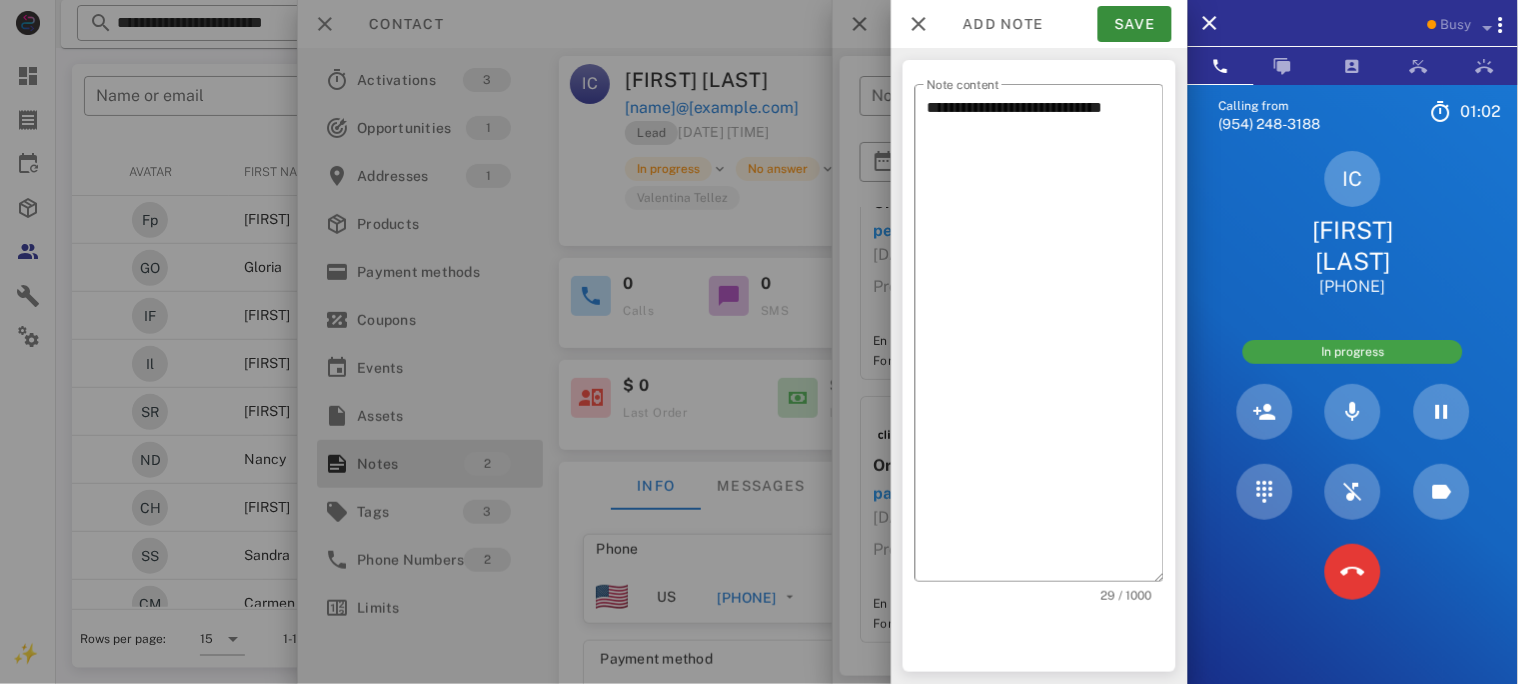 click on "IC   [FIRST] [LAST]  [PHONE]" at bounding box center (1353, 224) 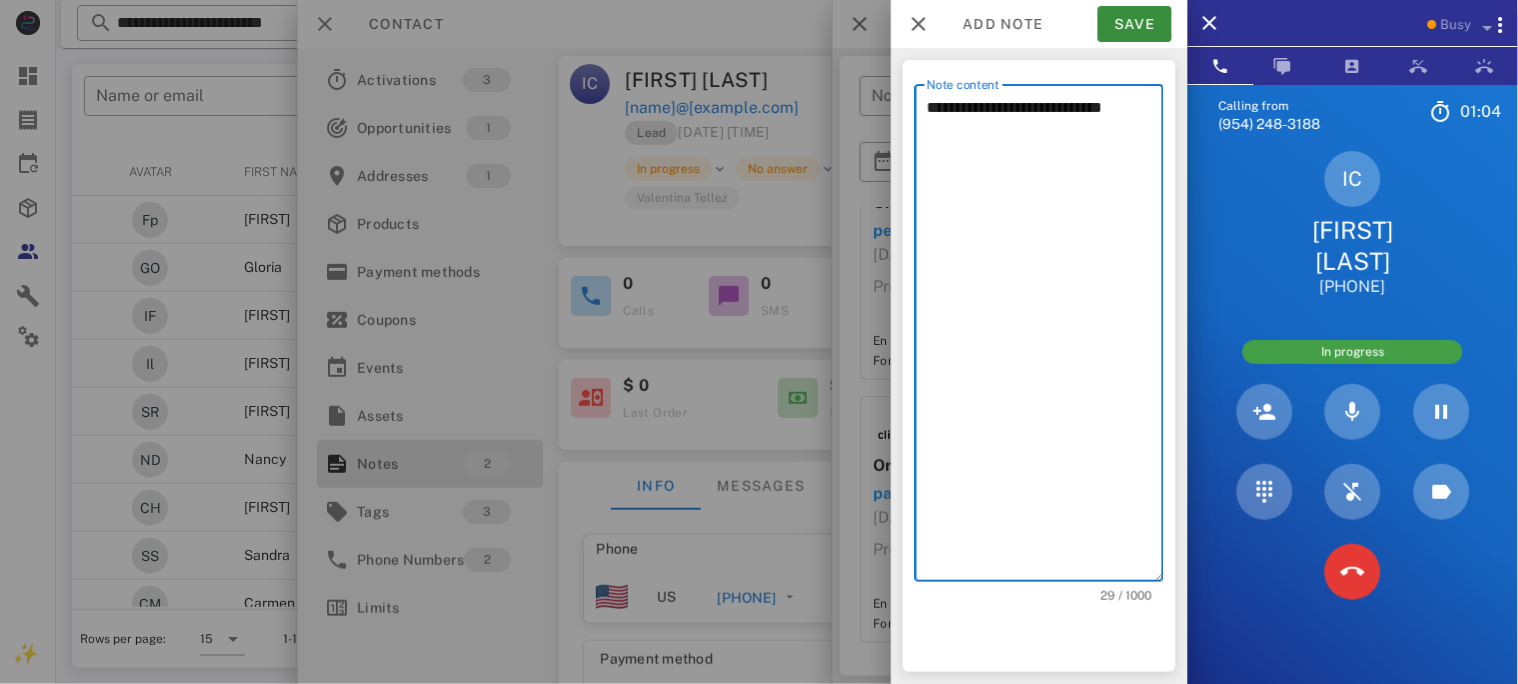 click on "**********" at bounding box center (1045, 338) 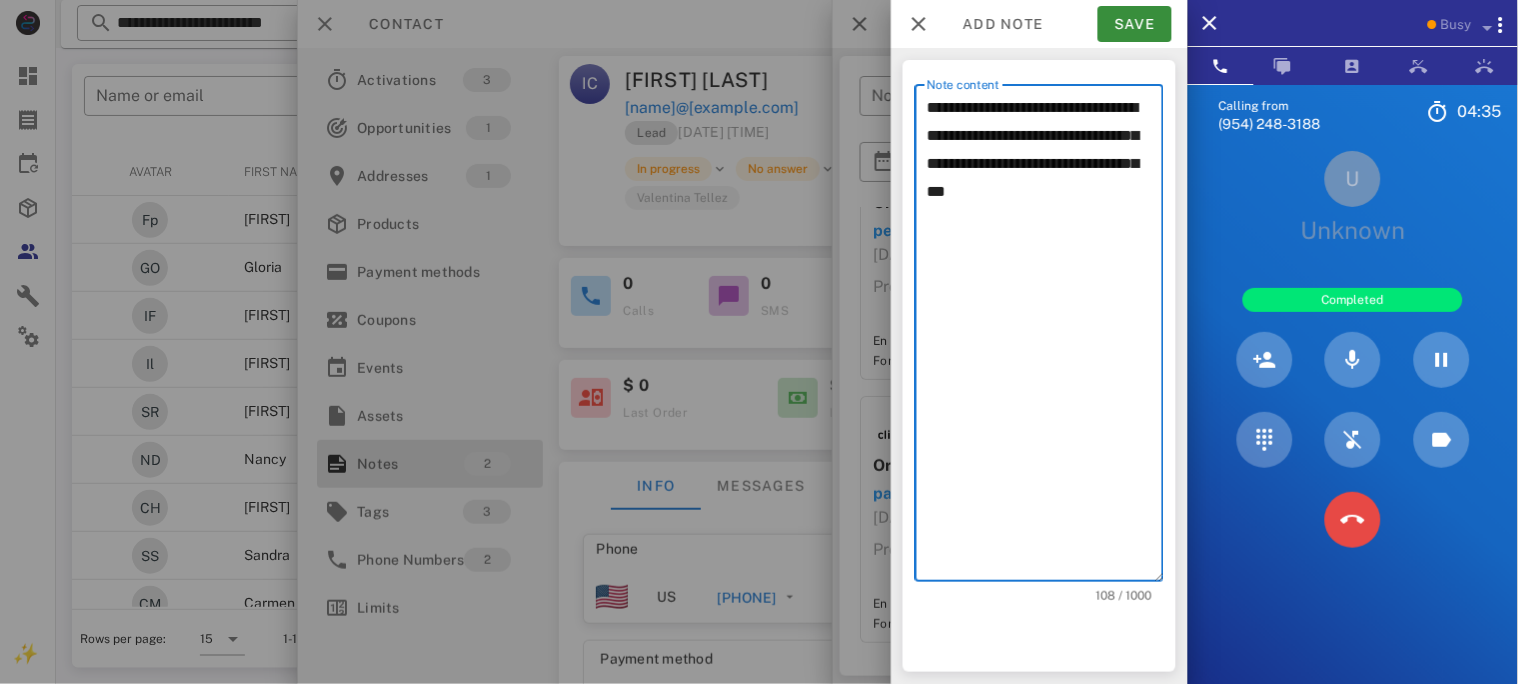 click on "Calling from [PHONE] [TIME] Unknown ▼ Andorra
+376
Argentina
+54
Aruba
+297
Australia
+61
Belgium (België)
+32
Bolivia
+591
Brazil (Brasil)
+55
Canada
+1
Chile
+56
Colombia
+57
Costa Rica
+506
Dominican Republic (República Dominicana)
+1
Ecuador
+593
El Salvador
+503
France
+33
Germany (Deutschland)
+49
Guadeloupe
+590
Guatemala
+502
Honduras
+504
Iceland (Ísland)
+354
India (भारत)
+91
Israel (‫ישראל‬‎)
+972
Italy (Italia)
+39" at bounding box center (1353, 426) 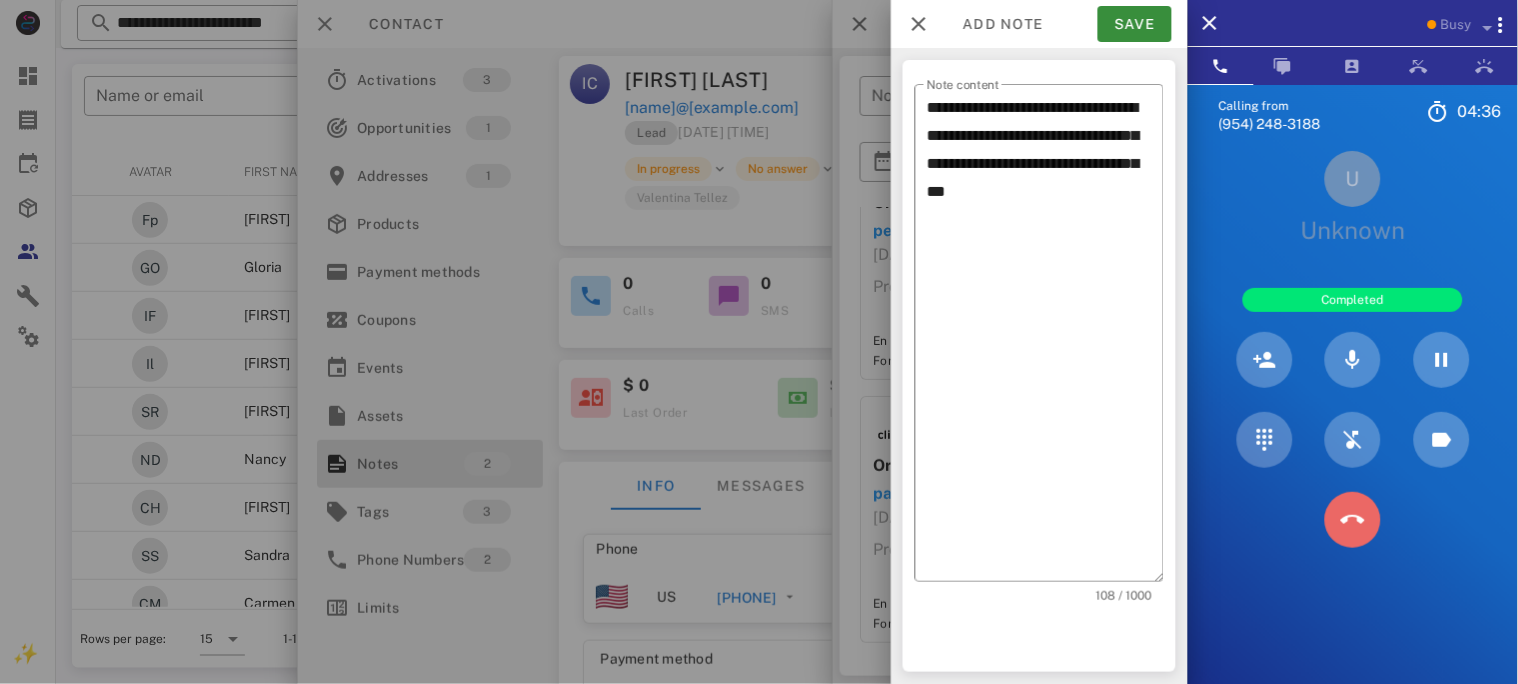 click at bounding box center [1353, 520] 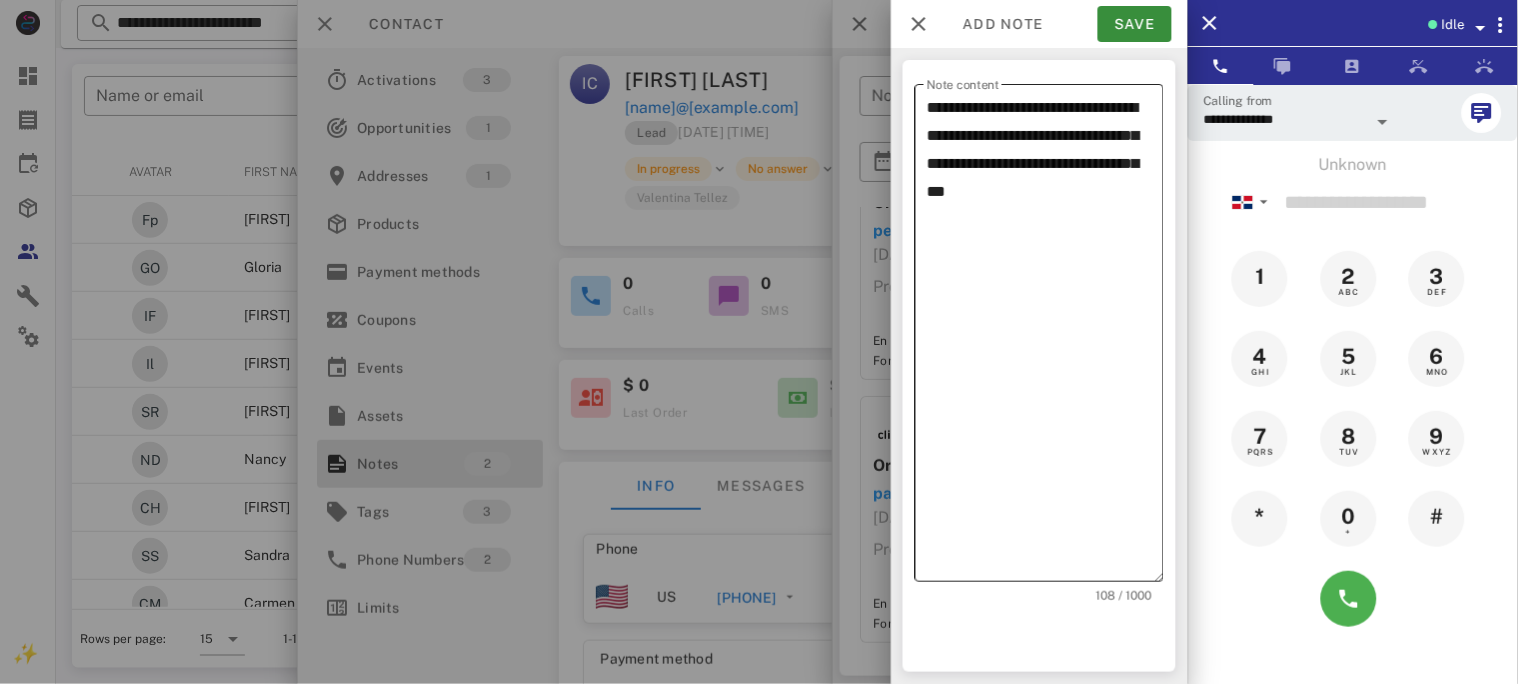 click on "**********" at bounding box center (1045, 338) 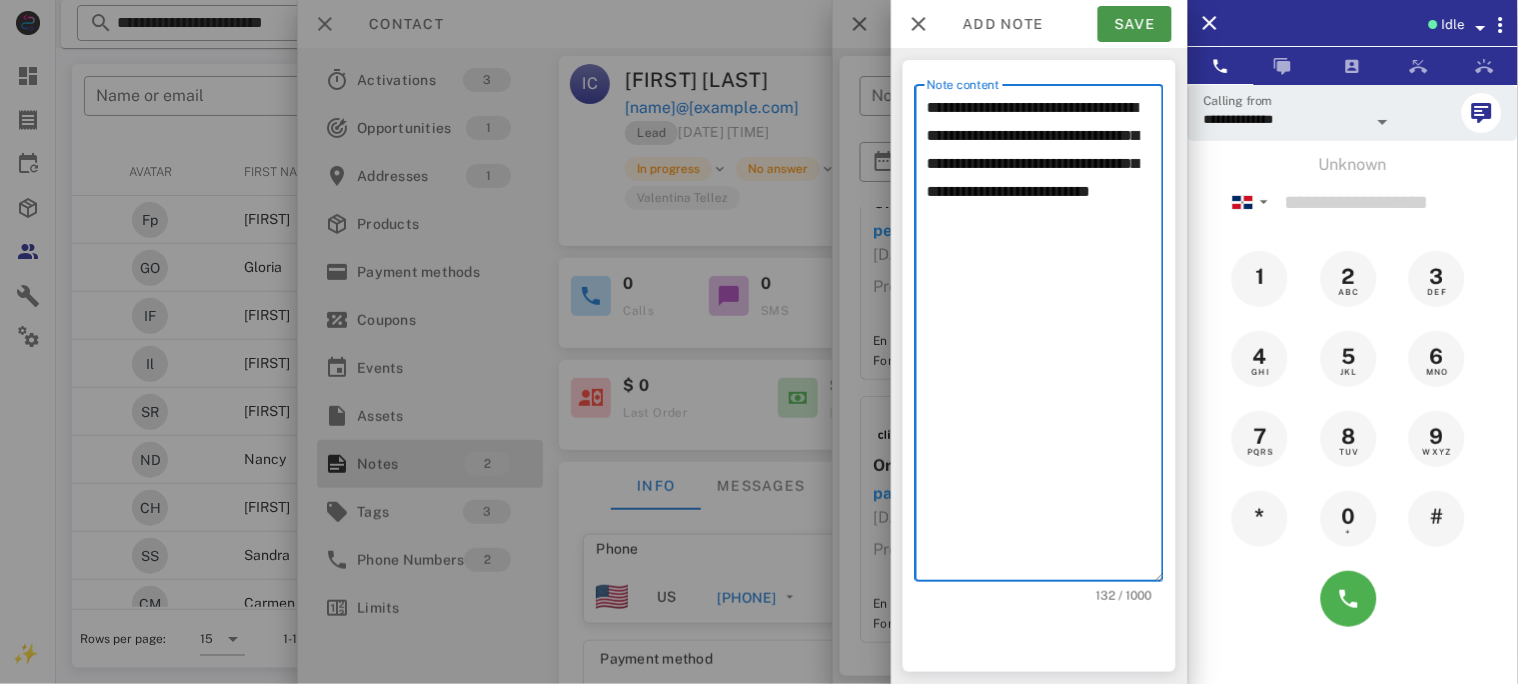type on "**********" 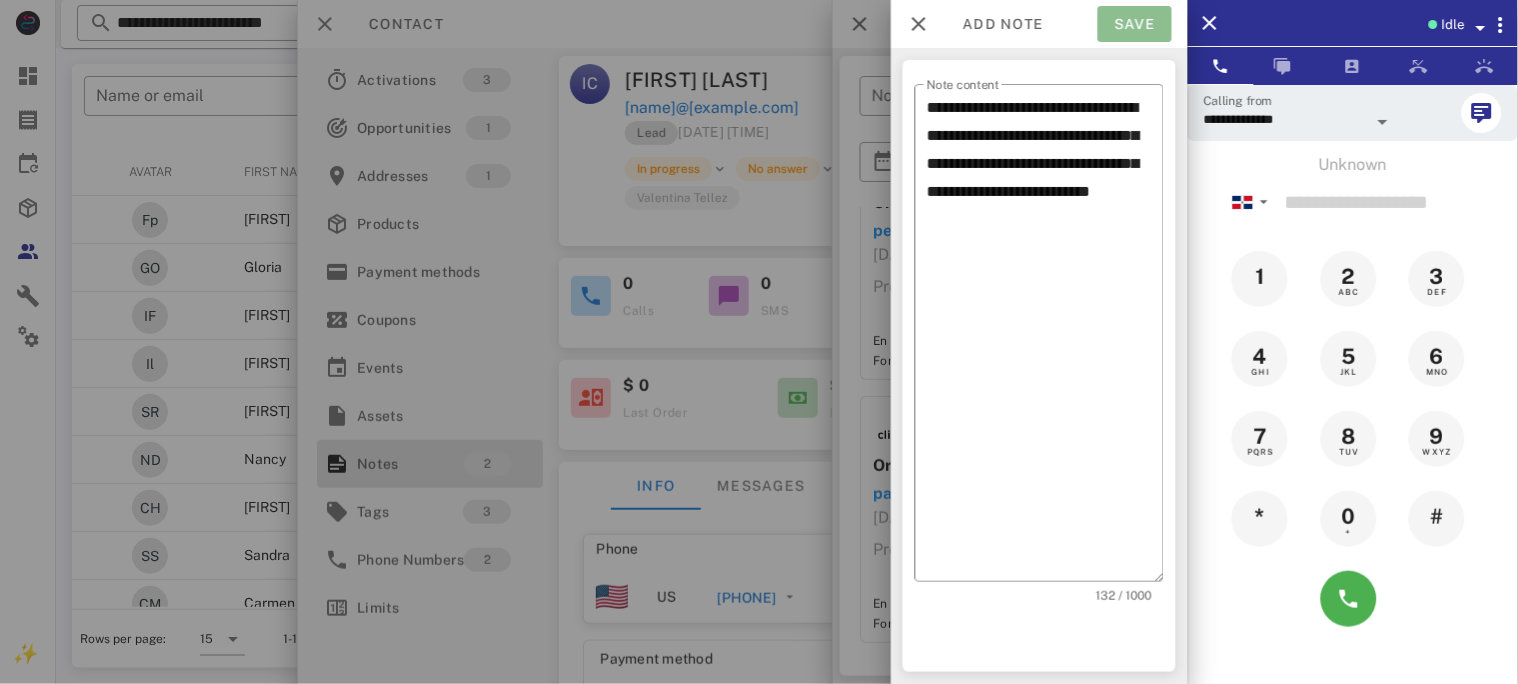 click on "Save" at bounding box center (1135, 24) 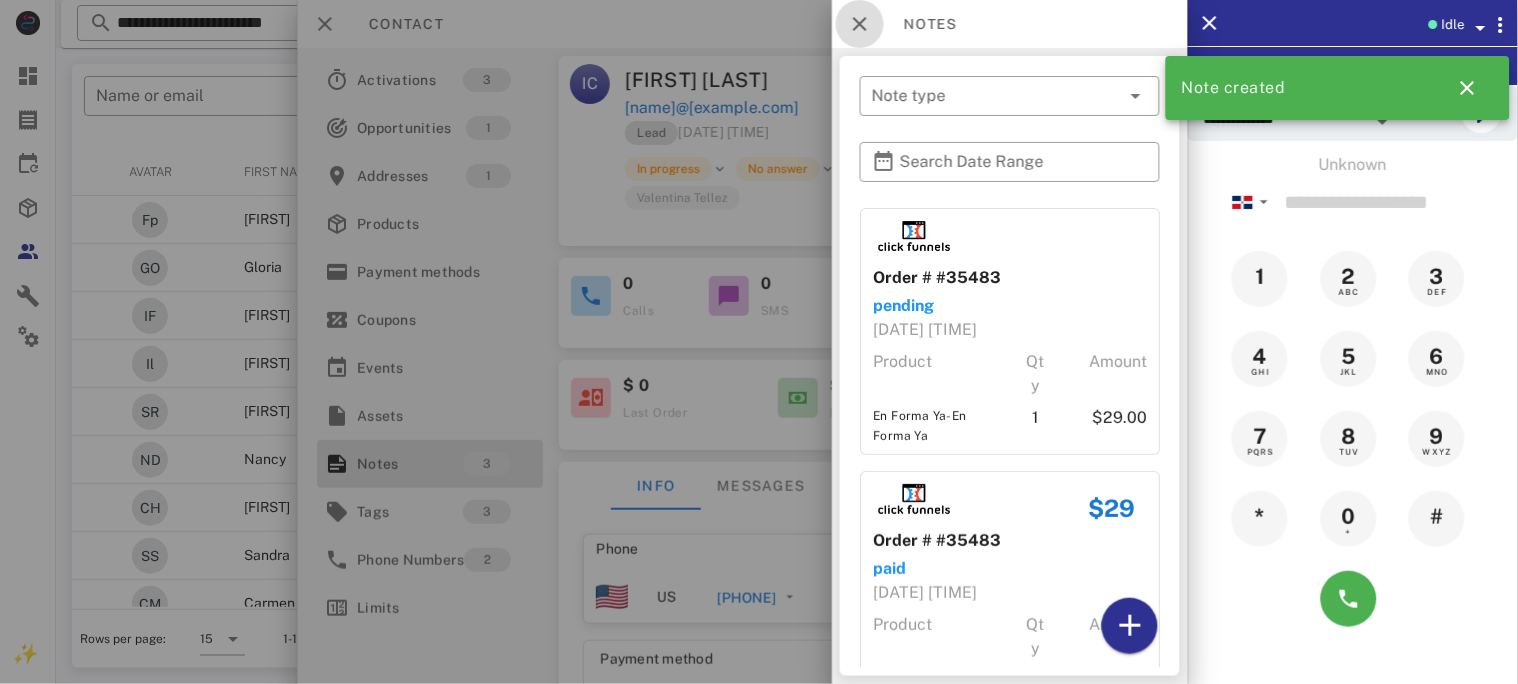 click at bounding box center (860, 24) 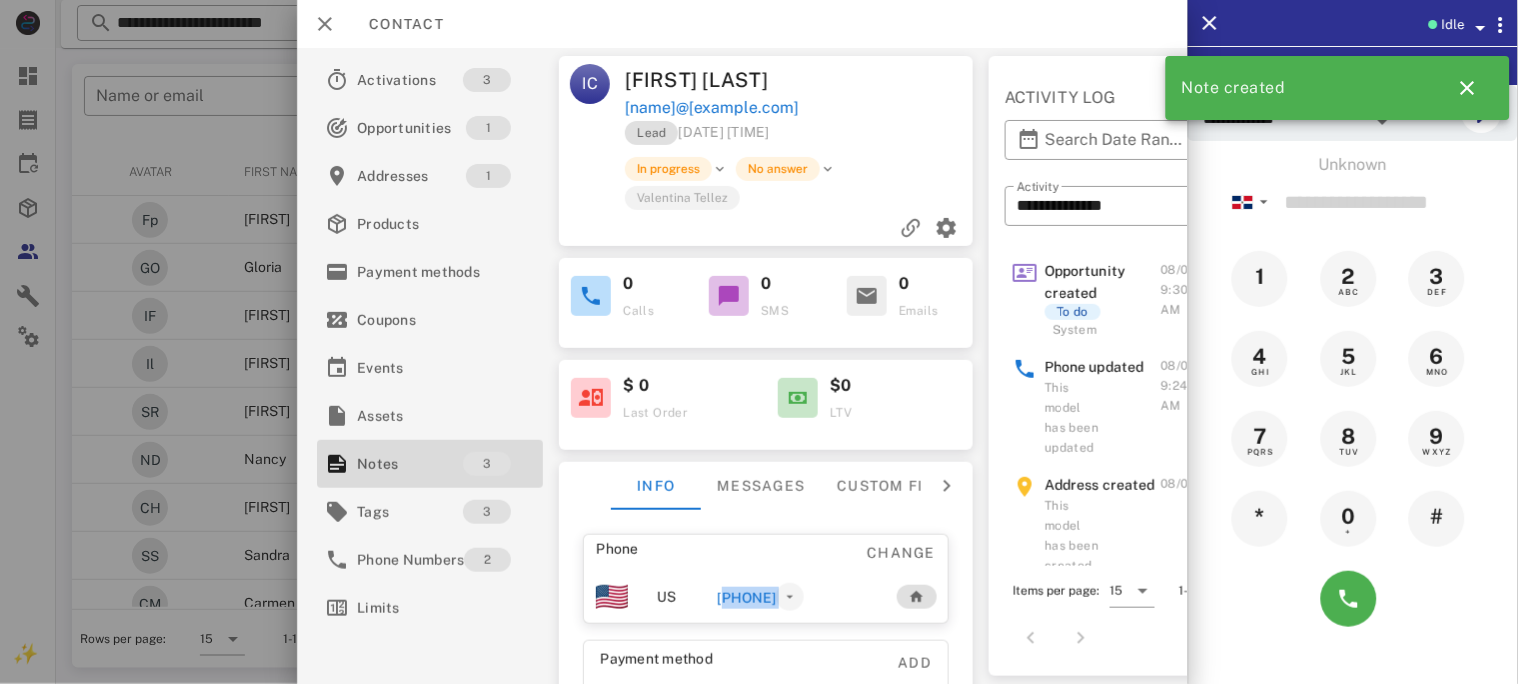 drag, startPoint x: 711, startPoint y: 595, endPoint x: 819, endPoint y: 604, distance: 108.37435 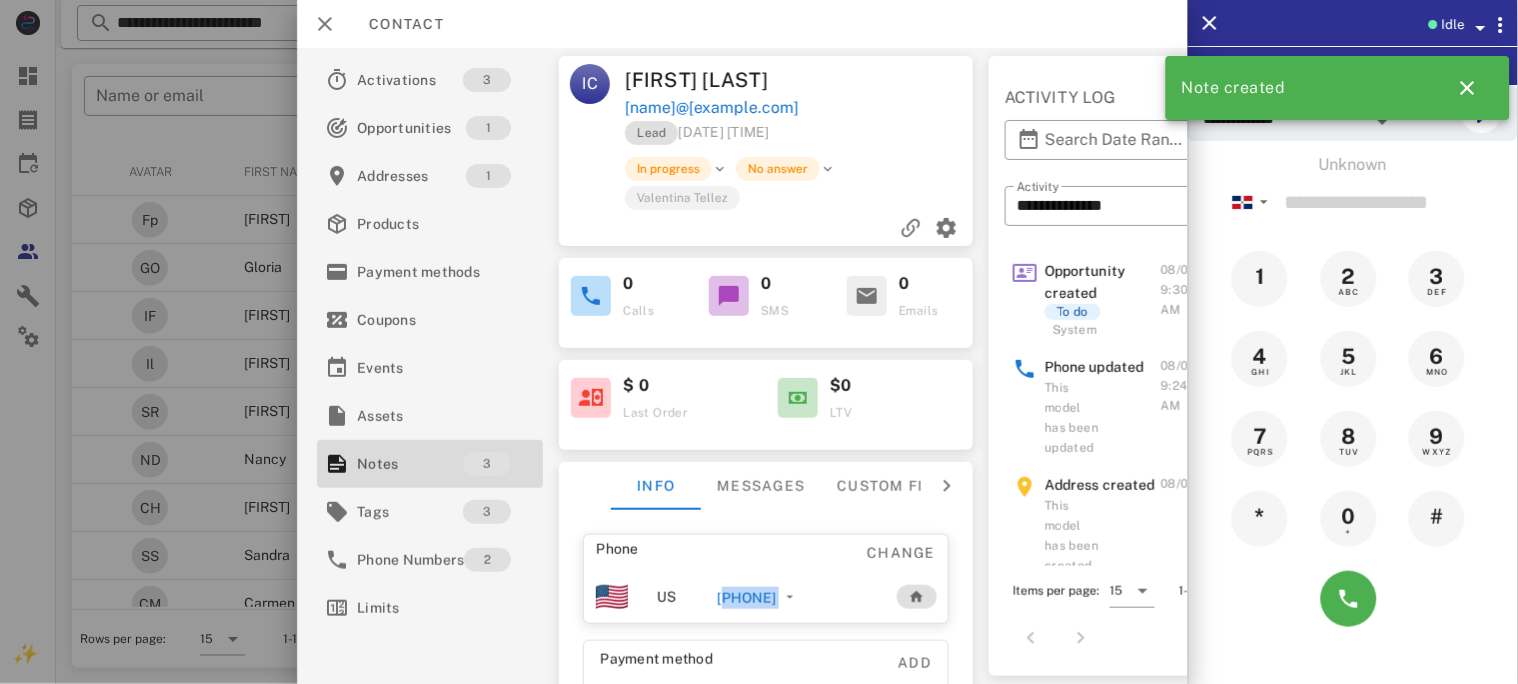 copy on "[PHONE]" 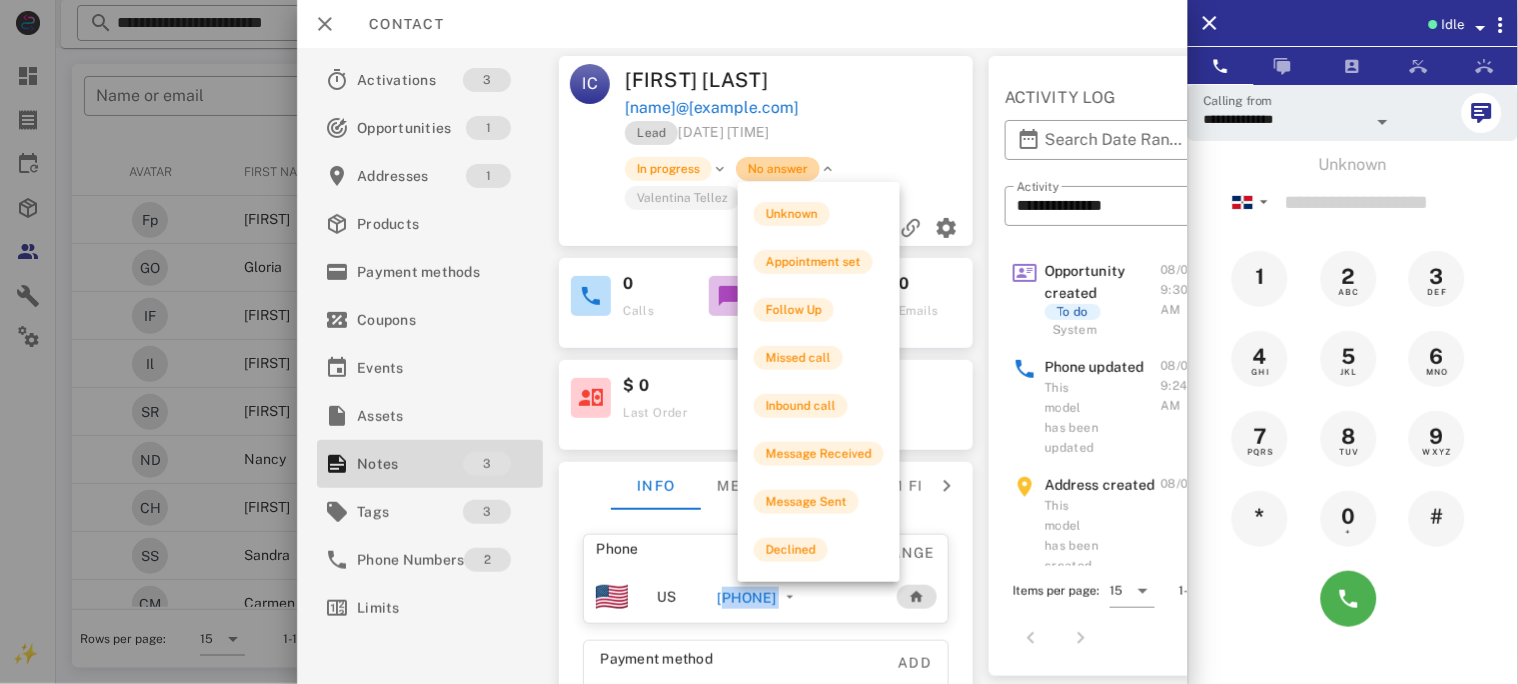 click on "No answer" at bounding box center (778, 169) 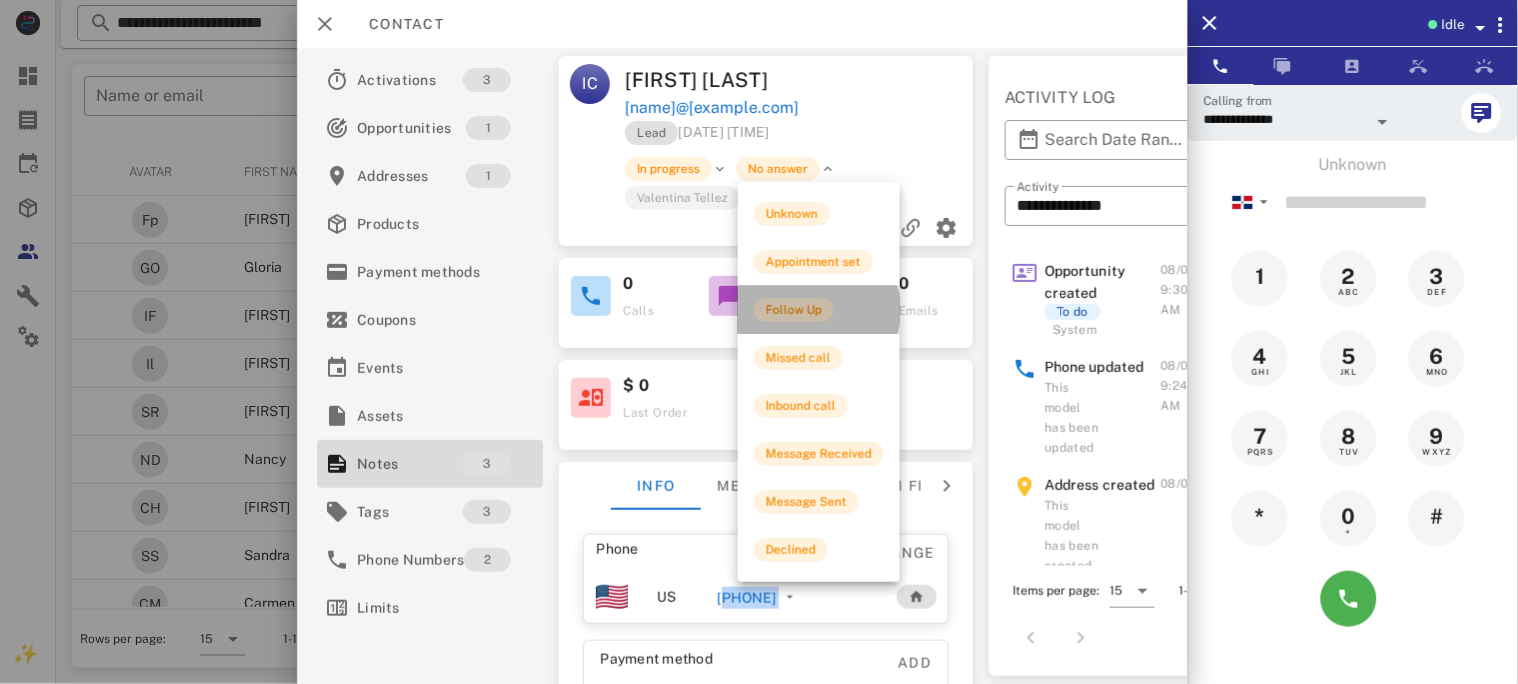 click on "Follow Up" at bounding box center [794, 310] 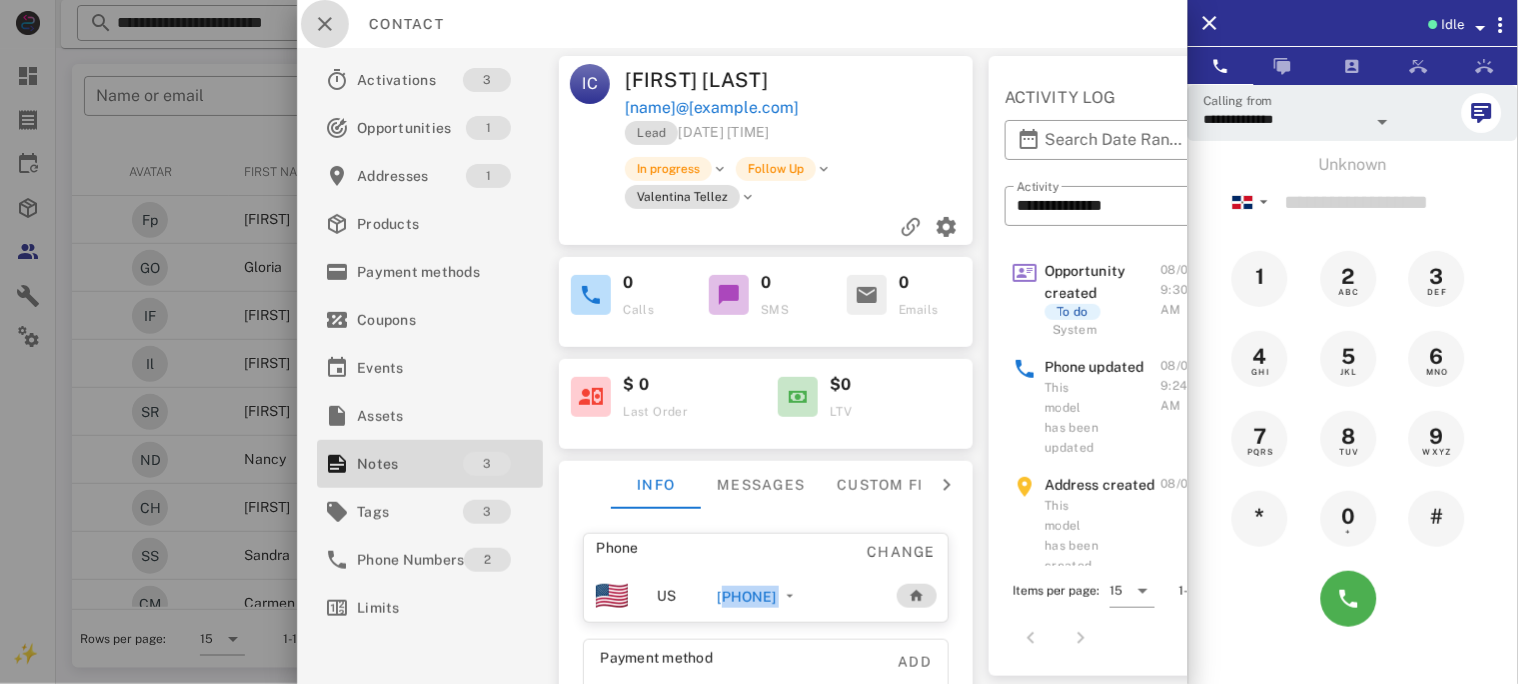 click at bounding box center [325, 24] 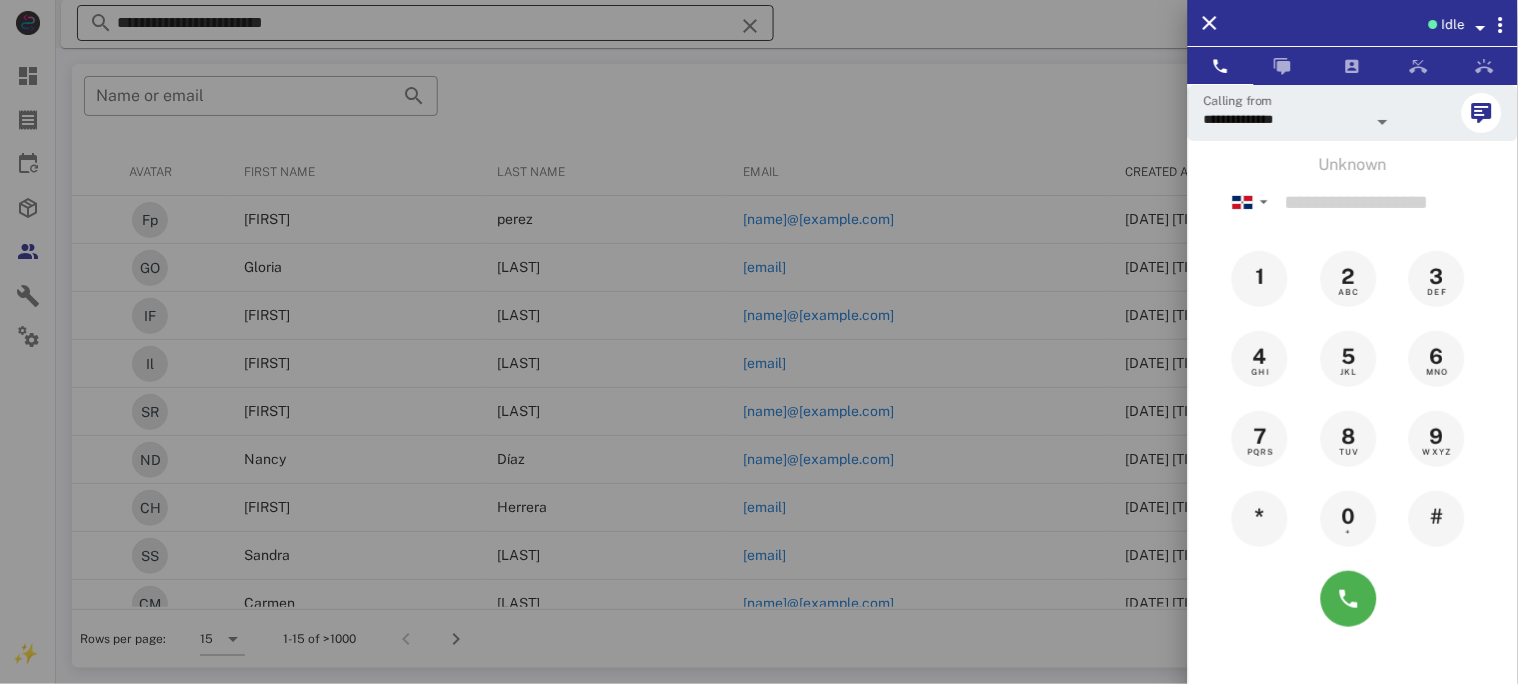 click at bounding box center (759, 342) 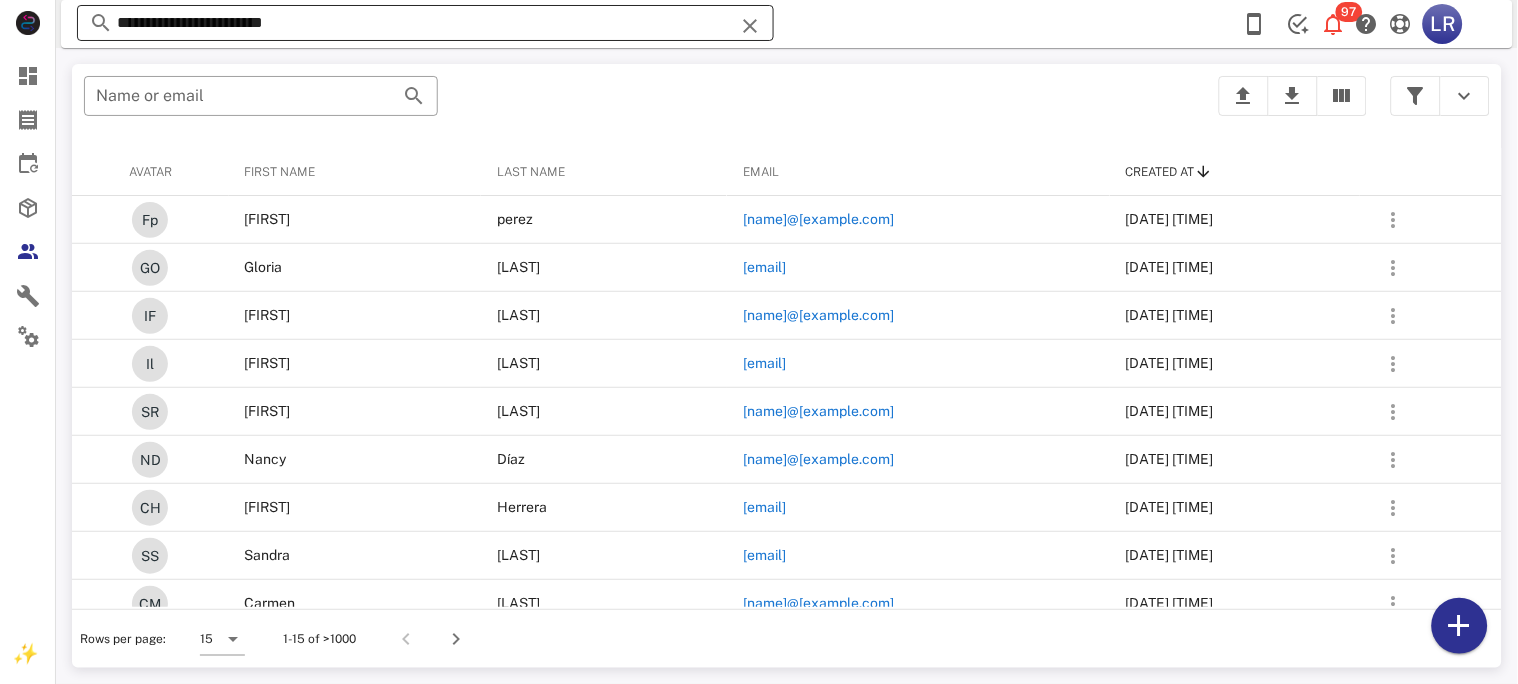click at bounding box center [750, 26] 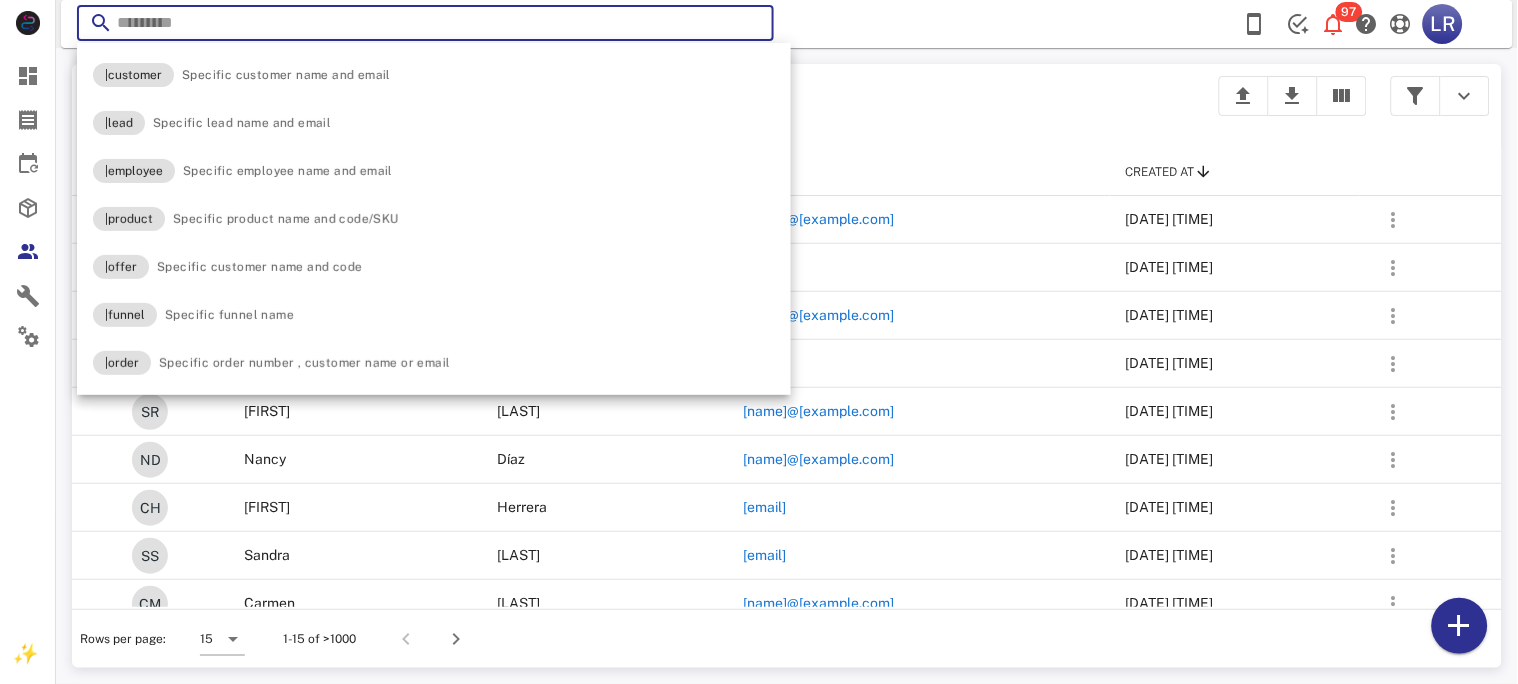 paste on "**********" 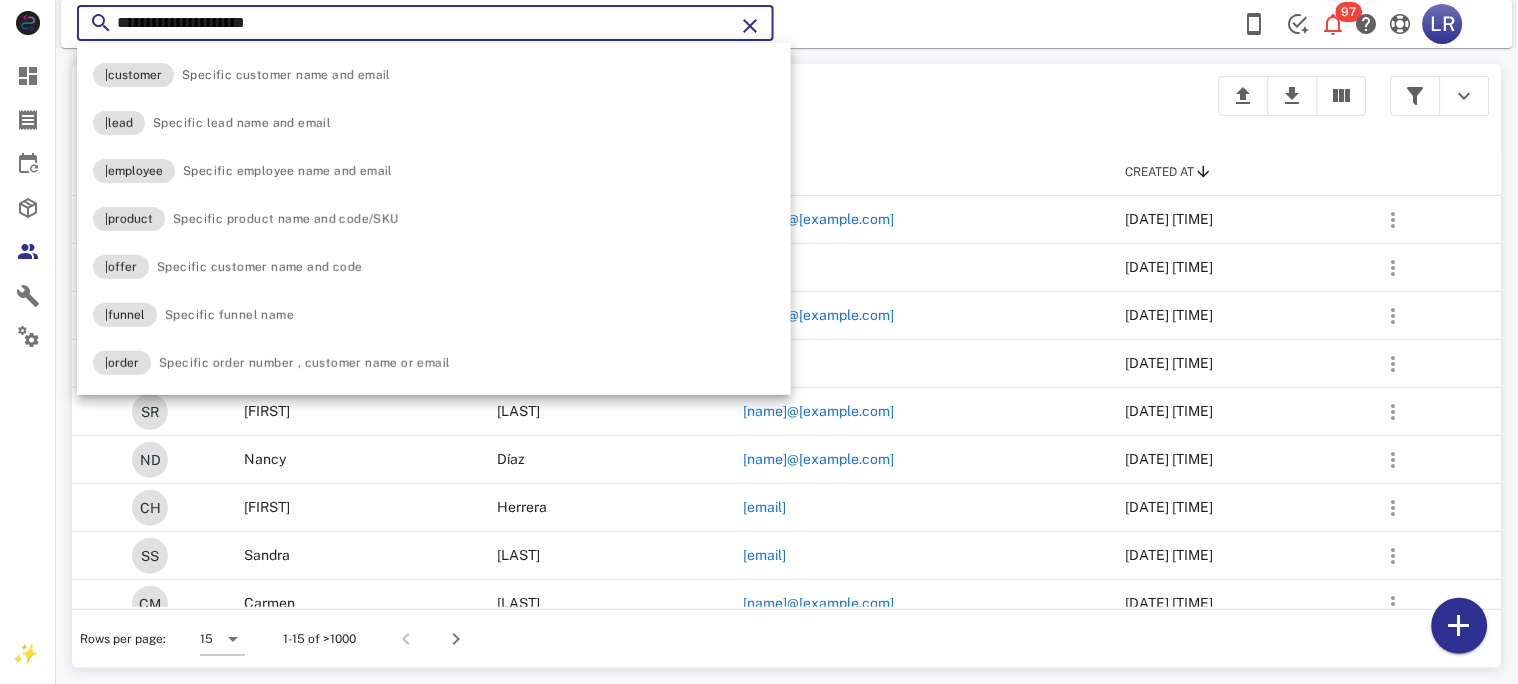 type on "**********" 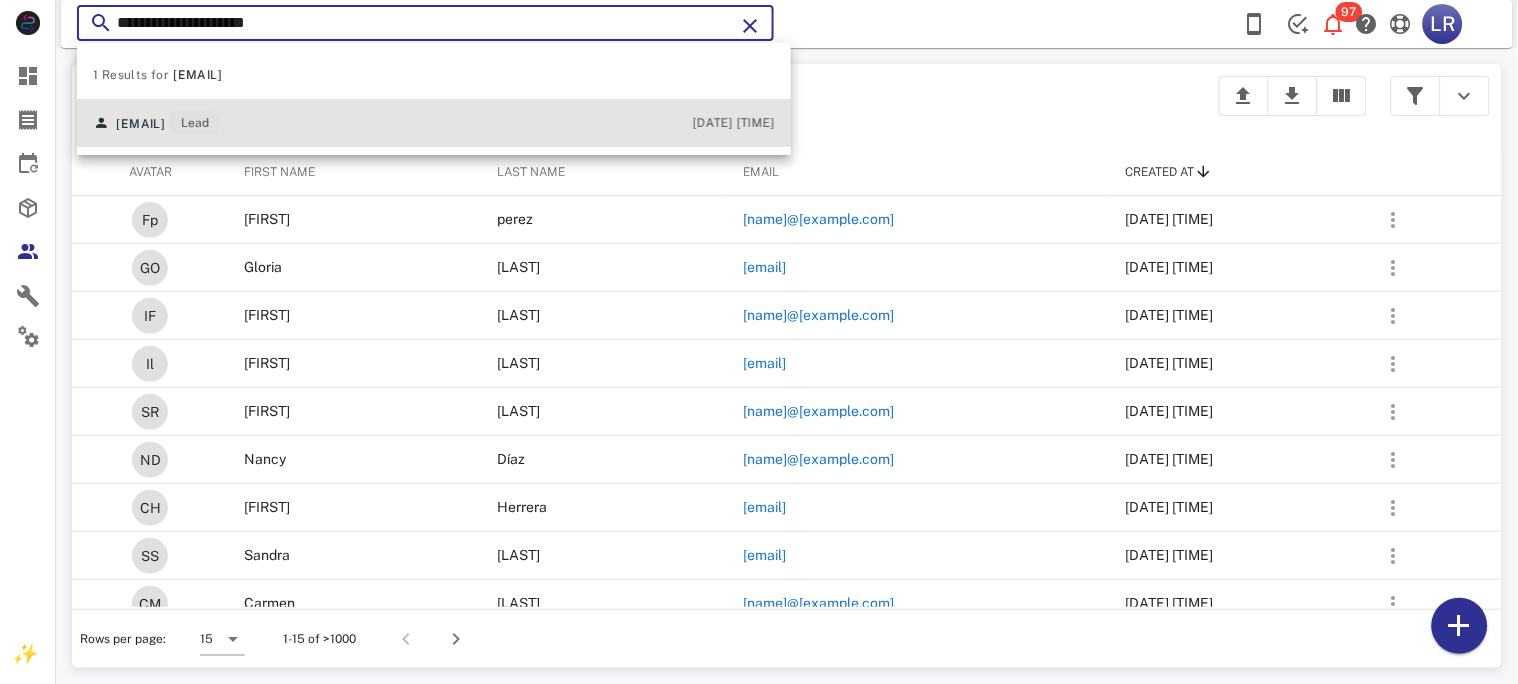 click on "[EMAIL]" at bounding box center [140, 124] 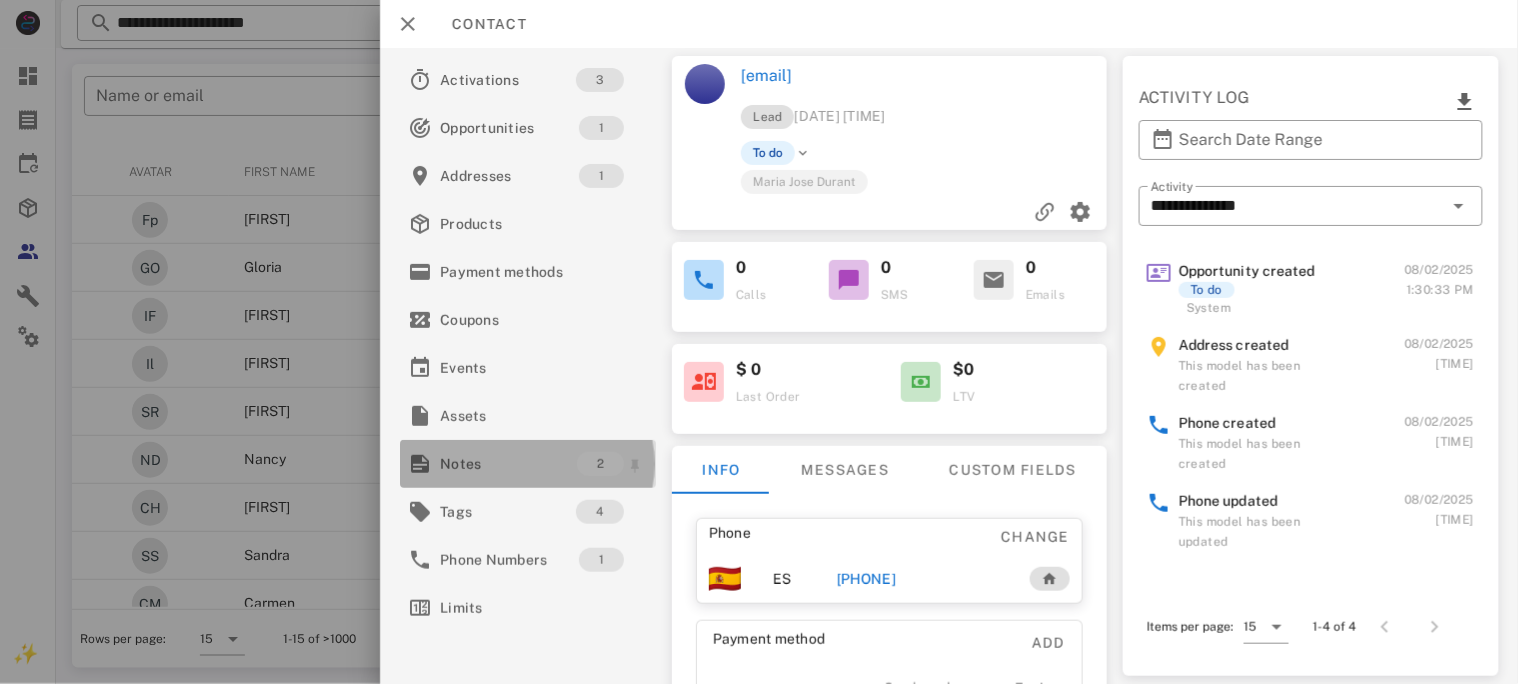 click on "Notes" at bounding box center [508, 464] 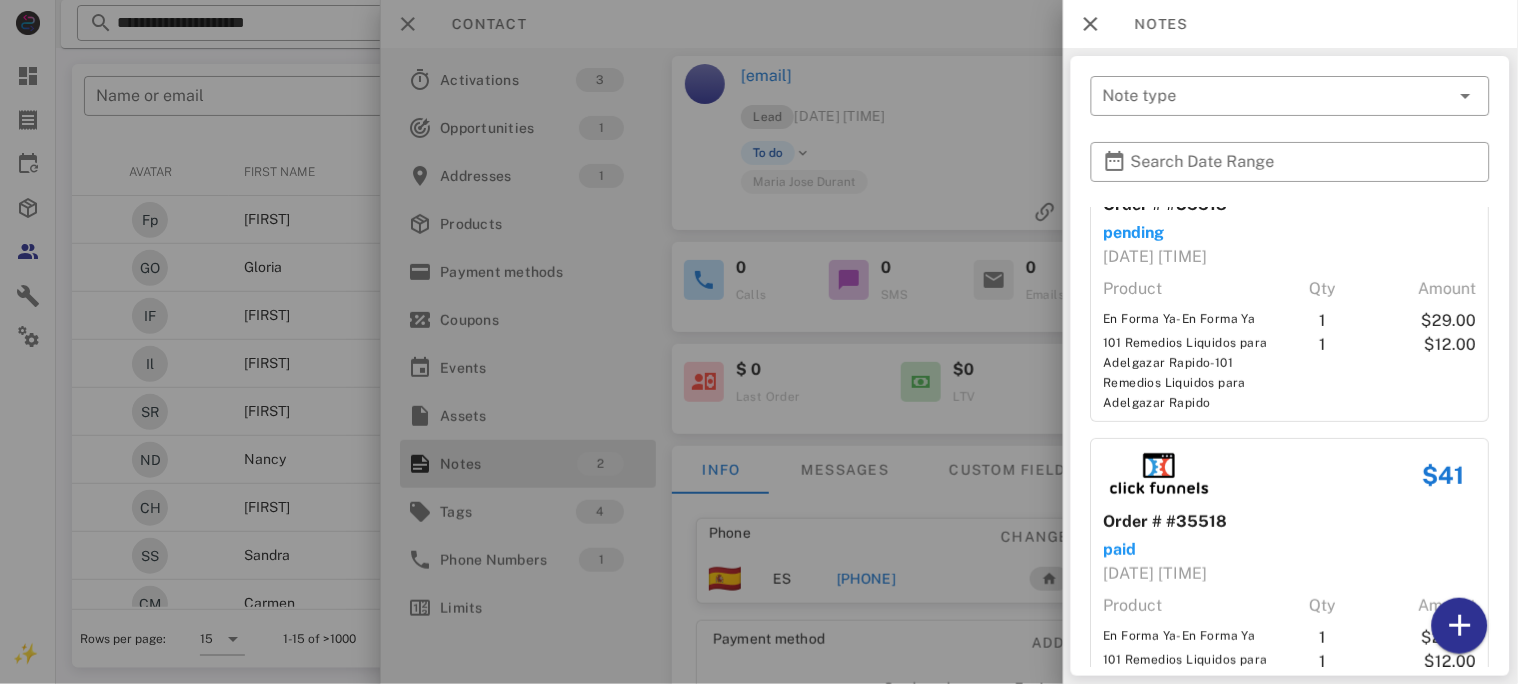 scroll, scrollTop: 181, scrollLeft: 0, axis: vertical 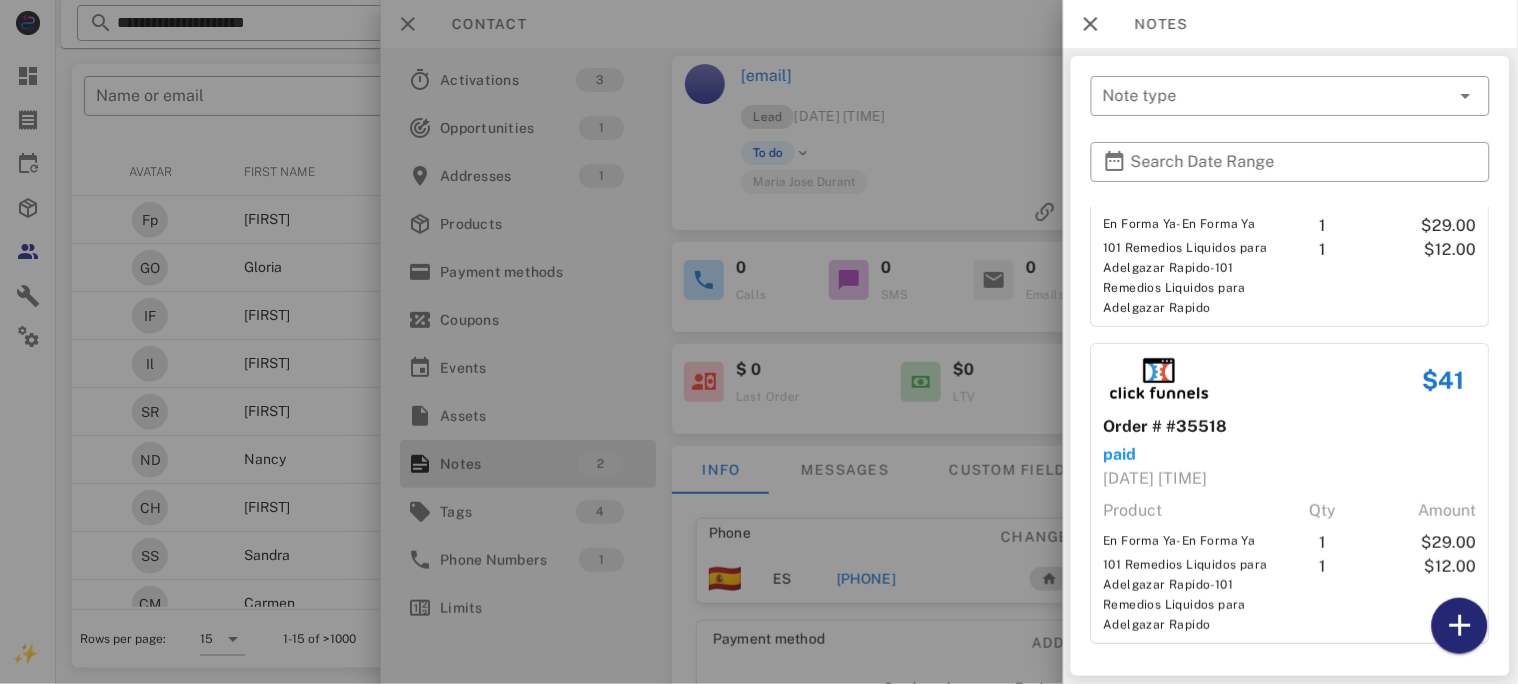 click at bounding box center [1460, 626] 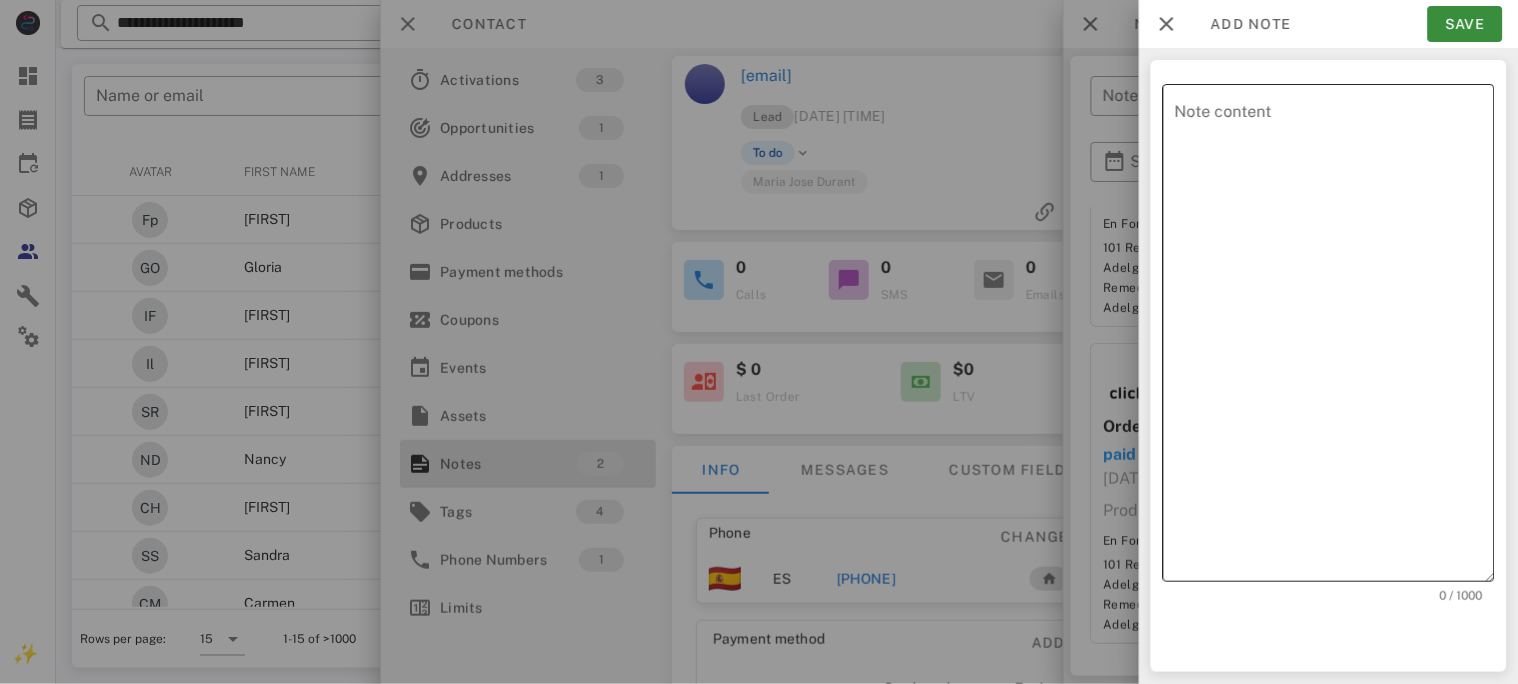 click on "Note content" at bounding box center (1335, 338) 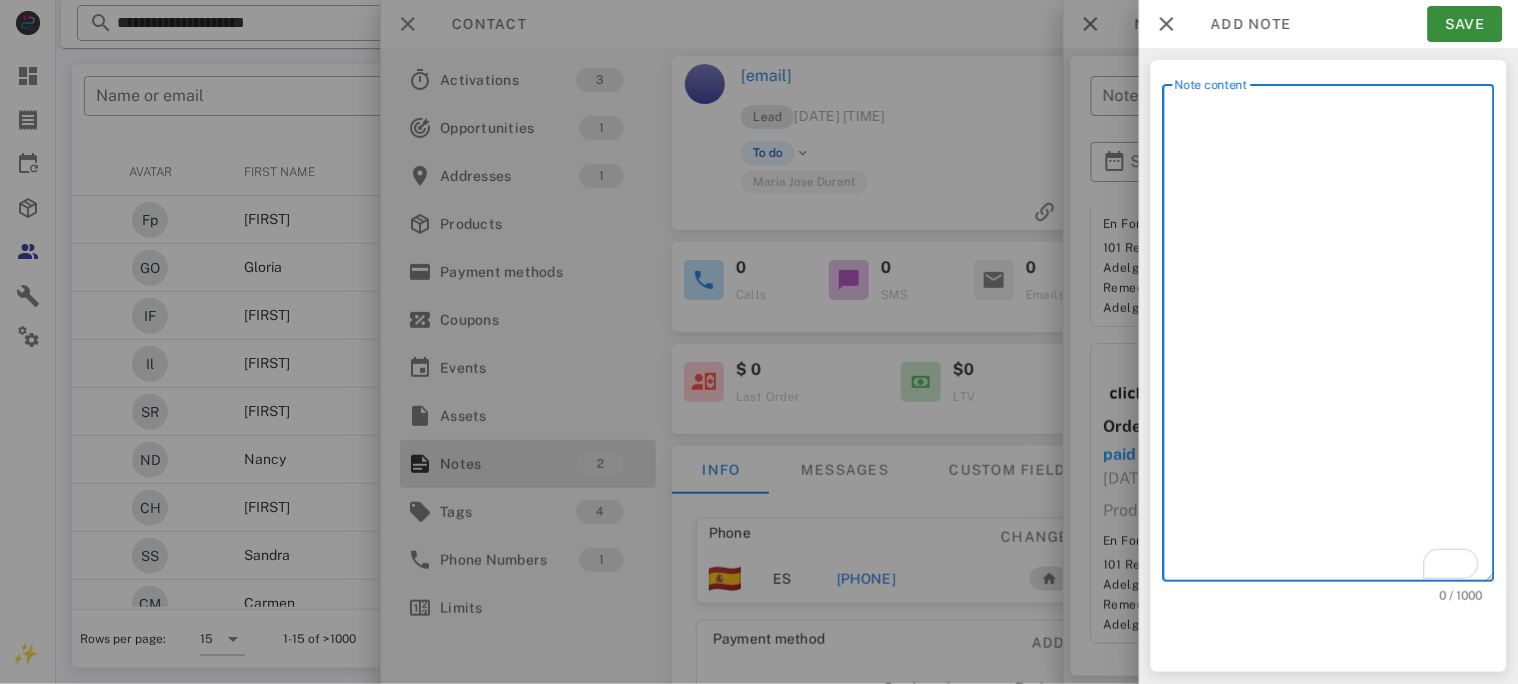 type on "*" 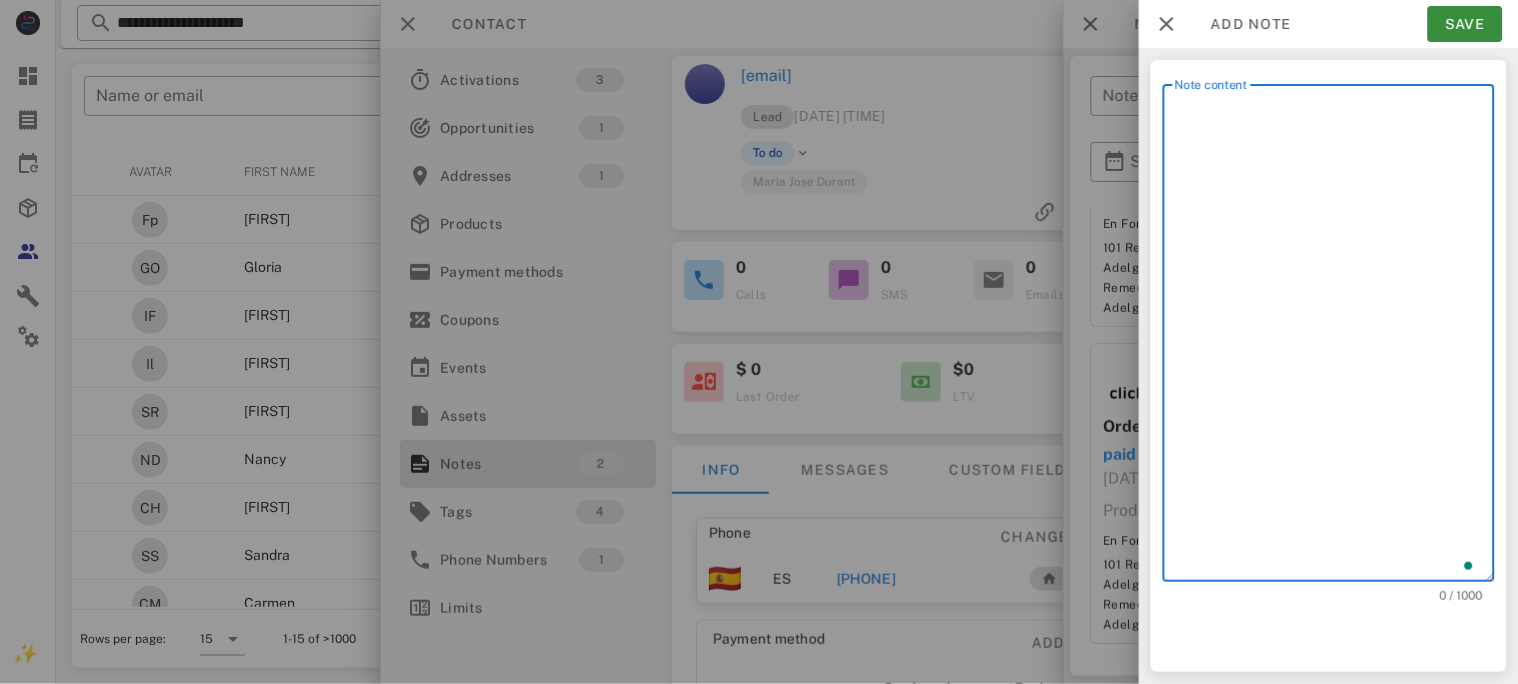 type on "*" 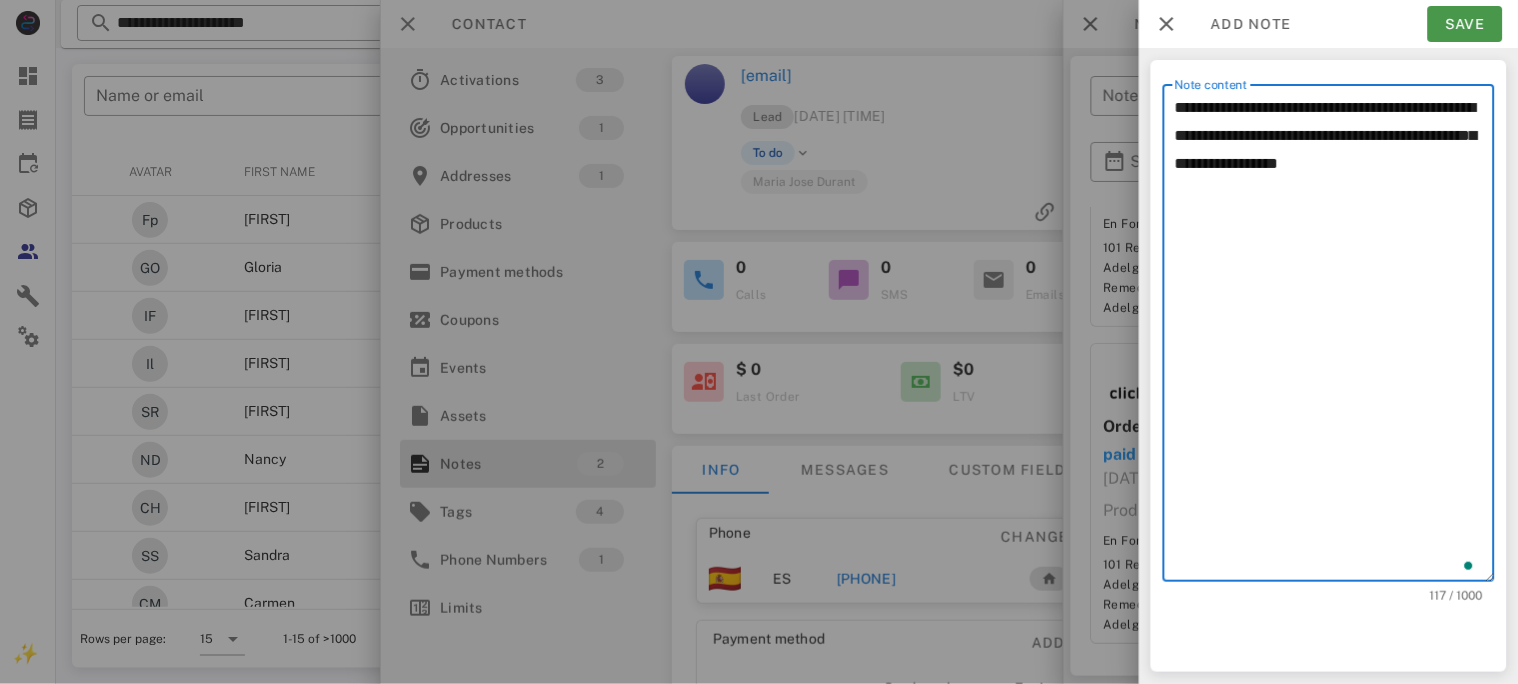 type on "**********" 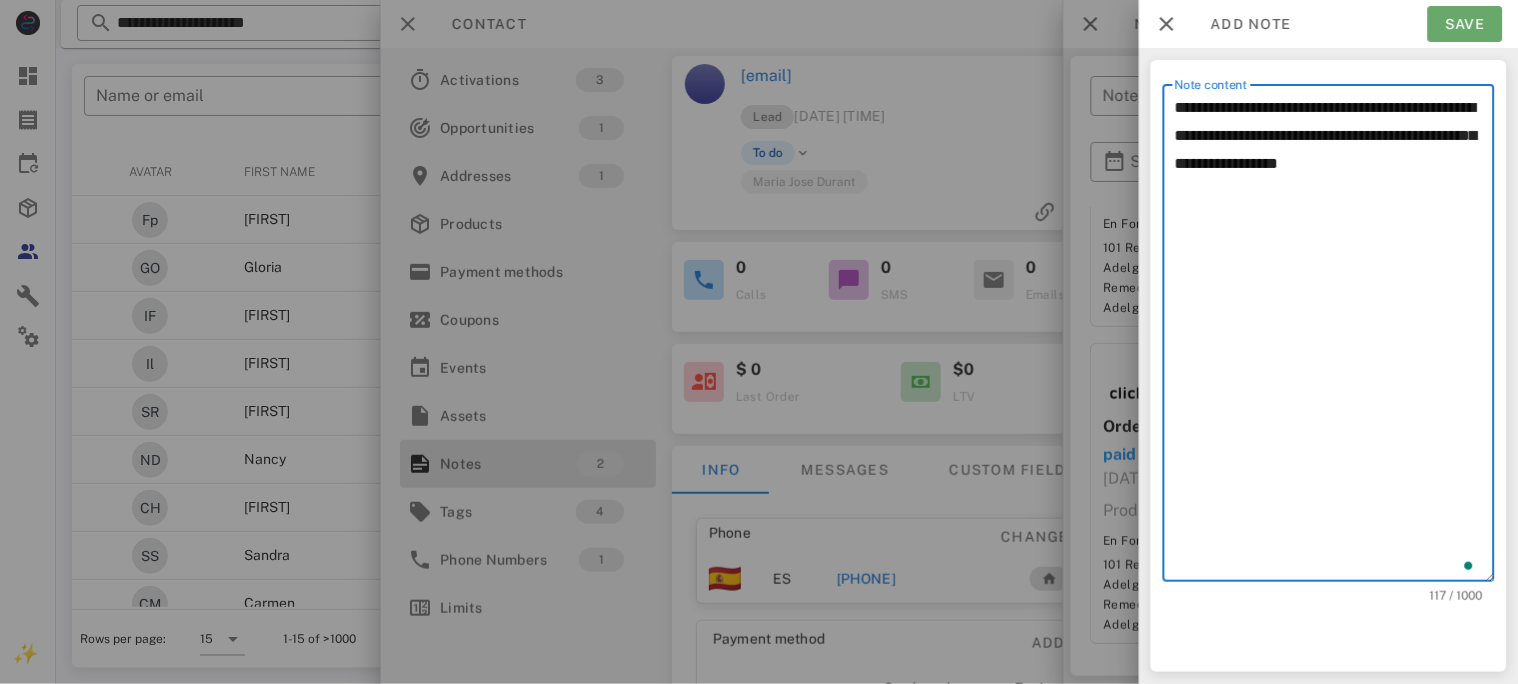 click on "Save" at bounding box center [1465, 24] 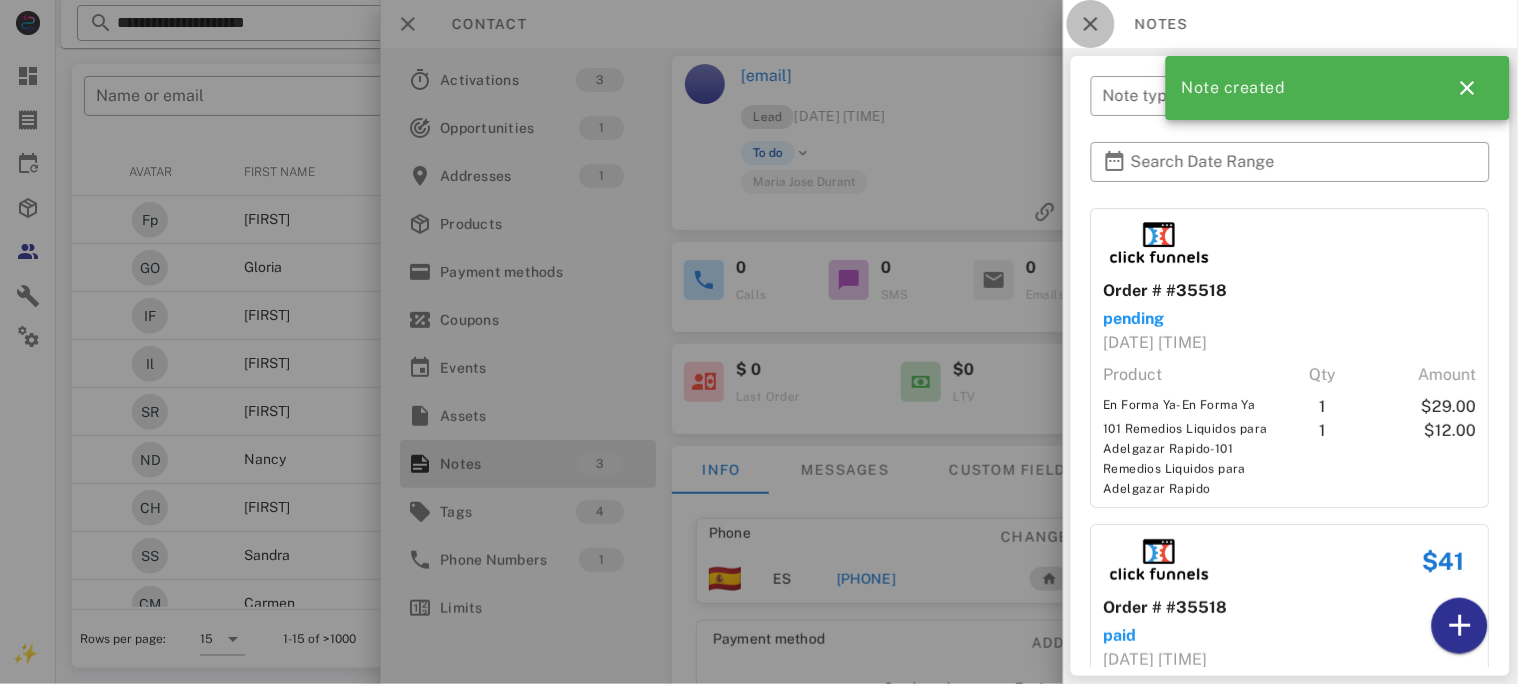 click at bounding box center [1091, 24] 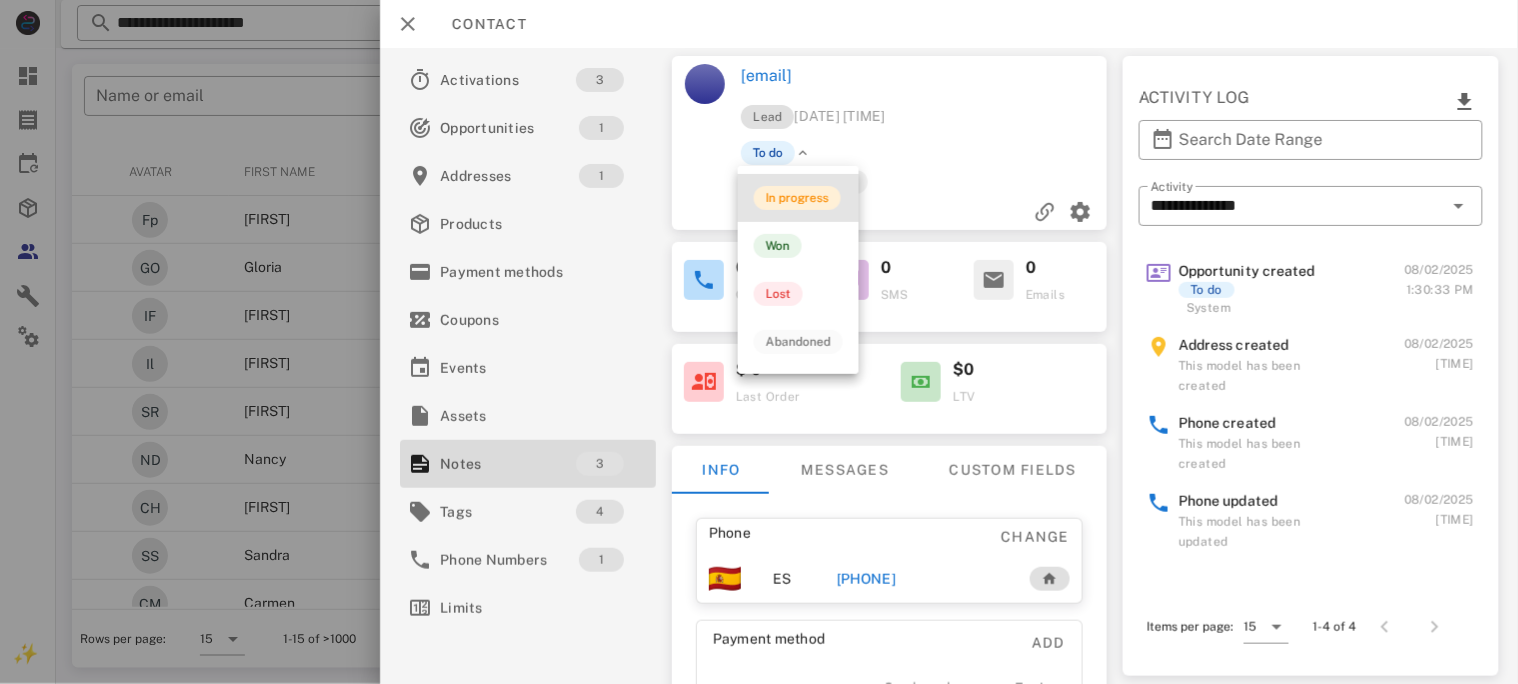 click on "In progress" at bounding box center (797, 198) 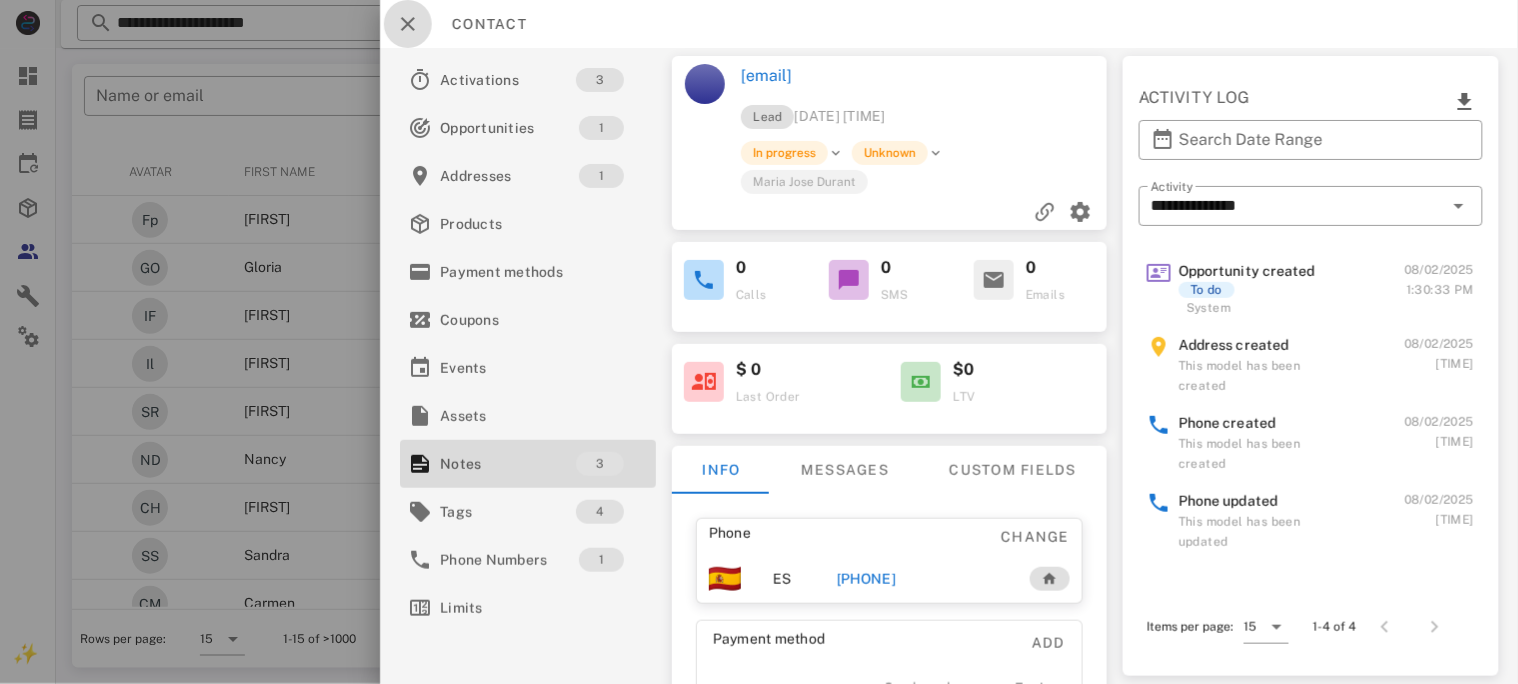 click at bounding box center [408, 24] 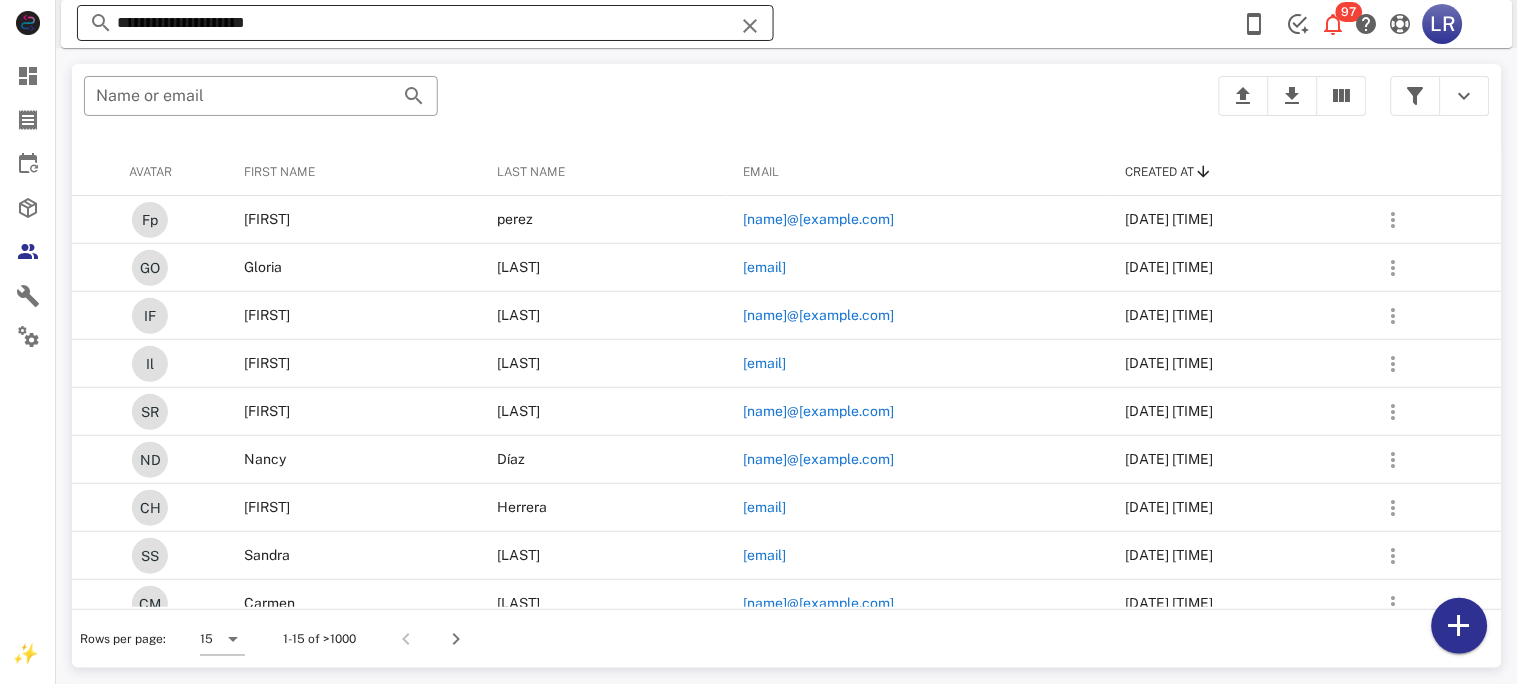 click at bounding box center [750, 26] 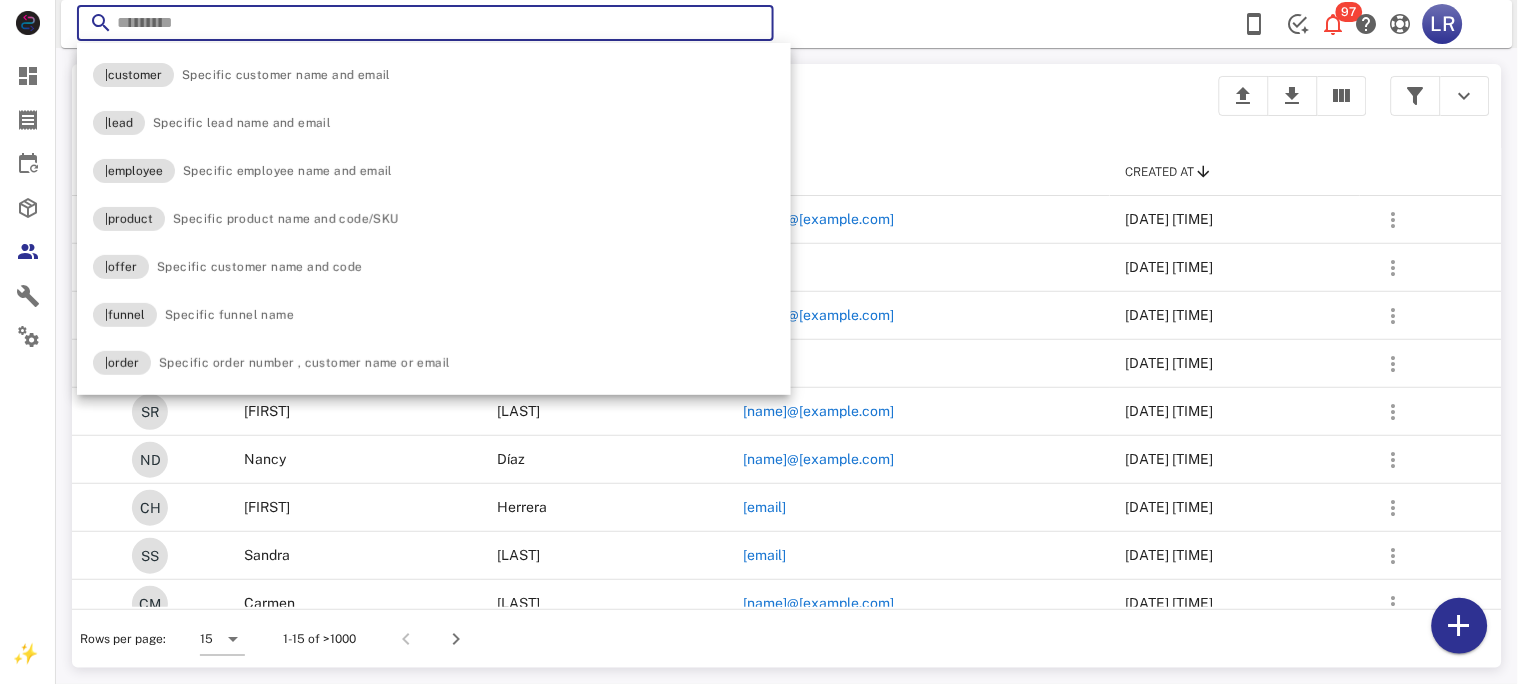 click at bounding box center [750, 26] 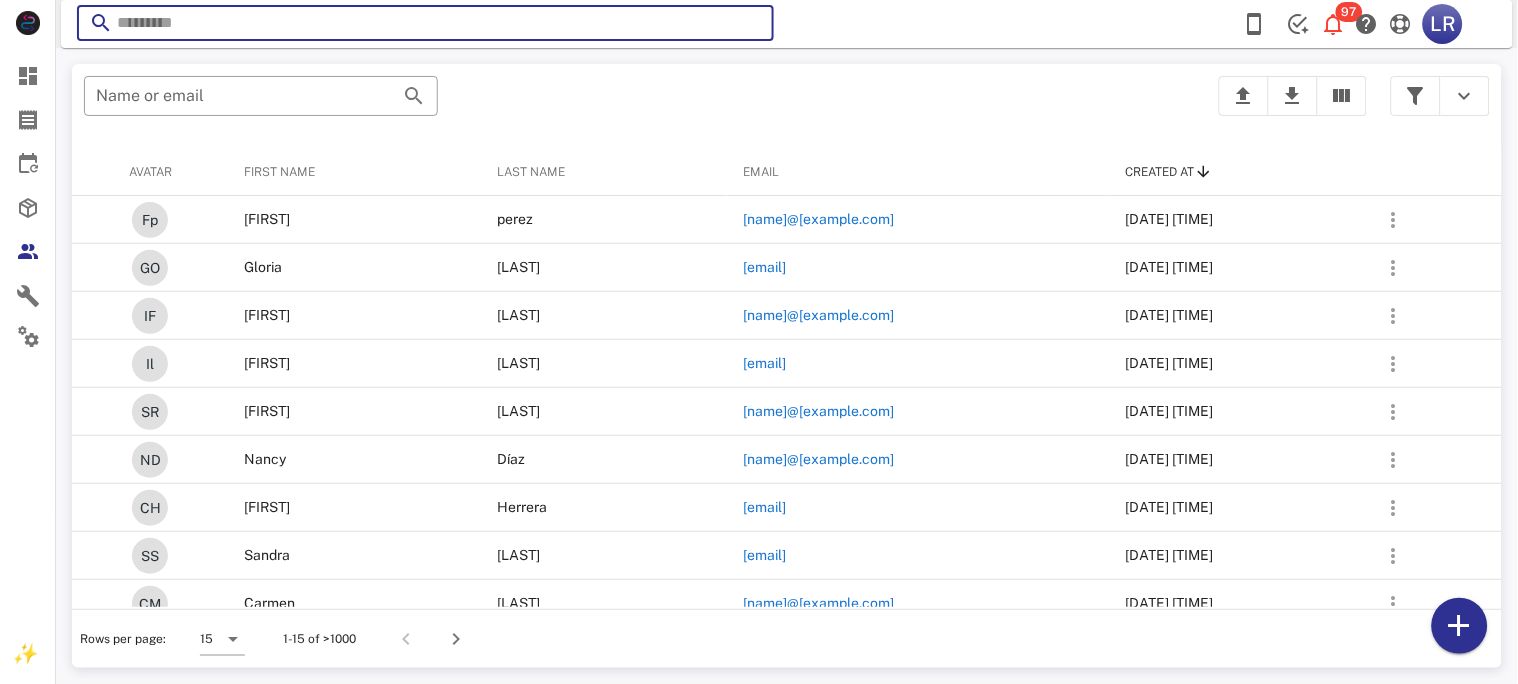 paste on "**********" 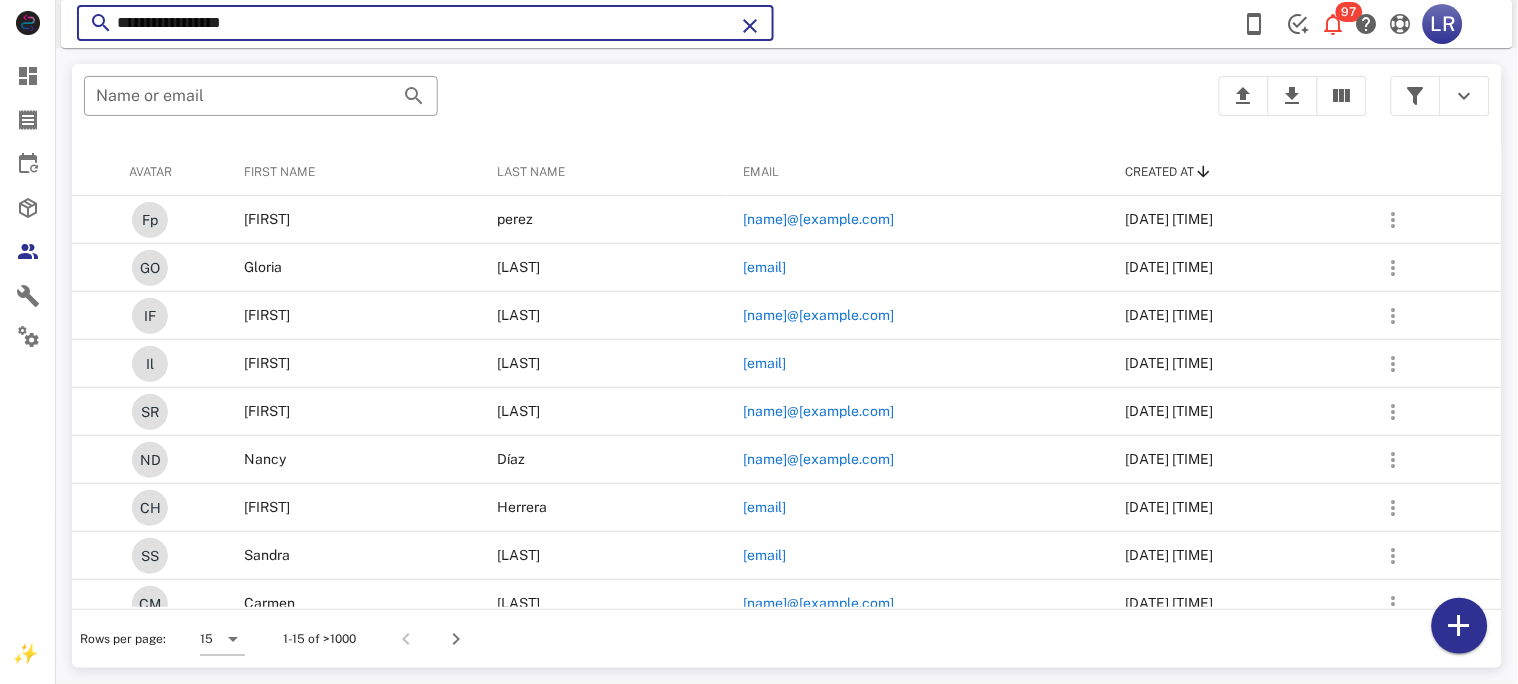 type on "**********" 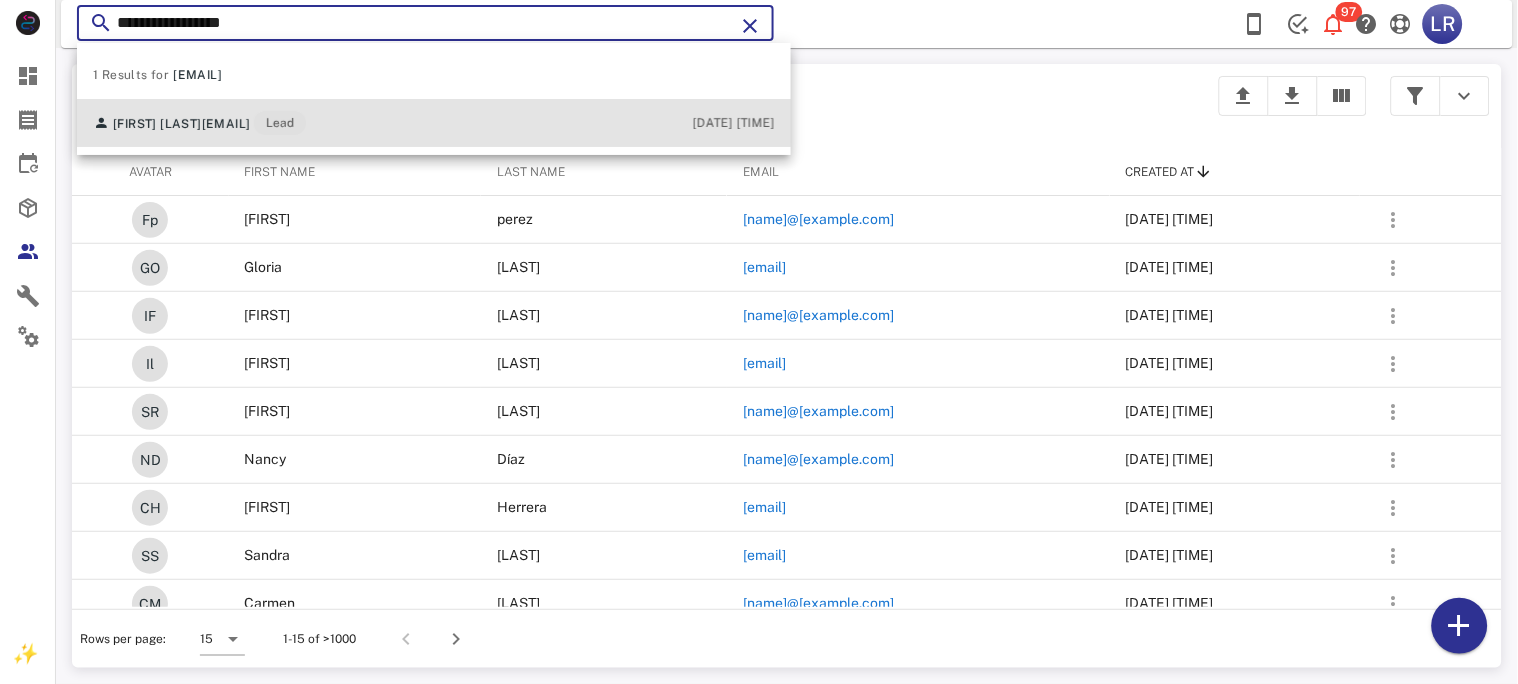 click on "[EMAIL]" at bounding box center [226, 124] 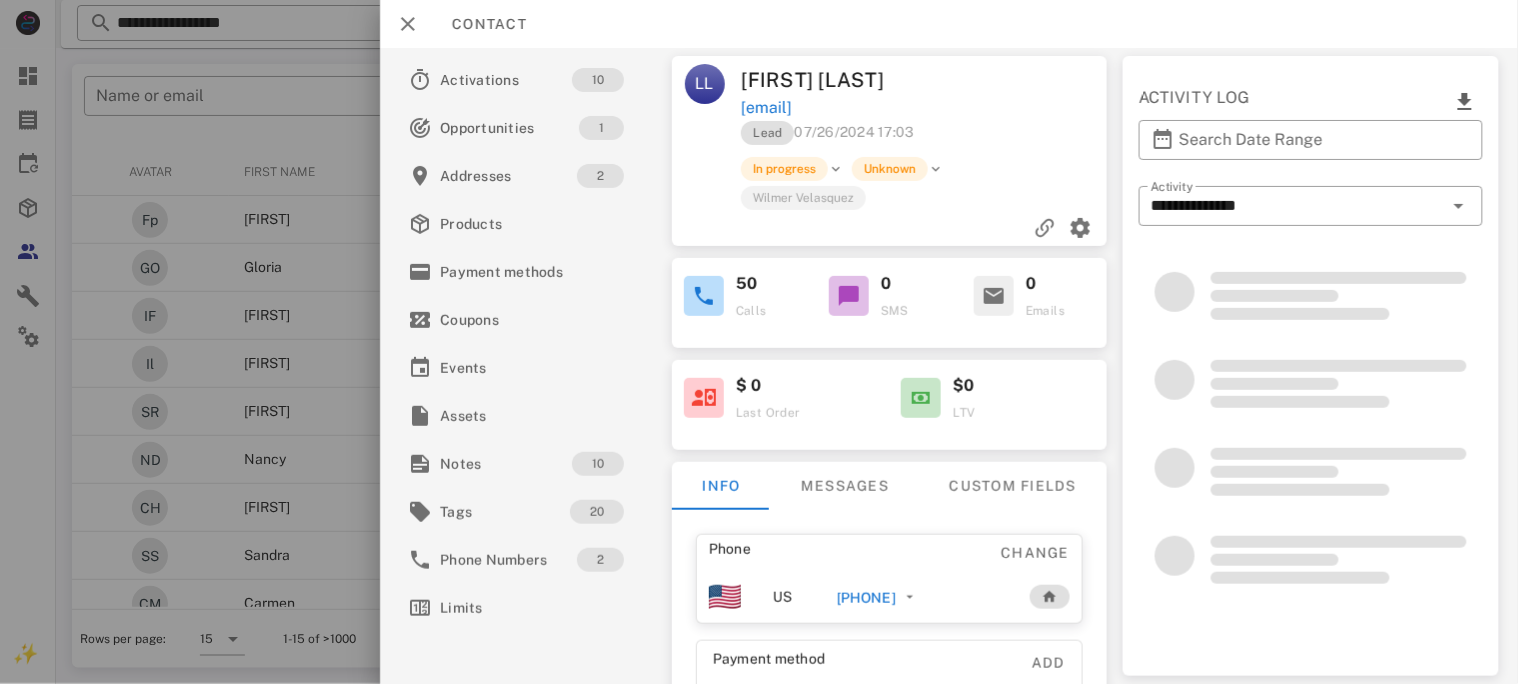 click on "[PHONE]" at bounding box center [865, 598] 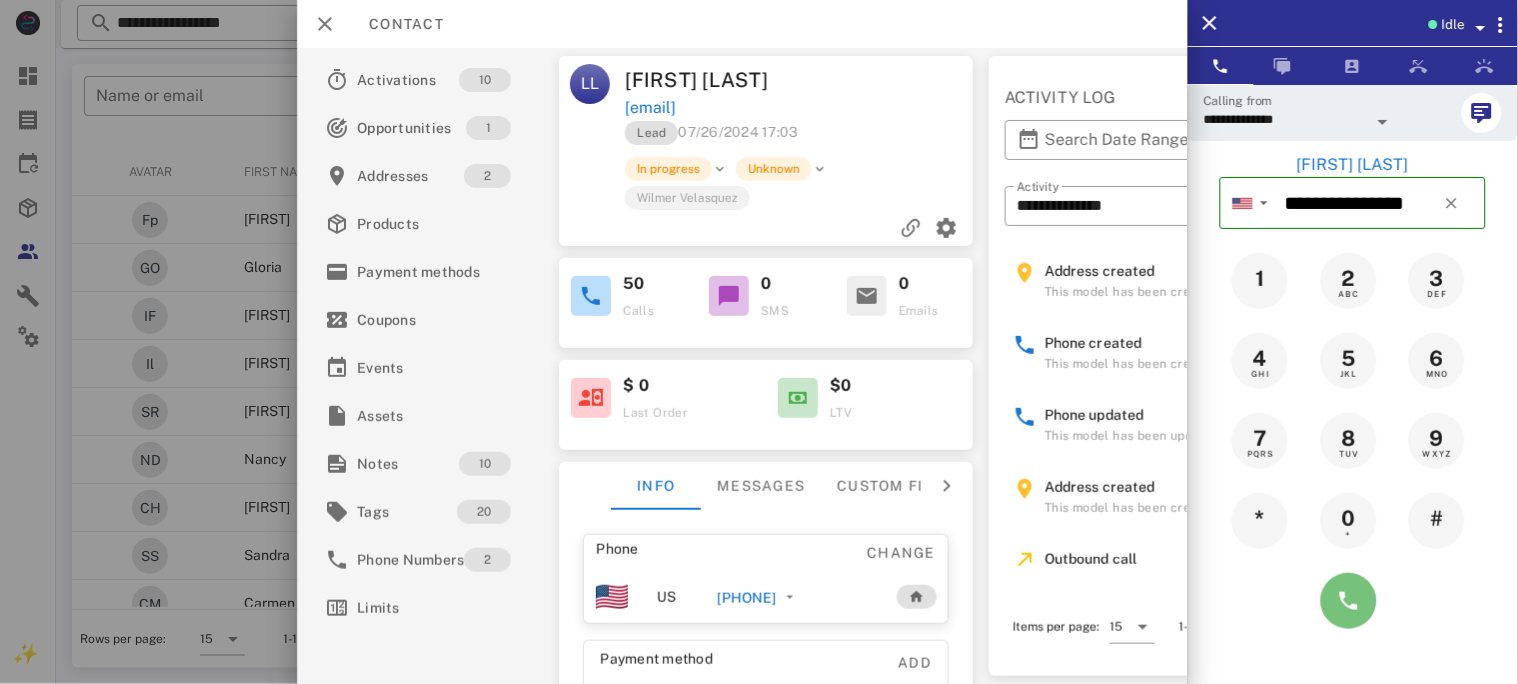 click at bounding box center [1349, 601] 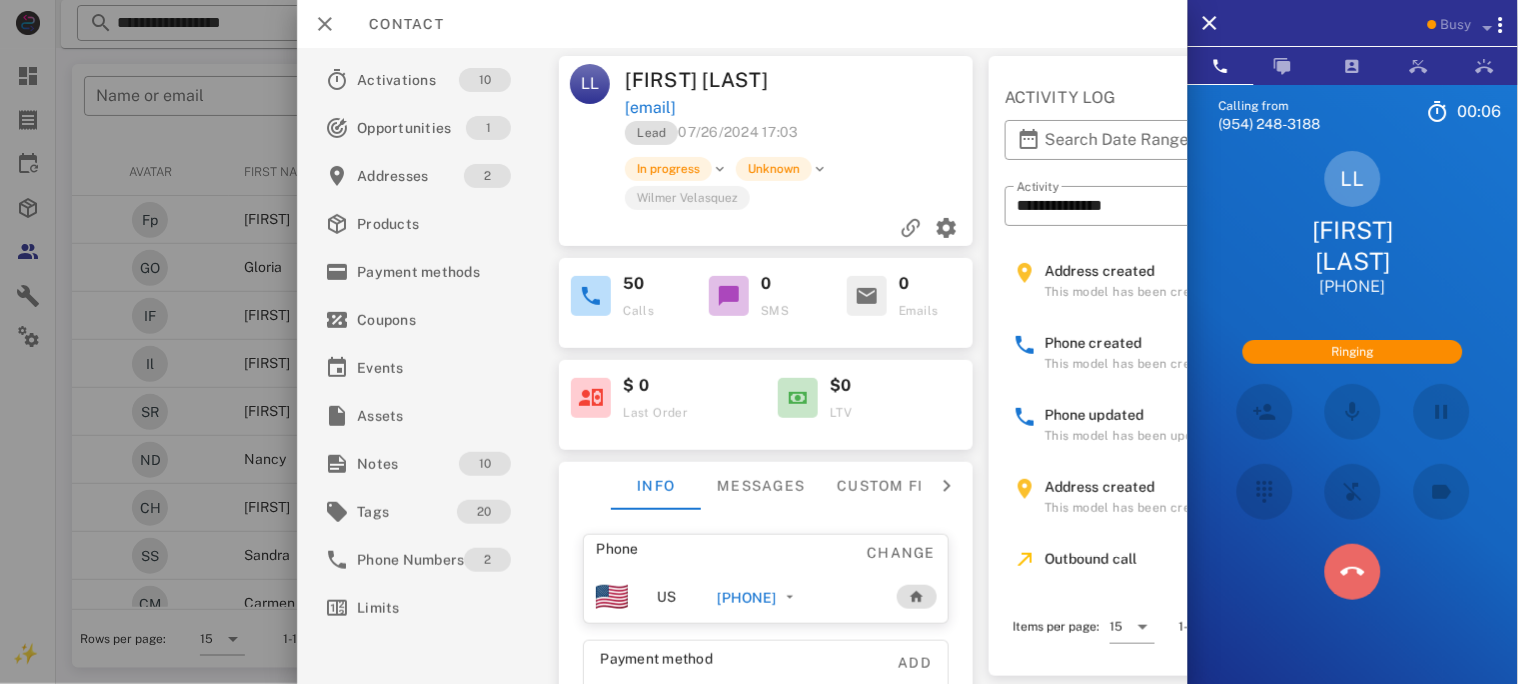 click at bounding box center [1353, 572] 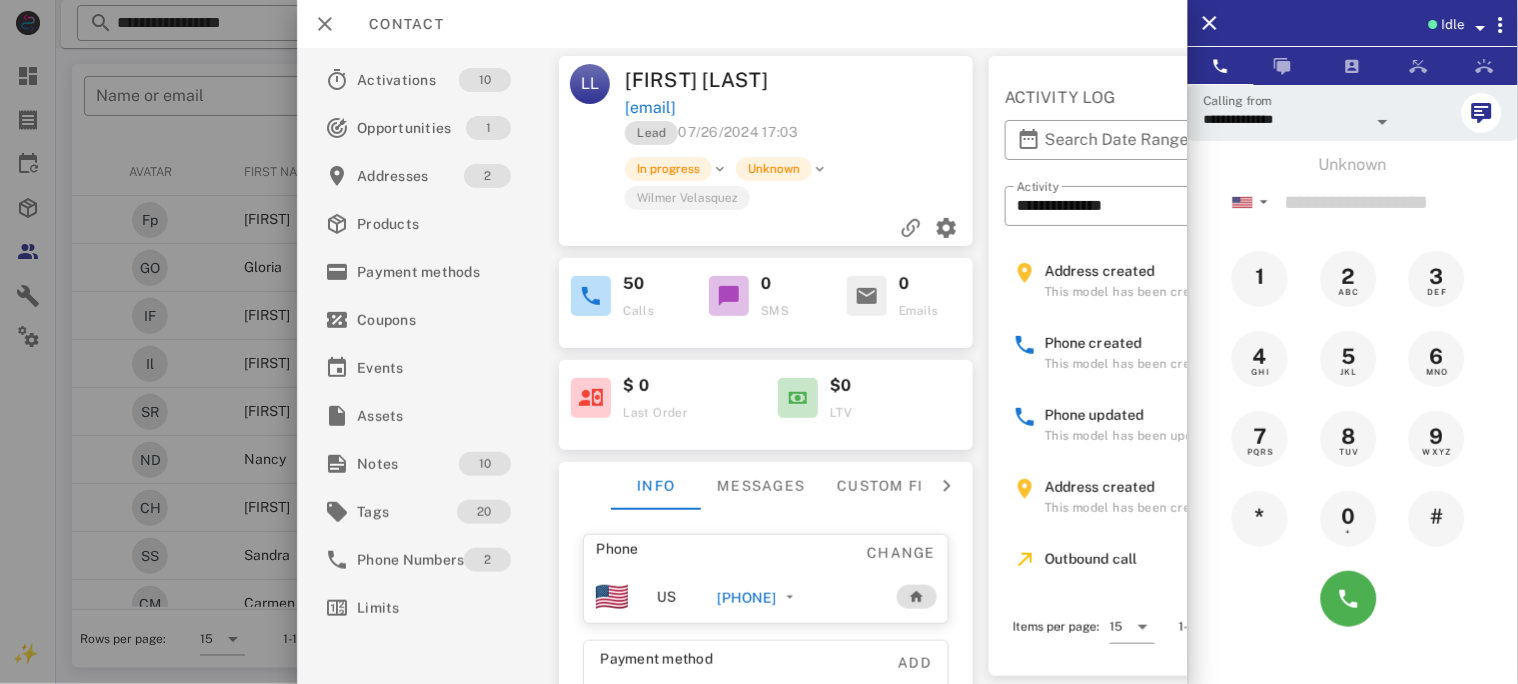 click on "[PHONE]" at bounding box center [746, 598] 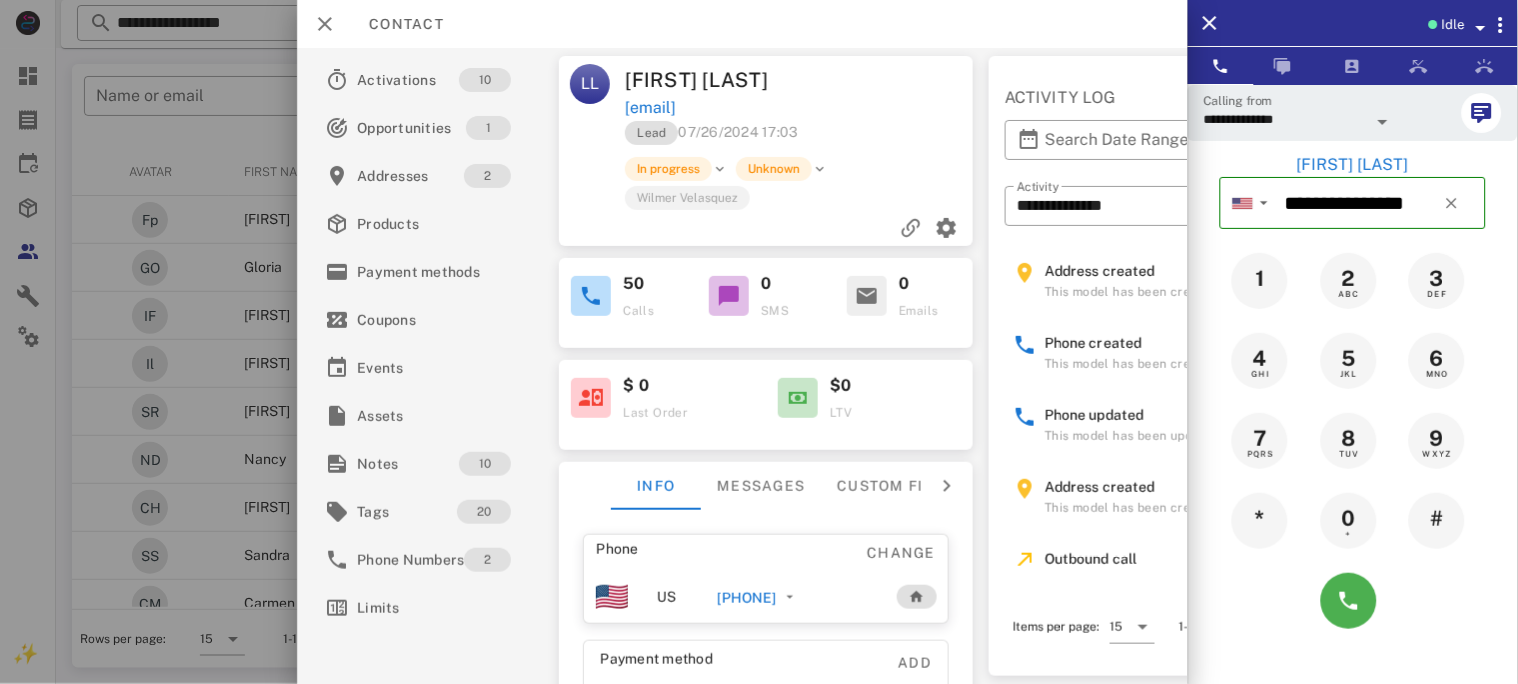 click on "[PHONE]" at bounding box center [746, 598] 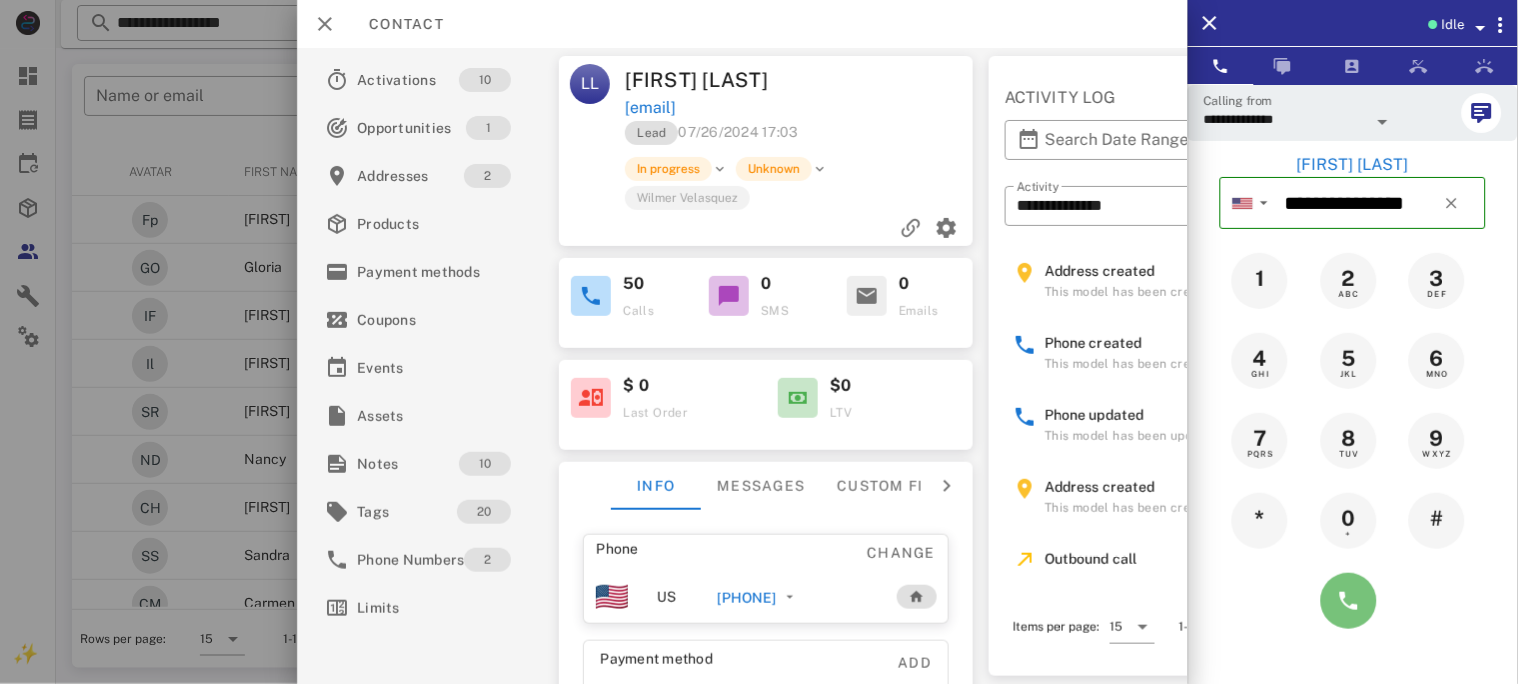 drag, startPoint x: 1362, startPoint y: 582, endPoint x: 1362, endPoint y: 594, distance: 12 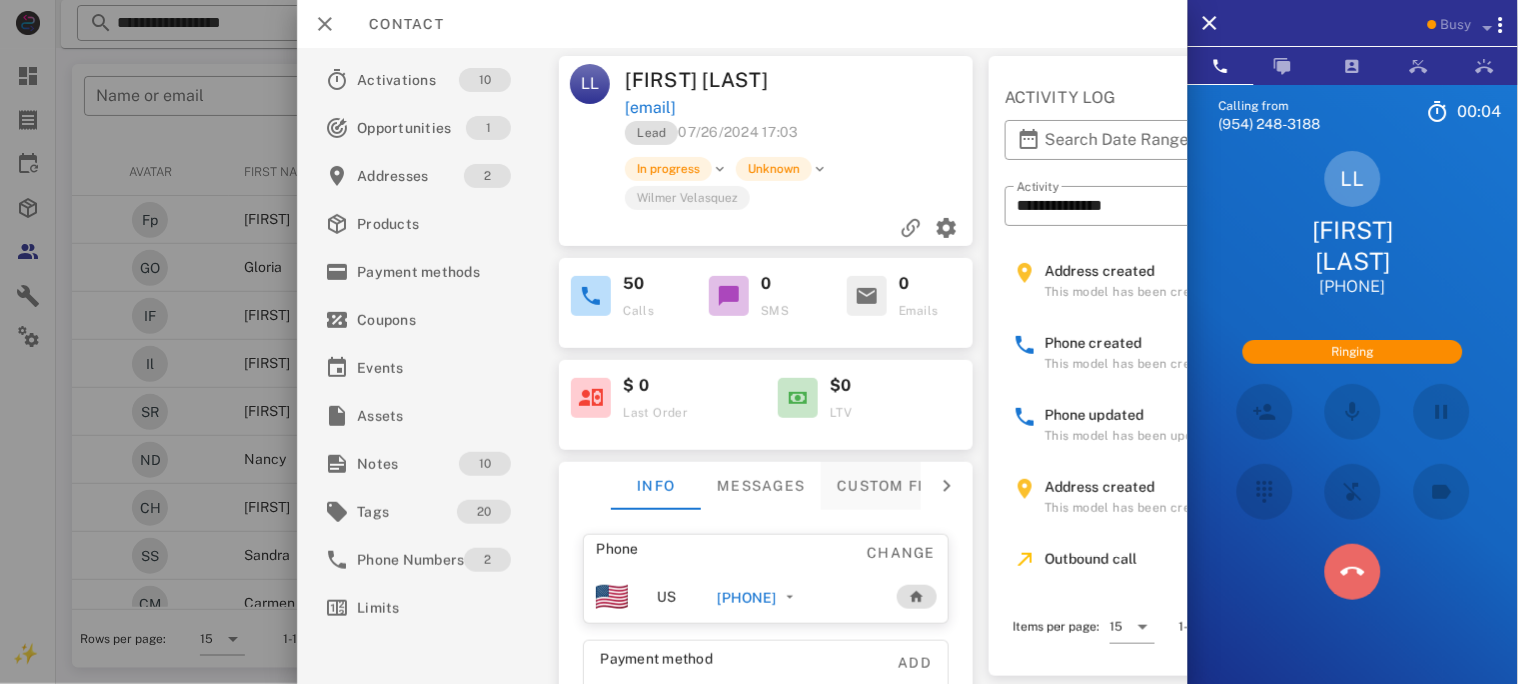 click at bounding box center [1353, 572] 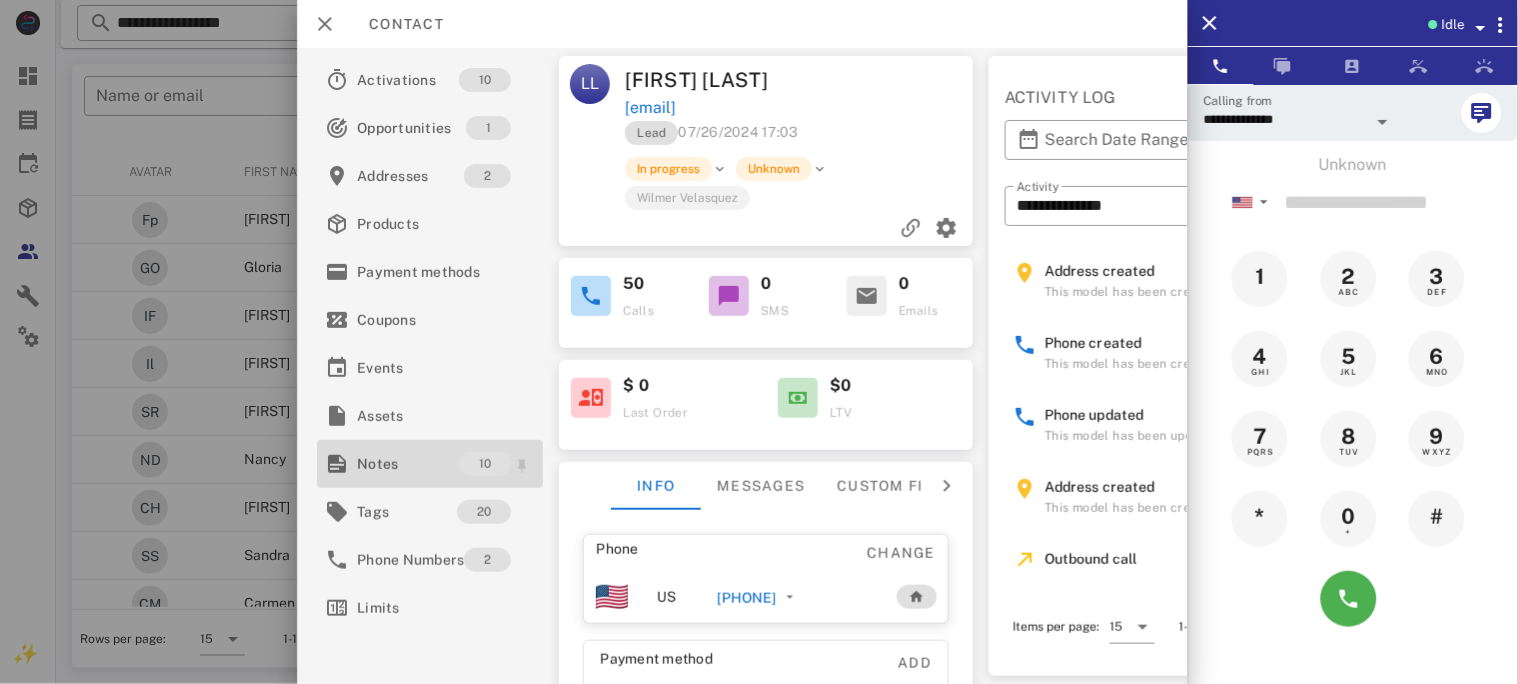 click on "Notes" at bounding box center (408, 464) 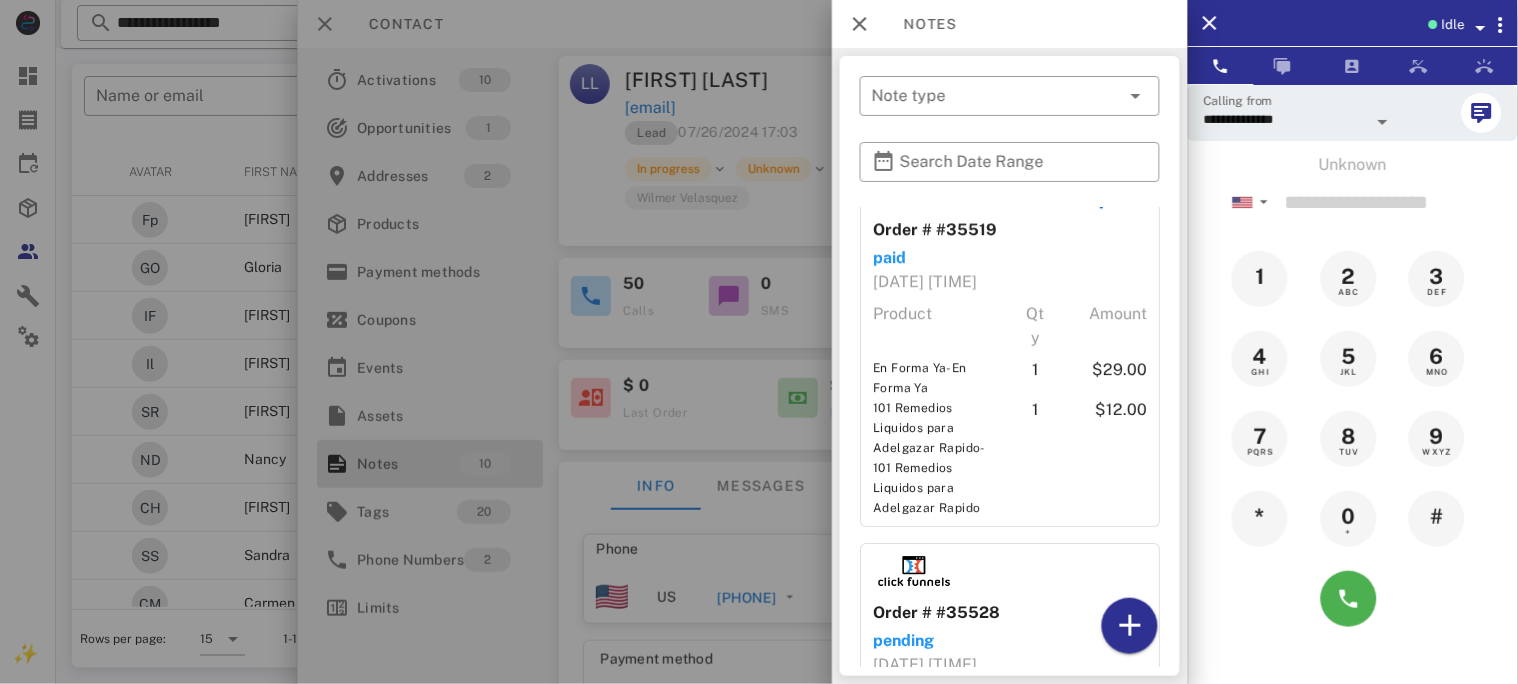 scroll, scrollTop: 1333, scrollLeft: 0, axis: vertical 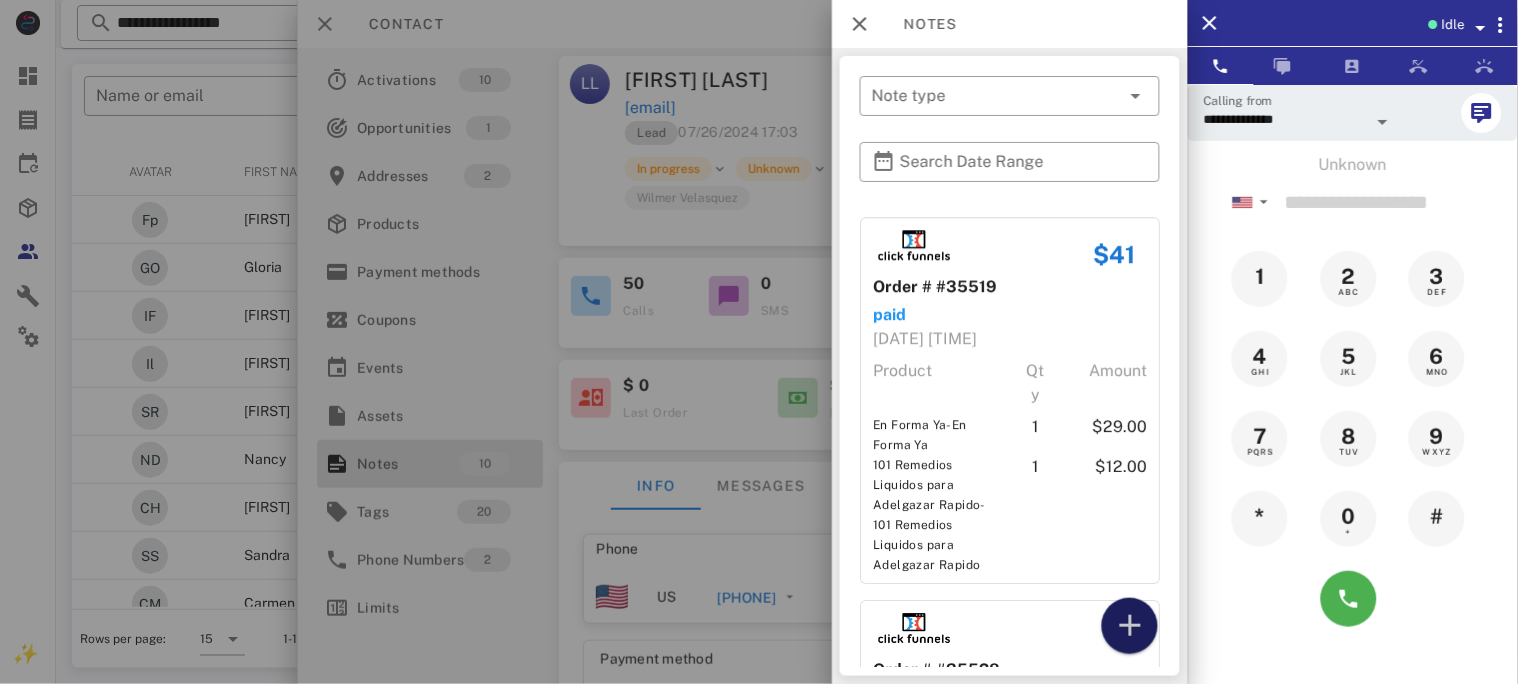 click at bounding box center (1130, 626) 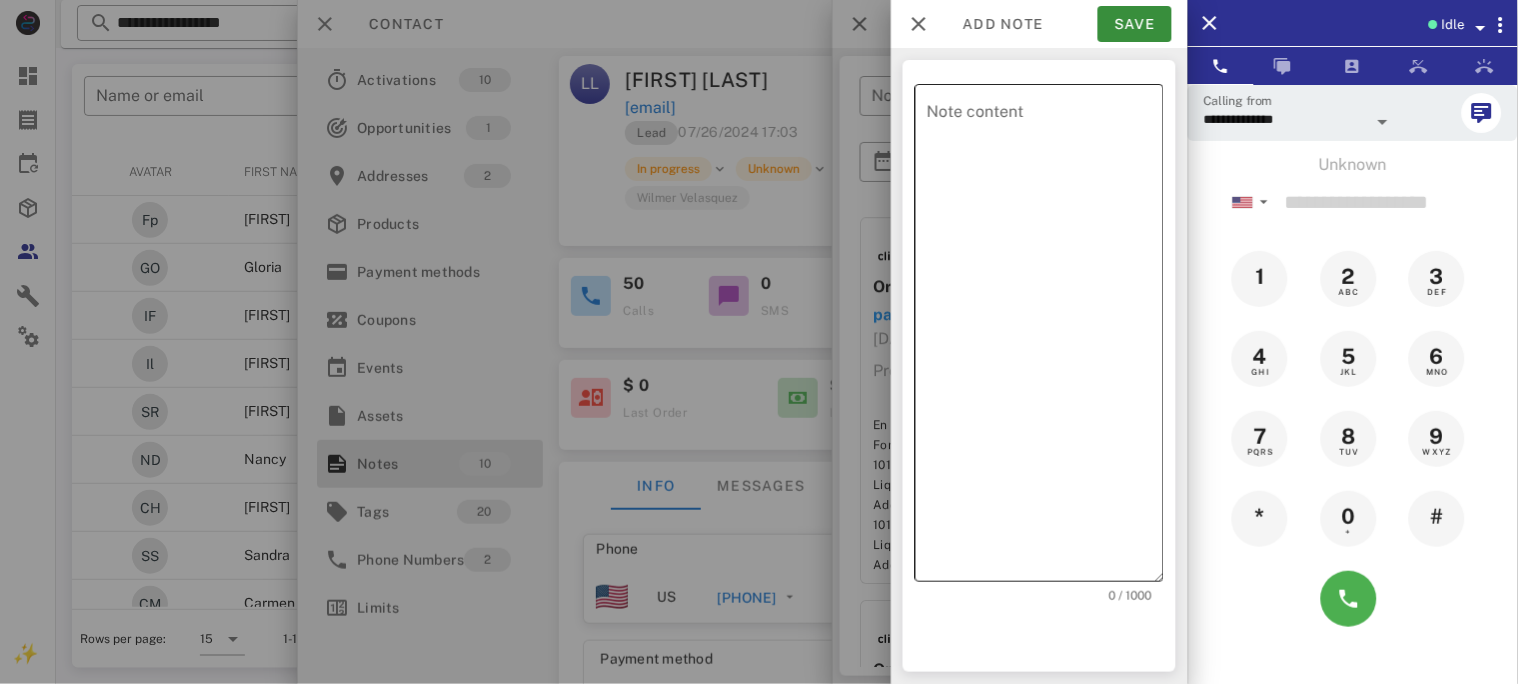 click on "Note content" at bounding box center (1045, 338) 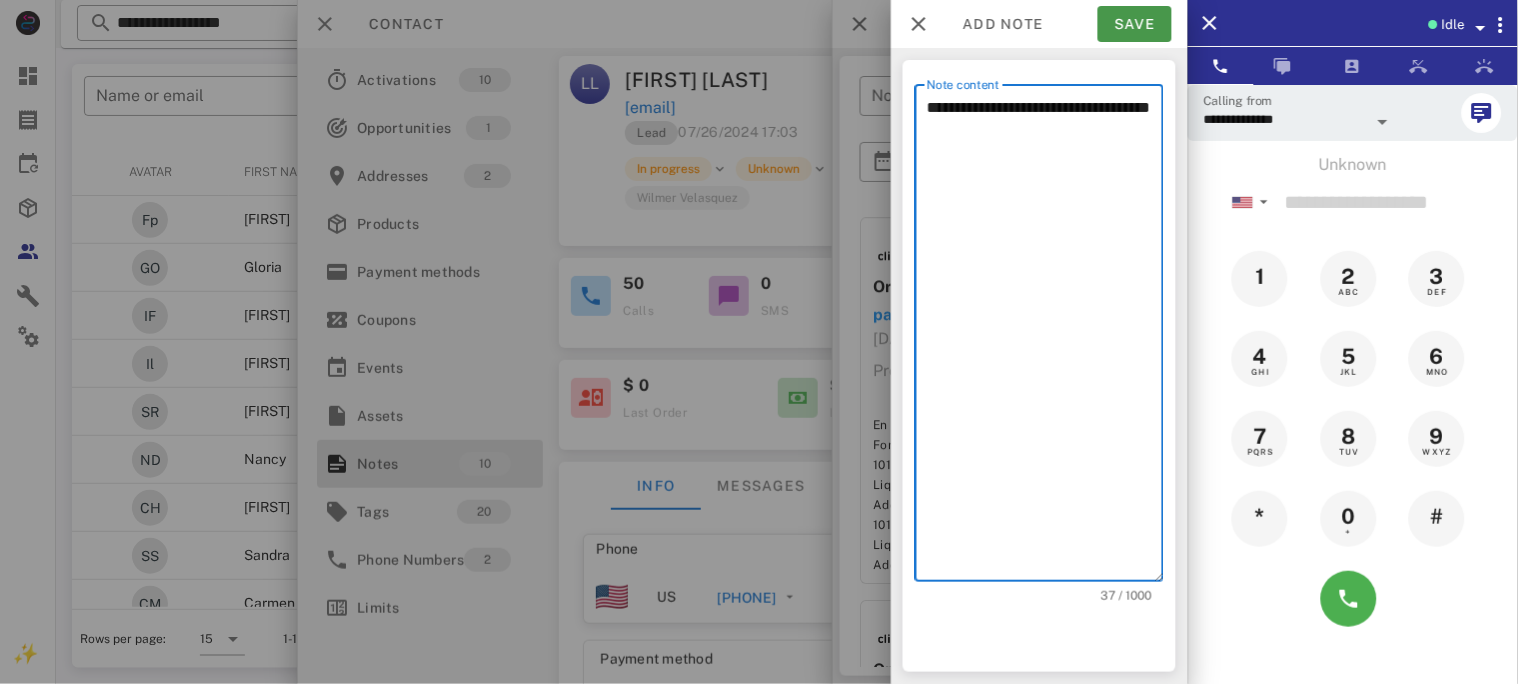type on "**********" 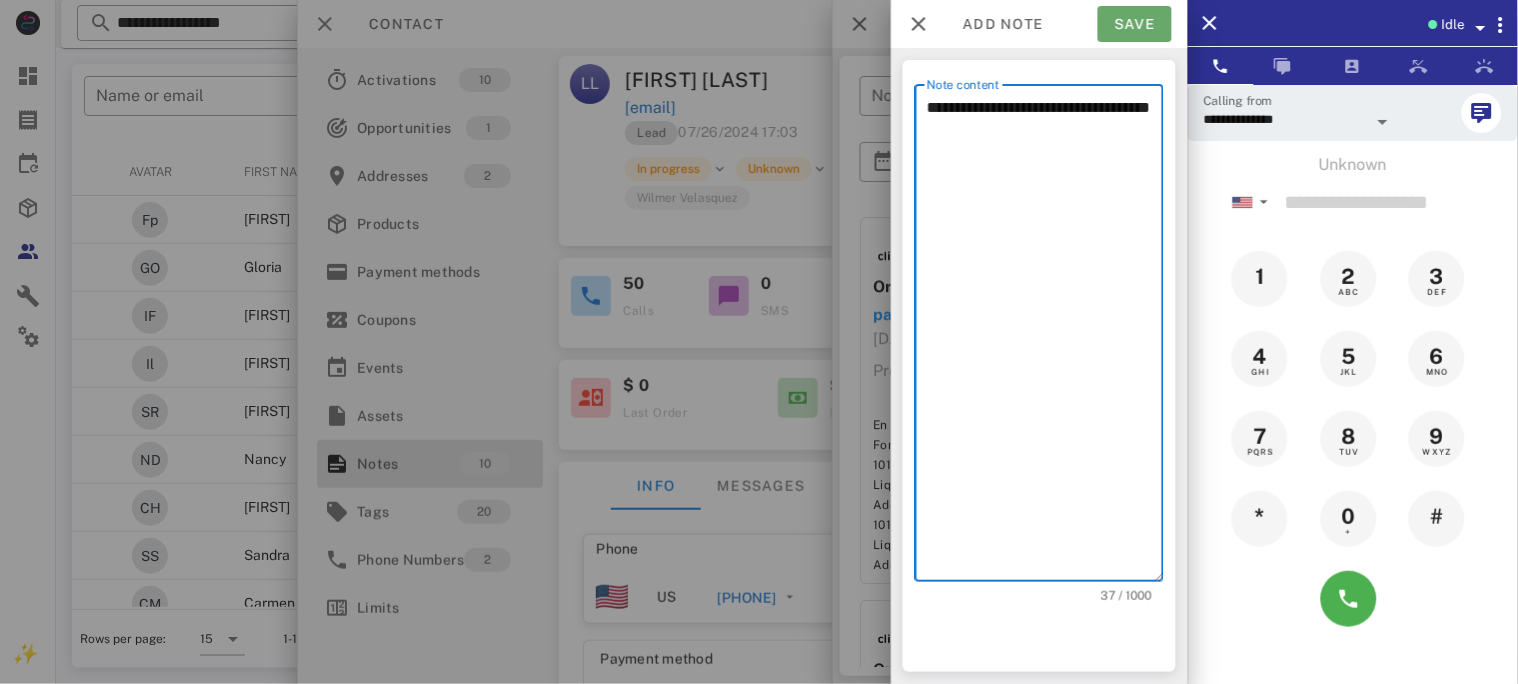 click on "Save" at bounding box center (1135, 24) 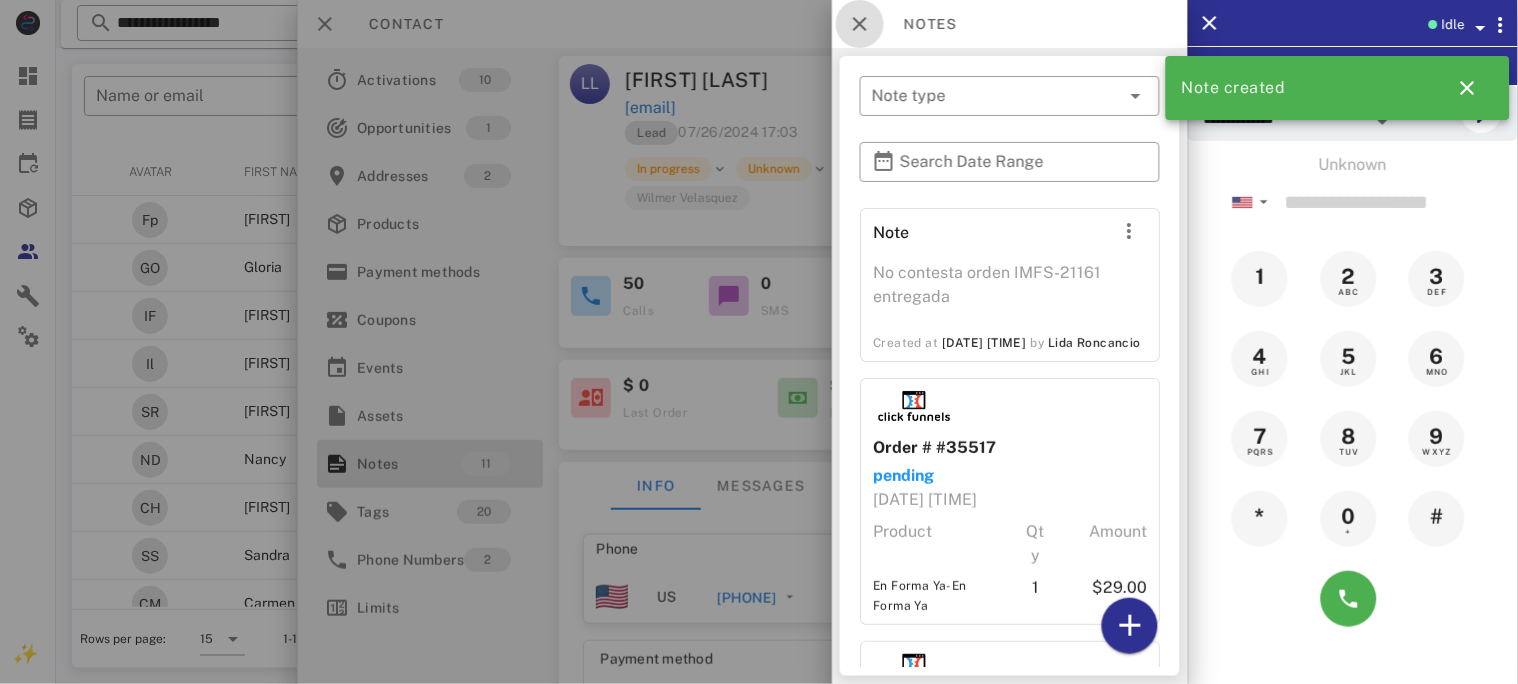 click at bounding box center (860, 24) 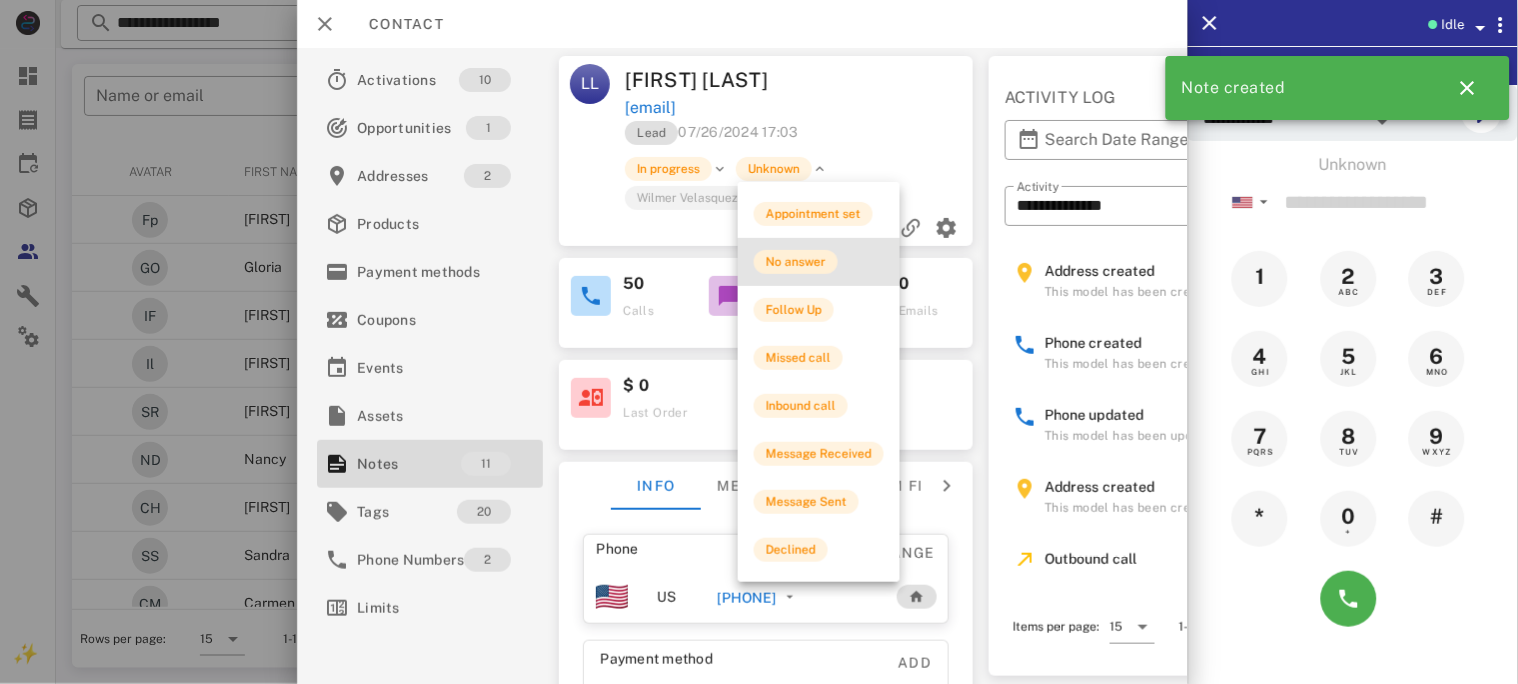 click on "No answer" at bounding box center (796, 262) 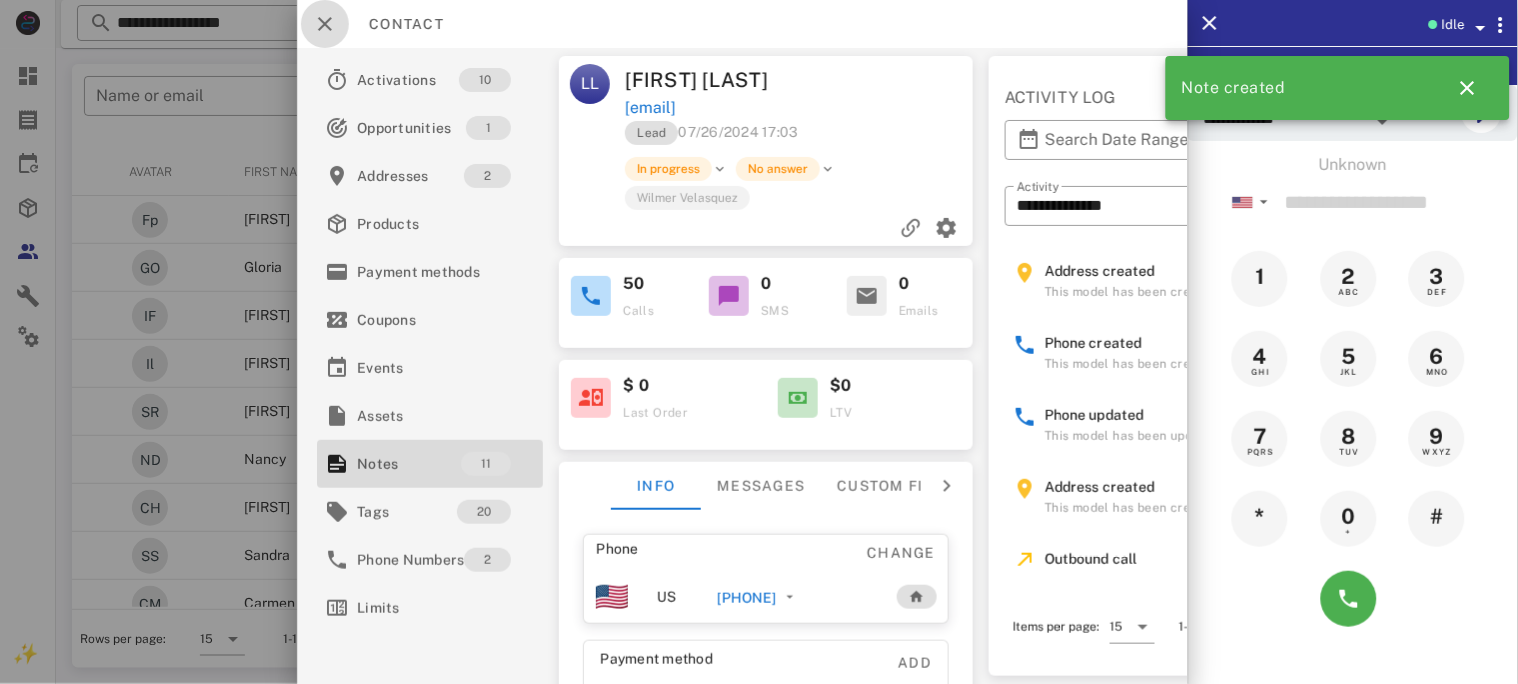 click at bounding box center (325, 24) 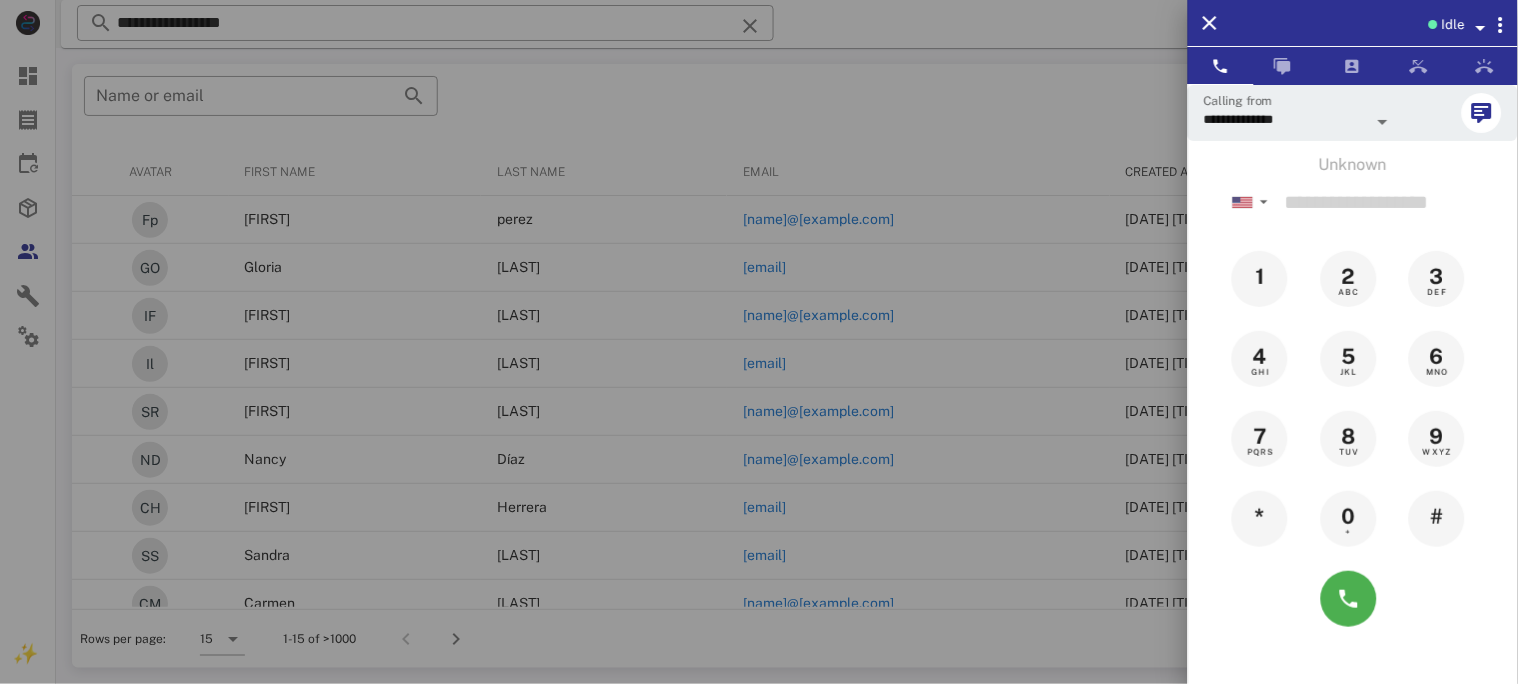 click at bounding box center [759, 342] 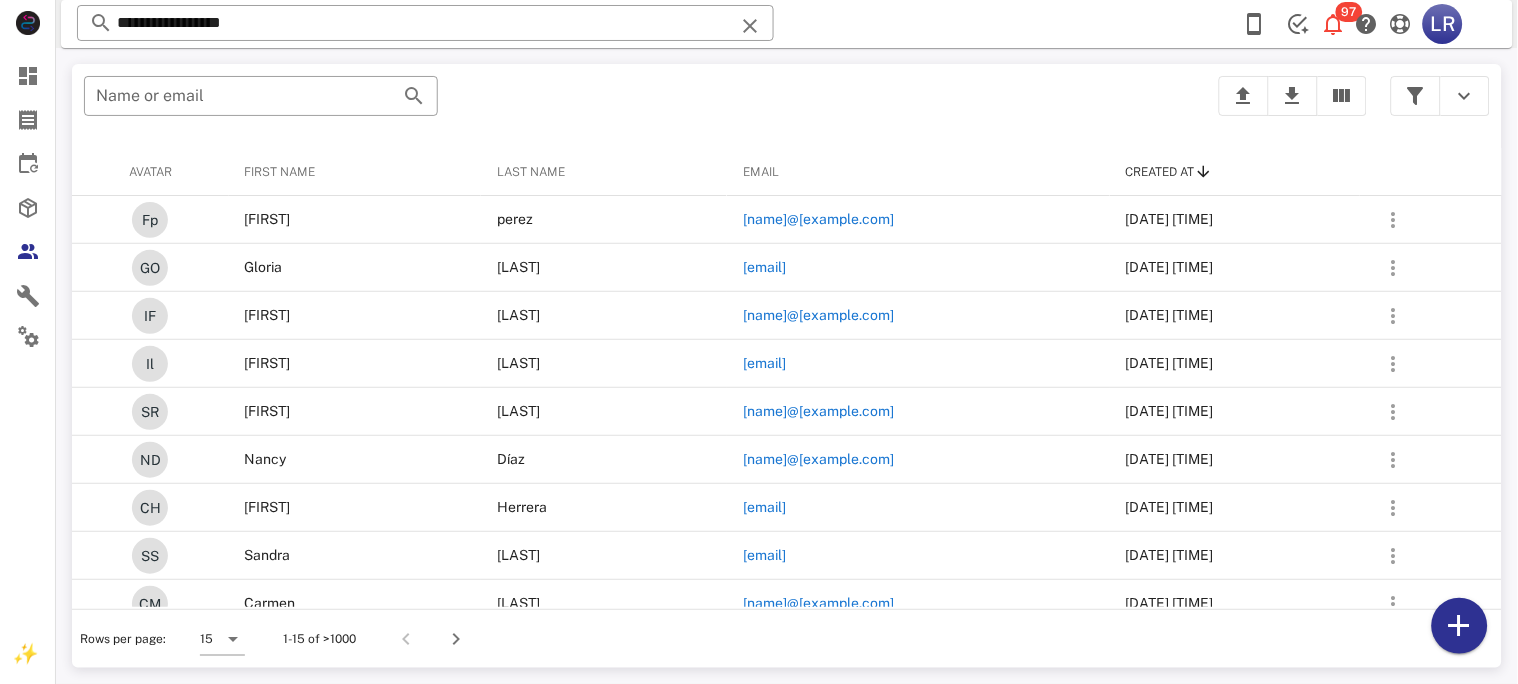 click at bounding box center [750, 26] 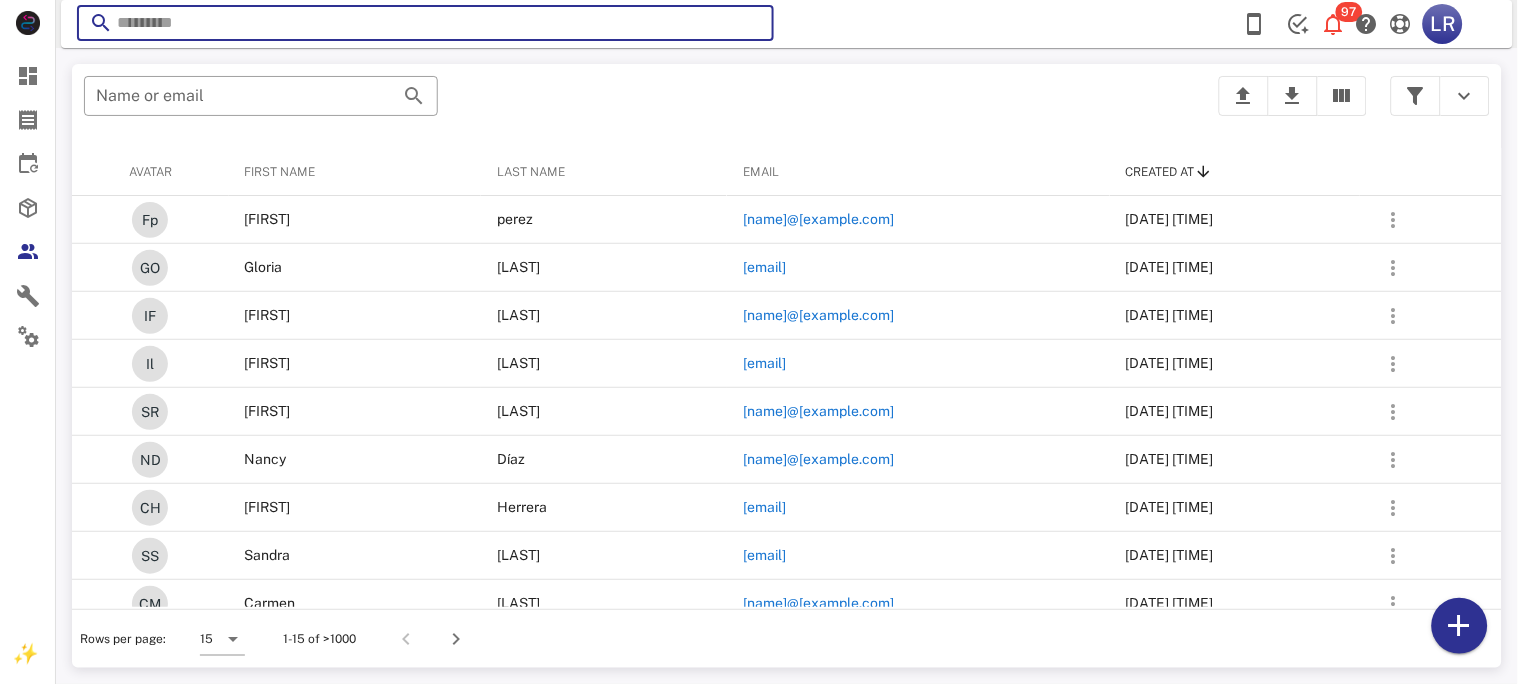 paste on "**********" 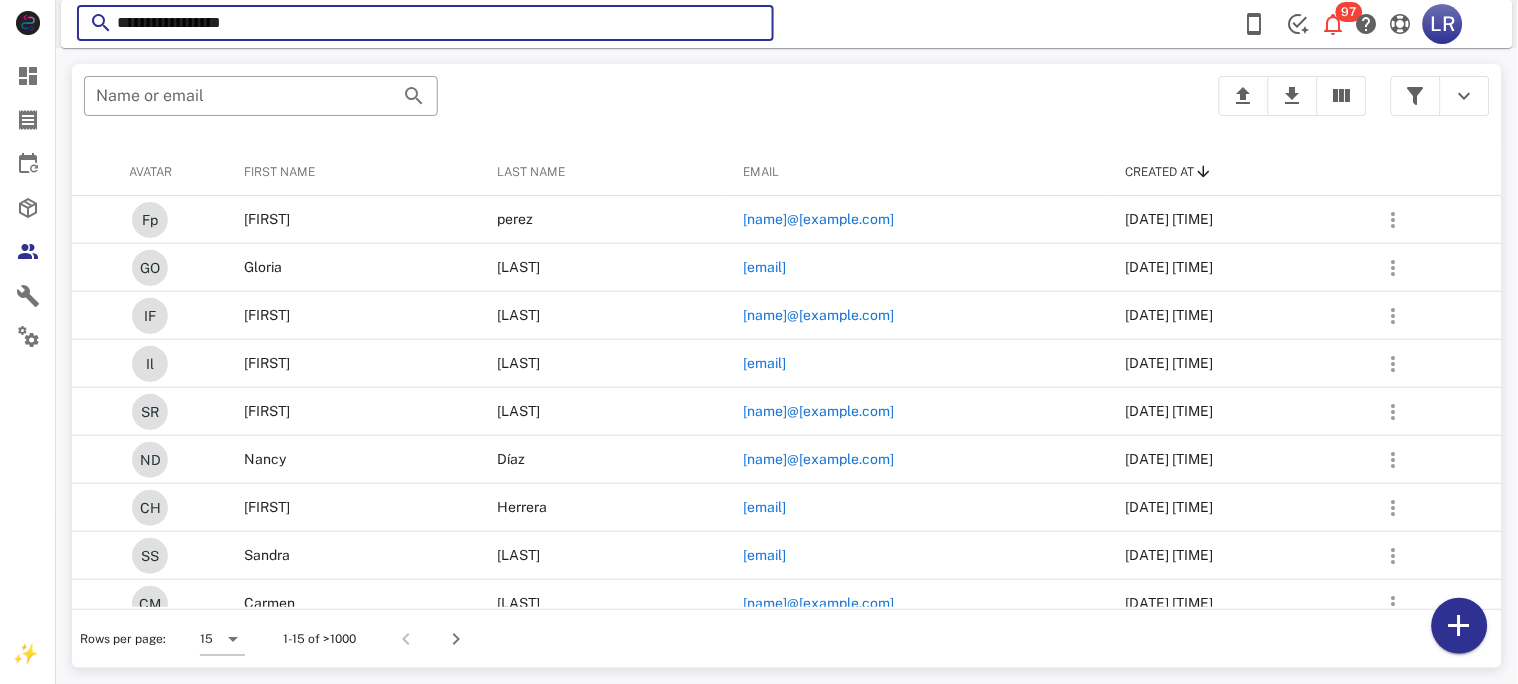 type on "**********" 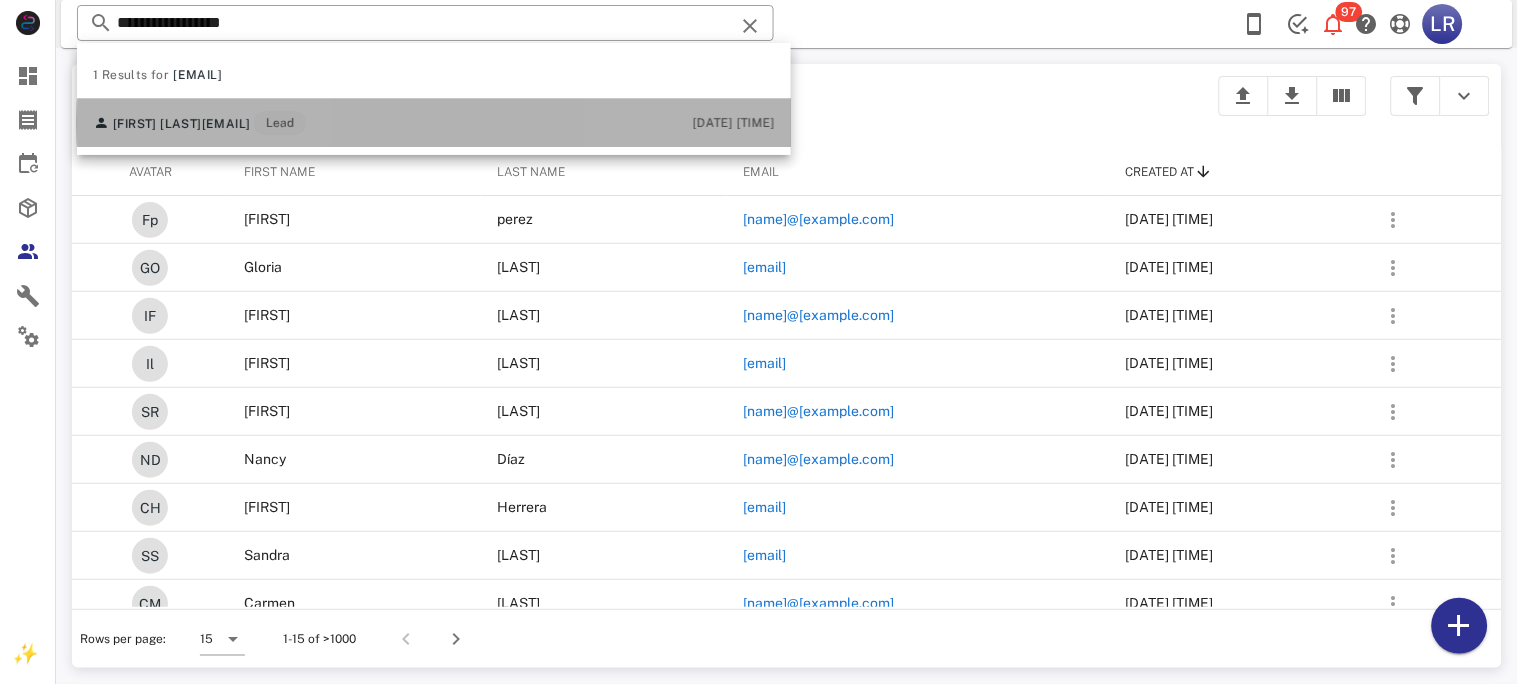 click on "[FIRST] [LAST]   [NAME]@[EXAMPLE.COM]   Lead" at bounding box center [199, 123] 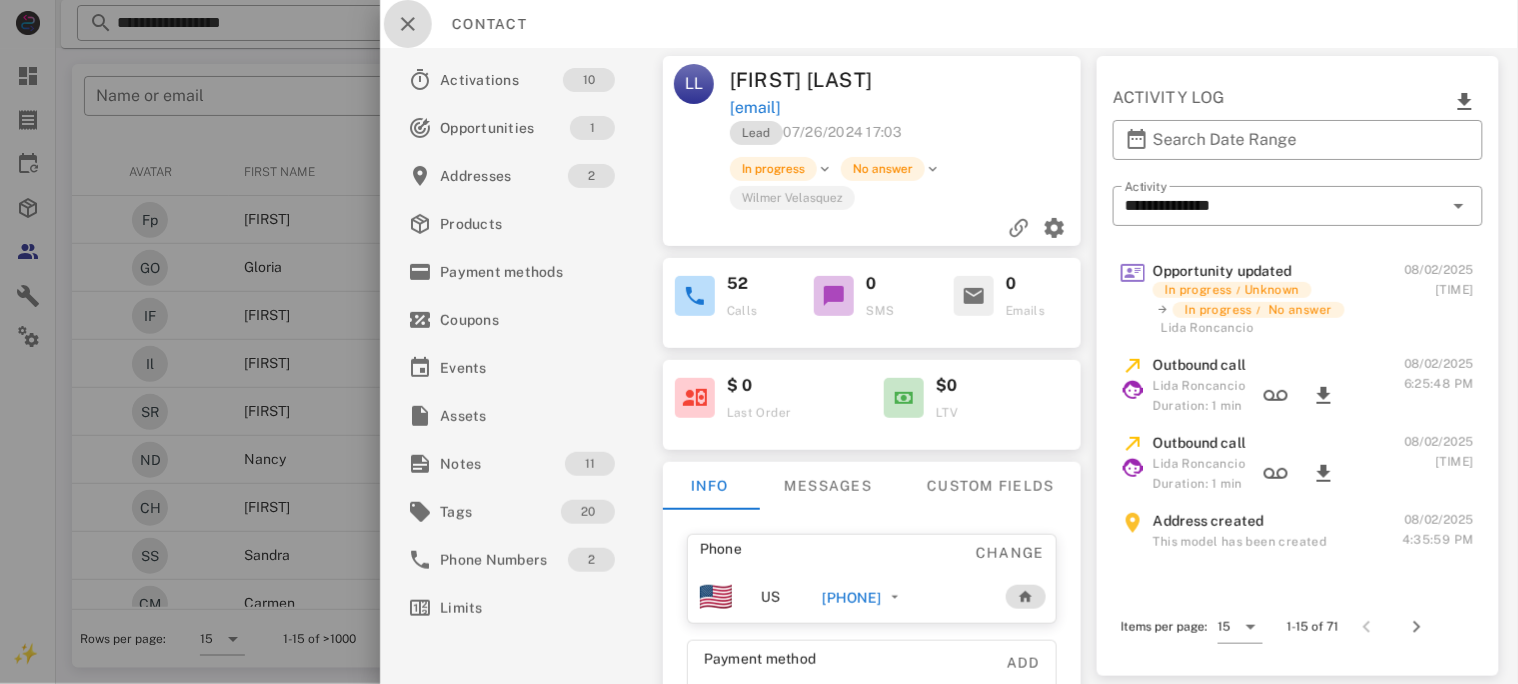 click at bounding box center [408, 24] 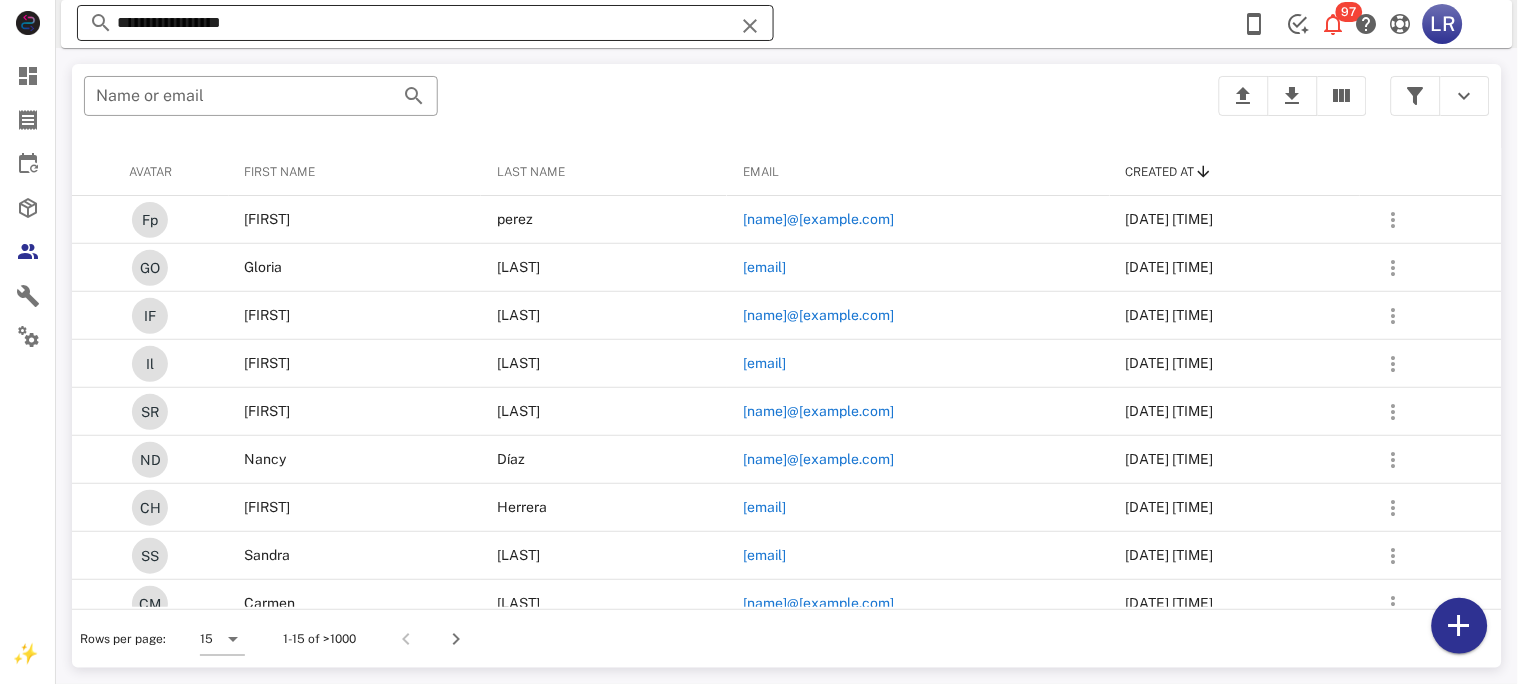 click at bounding box center (750, 26) 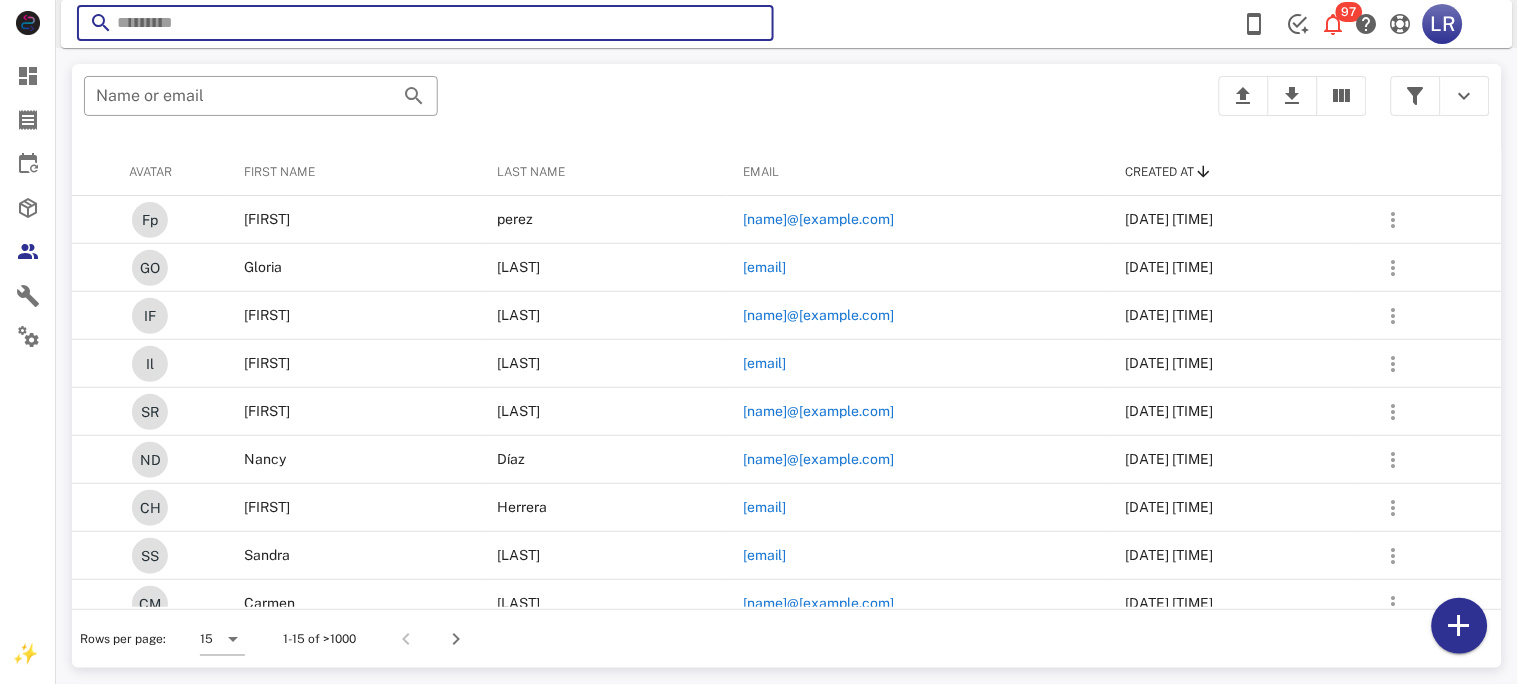 click at bounding box center (750, 26) 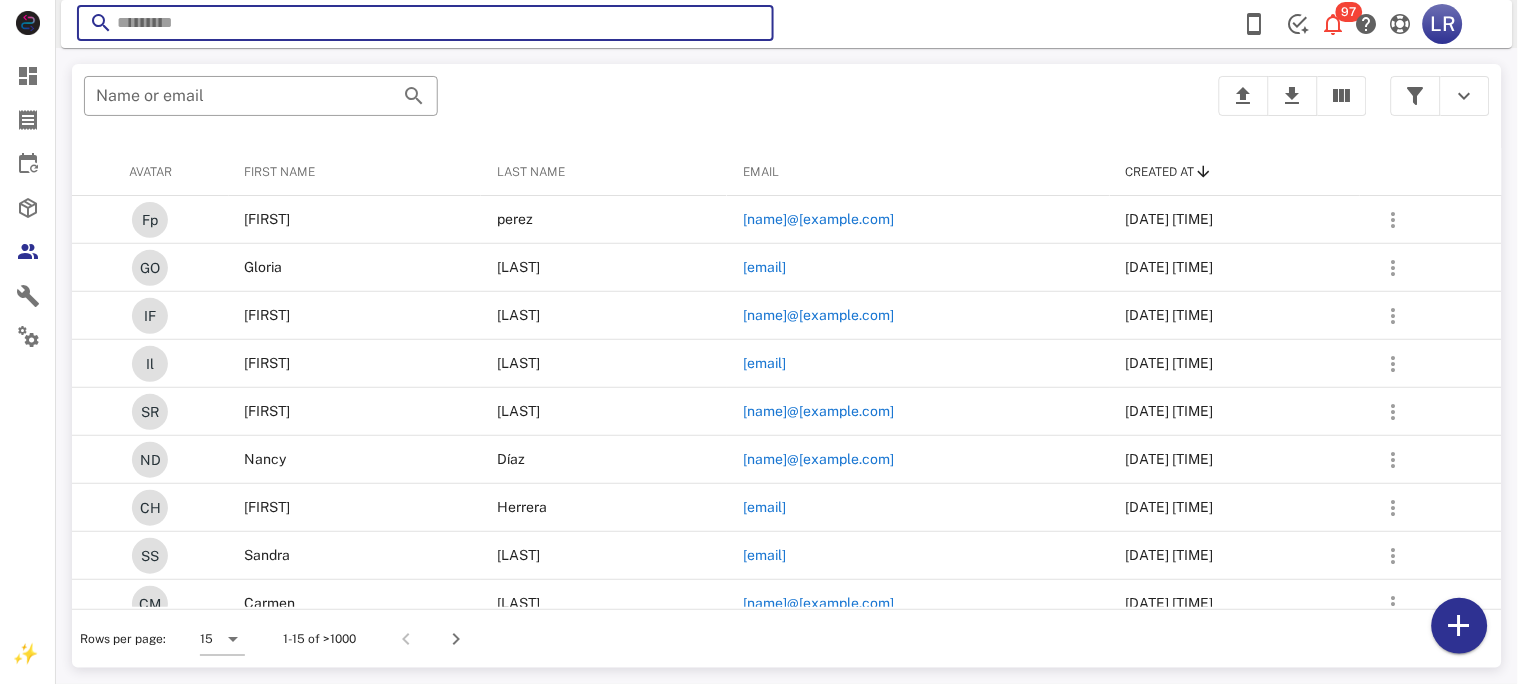 paste on "**********" 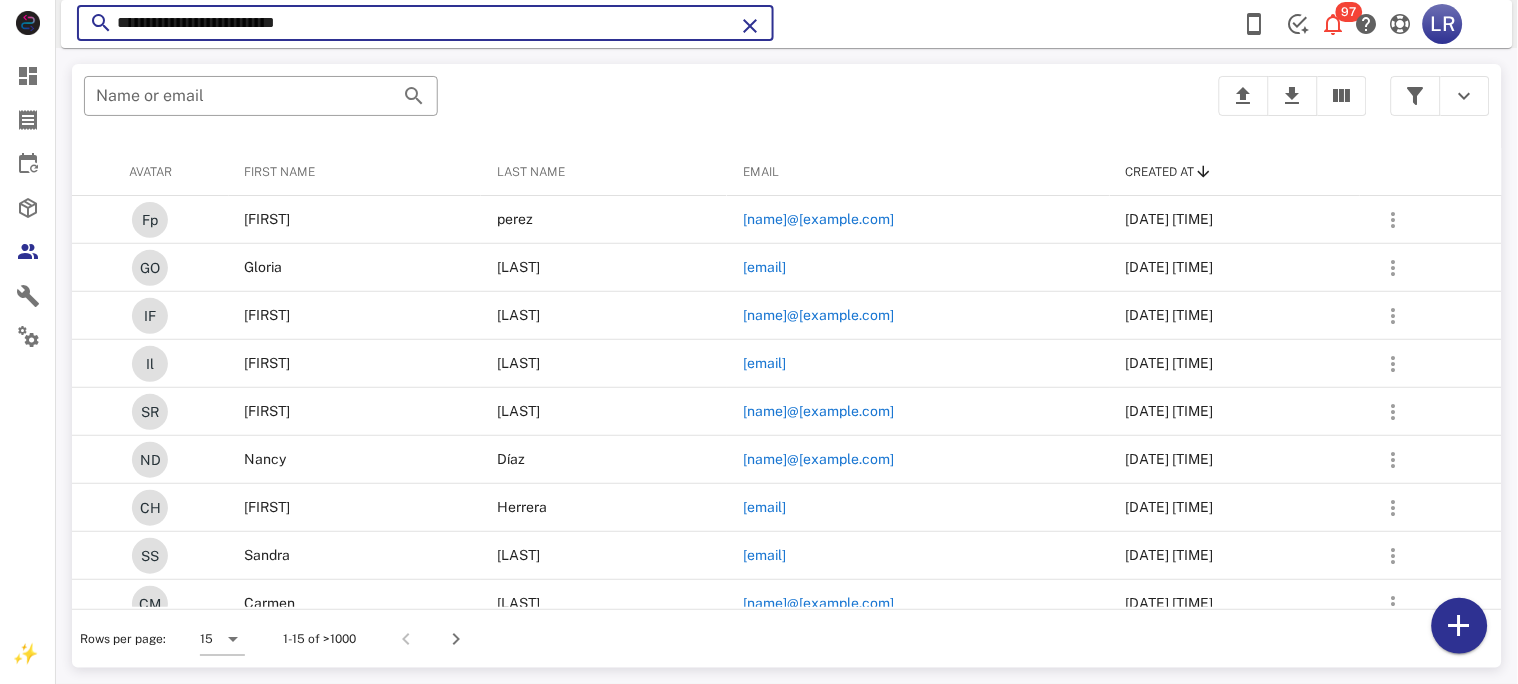 type on "**********" 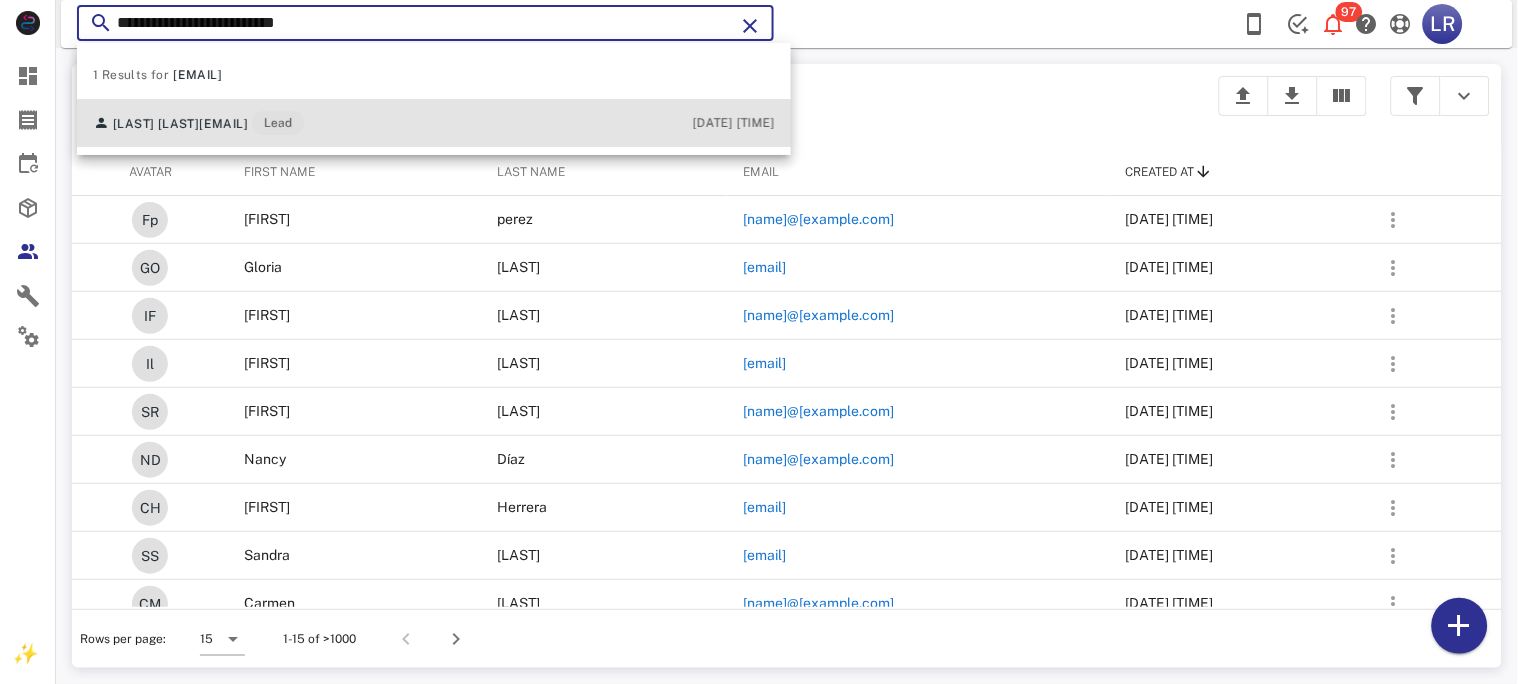 click on "[EMAIL]" at bounding box center (223, 124) 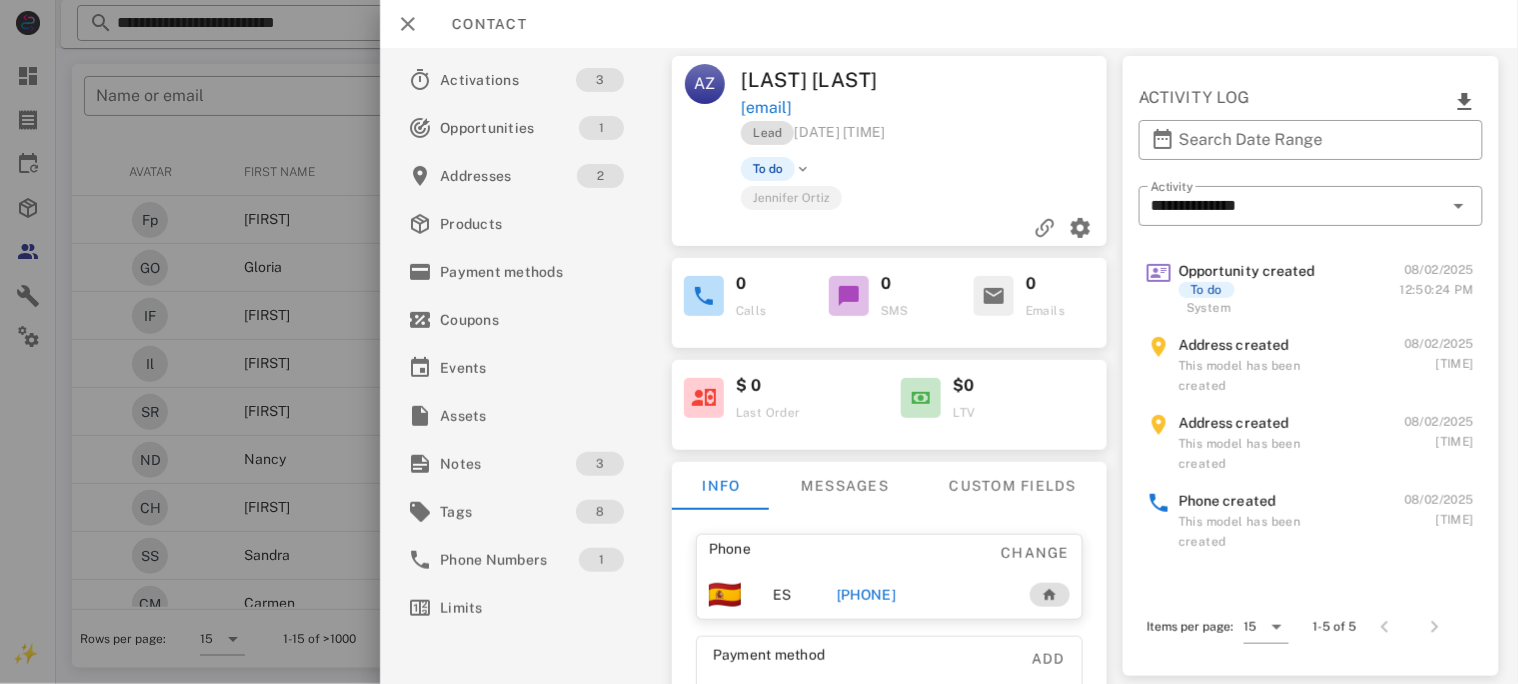 click on "[PHONE]" at bounding box center [865, 595] 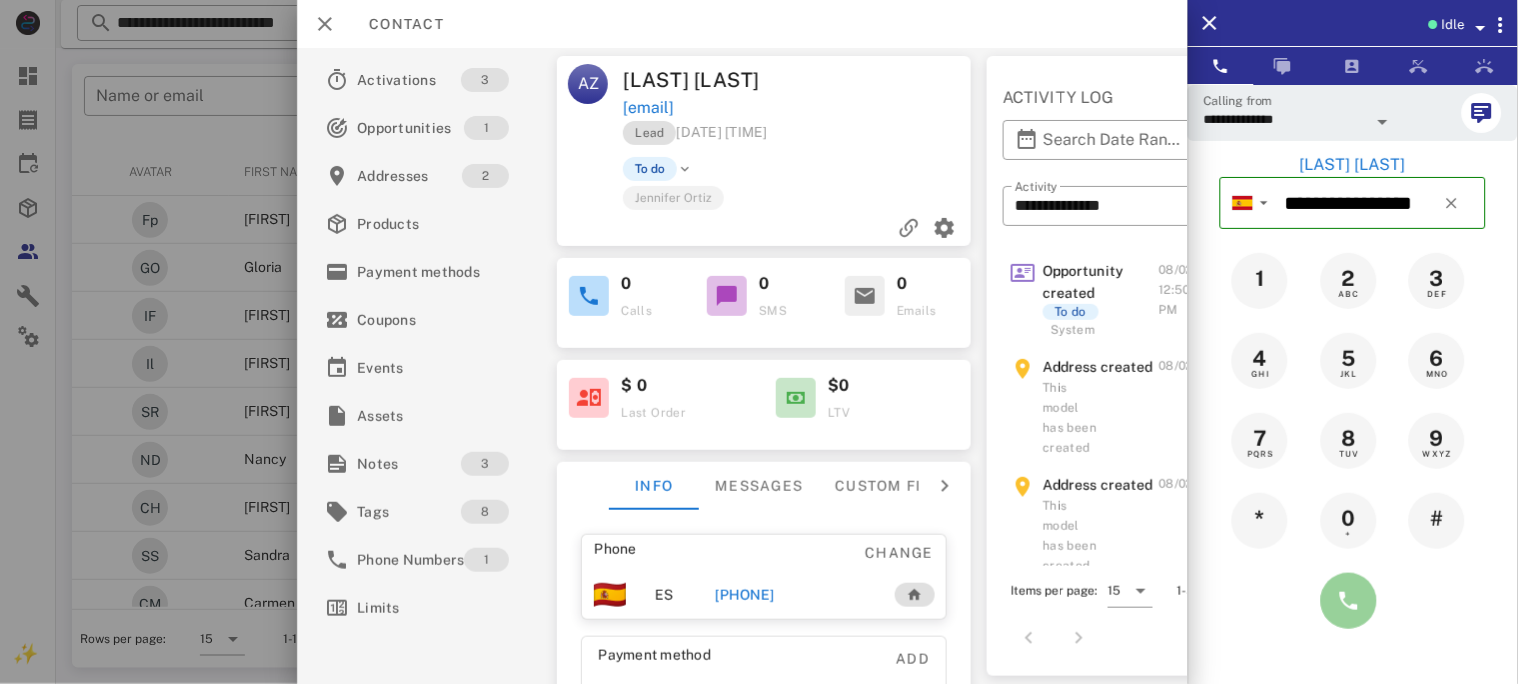 click at bounding box center (1349, 601) 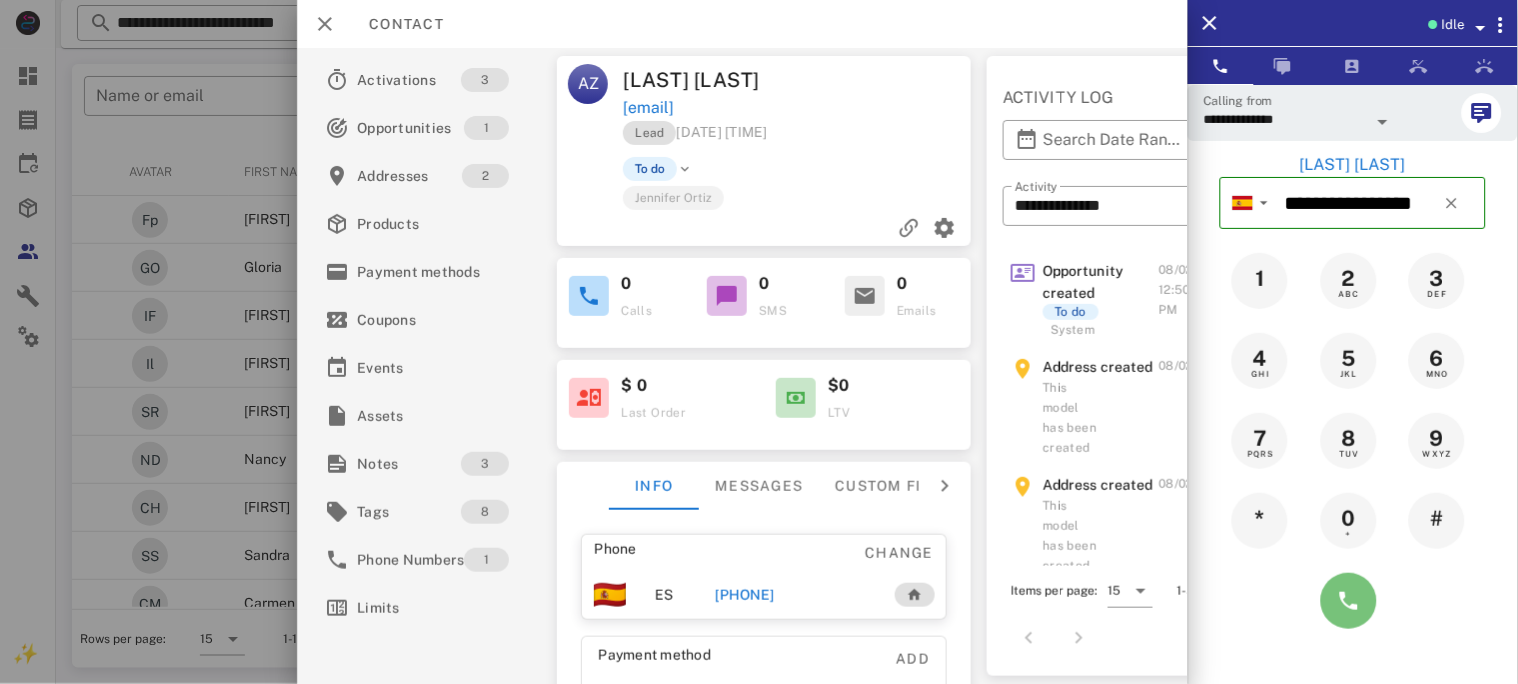click at bounding box center (1349, 601) 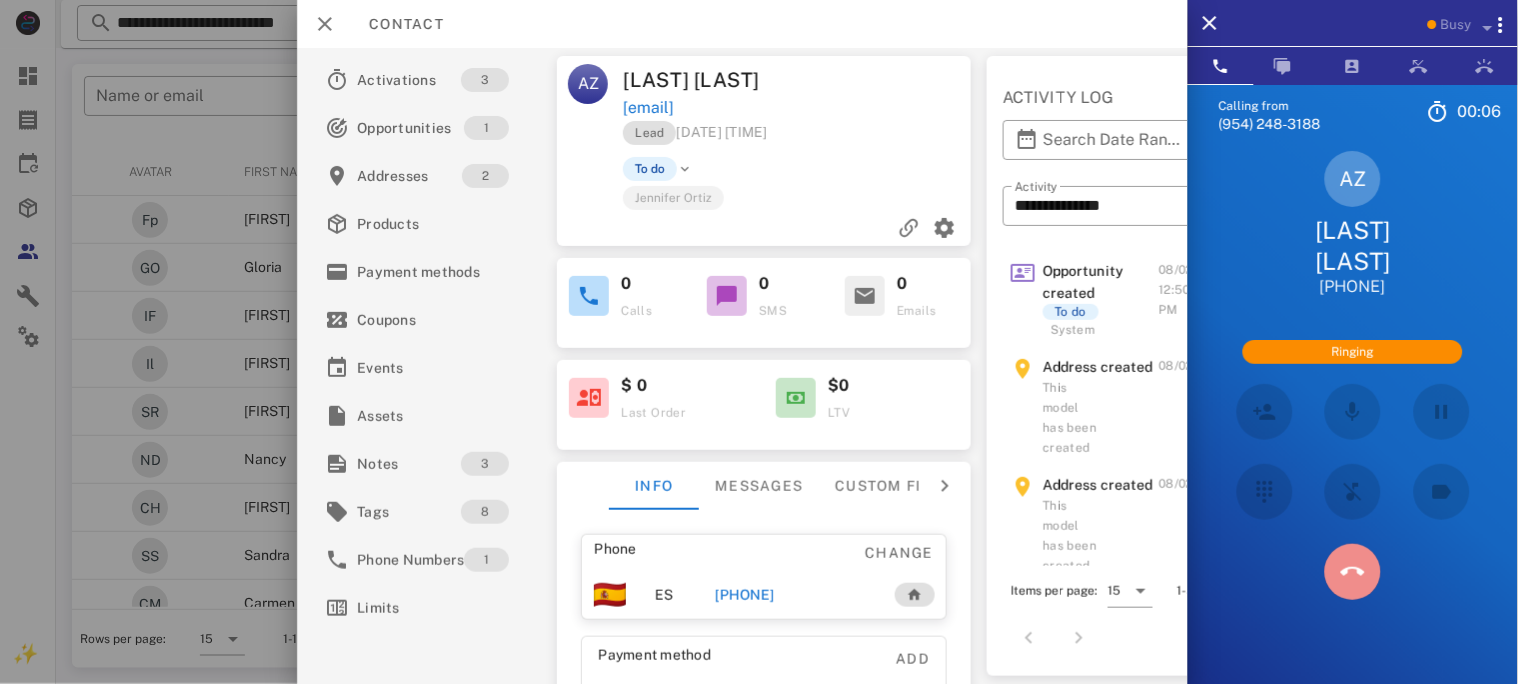 drag, startPoint x: 1346, startPoint y: 598, endPoint x: 1126, endPoint y: 596, distance: 220.0091 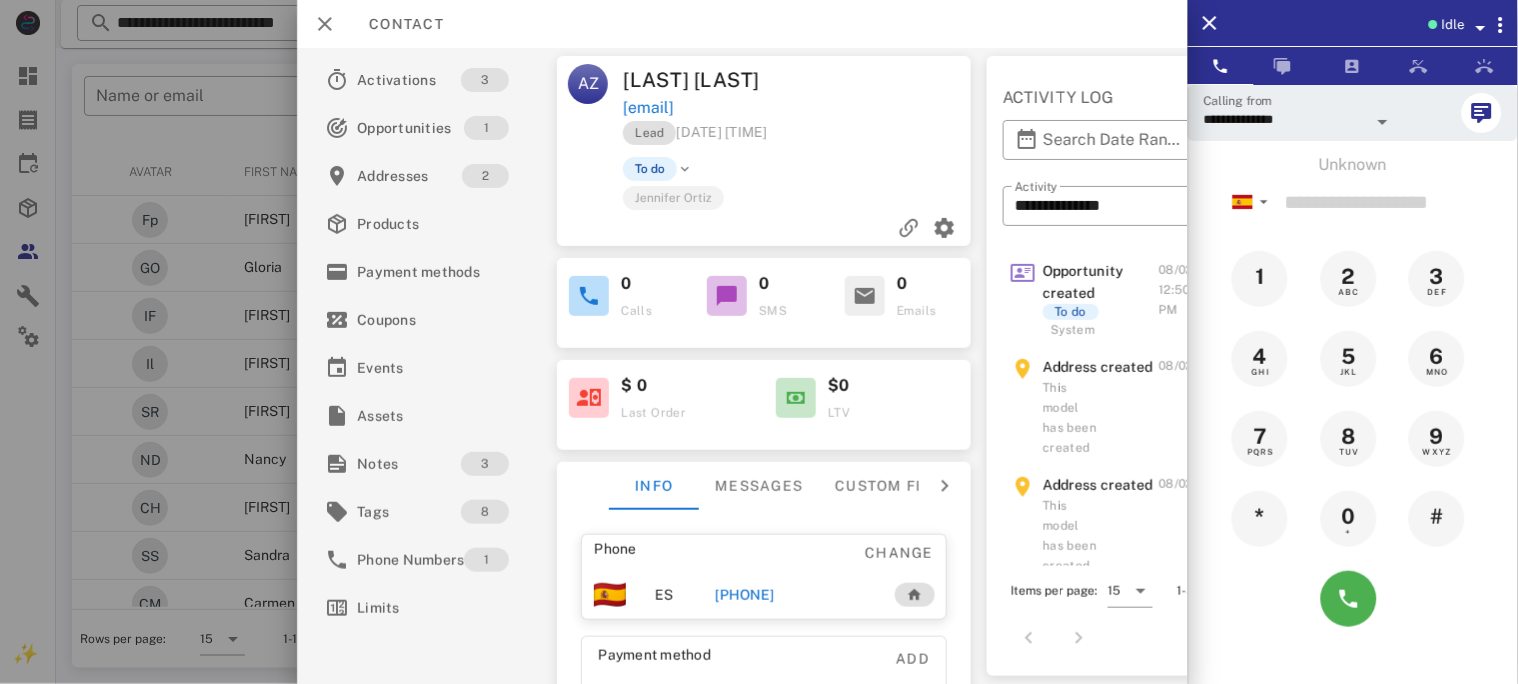 click on "[PHONE]" at bounding box center (744, 595) 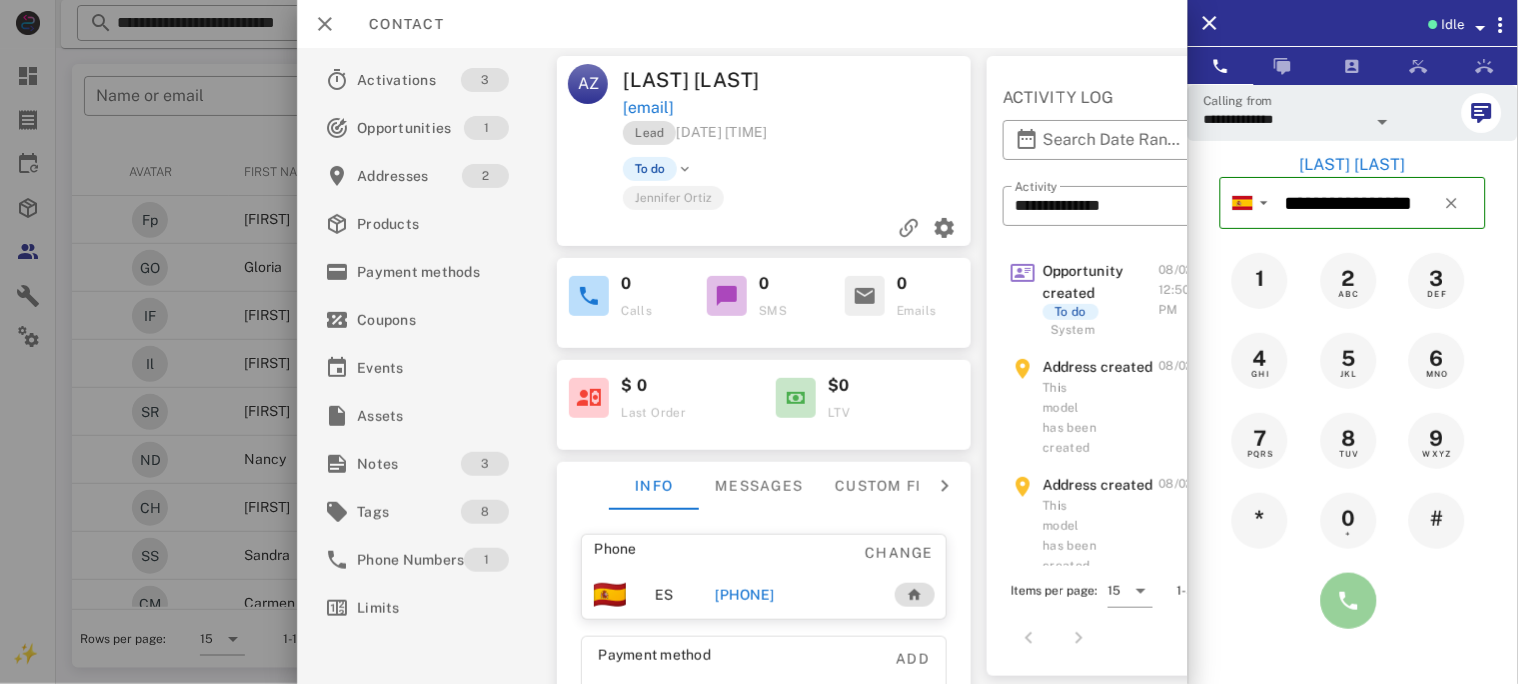 click at bounding box center (1349, 601) 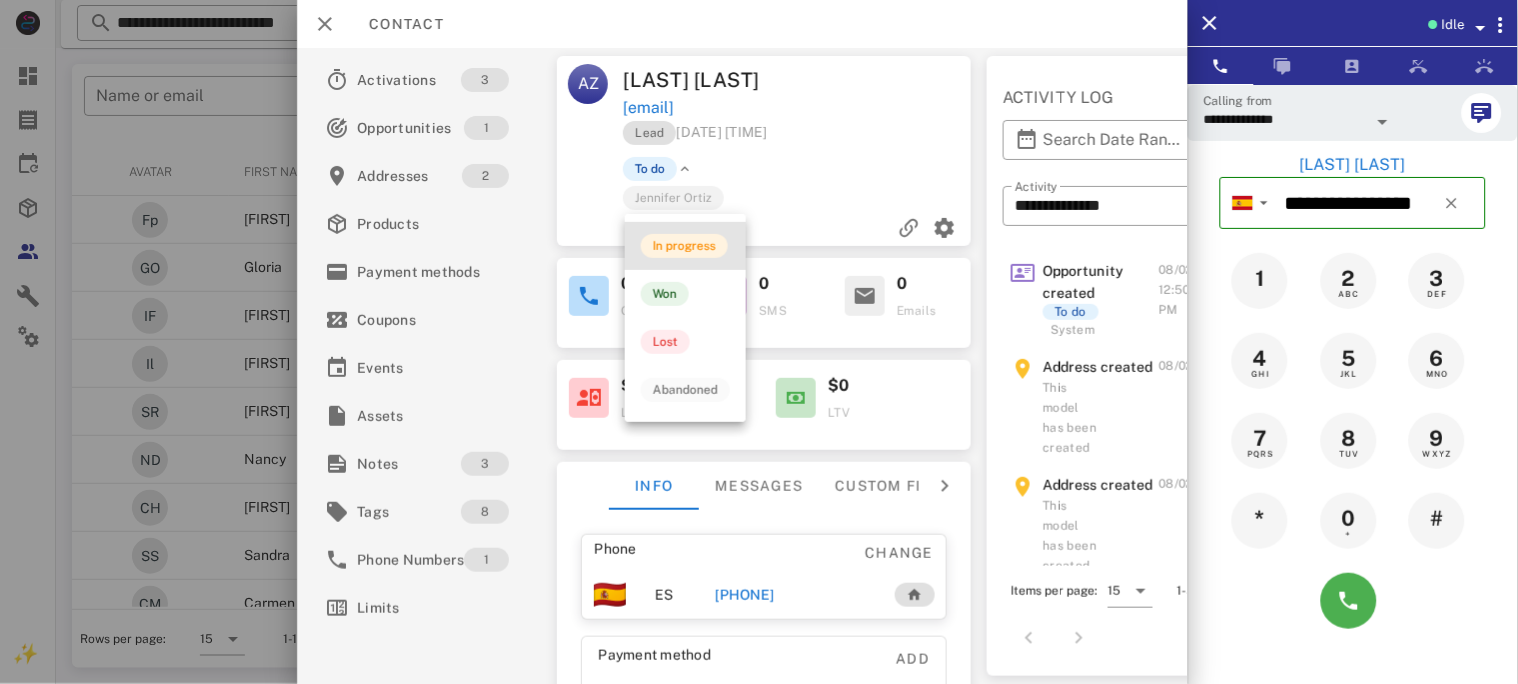 click on "In progress" at bounding box center [684, 246] 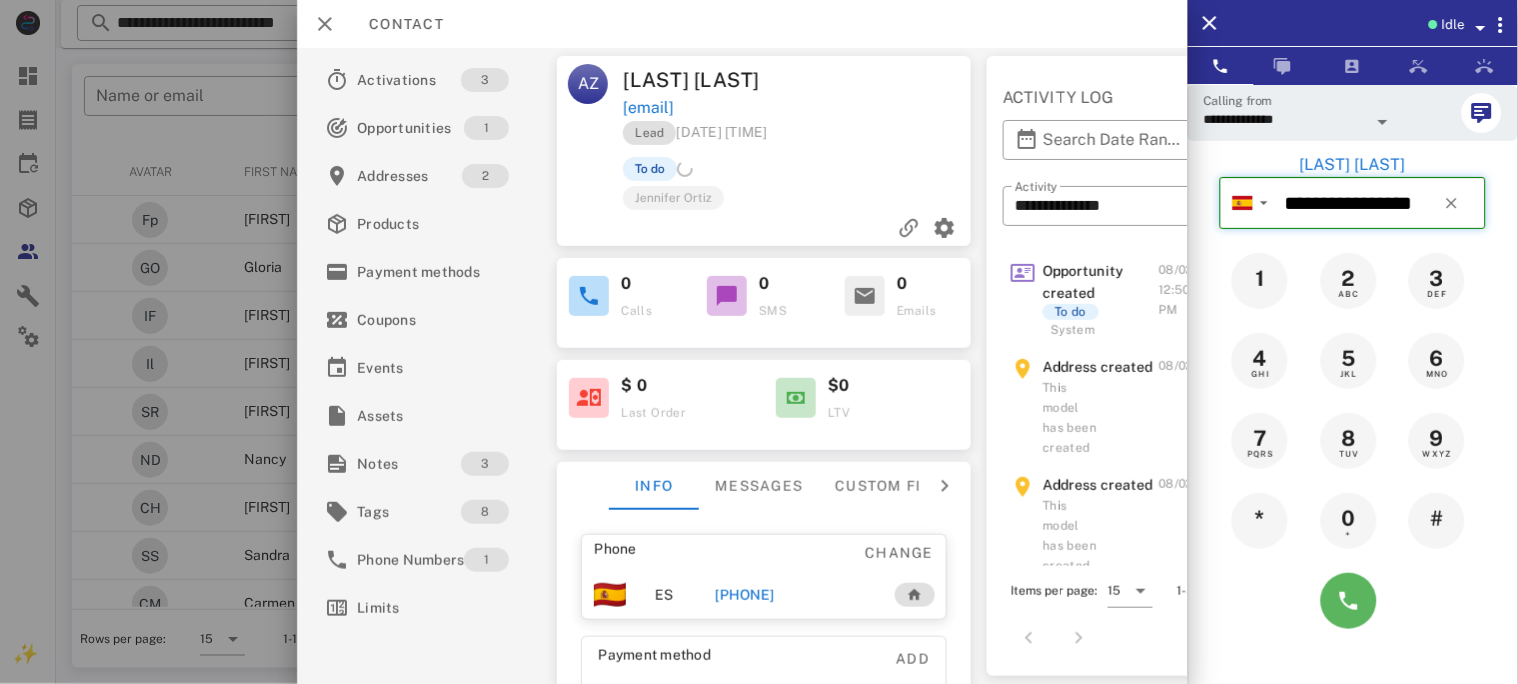 type 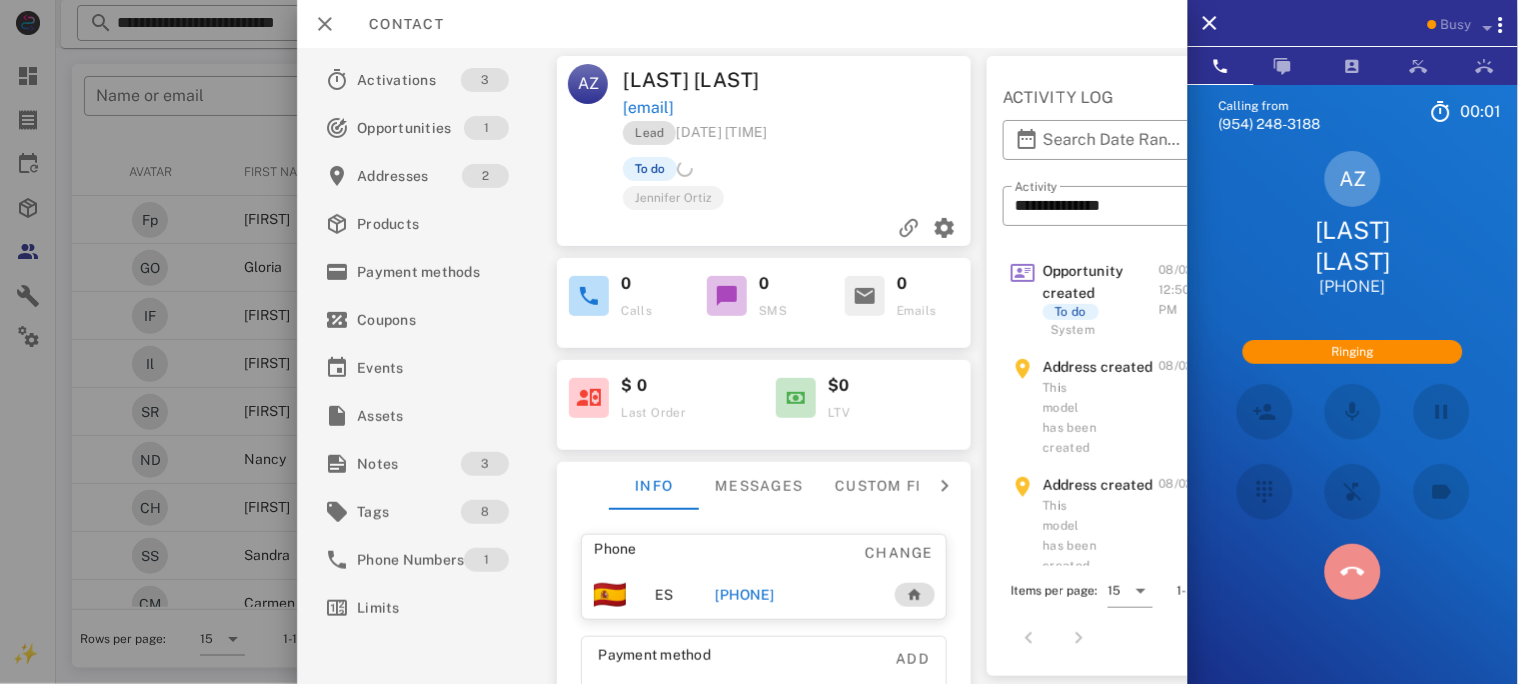 click at bounding box center [1353, 572] 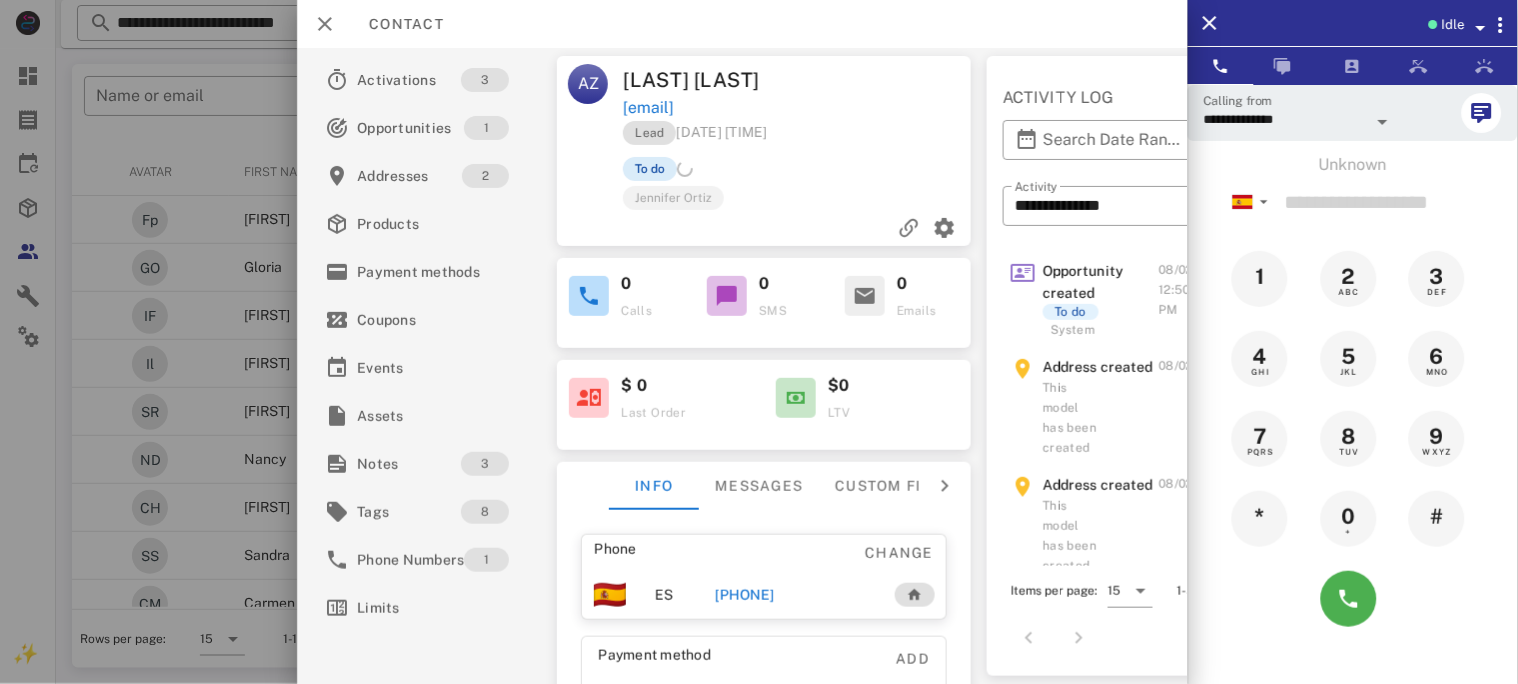 click on "To do" at bounding box center [650, 169] 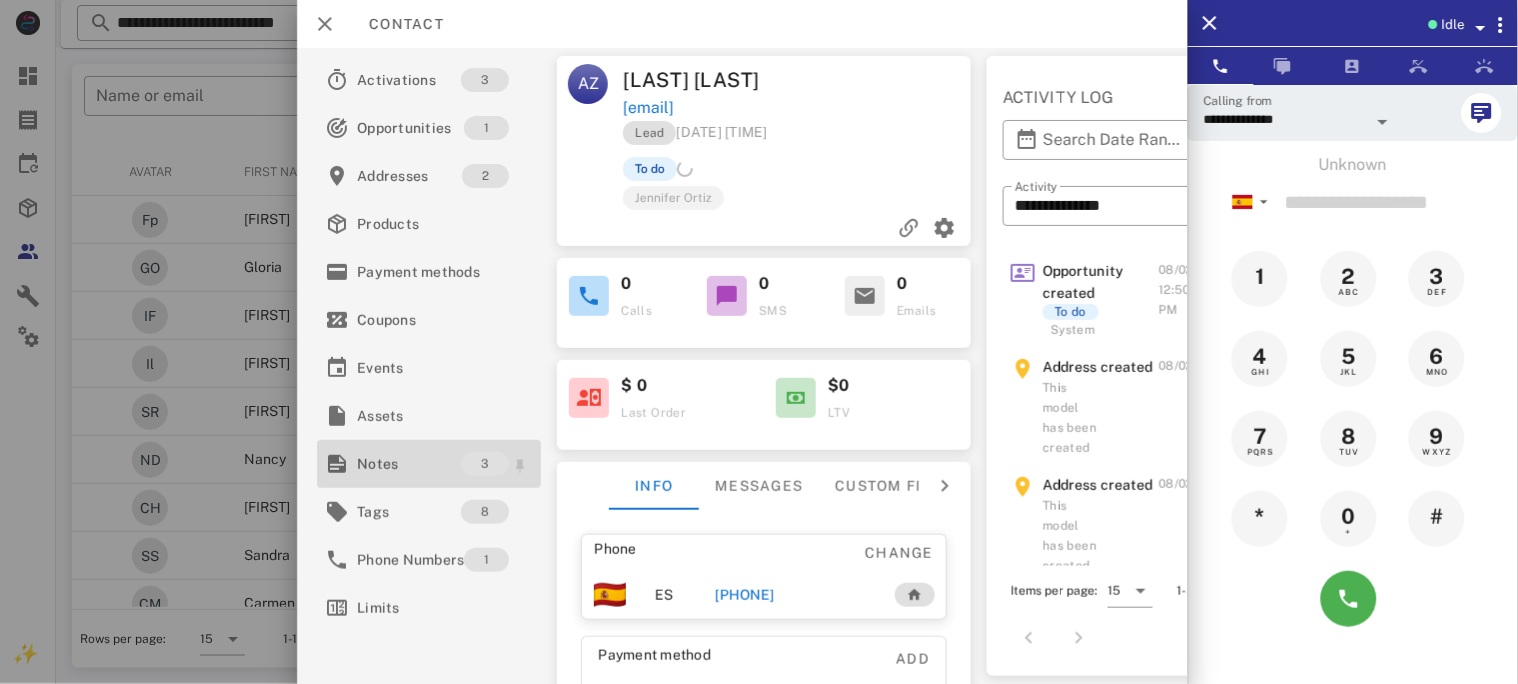 click on "Notes" at bounding box center (409, 464) 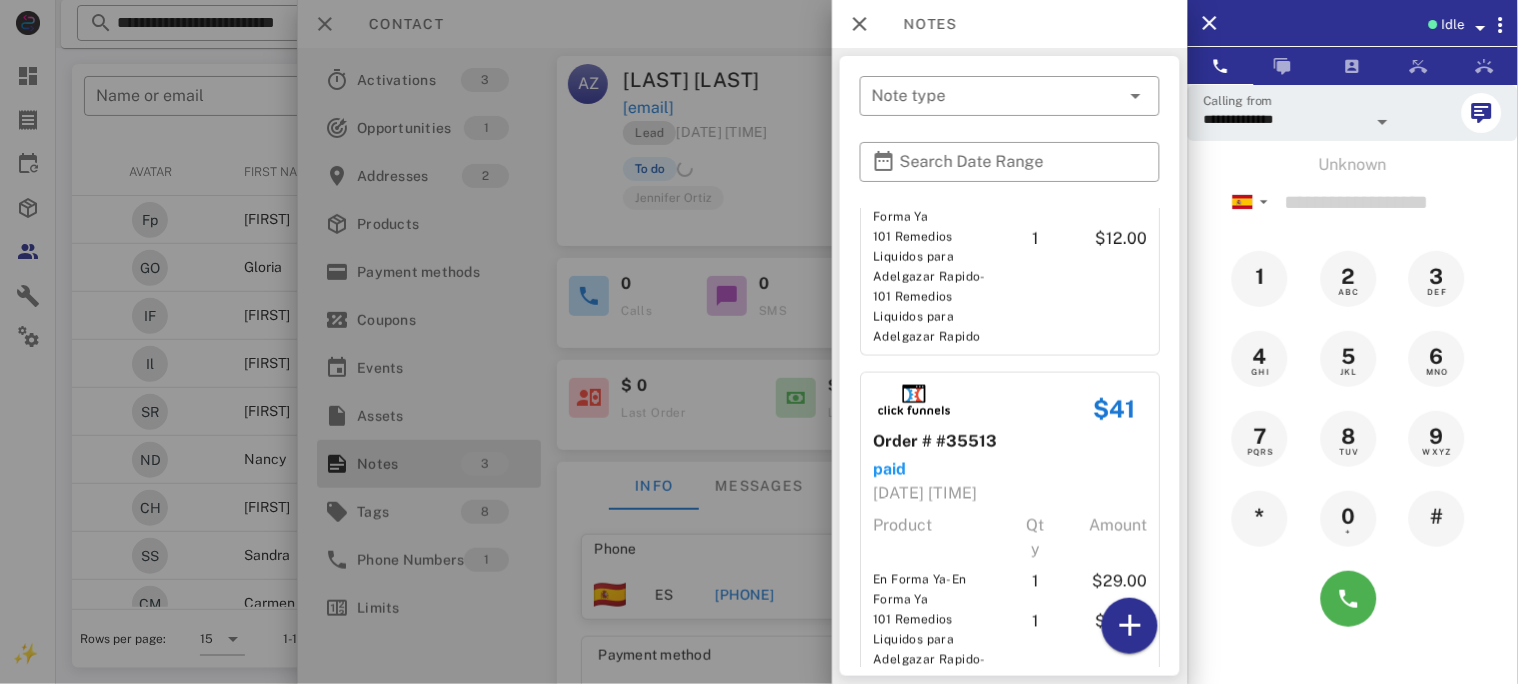 scroll, scrollTop: 696, scrollLeft: 0, axis: vertical 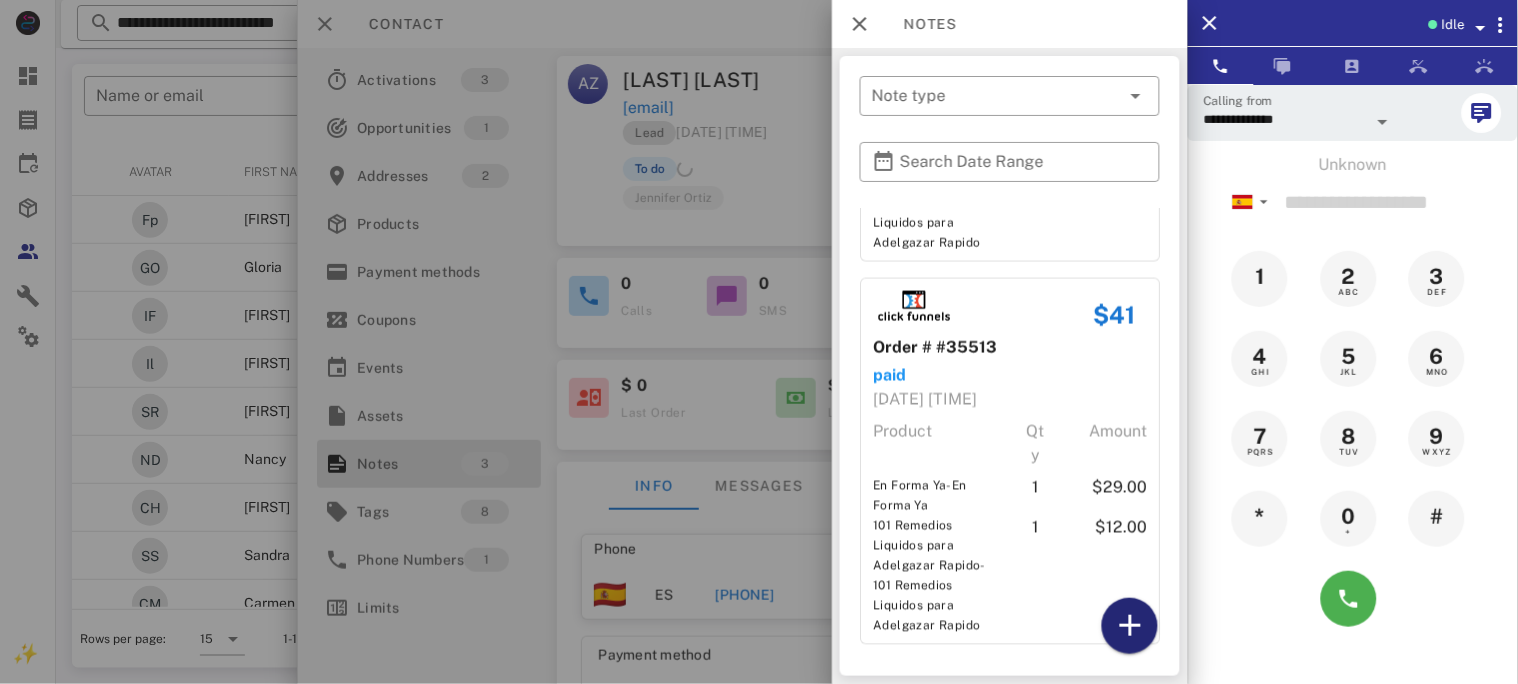 click at bounding box center [1130, 626] 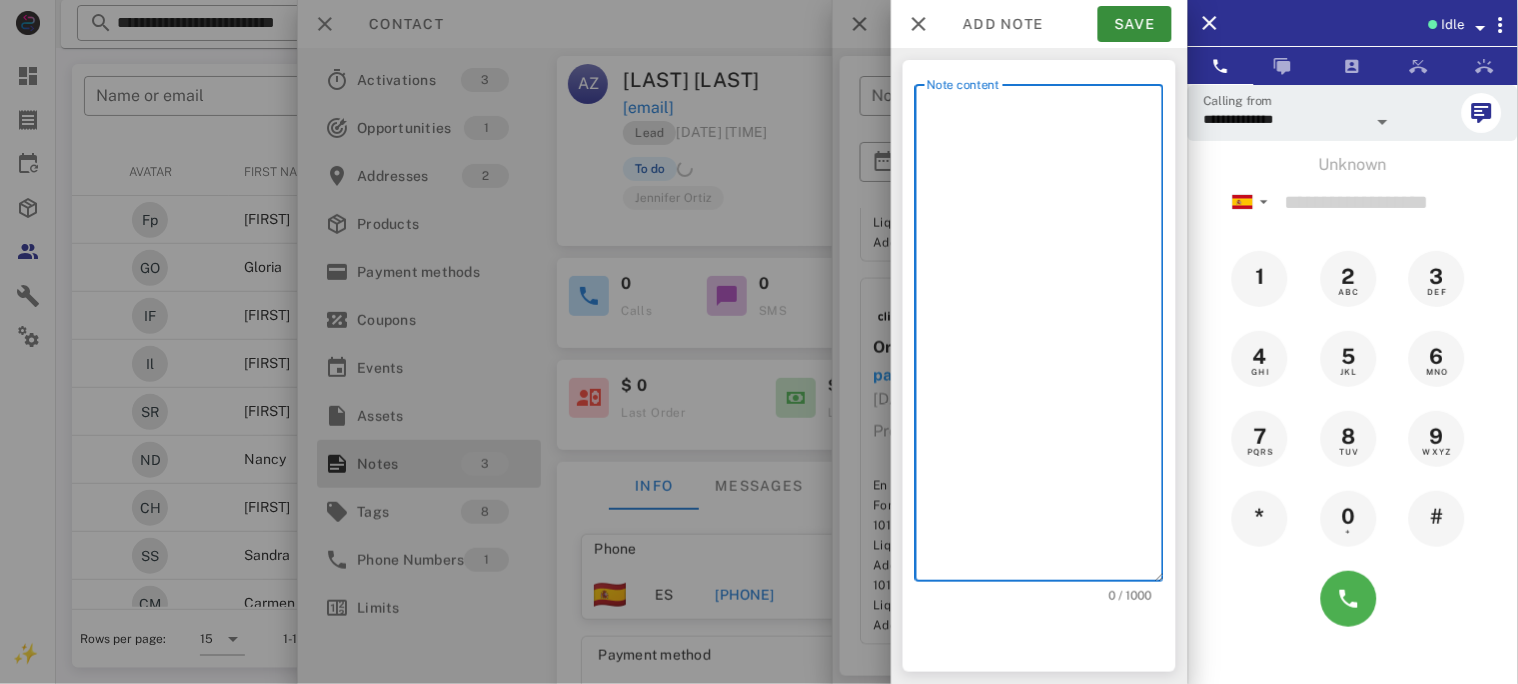 click on "Note content" at bounding box center (1045, 338) 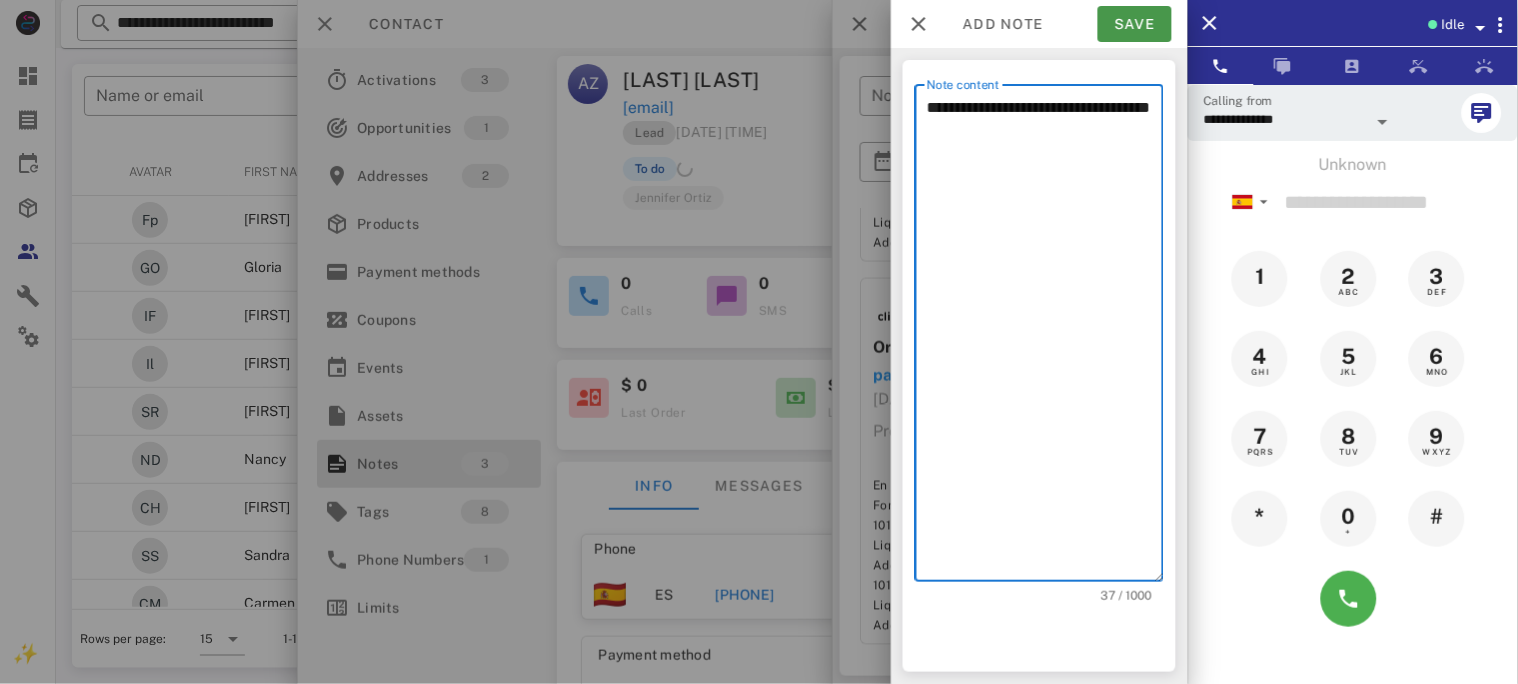 type on "**********" 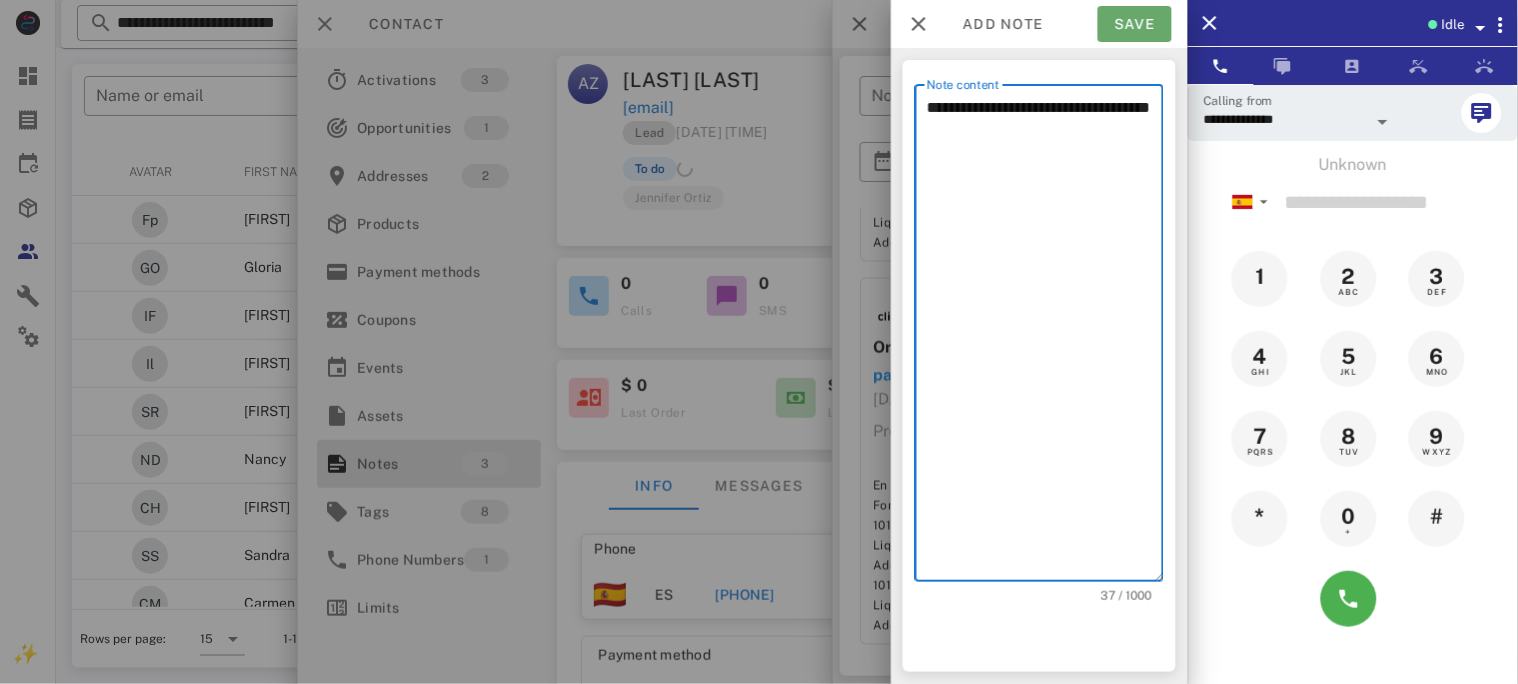 click on "Save" at bounding box center [1135, 24] 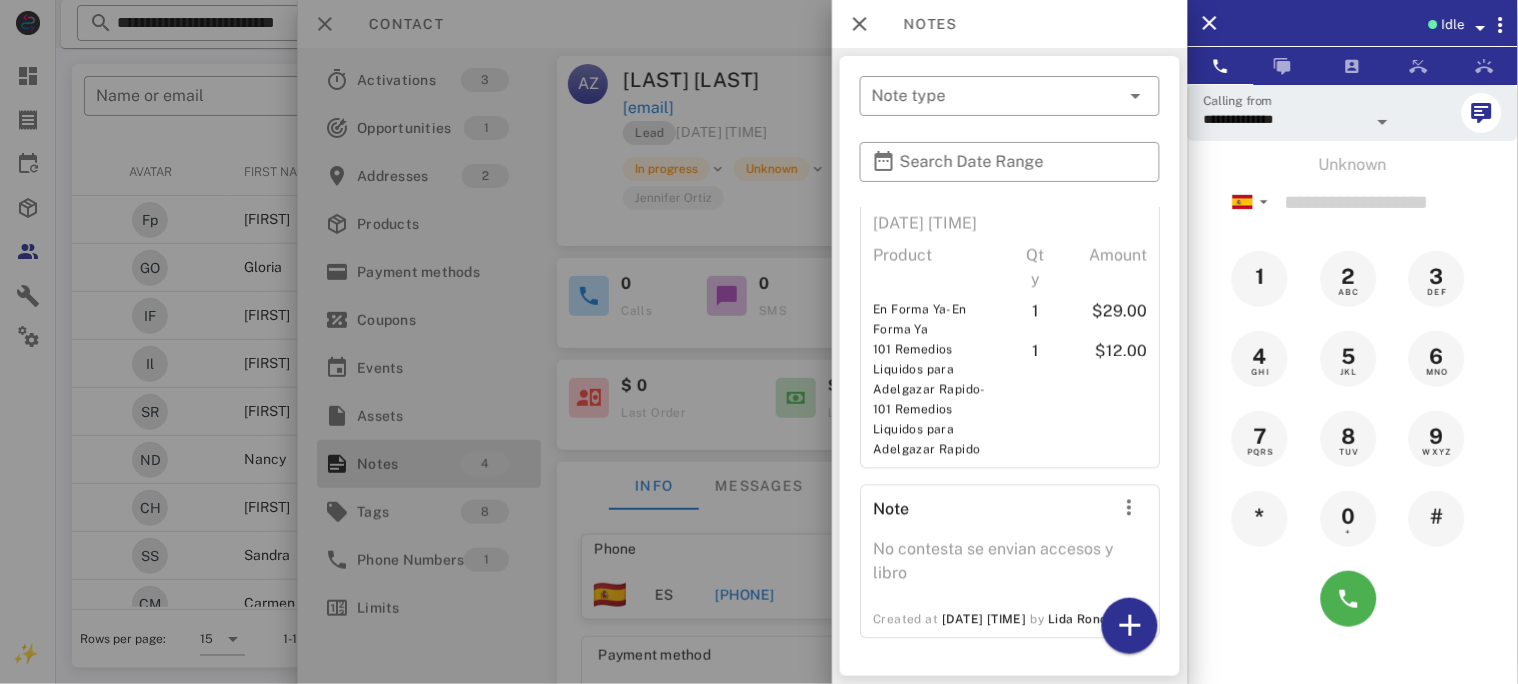 scroll, scrollTop: 887, scrollLeft: 0, axis: vertical 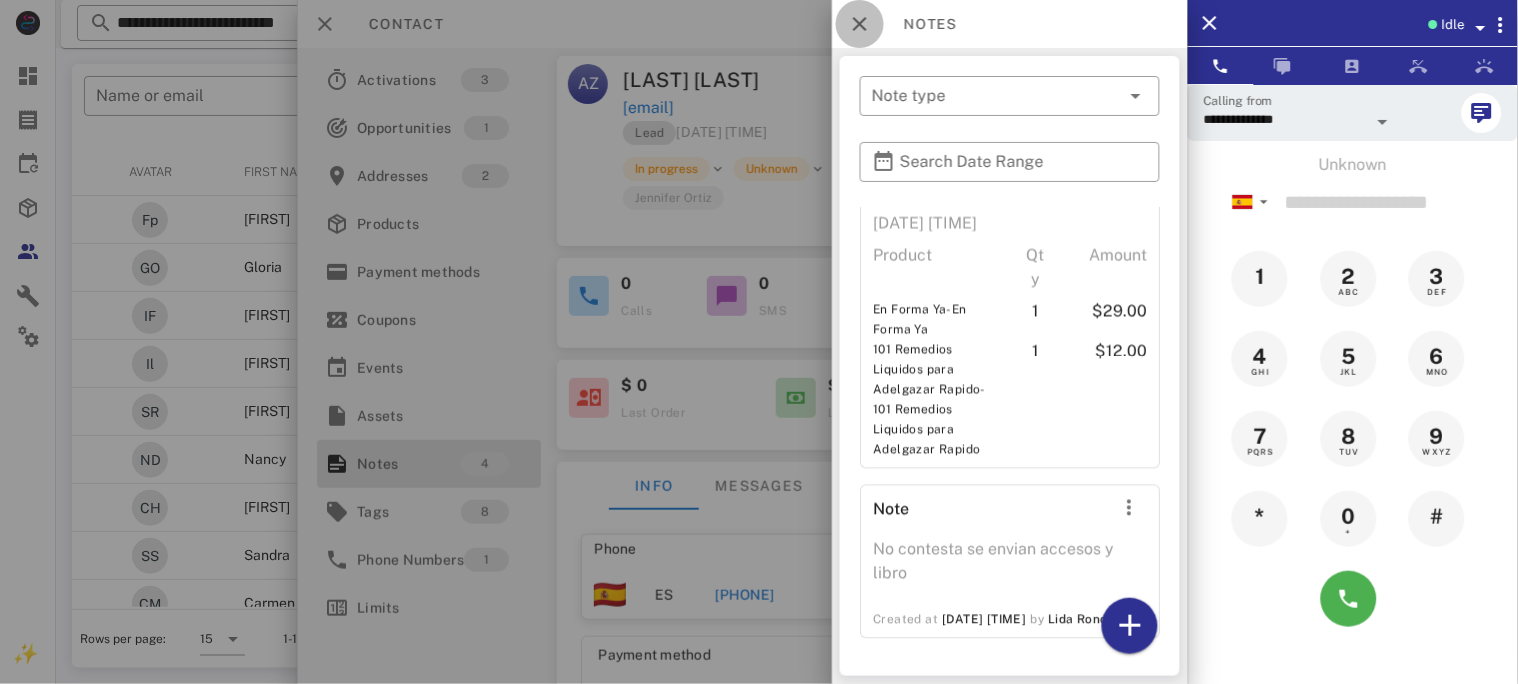 click at bounding box center [860, 24] 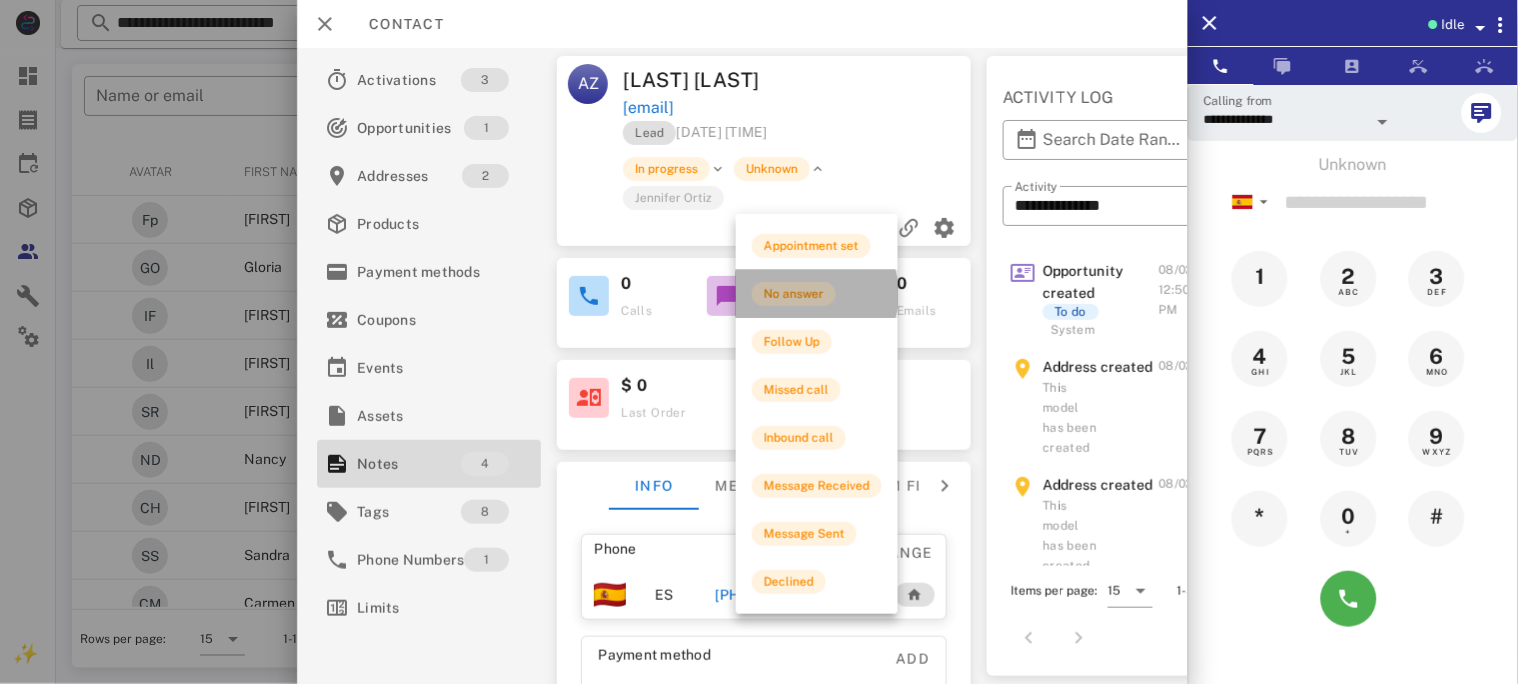 click on "No answer" at bounding box center [794, 294] 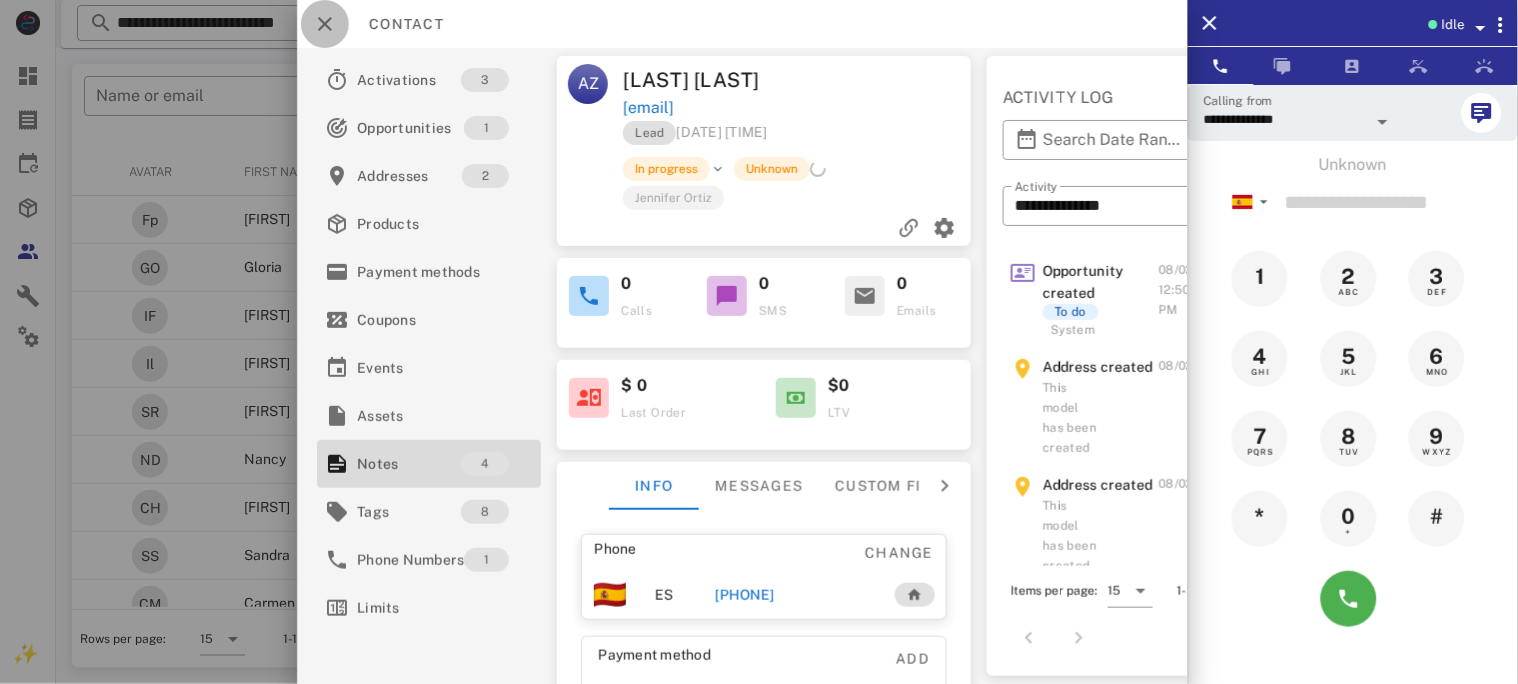 click at bounding box center (325, 24) 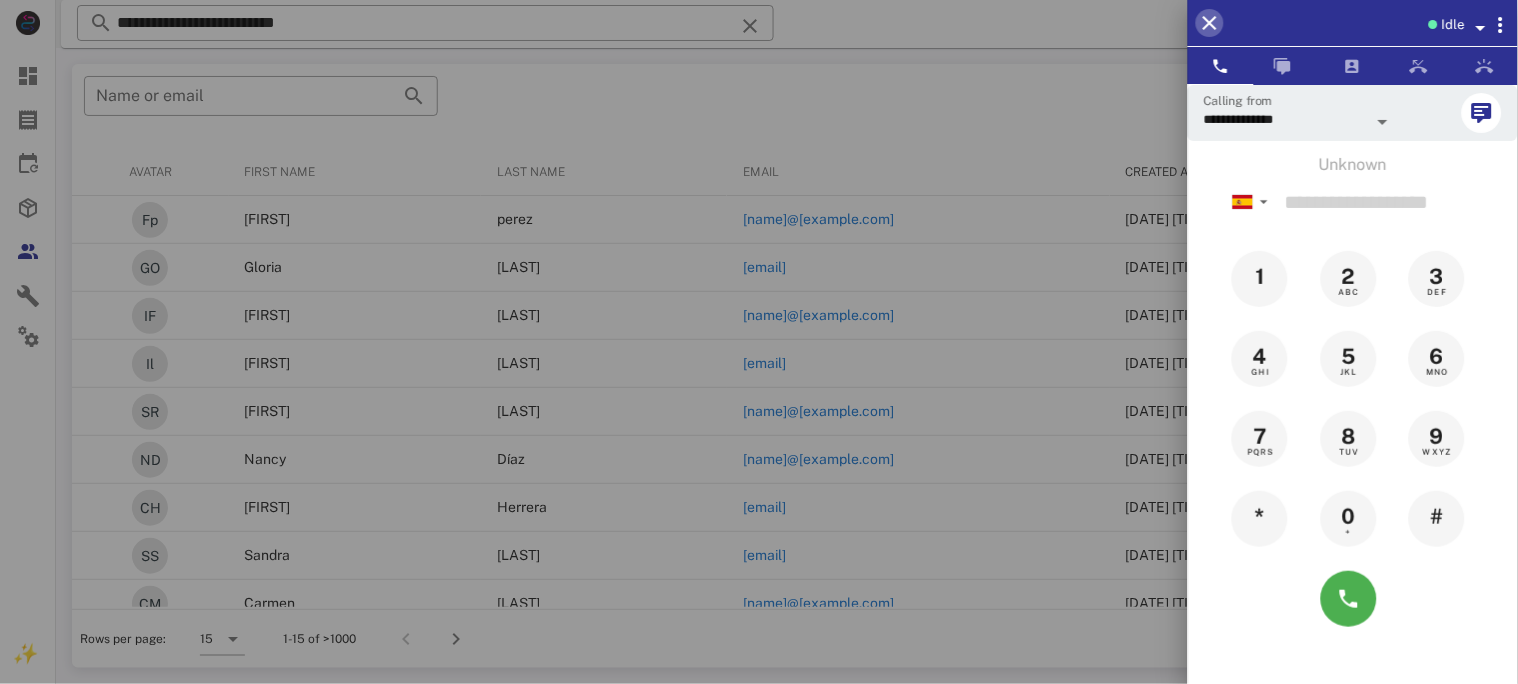 click at bounding box center (1210, 23) 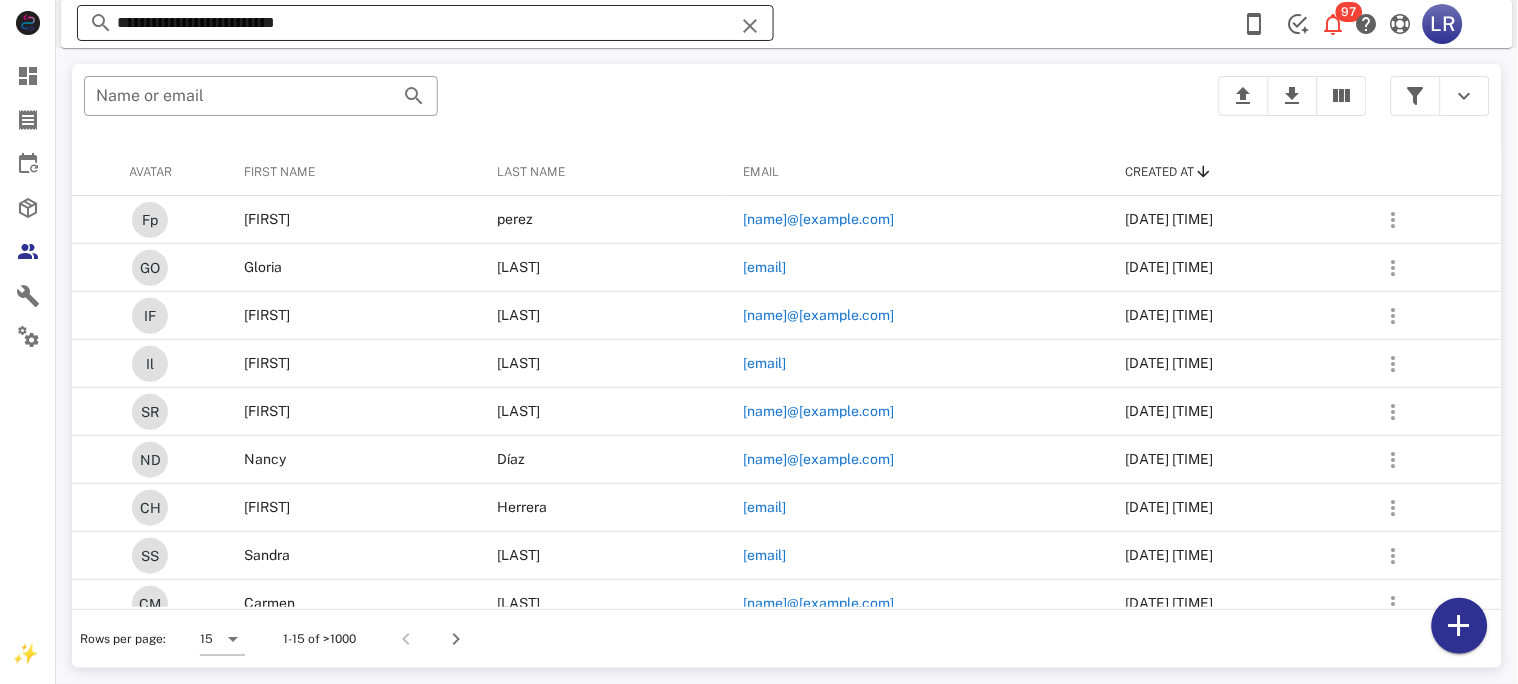 click at bounding box center (750, 26) 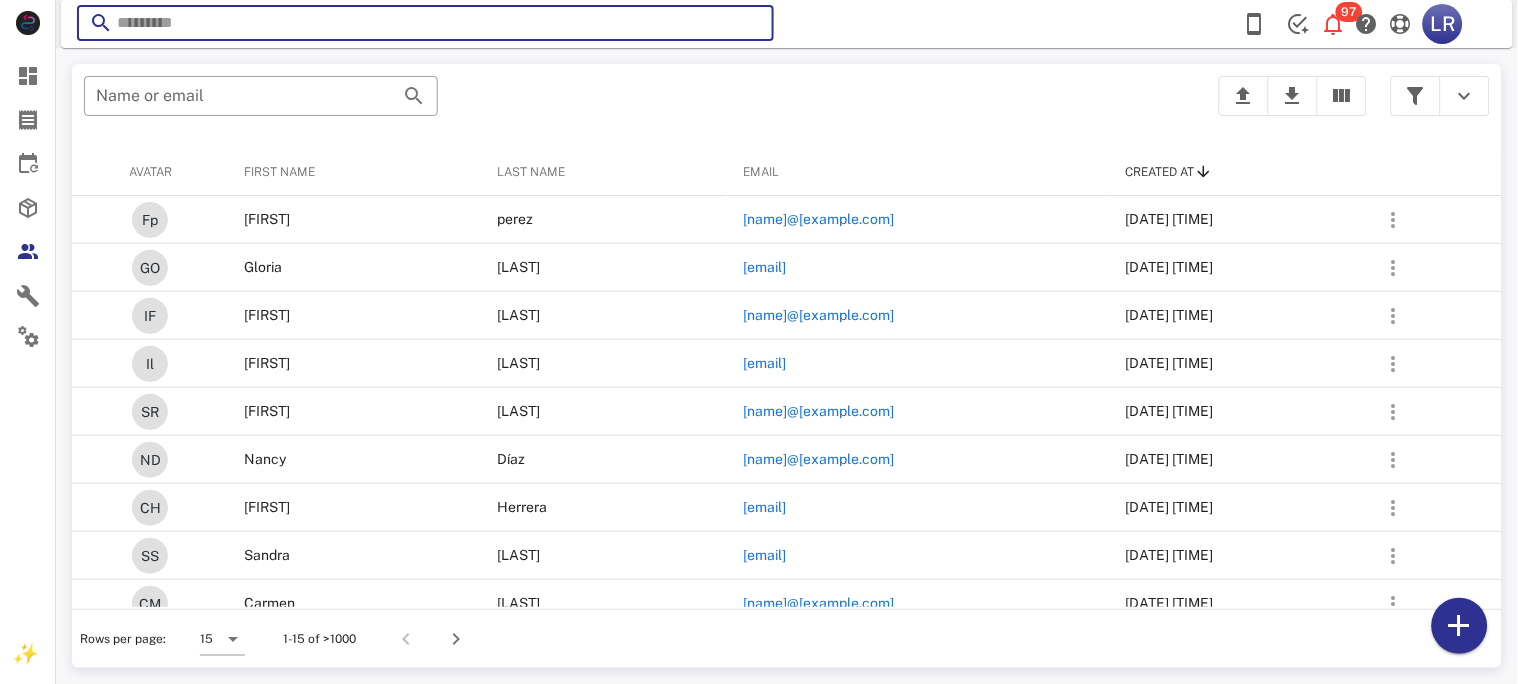 click at bounding box center [750, 26] 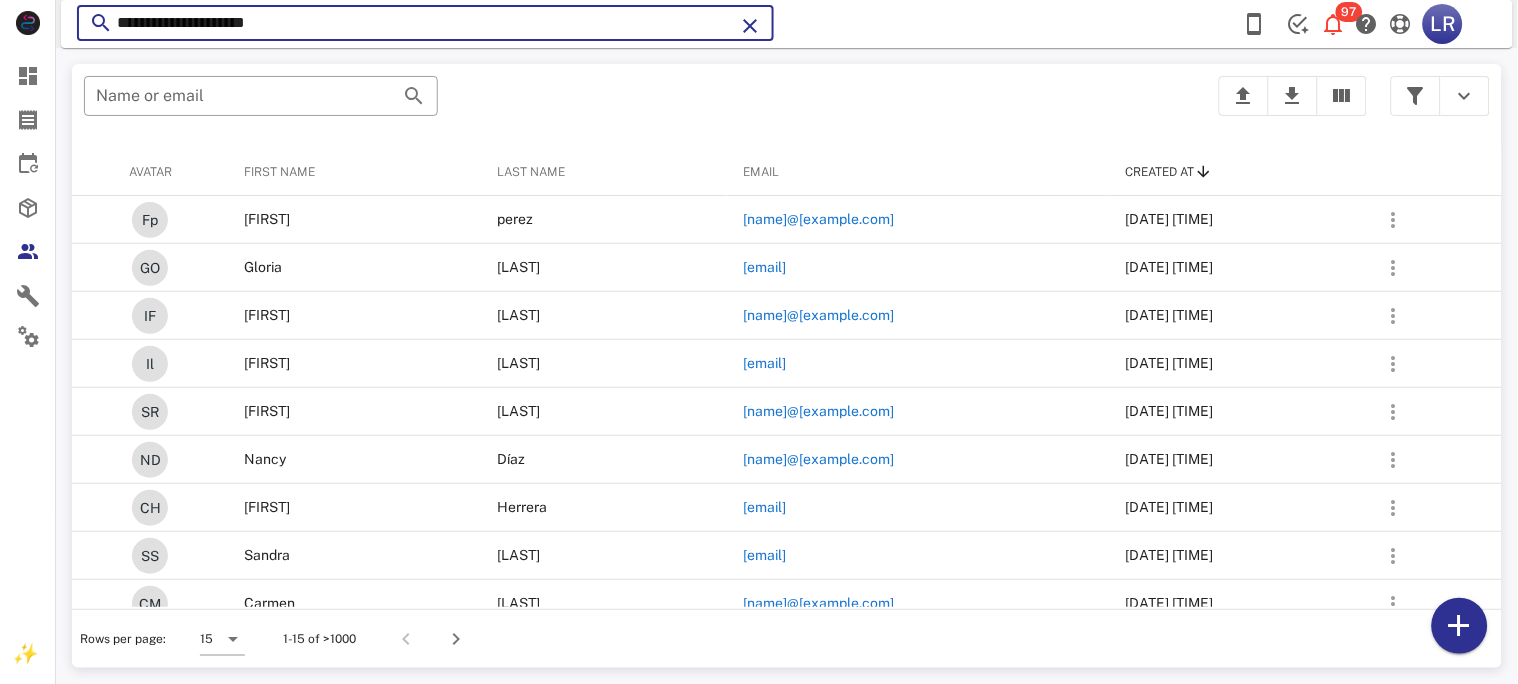 type on "**********" 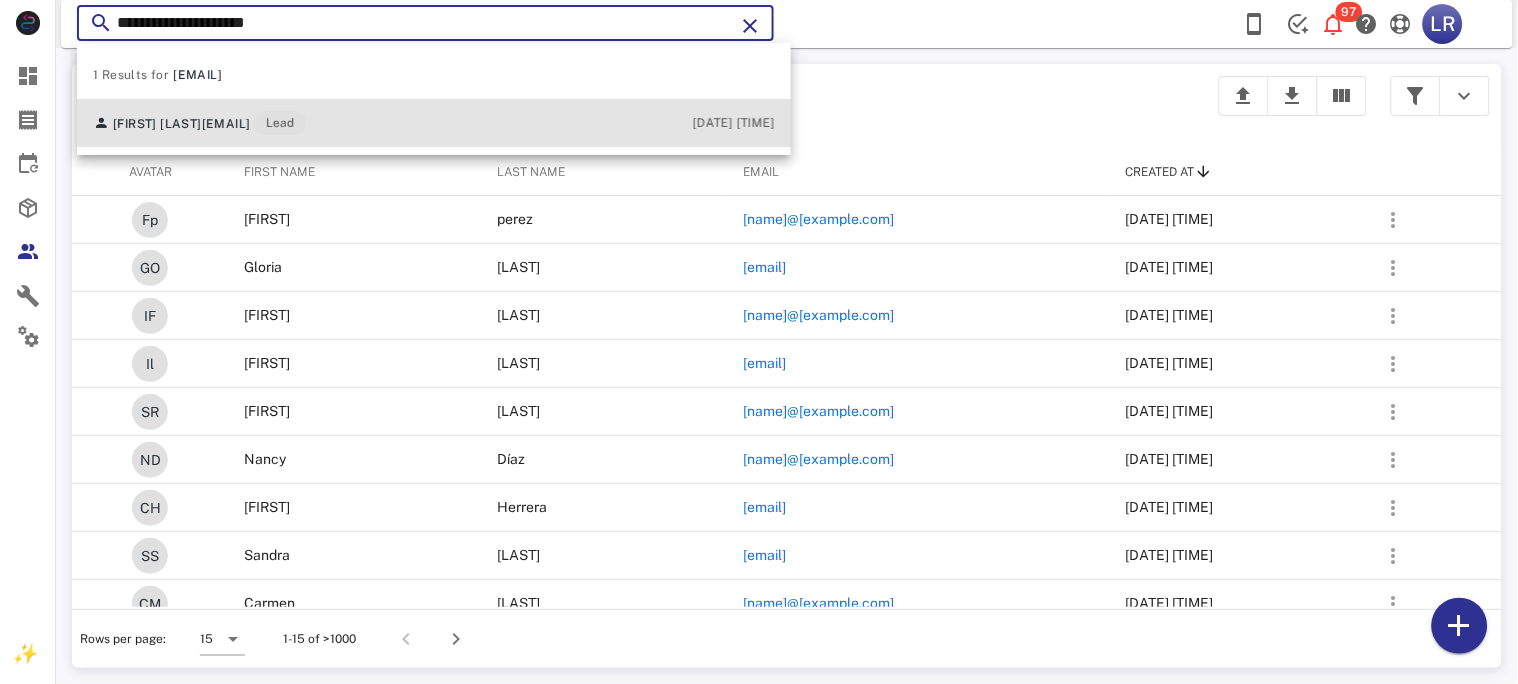 click on "[EMAIL]" at bounding box center [226, 124] 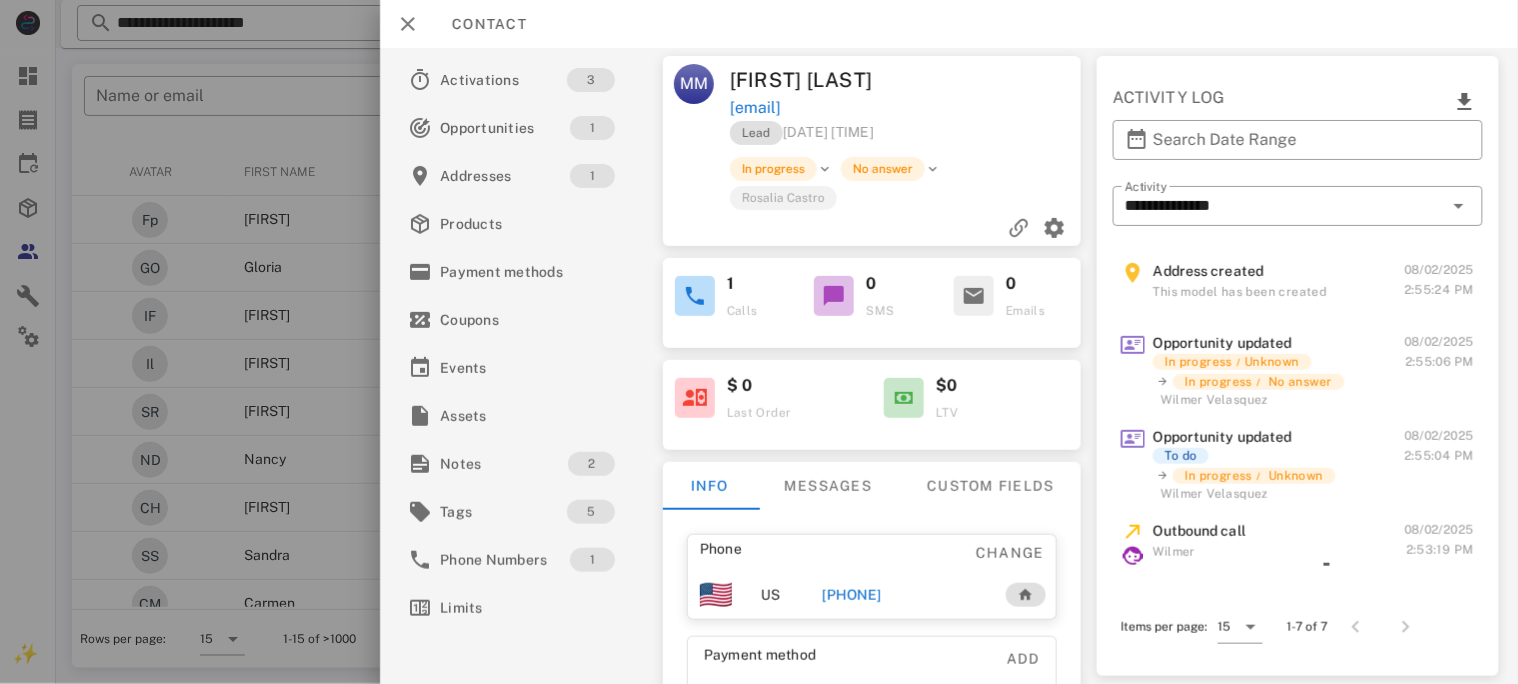 click on "[PHONE]" at bounding box center (851, 595) 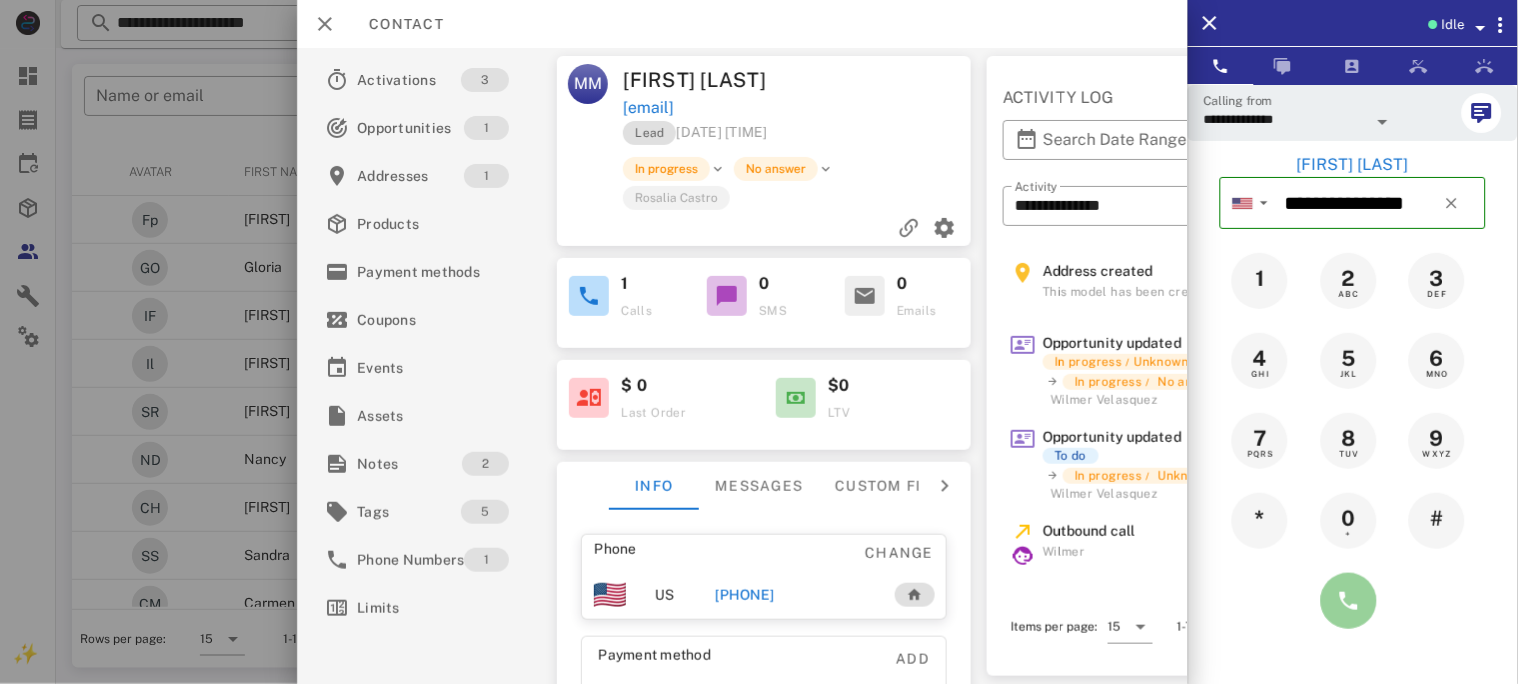 click at bounding box center (1349, 601) 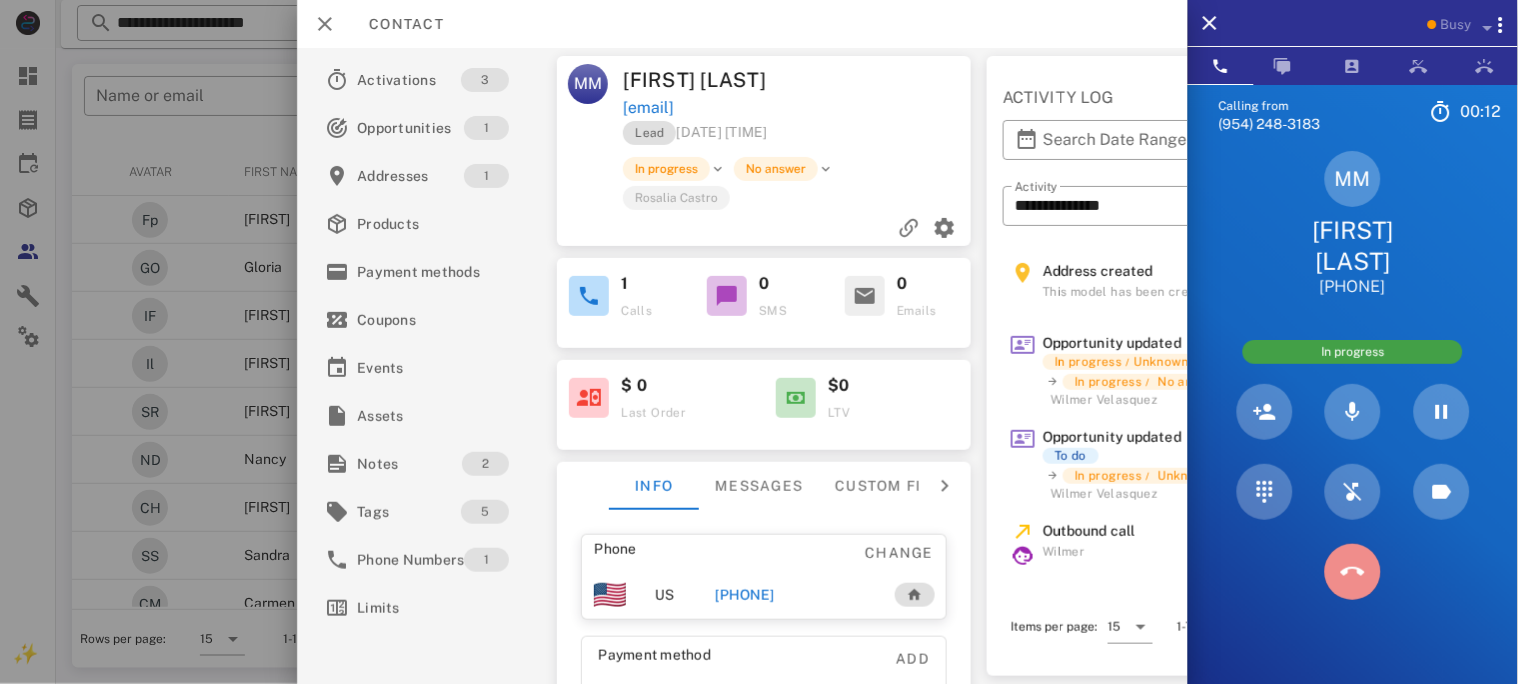 click at bounding box center [1353, 572] 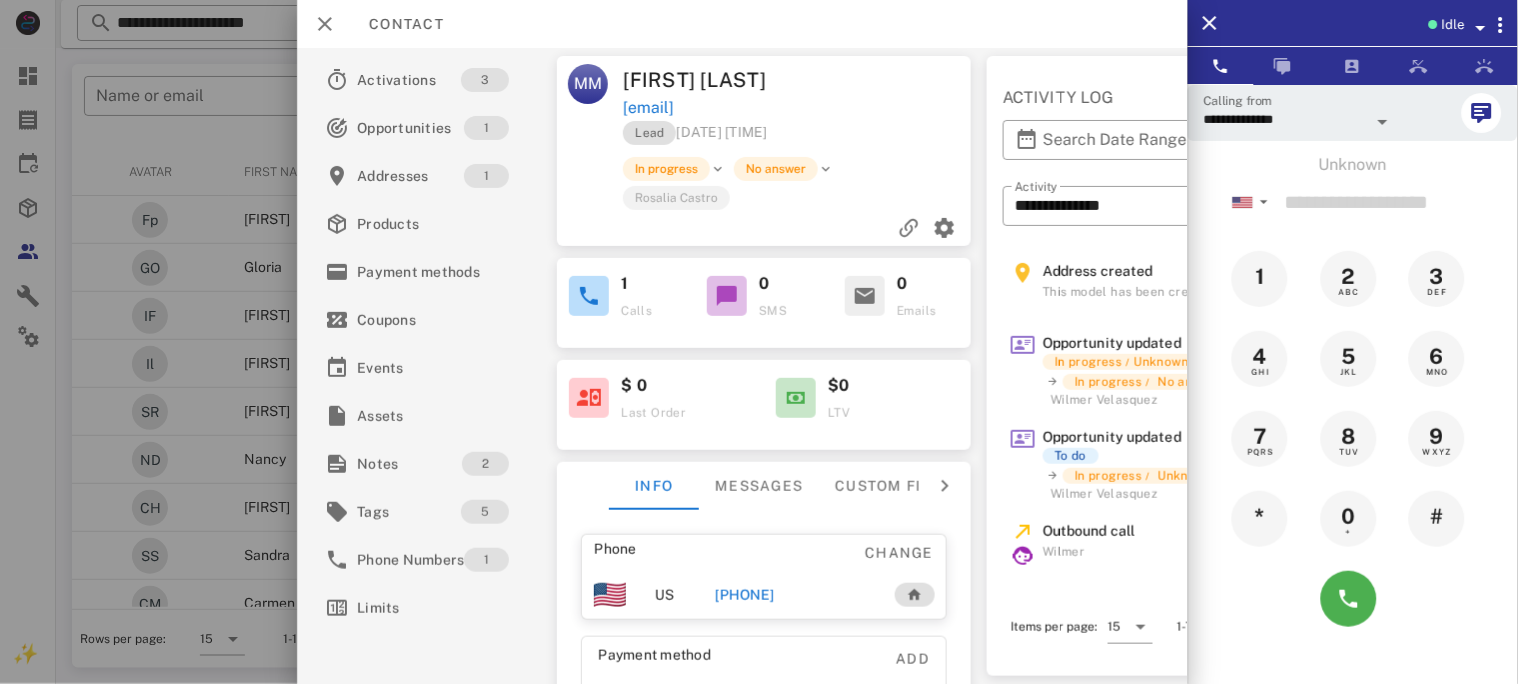 click on "[PHONE]" at bounding box center (744, 595) 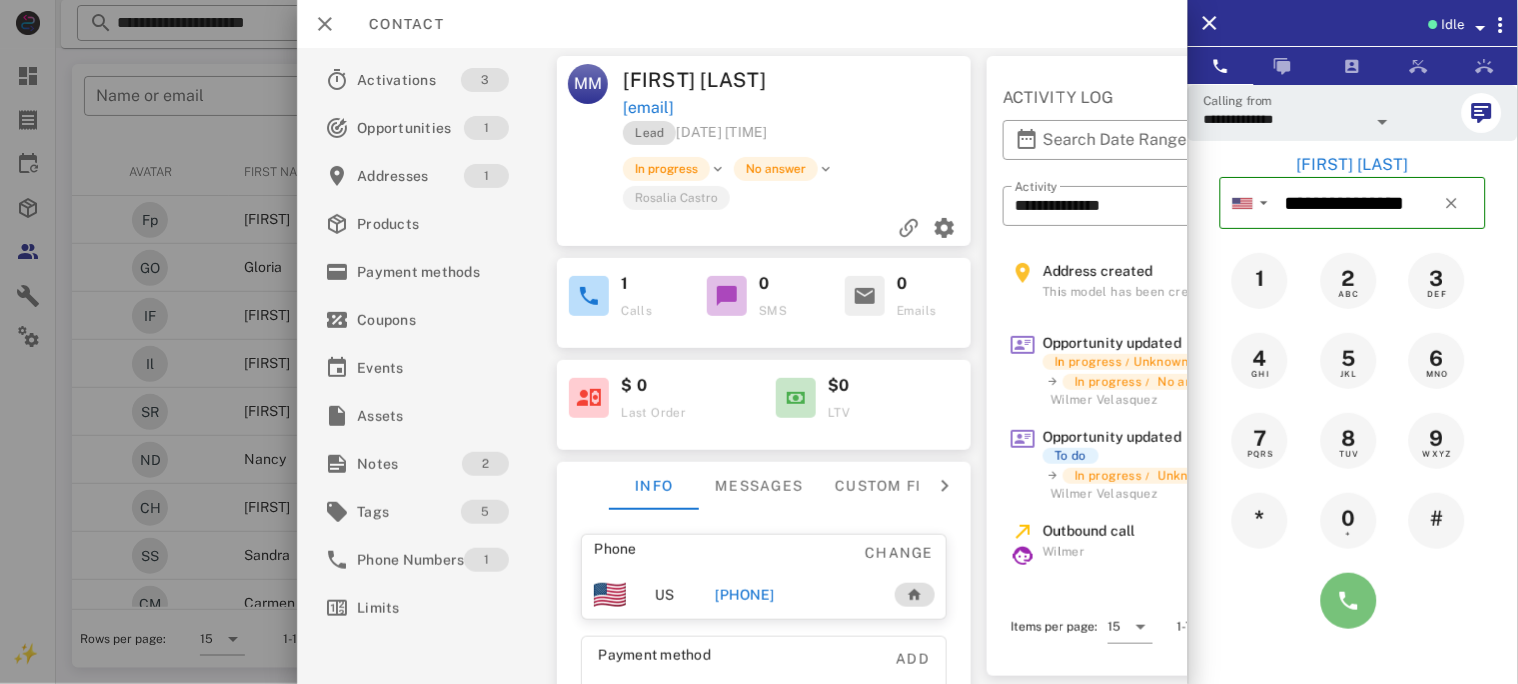 click at bounding box center [1349, 601] 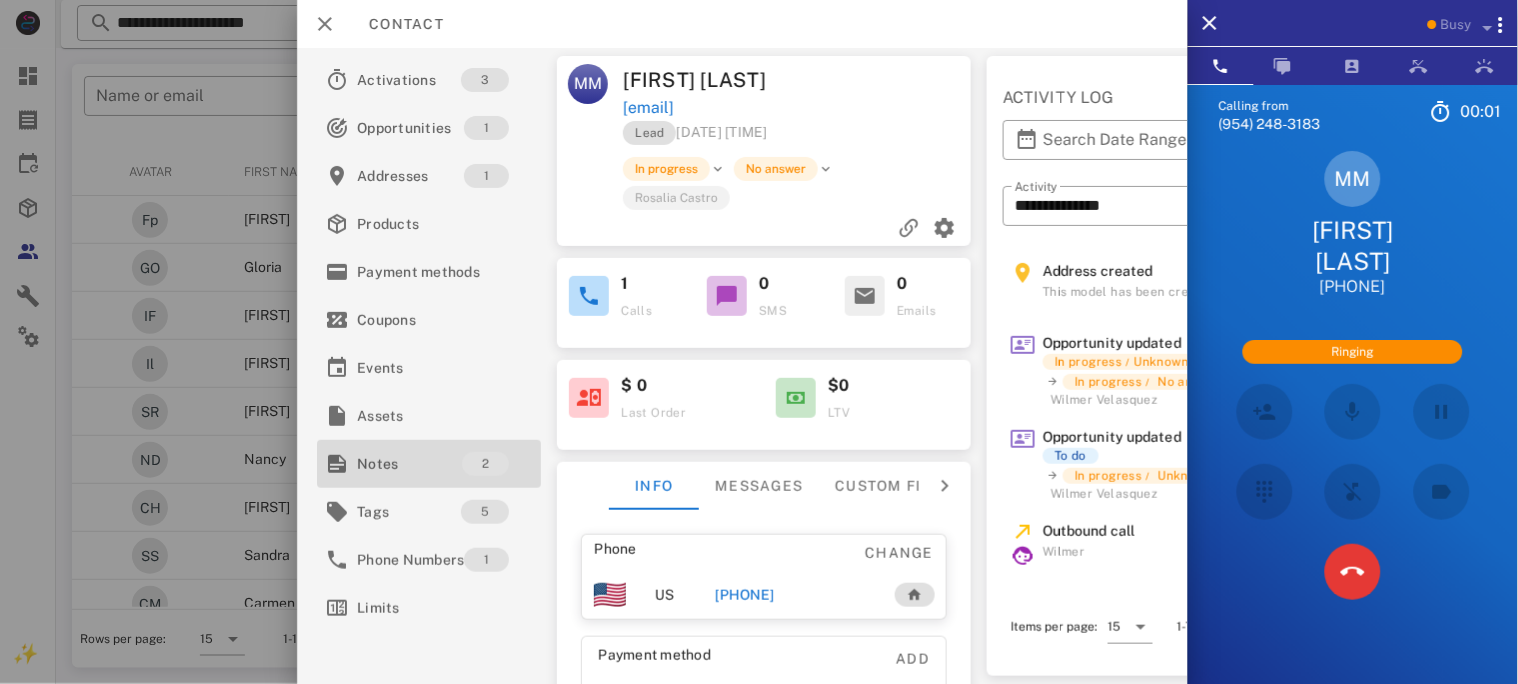 click on "Notes" at bounding box center (409, 464) 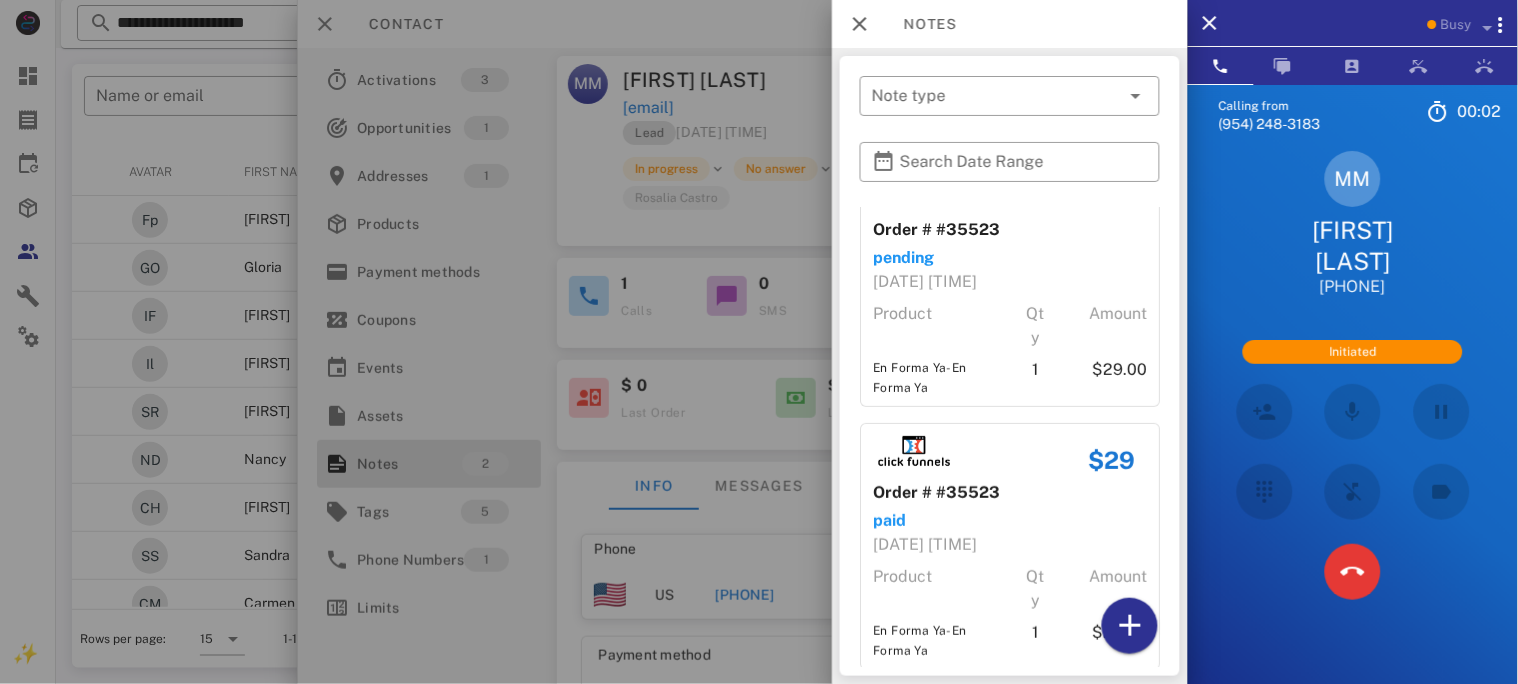 scroll, scrollTop: 75, scrollLeft: 0, axis: vertical 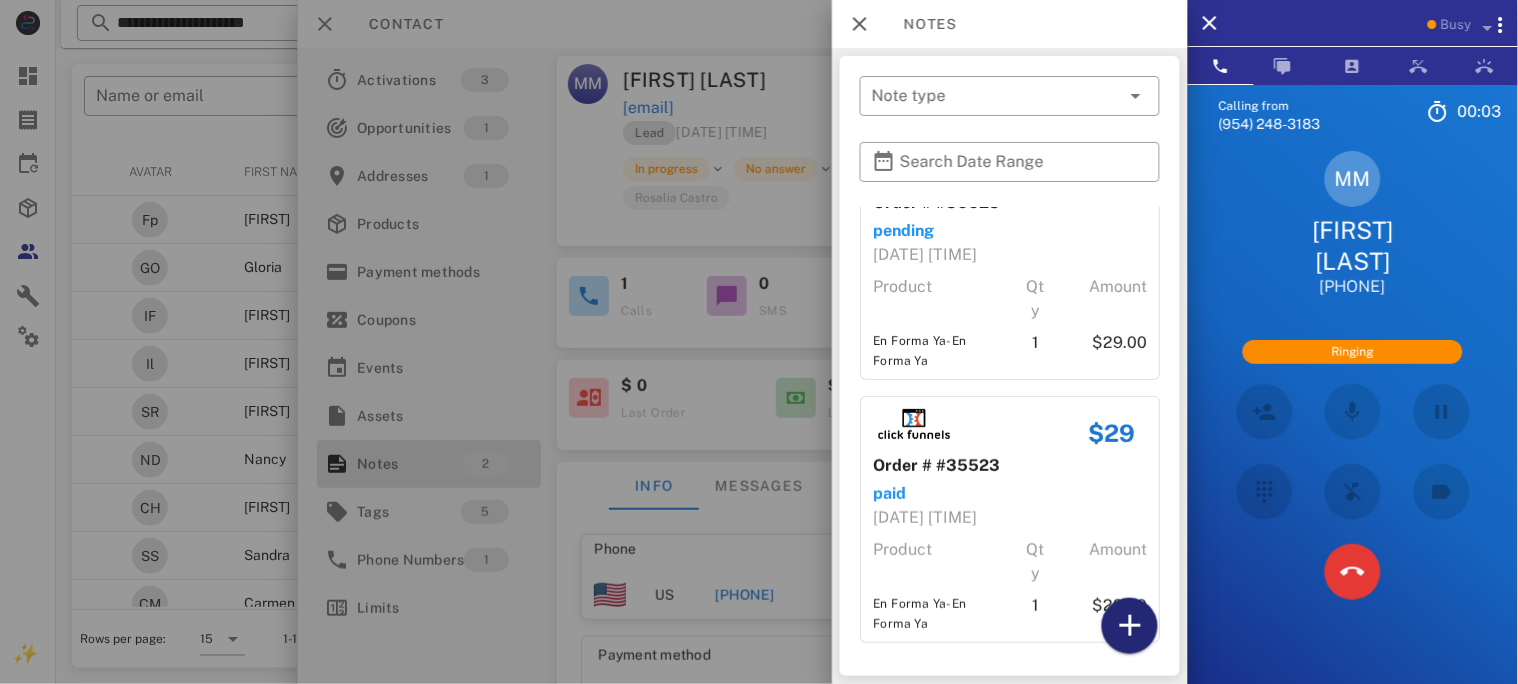 click at bounding box center (1130, 626) 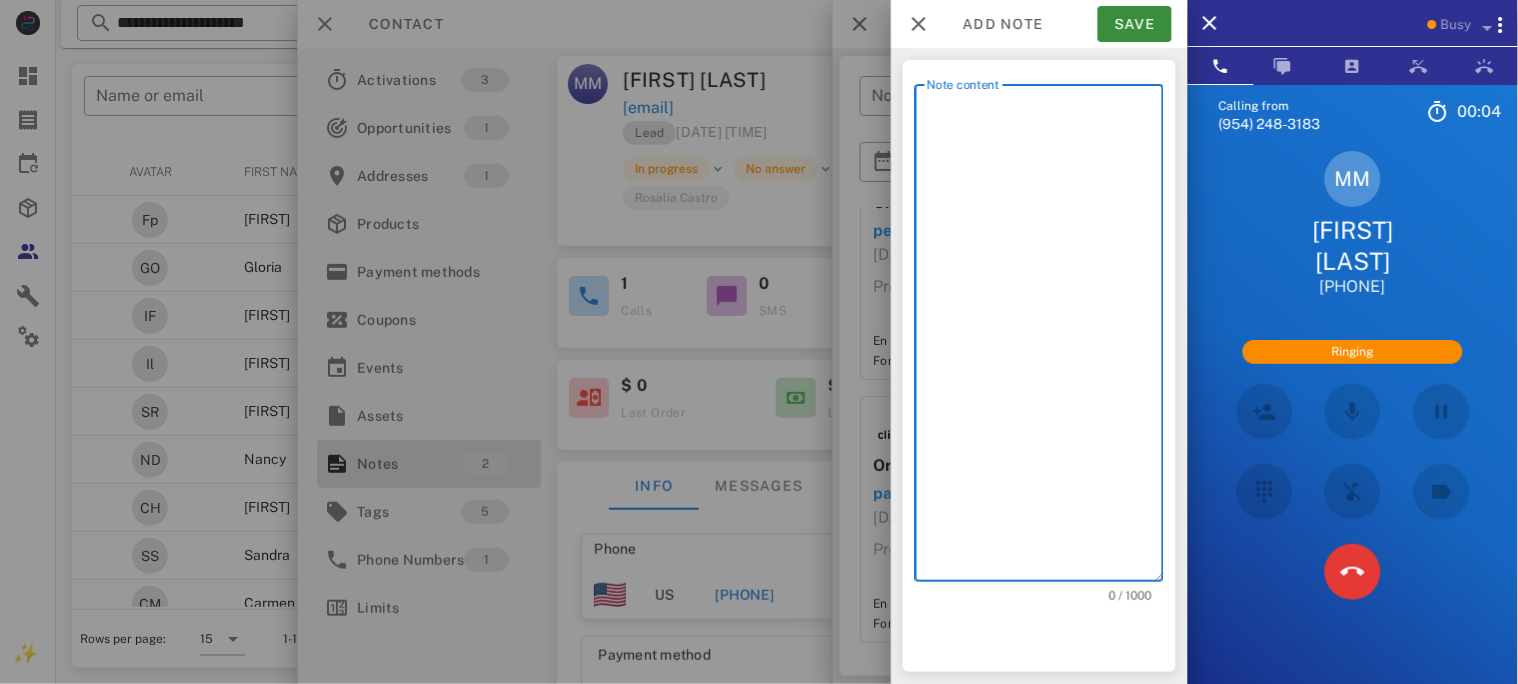 click on "Note content" at bounding box center [1045, 338] 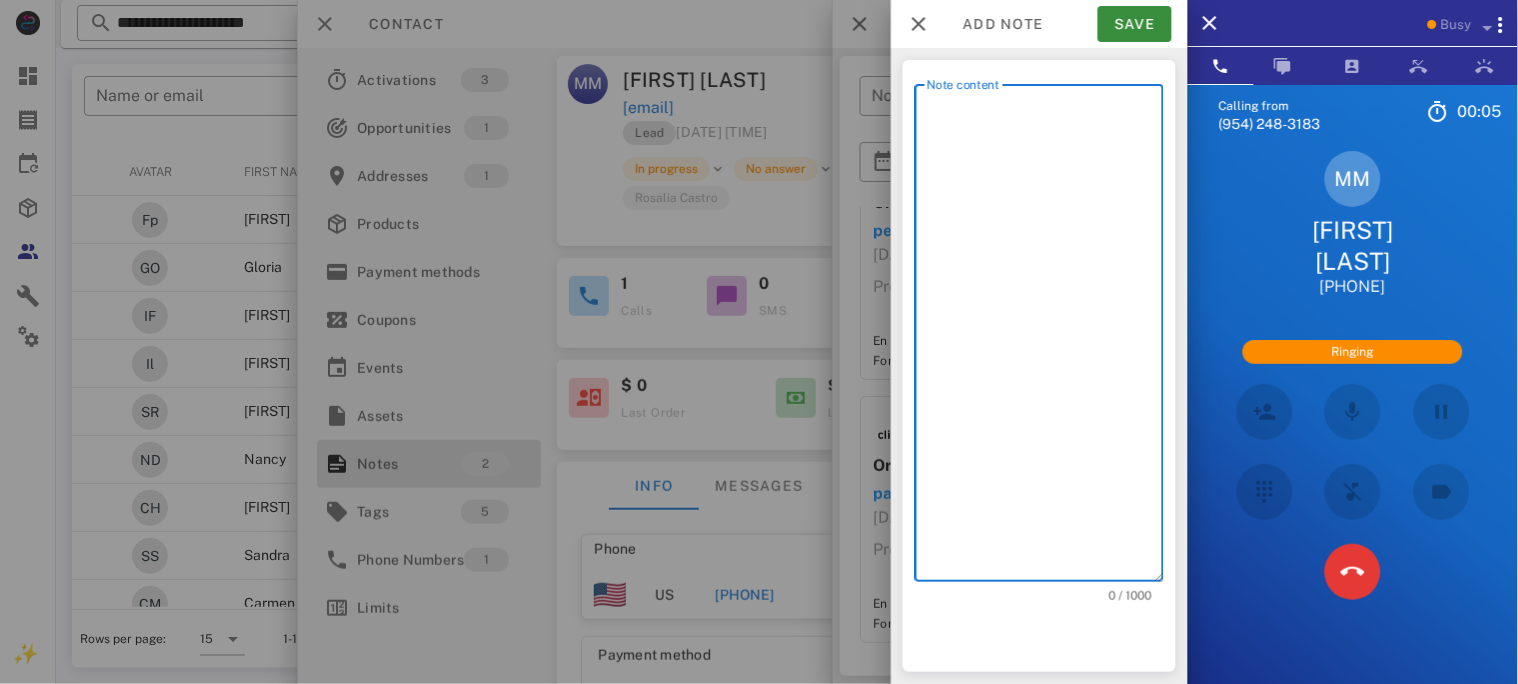 type on "*" 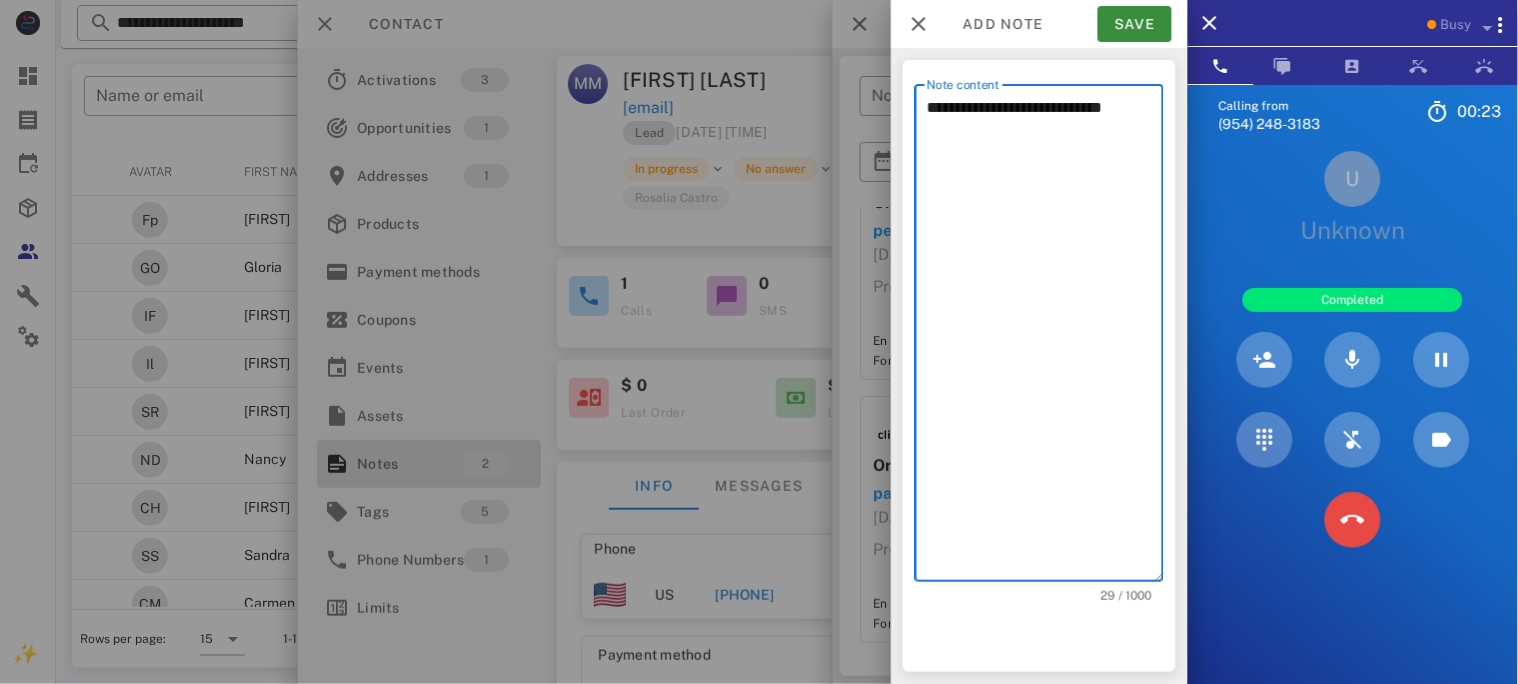 type on "**********" 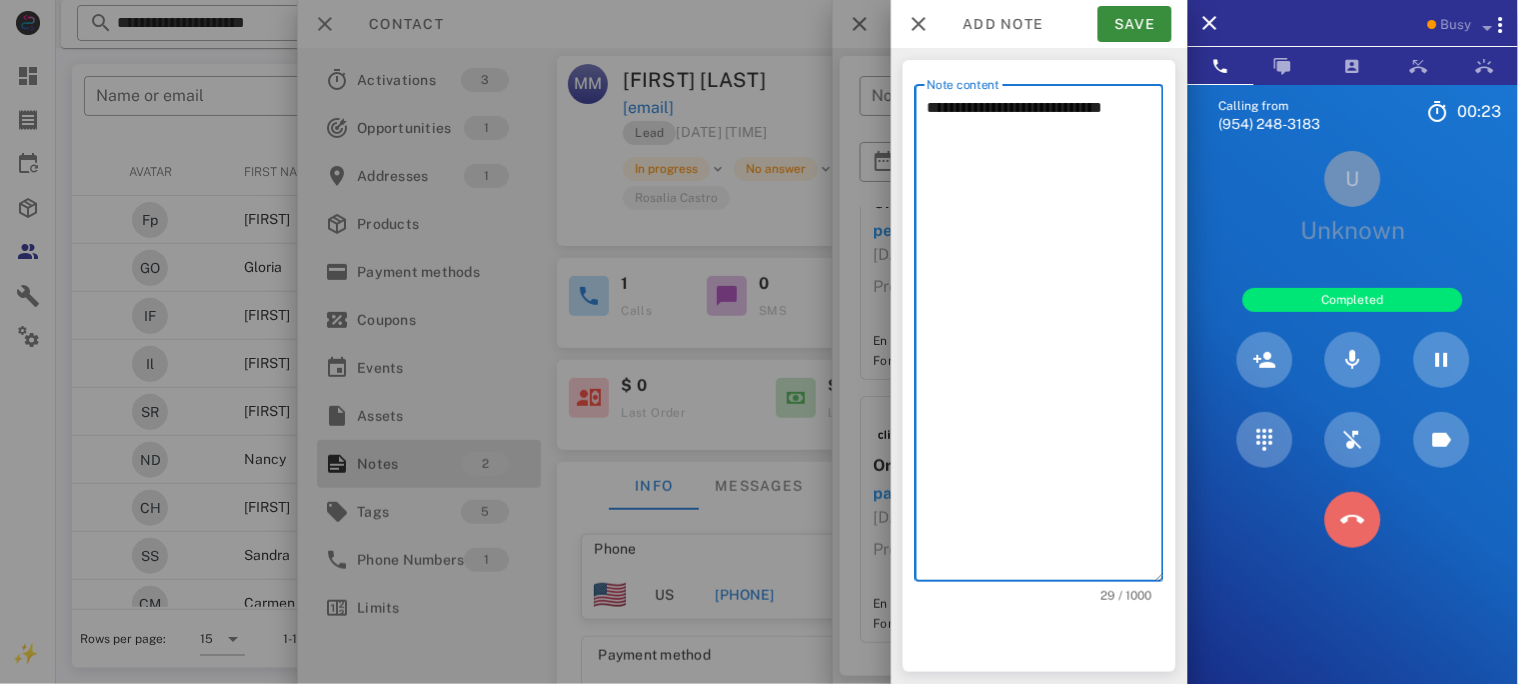 drag, startPoint x: 1346, startPoint y: 522, endPoint x: 1114, endPoint y: 238, distance: 366.71515 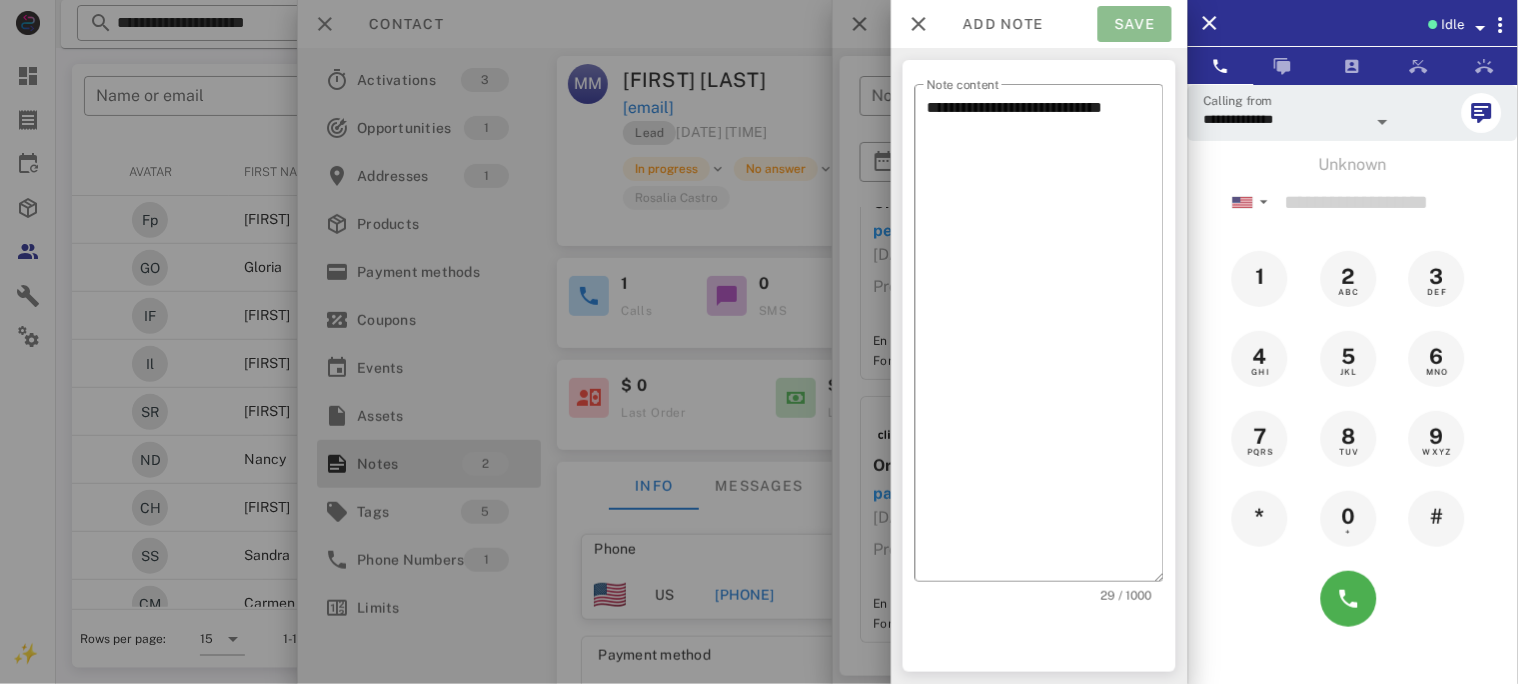 click on "Save" at bounding box center (1135, 24) 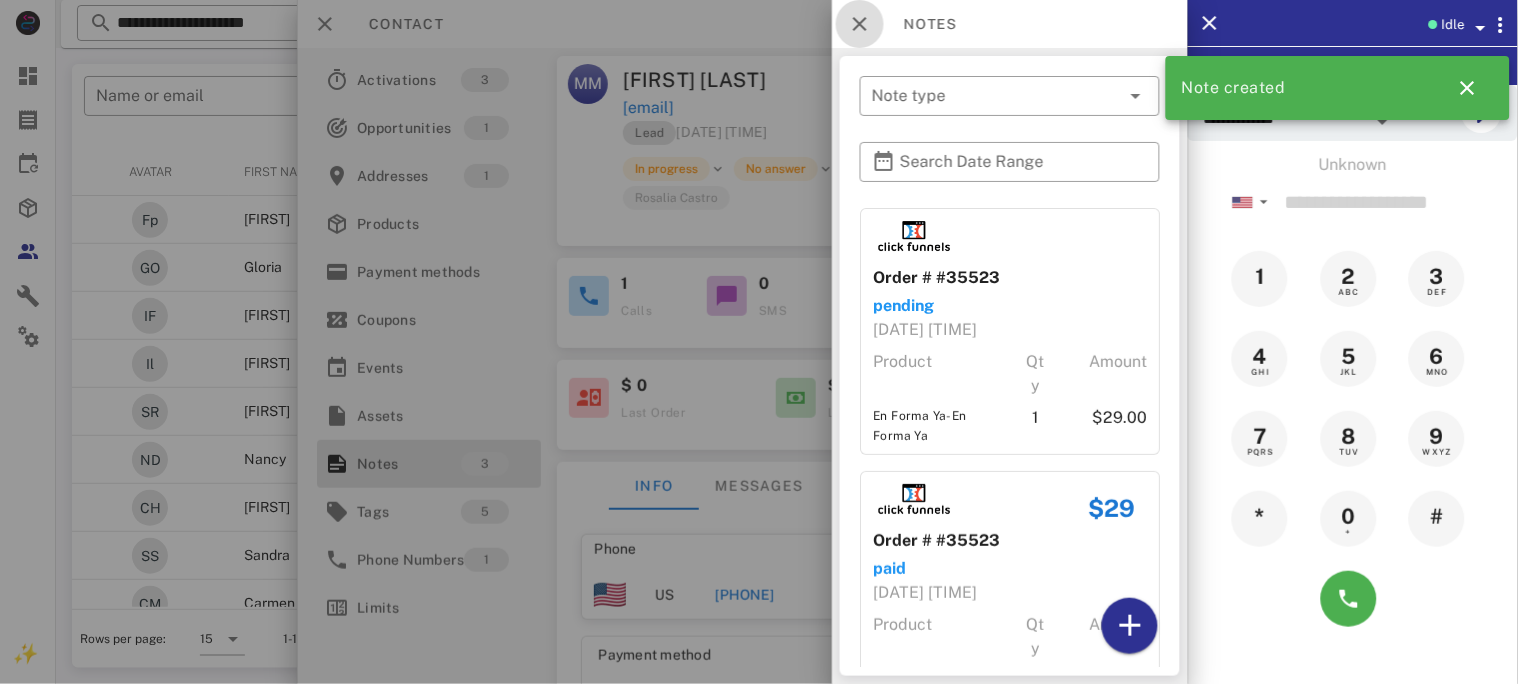 click at bounding box center [860, 24] 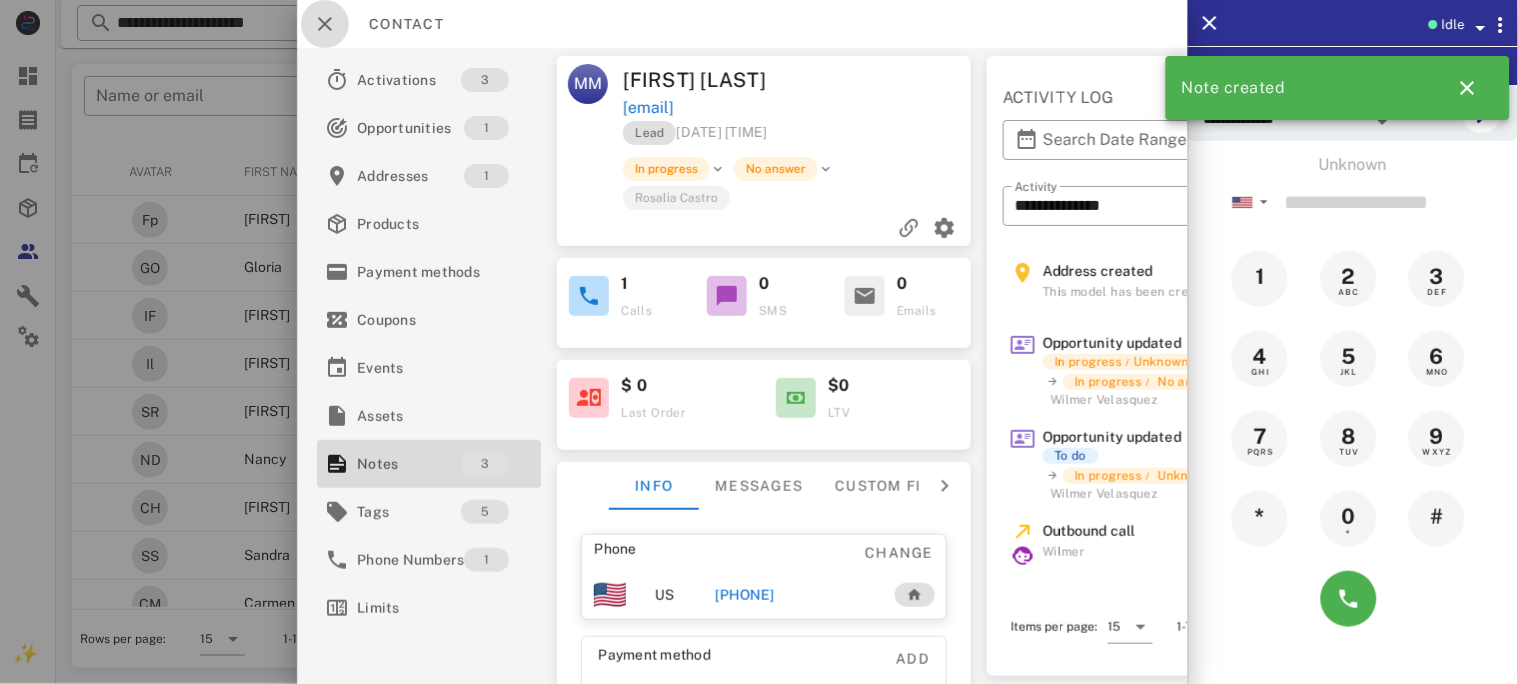 click at bounding box center [325, 24] 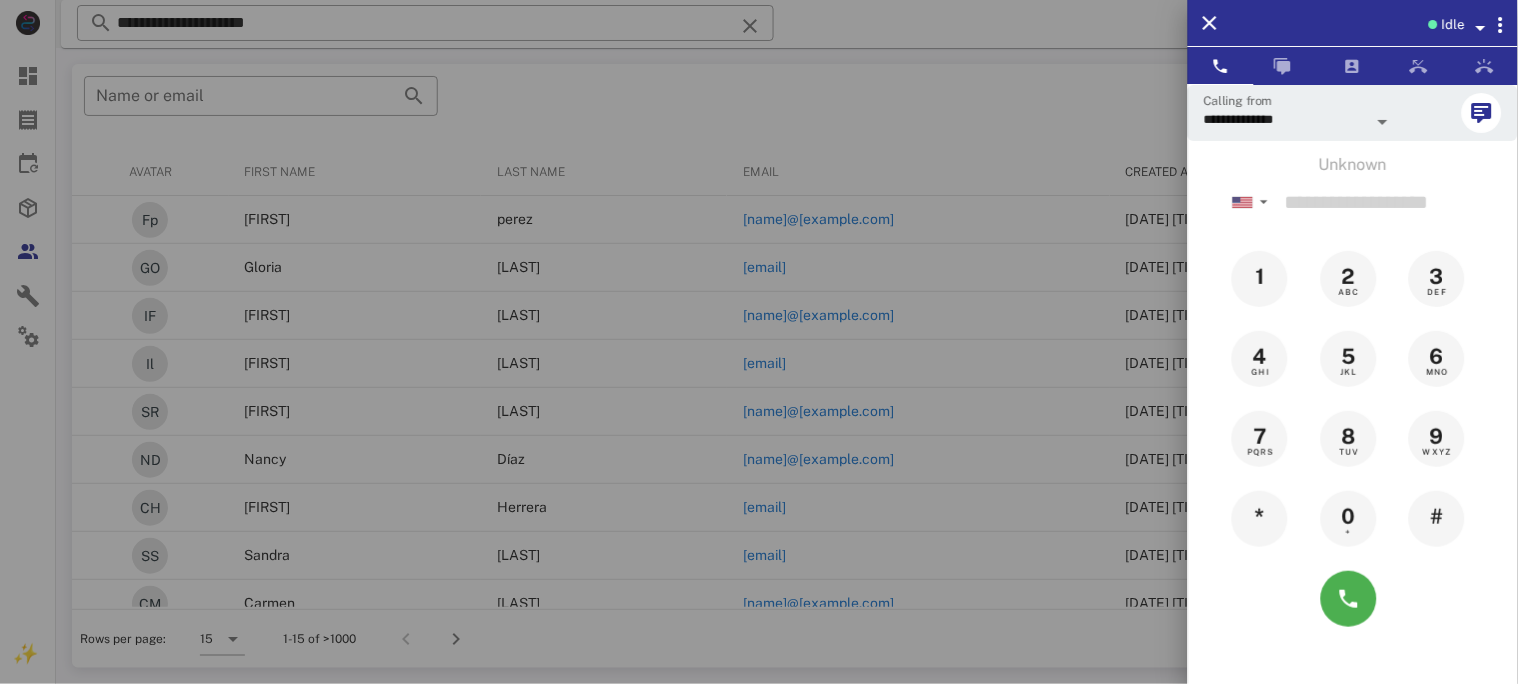 click at bounding box center [759, 342] 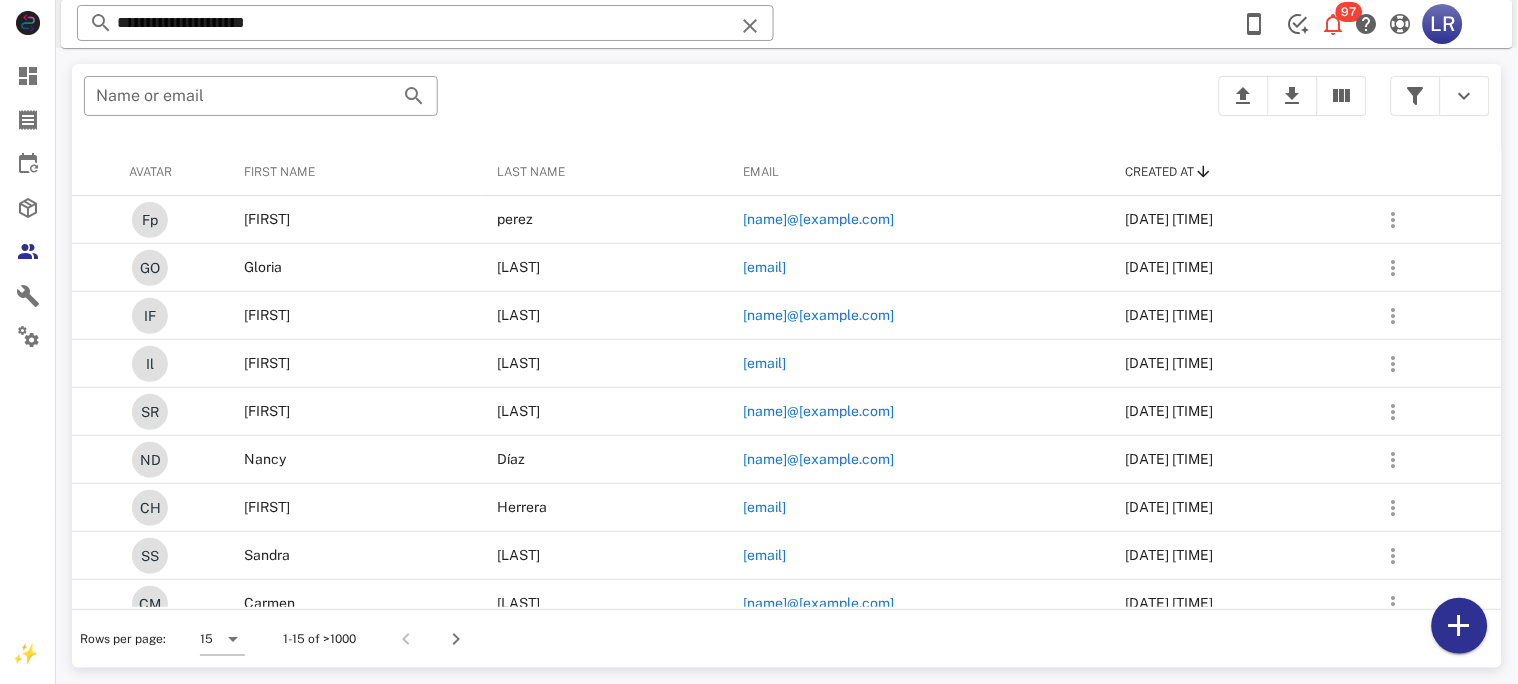 click at bounding box center [750, 26] 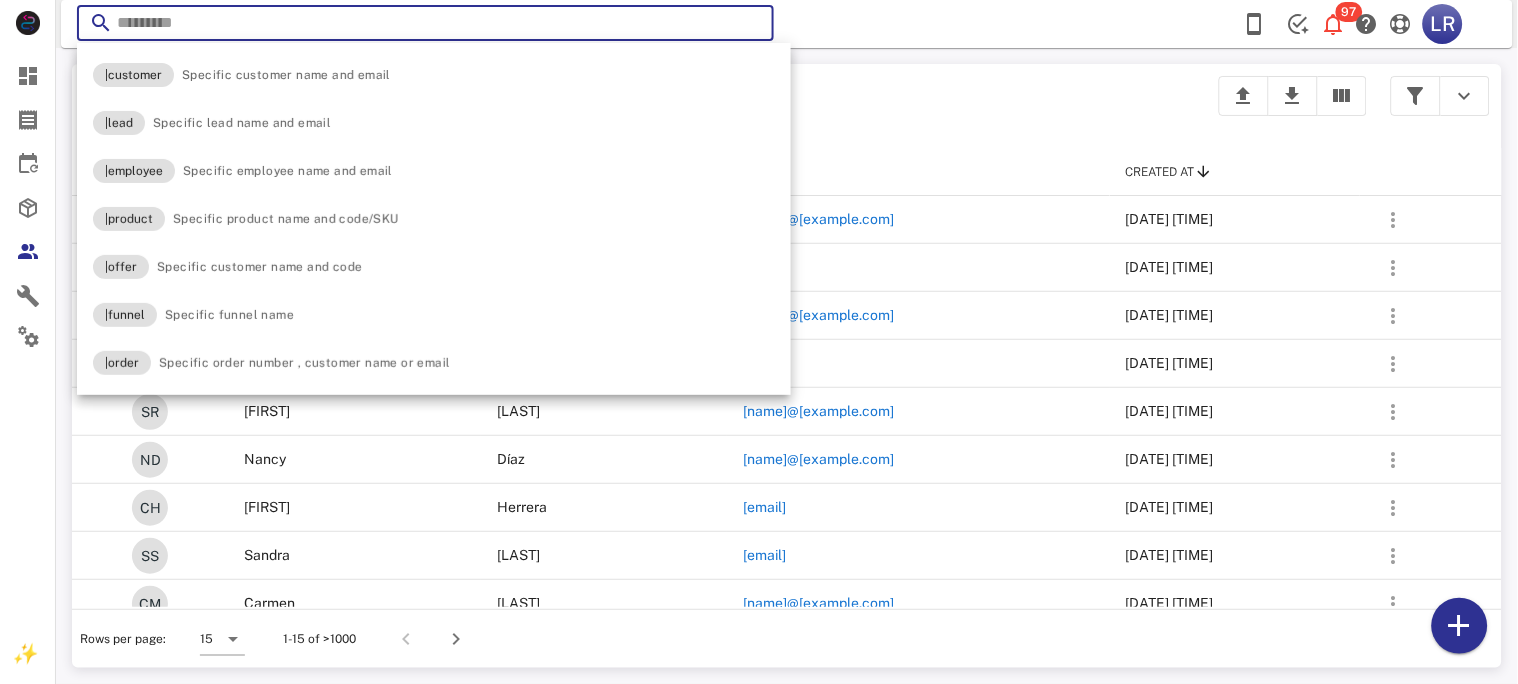paste on "**********" 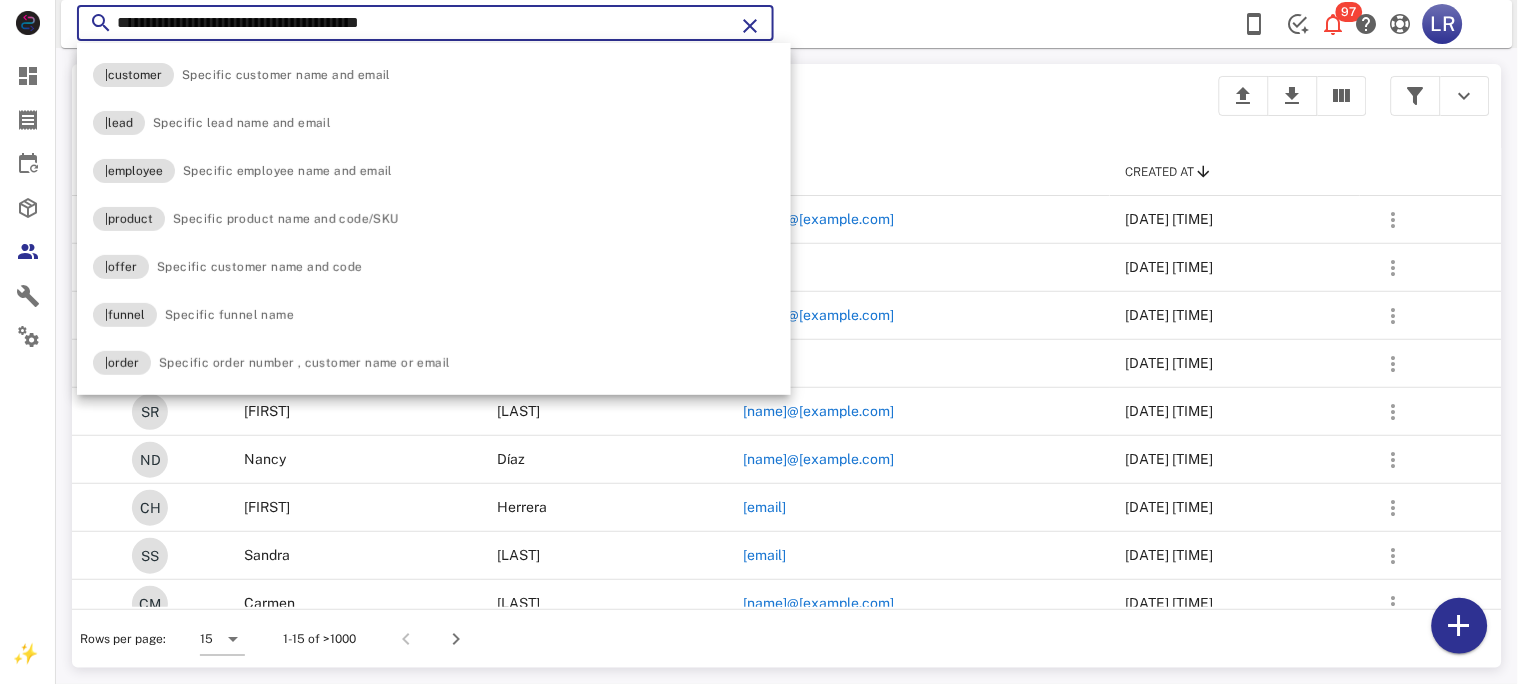 type on "**********" 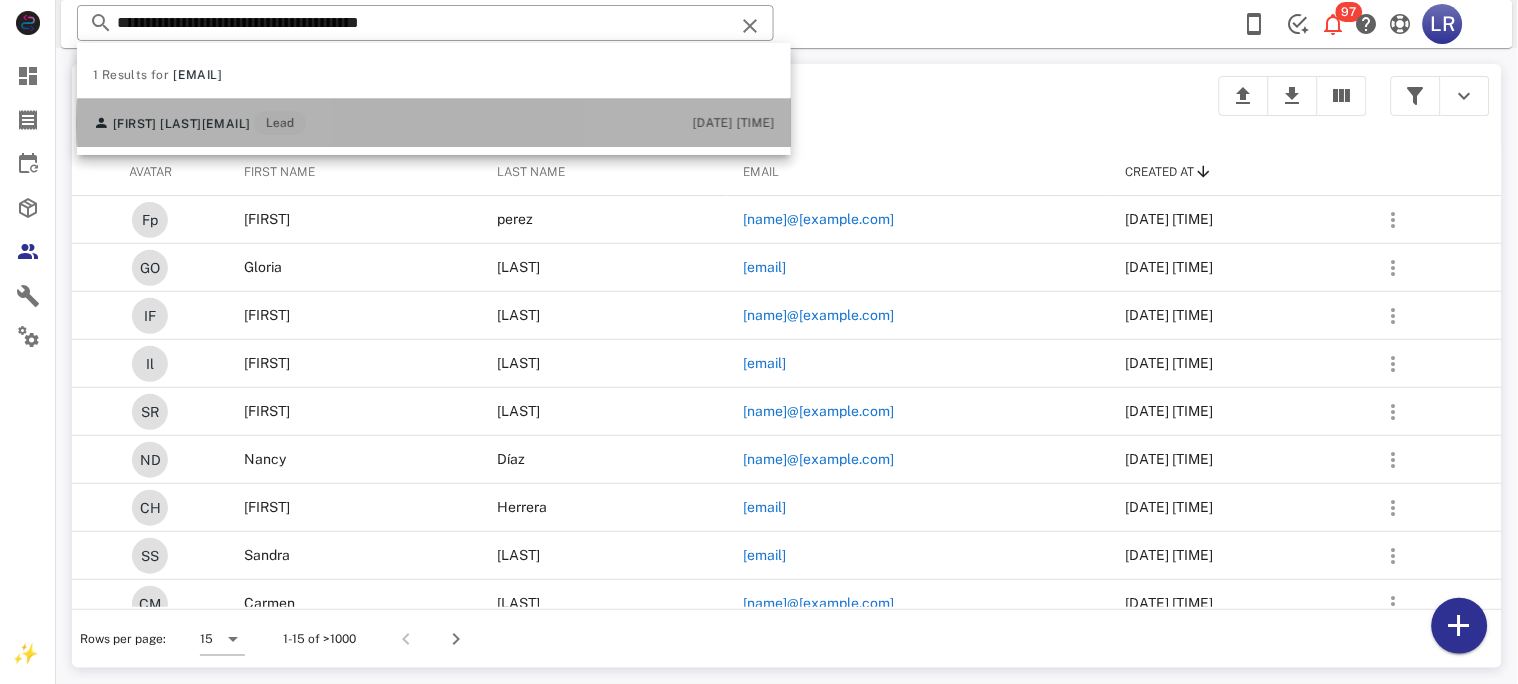 click on "[EMAIL]" at bounding box center [226, 124] 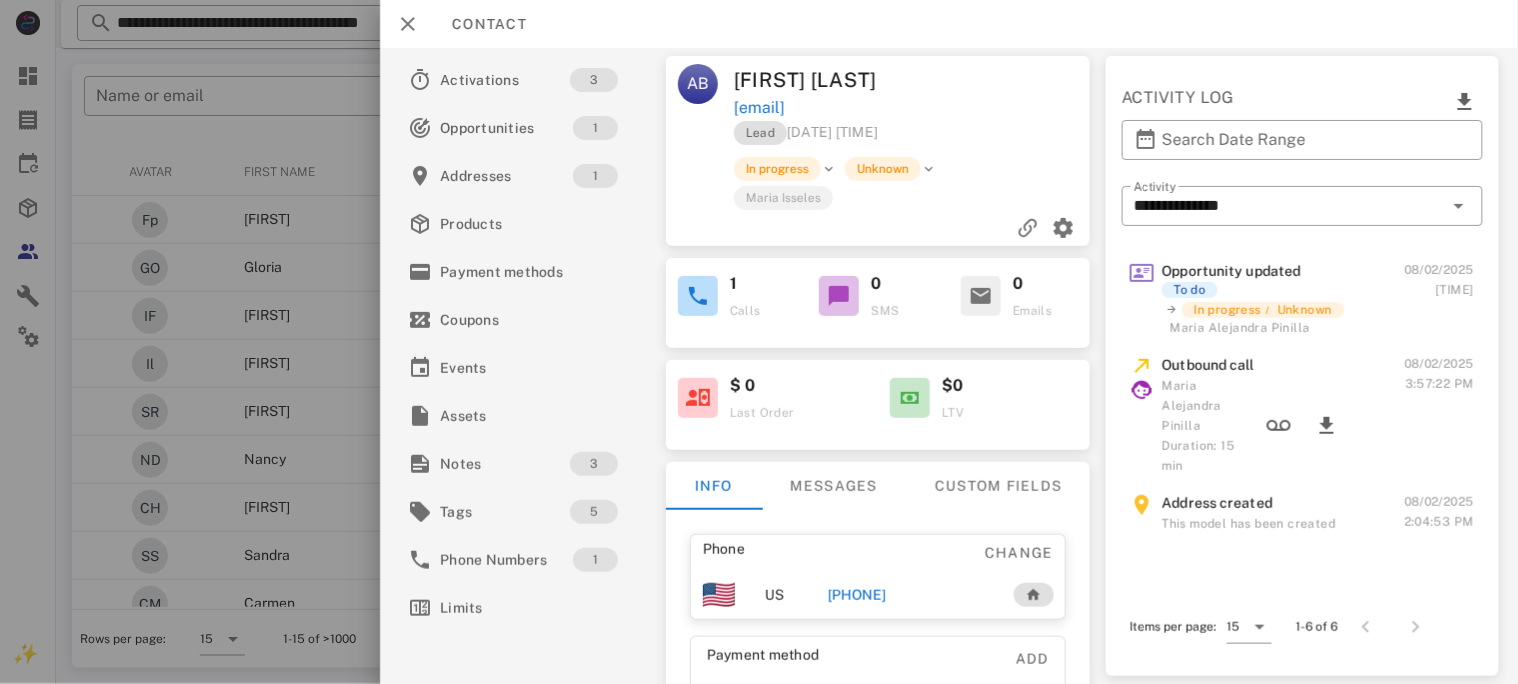 click on "[PHONE]" at bounding box center [856, 595] 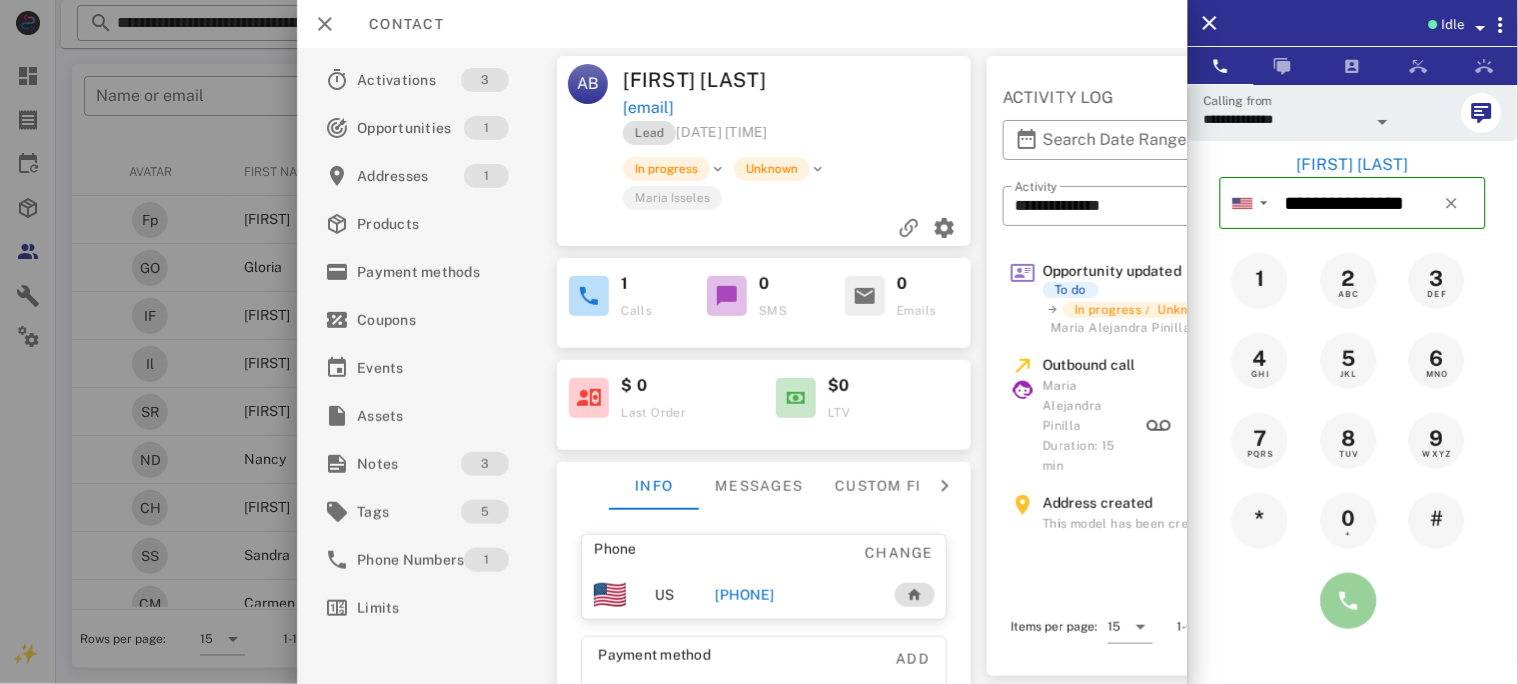 click at bounding box center [1349, 601] 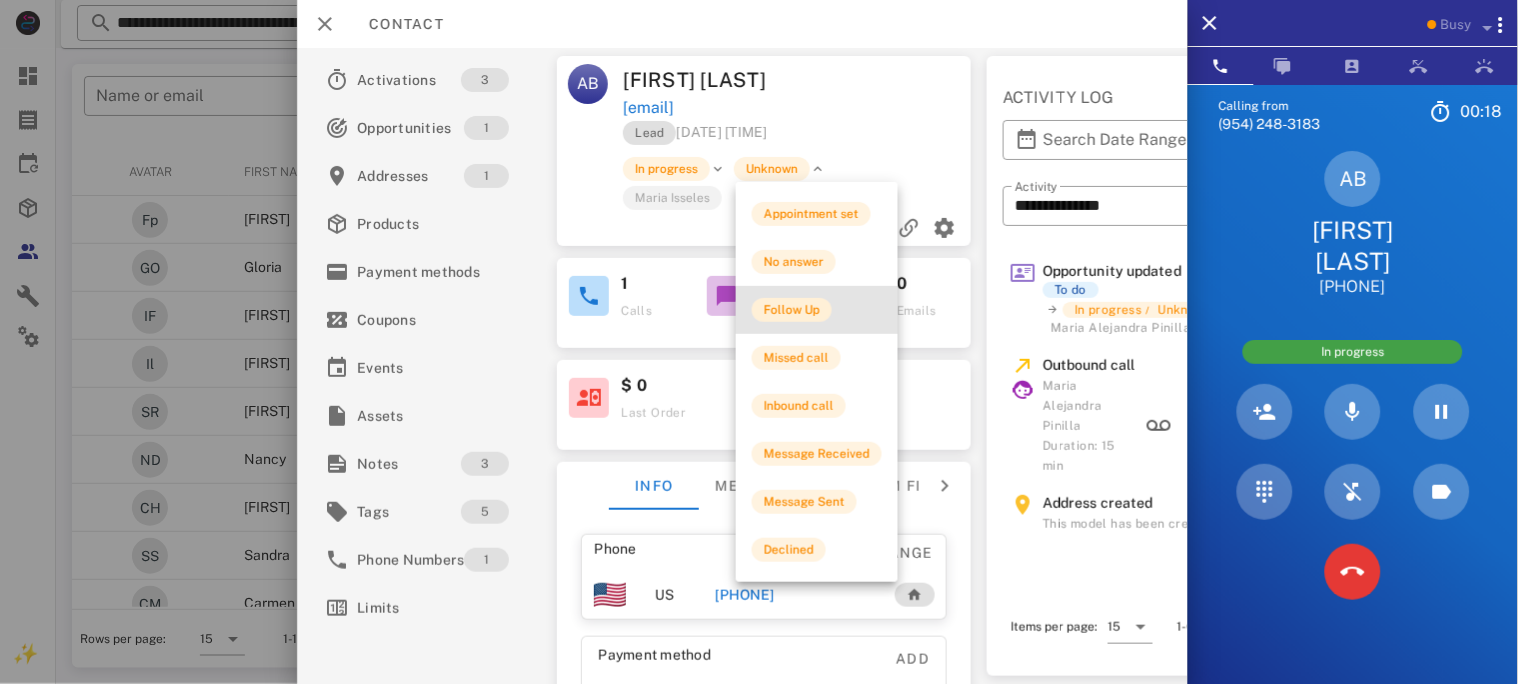 click on "Follow Up" at bounding box center [792, 310] 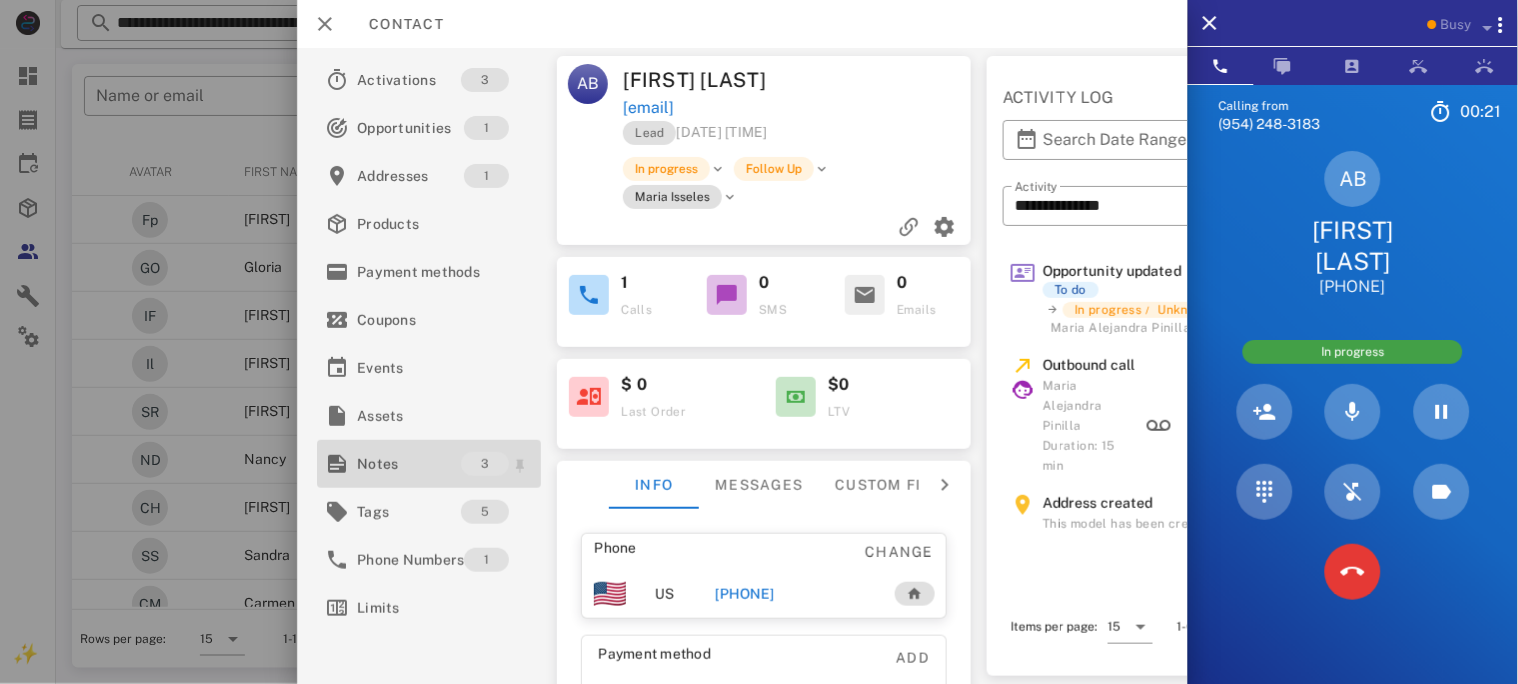 click on "Notes" at bounding box center [409, 464] 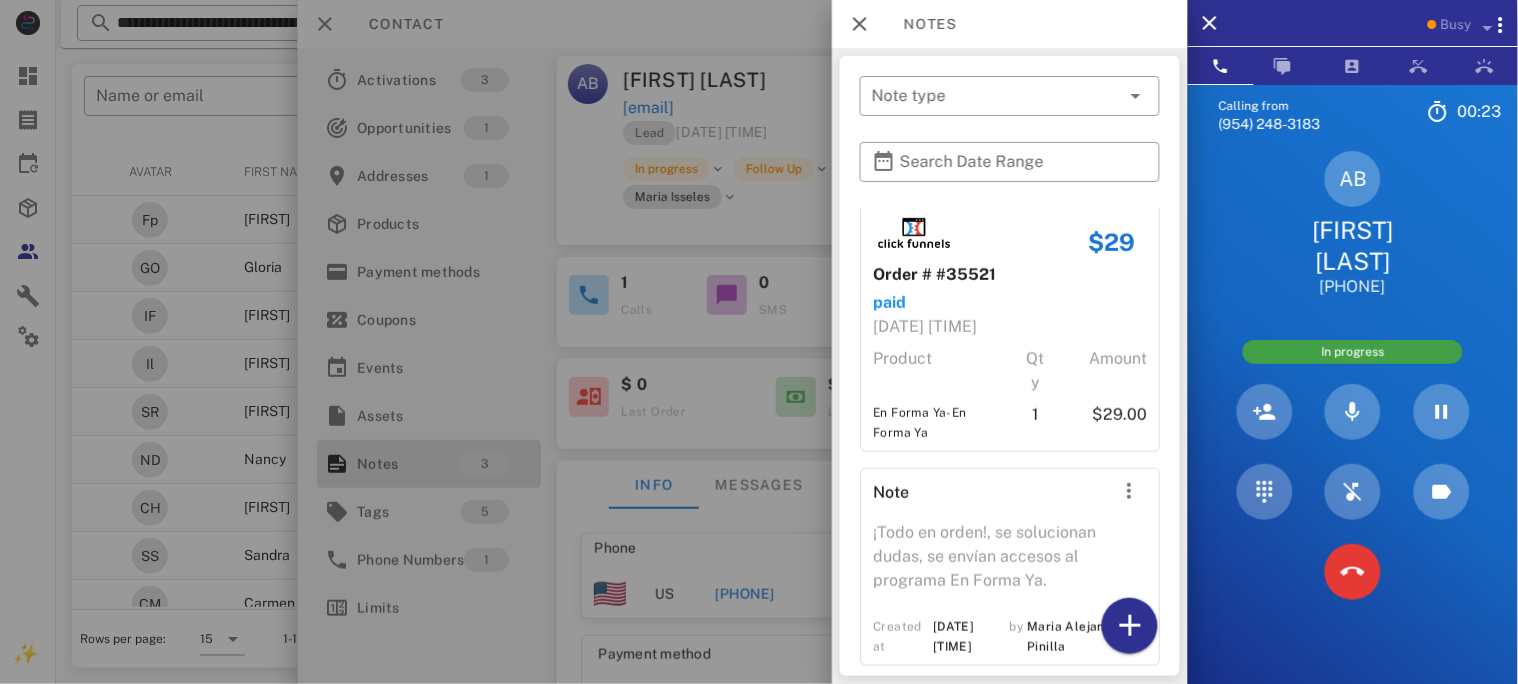 scroll, scrollTop: 290, scrollLeft: 0, axis: vertical 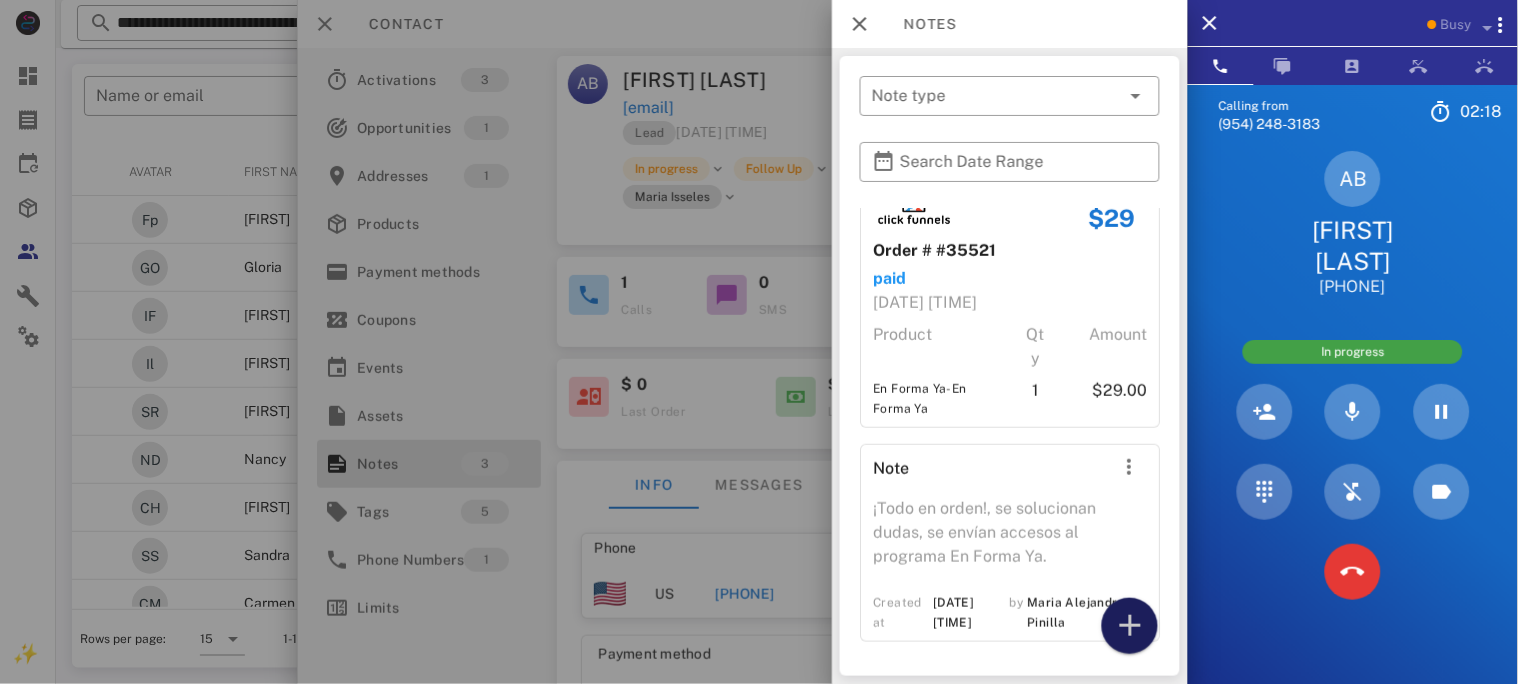 click at bounding box center [1130, 626] 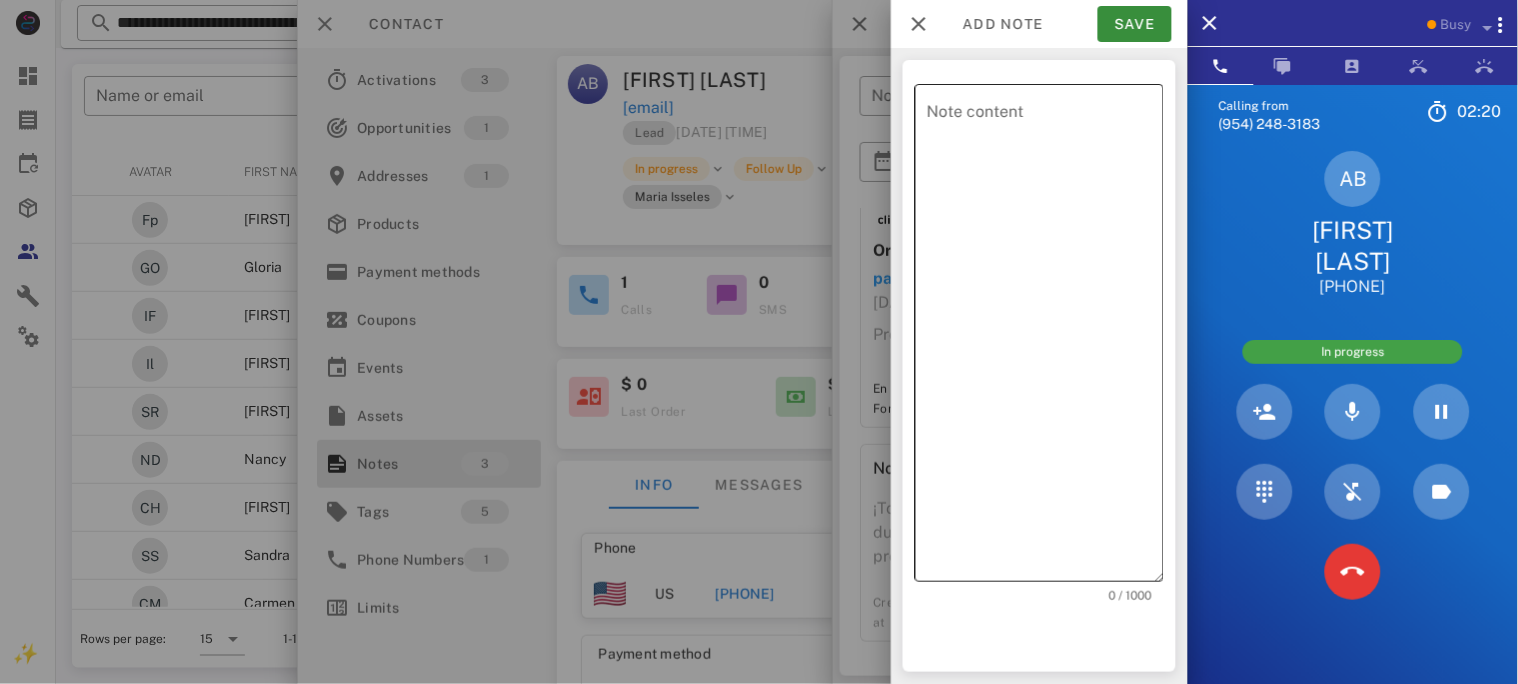 click on "Note content" at bounding box center [1045, 338] 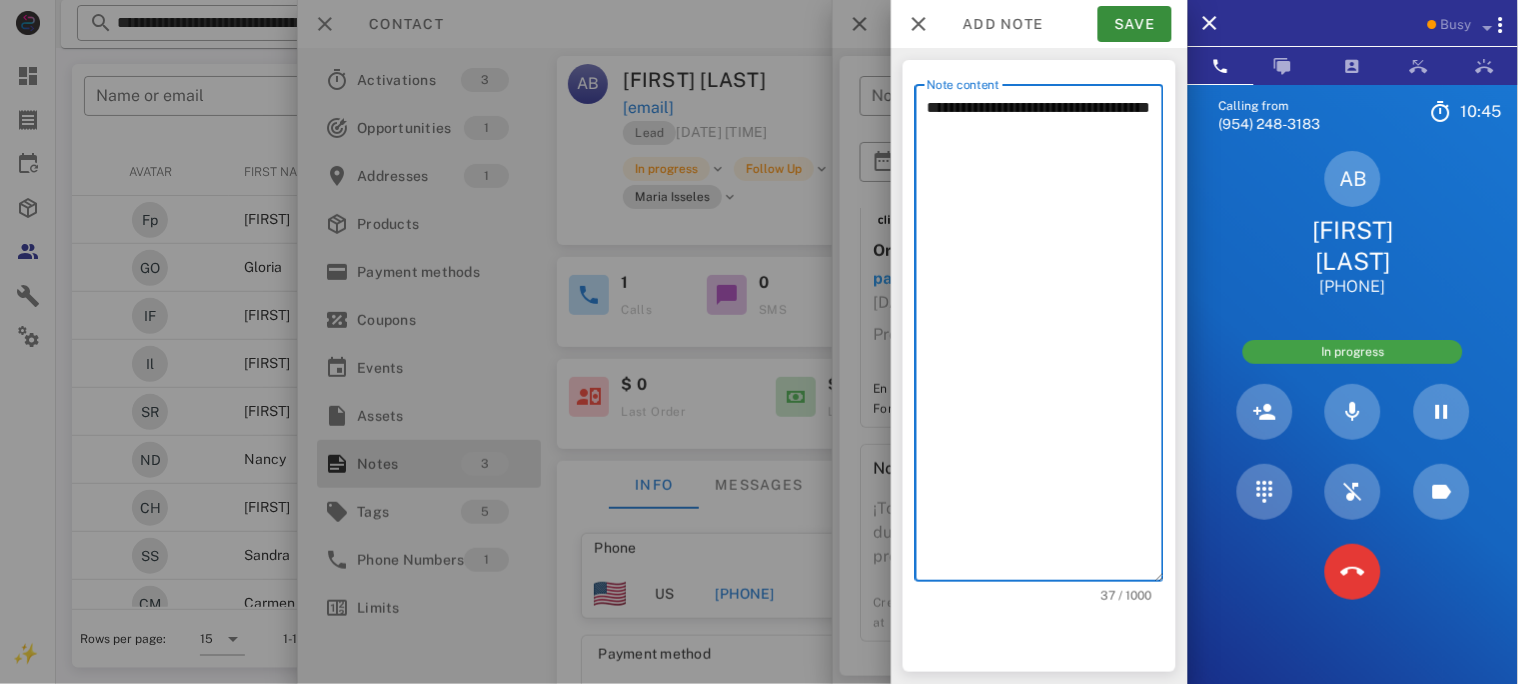type on "**********" 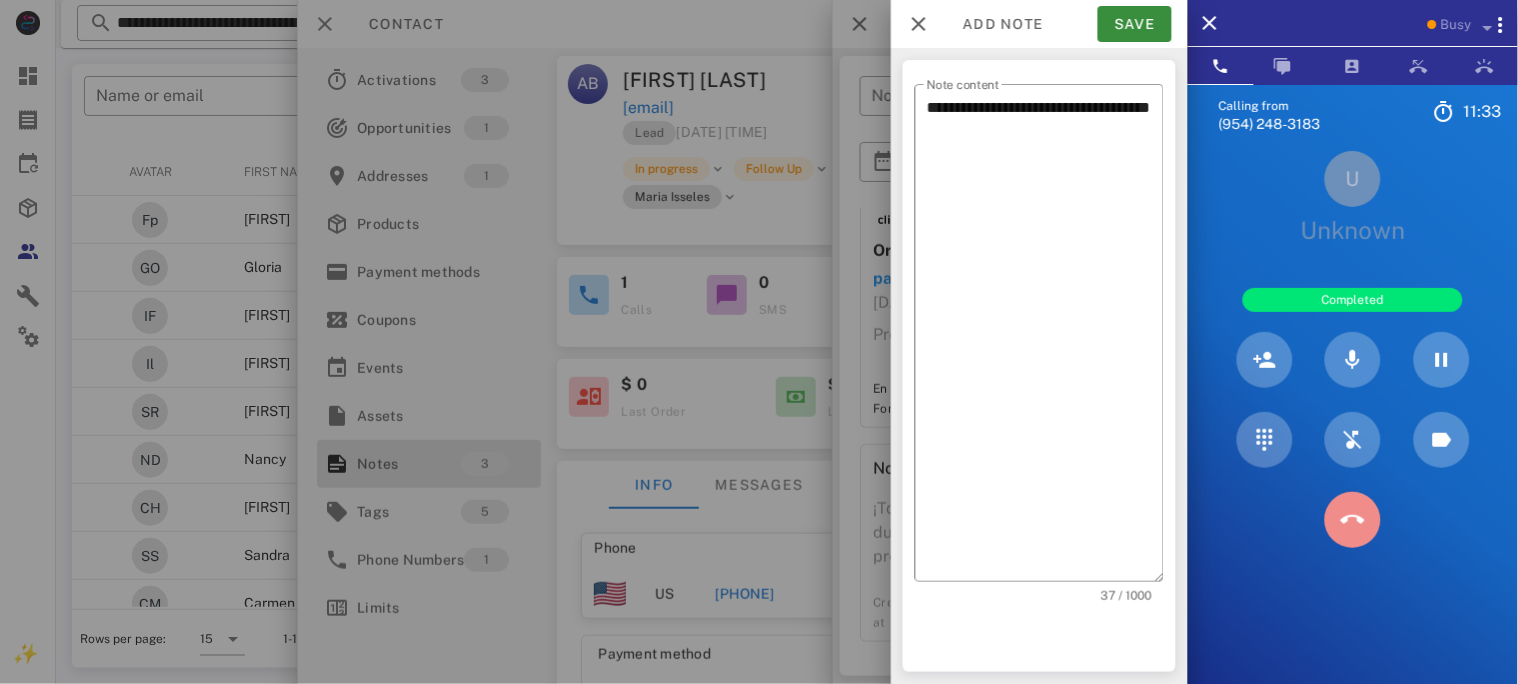 click at bounding box center [1353, 520] 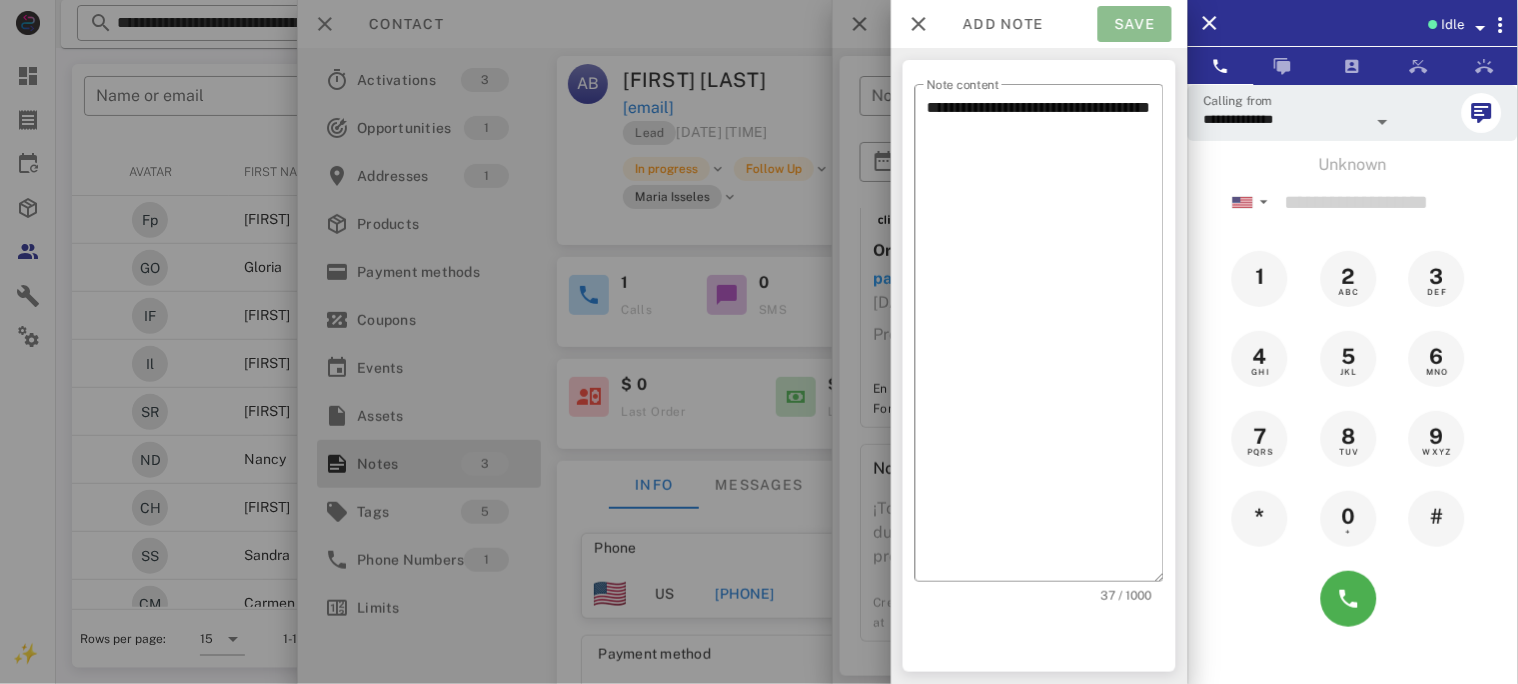 click on "Save" at bounding box center (1135, 24) 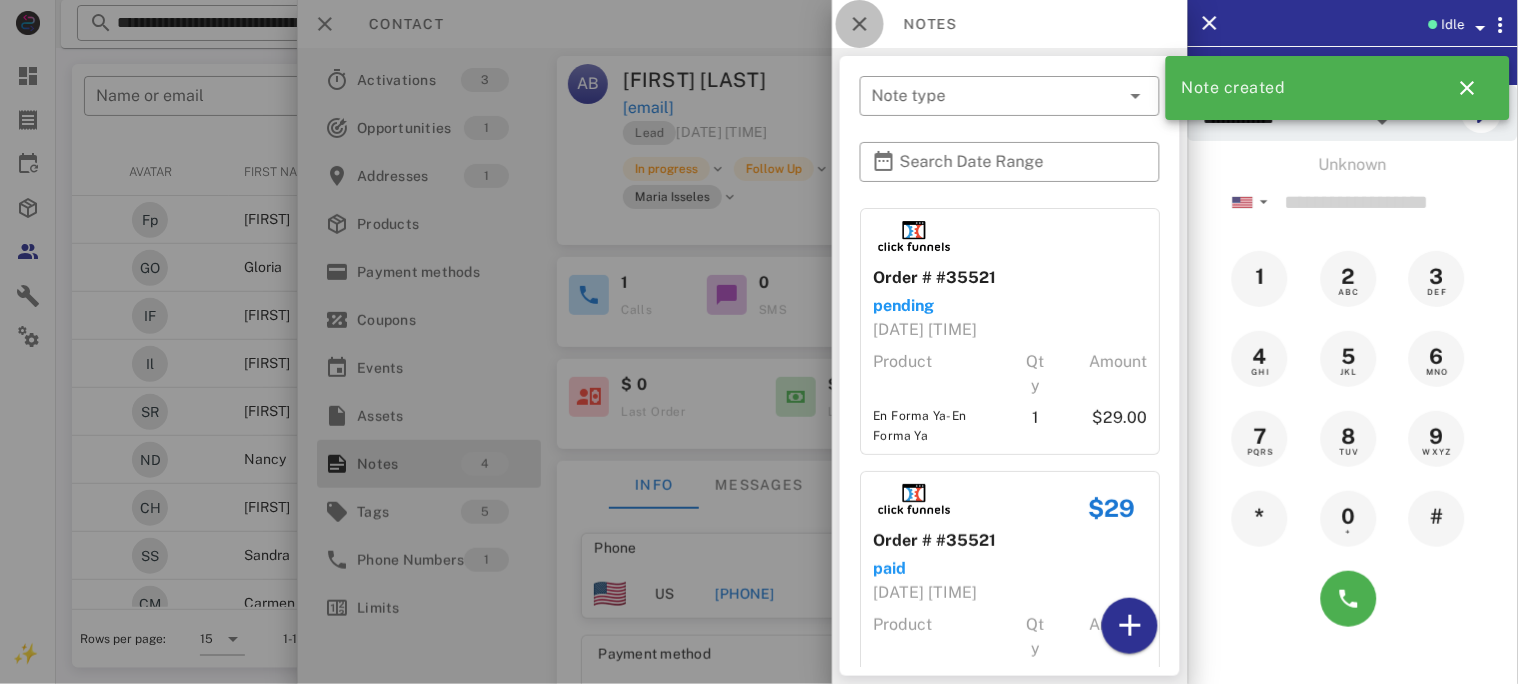 click at bounding box center [860, 24] 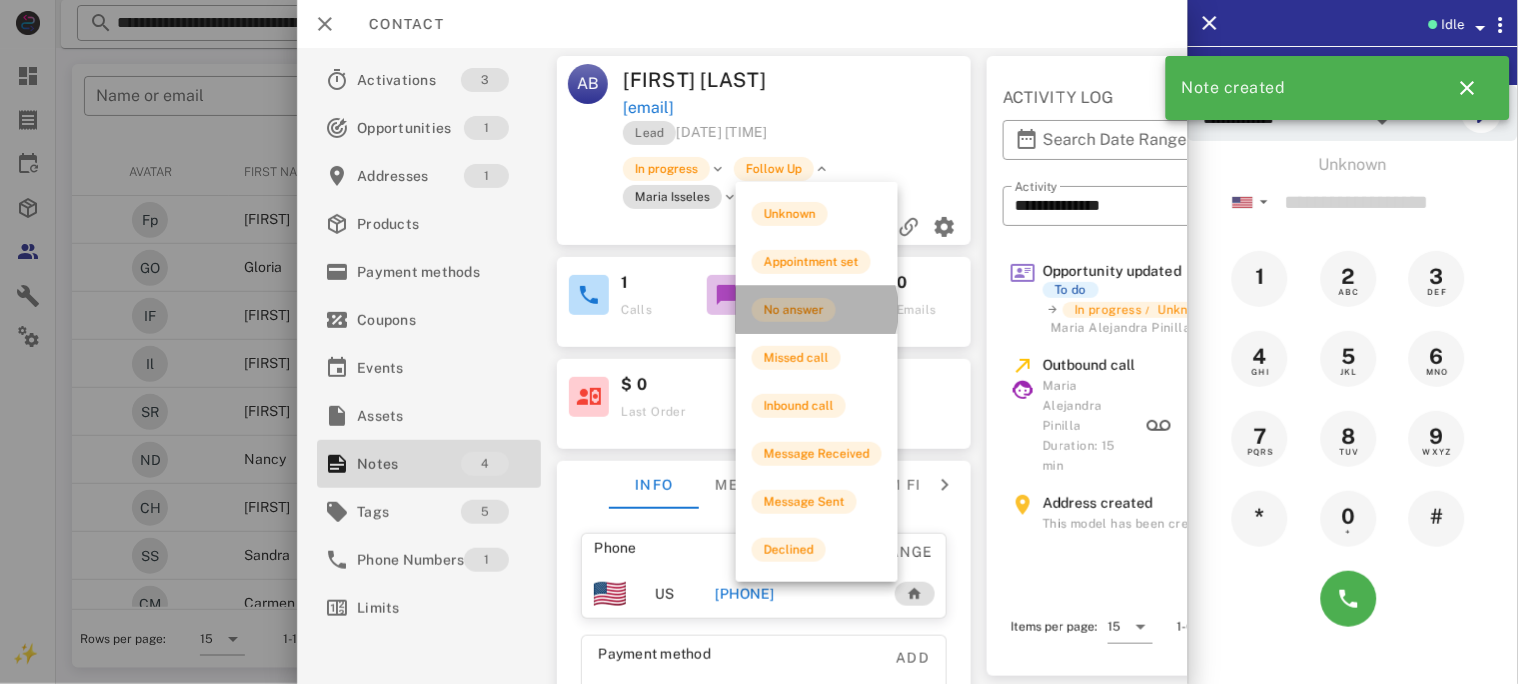 click on "No answer" at bounding box center [794, 310] 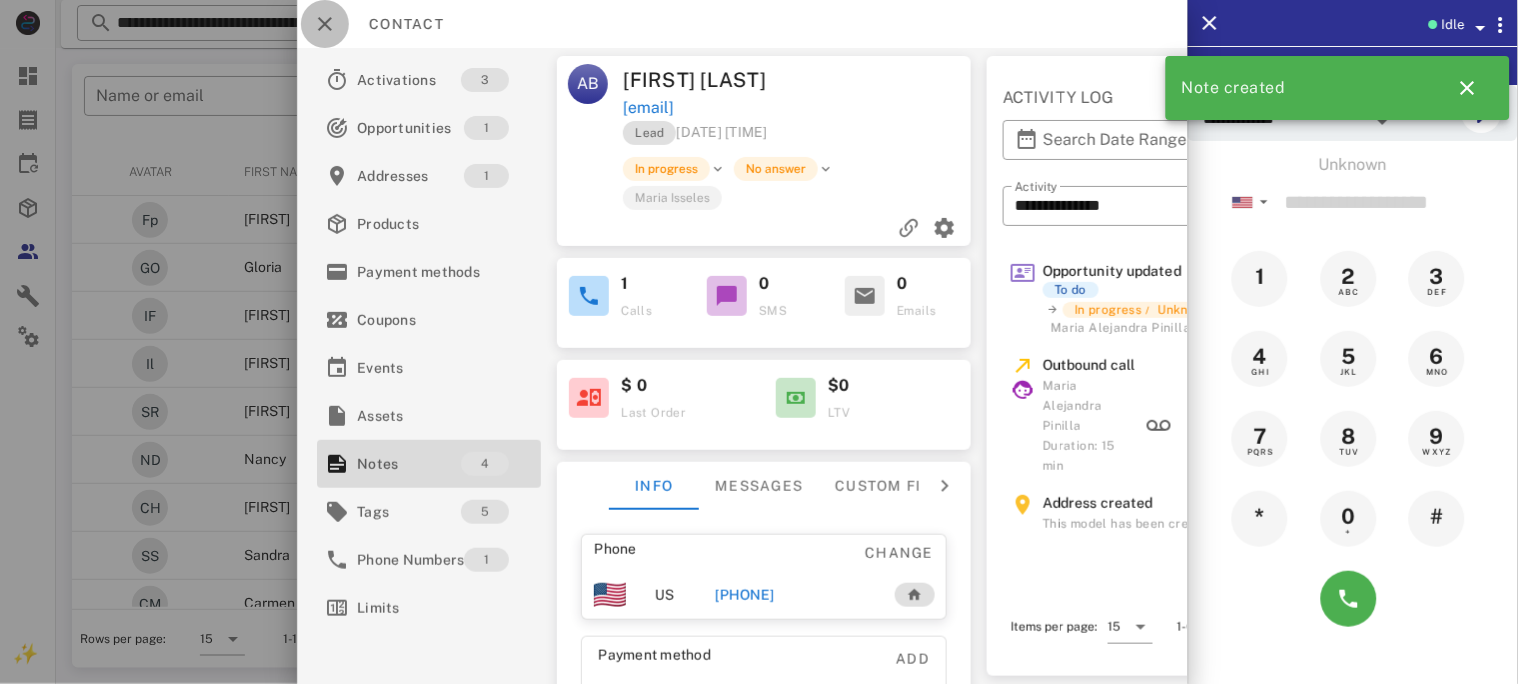 click at bounding box center (325, 24) 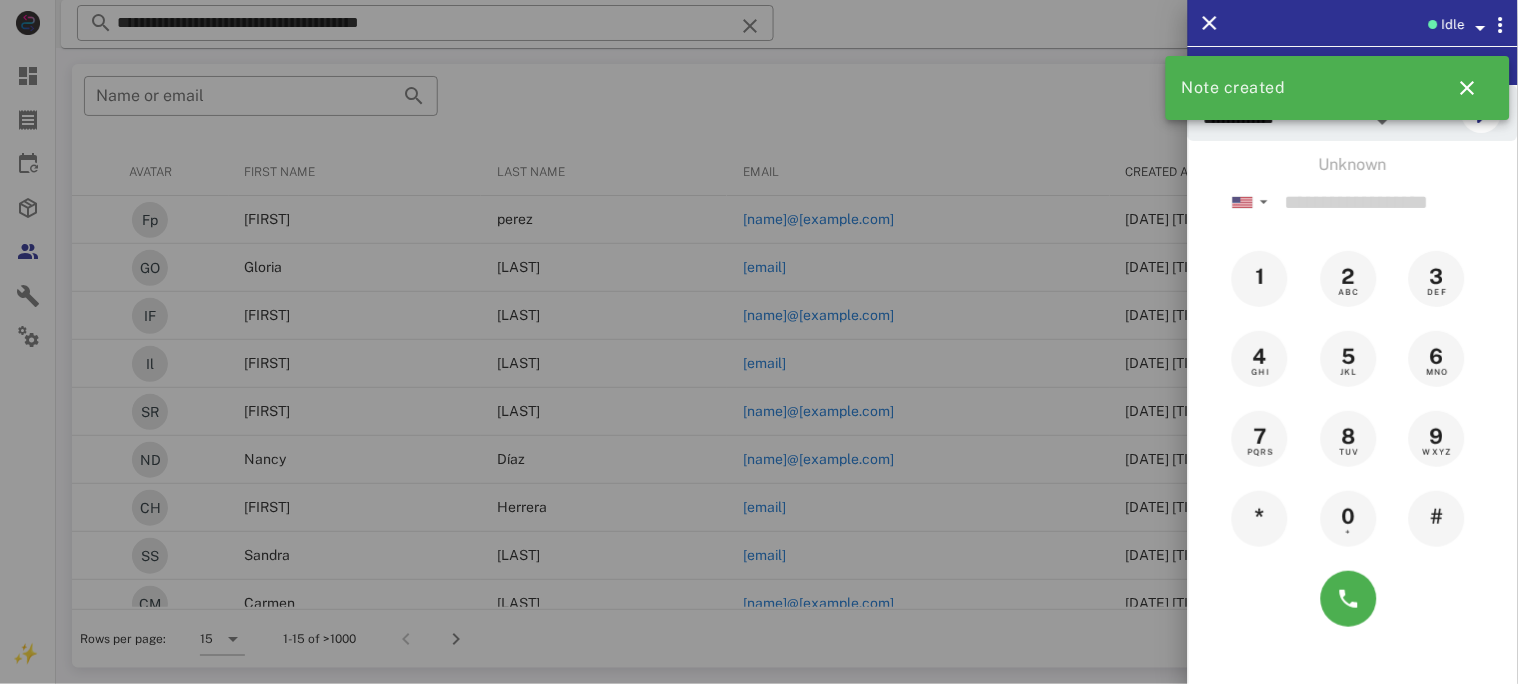 click at bounding box center [759, 342] 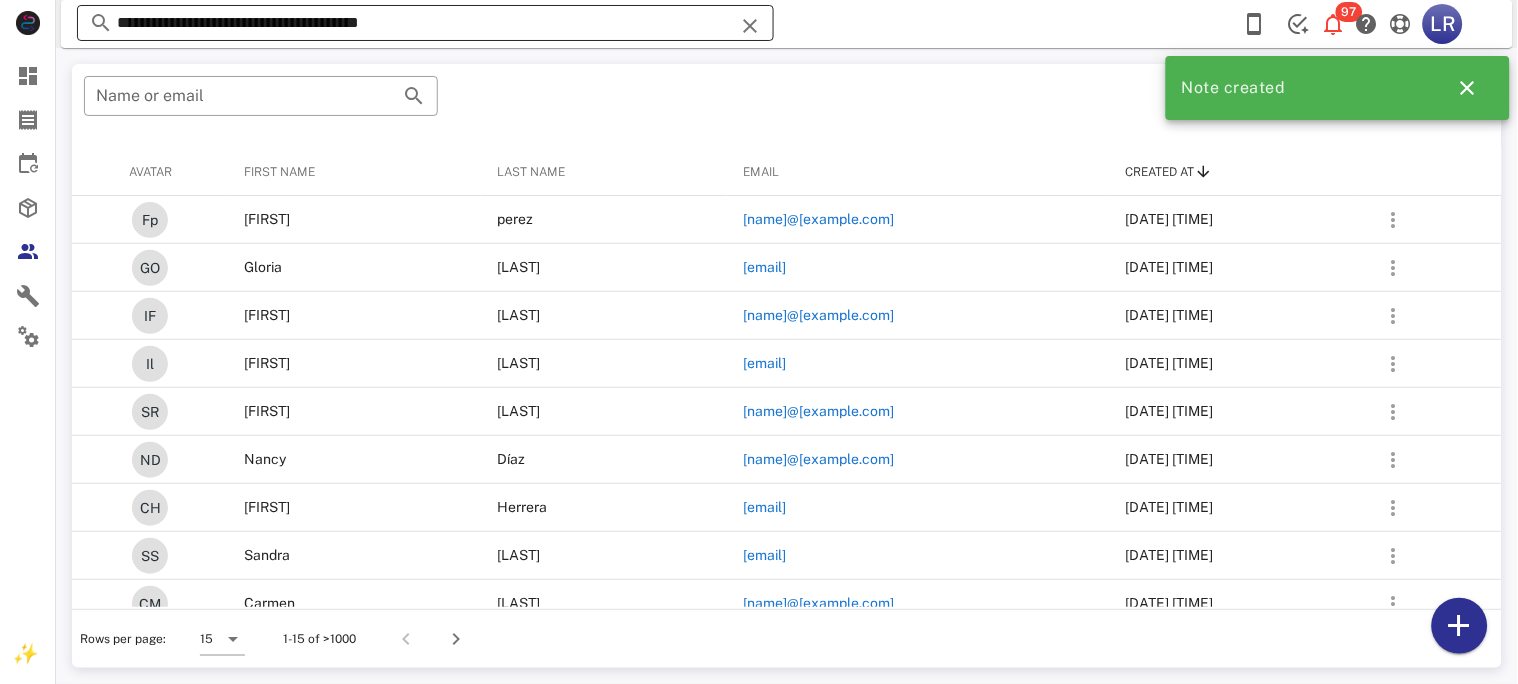 click at bounding box center [750, 26] 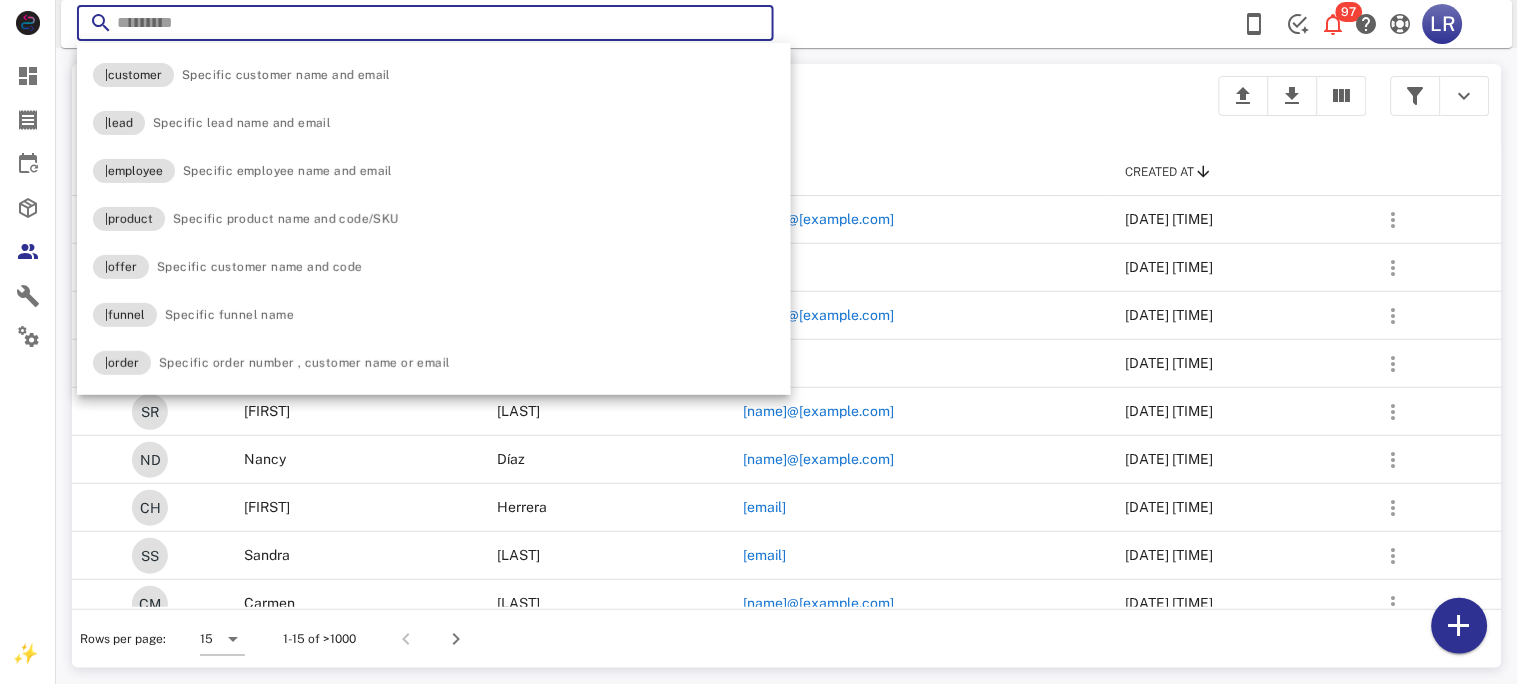 click at bounding box center (425, 23) 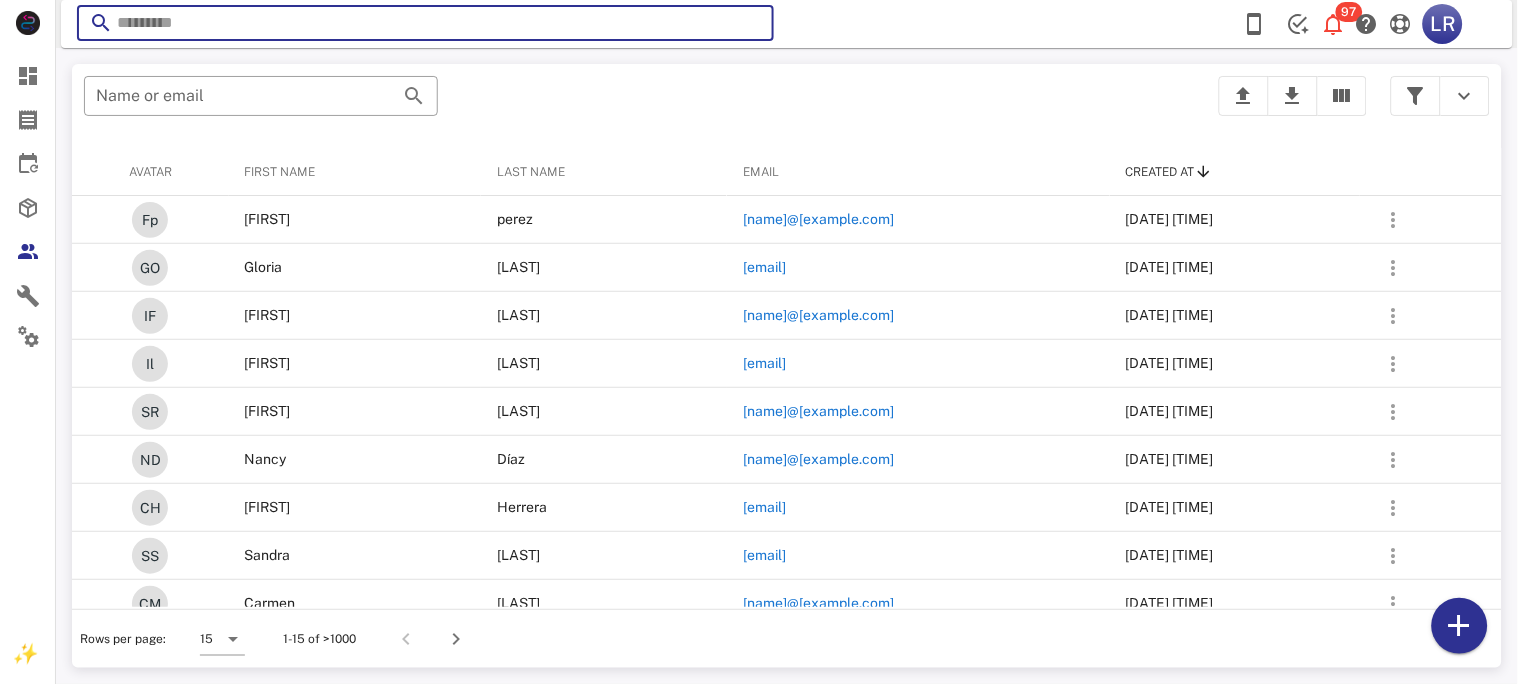 paste on "**********" 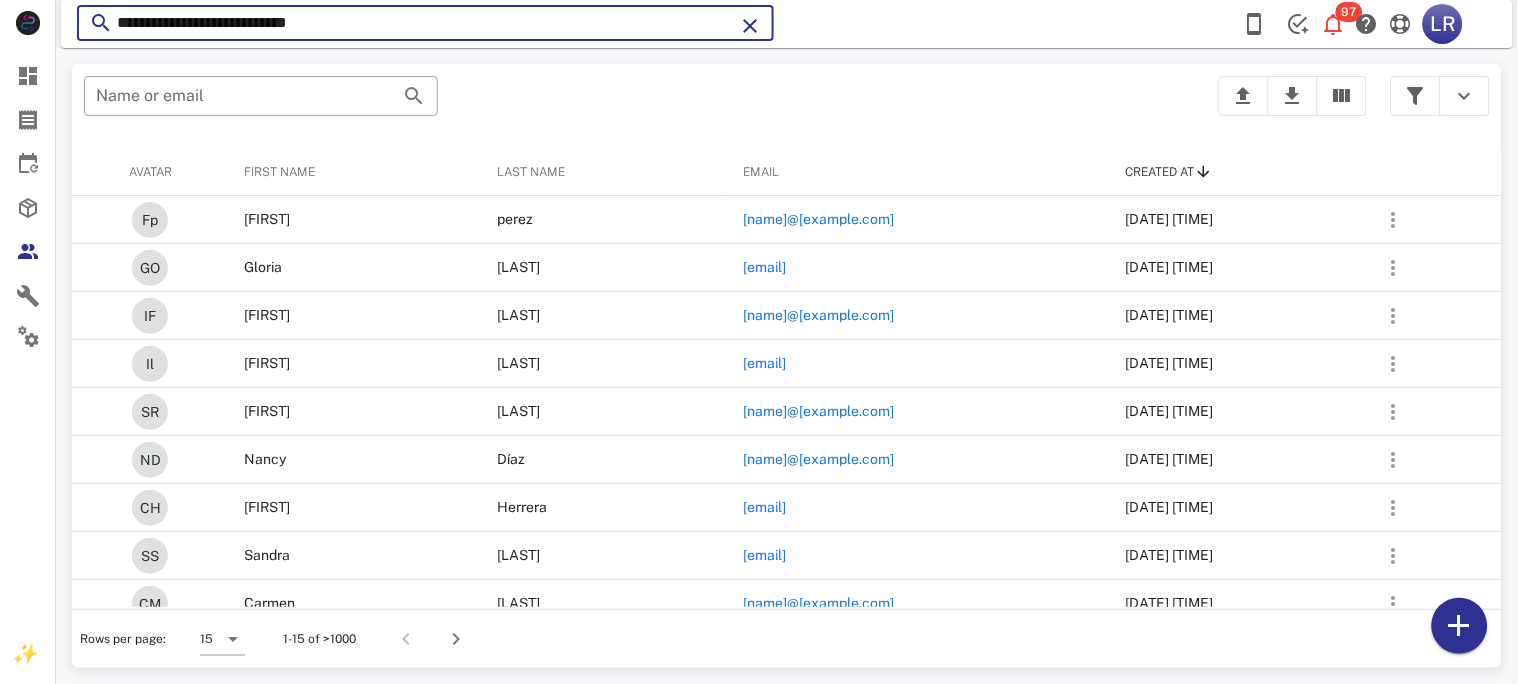 type on "**********" 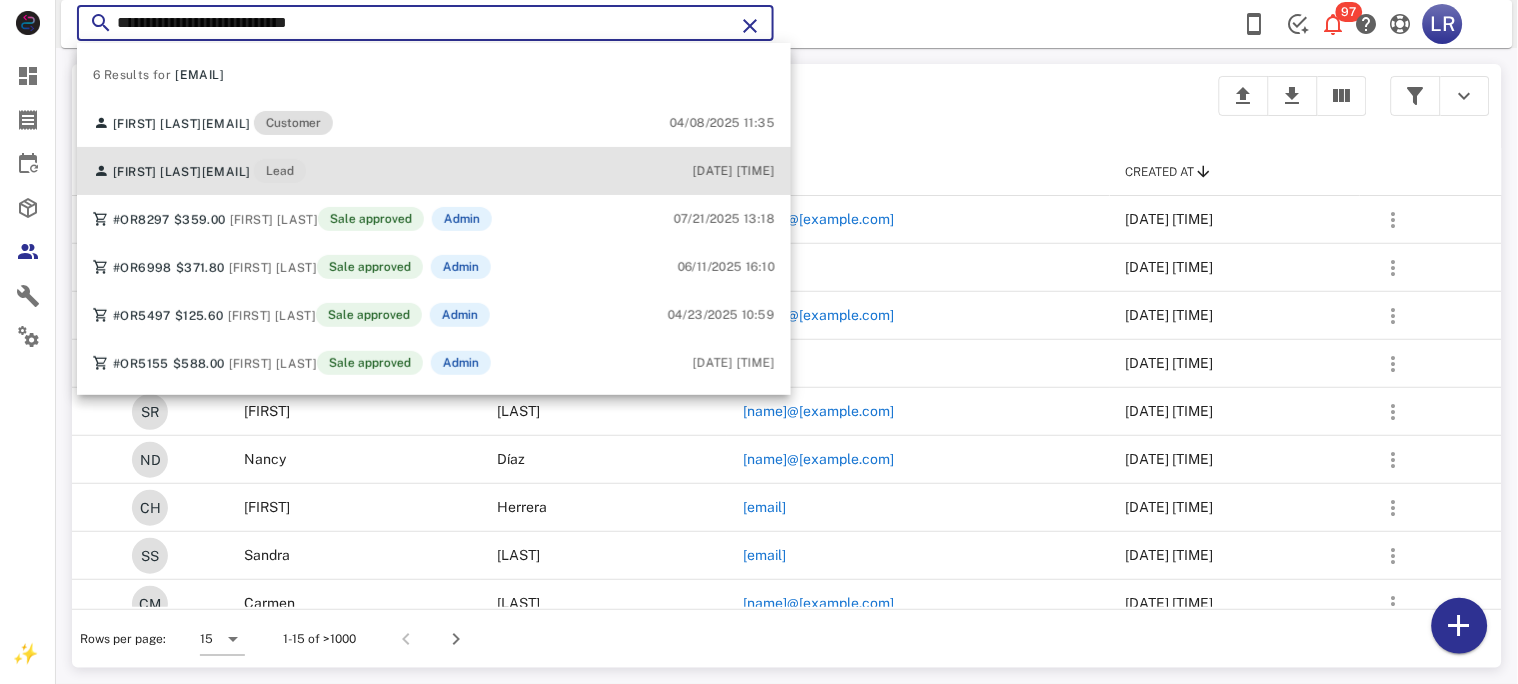 click on "[EMAIL]" at bounding box center [226, 172] 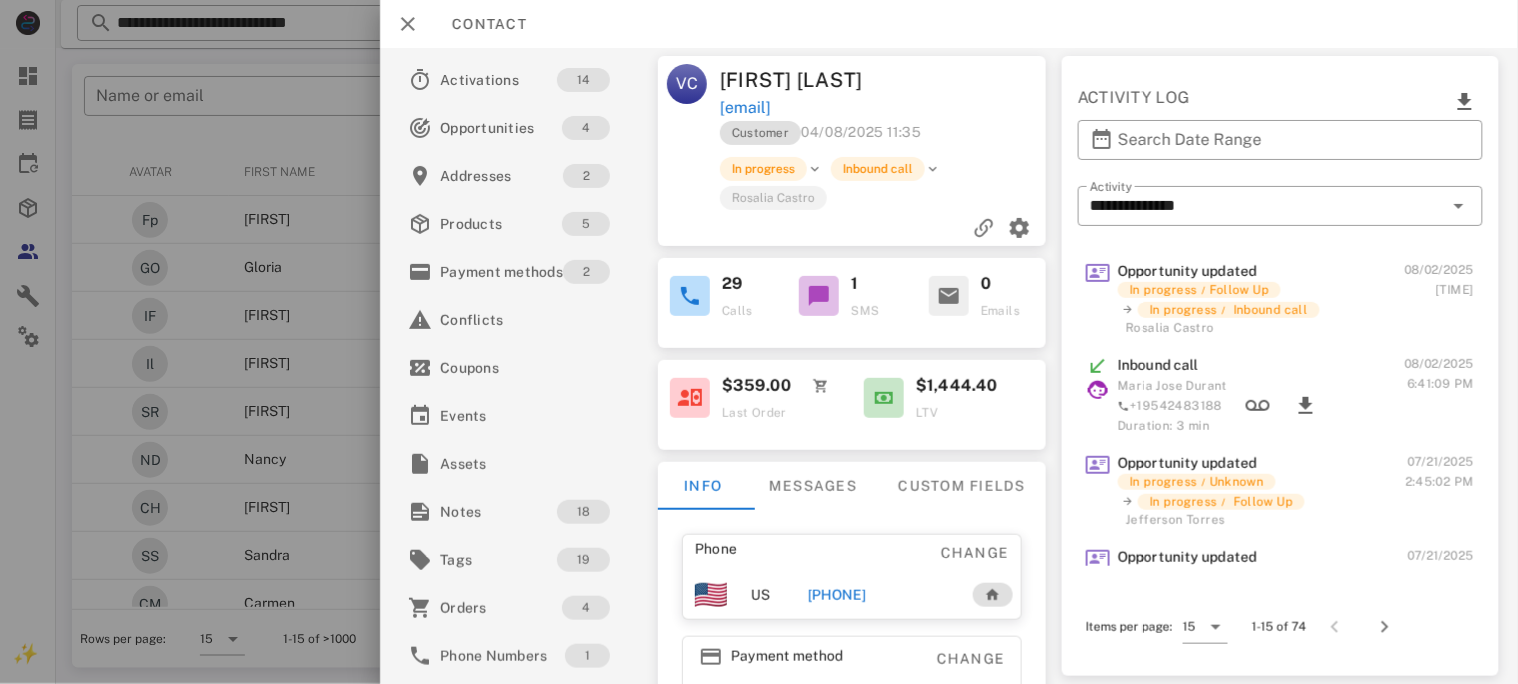 click on "[PHONE]" at bounding box center [836, 595] 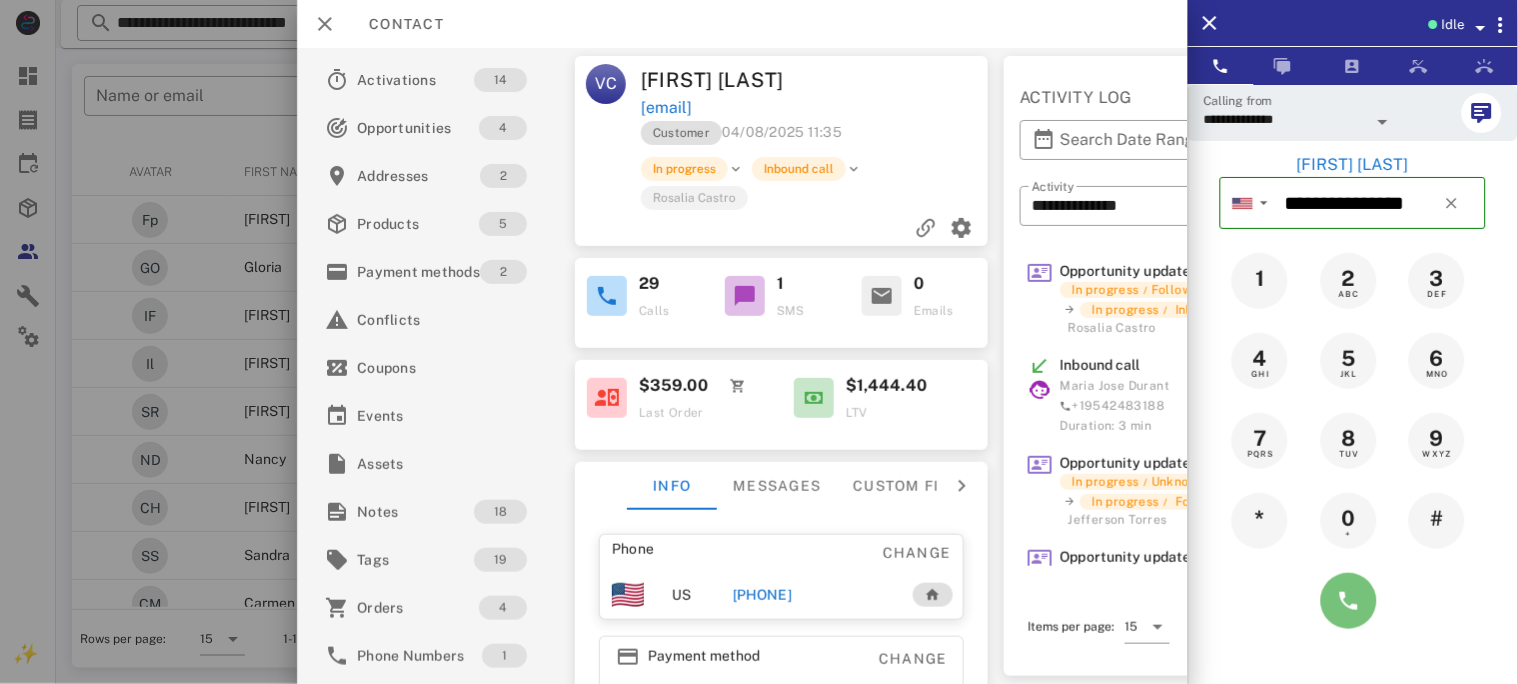 click at bounding box center (1349, 601) 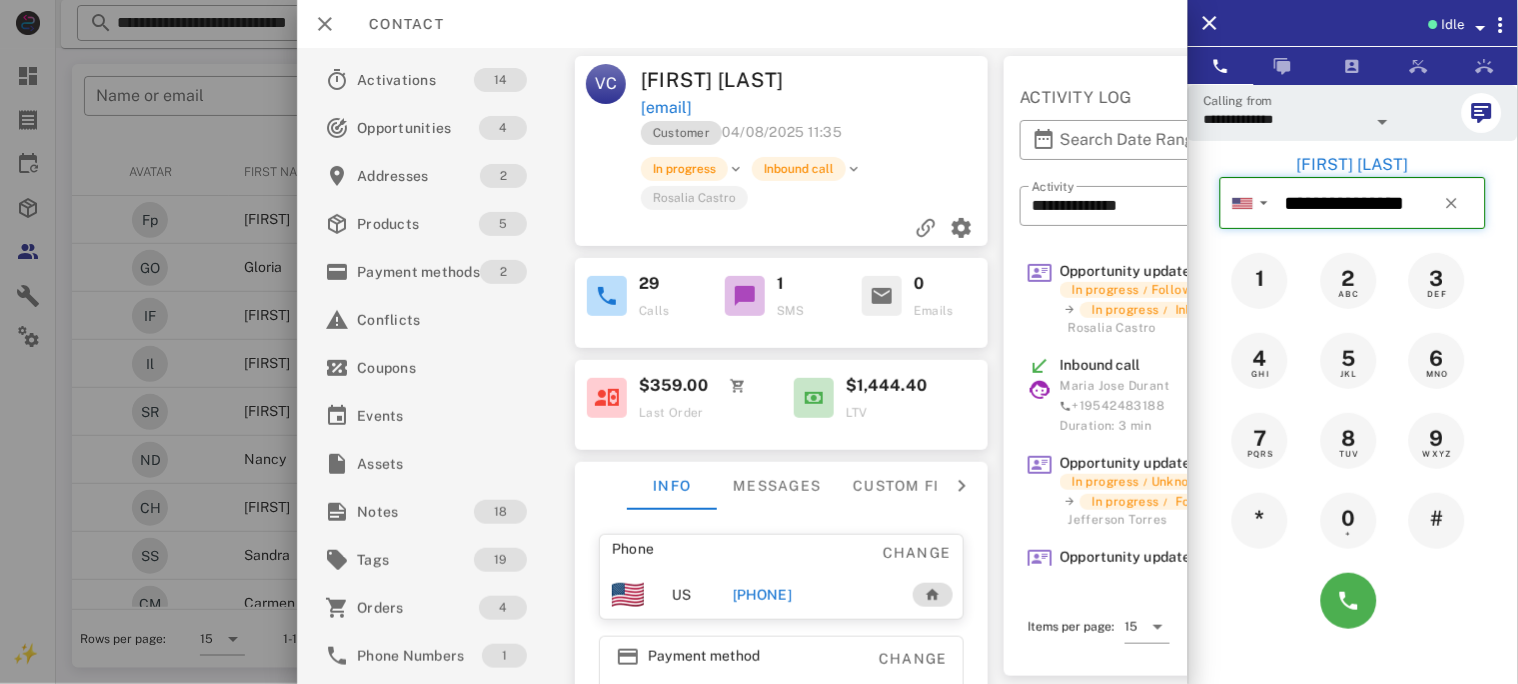 type 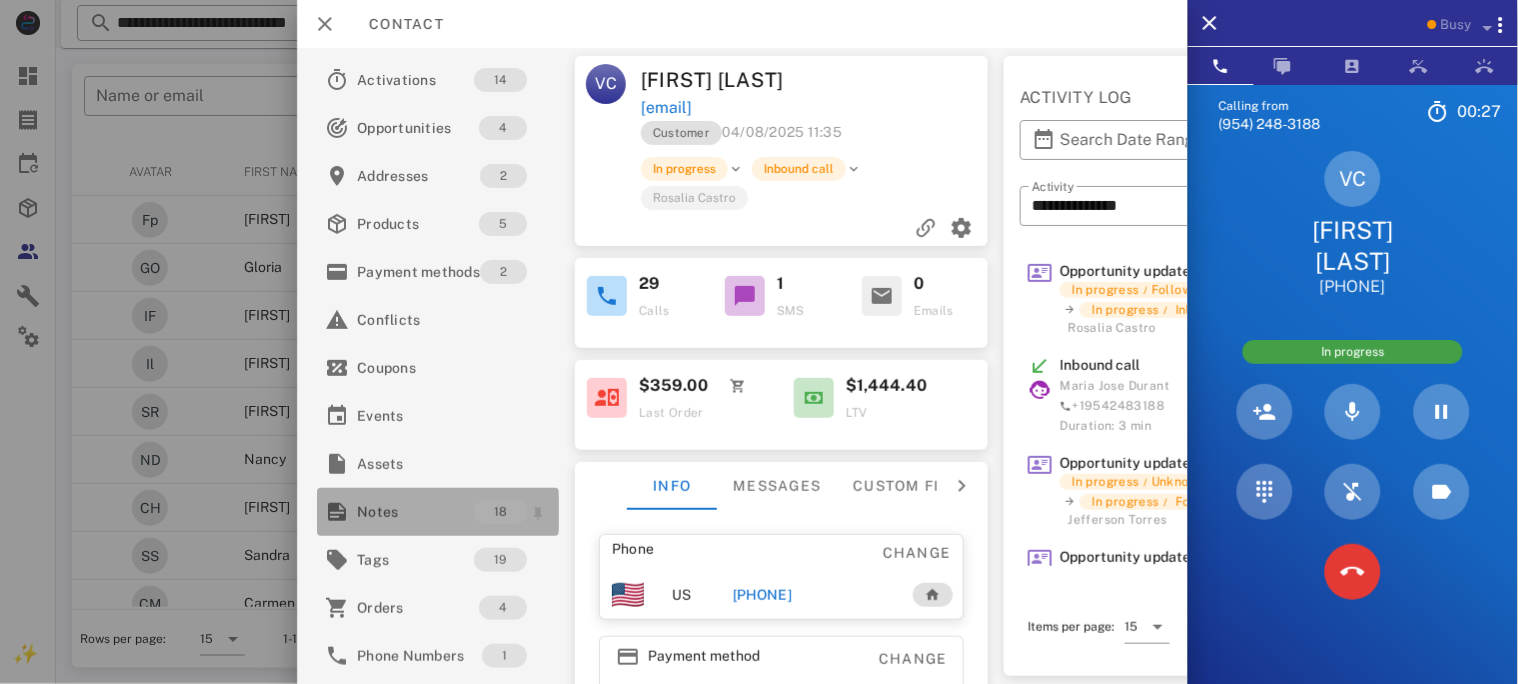 click on "Notes" at bounding box center [415, 512] 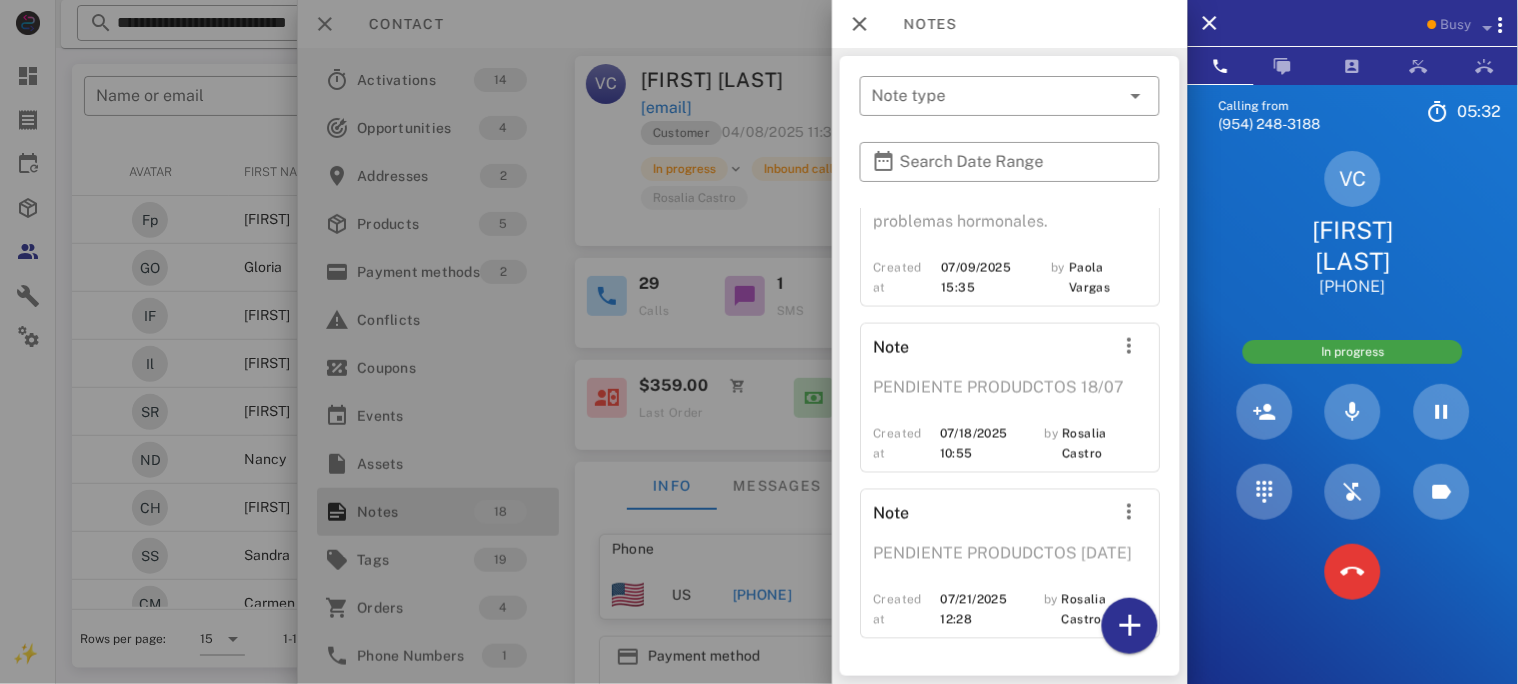 scroll, scrollTop: 4244, scrollLeft: 0, axis: vertical 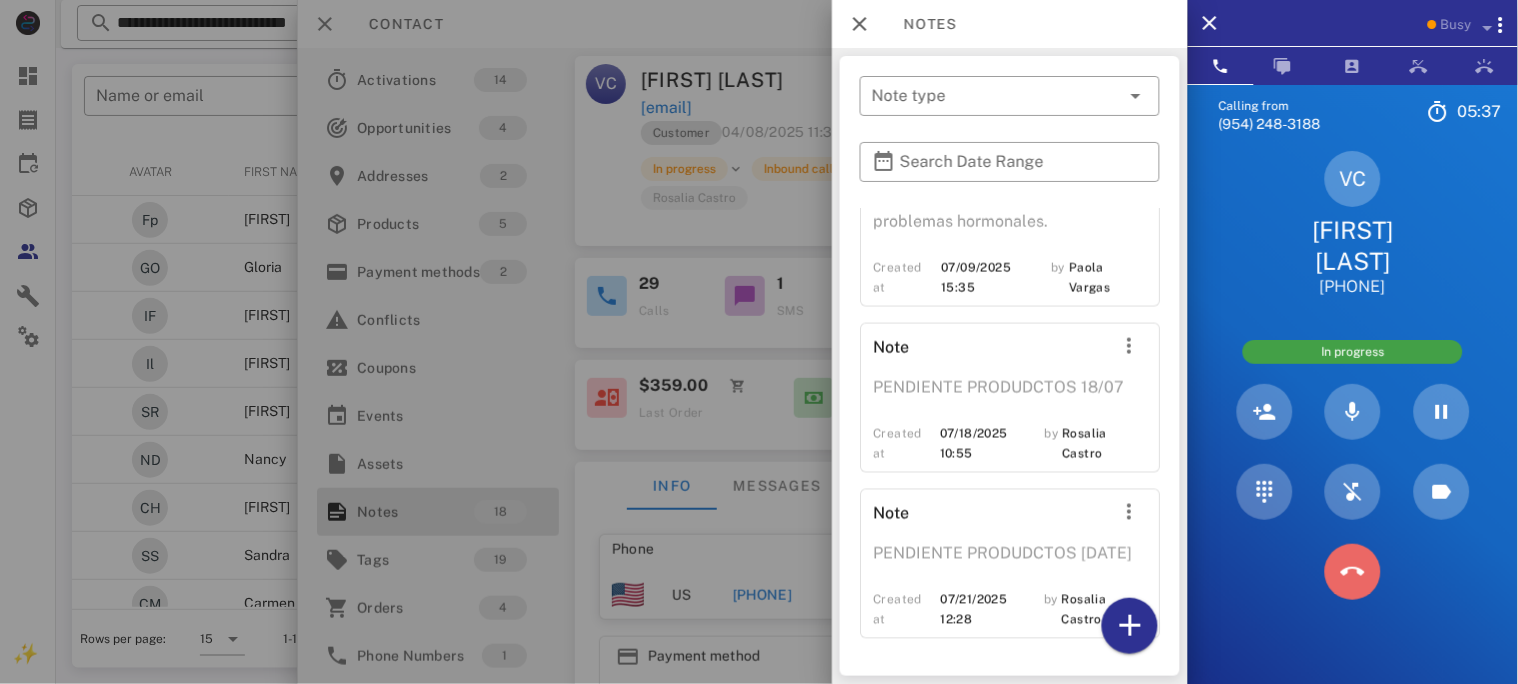 drag, startPoint x: 1346, startPoint y: 582, endPoint x: 1171, endPoint y: 522, distance: 185 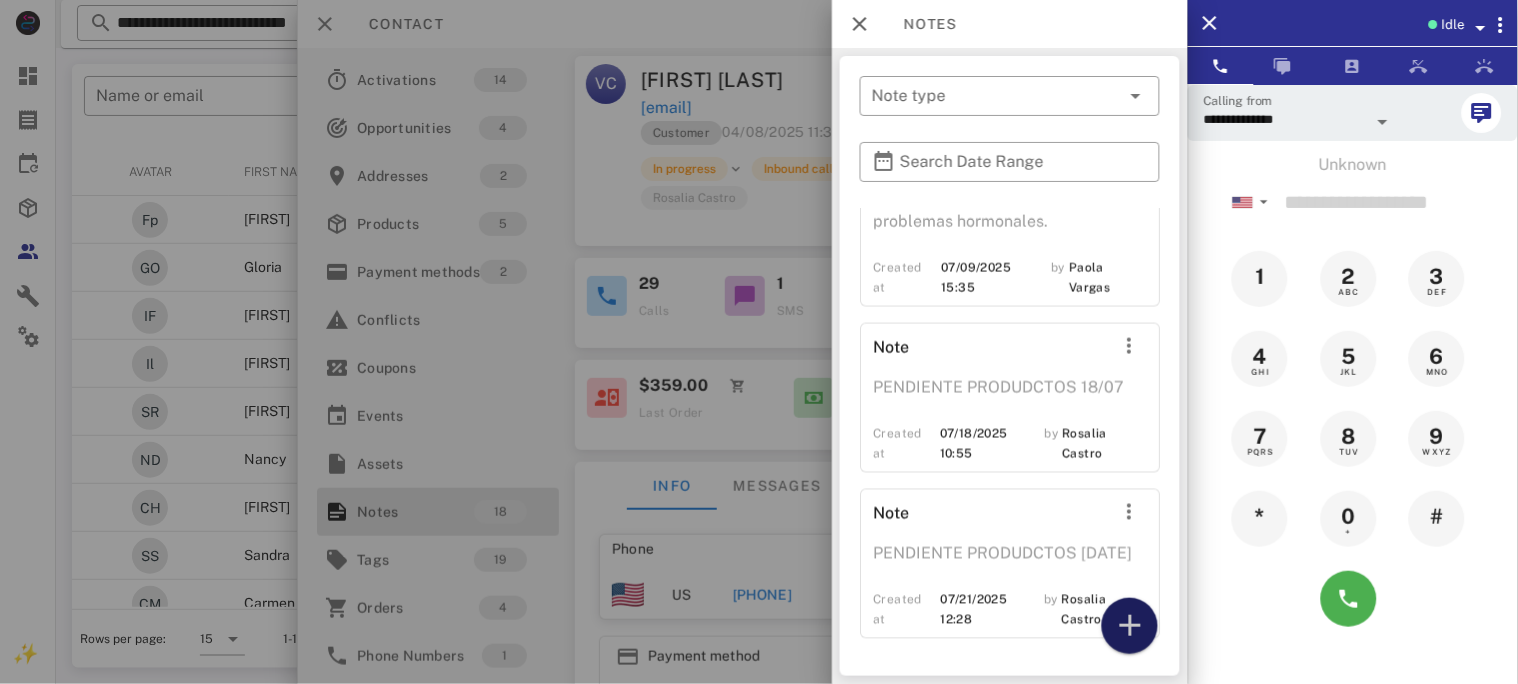 click at bounding box center (1130, 626) 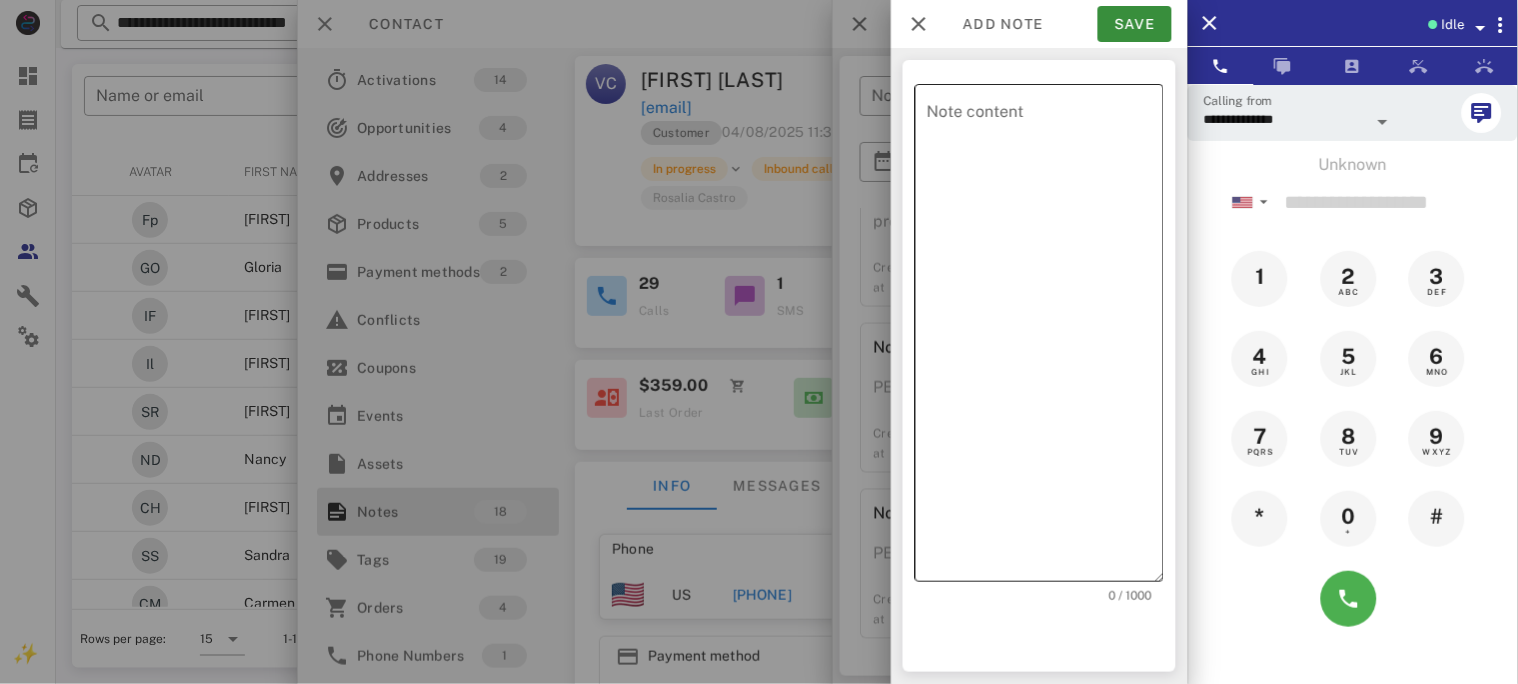 click on "Note content" at bounding box center [1045, 338] 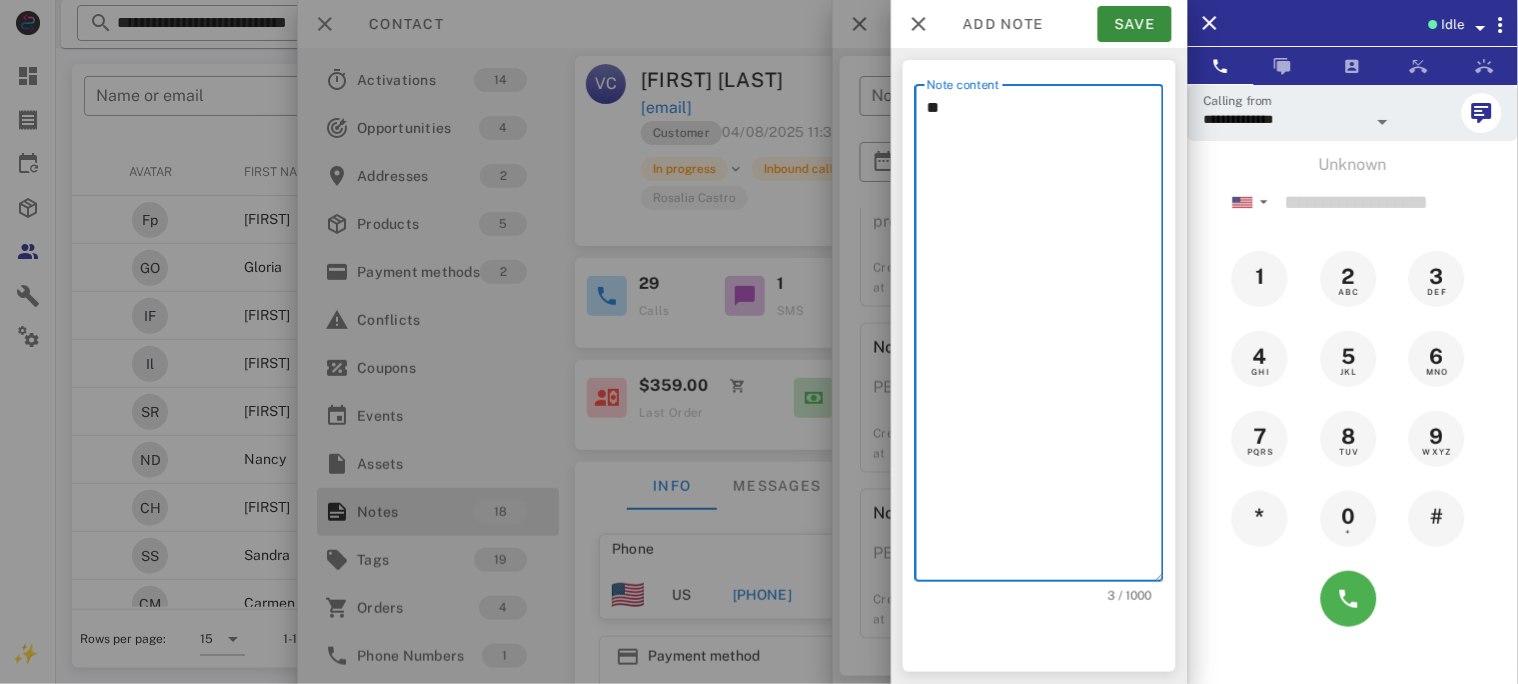 type on "*" 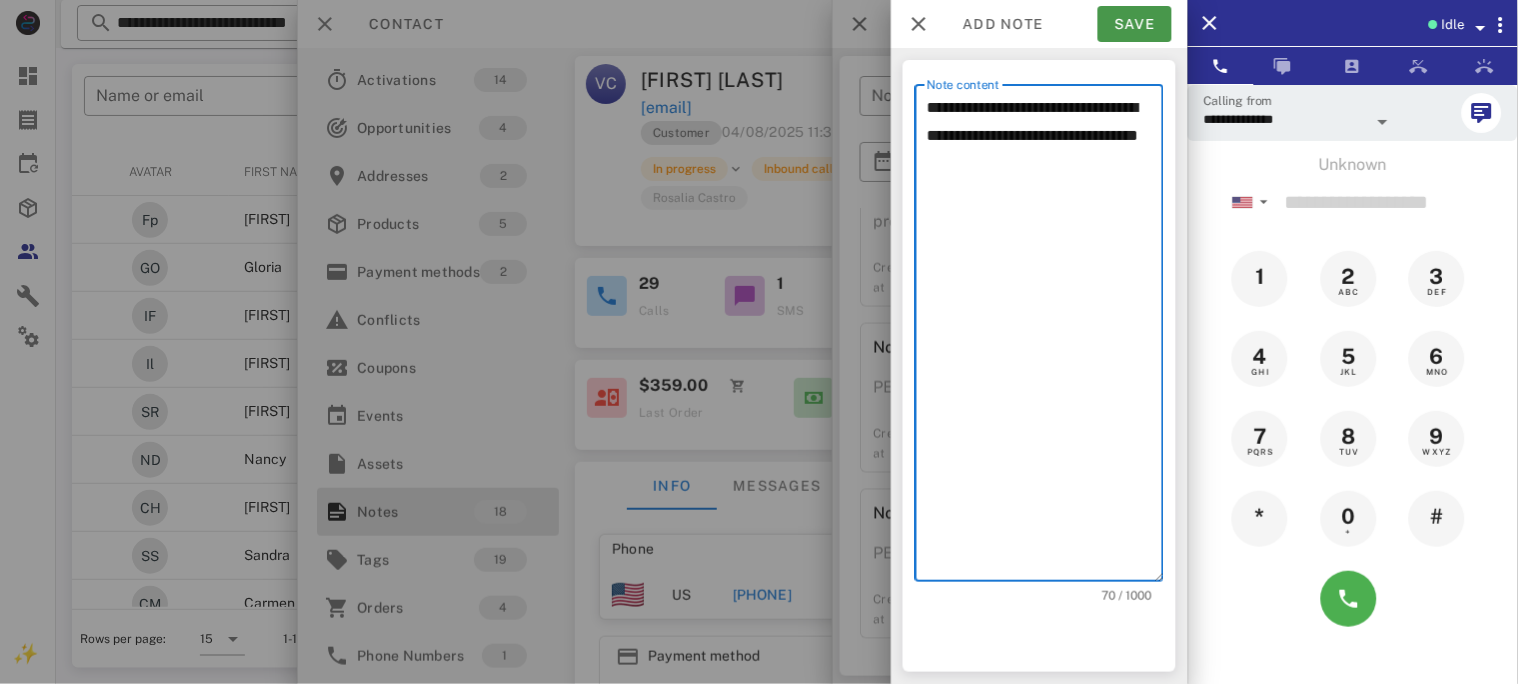 type on "**********" 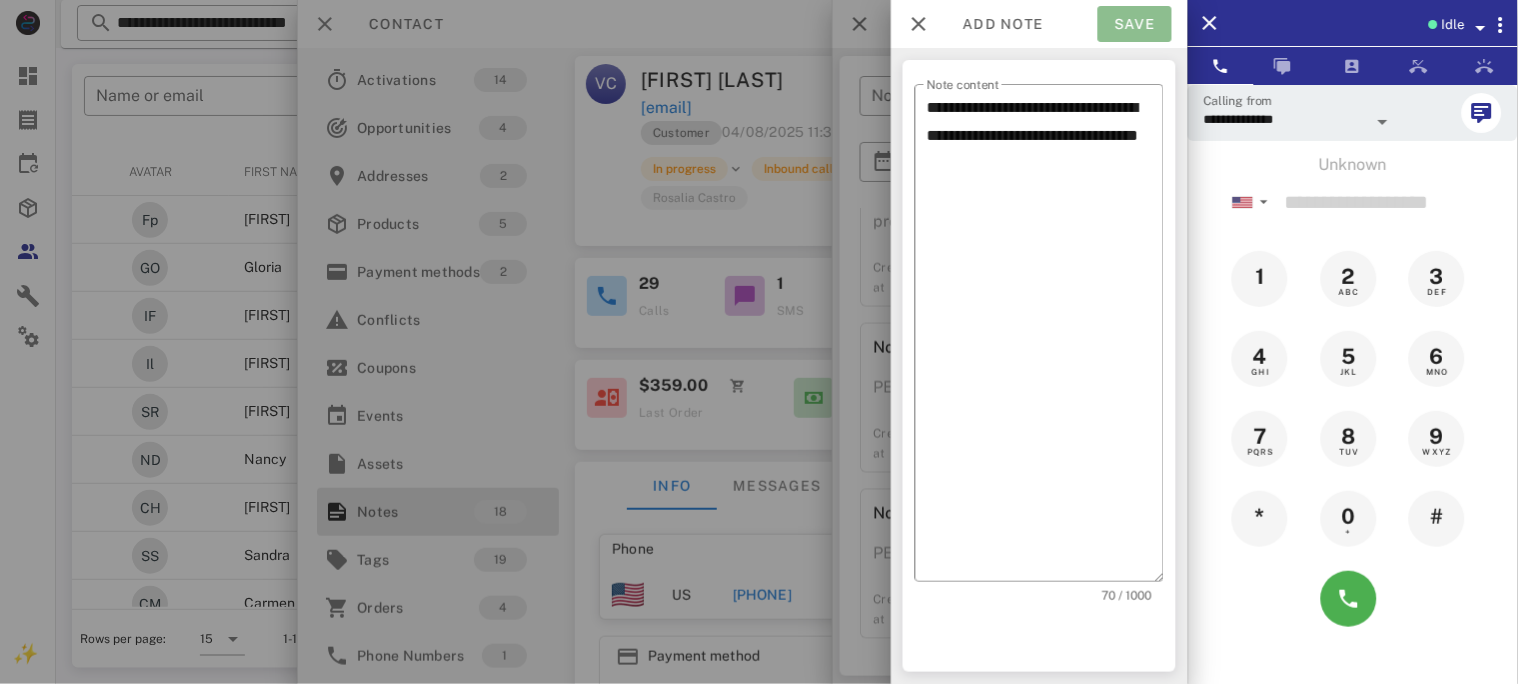 click on "Save" at bounding box center (1135, 24) 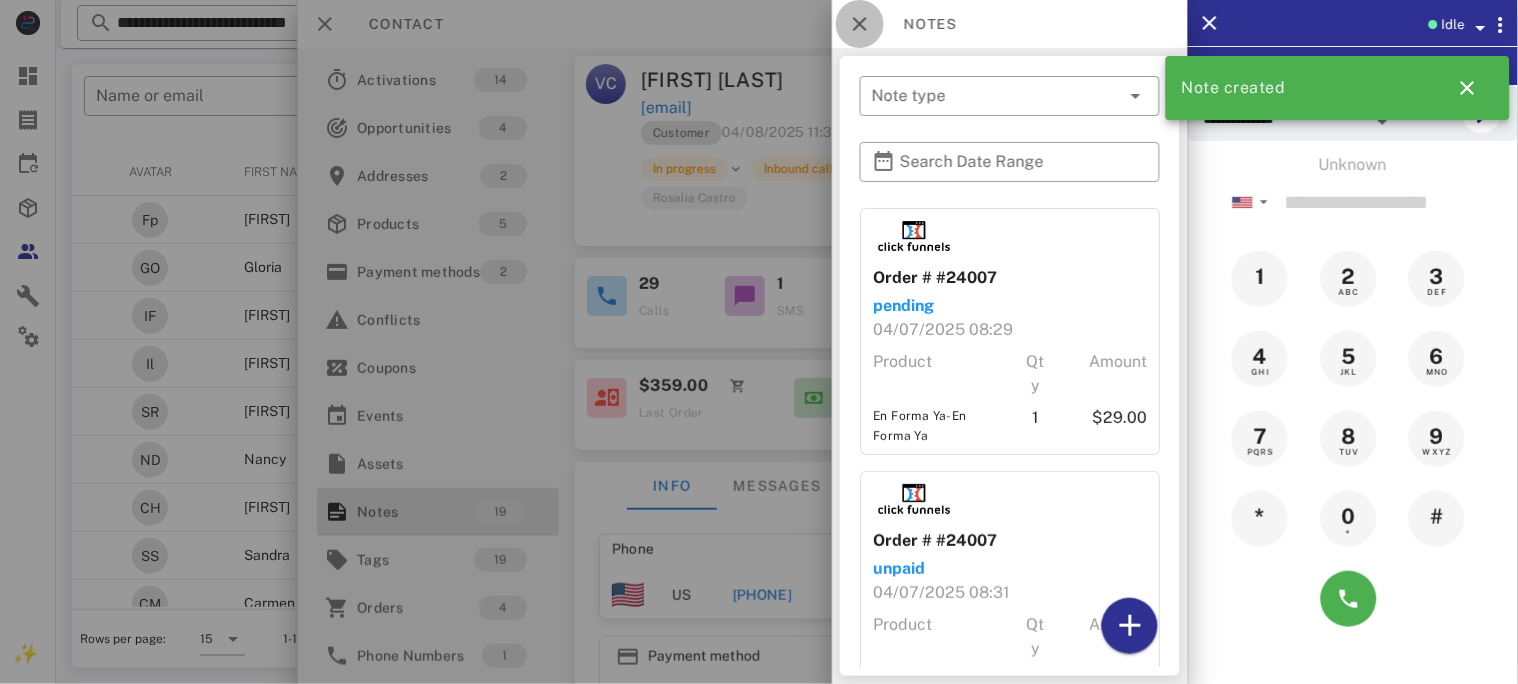 click at bounding box center [860, 24] 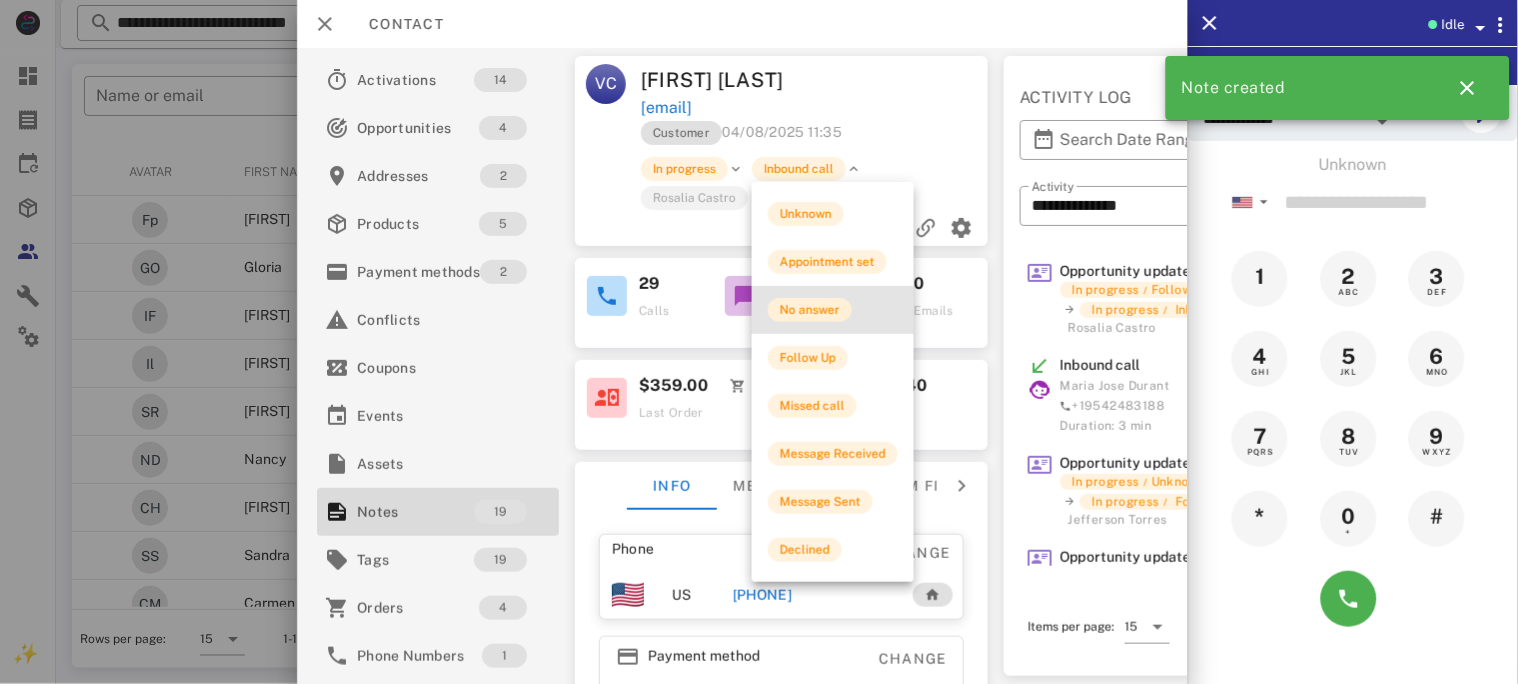 click on "No answer" at bounding box center (810, 310) 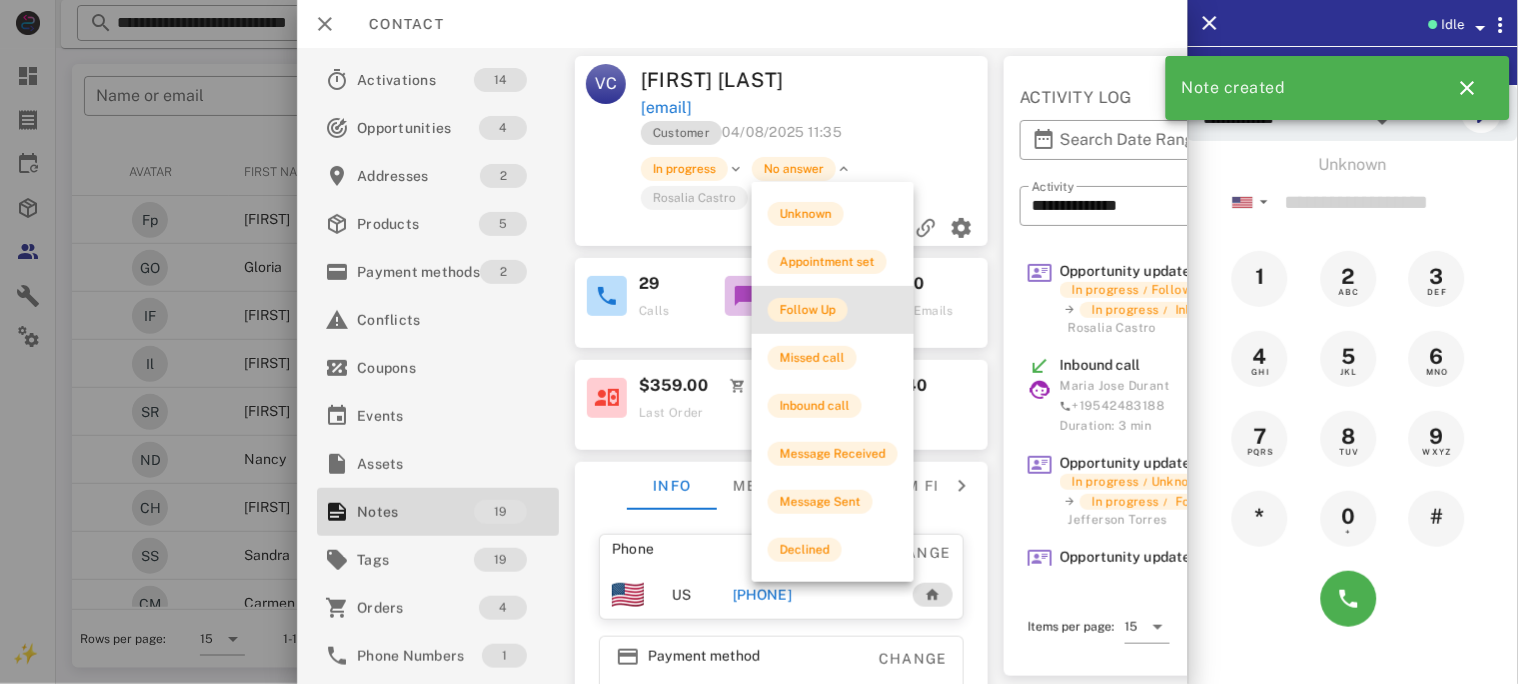 click on "Follow Up" at bounding box center (808, 310) 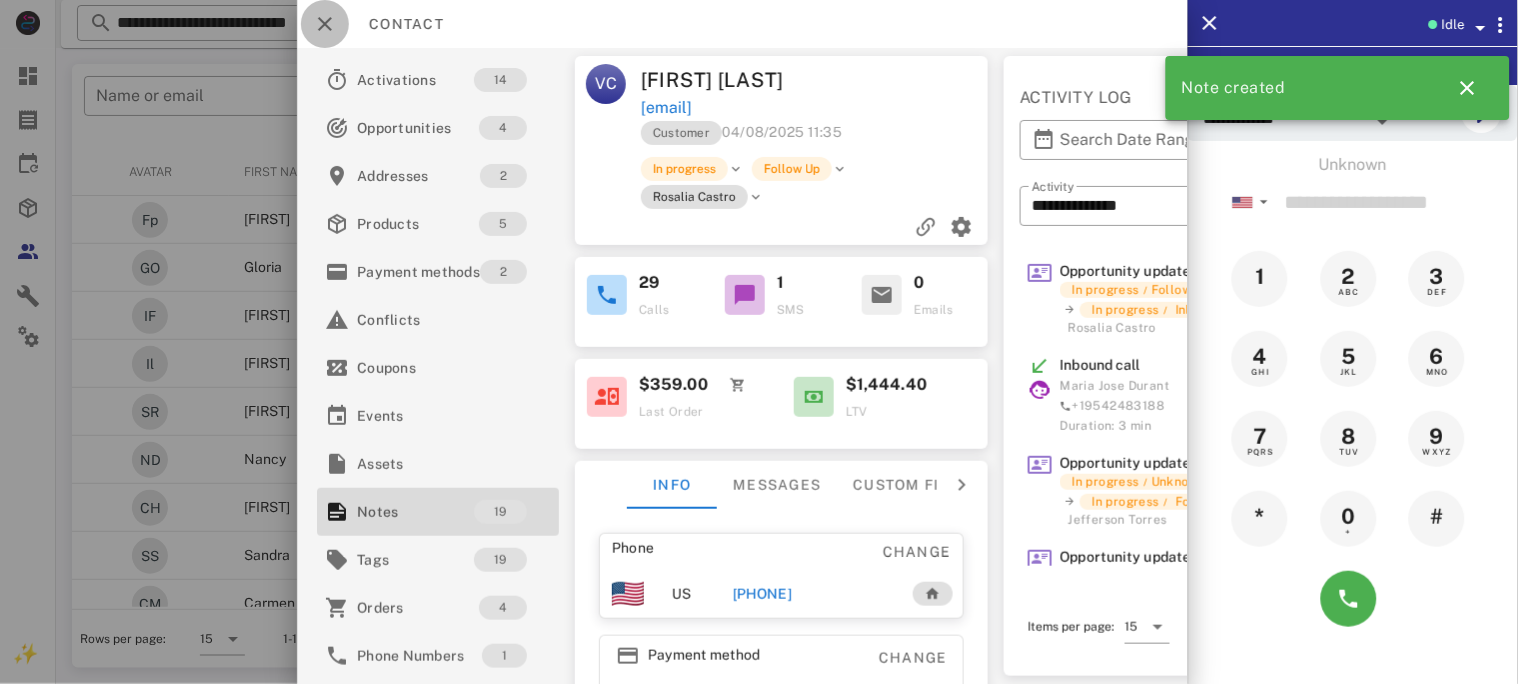 click at bounding box center (325, 24) 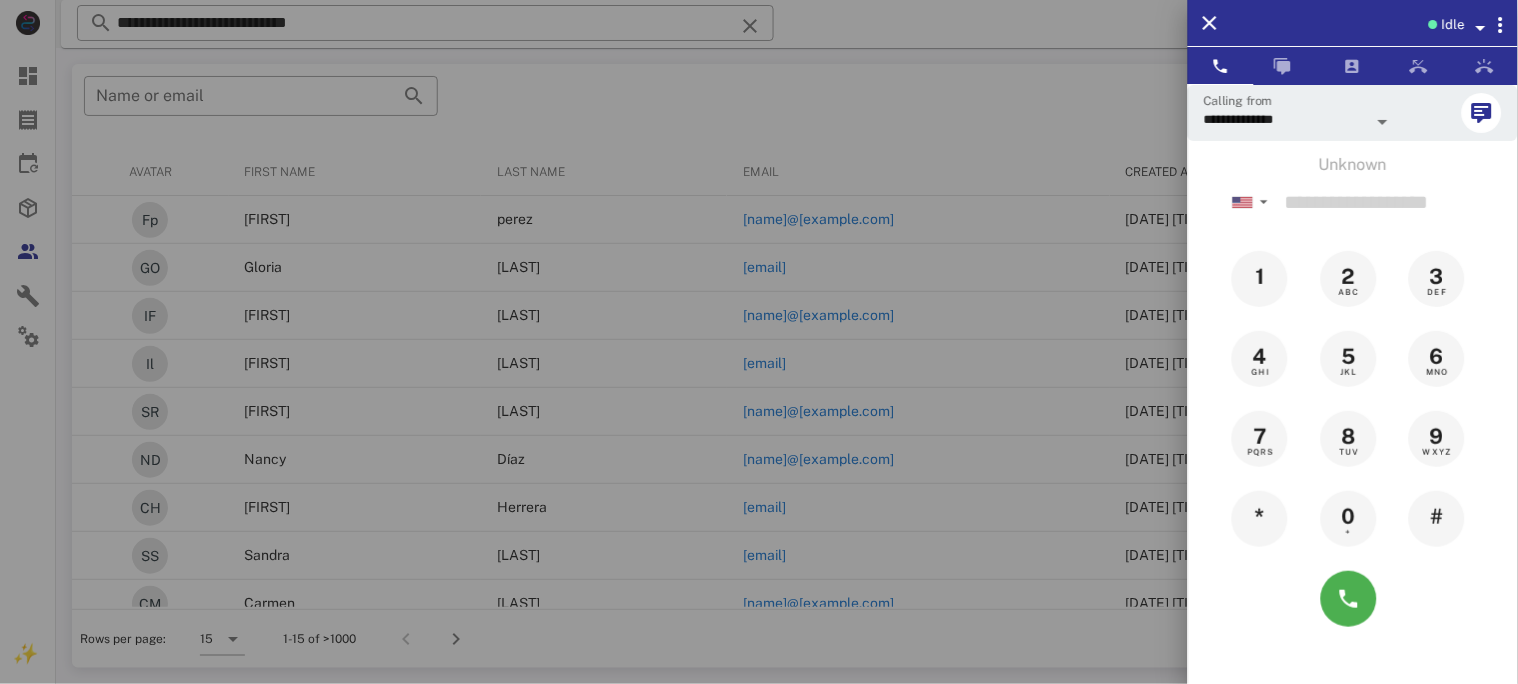 click at bounding box center (759, 342) 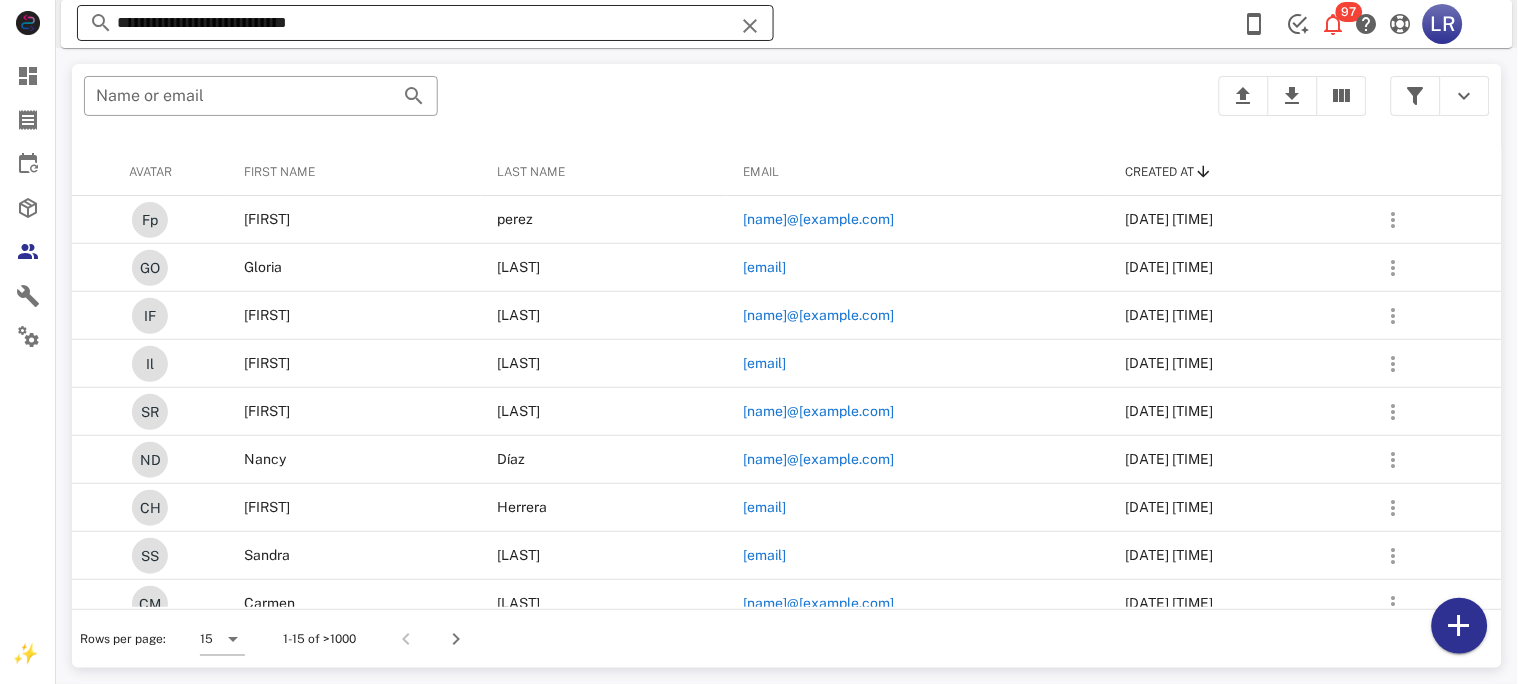 click at bounding box center (750, 26) 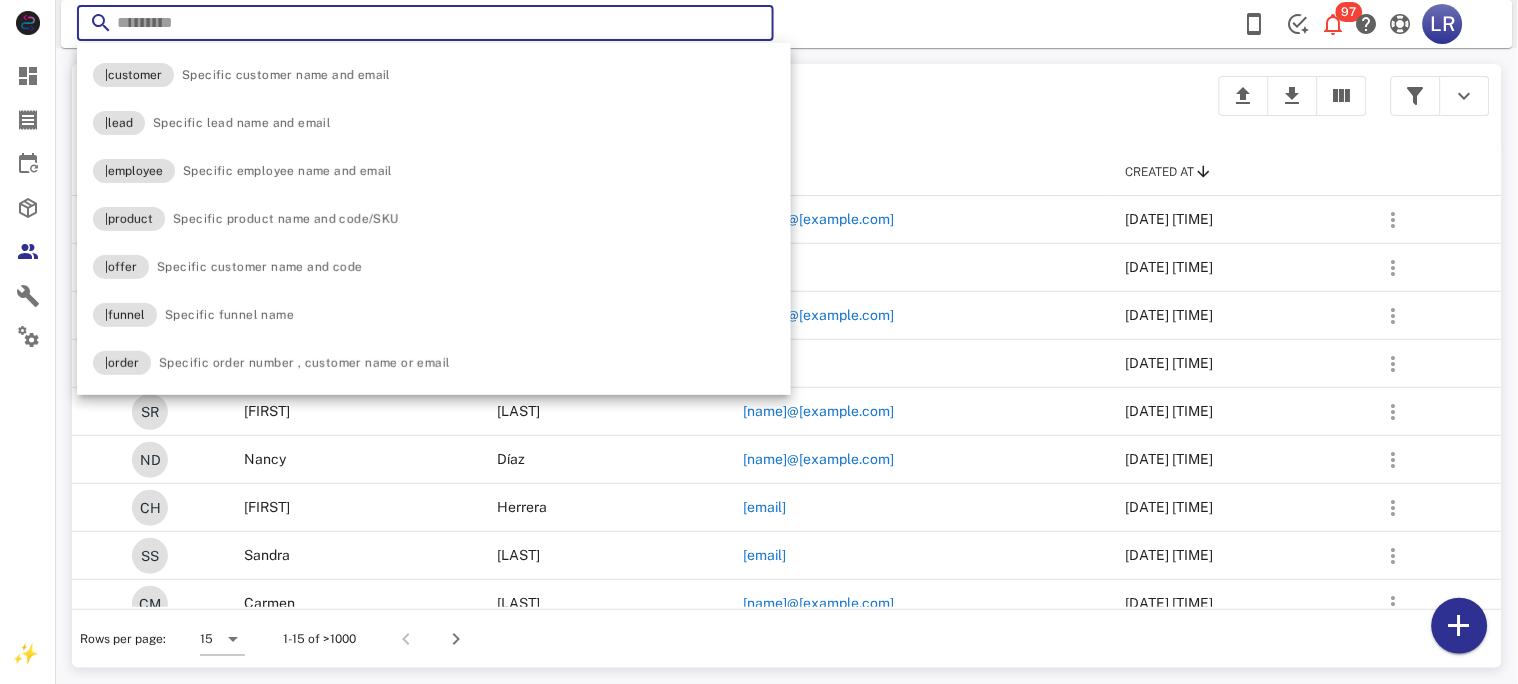 paste on "**********" 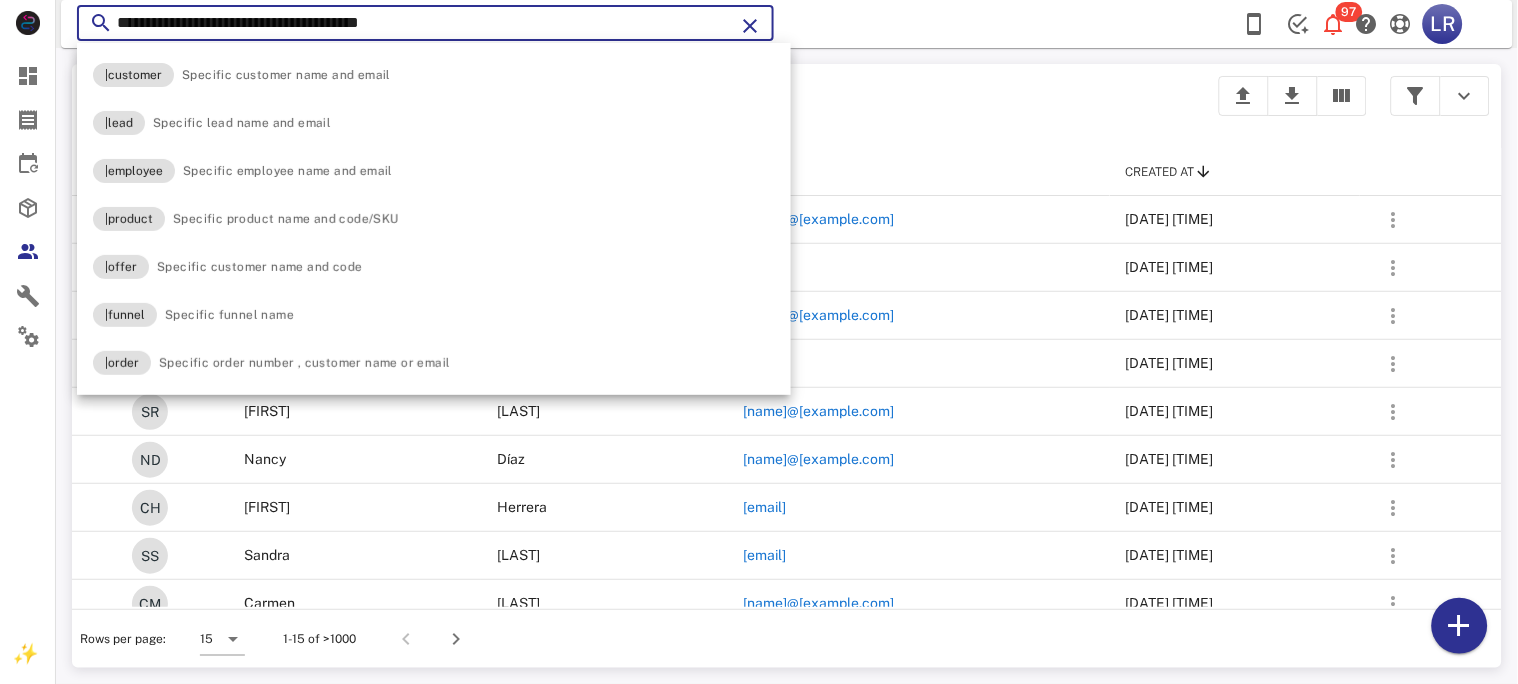 type on "**********" 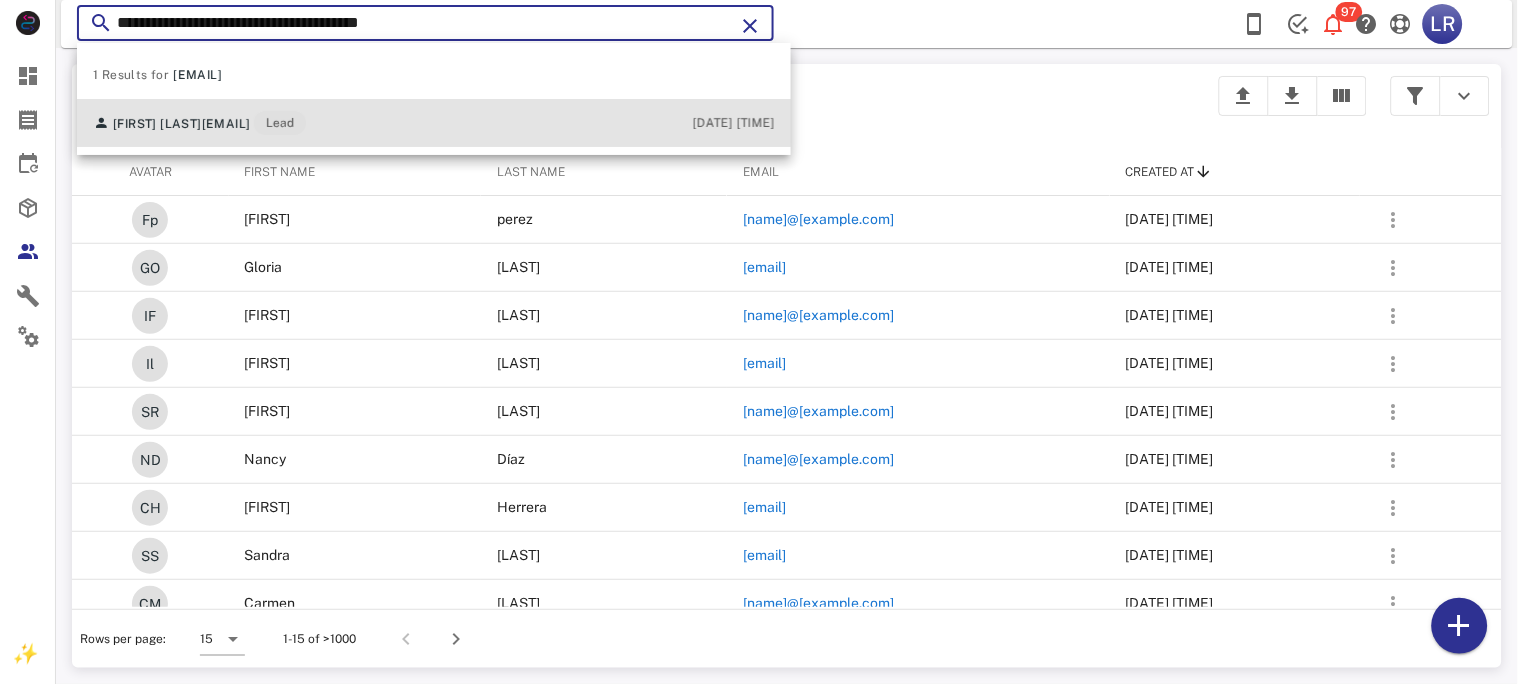 click on "[EMAIL]" at bounding box center [226, 124] 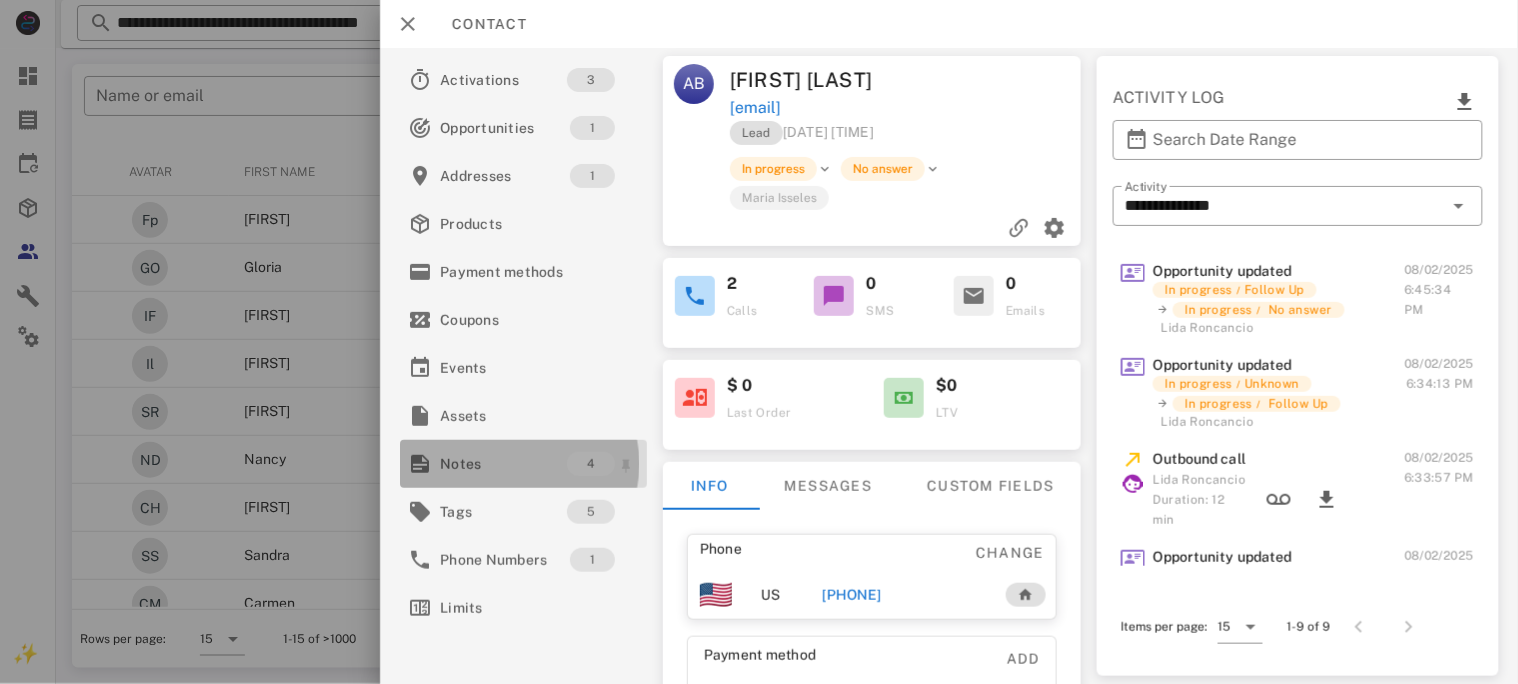 click on "Notes" at bounding box center (503, 464) 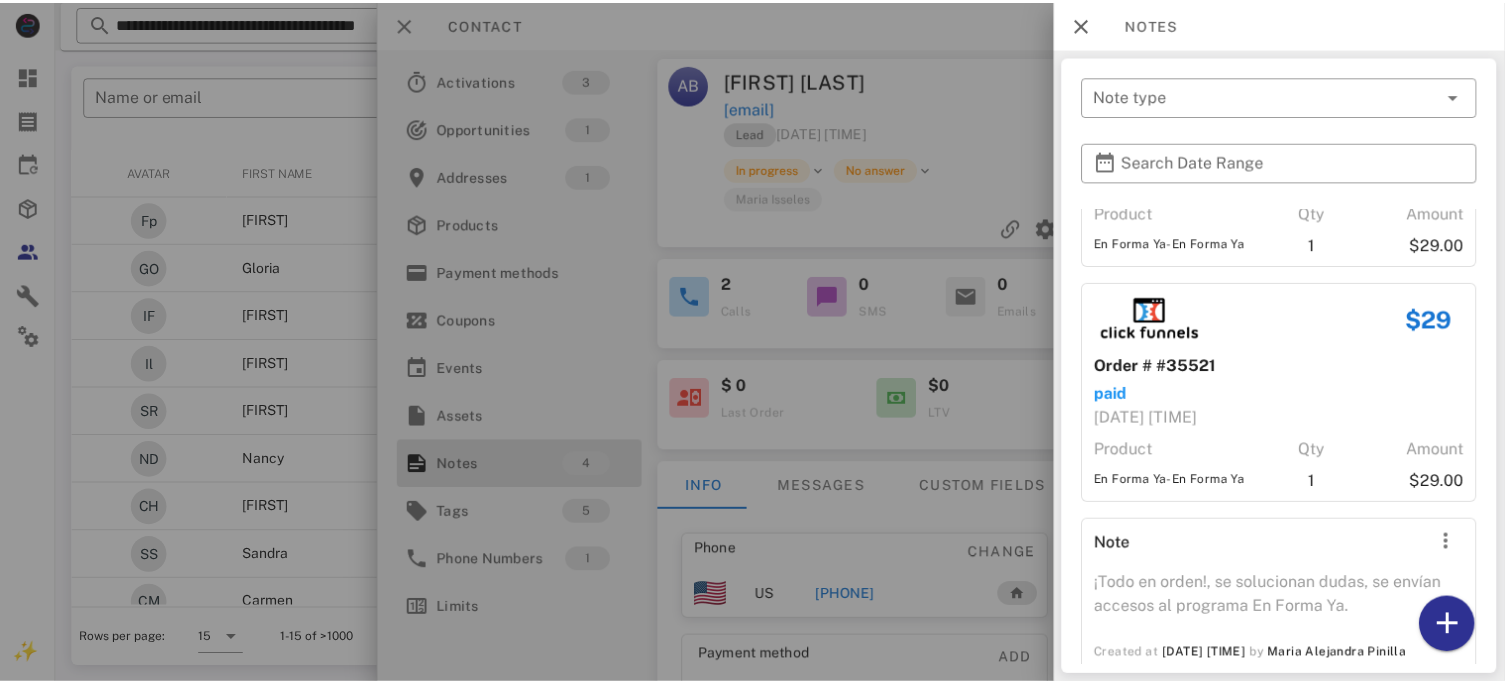 scroll, scrollTop: 337, scrollLeft: 0, axis: vertical 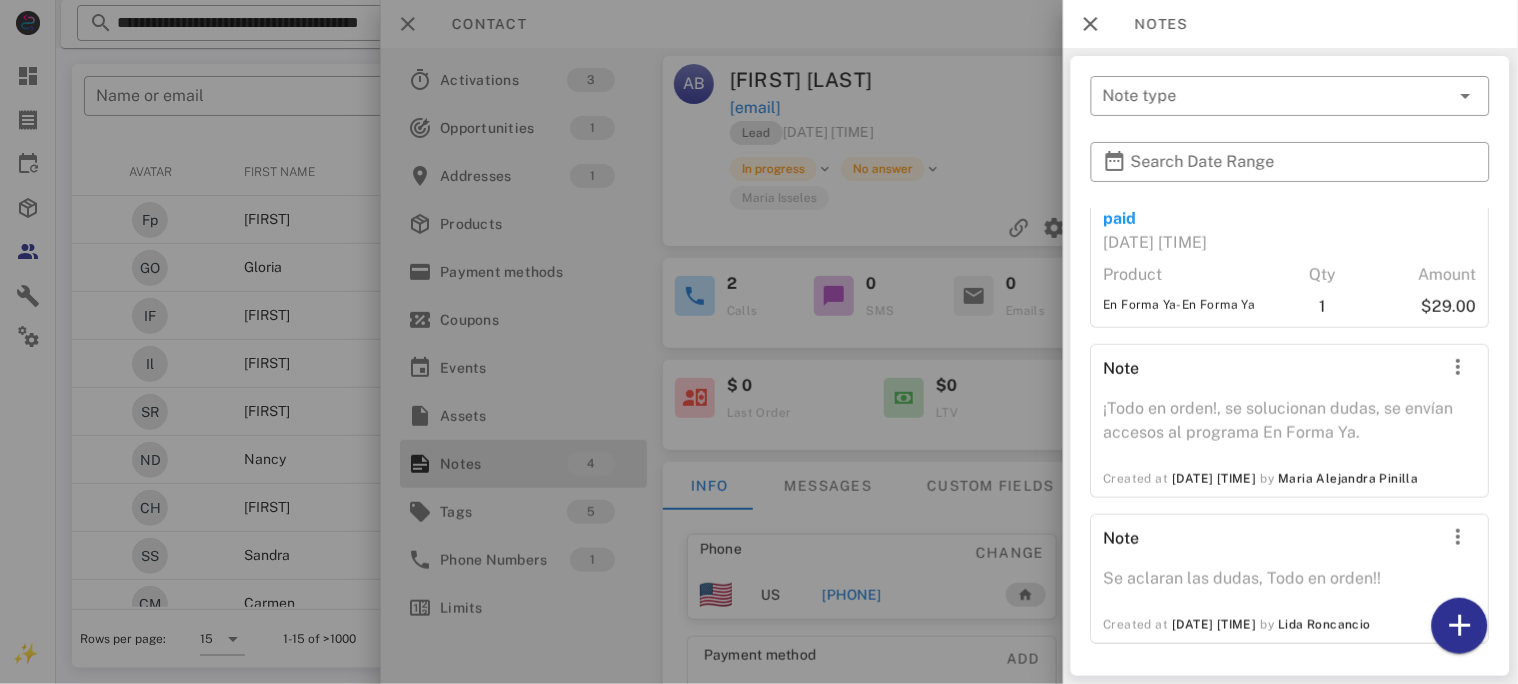 click at bounding box center [759, 342] 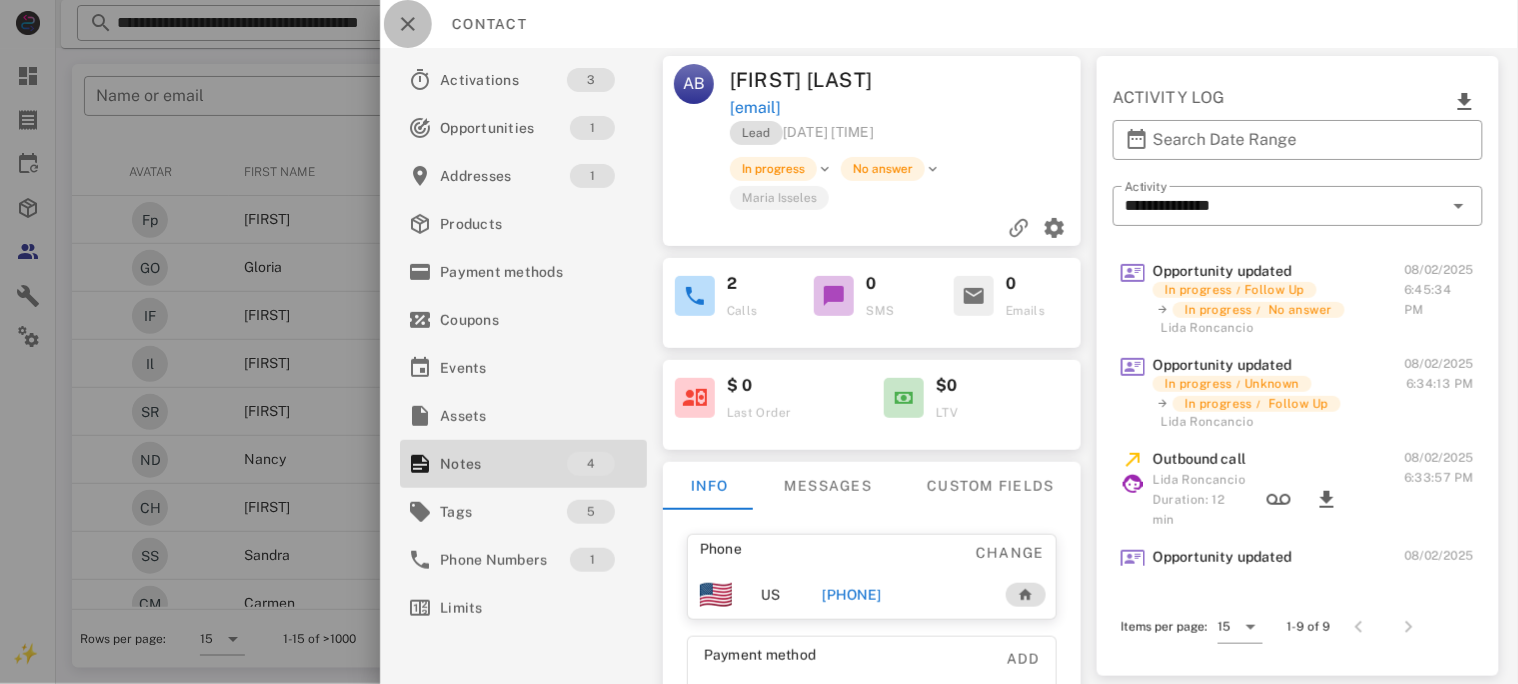 click at bounding box center [408, 24] 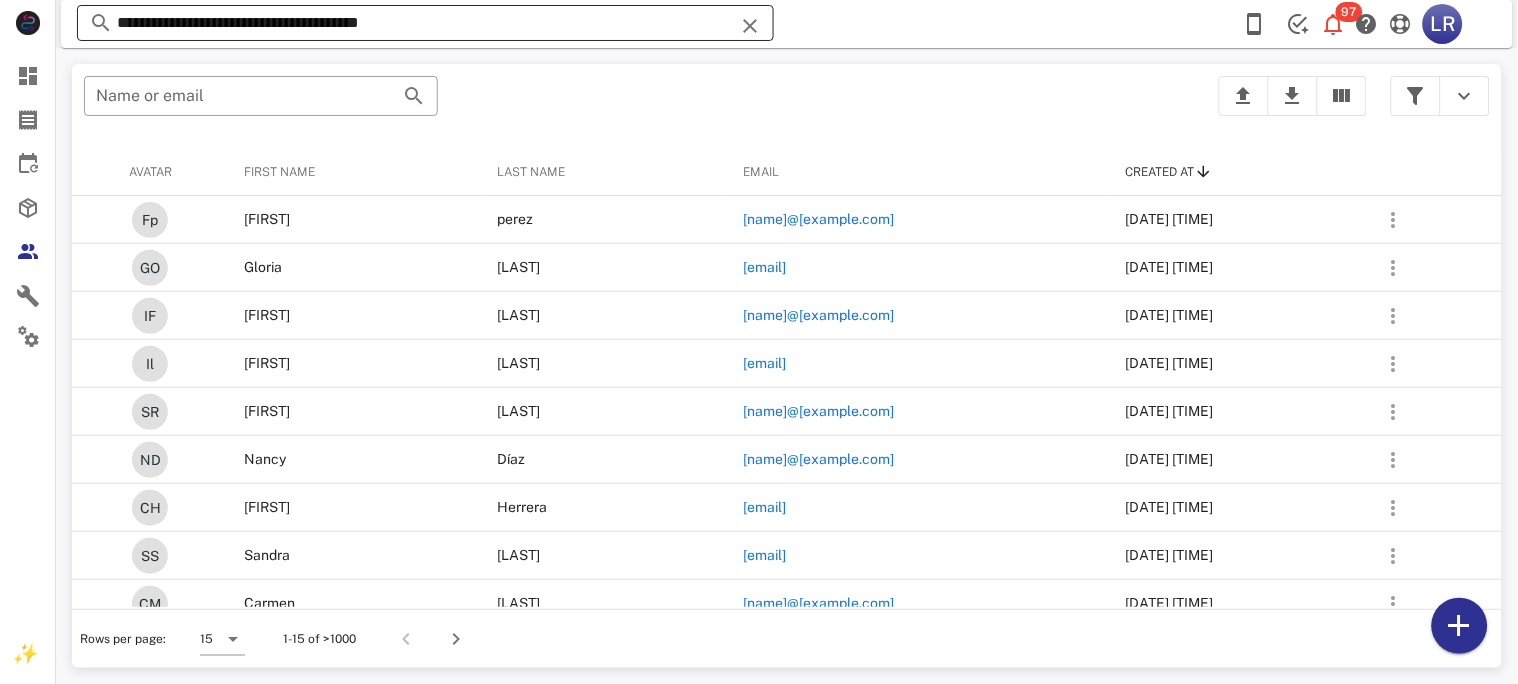 click at bounding box center [750, 26] 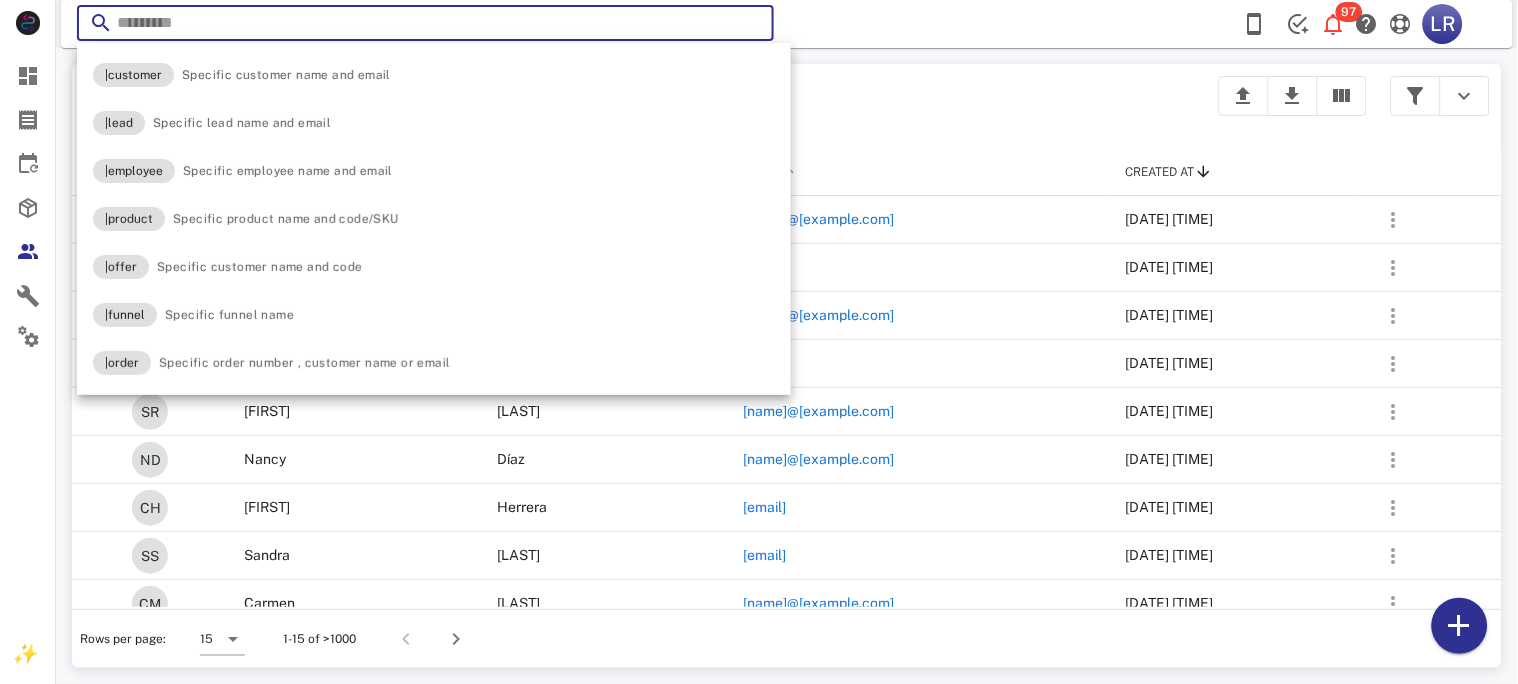 drag, startPoint x: 846, startPoint y: 132, endPoint x: 795, endPoint y: 148, distance: 53.450912 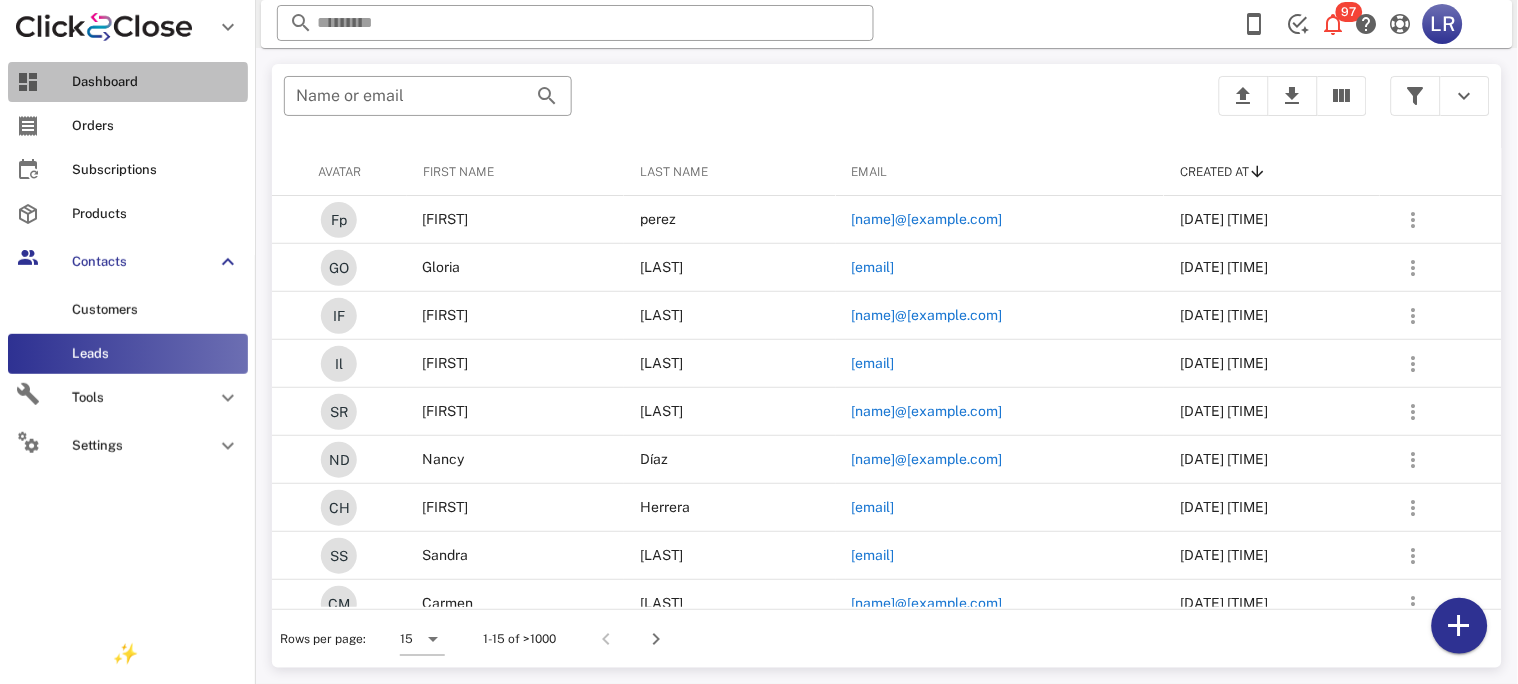 click on "Dashboard" at bounding box center (128, 82) 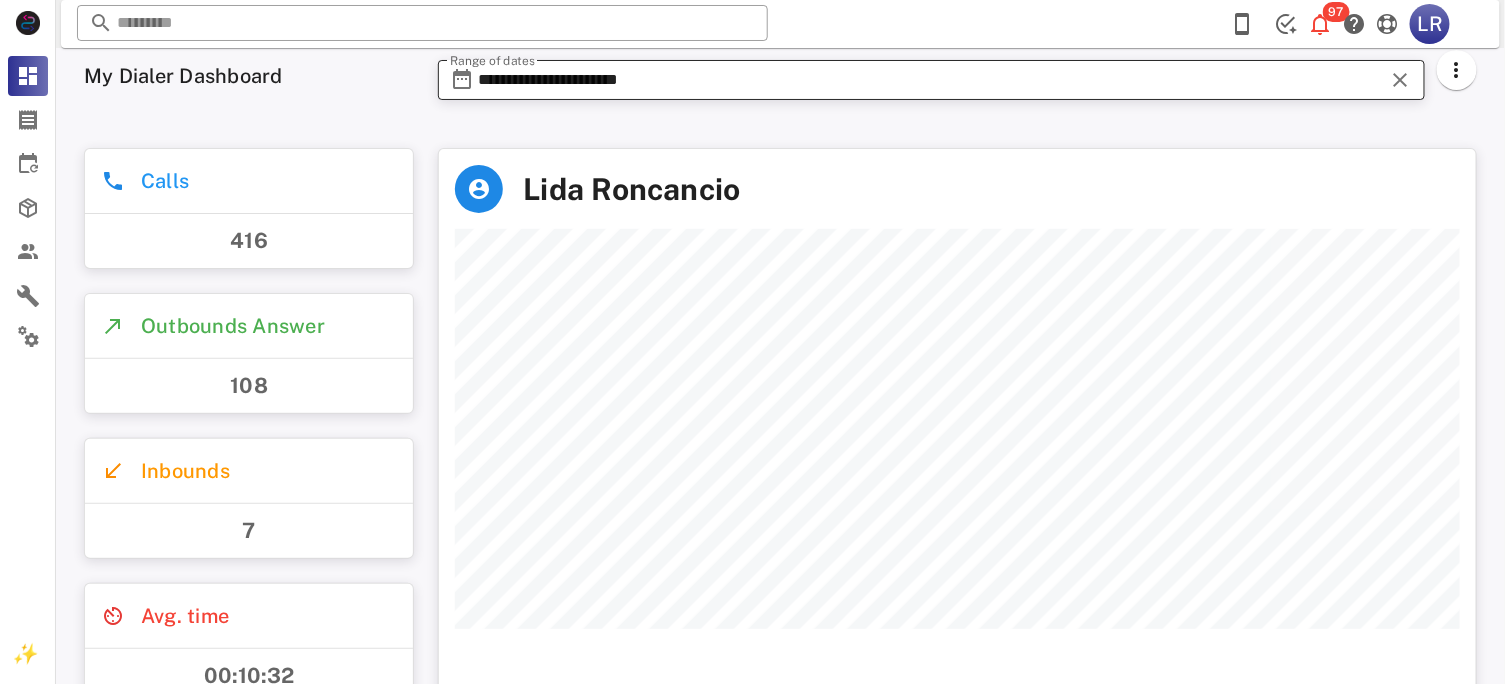 scroll, scrollTop: 999441, scrollLeft: 998963, axis: both 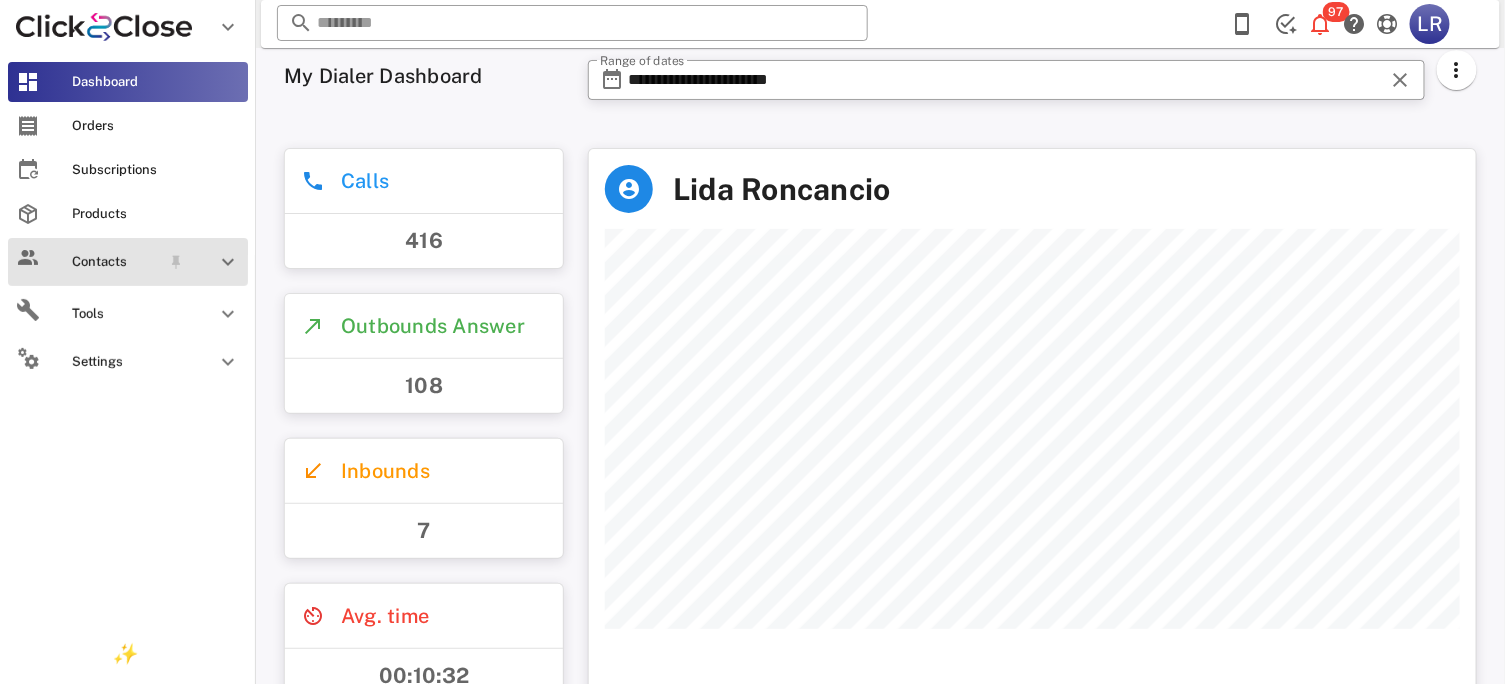 click on "Contacts" at bounding box center [116, 262] 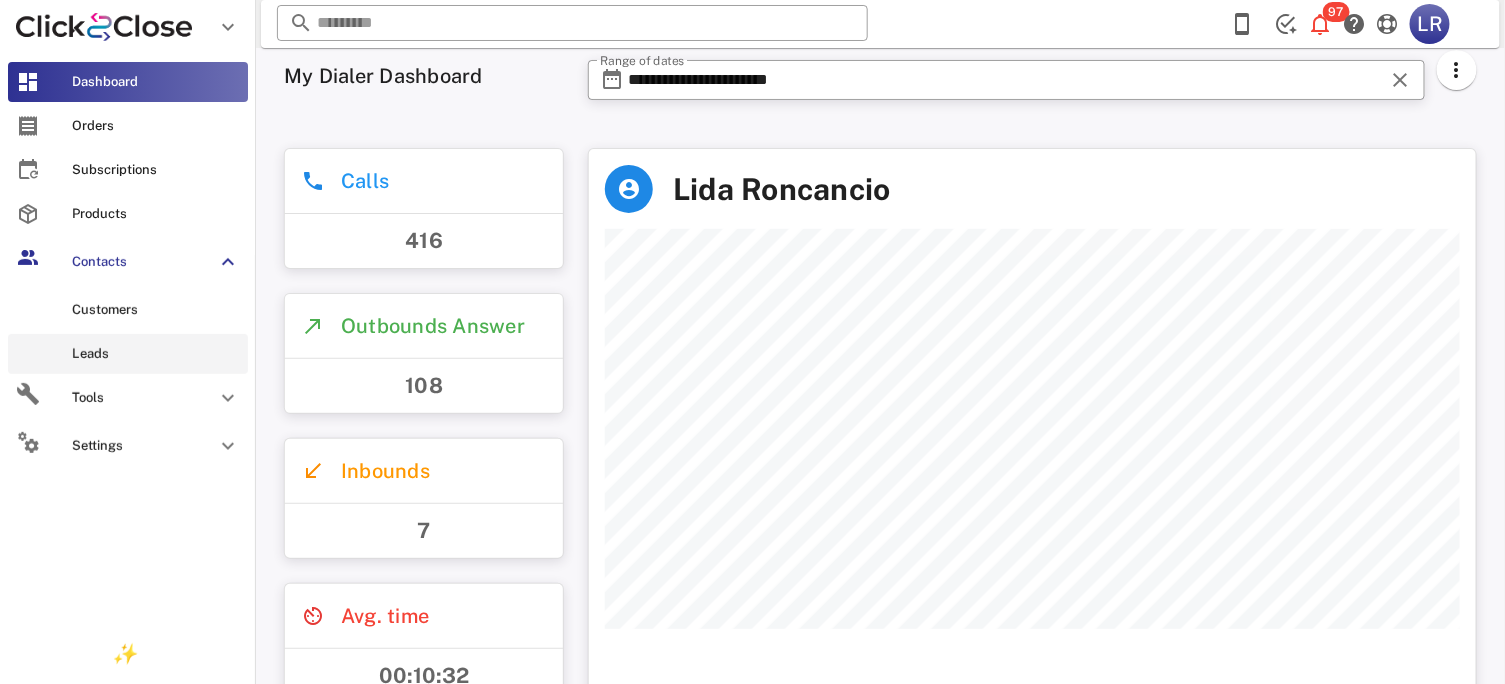 click on "Leads" at bounding box center [156, 354] 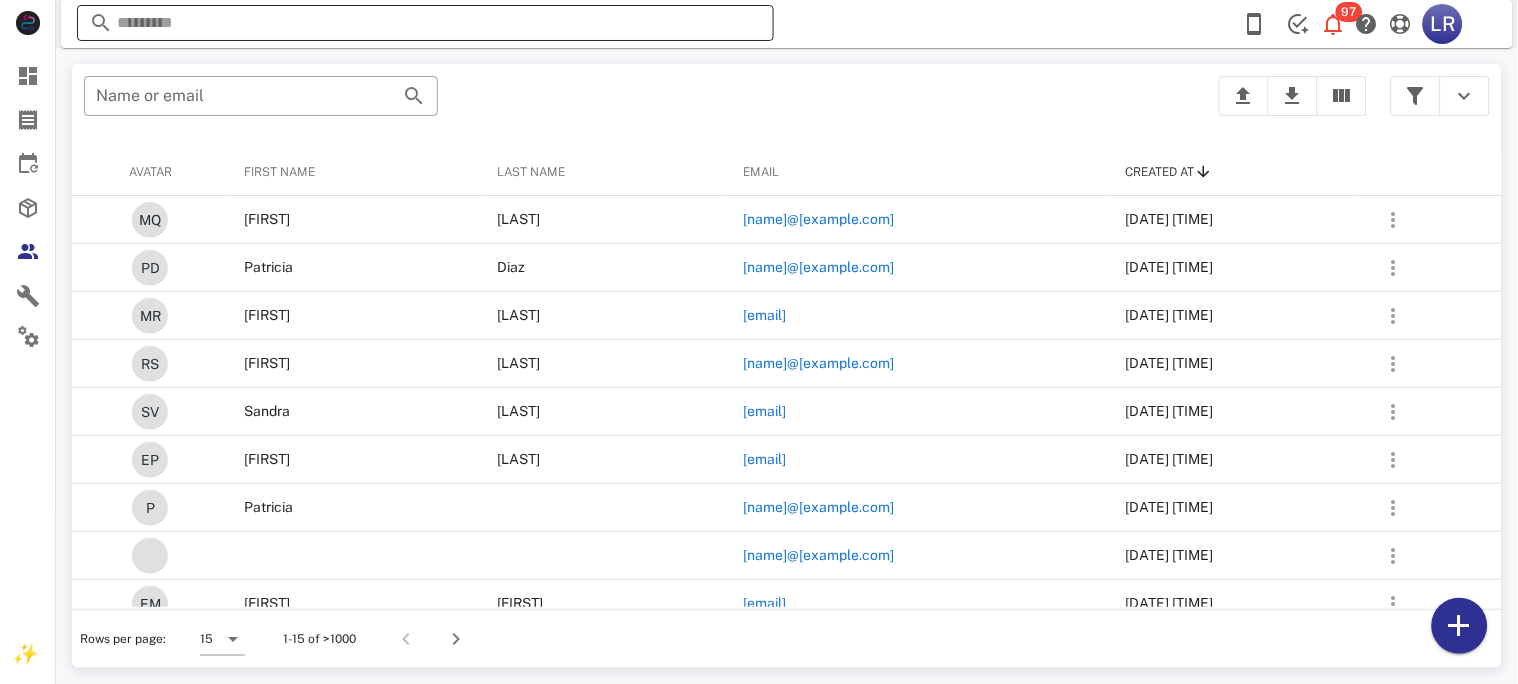click at bounding box center [425, 23] 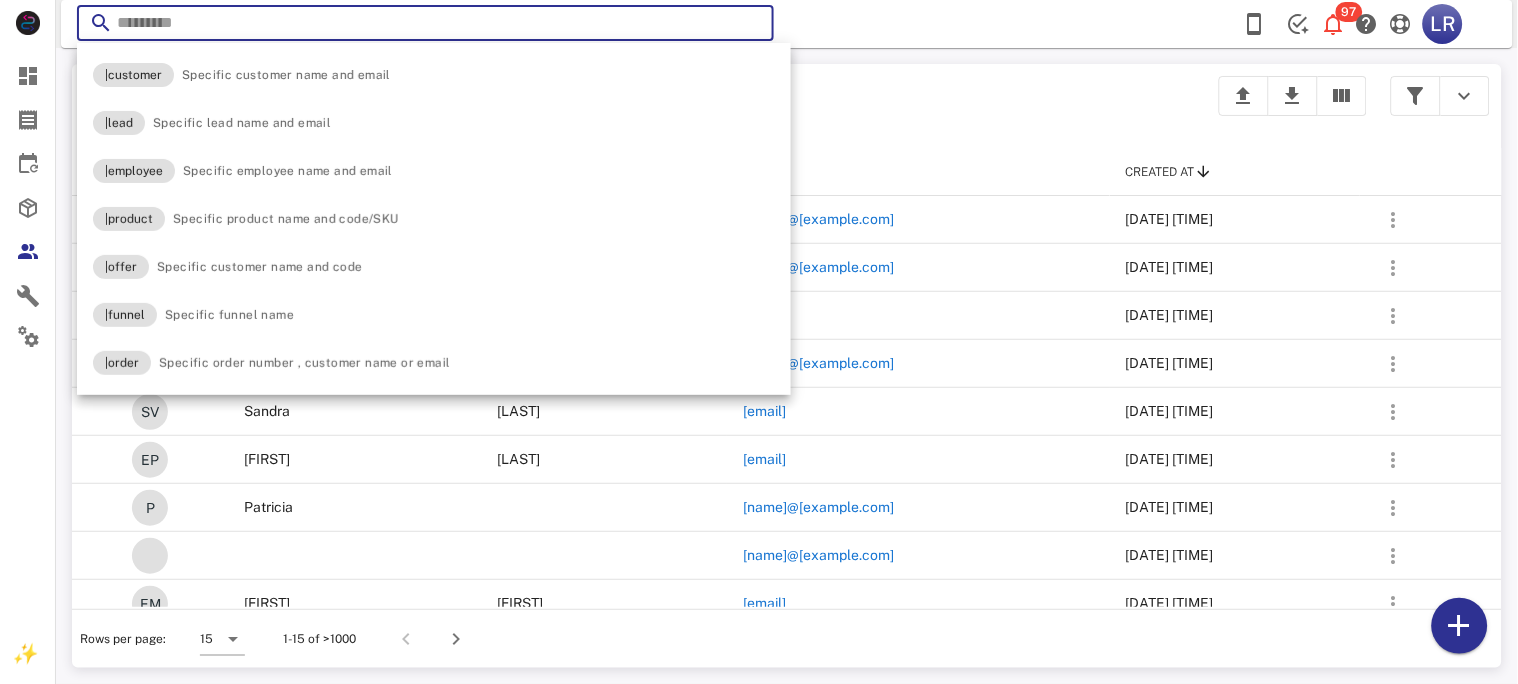 paste on "**********" 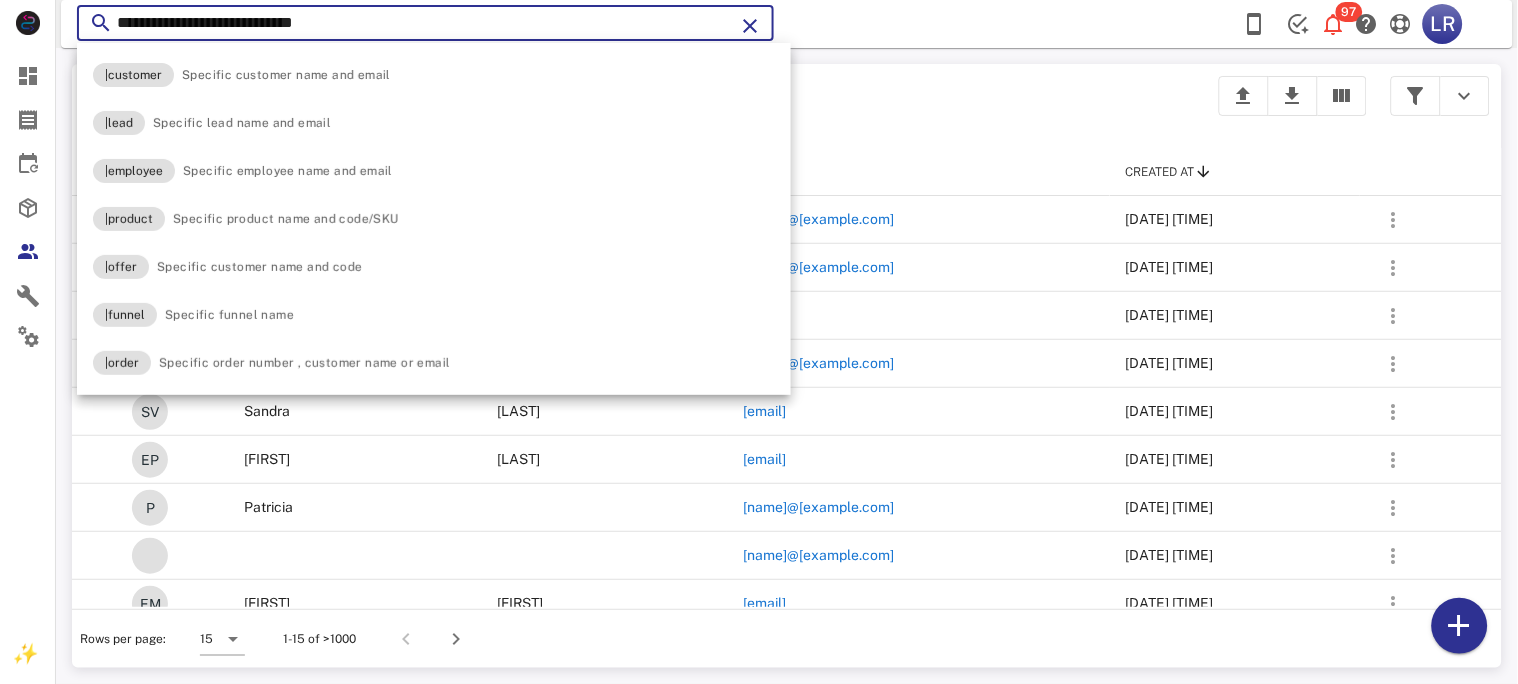type on "**********" 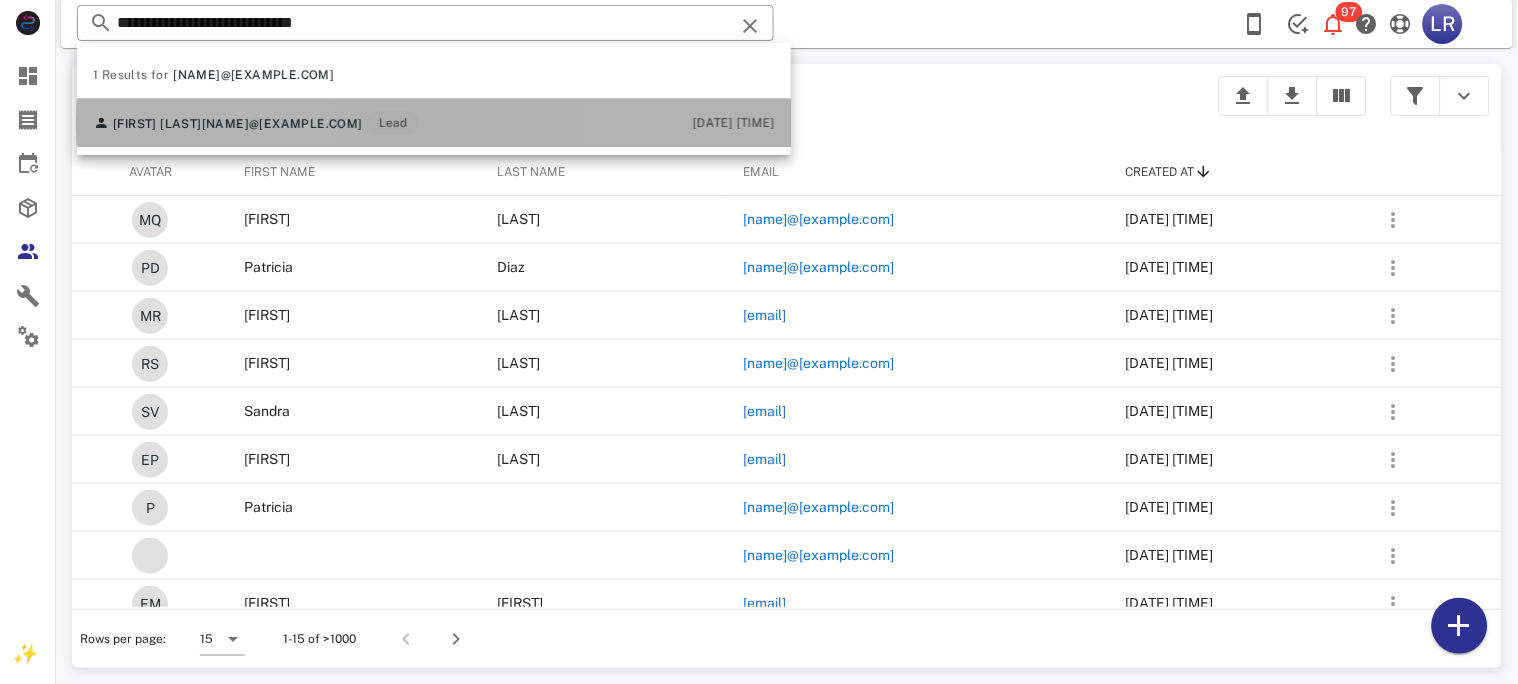 click on "[NAME]@[EXAMPLE.COM]" at bounding box center (282, 124) 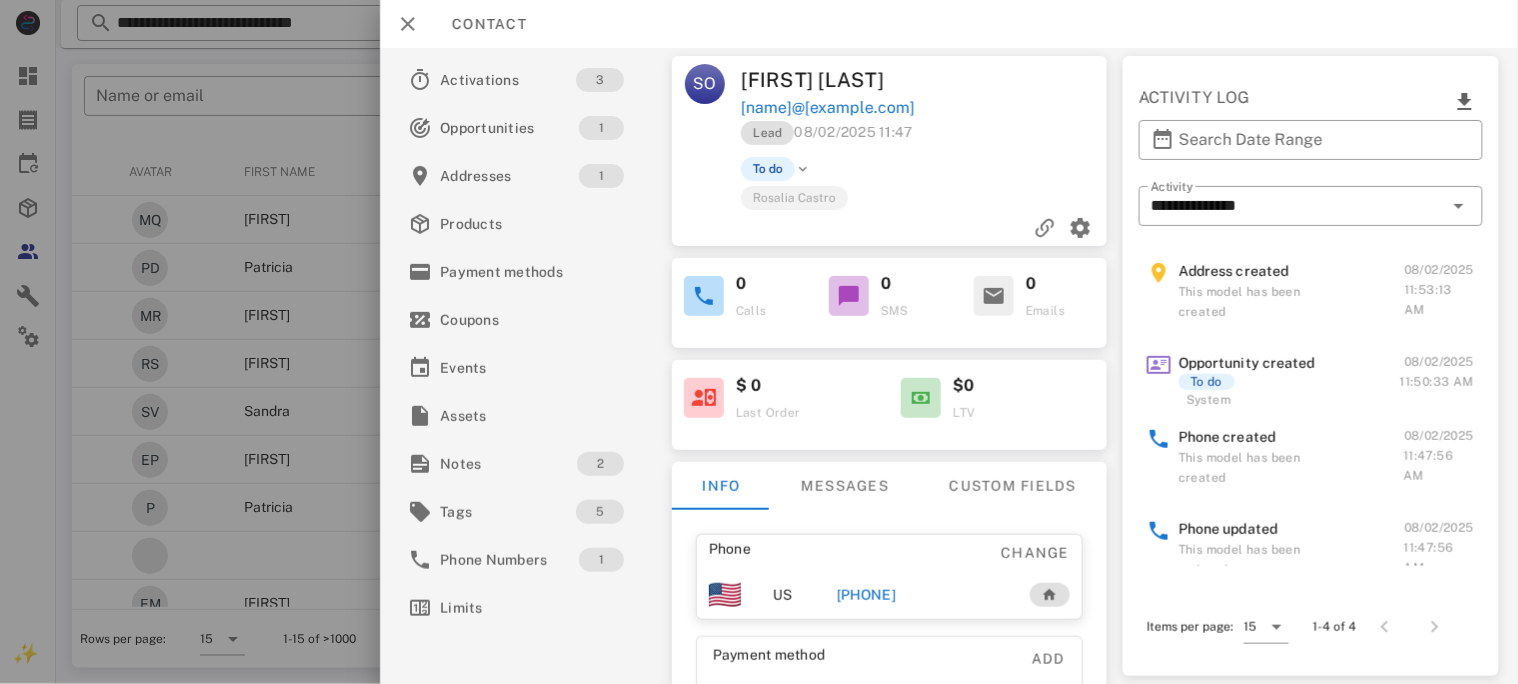 click on "[PHONE]" at bounding box center [865, 595] 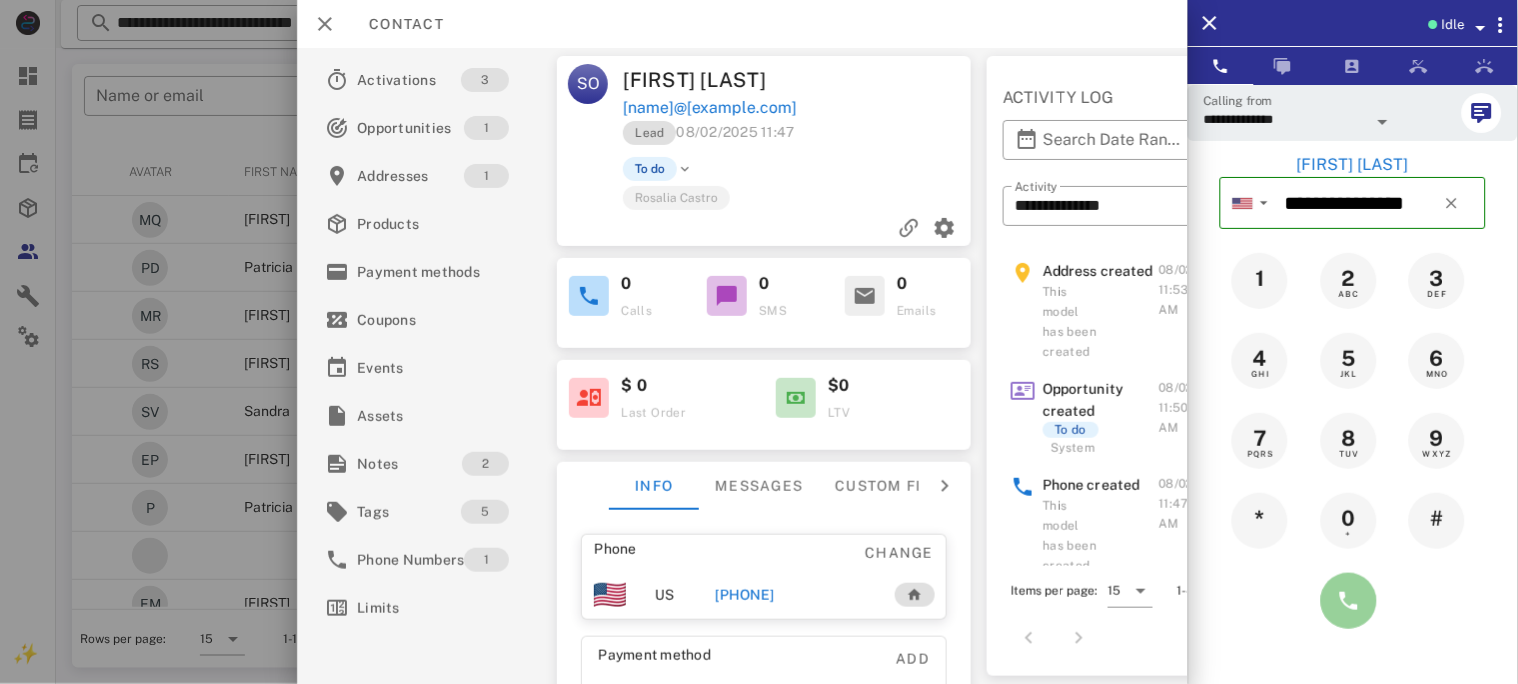 click at bounding box center (1349, 601) 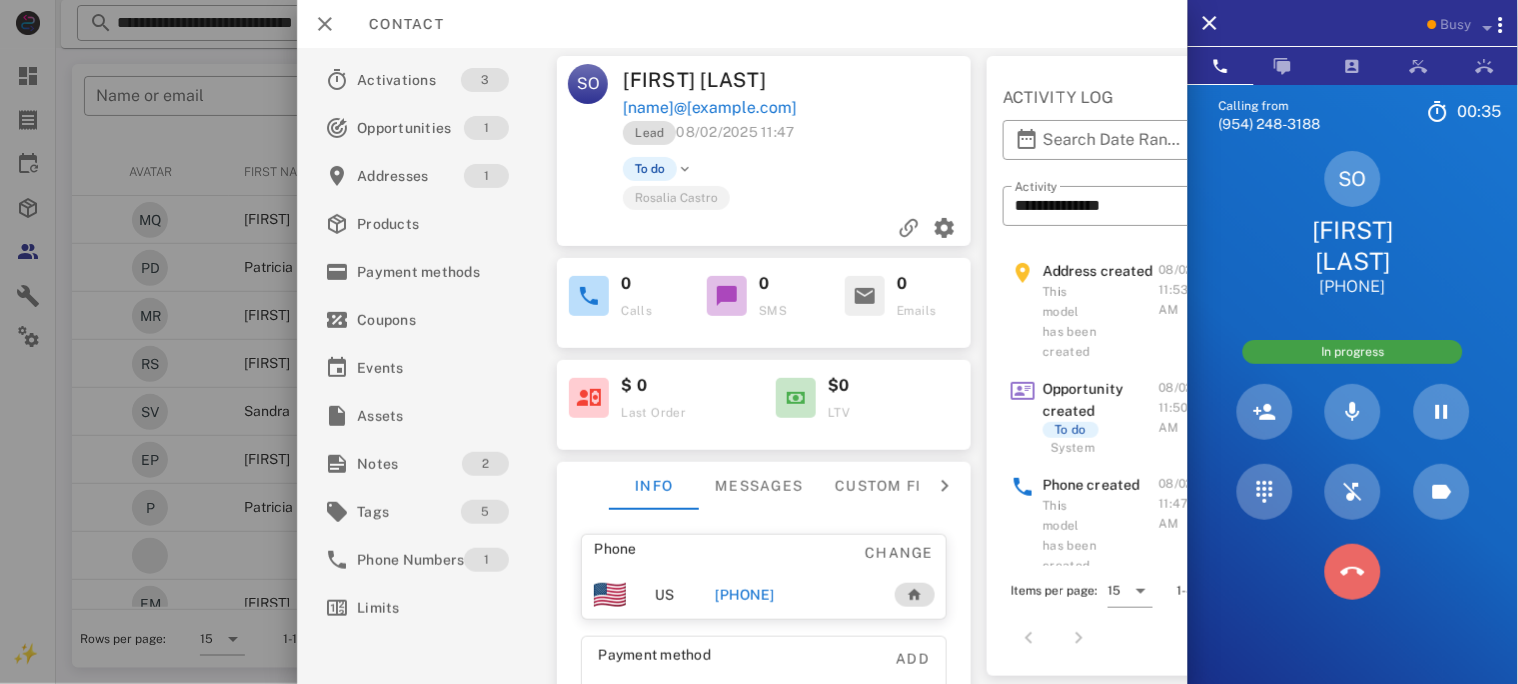 click at bounding box center [1353, 572] 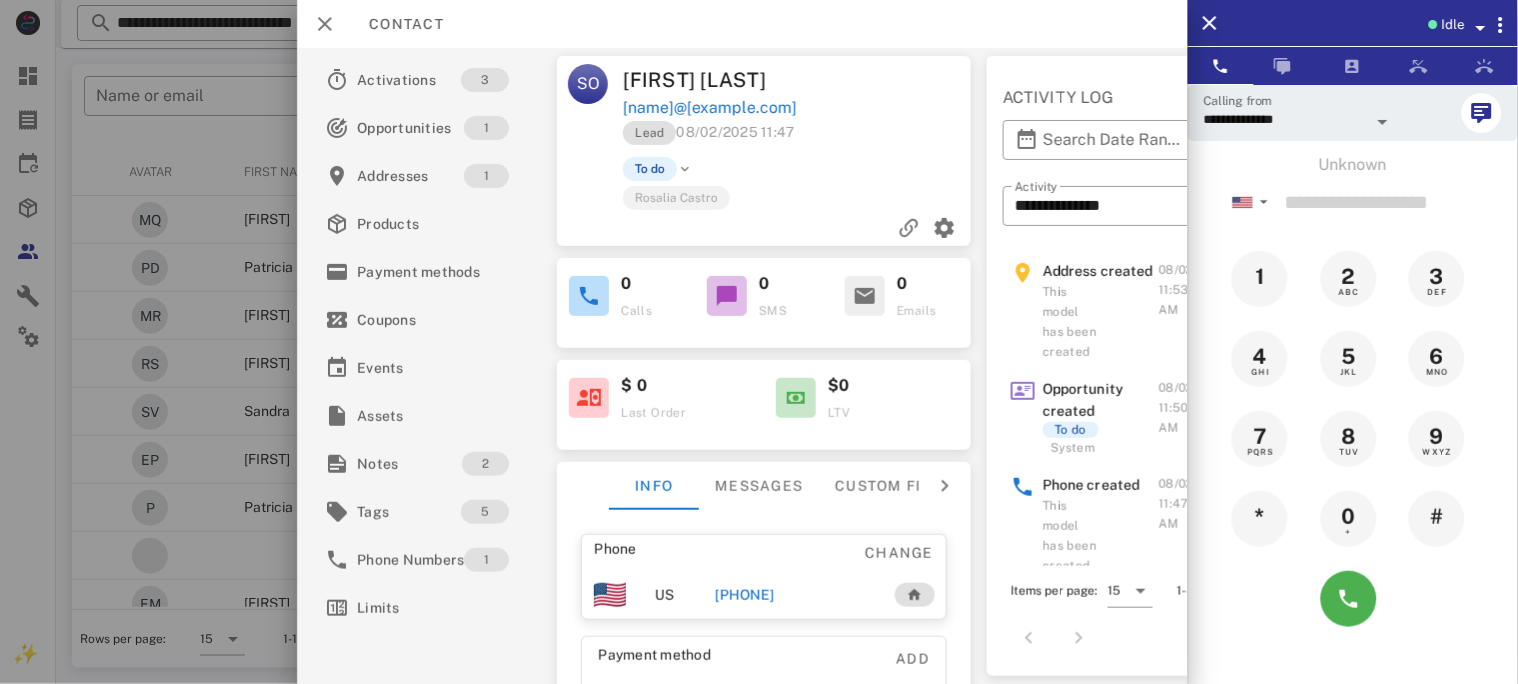 click on "[PHONE]" at bounding box center (744, 595) 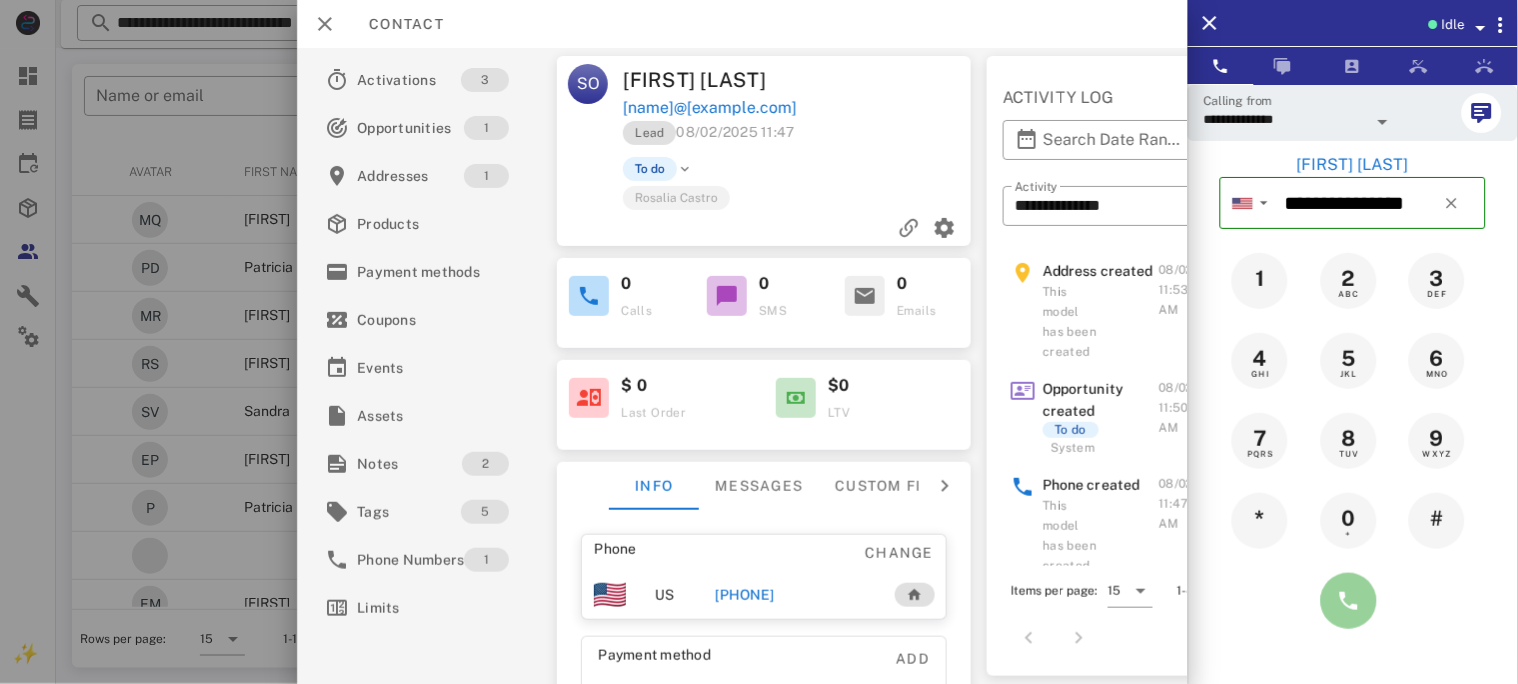 click at bounding box center [1349, 601] 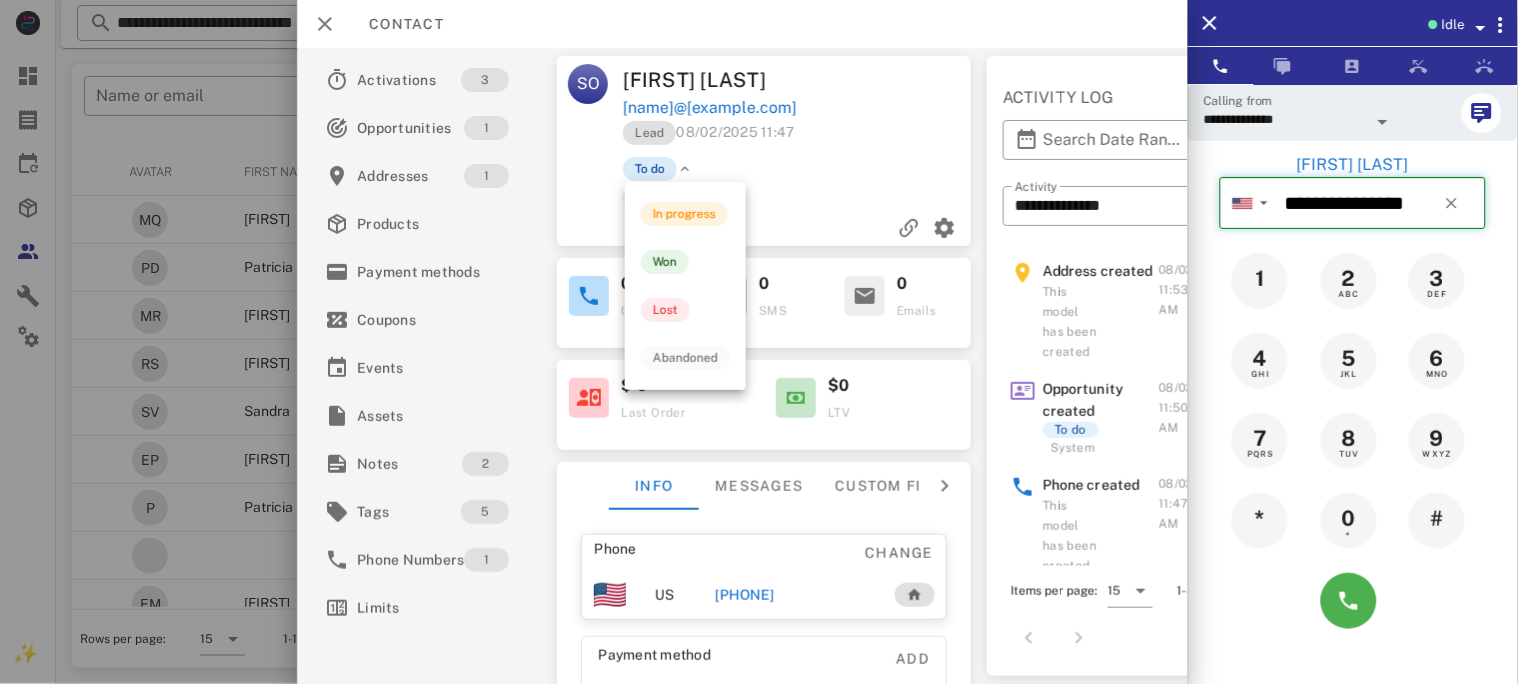 type 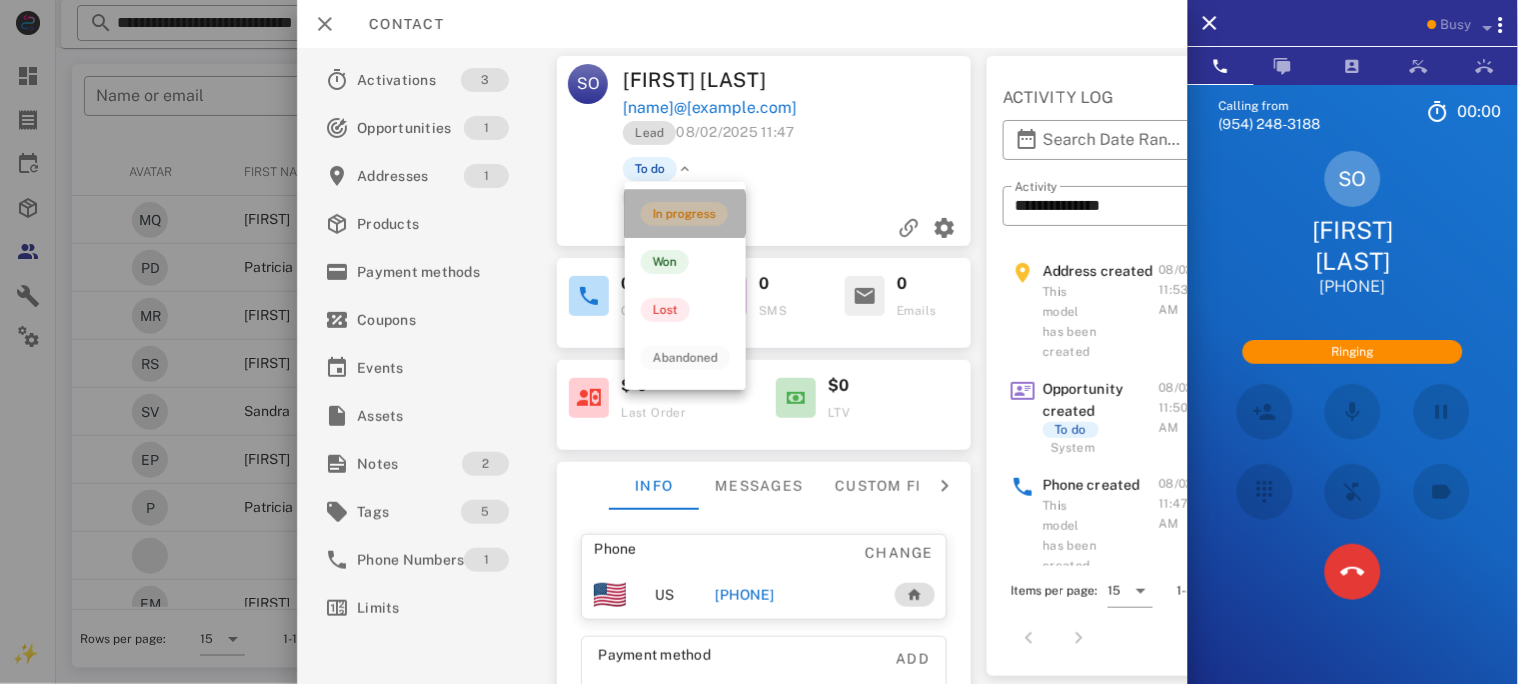 click on "In progress" at bounding box center [684, 214] 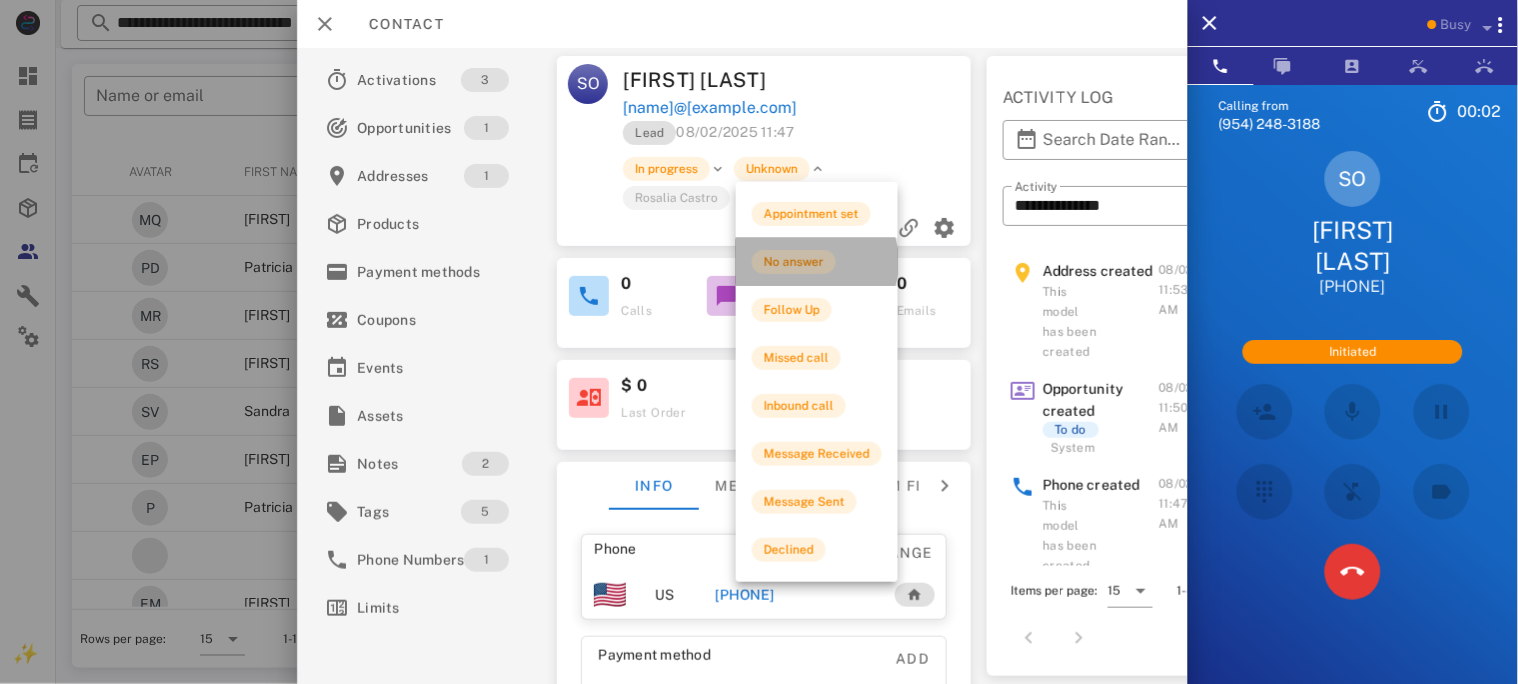 click on "No answer" at bounding box center (794, 262) 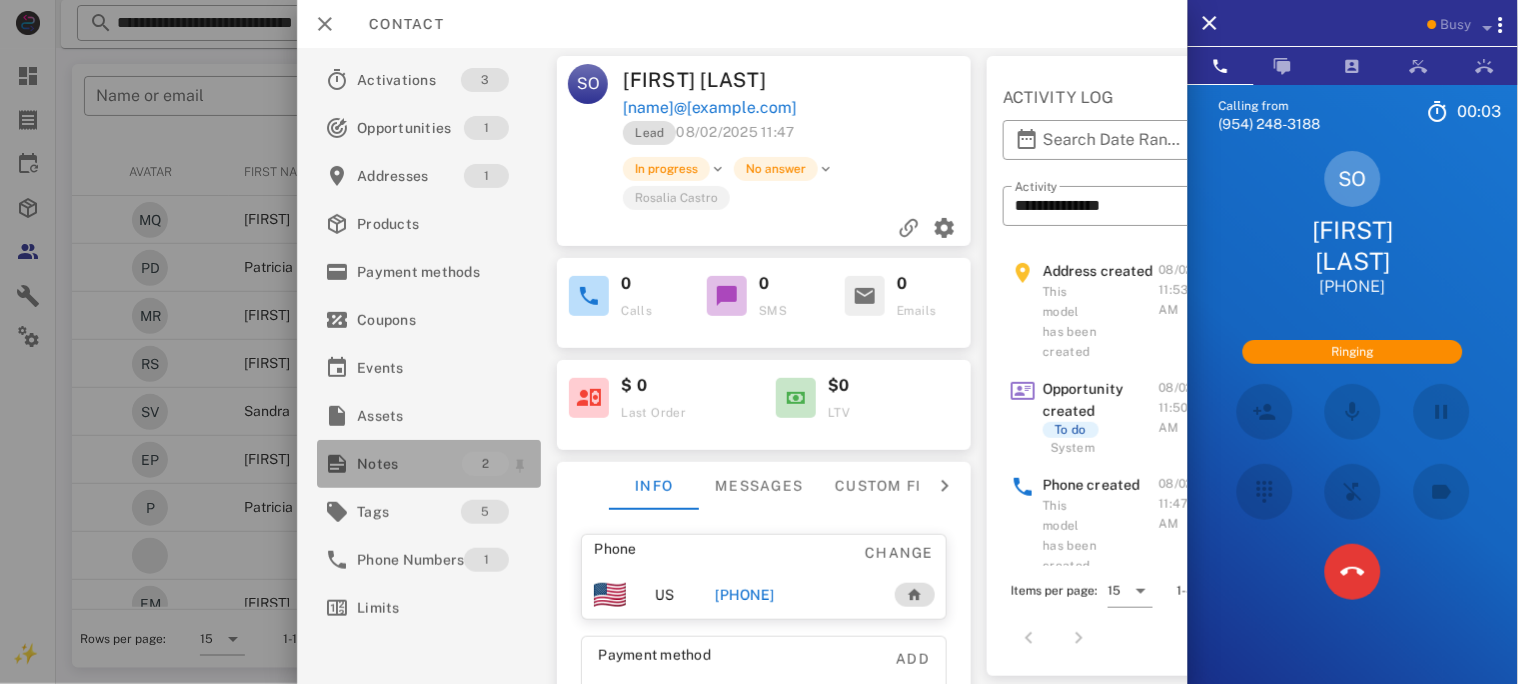 click on "Notes" at bounding box center [409, 464] 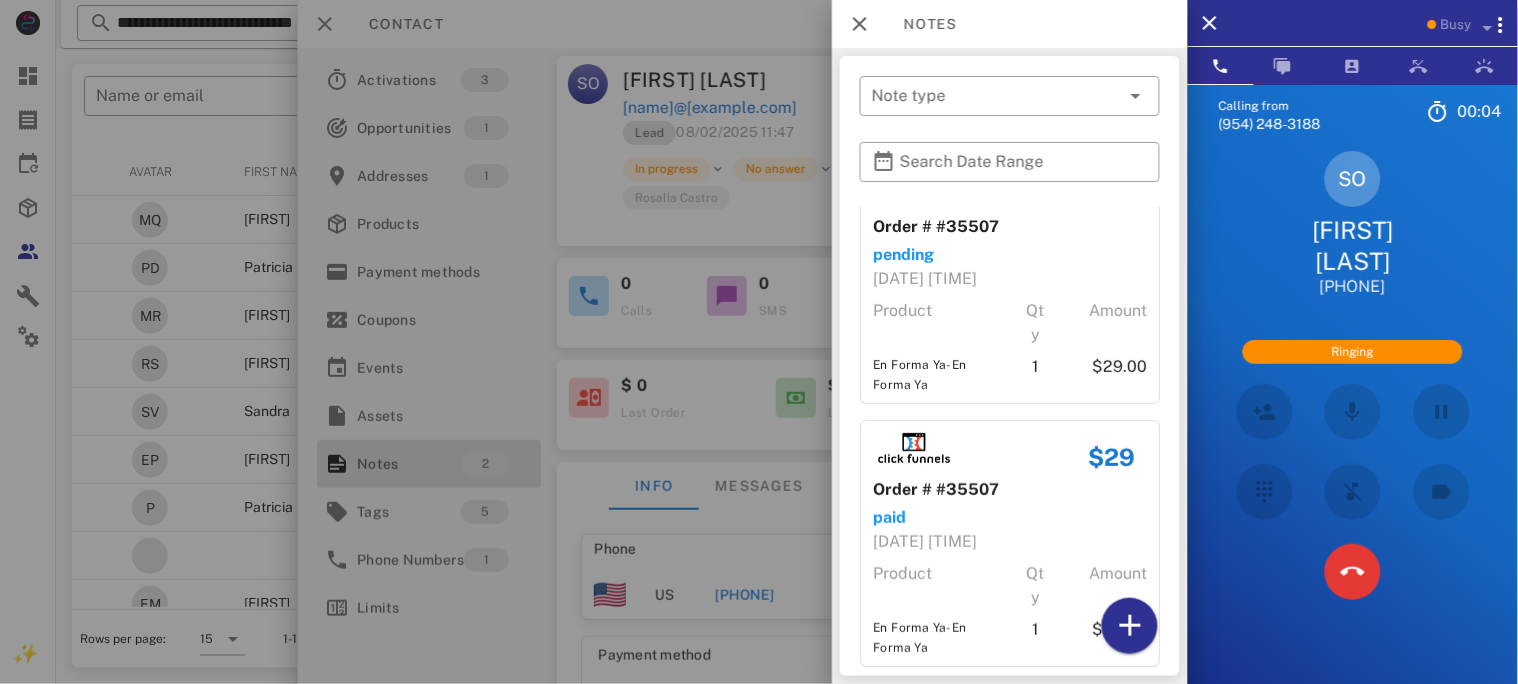 scroll, scrollTop: 75, scrollLeft: 0, axis: vertical 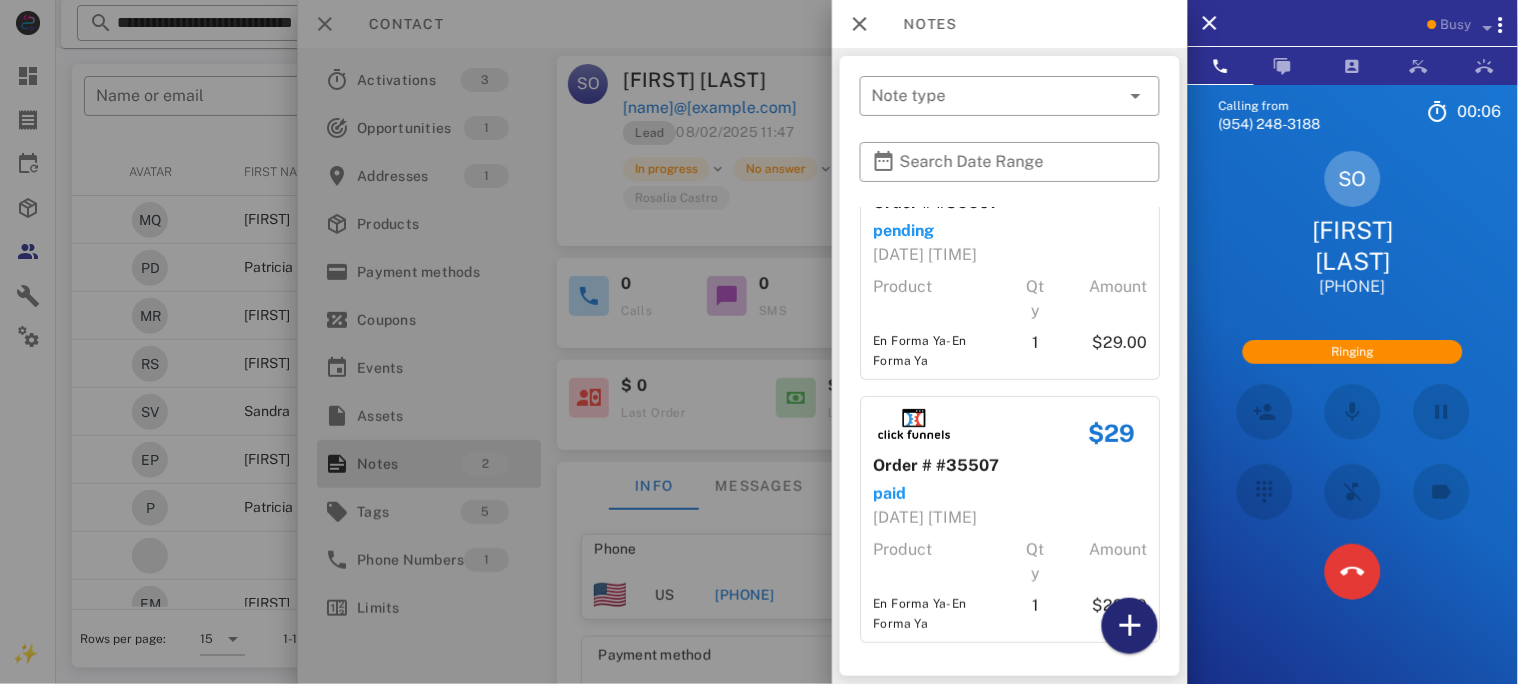 click at bounding box center (1130, 626) 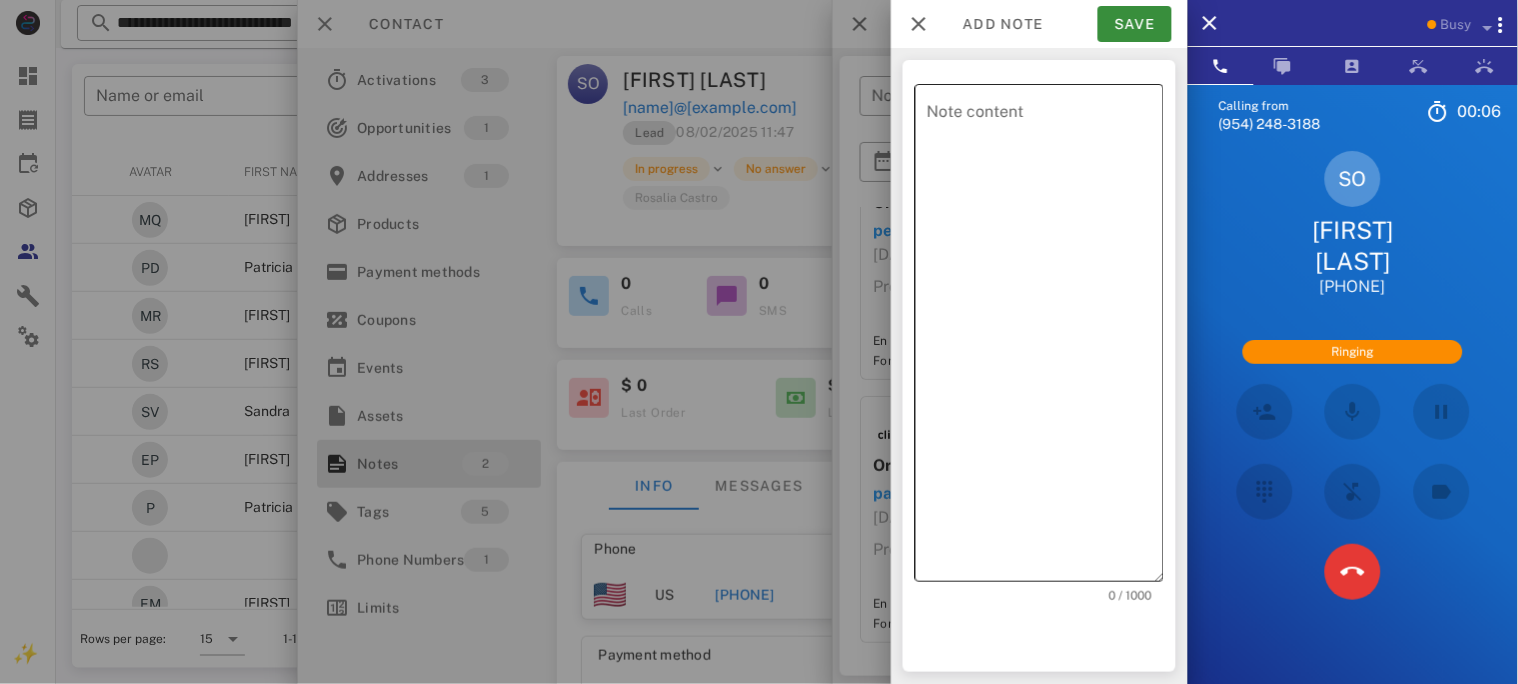 click on "Note content" at bounding box center (1045, 338) 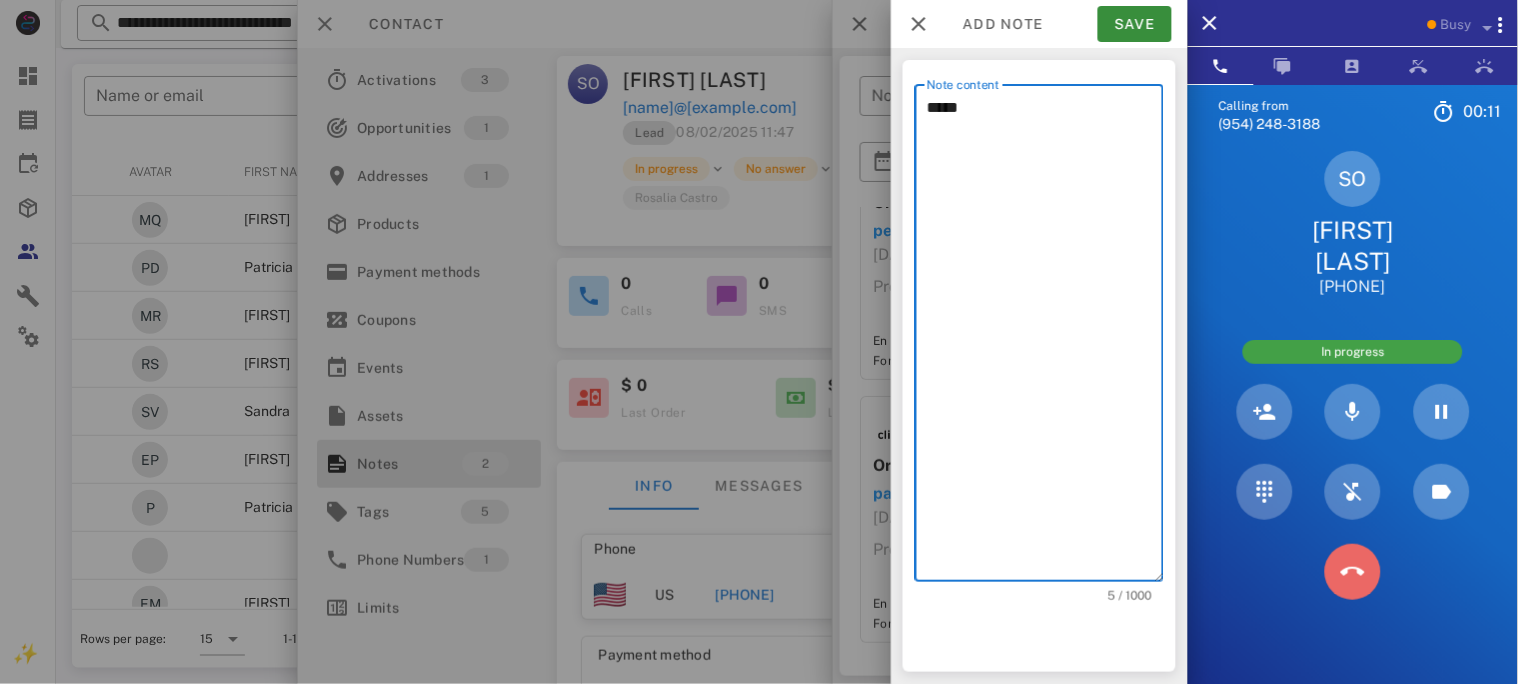 drag, startPoint x: 1354, startPoint y: 538, endPoint x: 1149, endPoint y: 338, distance: 286.40005 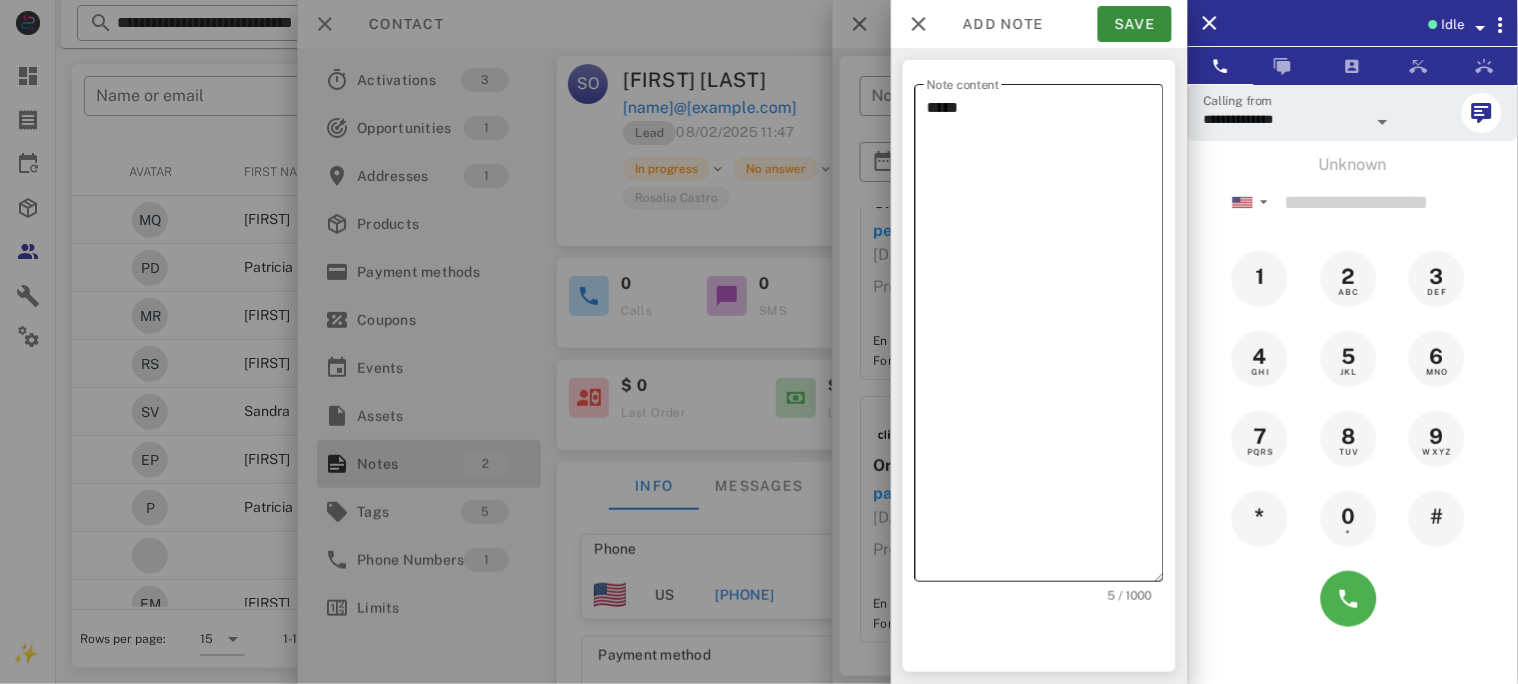 click on "*****" at bounding box center (1045, 338) 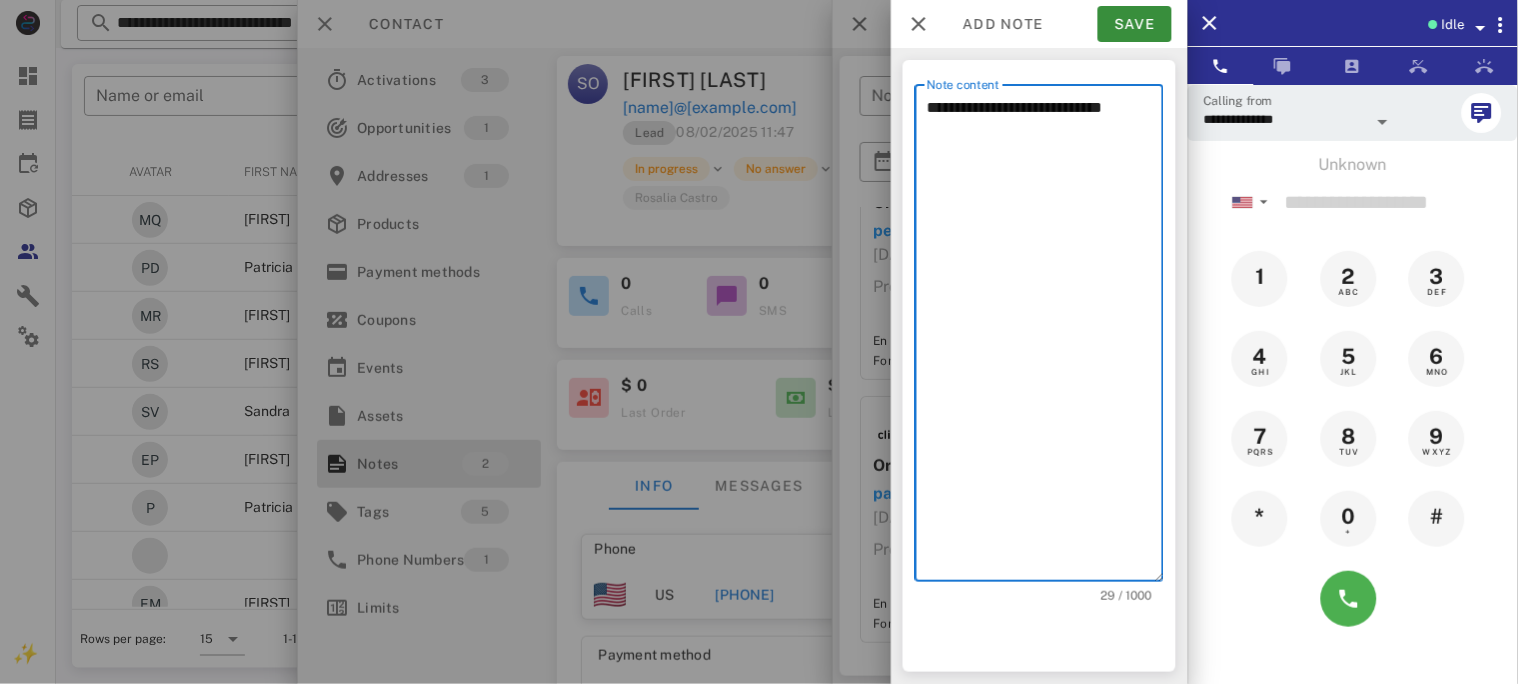 type on "**********" 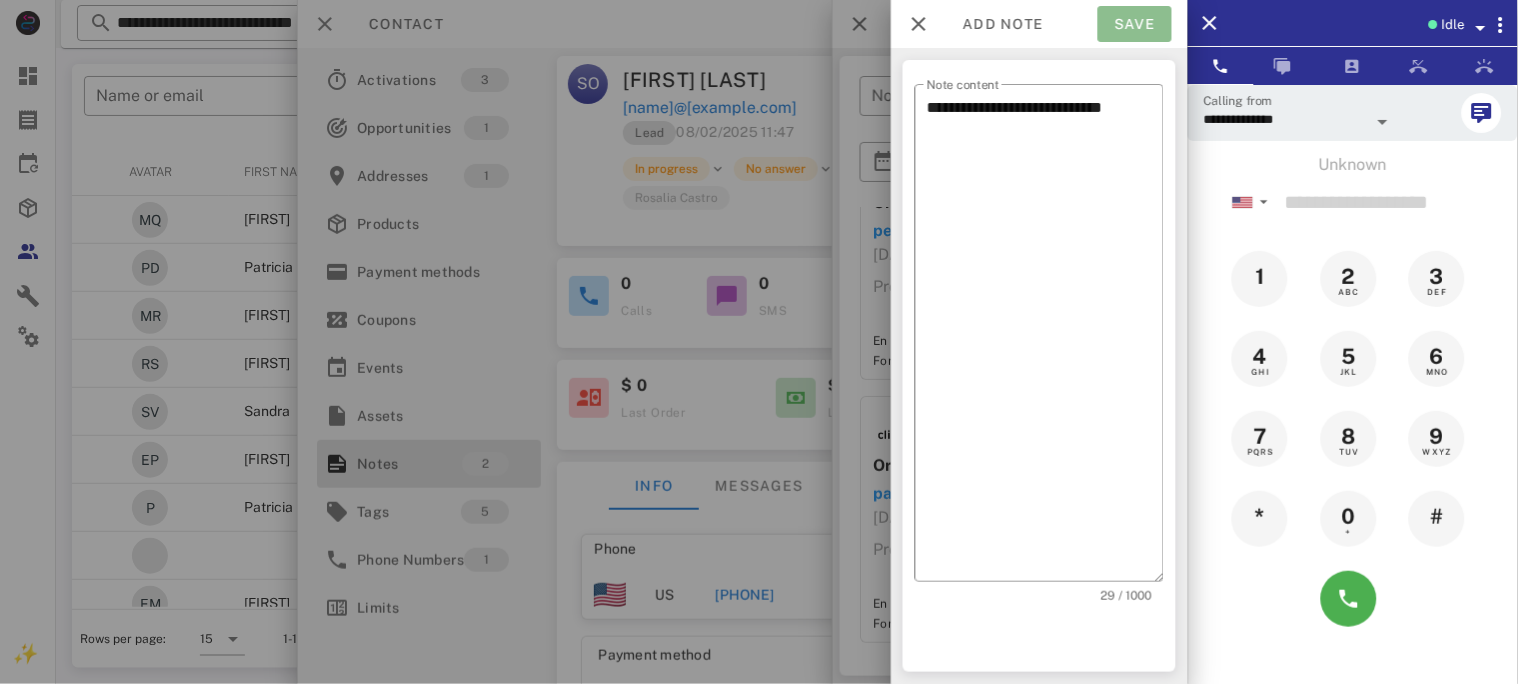 click on "Save" at bounding box center [1135, 24] 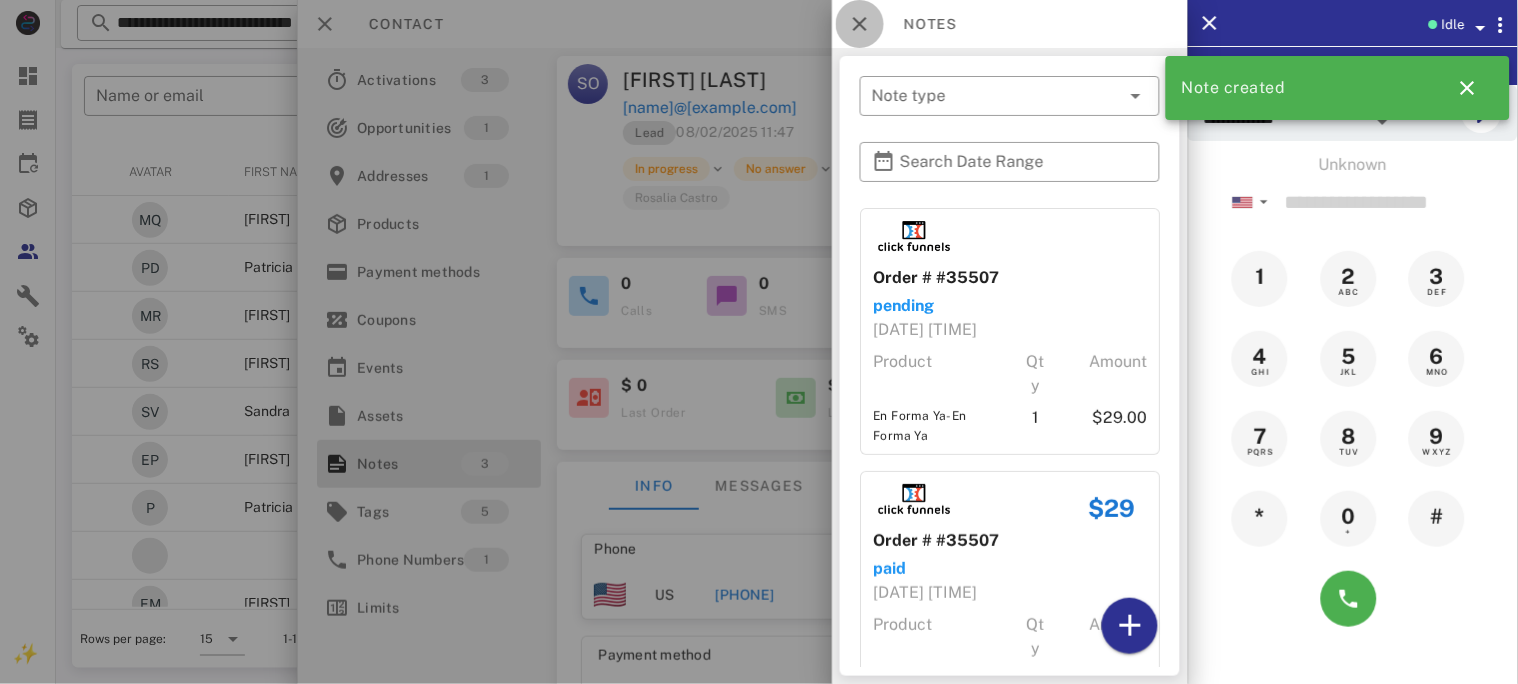 click at bounding box center [860, 24] 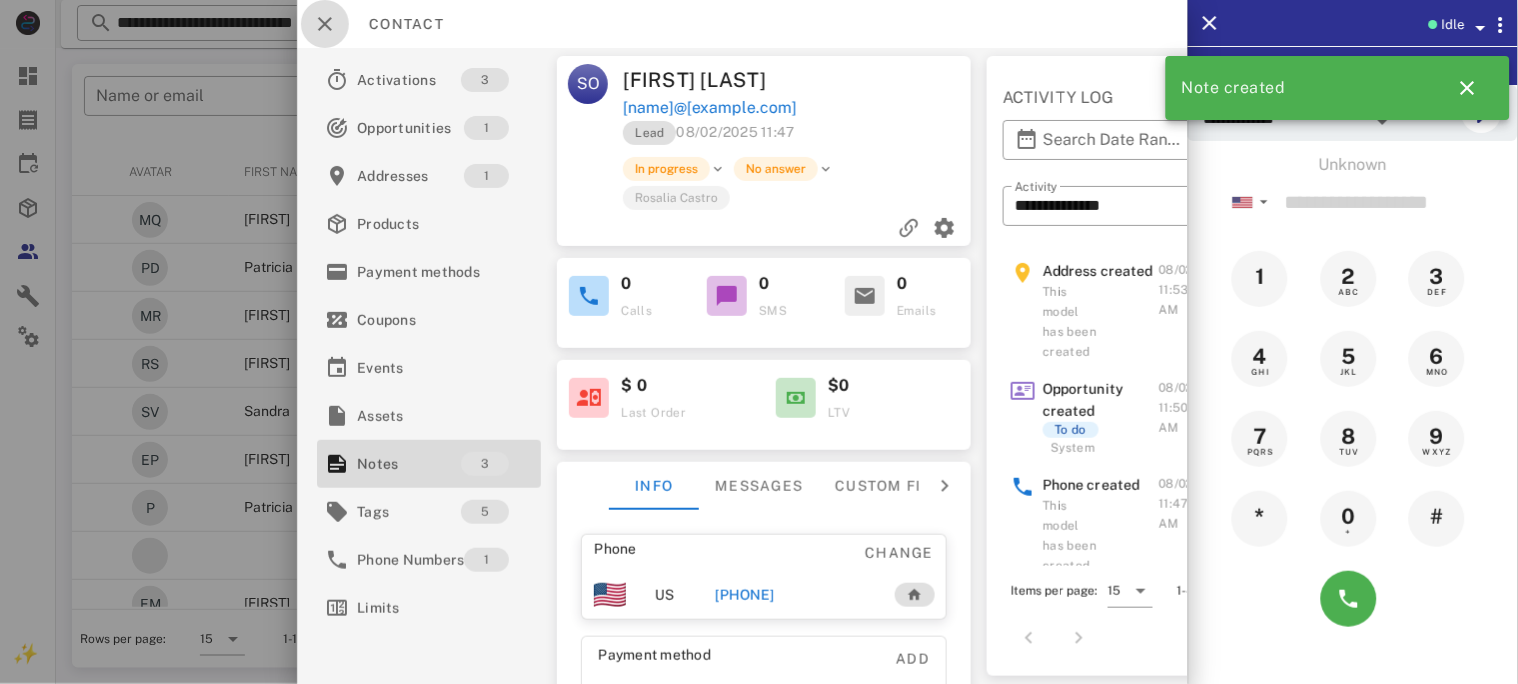 click at bounding box center (325, 24) 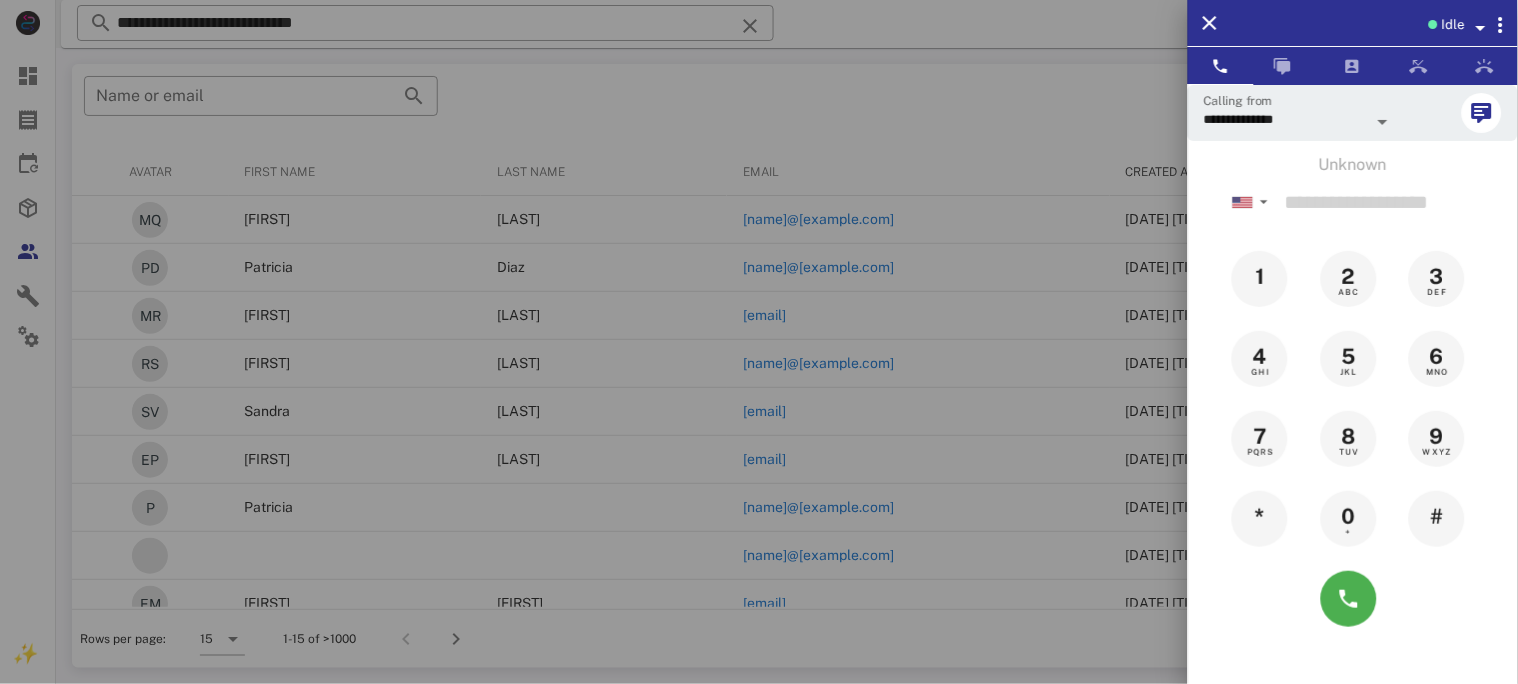 click at bounding box center [759, 342] 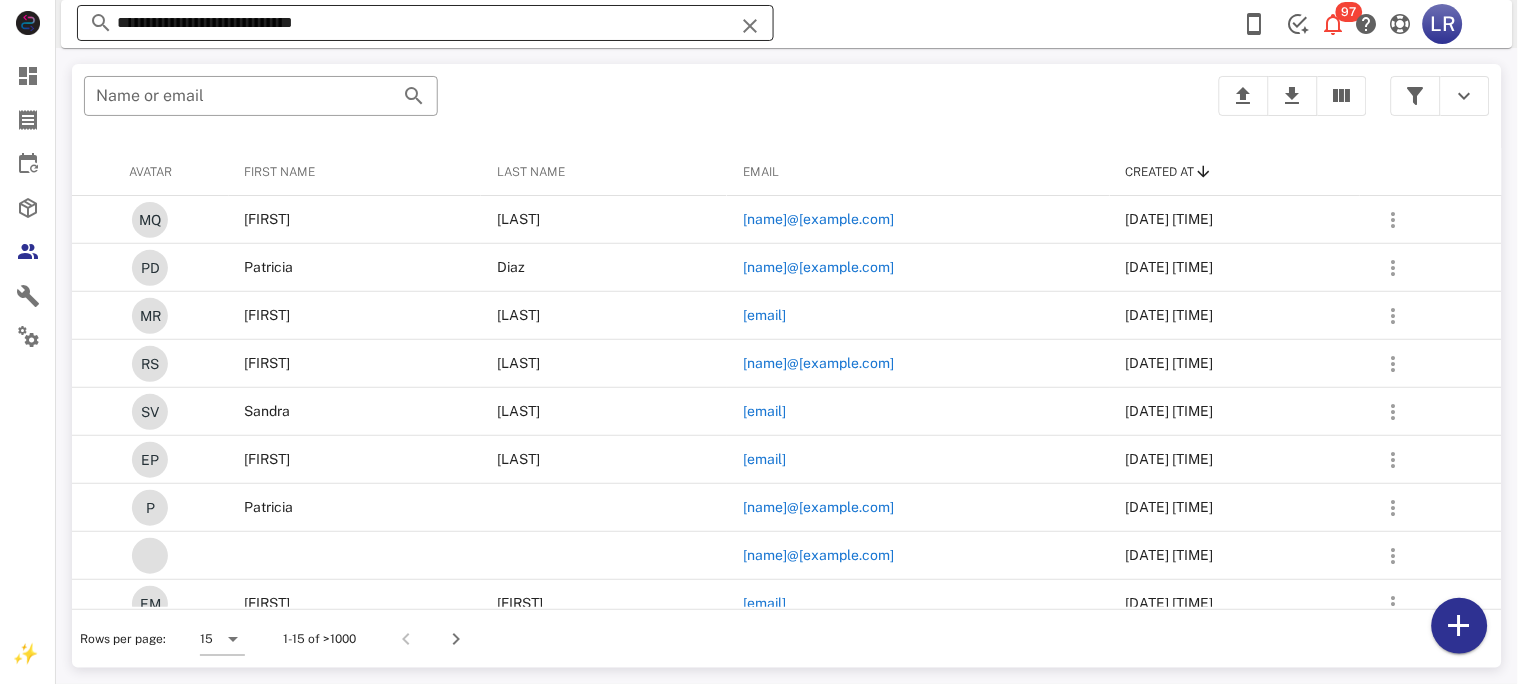 click at bounding box center [750, 26] 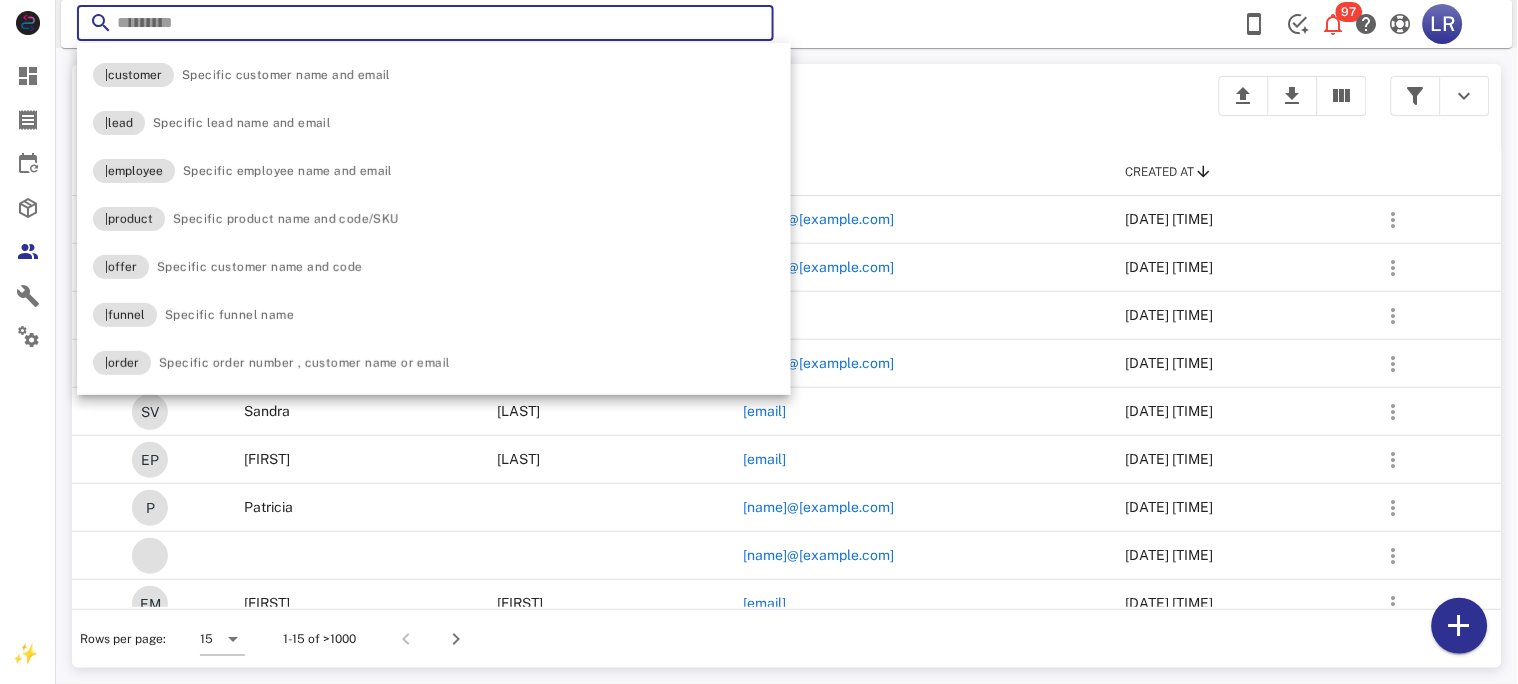 paste on "**********" 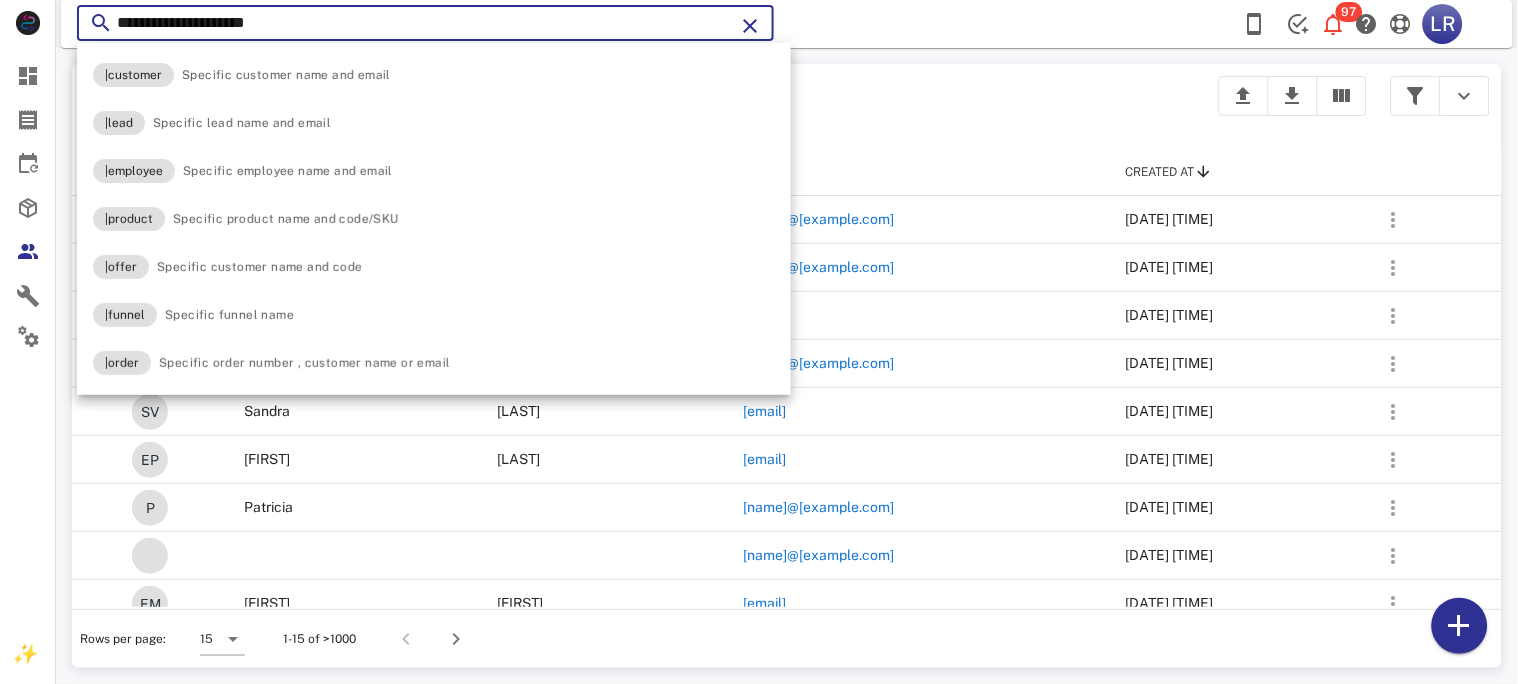 type on "**********" 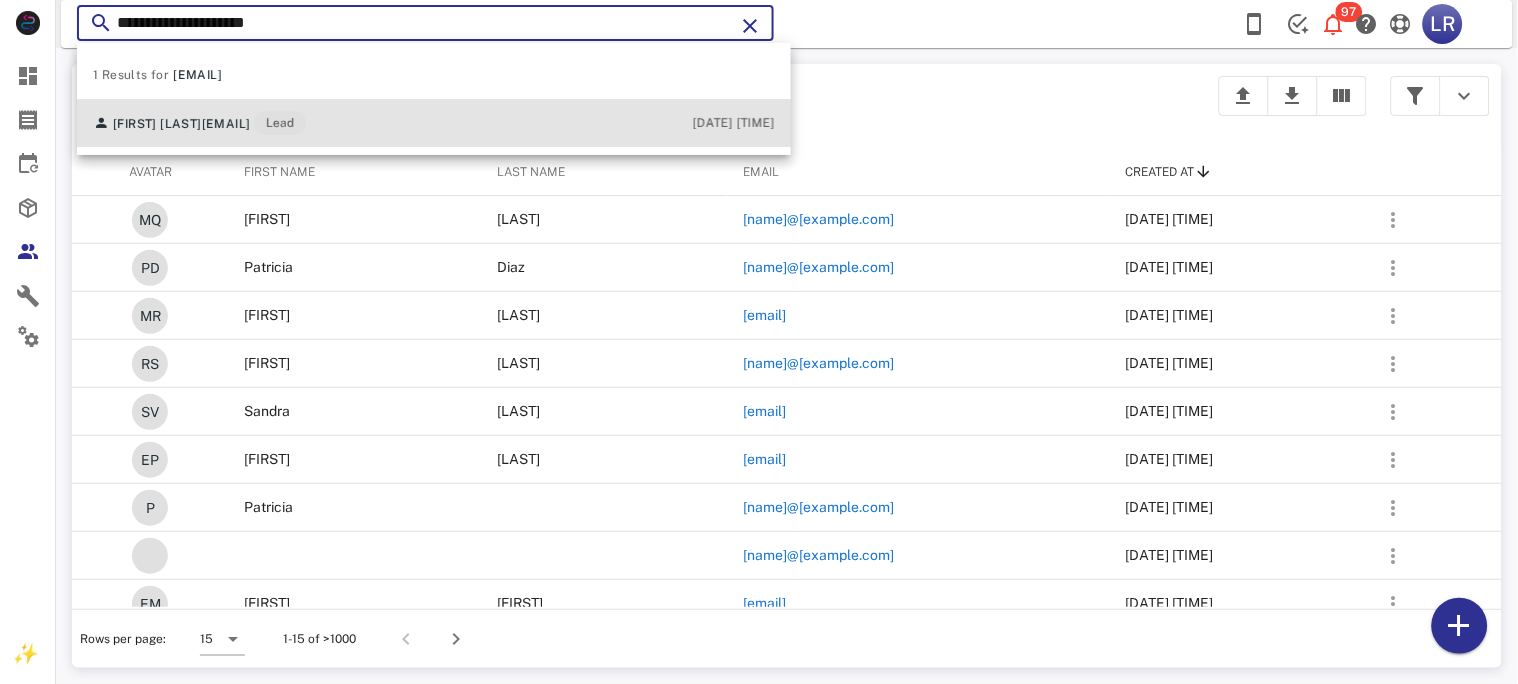 click on "[EMAIL]" at bounding box center (226, 124) 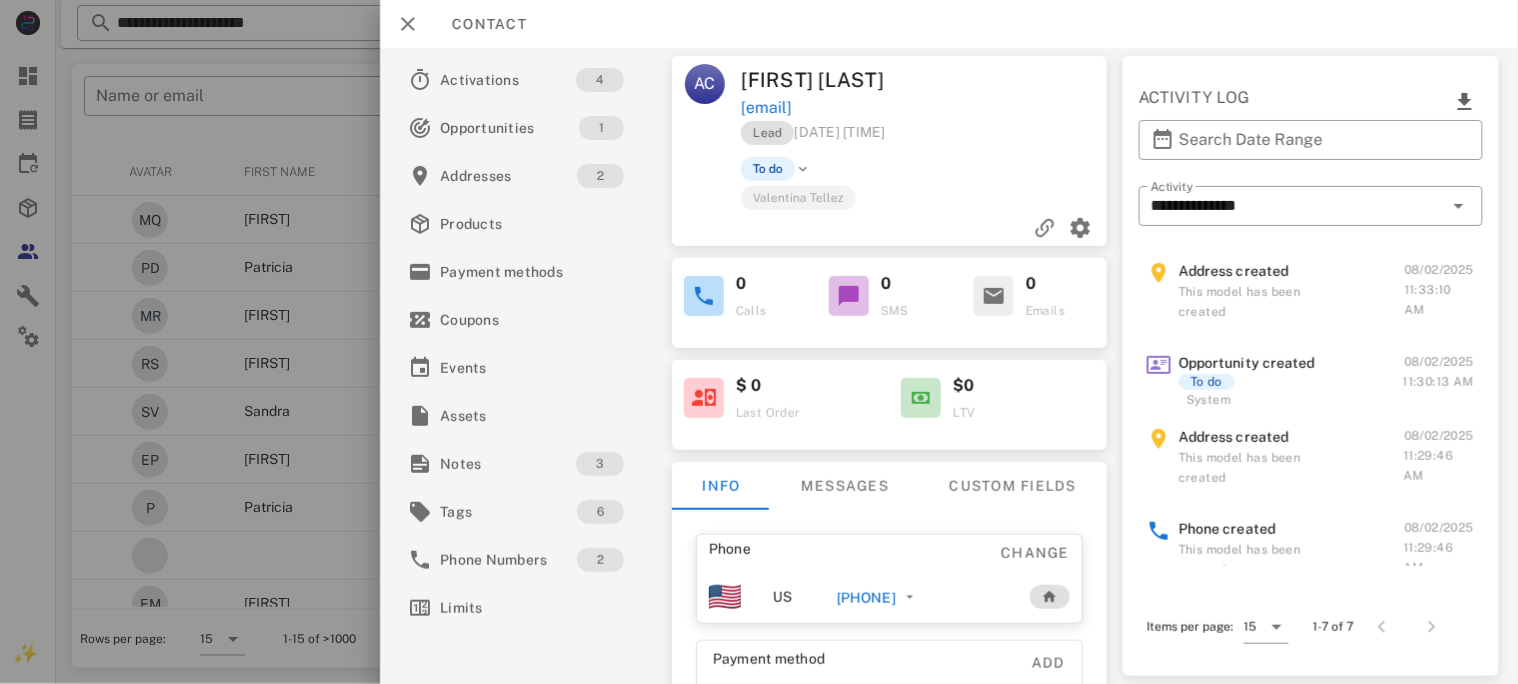 click on "[PHONE]" at bounding box center (865, 598) 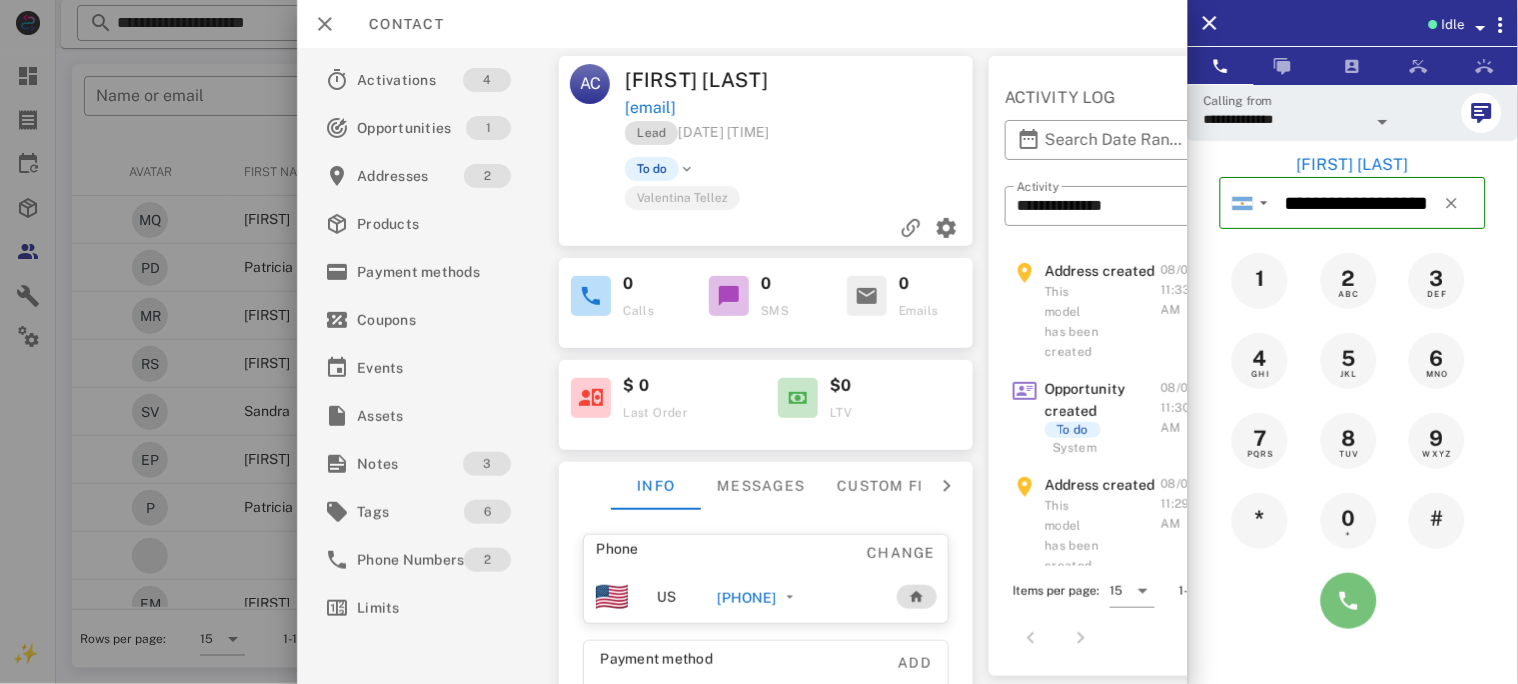 click at bounding box center (1349, 601) 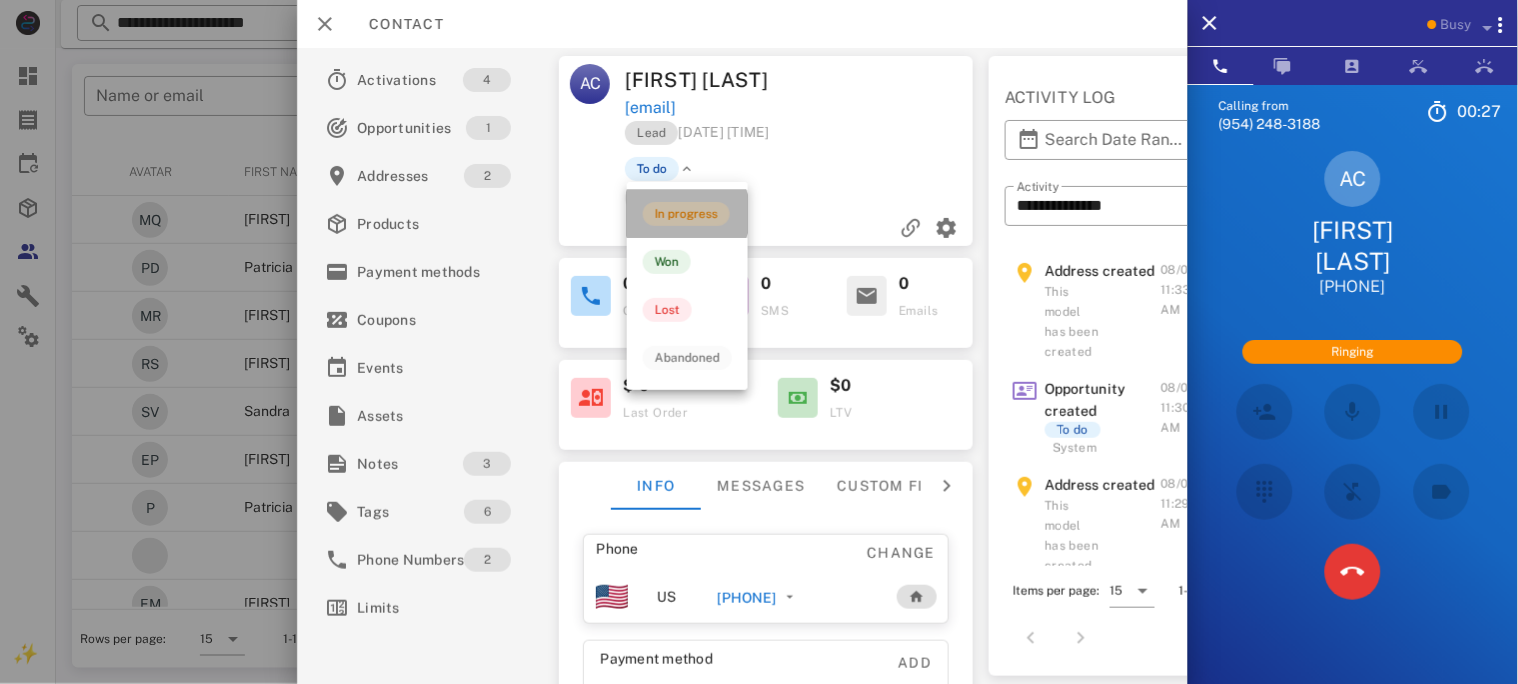 click on "In progress" at bounding box center [686, 214] 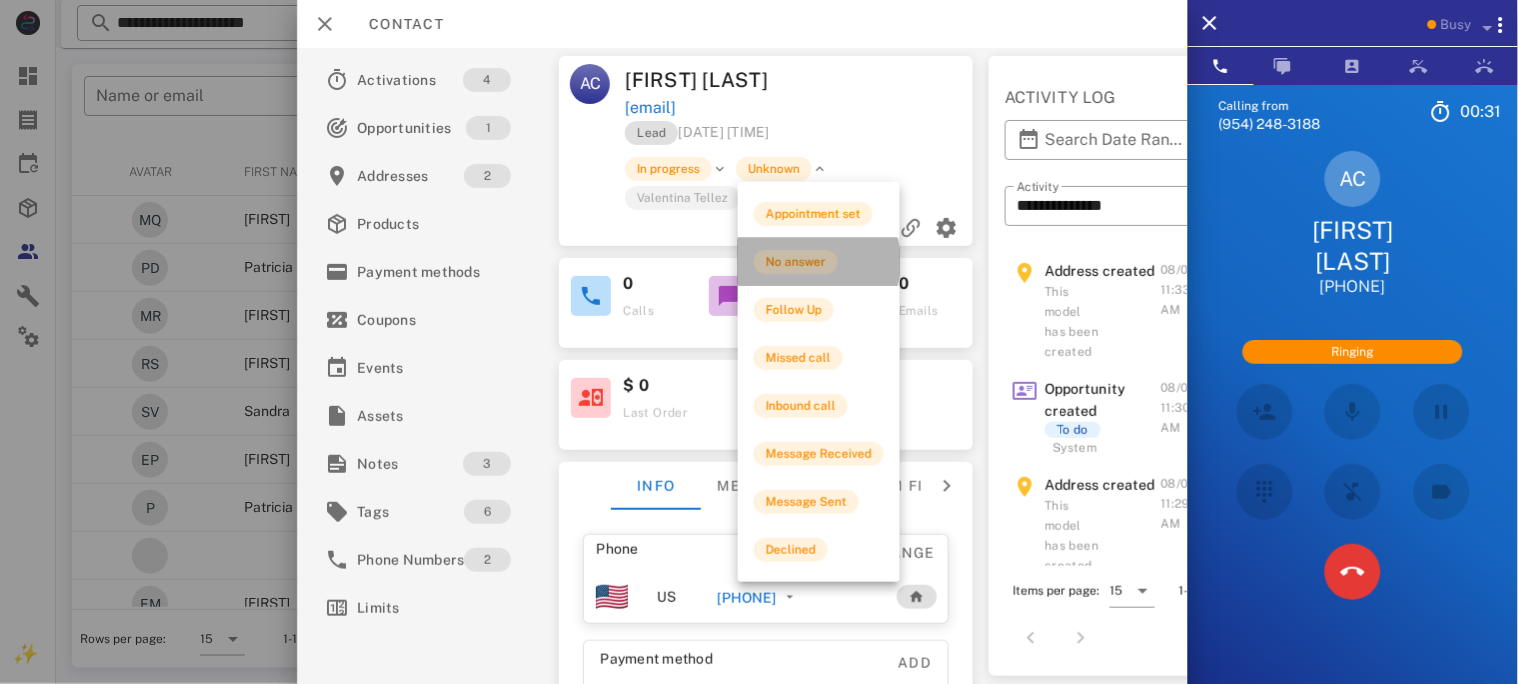 click on "No answer" at bounding box center (796, 262) 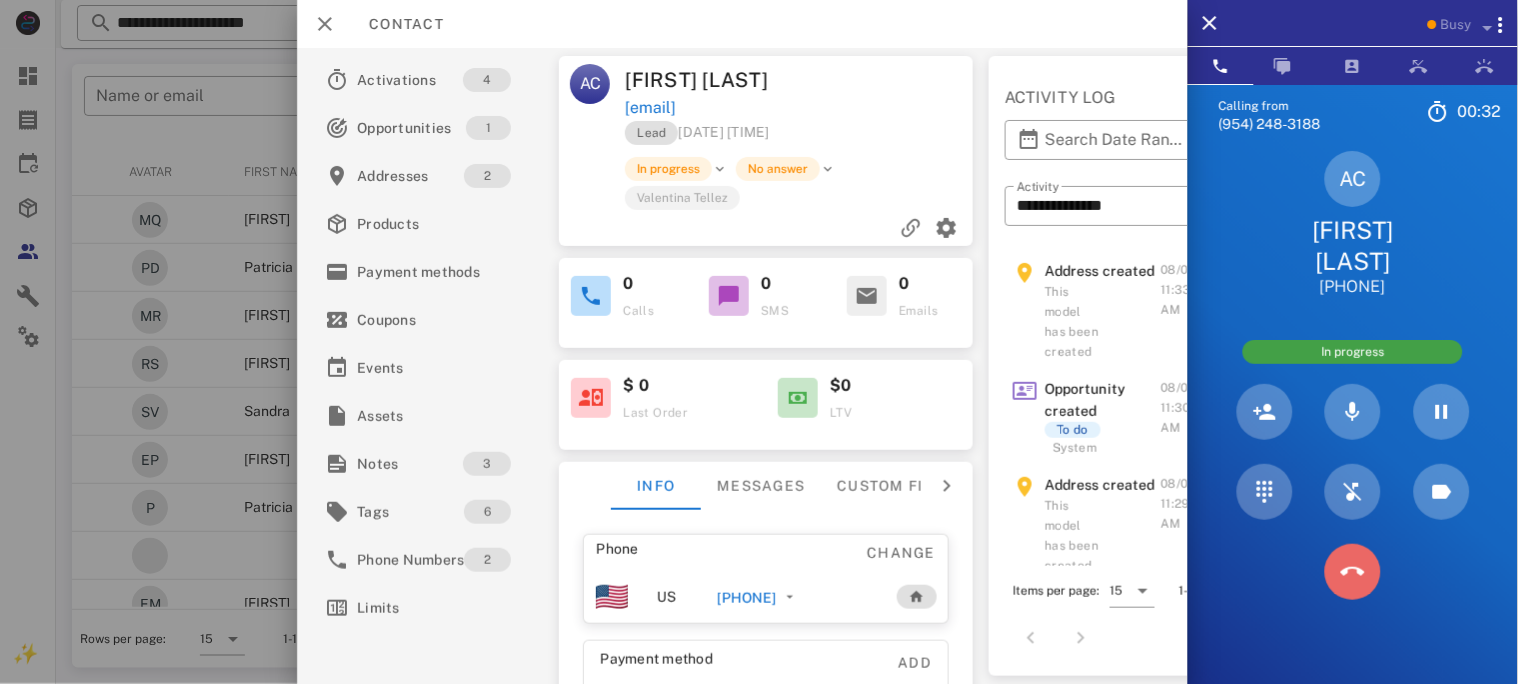 drag, startPoint x: 1363, startPoint y: 568, endPoint x: 1153, endPoint y: 520, distance: 215.41588 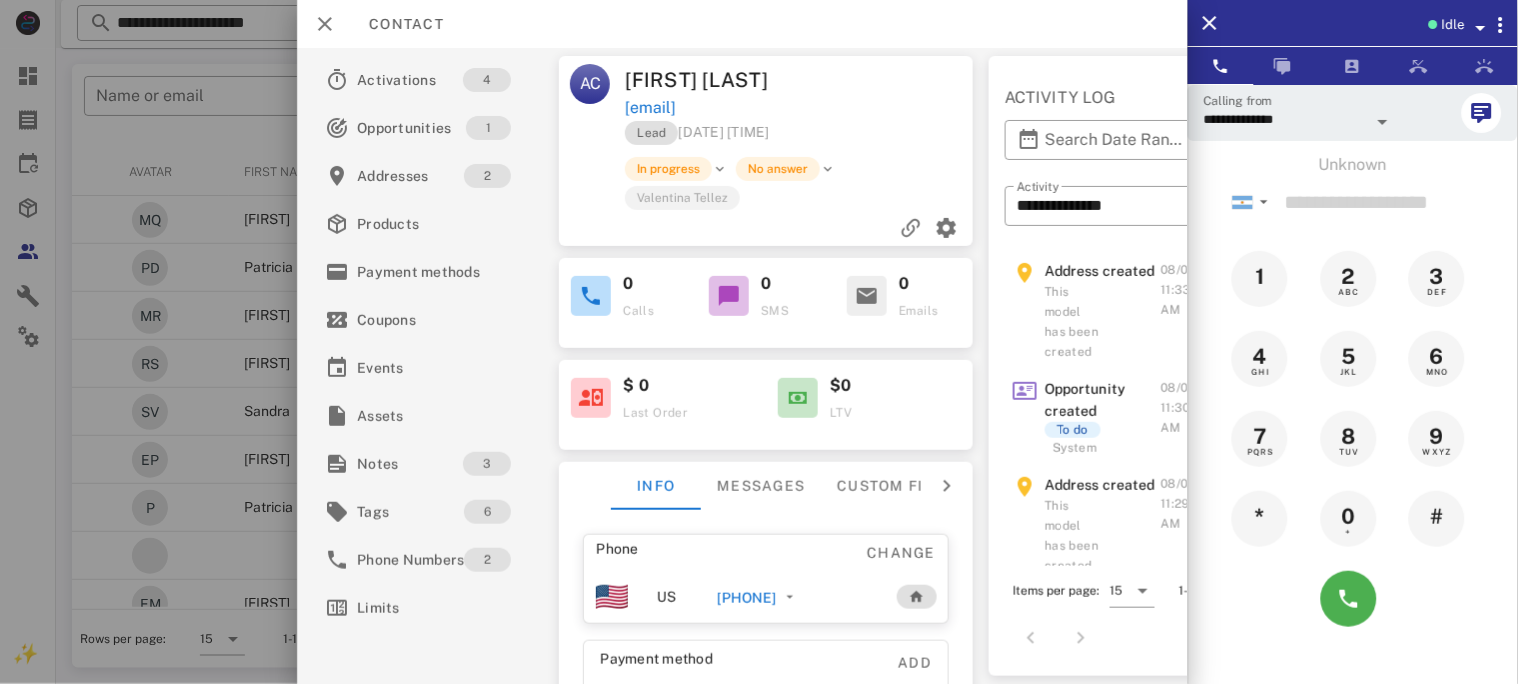click on "[PHONE]" at bounding box center (746, 598) 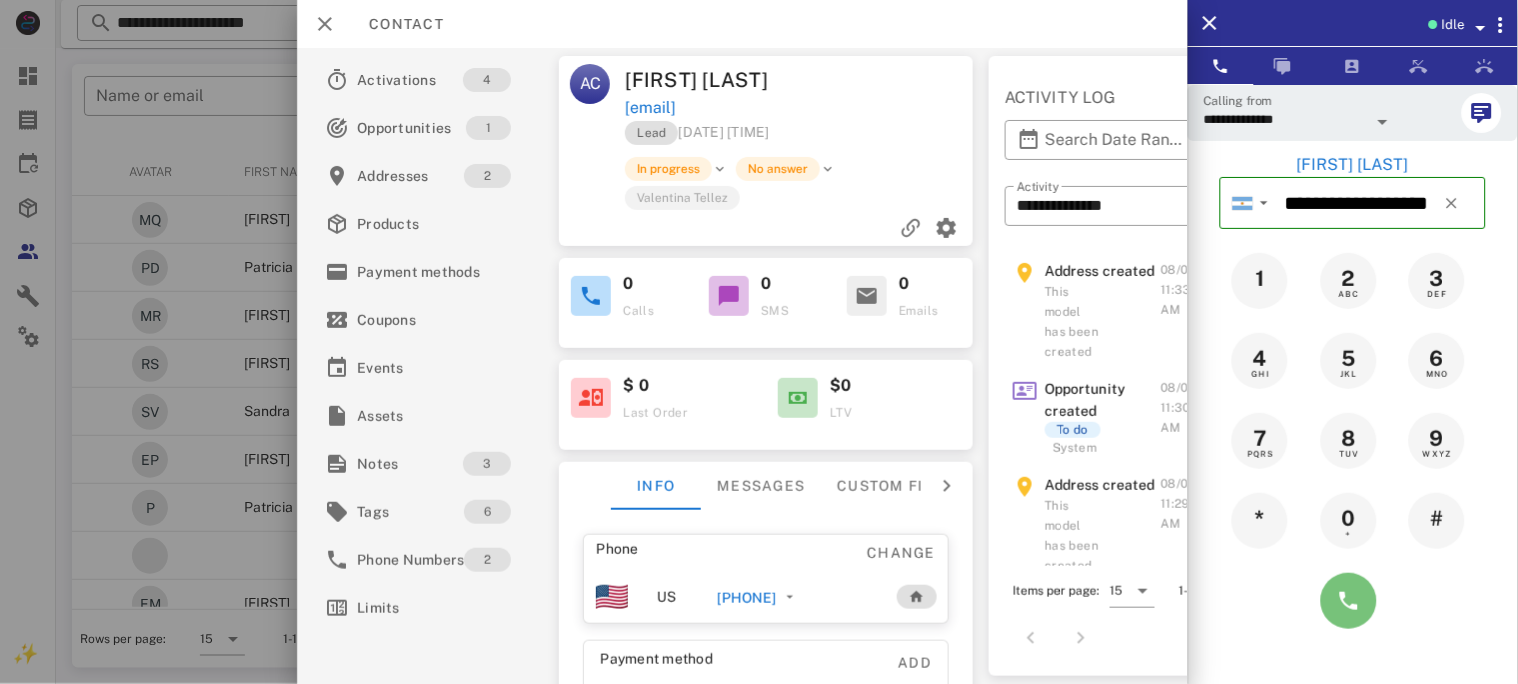 click at bounding box center (1349, 601) 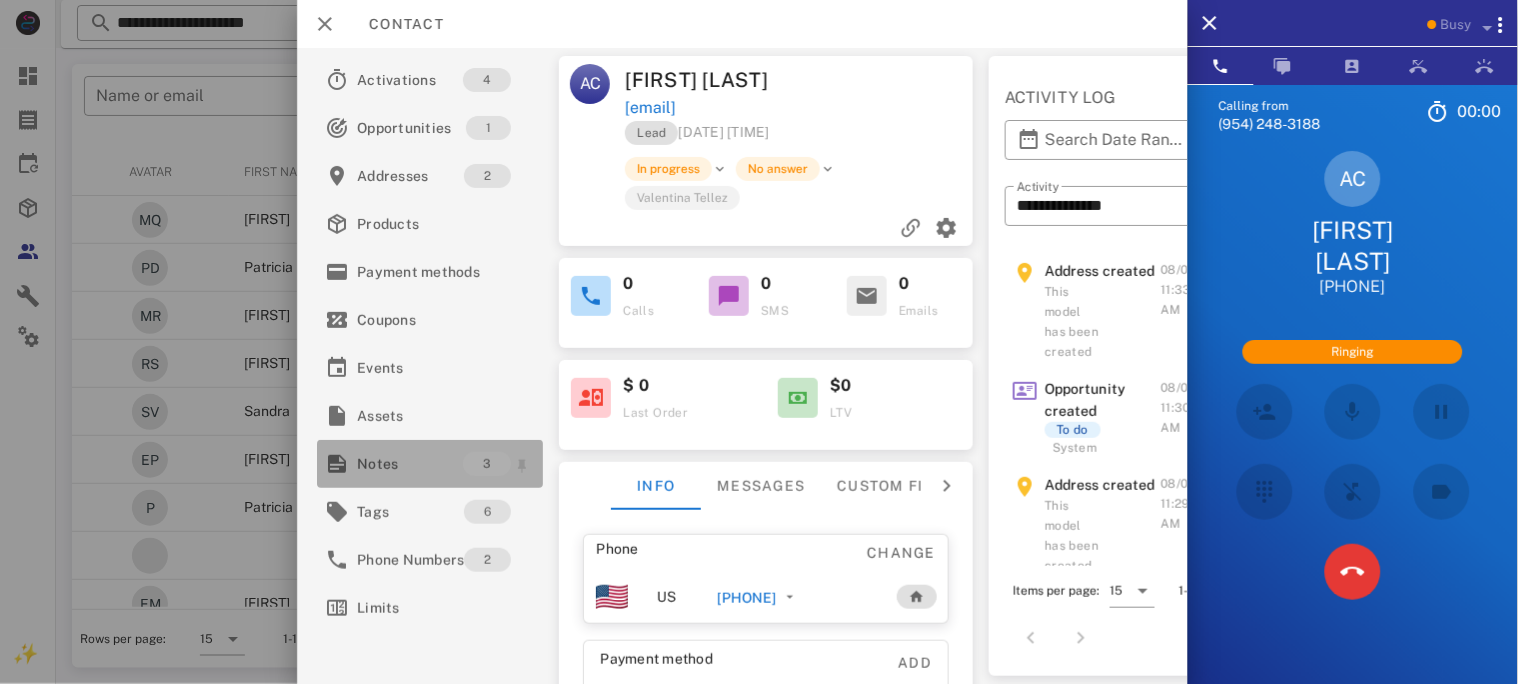 click on "Notes" at bounding box center [410, 464] 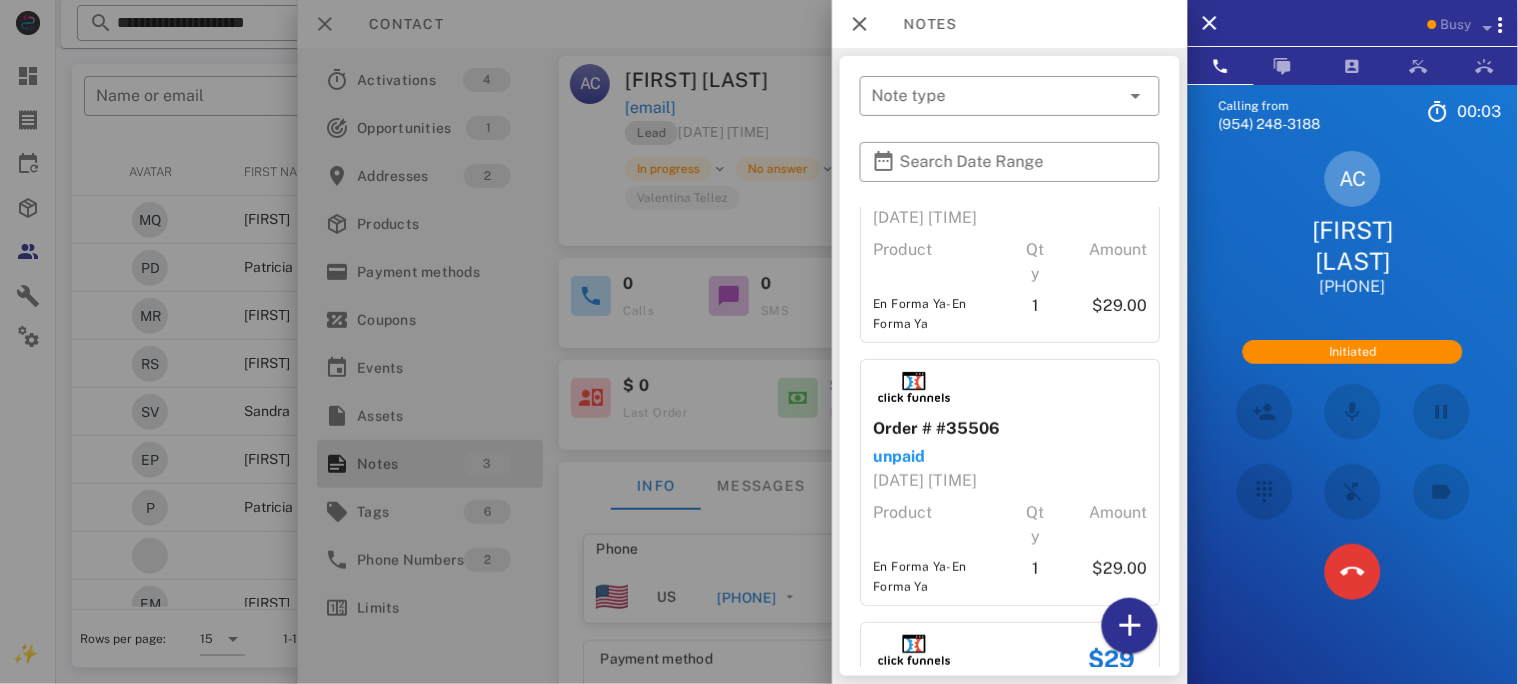 scroll, scrollTop: 336, scrollLeft: 0, axis: vertical 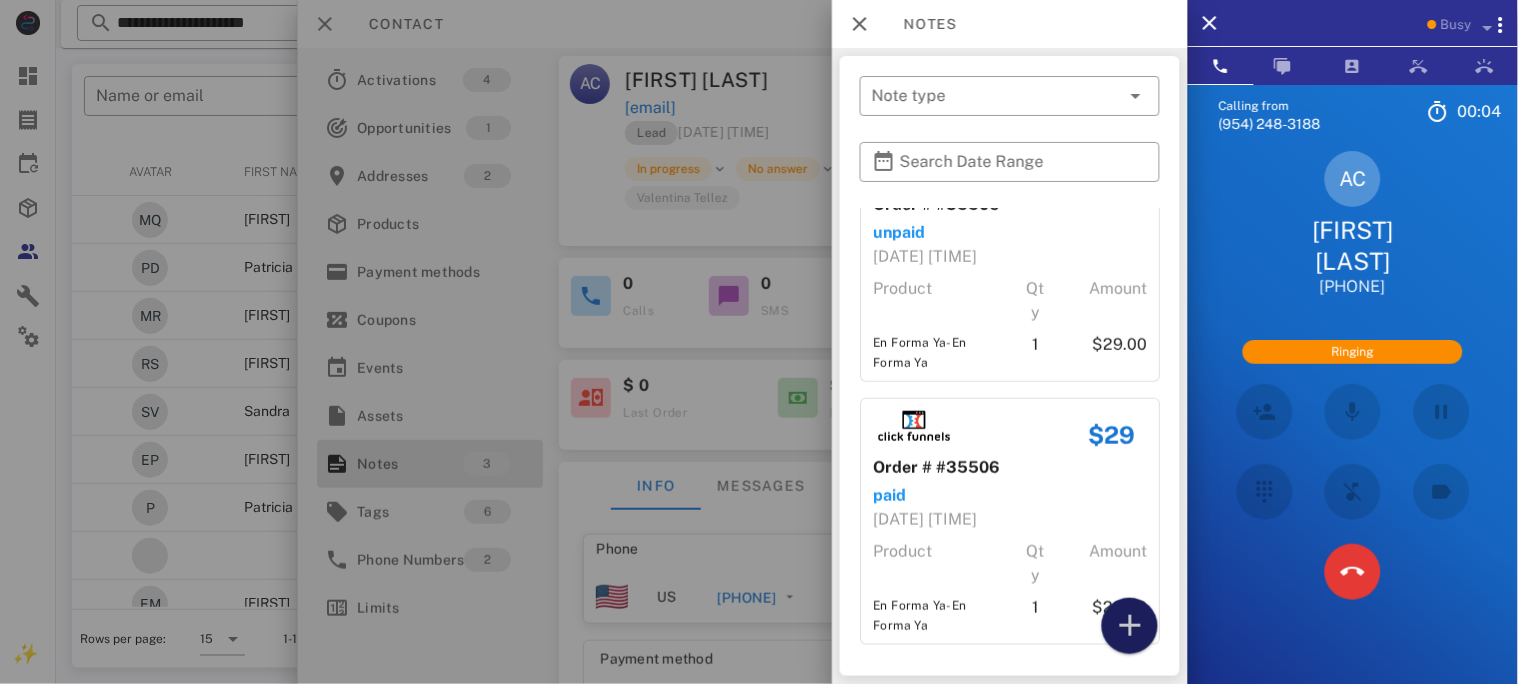 click at bounding box center [1130, 626] 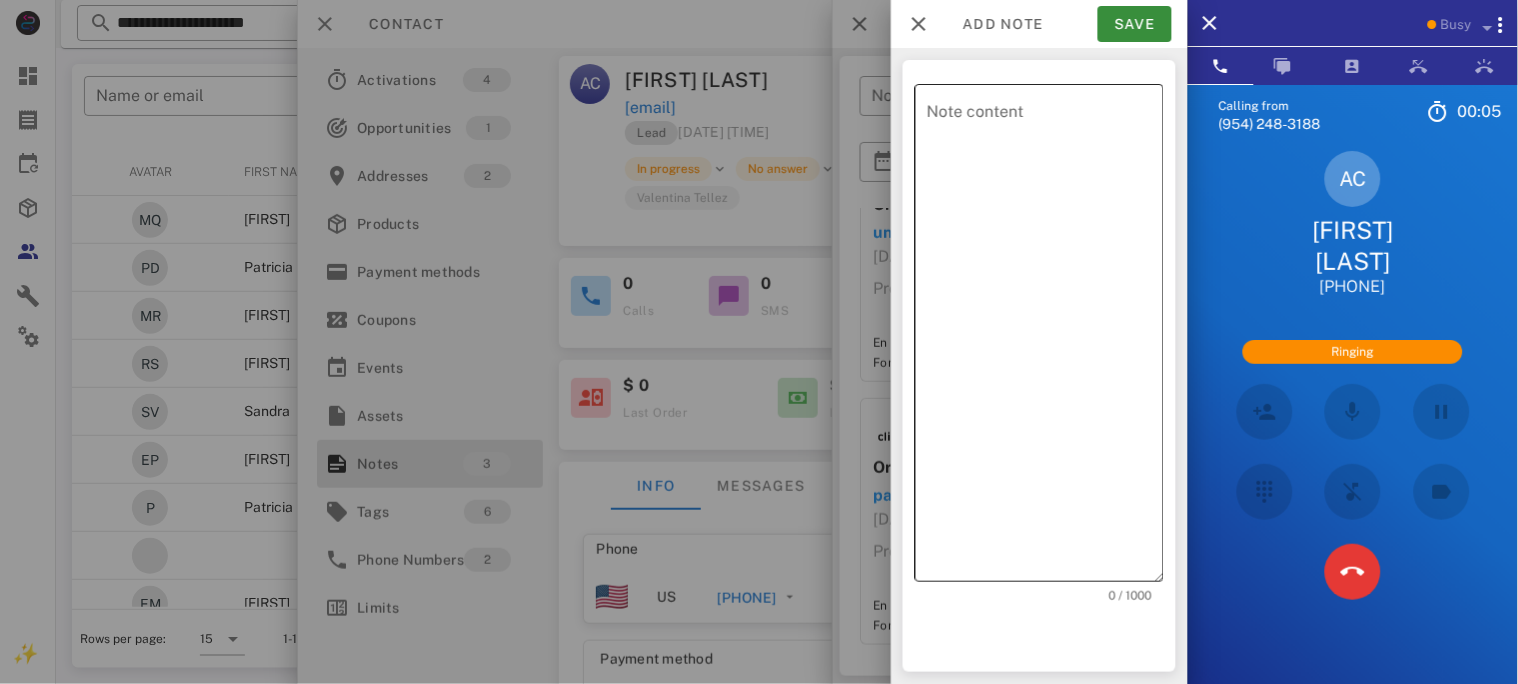 click on "Note content" at bounding box center (1045, 338) 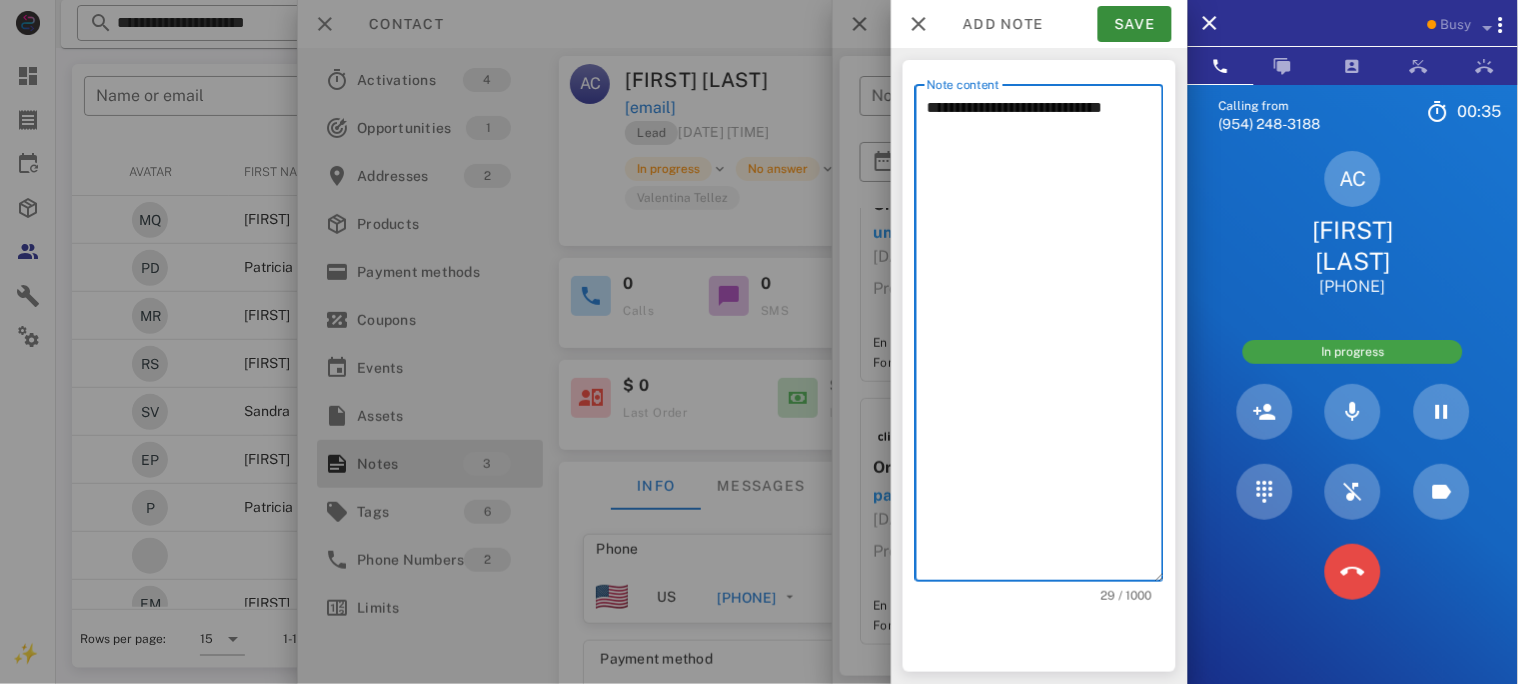 type on "**********" 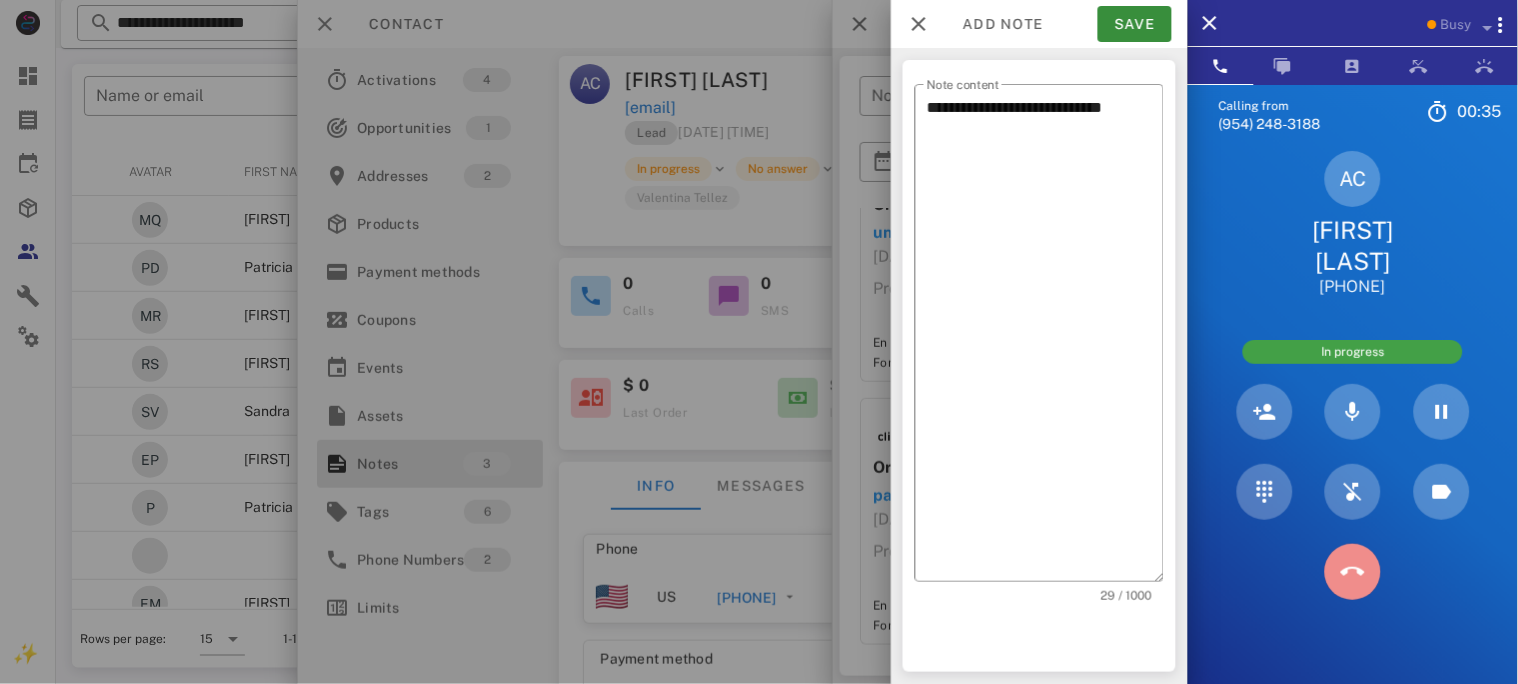 click at bounding box center [1353, 572] 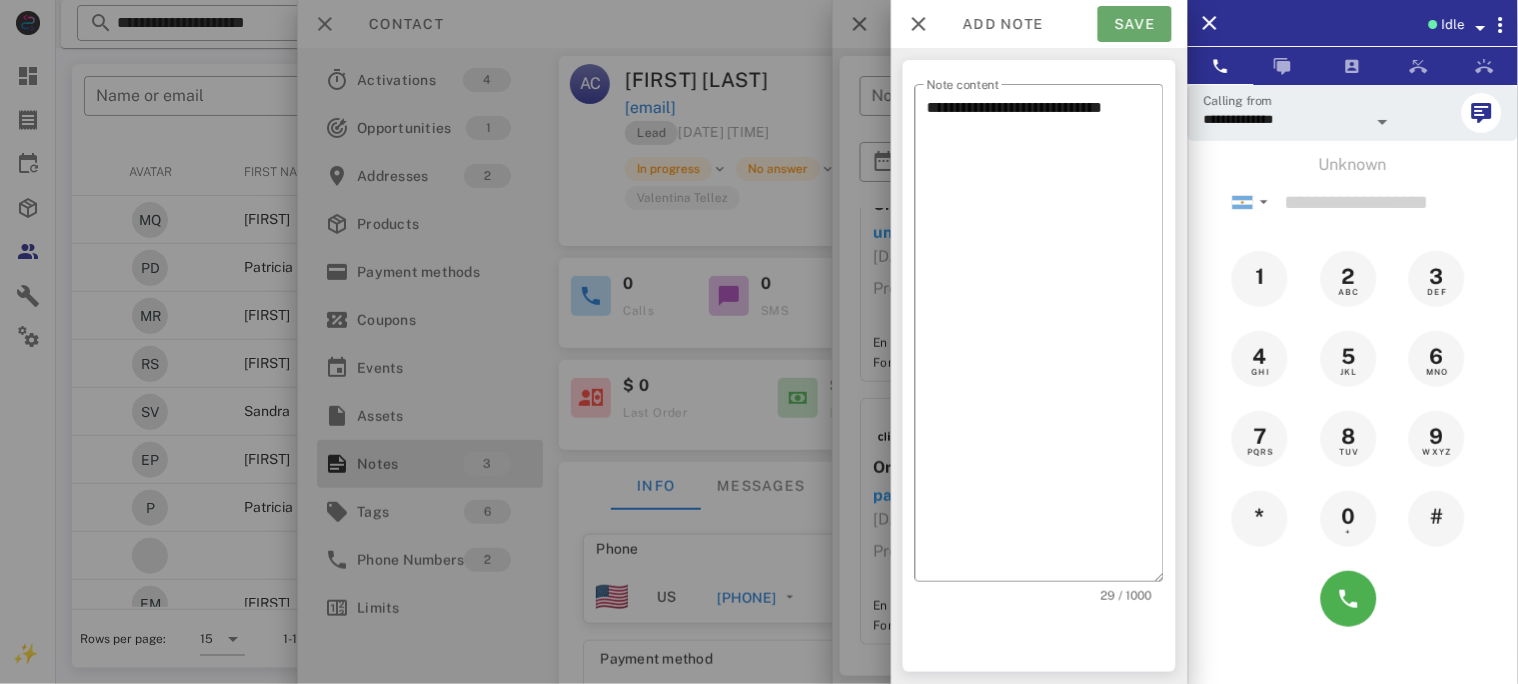 click on "Save" at bounding box center [1135, 24] 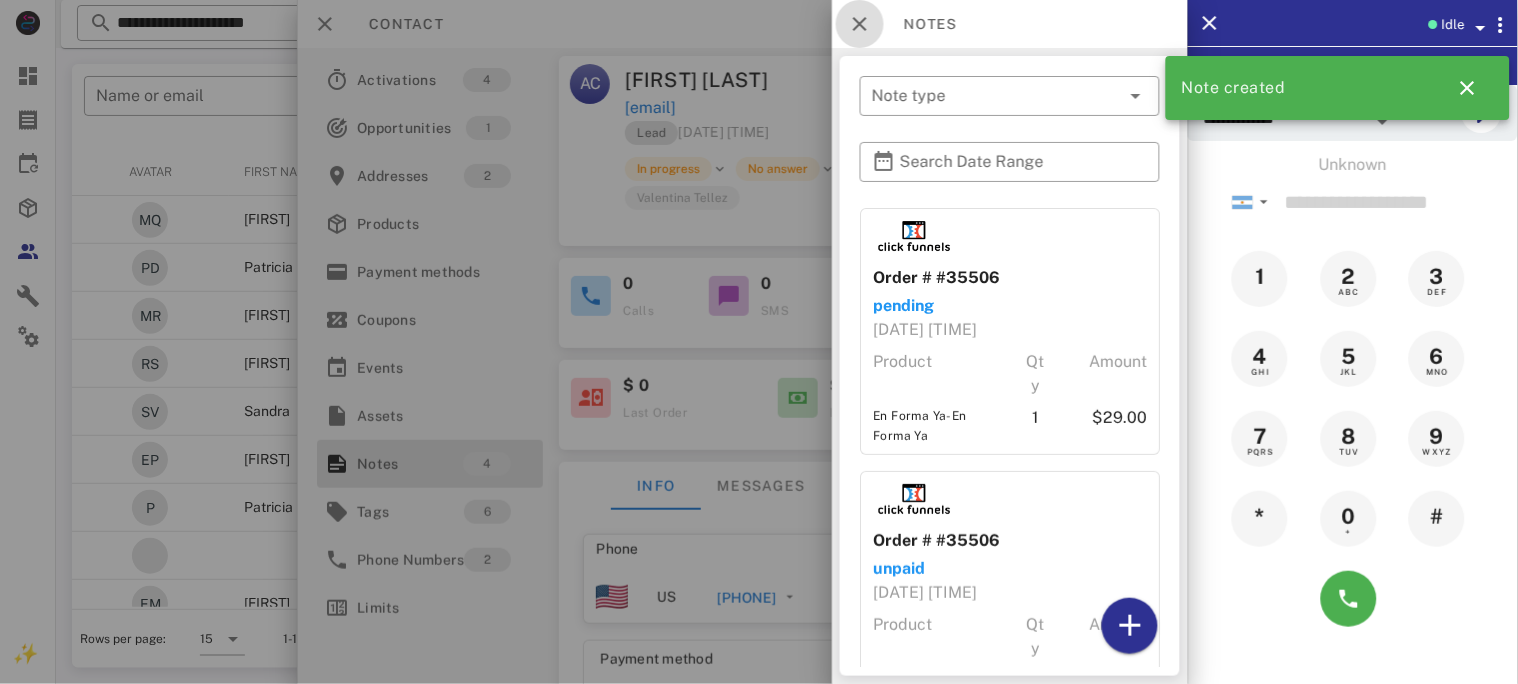 click at bounding box center [860, 24] 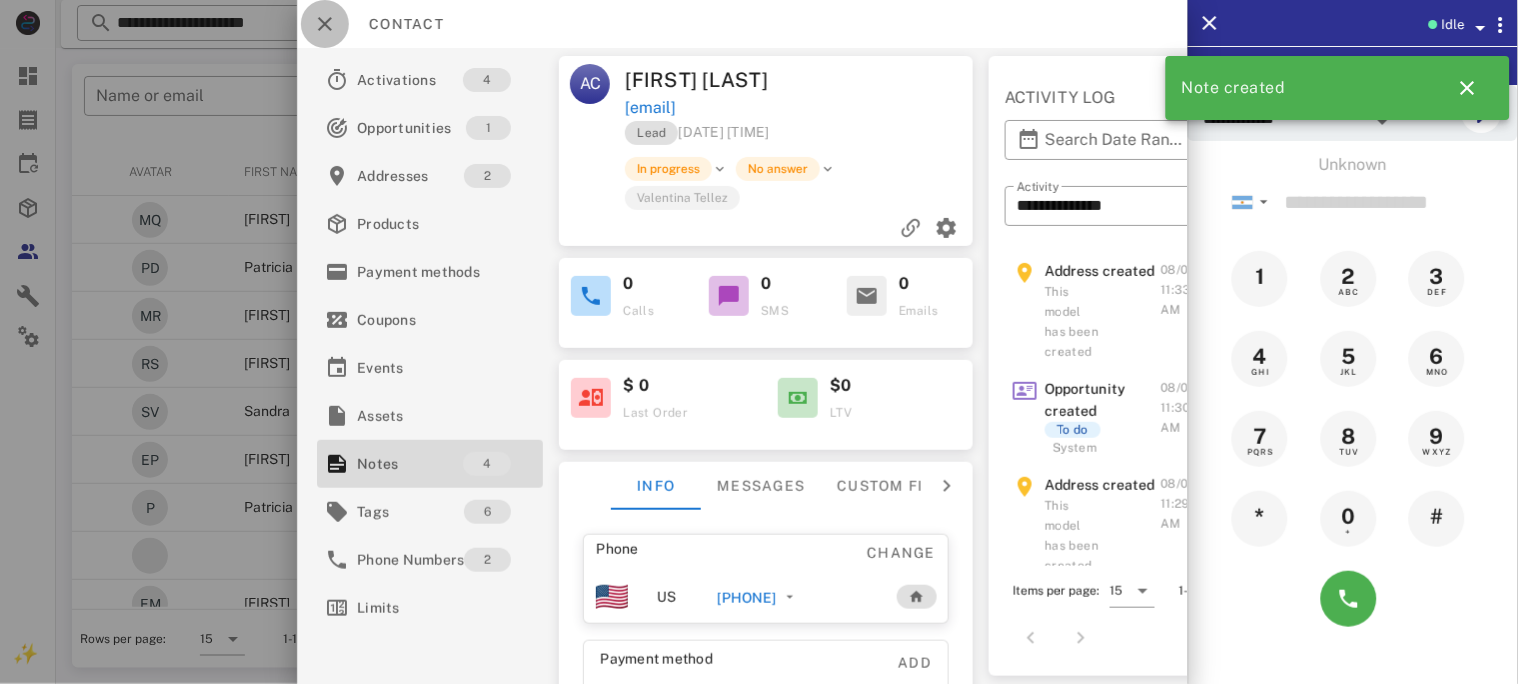 click at bounding box center (325, 24) 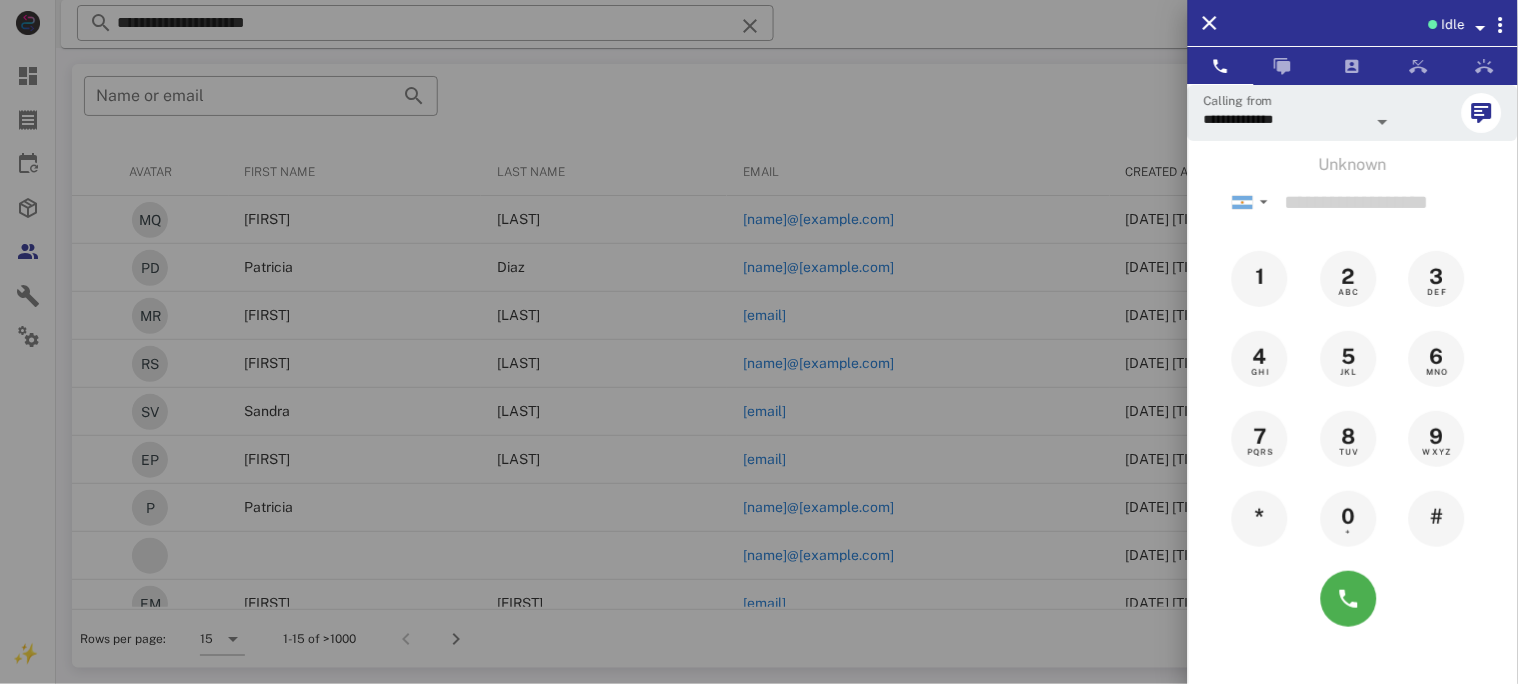 click at bounding box center [759, 342] 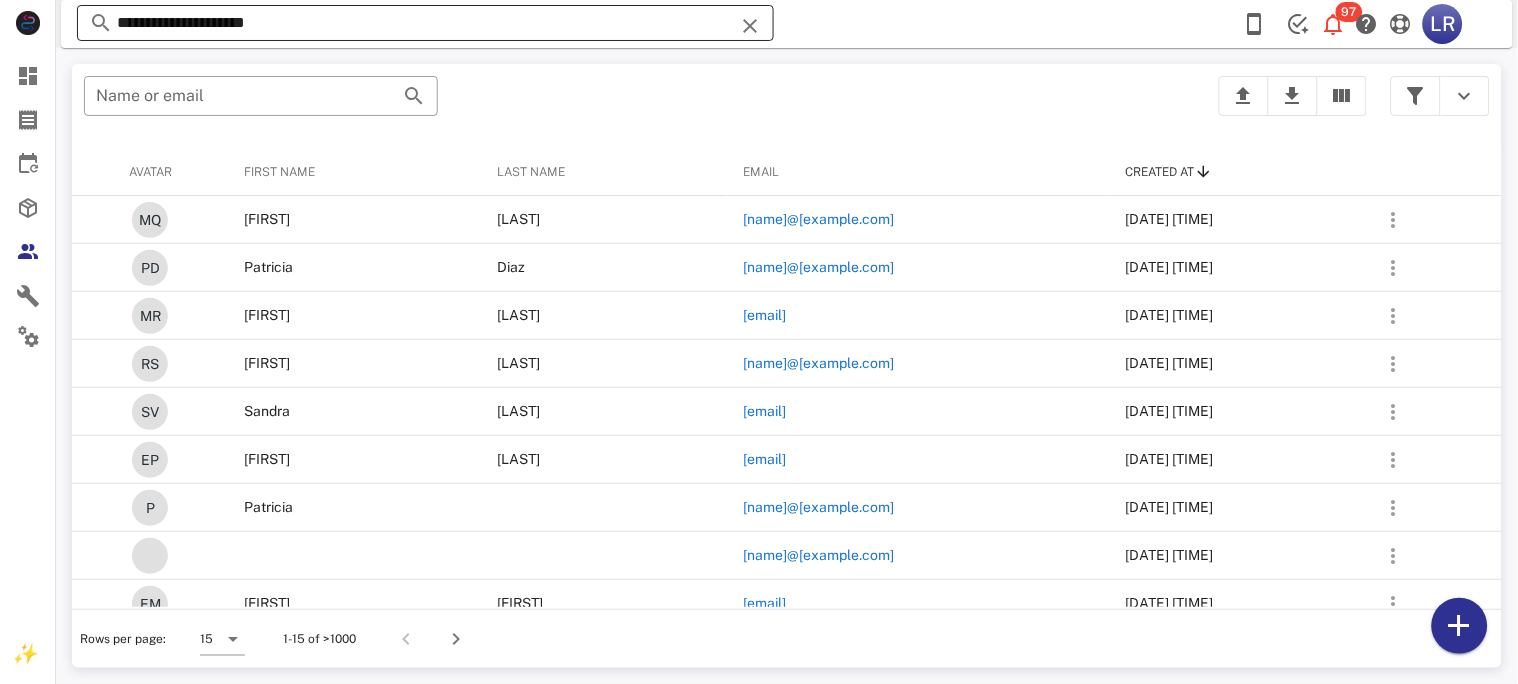 click at bounding box center (750, 26) 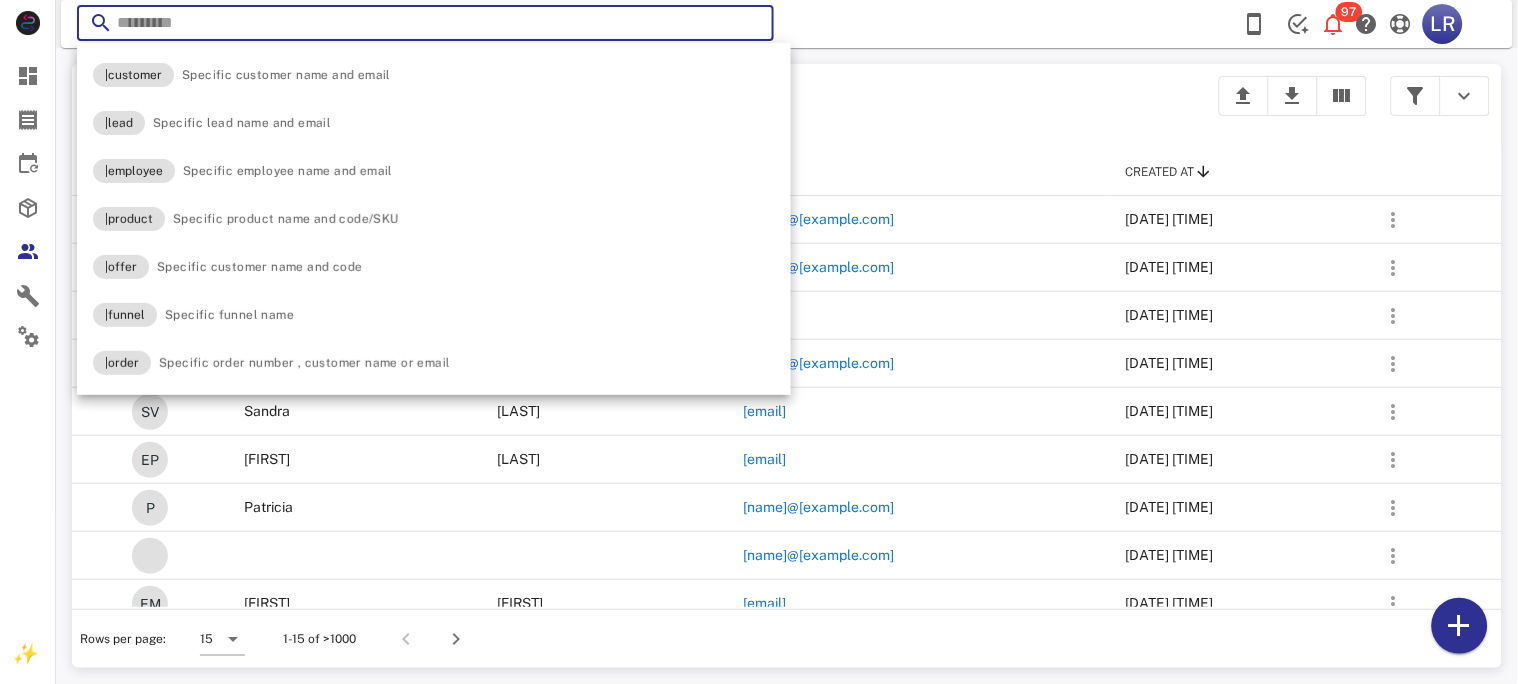 paste on "**********" 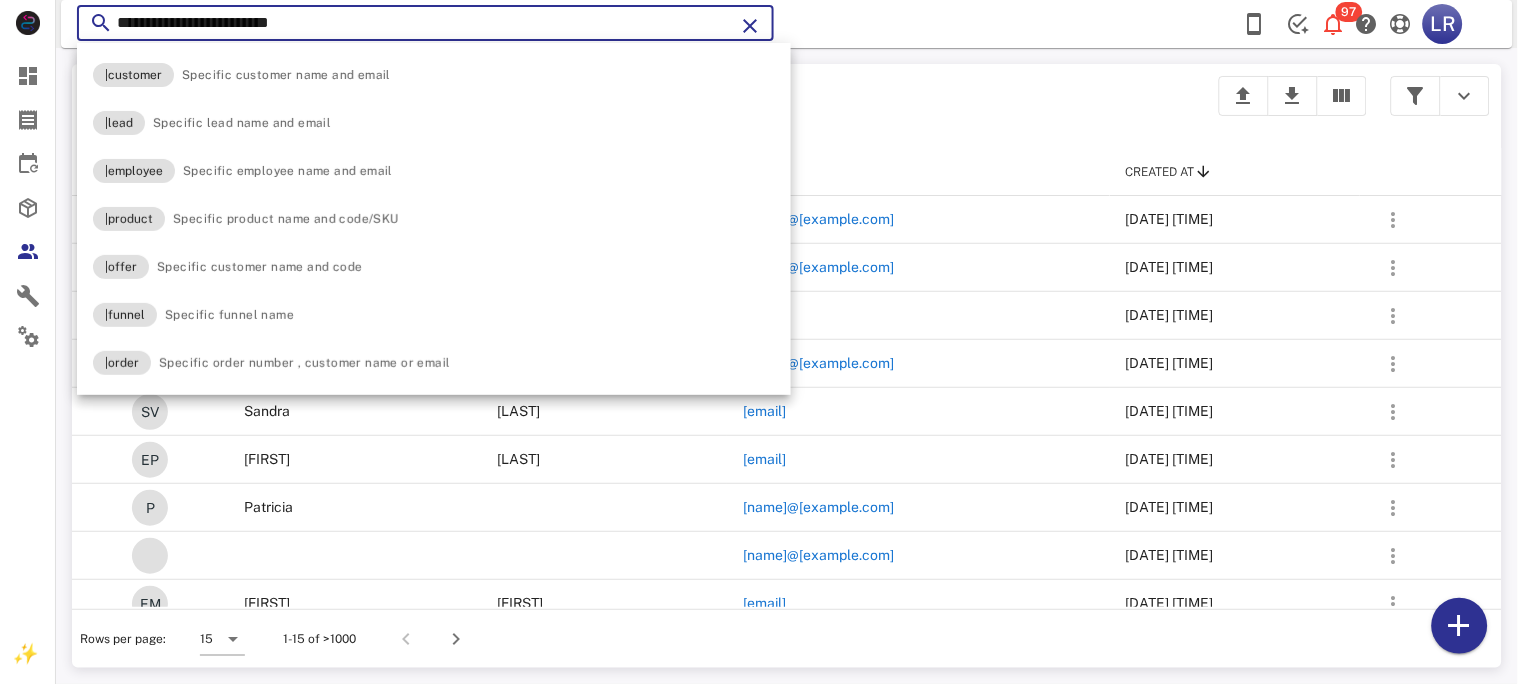 type on "**********" 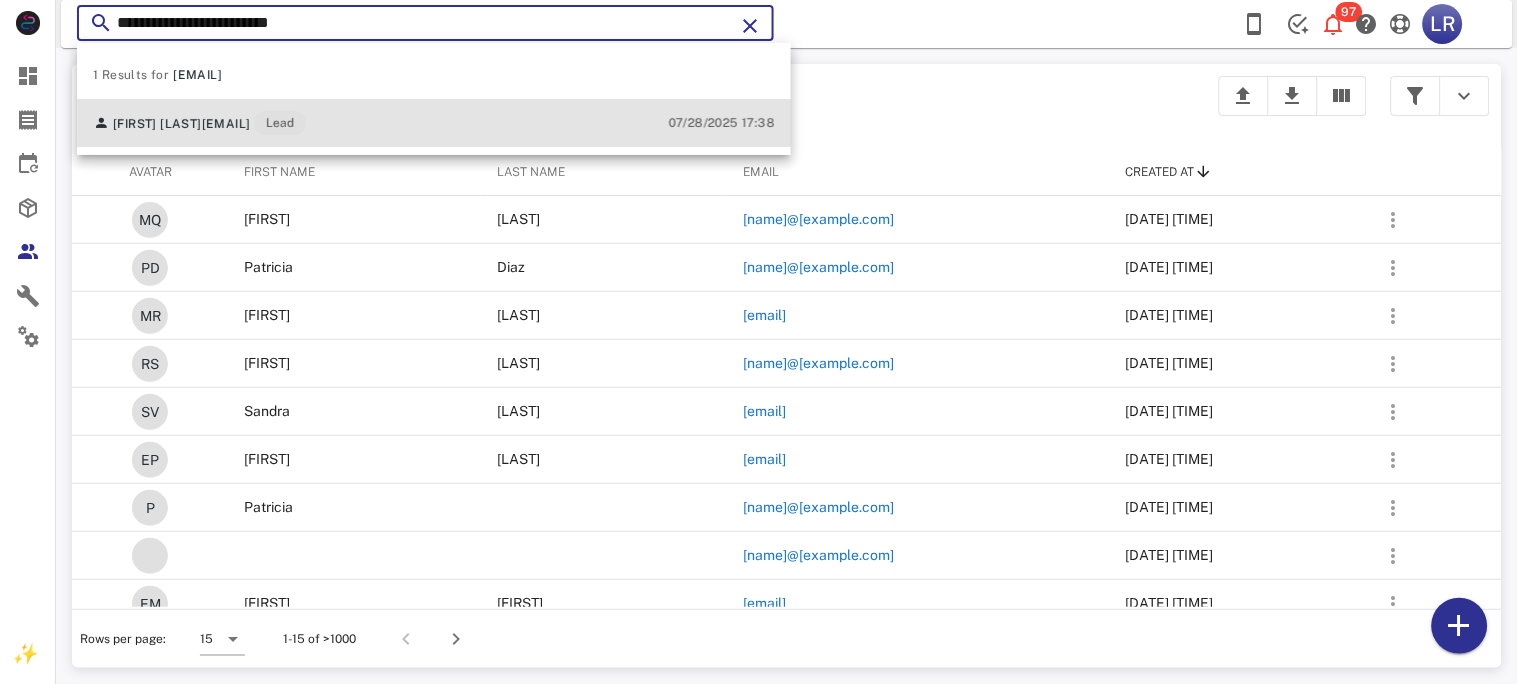 click on "[EMAIL]" at bounding box center (226, 124) 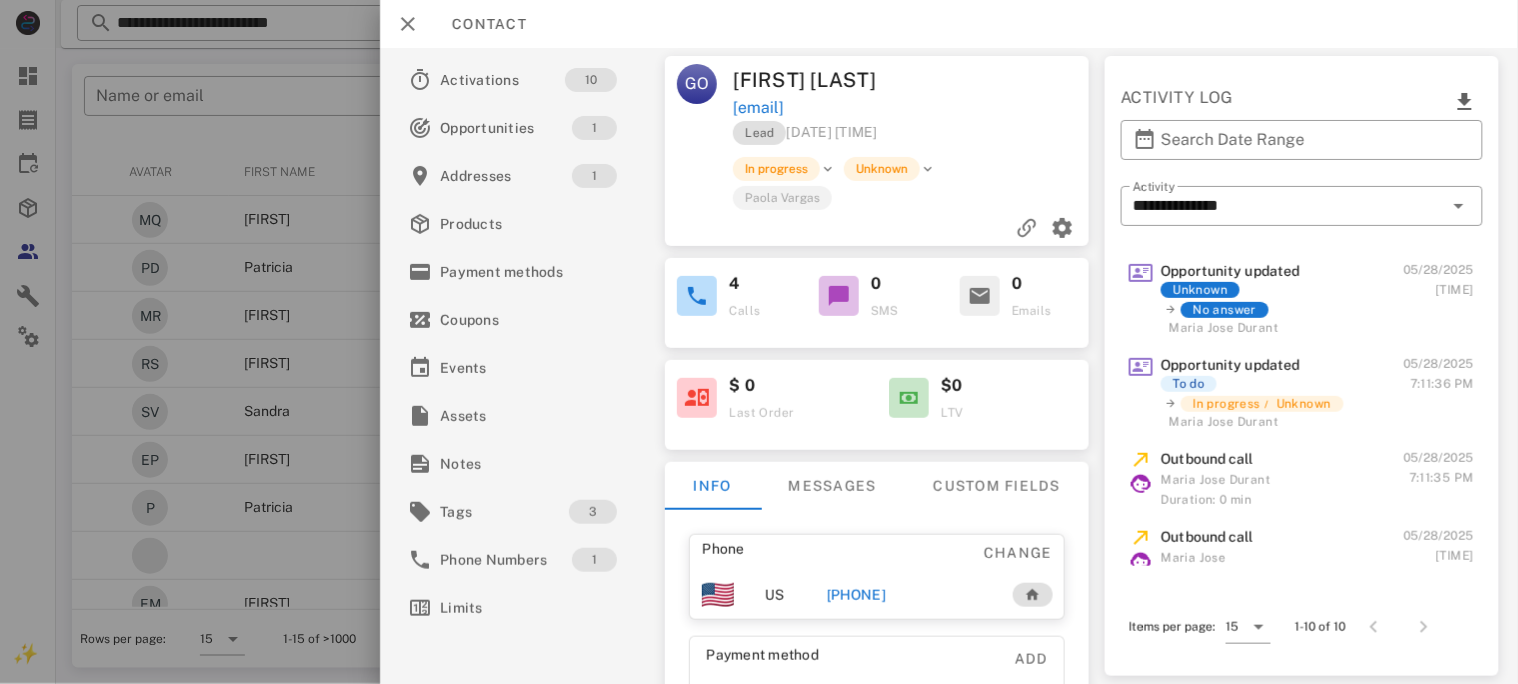 click on "[PHONE]" at bounding box center [855, 595] 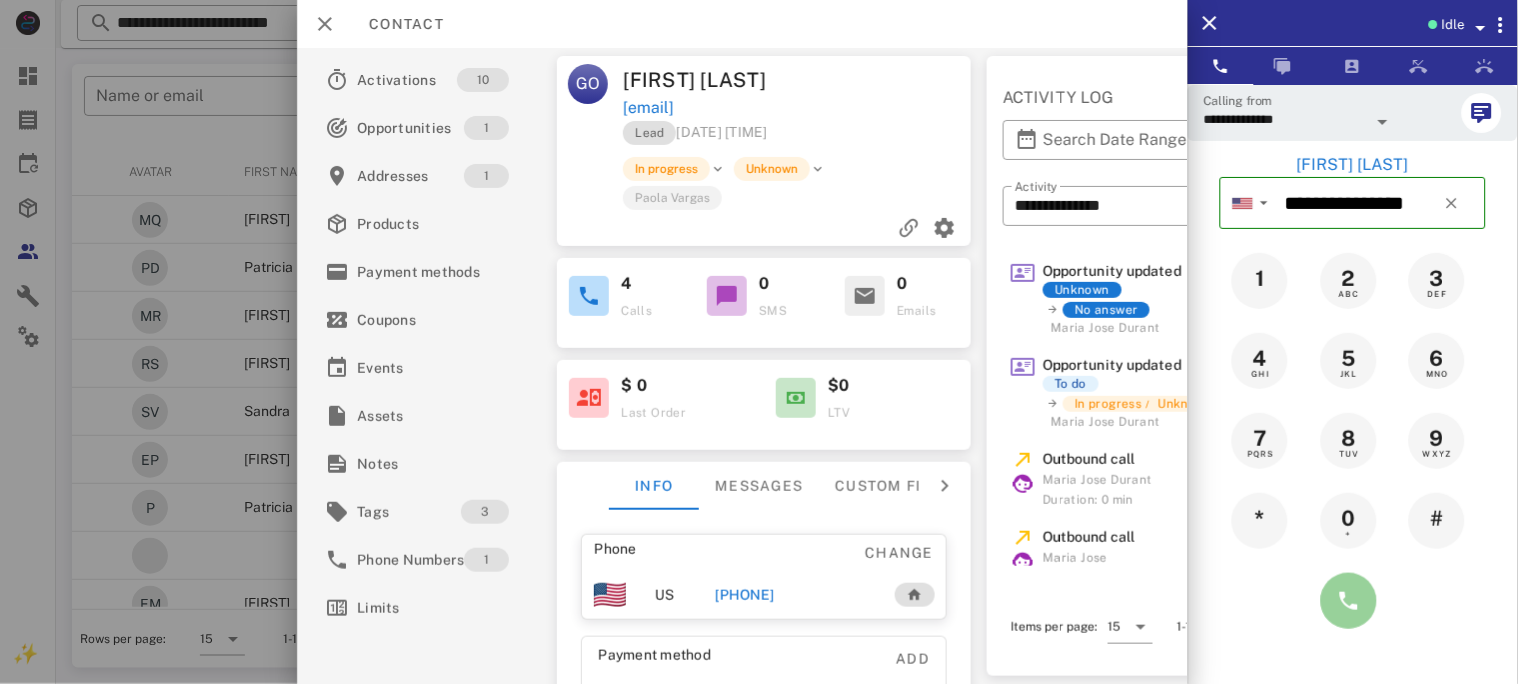 click at bounding box center [1349, 601] 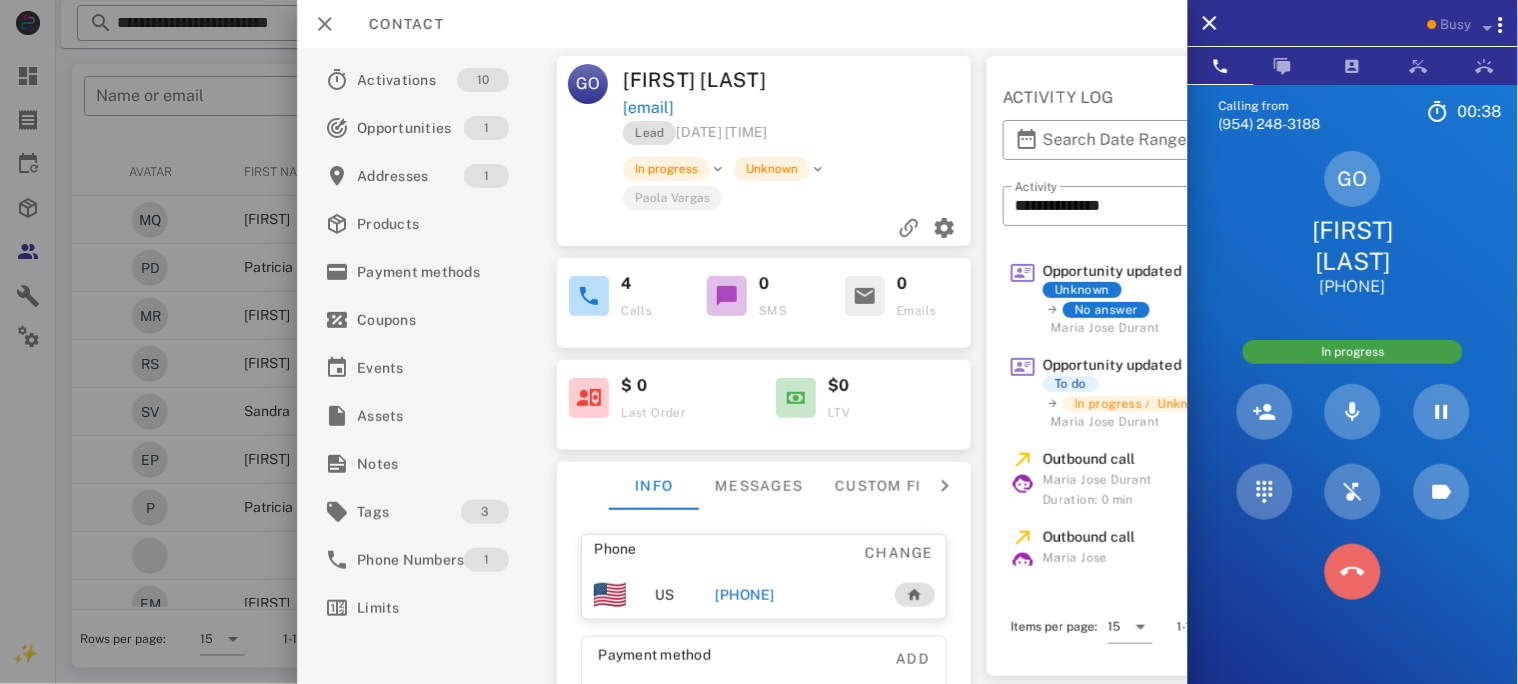 drag, startPoint x: 1358, startPoint y: 538, endPoint x: 823, endPoint y: 214, distance: 625.46063 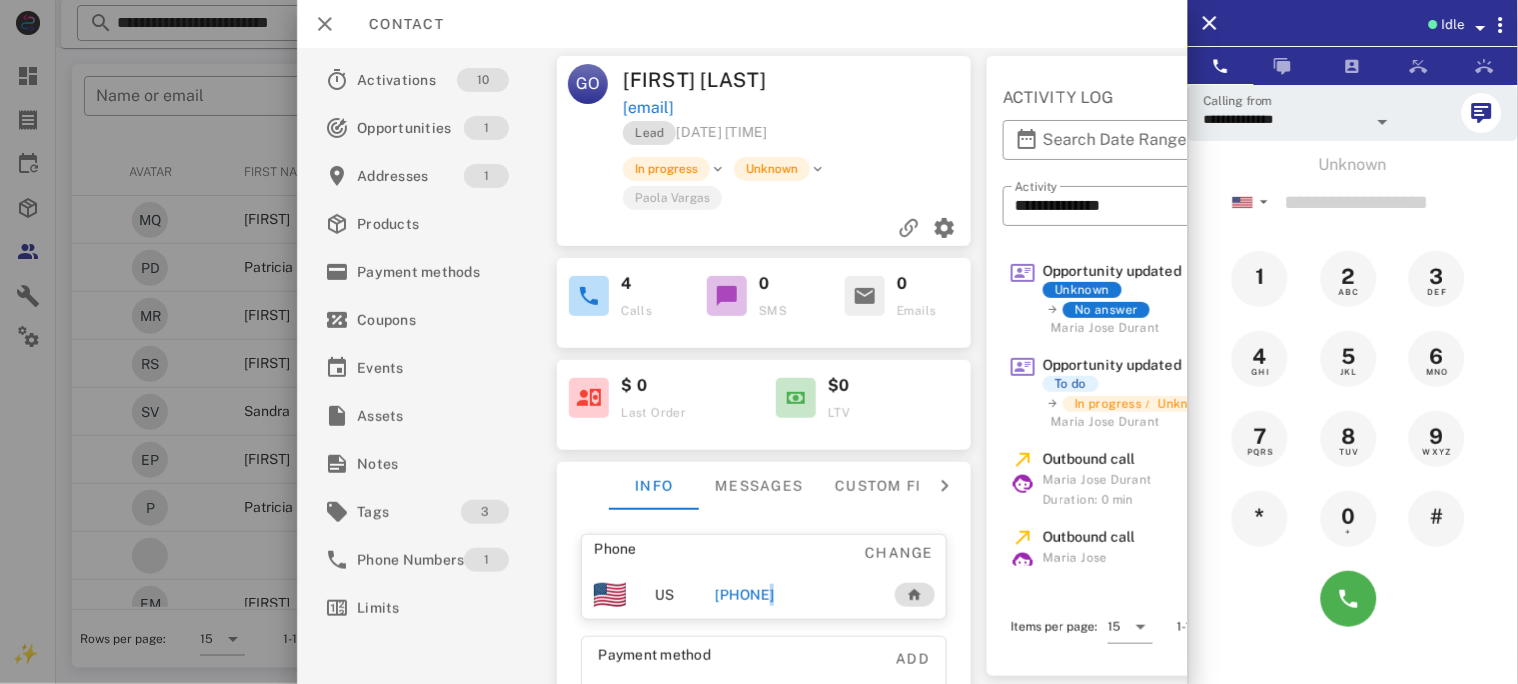click on "[PHONE]" at bounding box center [744, 595] 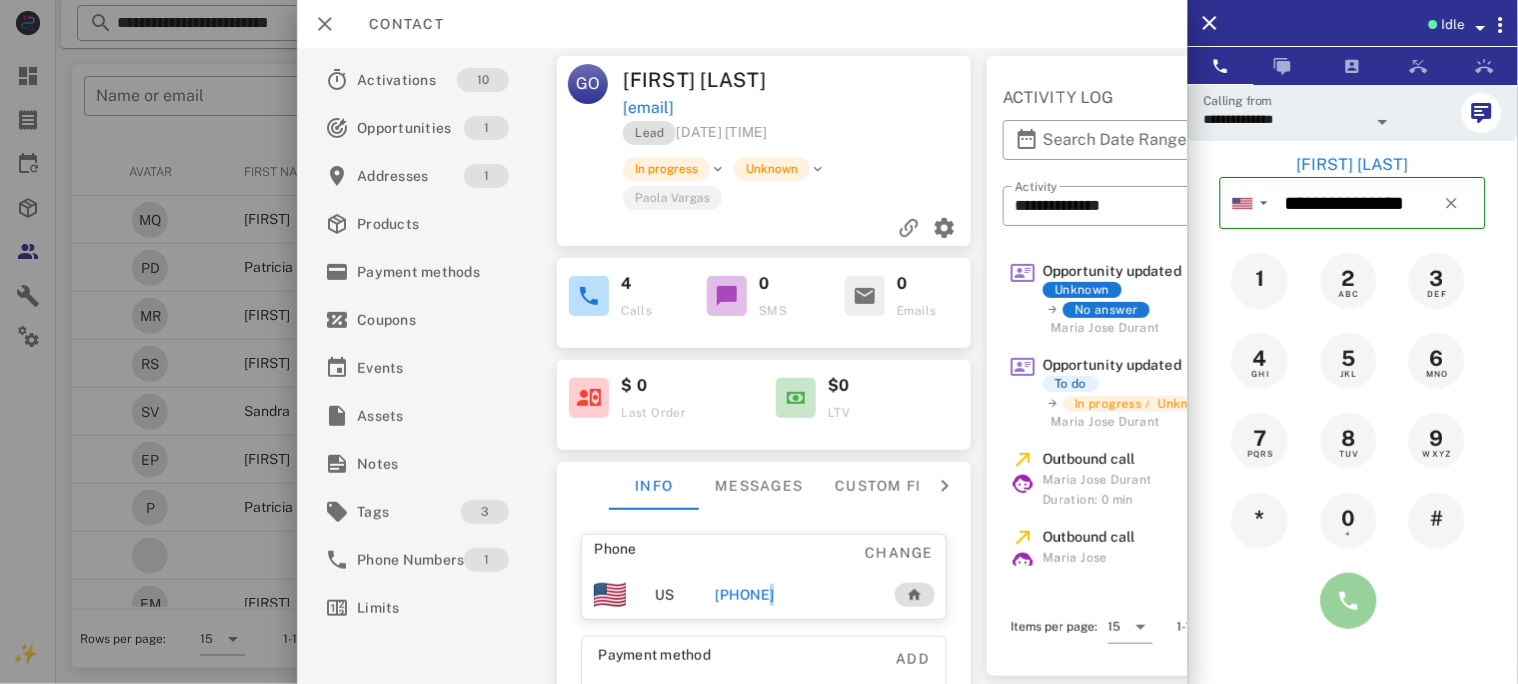 click at bounding box center [1349, 601] 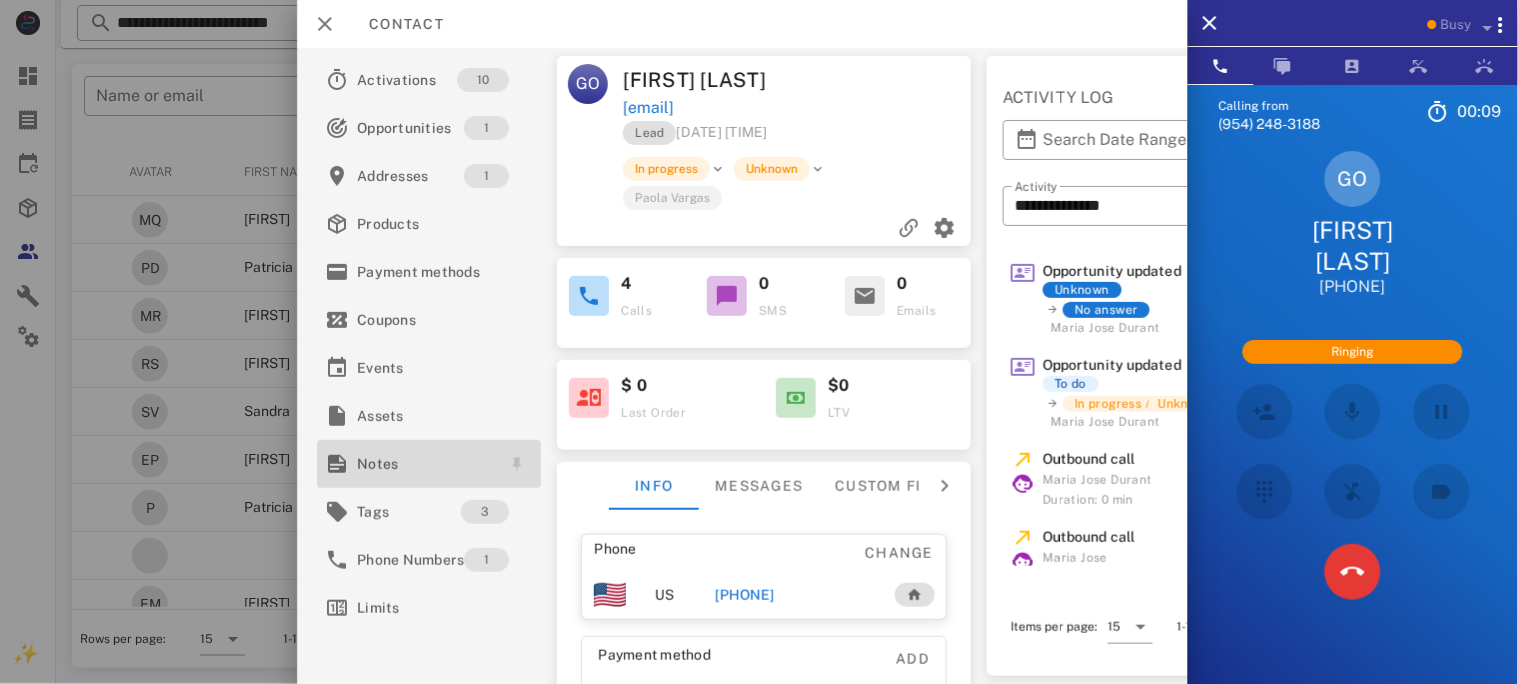 click on "Notes" at bounding box center [425, 464] 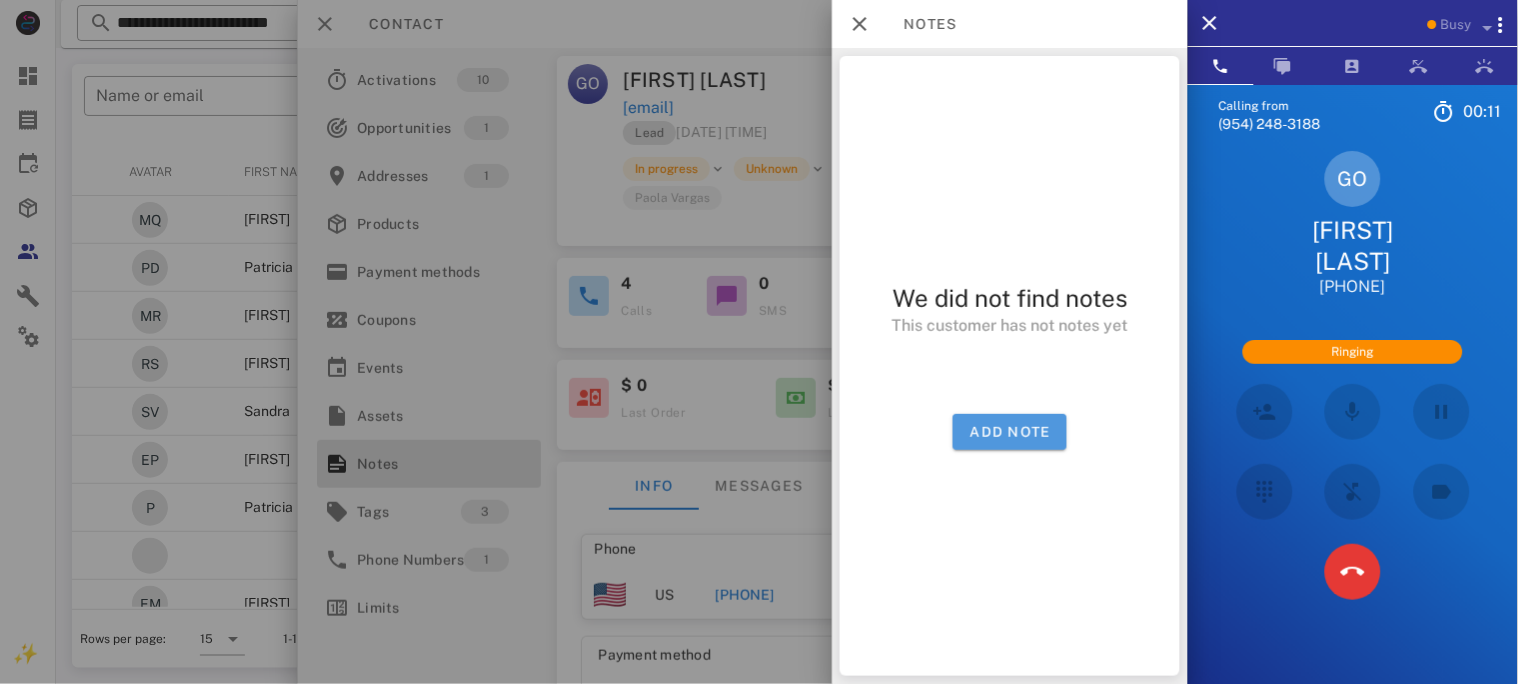 click on "Add note" at bounding box center [1010, 432] 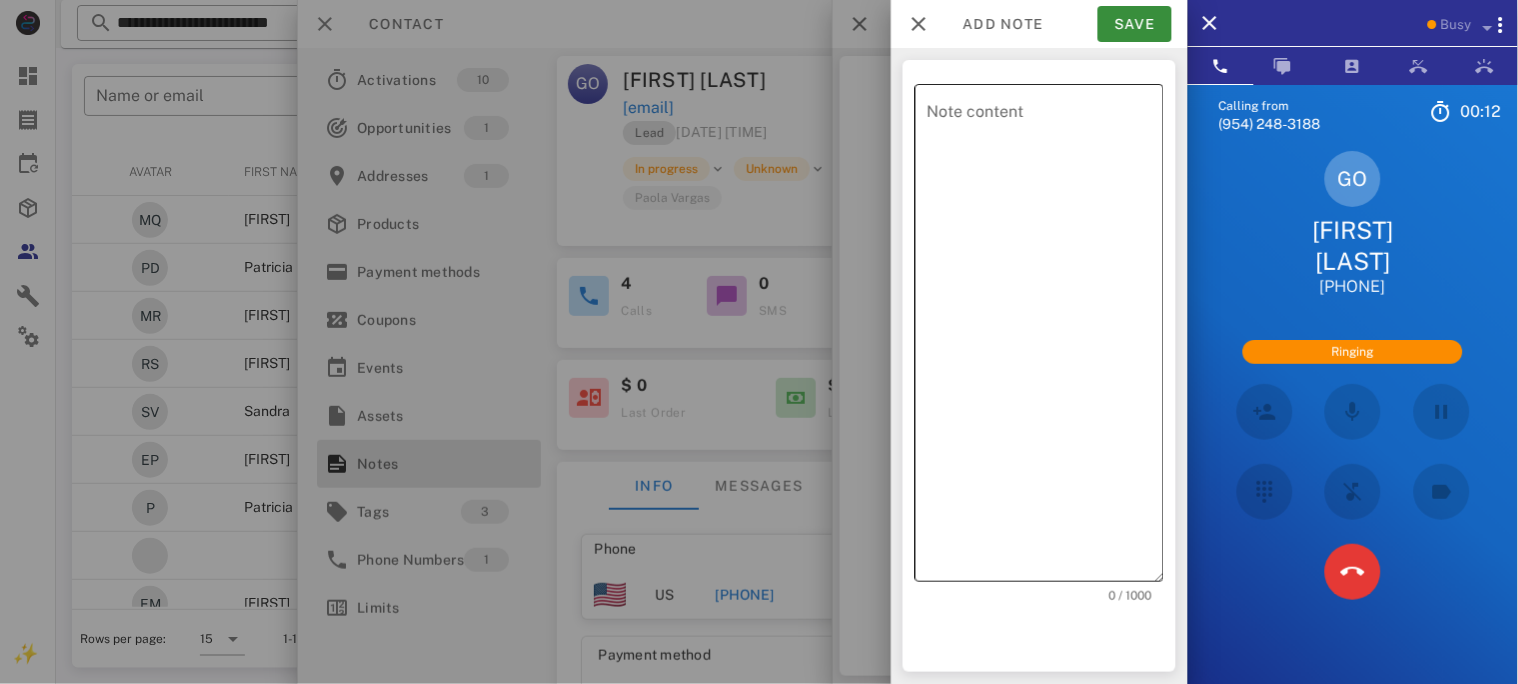 click on "Note content" at bounding box center (1045, 338) 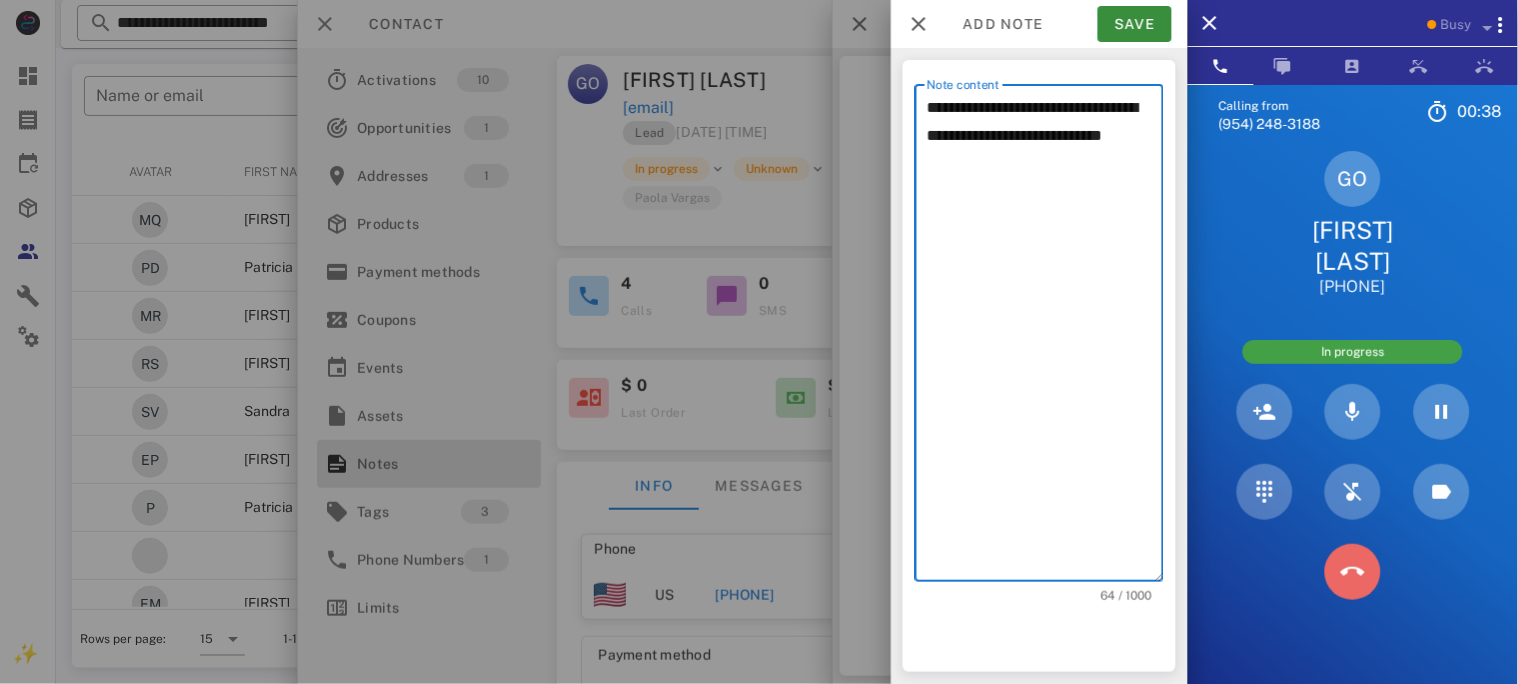 click at bounding box center [1353, 572] 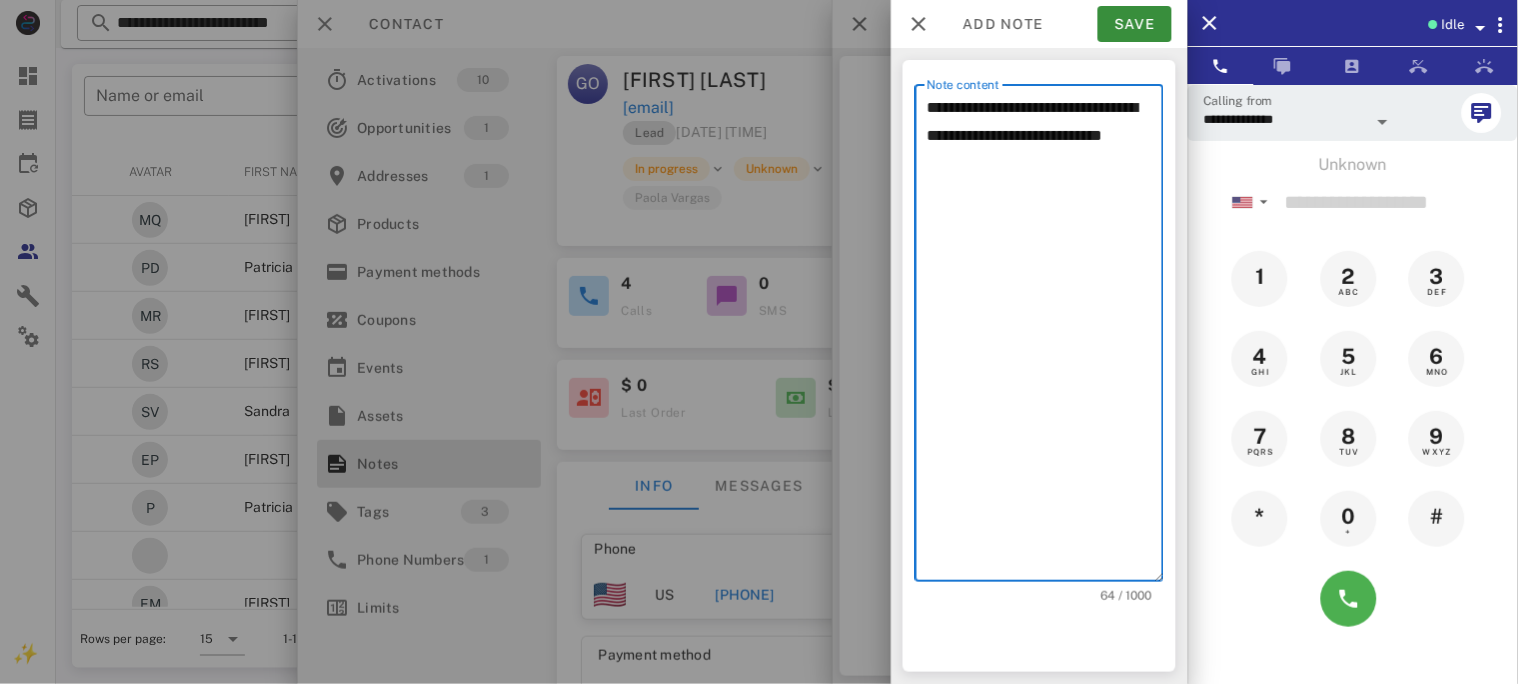 click on "**********" at bounding box center [1045, 338] 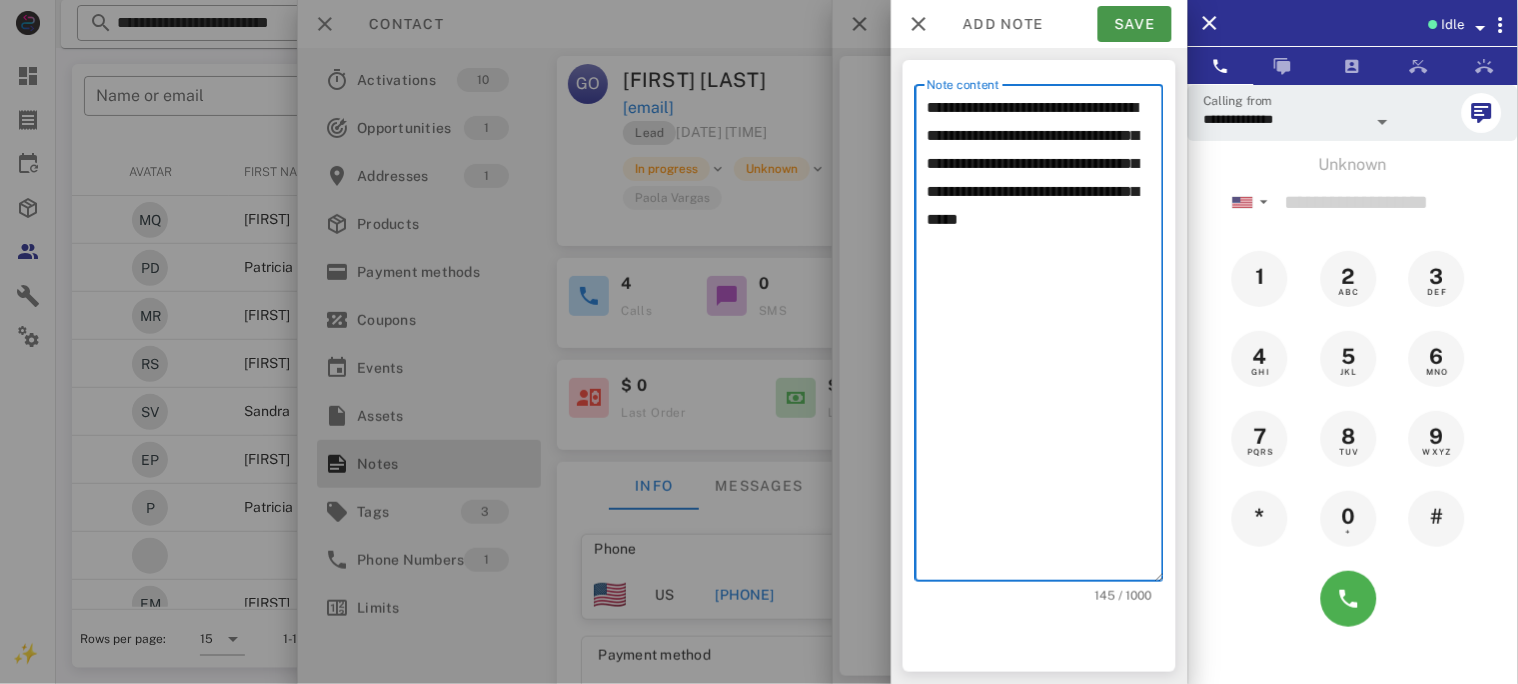 type on "**********" 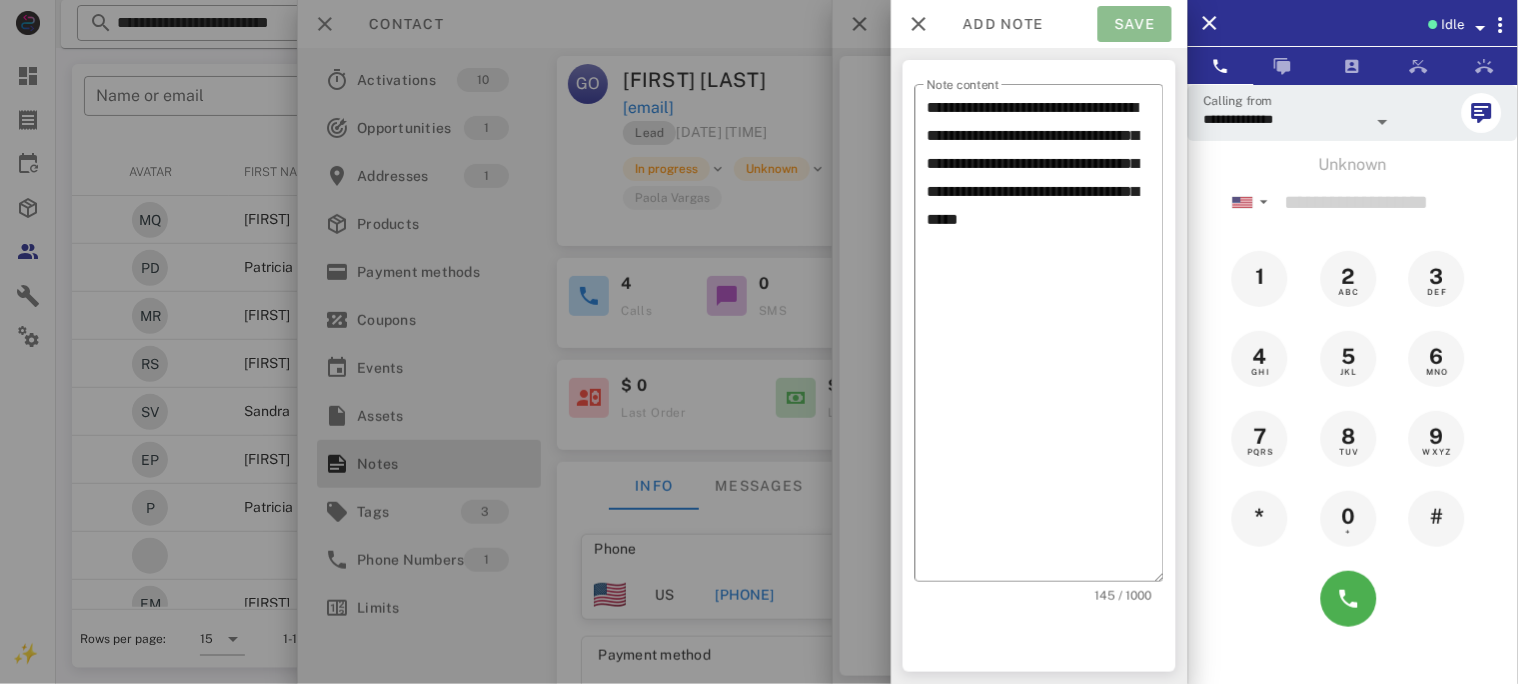 click on "Save" at bounding box center [1135, 24] 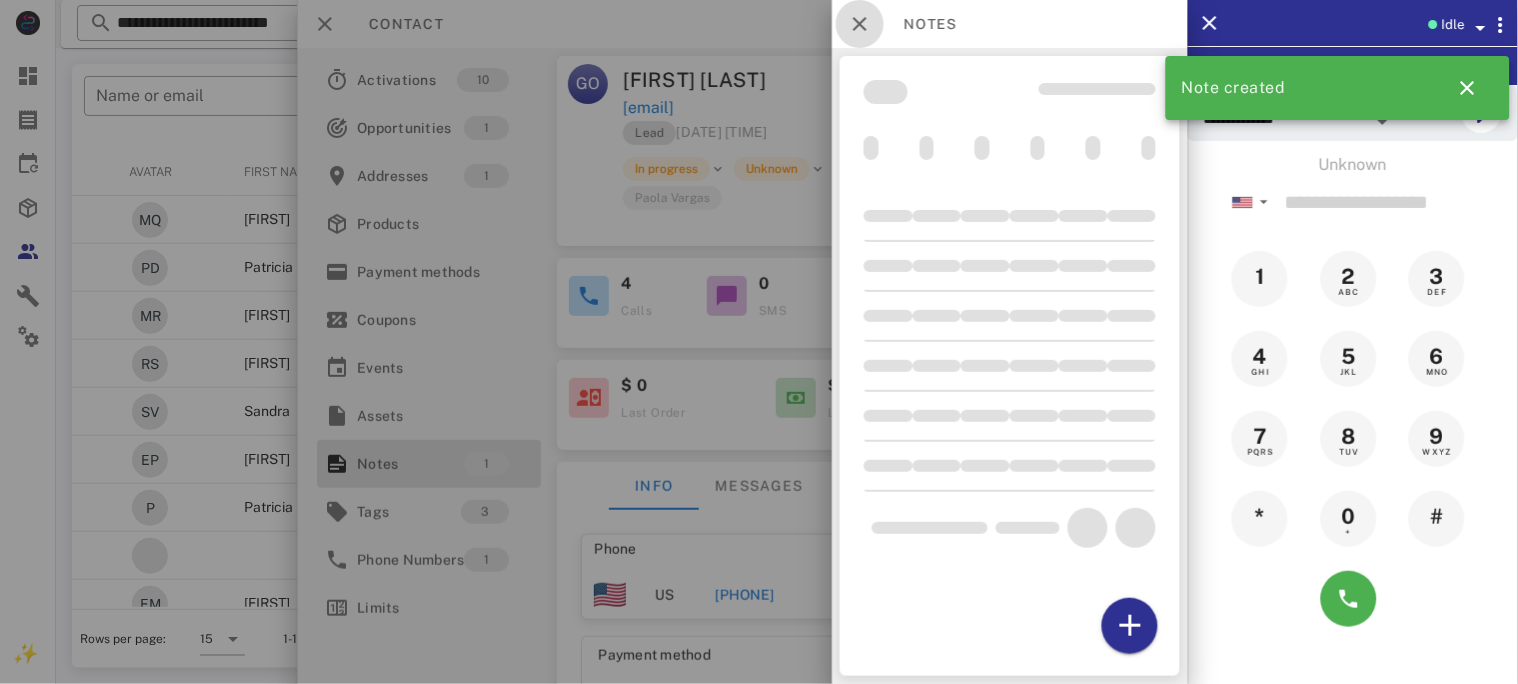 click at bounding box center (860, 24) 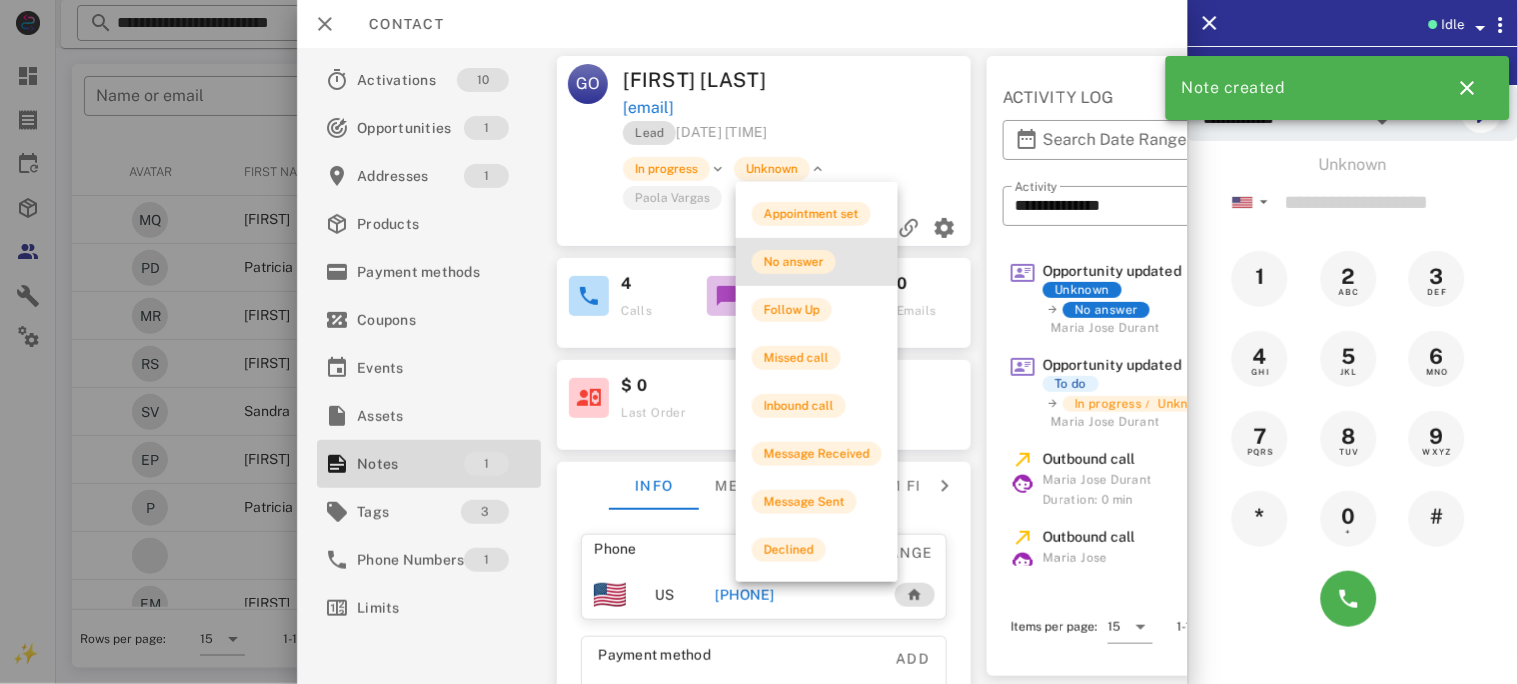 click on "No answer" at bounding box center [794, 262] 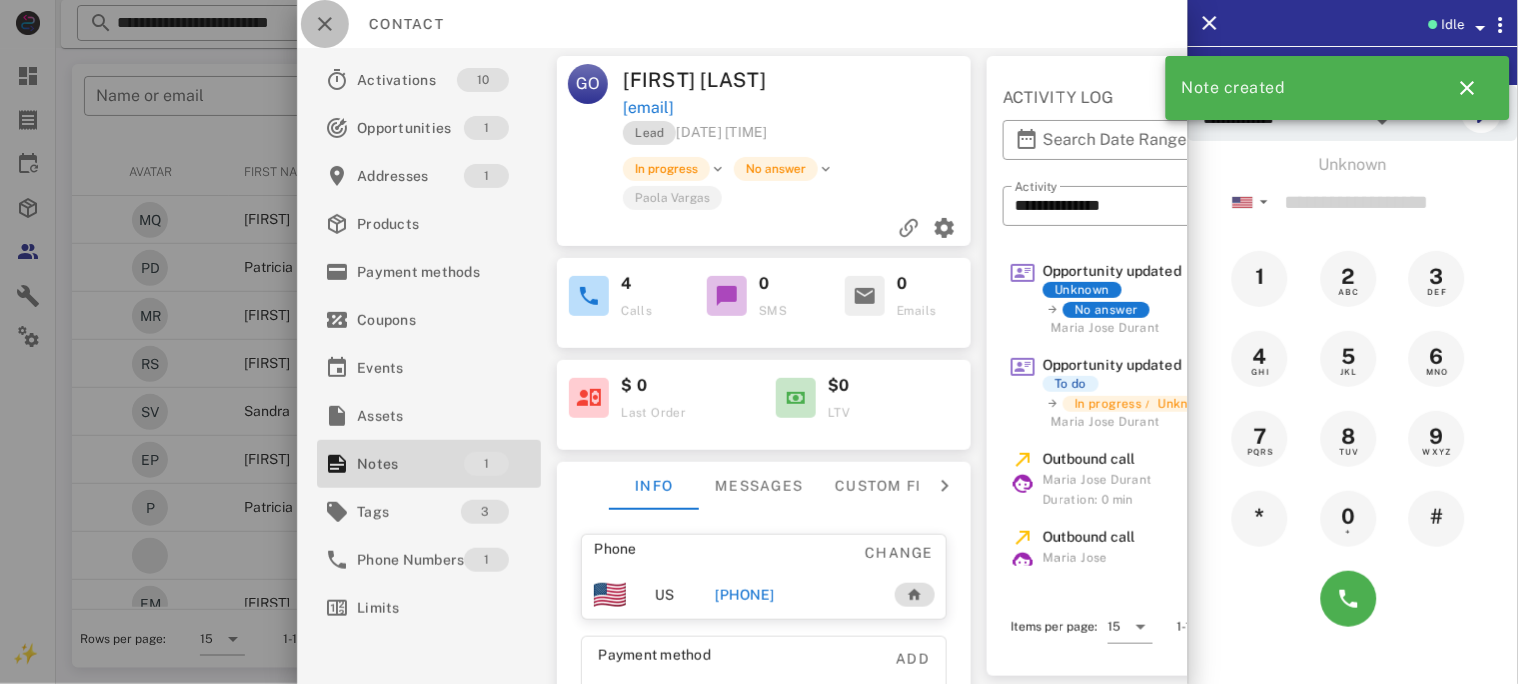 click at bounding box center (325, 24) 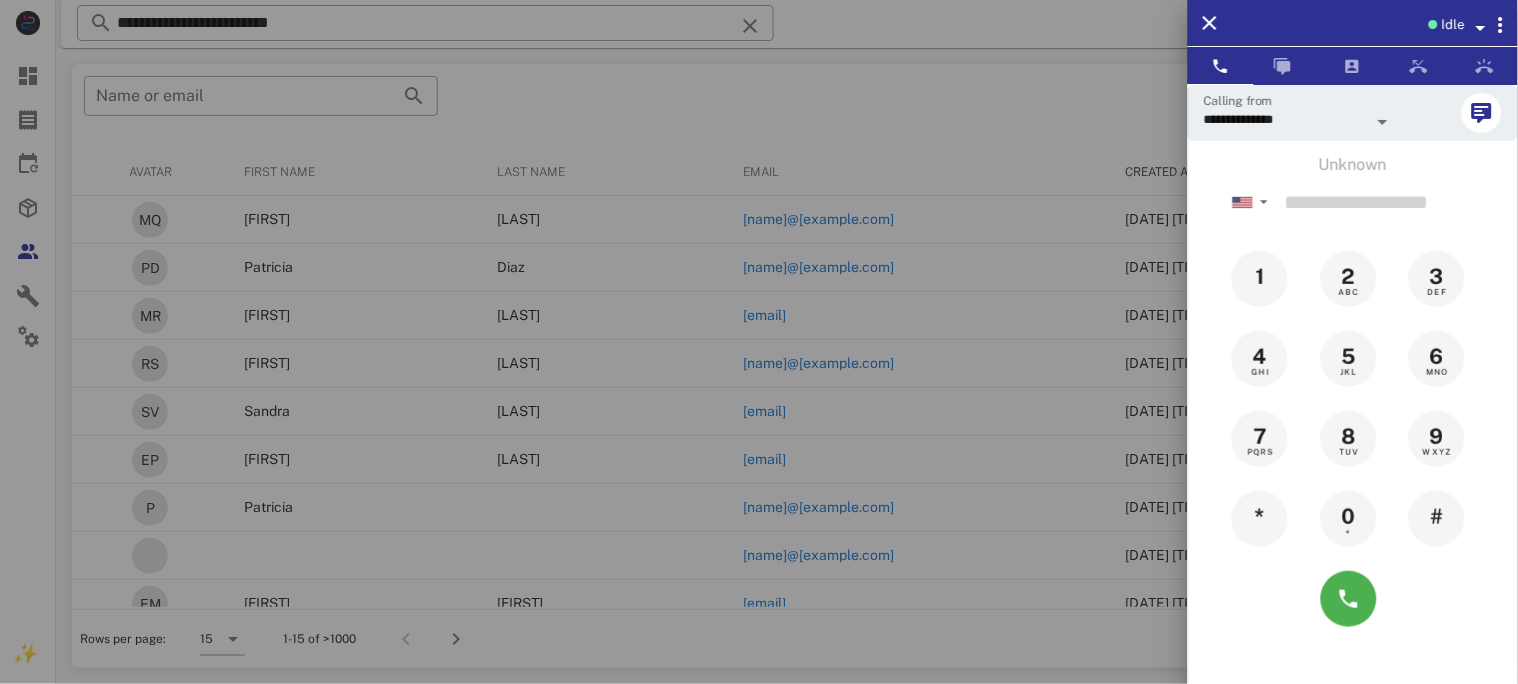 click at bounding box center (759, 342) 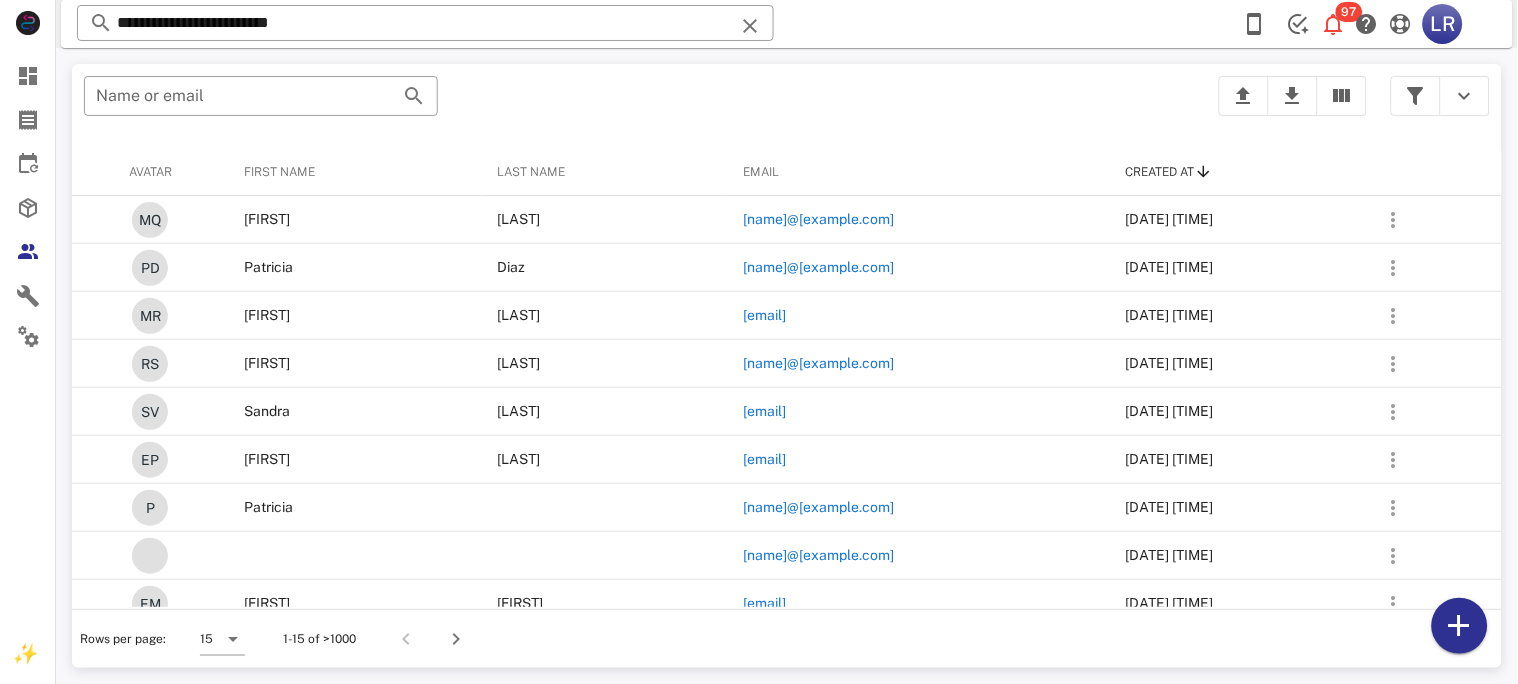 click at bounding box center (750, 26) 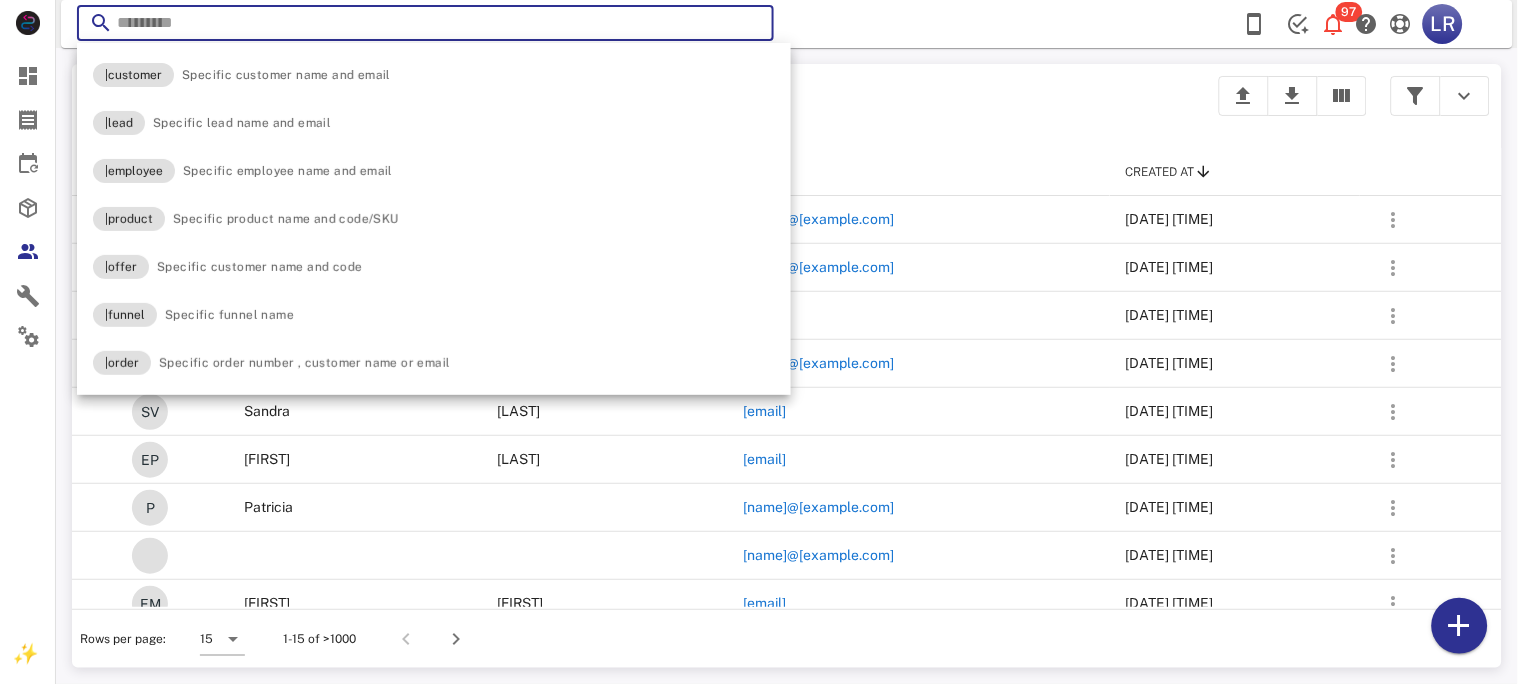 paste on "**********" 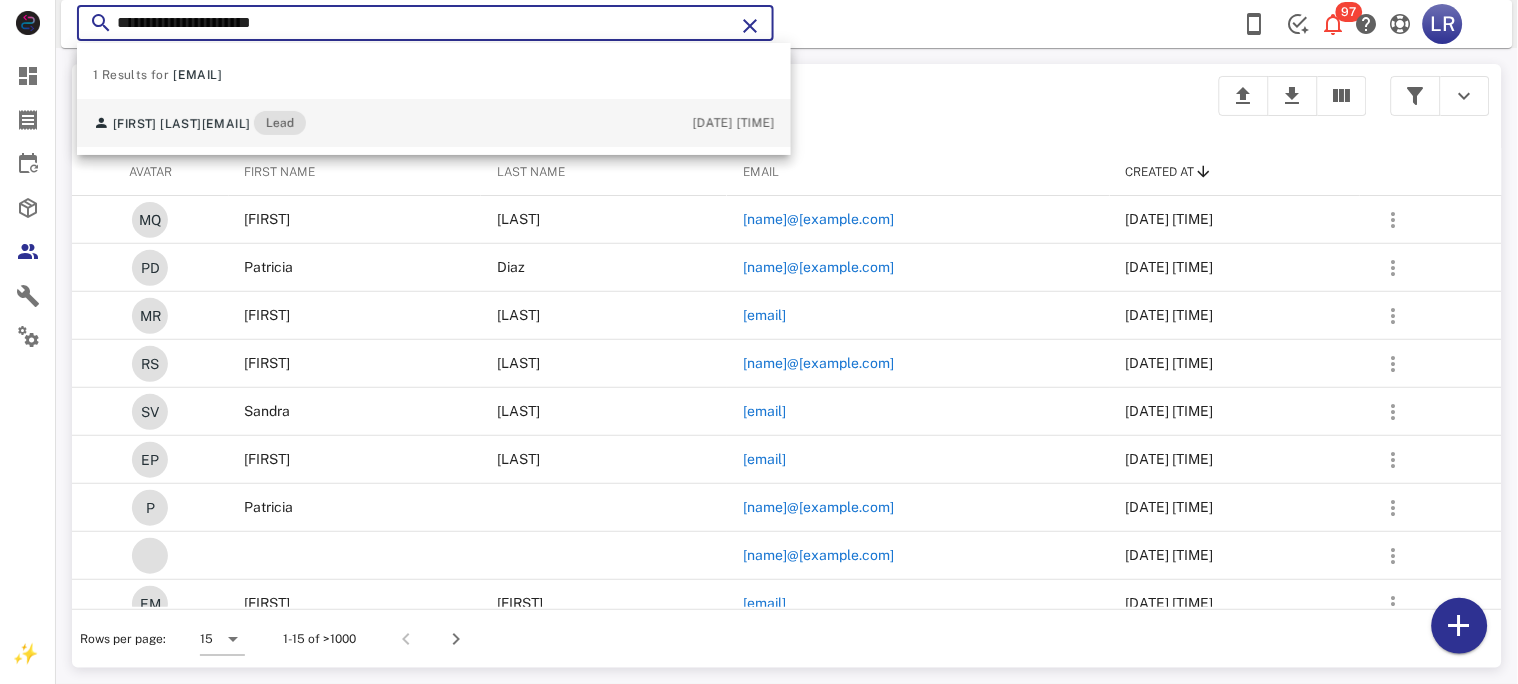 type on "**********" 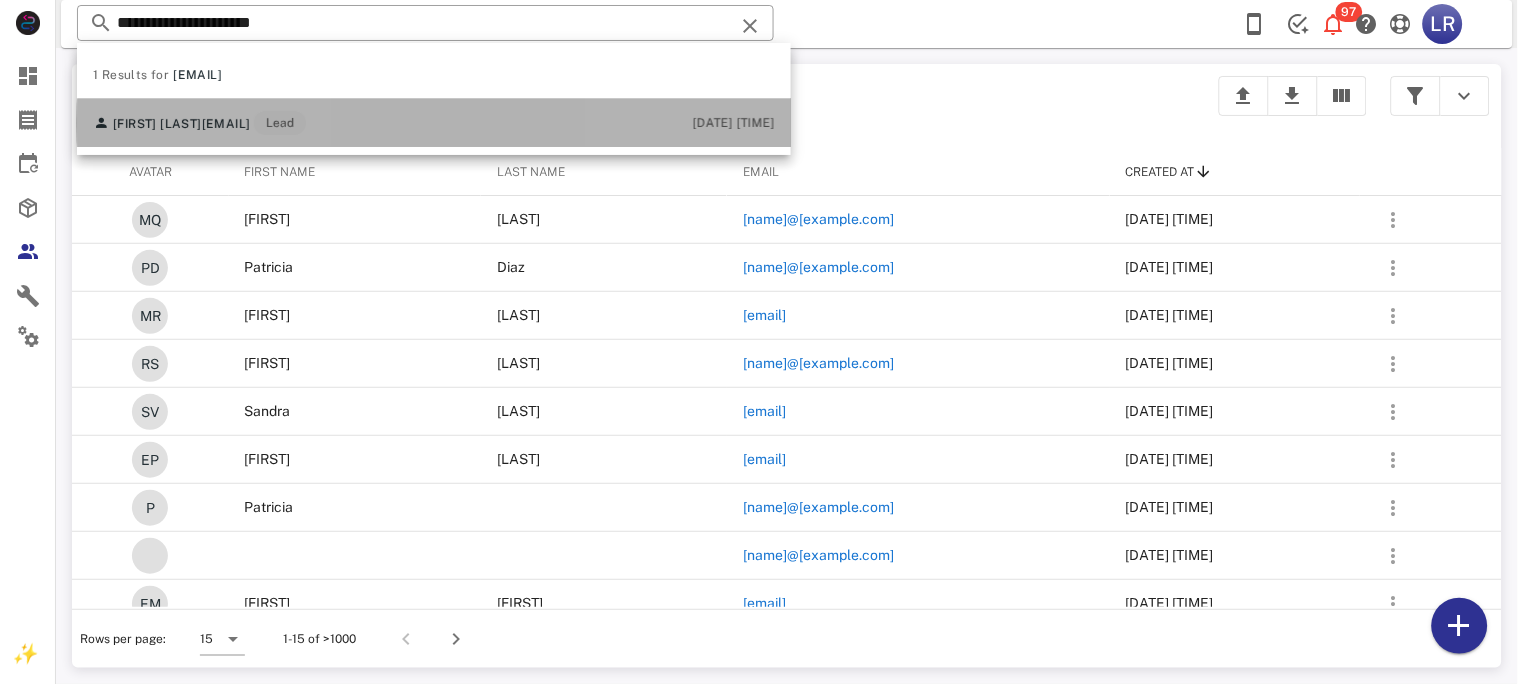 click on "[FIRST] [LAST]   [EMAIL]   Lead" at bounding box center (199, 123) 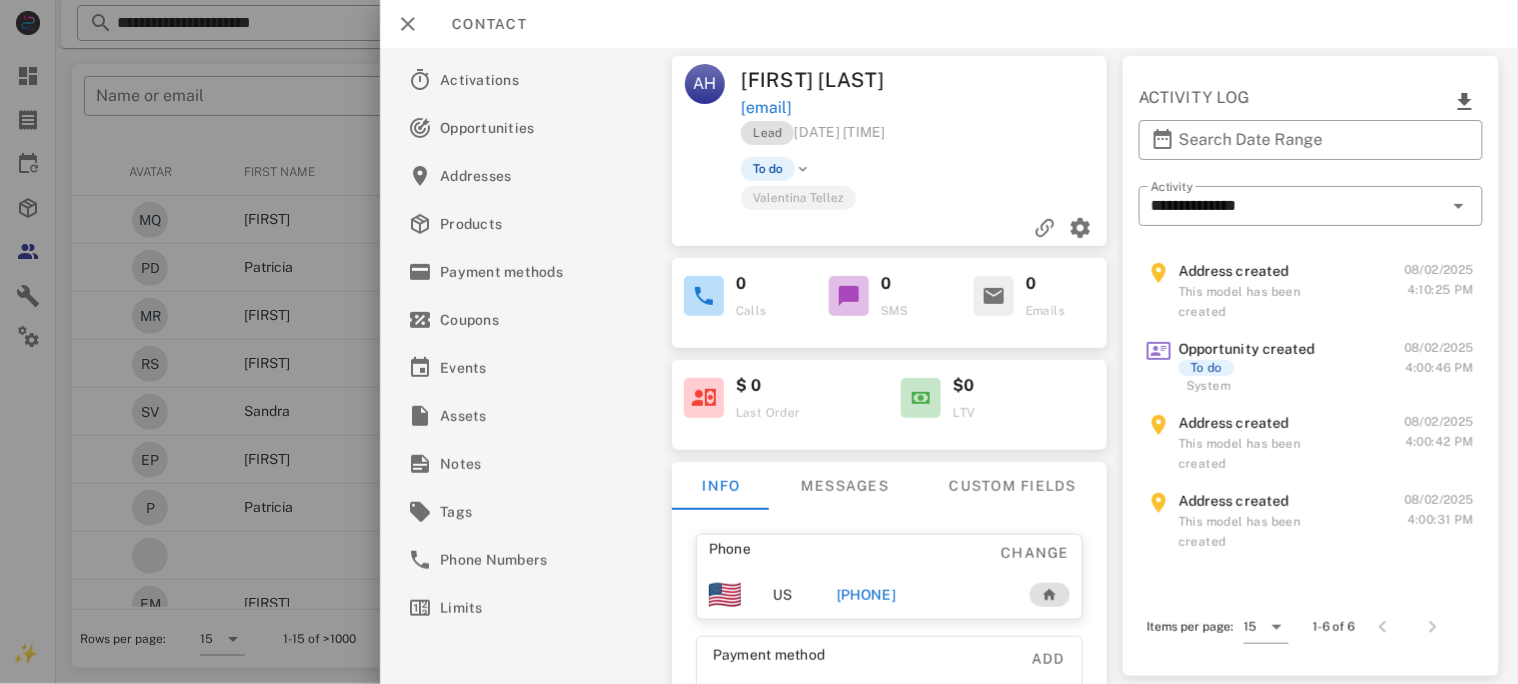 click on "[PHONE]" at bounding box center [865, 595] 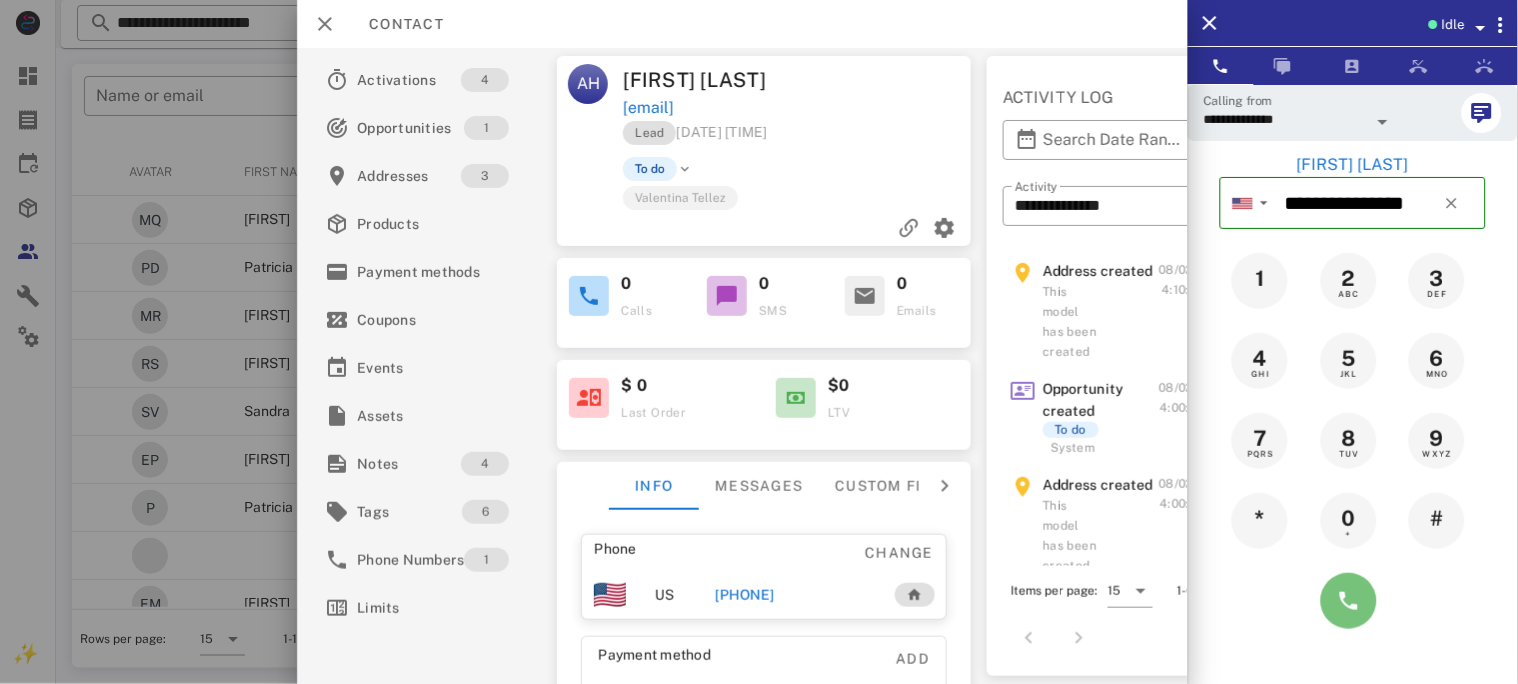 click at bounding box center (1349, 601) 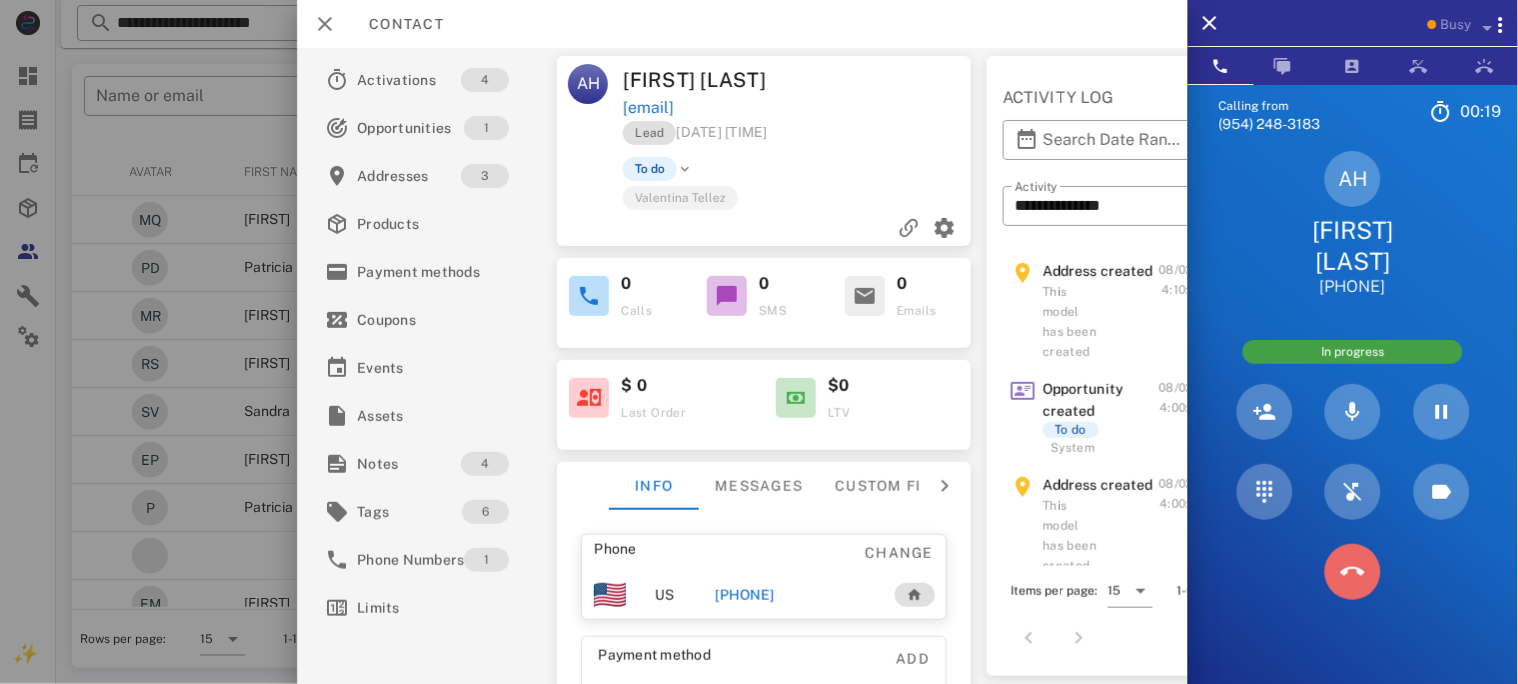 click at bounding box center (1353, 572) 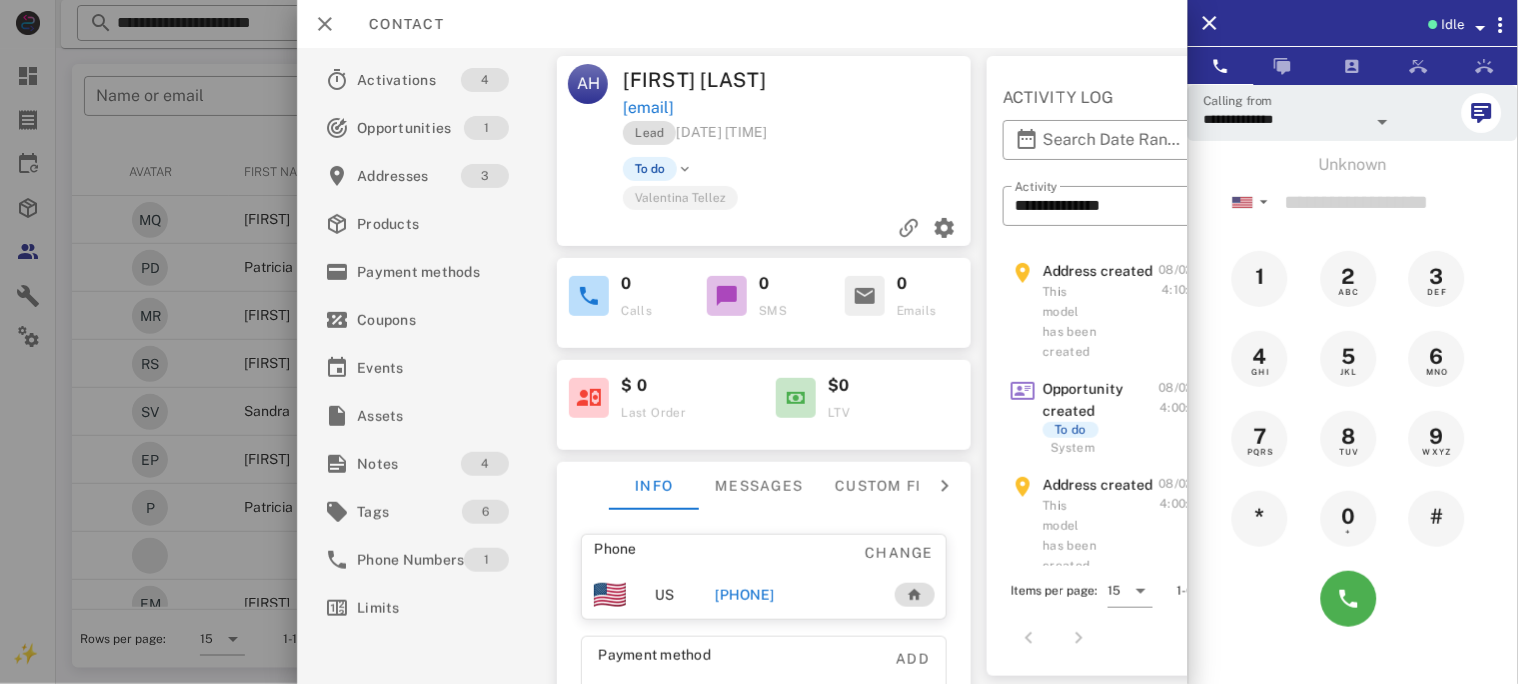 click on "[PHONE]" at bounding box center (744, 595) 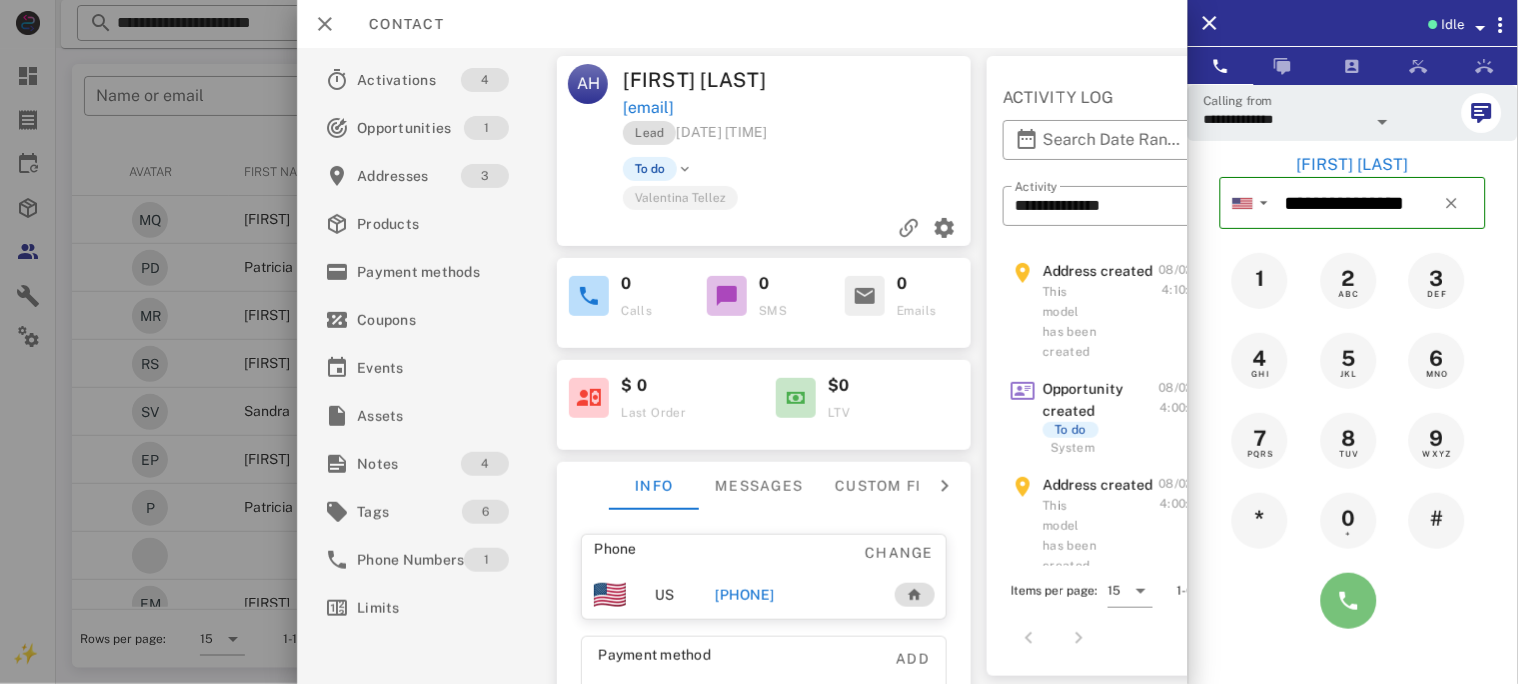 click at bounding box center [1349, 601] 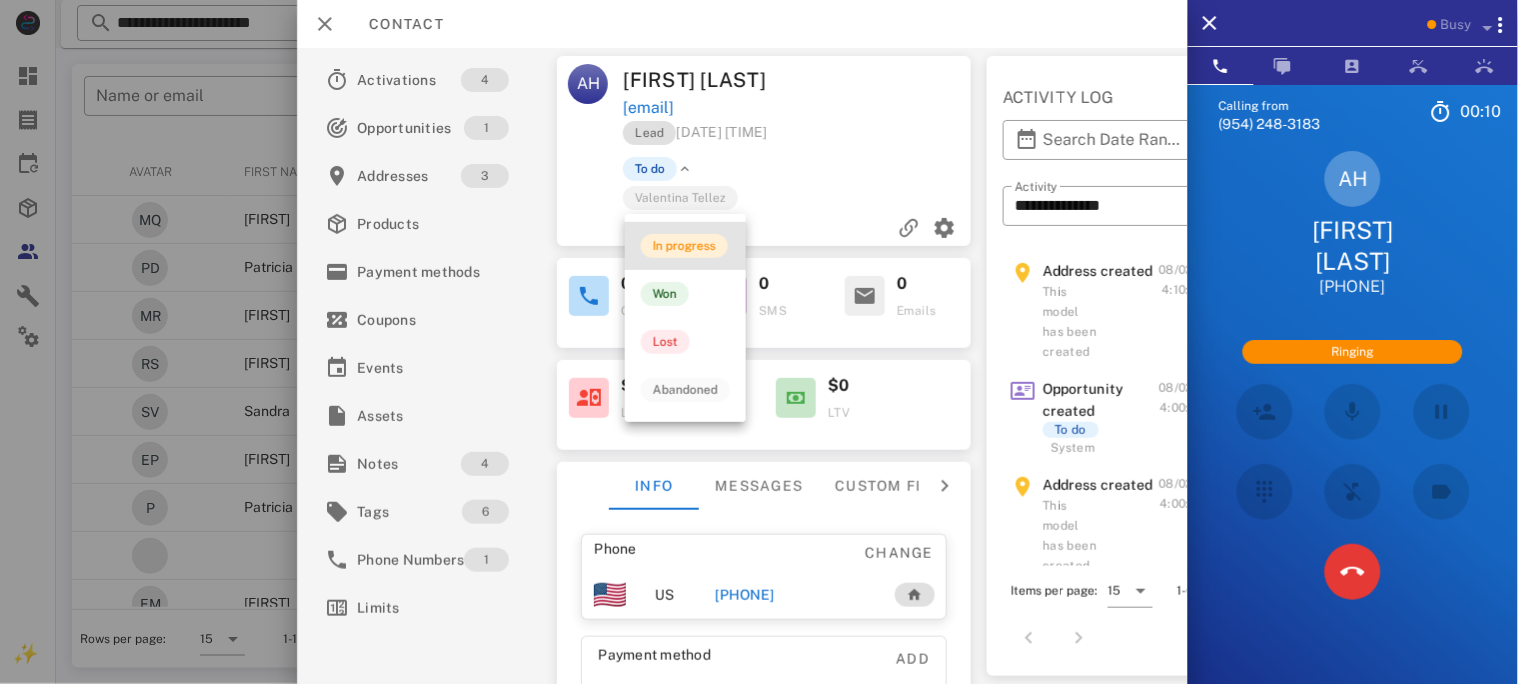 click on "In progress" at bounding box center [684, 246] 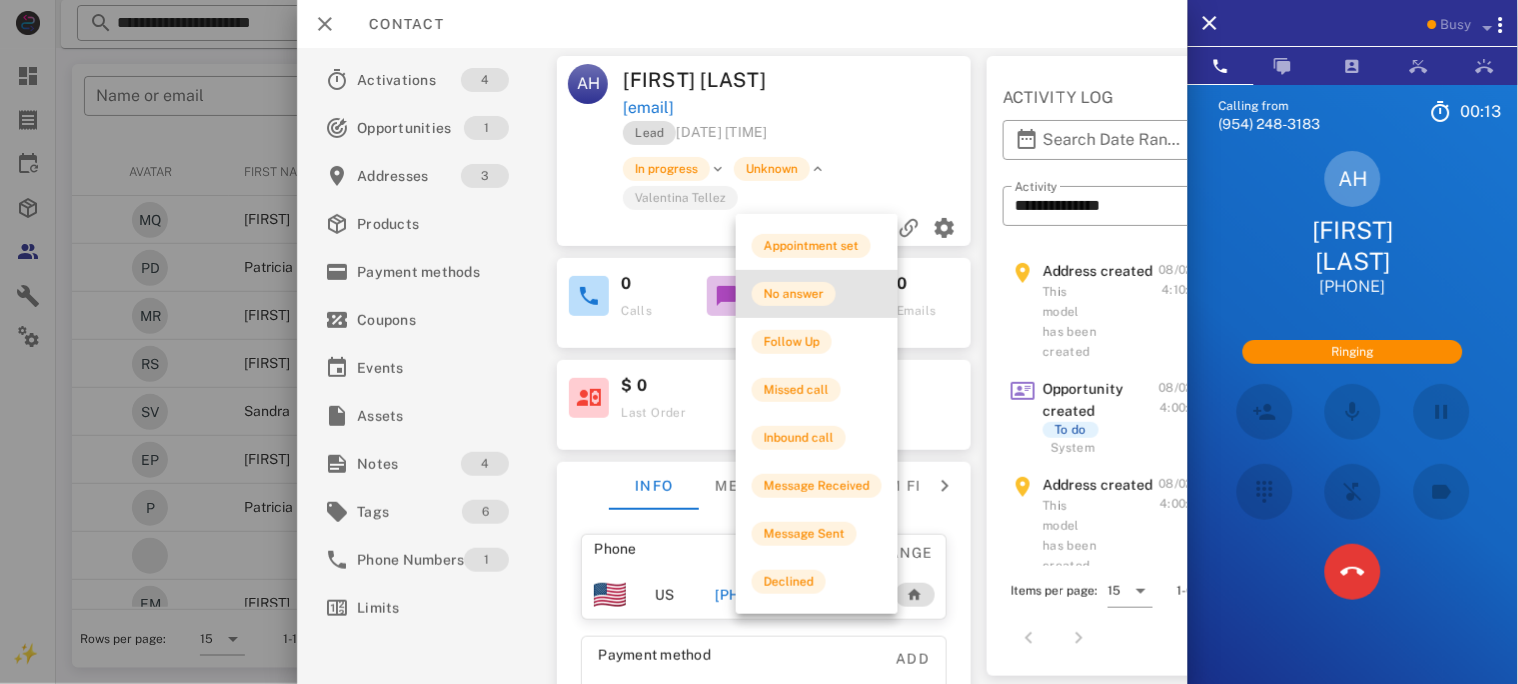 drag, startPoint x: 797, startPoint y: 298, endPoint x: 785, endPoint y: 311, distance: 17.691807 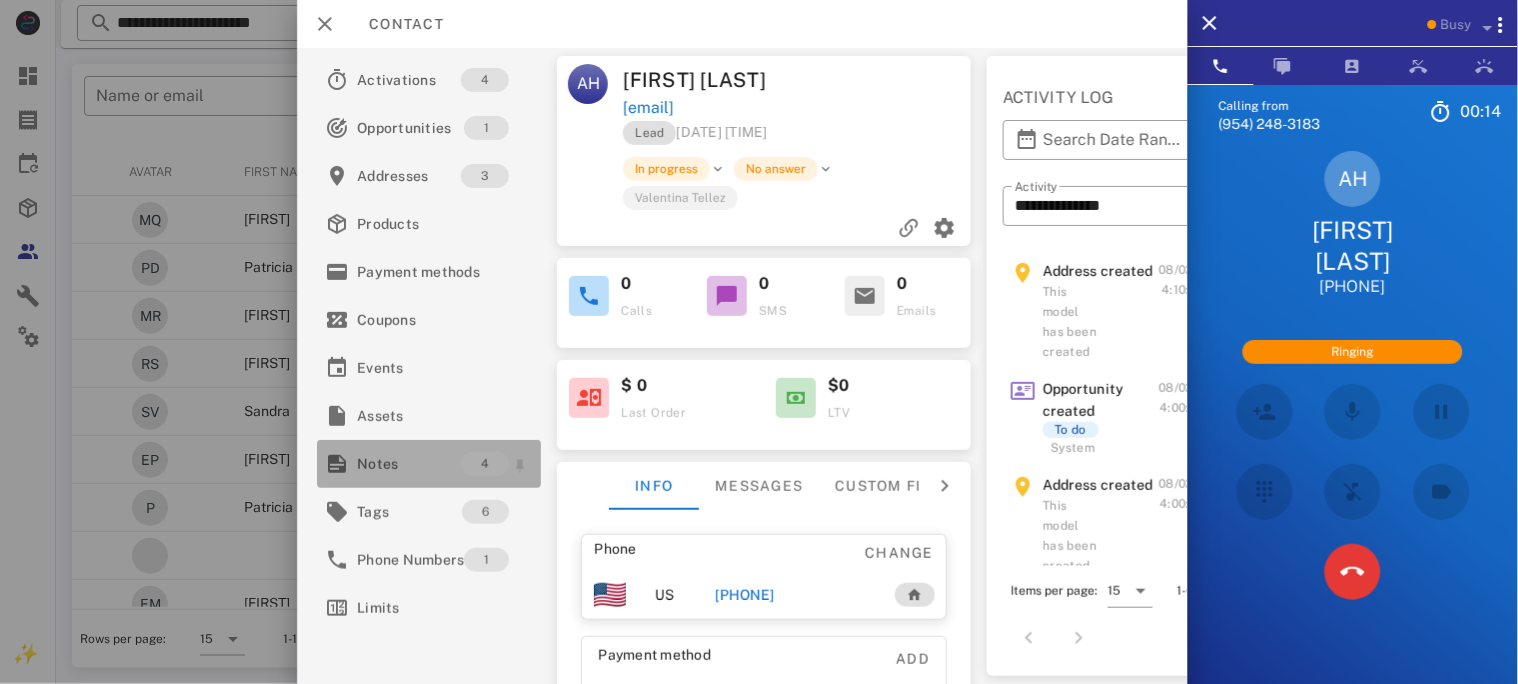 click on "Notes" at bounding box center [409, 464] 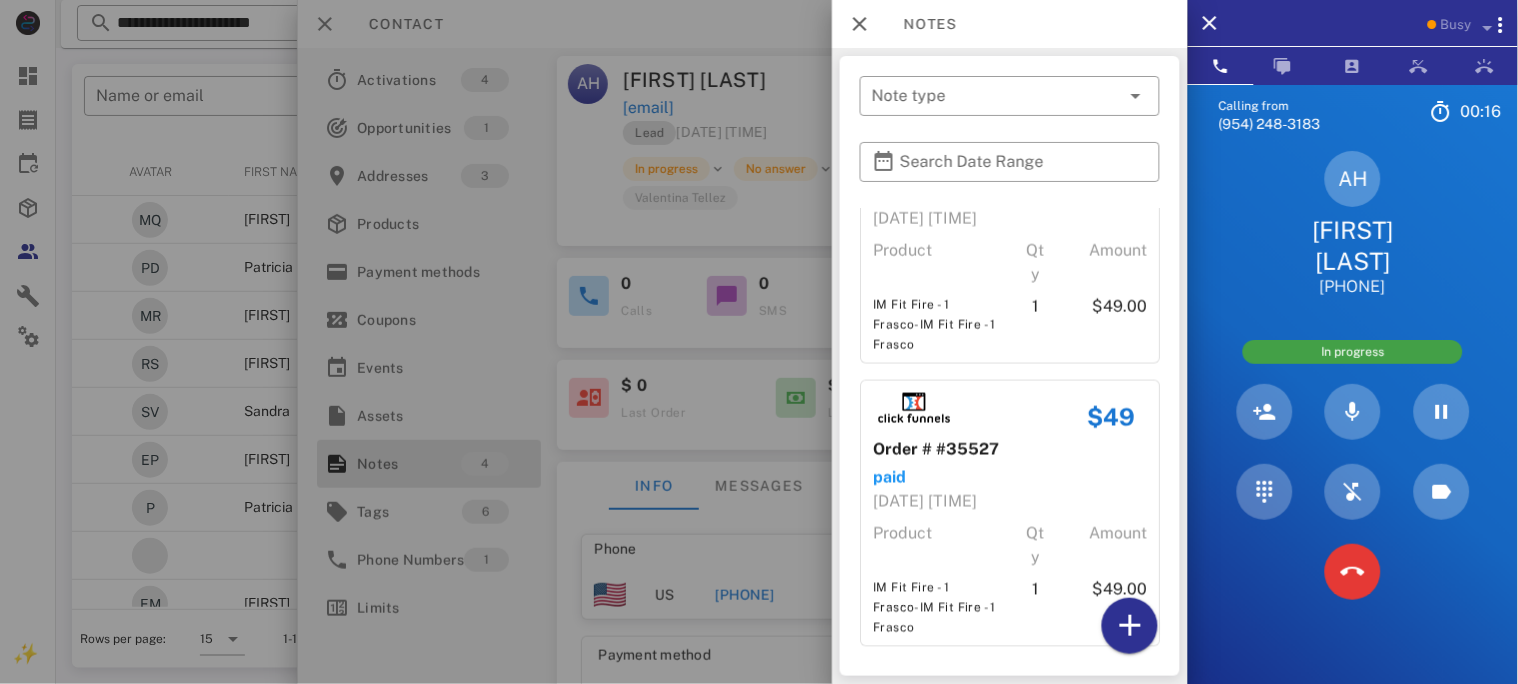 scroll, scrollTop: 638, scrollLeft: 0, axis: vertical 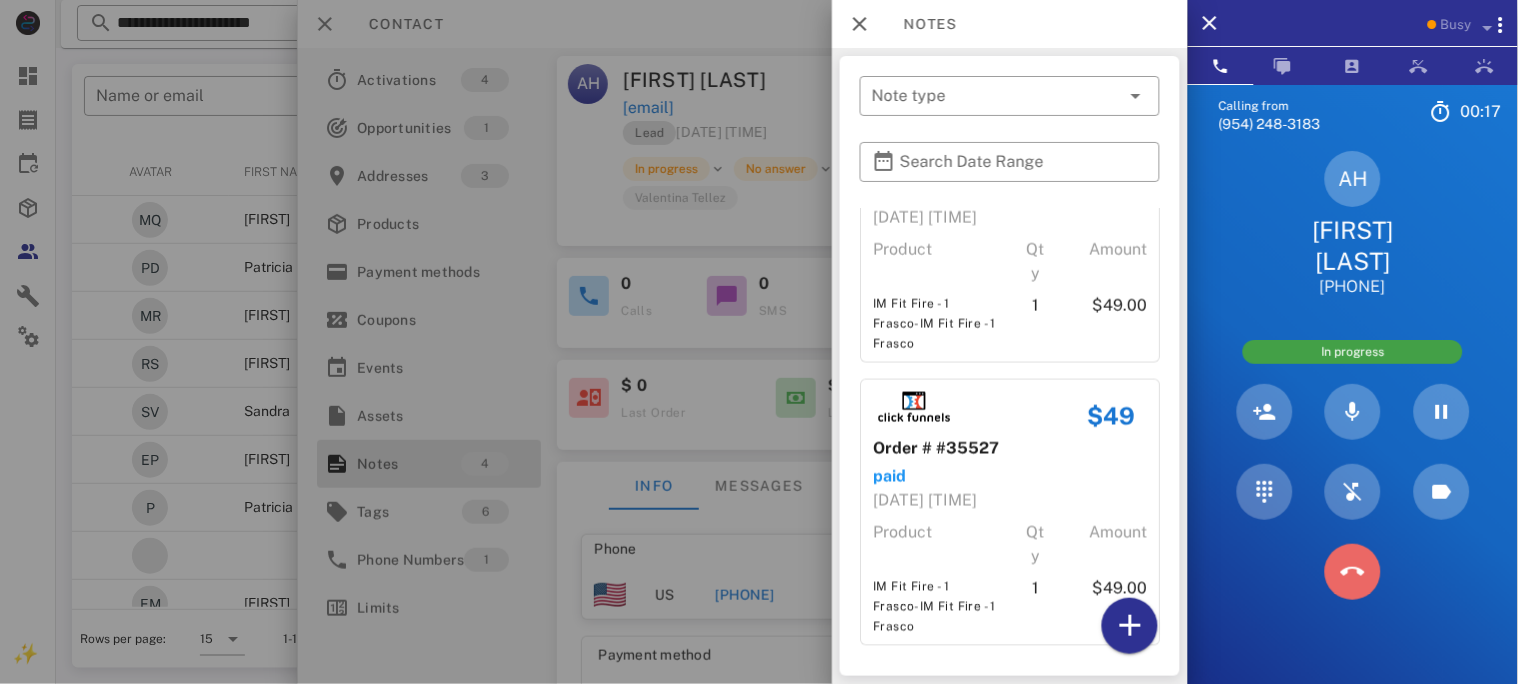 click at bounding box center (1353, 572) 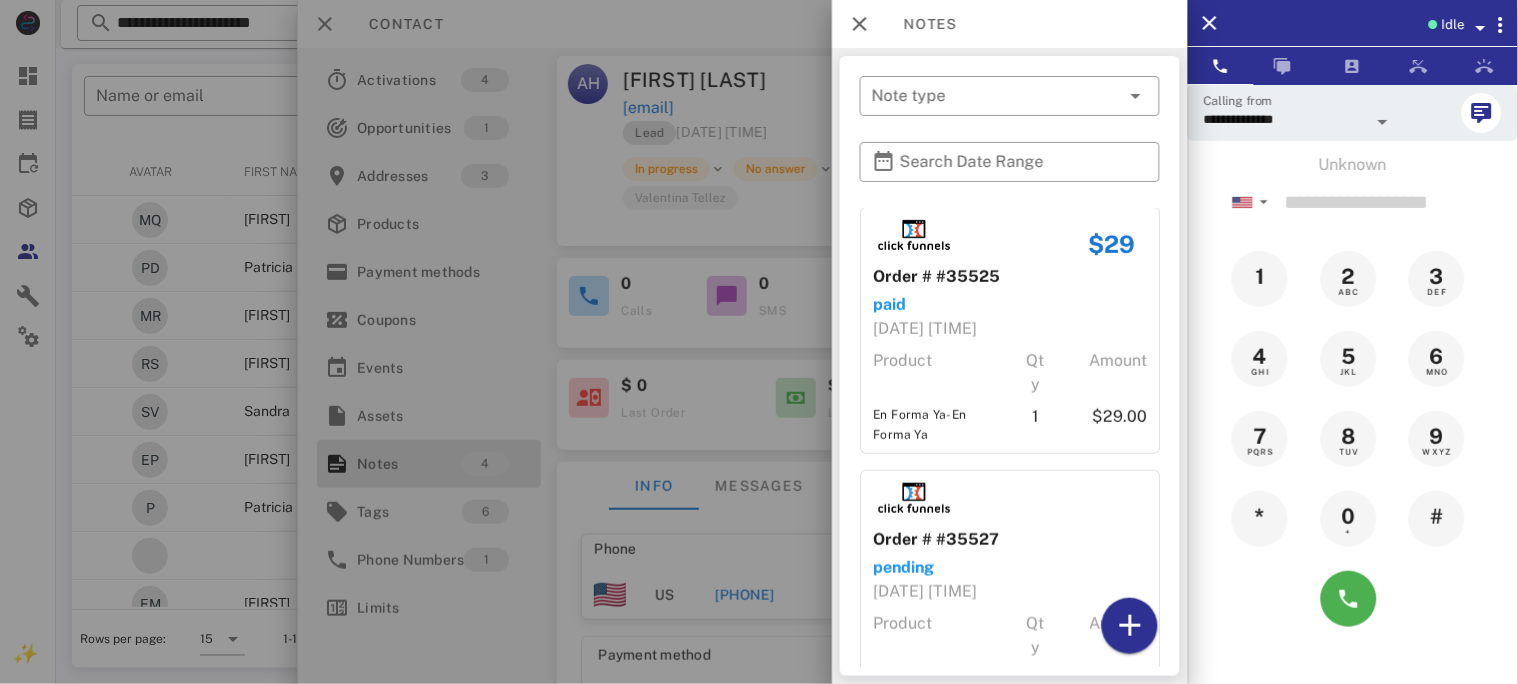 scroll, scrollTop: 105, scrollLeft: 0, axis: vertical 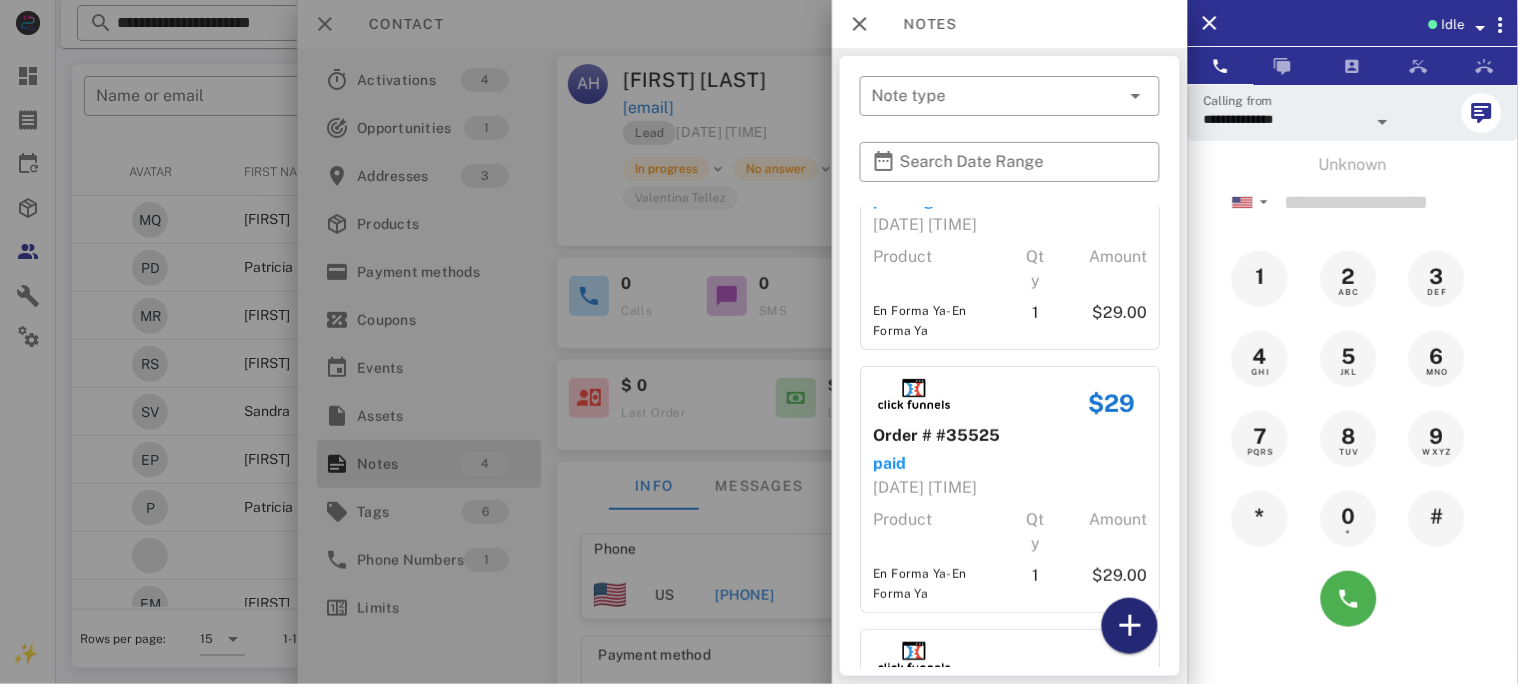 drag, startPoint x: 1121, startPoint y: 625, endPoint x: 1124, endPoint y: 604, distance: 21.213203 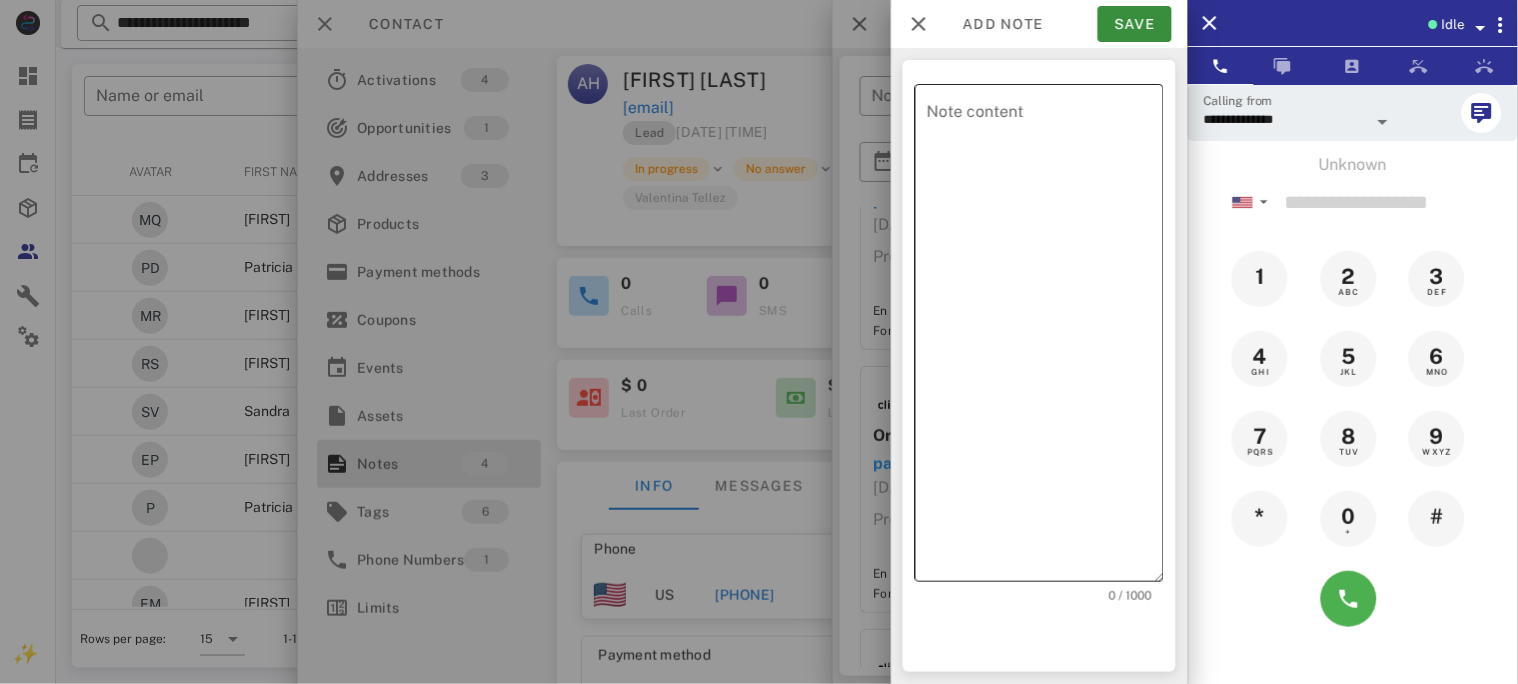 click on "Note content" at bounding box center (1045, 338) 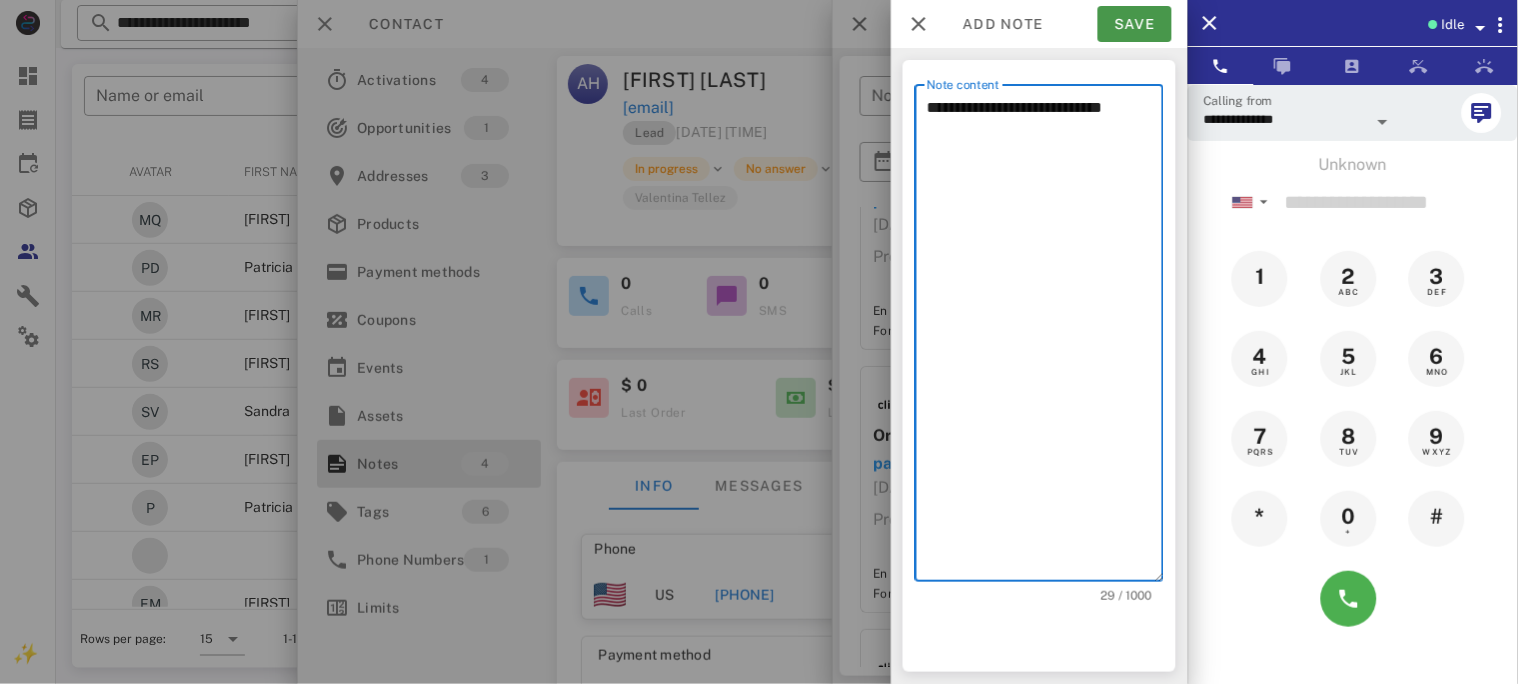 type on "**********" 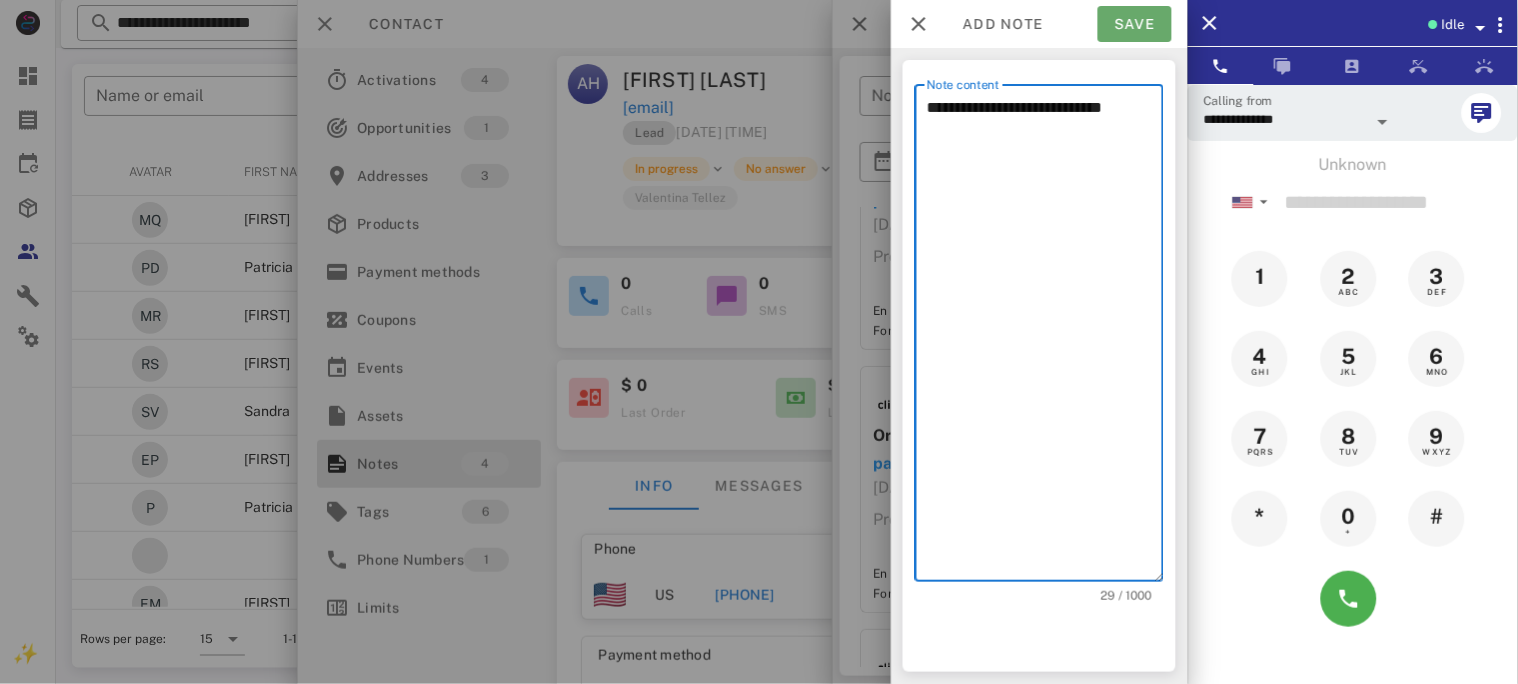 click on "Save" at bounding box center (1135, 24) 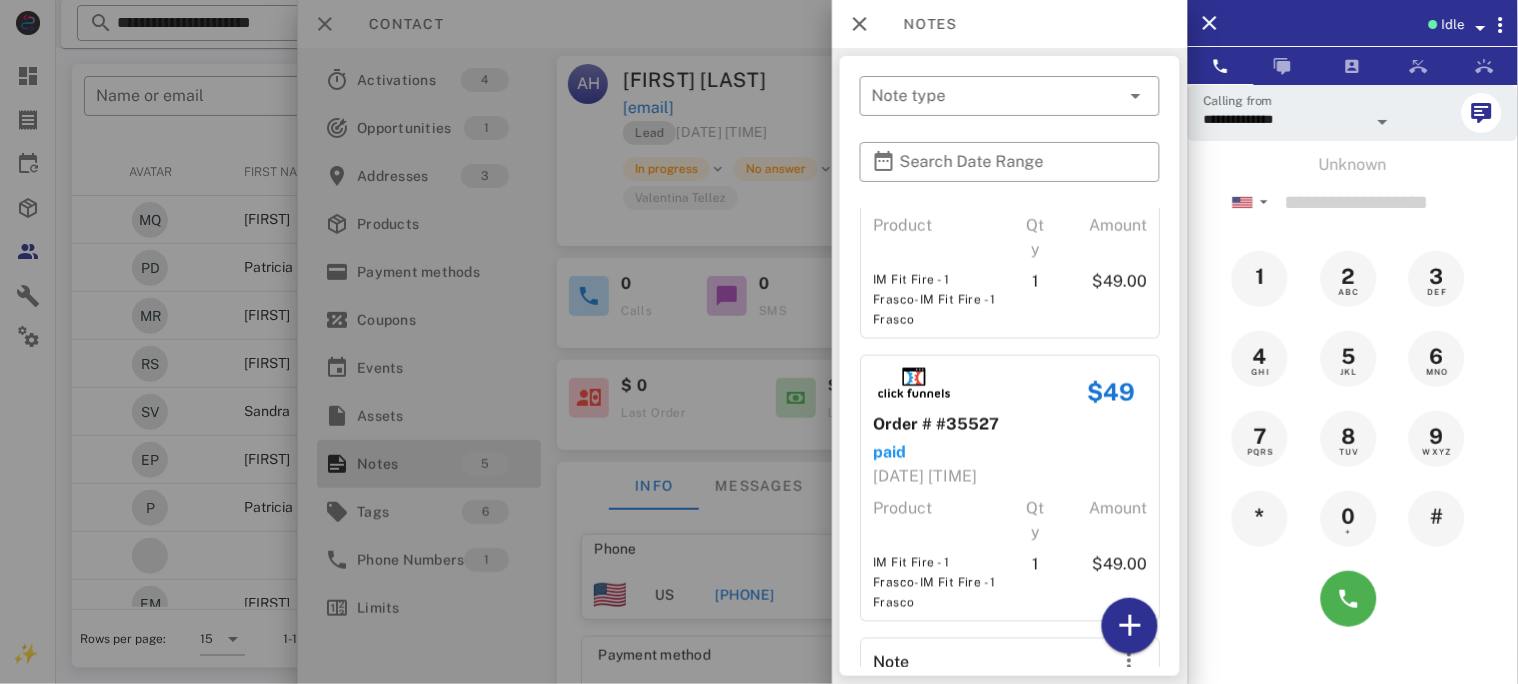 scroll, scrollTop: 805, scrollLeft: 0, axis: vertical 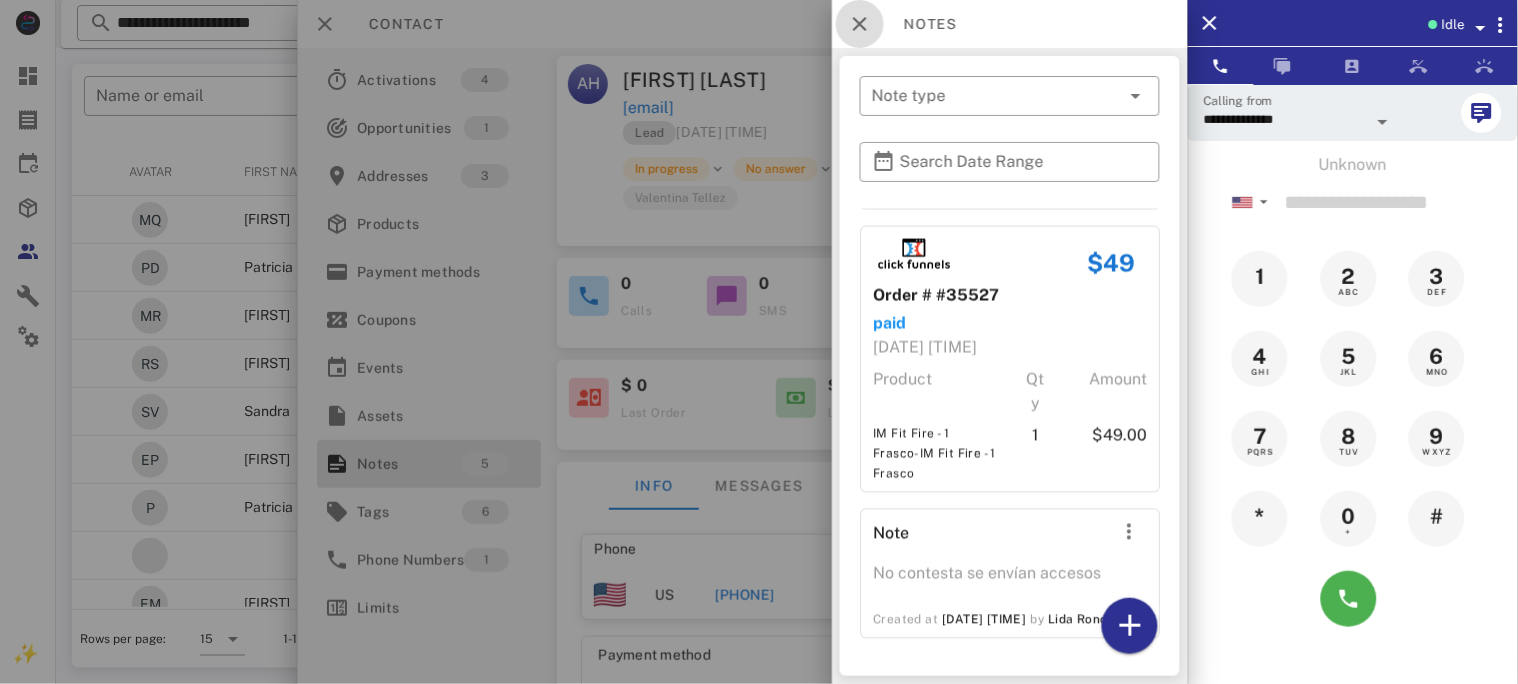 click at bounding box center (860, 24) 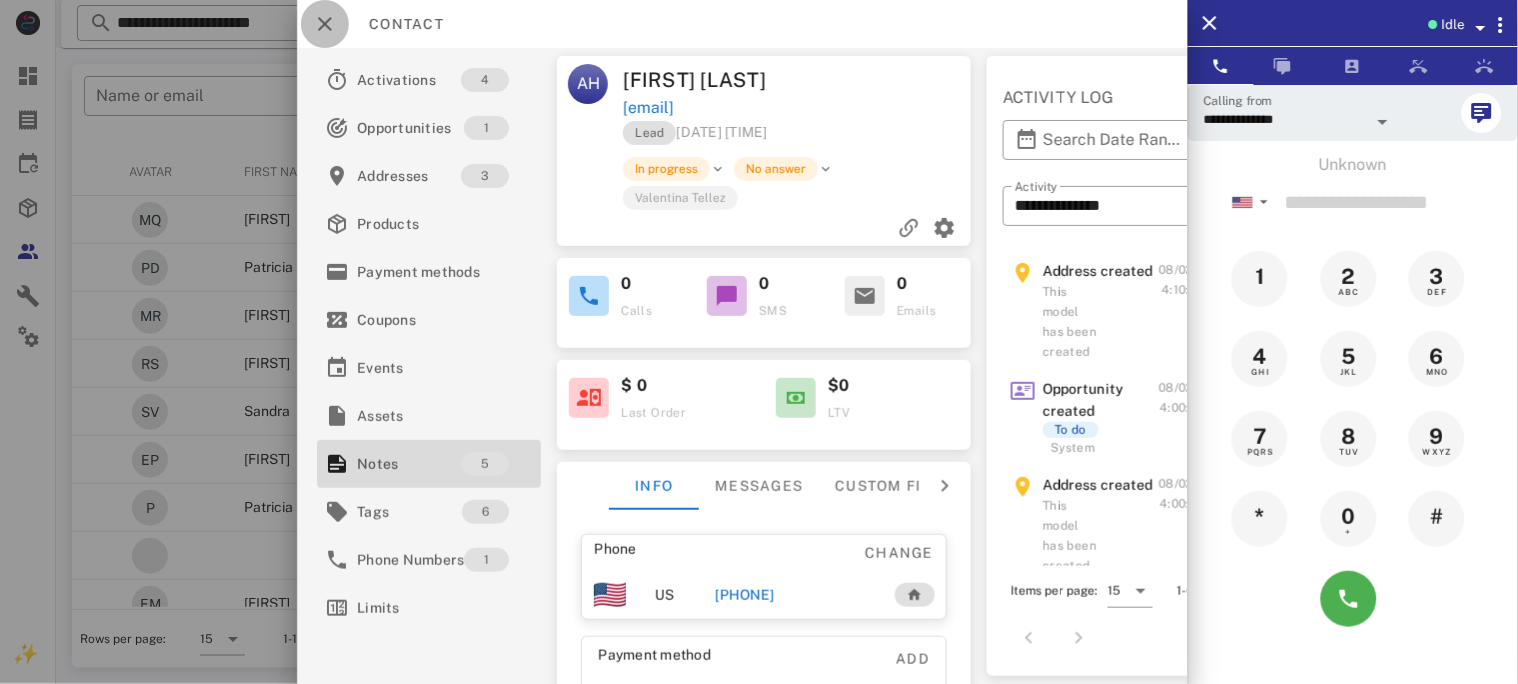 click at bounding box center (325, 24) 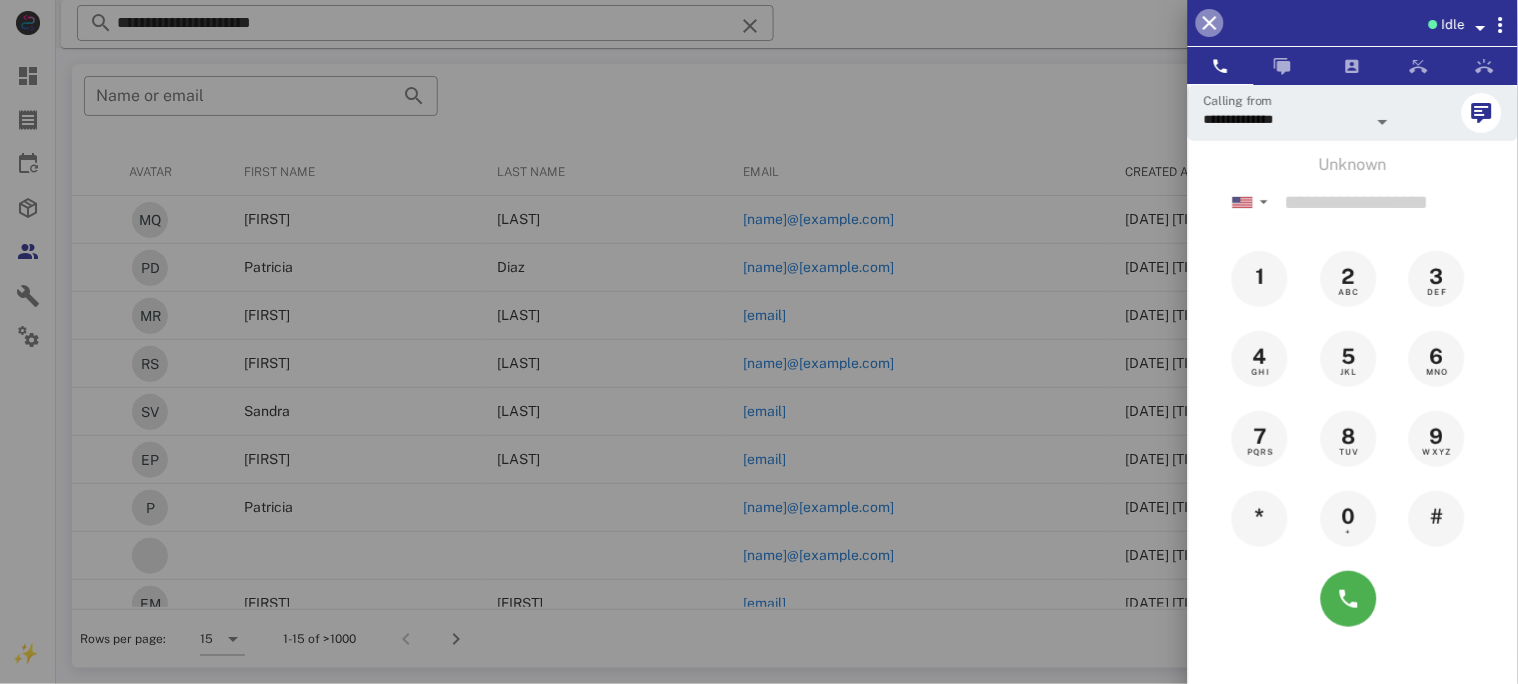 click at bounding box center (1210, 23) 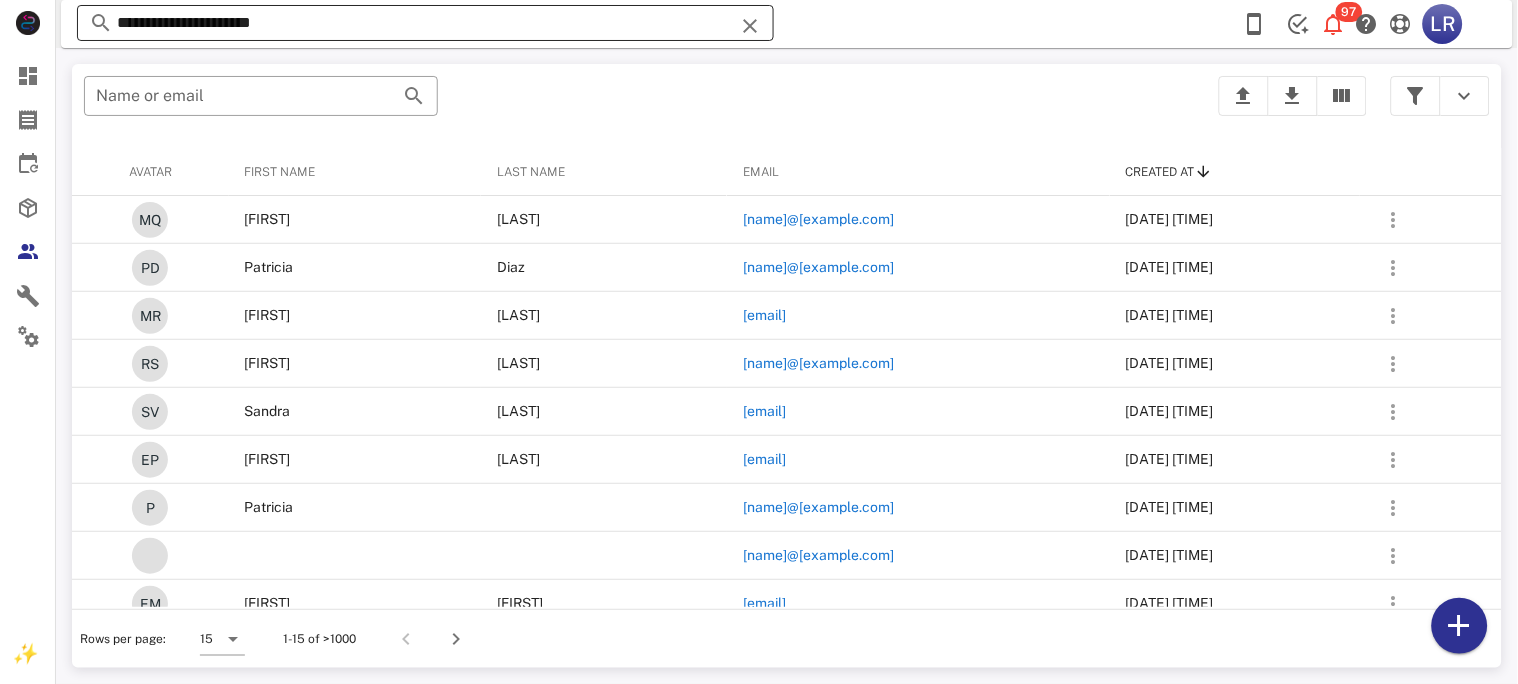 click at bounding box center [750, 26] 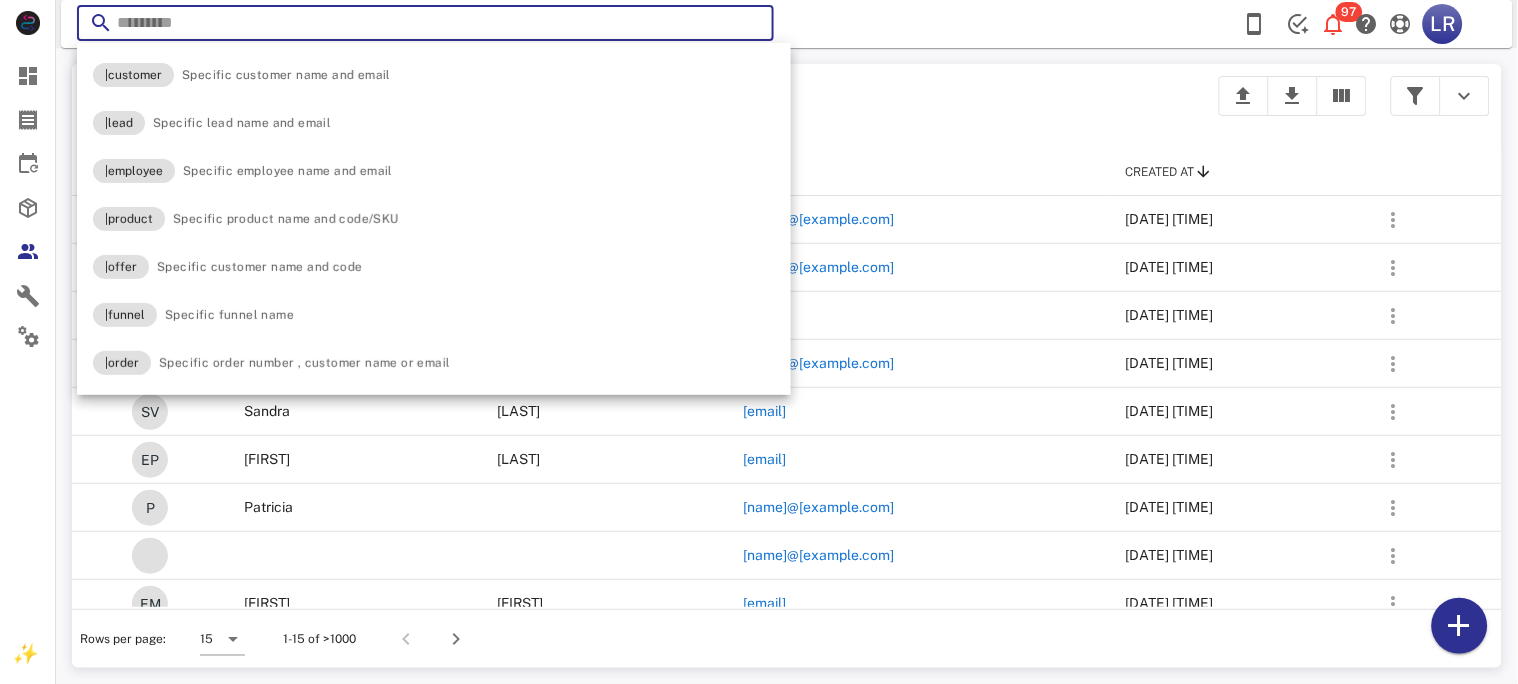 click at bounding box center (750, 26) 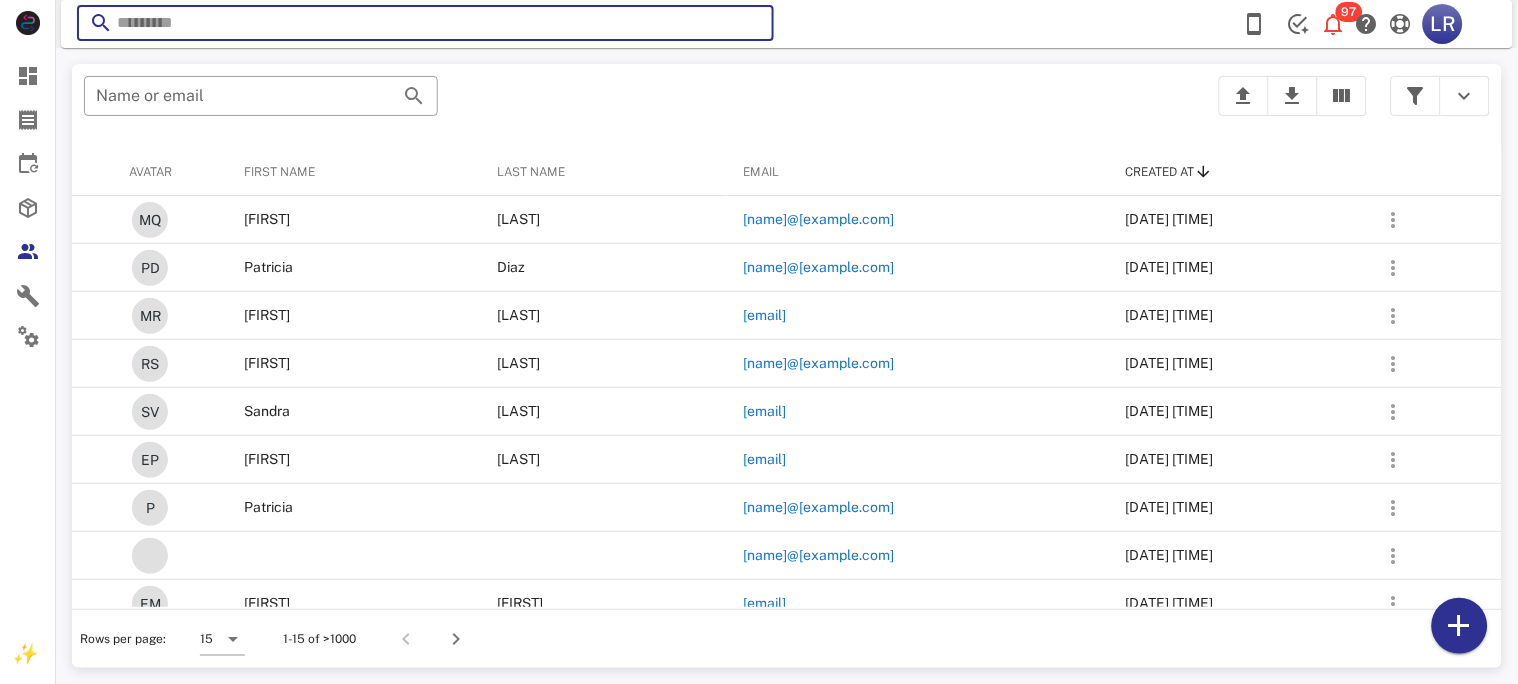 paste on "**********" 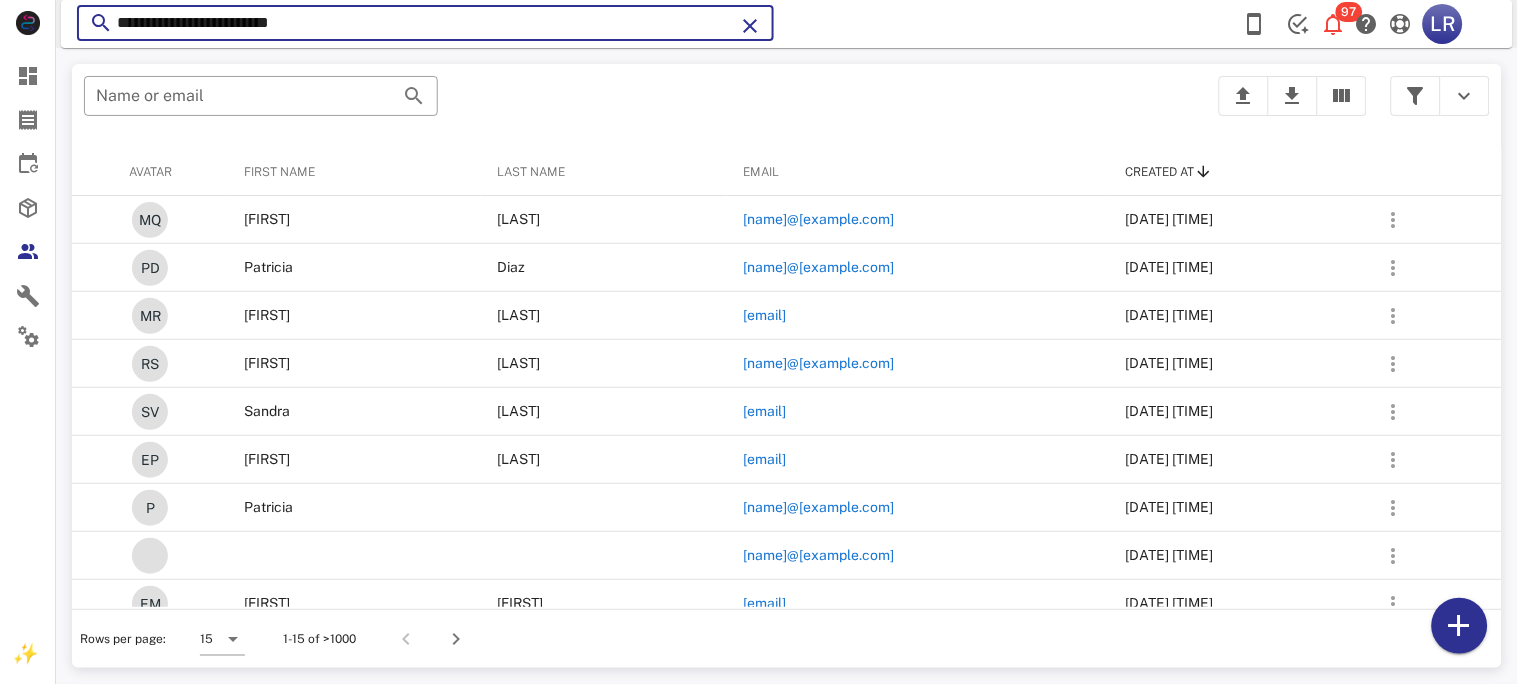 type on "**********" 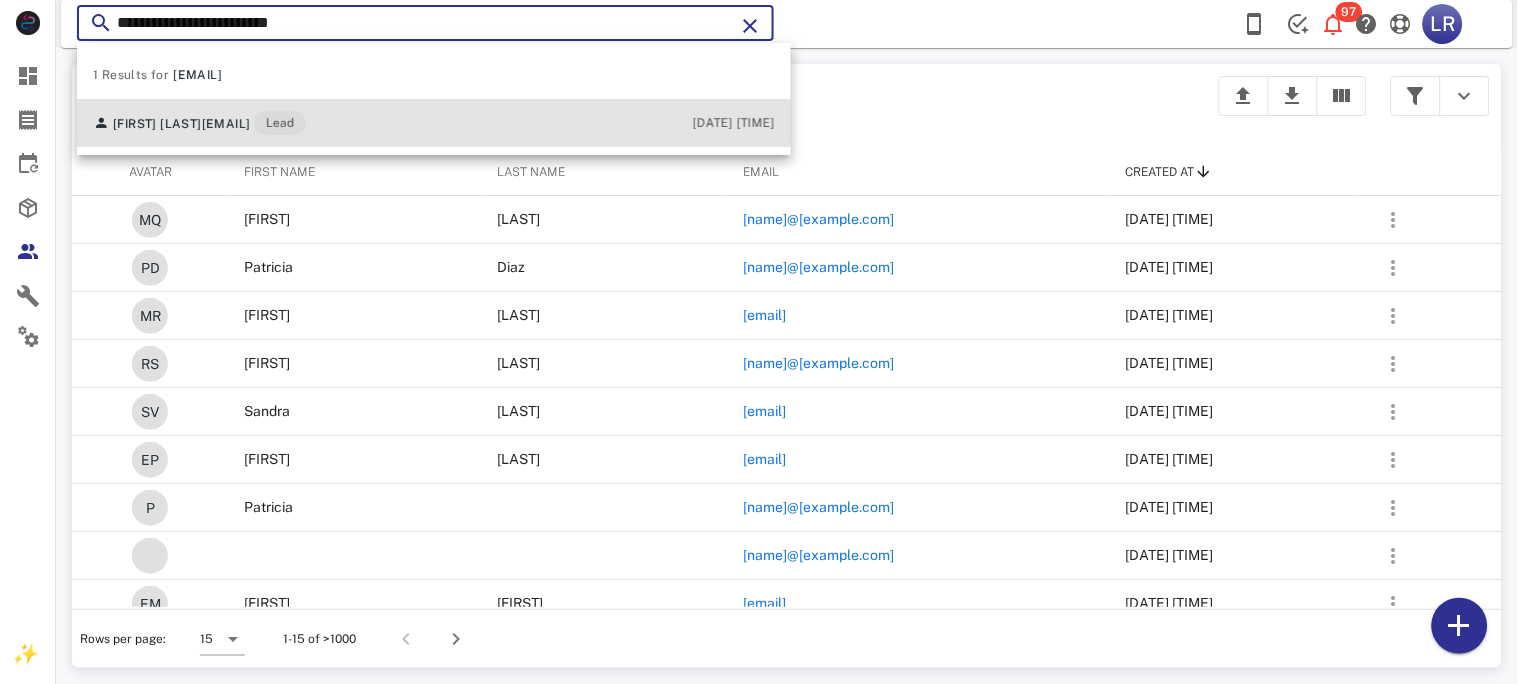 click on "Lead" at bounding box center [280, 123] 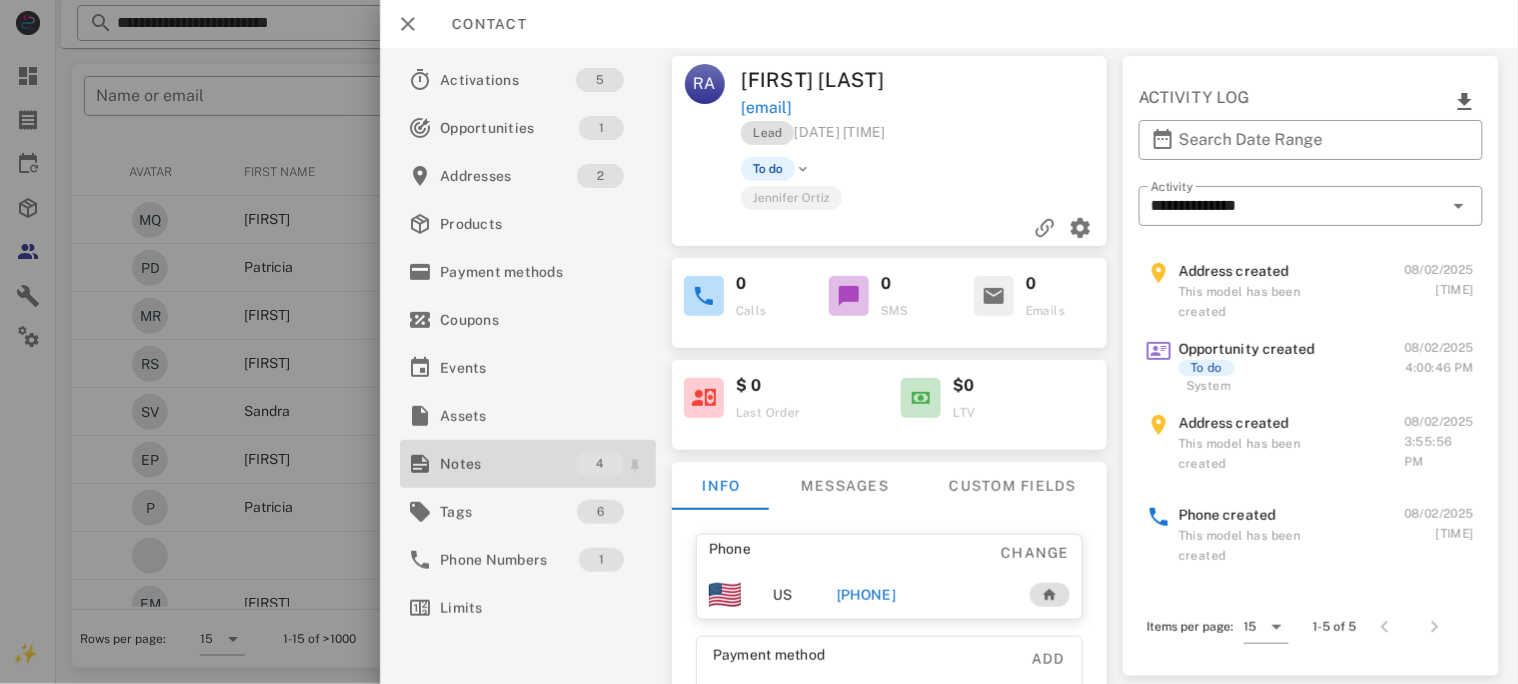 click on "Notes" at bounding box center (508, 464) 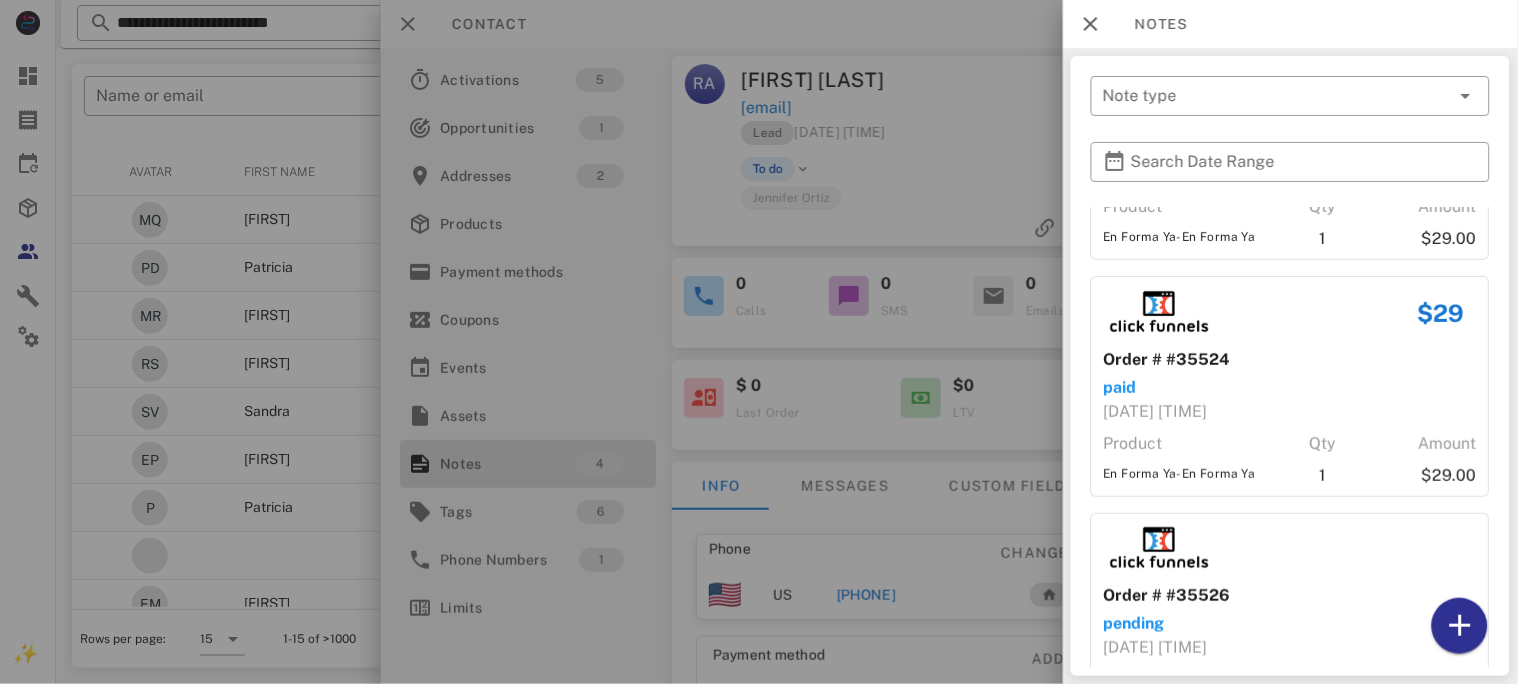 scroll, scrollTop: 123, scrollLeft: 0, axis: vertical 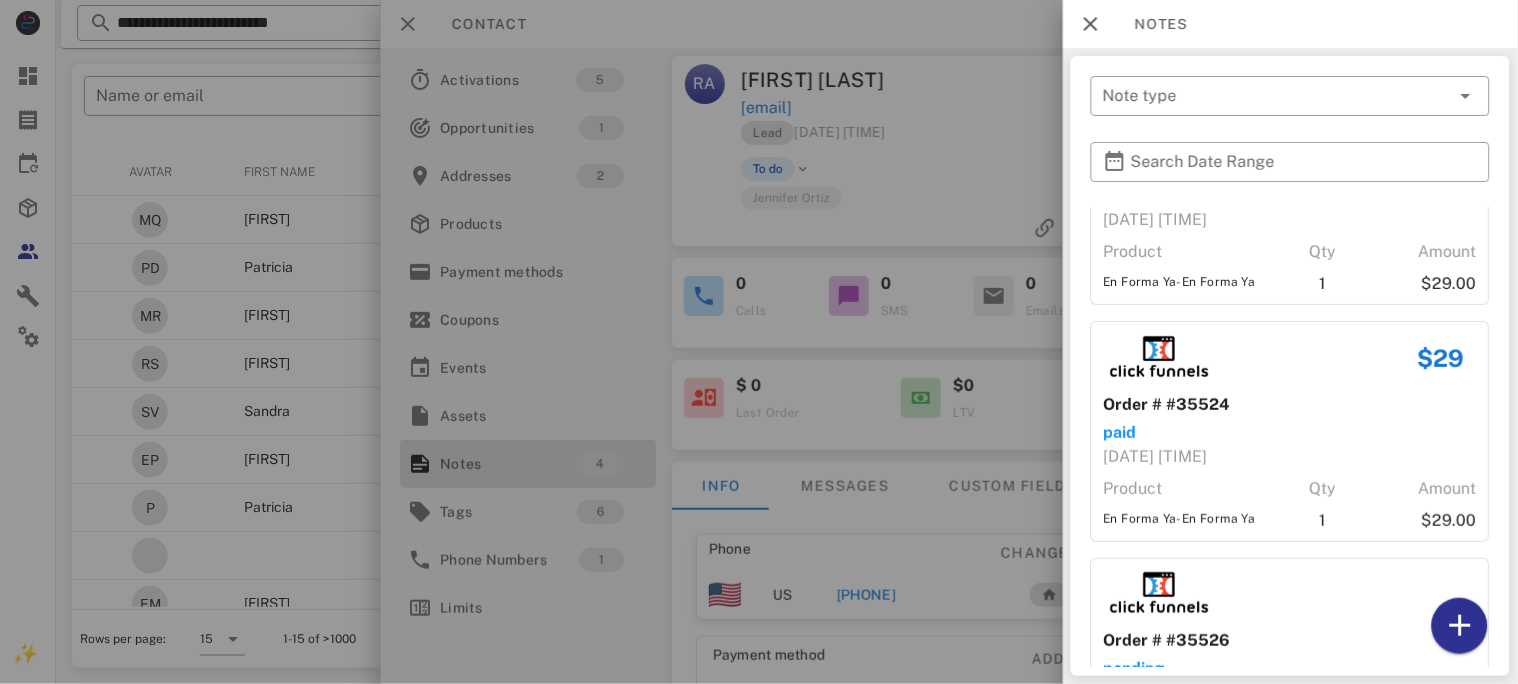 click at bounding box center [759, 342] 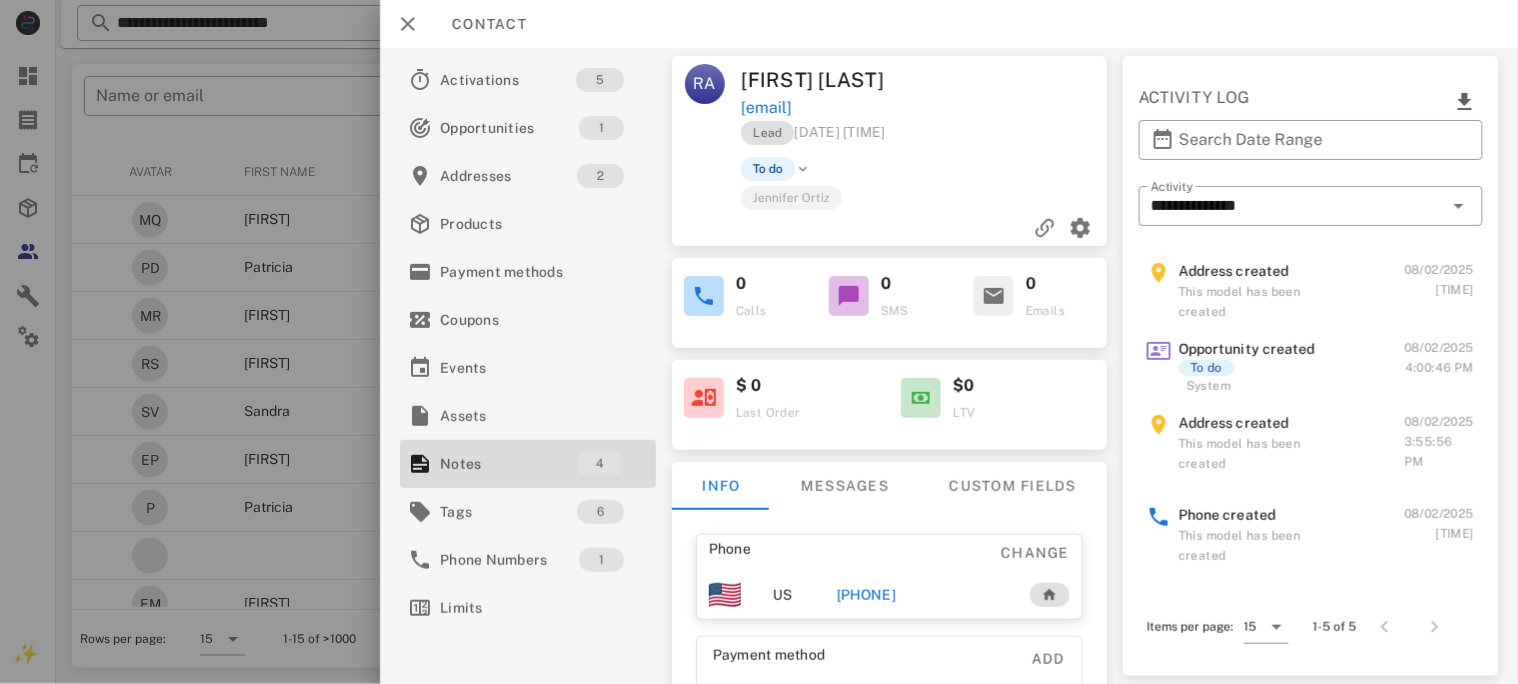 click on "[PHONE]" at bounding box center (865, 595) 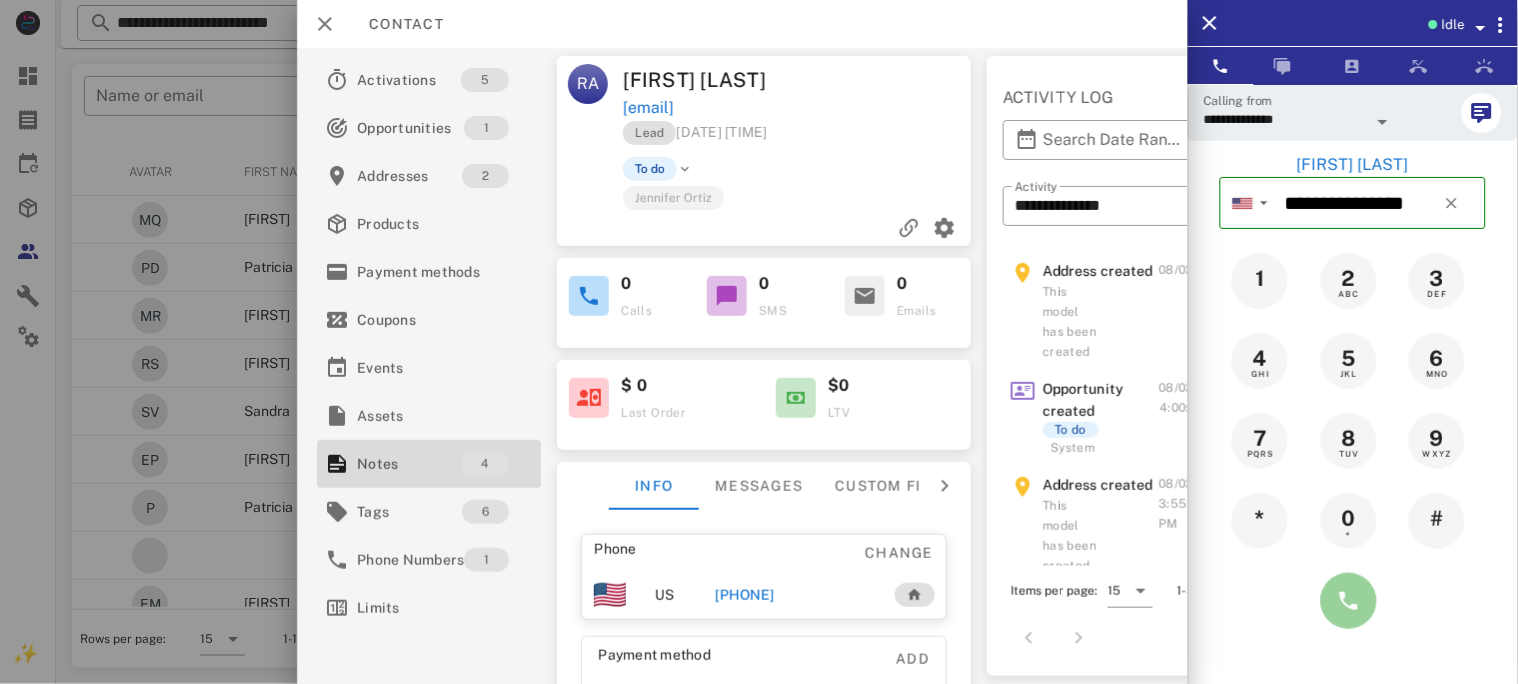 click at bounding box center [1349, 601] 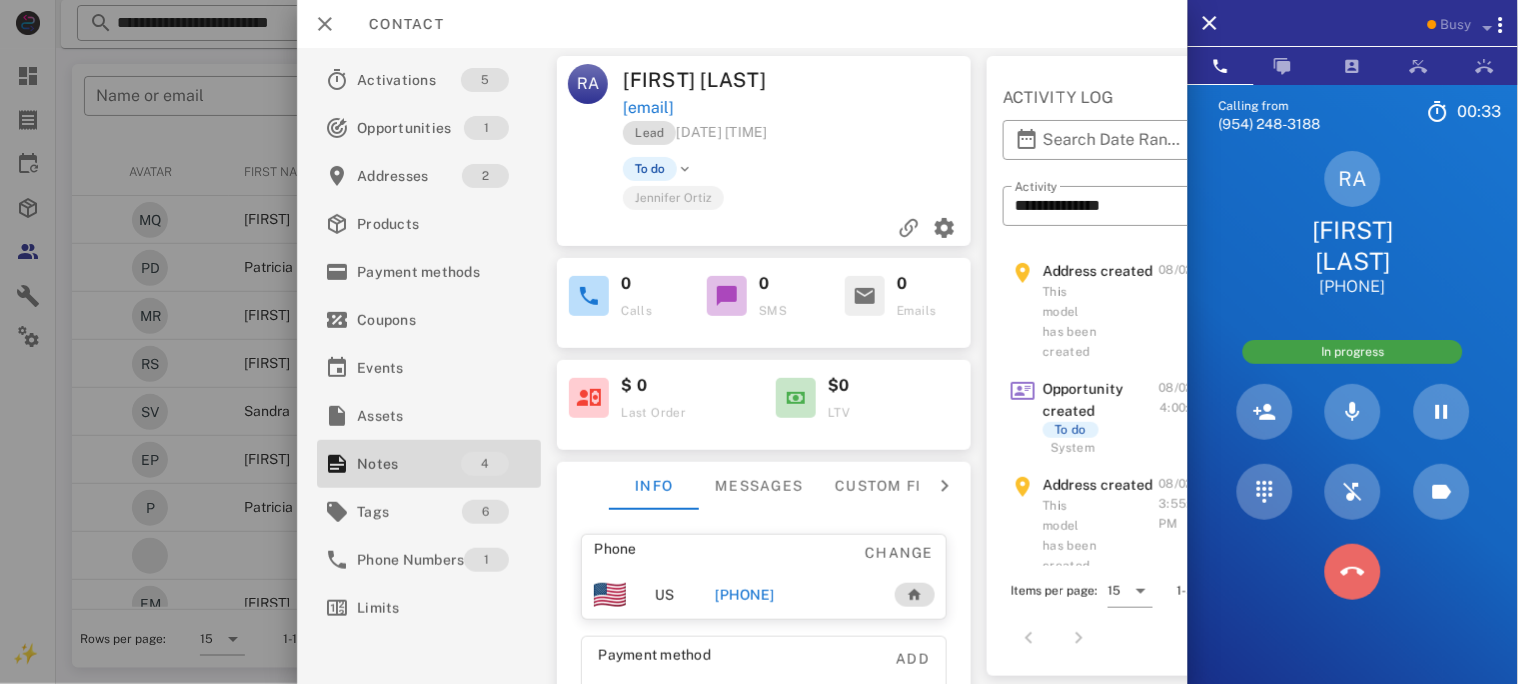 click at bounding box center [1353, 572] 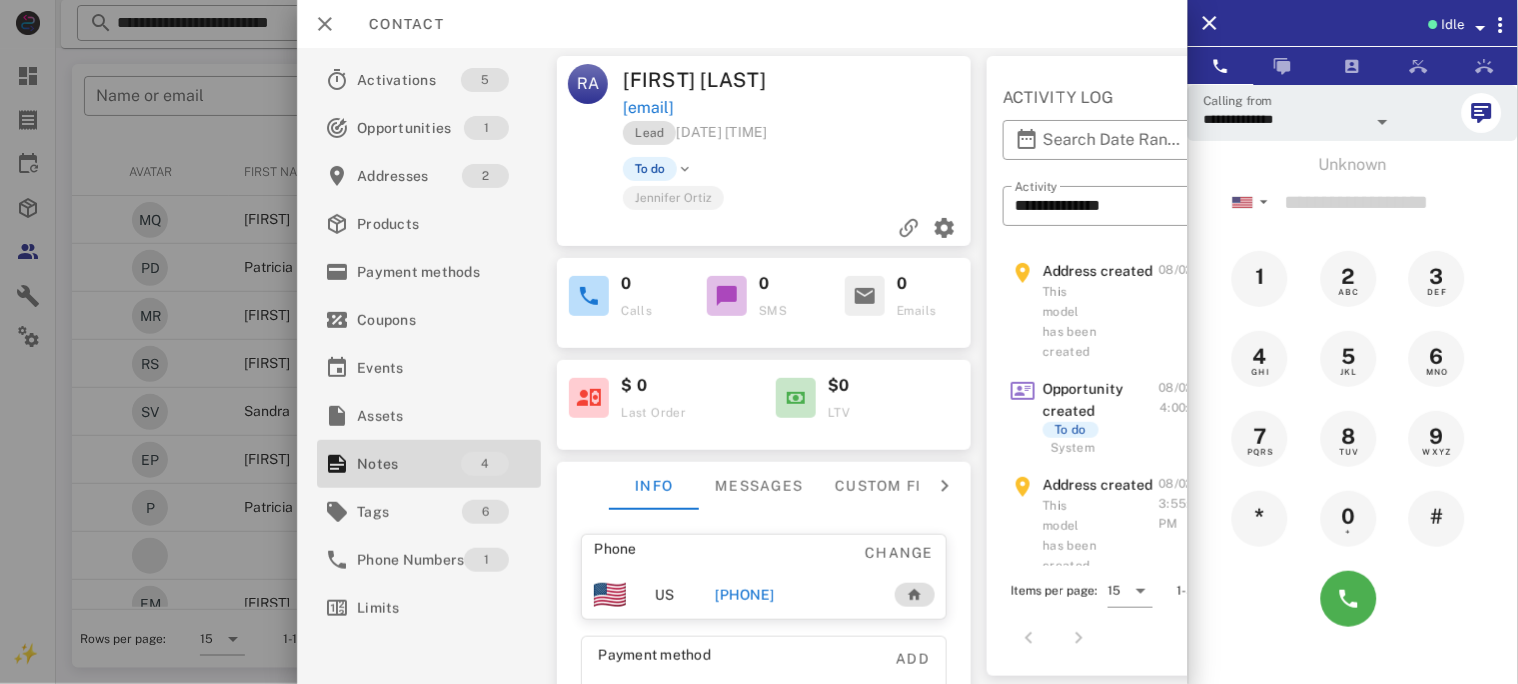 click on "[PHONE]" at bounding box center [744, 595] 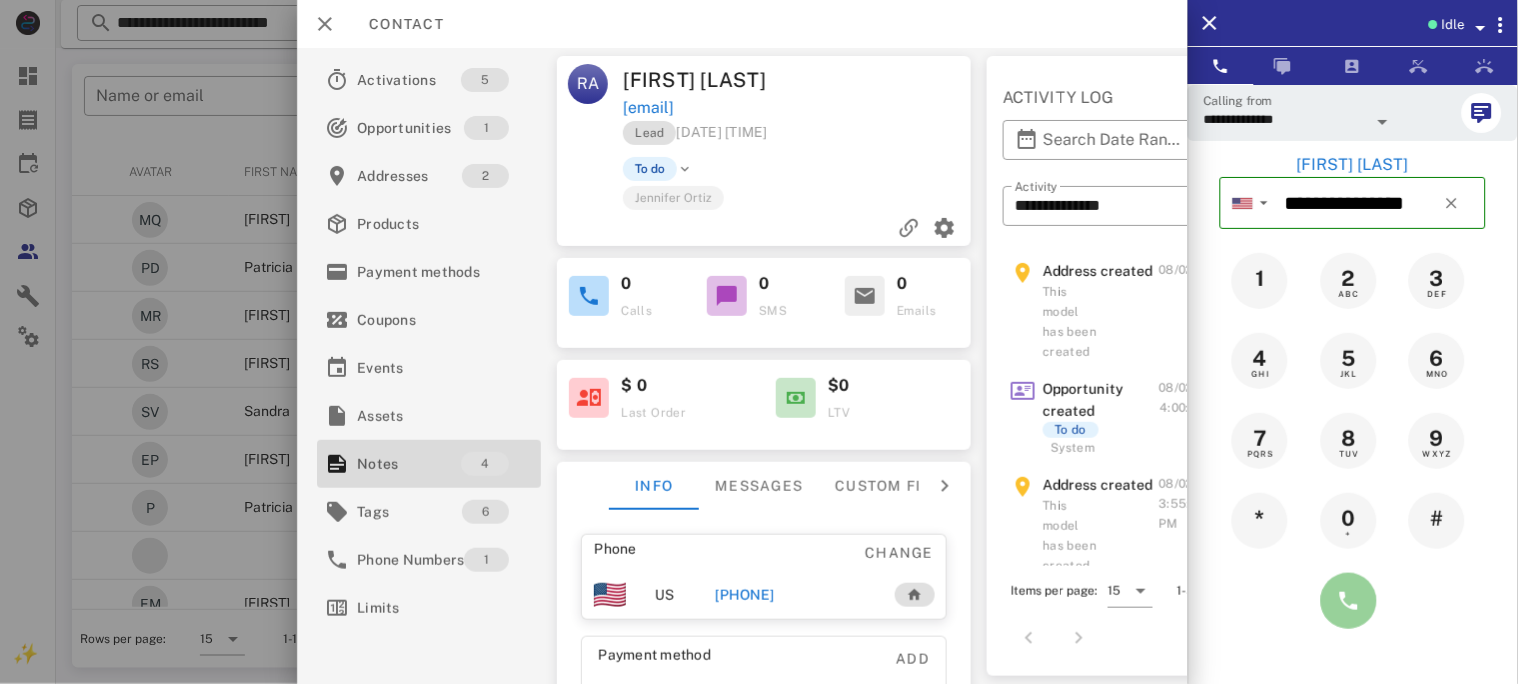 click at bounding box center (1349, 601) 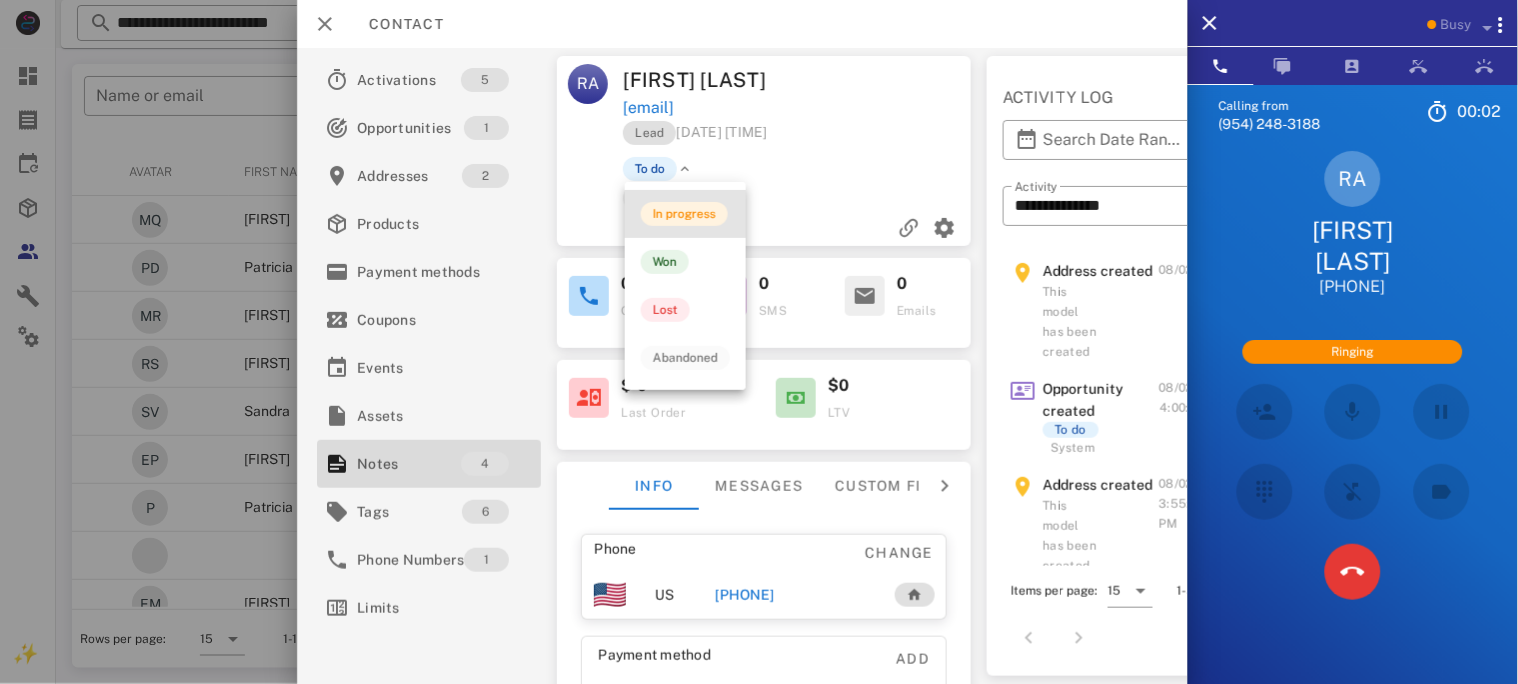 click on "In progress" at bounding box center (684, 214) 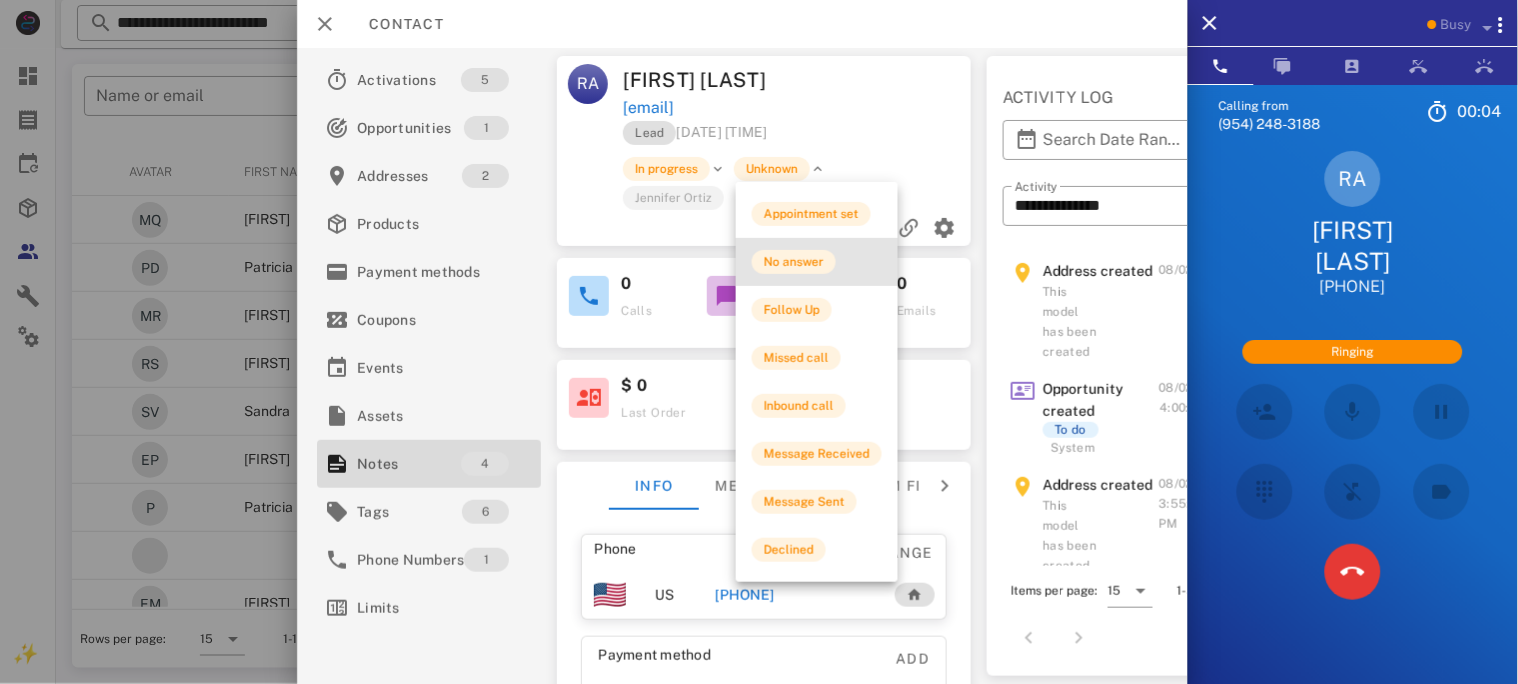 click on "No answer" at bounding box center (794, 262) 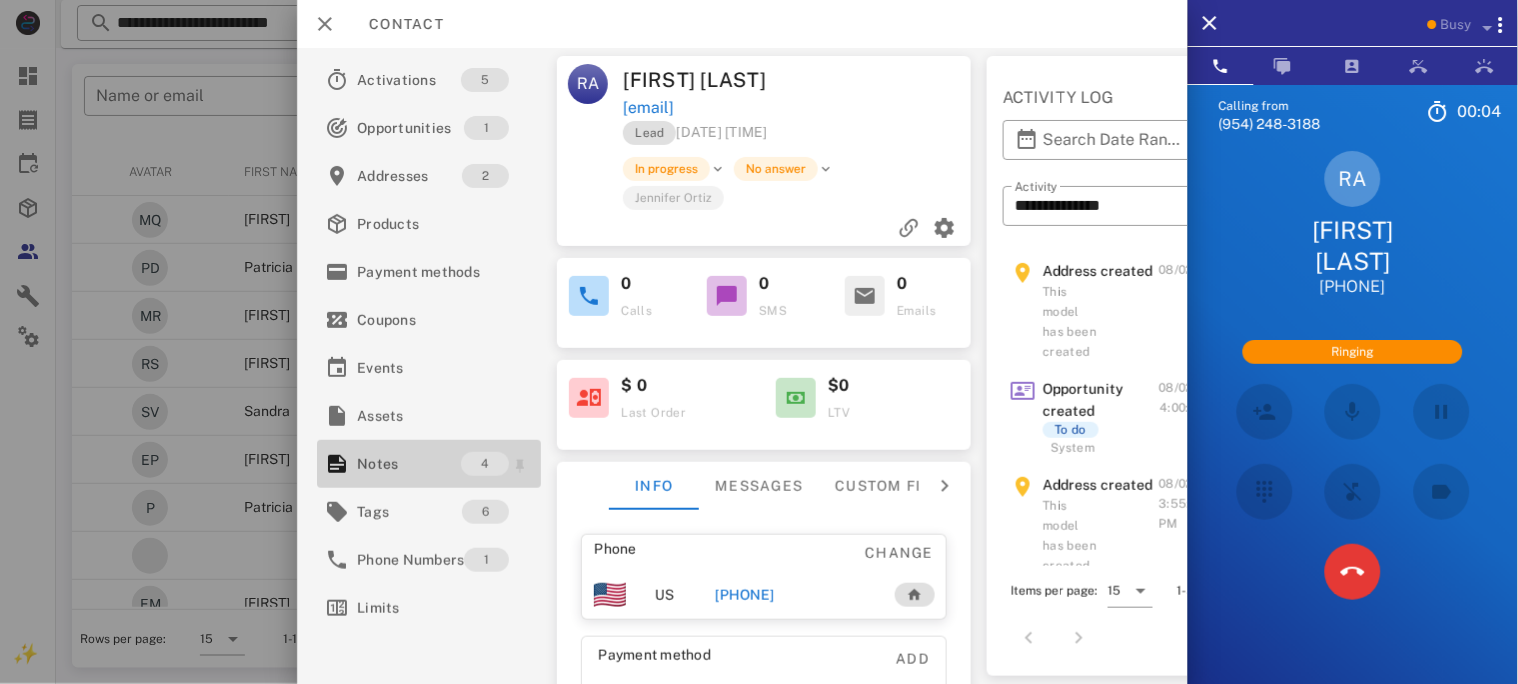 click on "Notes" at bounding box center (409, 464) 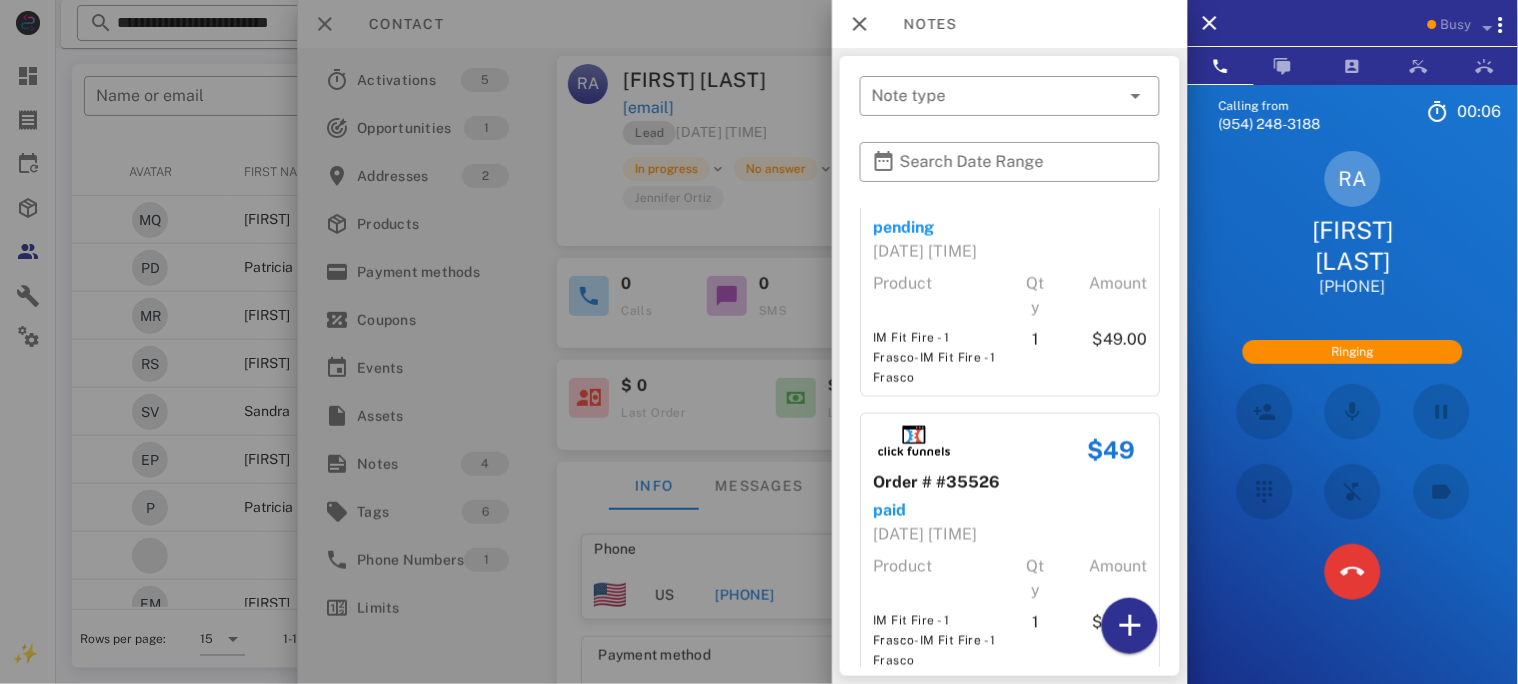scroll, scrollTop: 638, scrollLeft: 0, axis: vertical 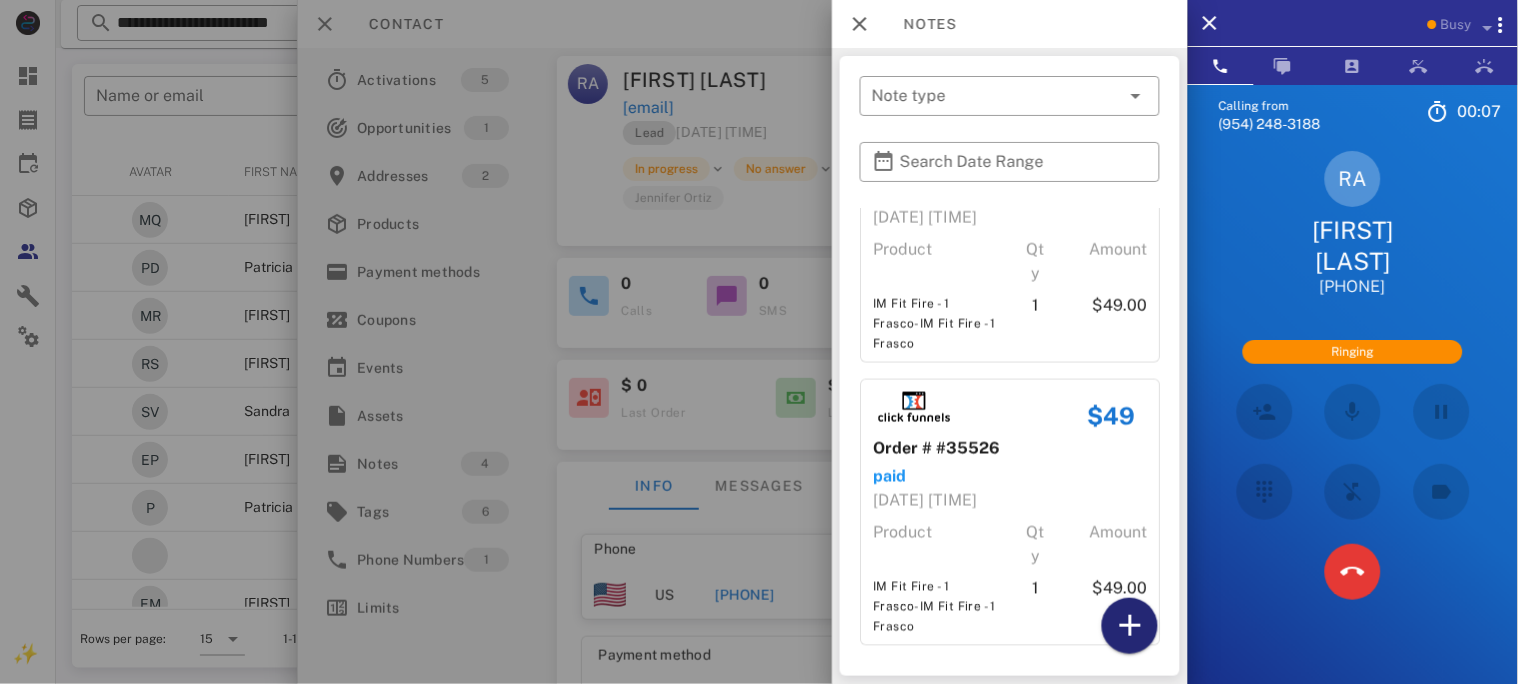 click at bounding box center [1130, 626] 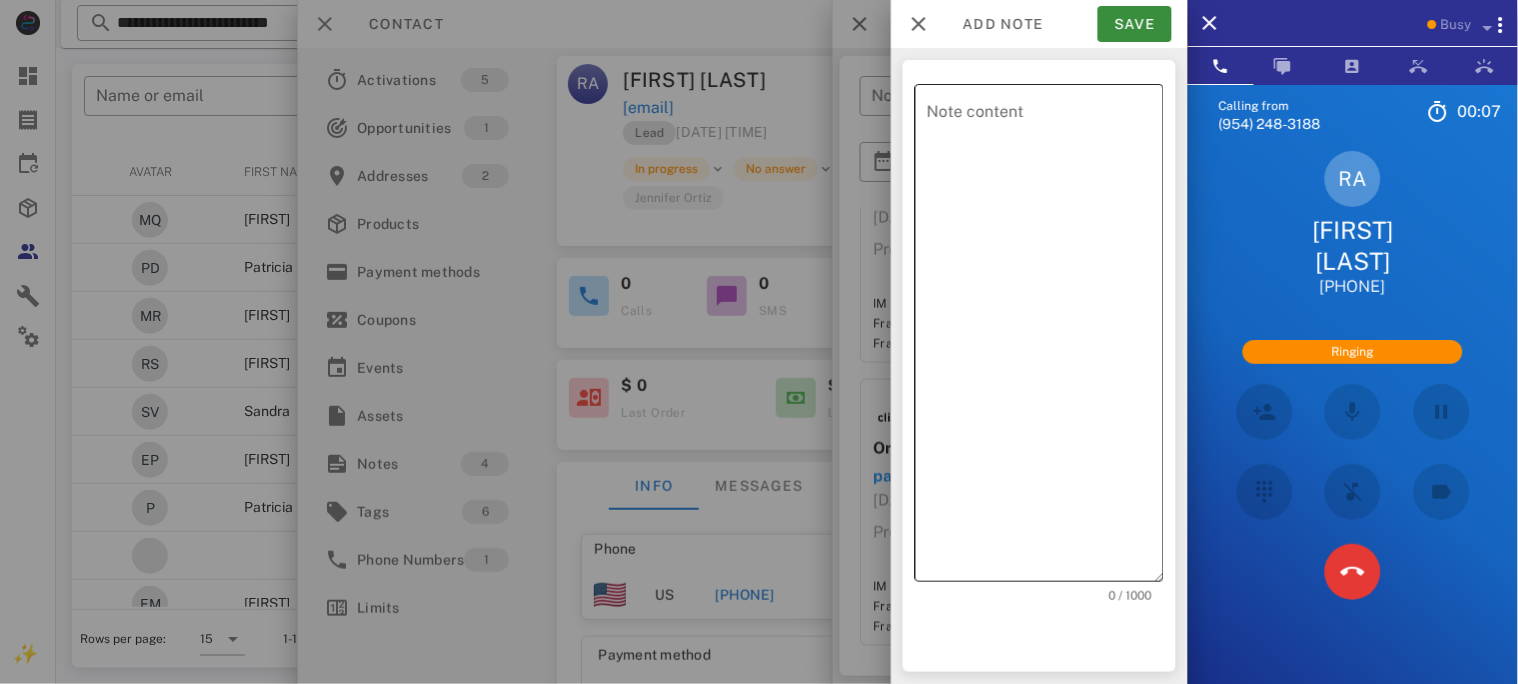click on "Note content" at bounding box center [1045, 338] 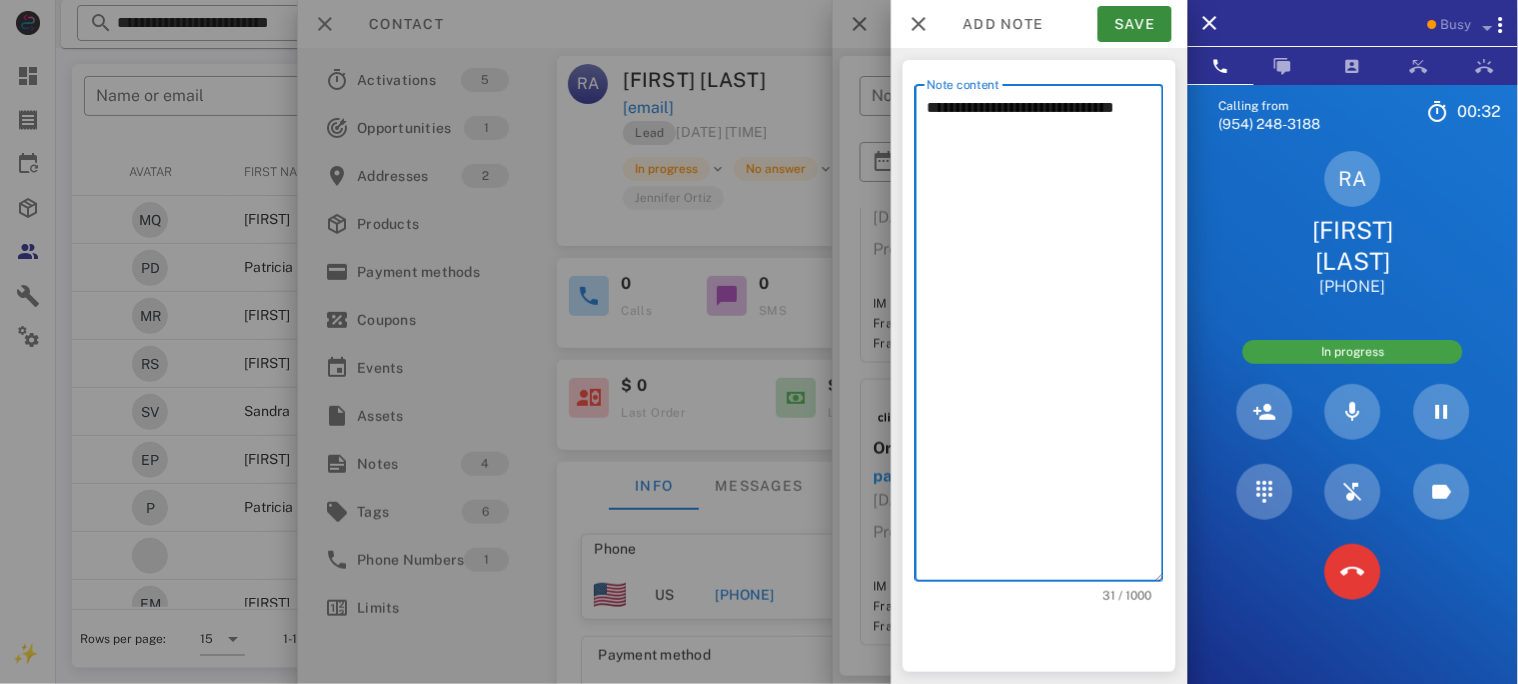 type on "**********" 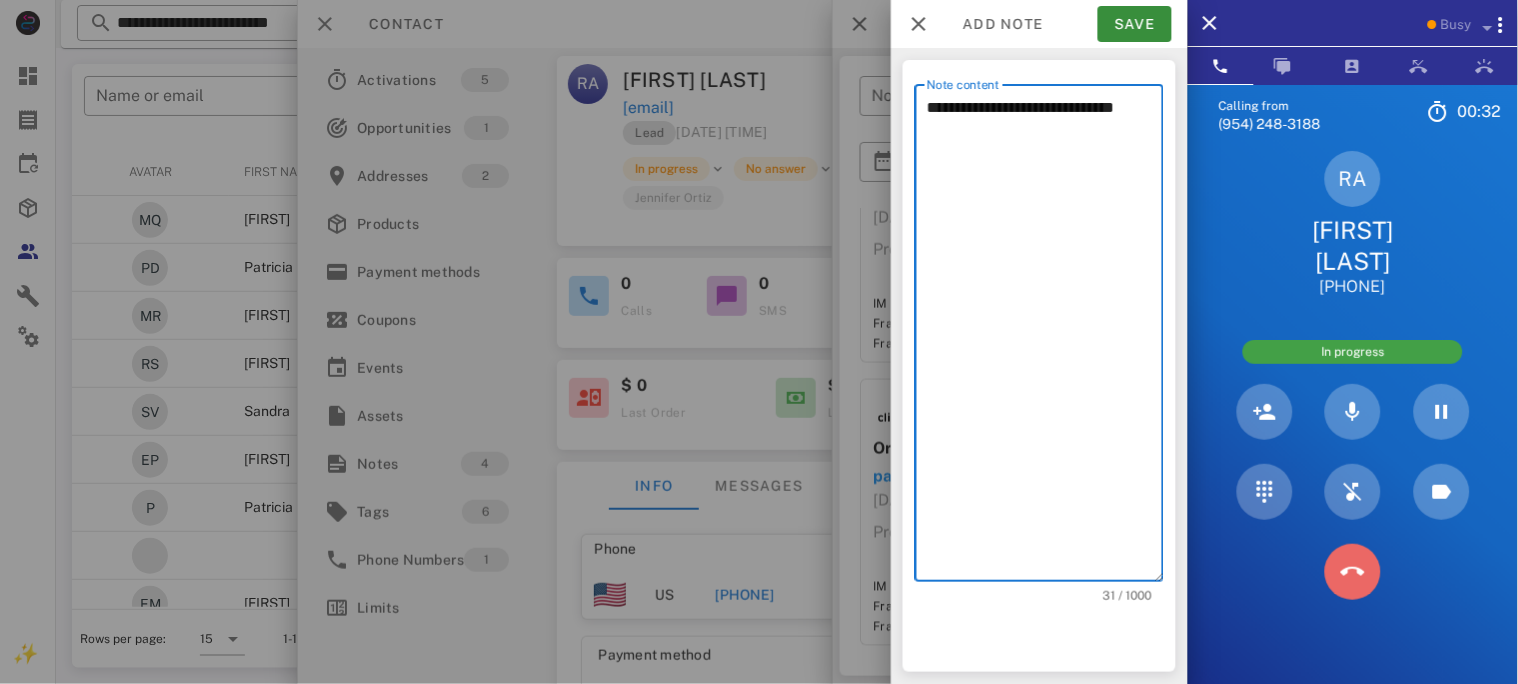 click at bounding box center [1353, 572] 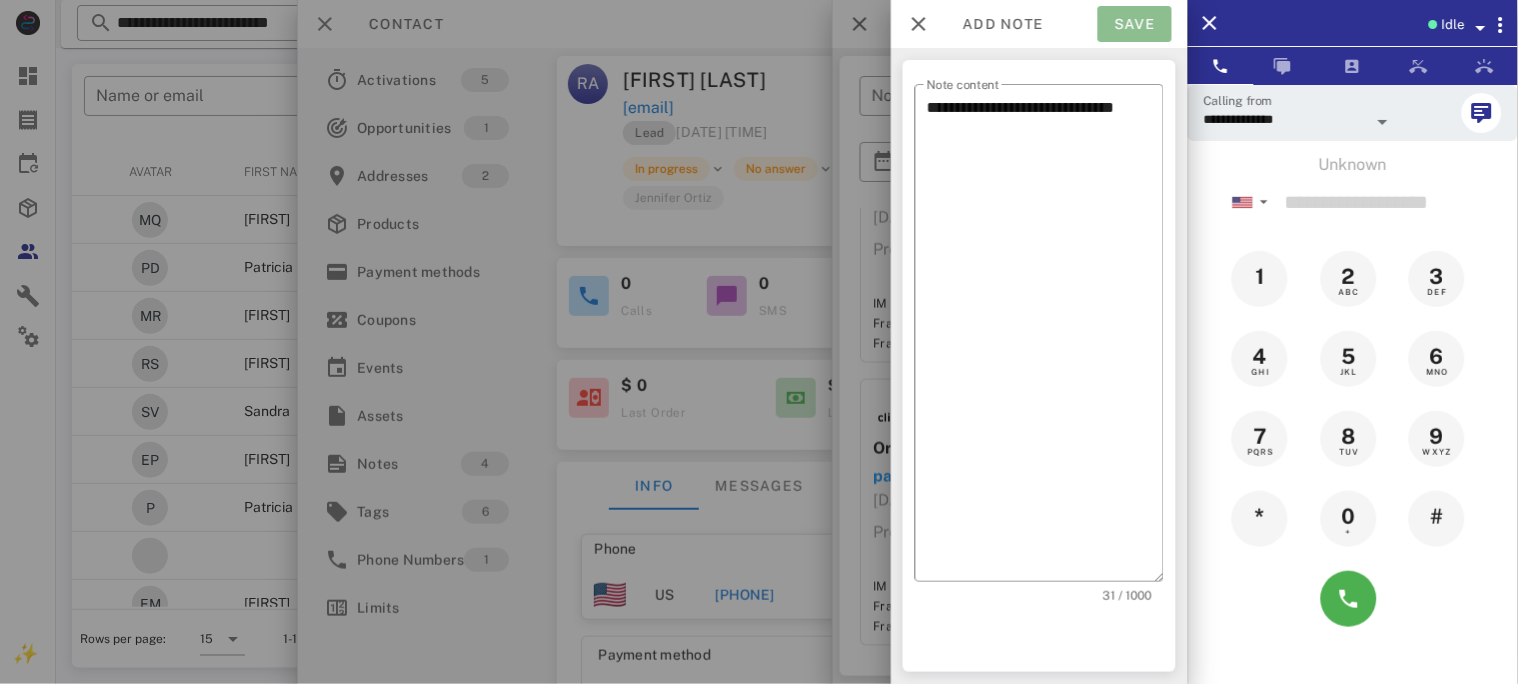 click on "Save" at bounding box center (1135, 24) 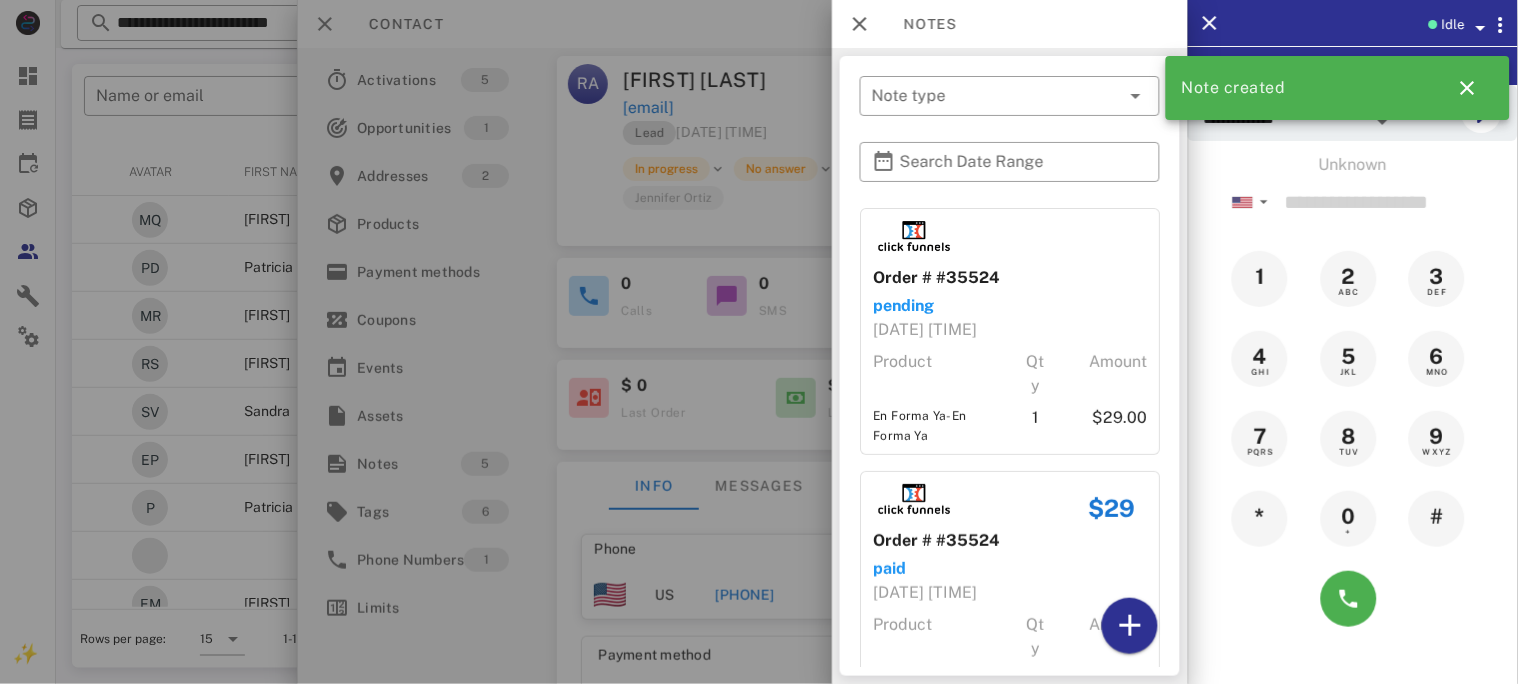 click at bounding box center [759, 342] 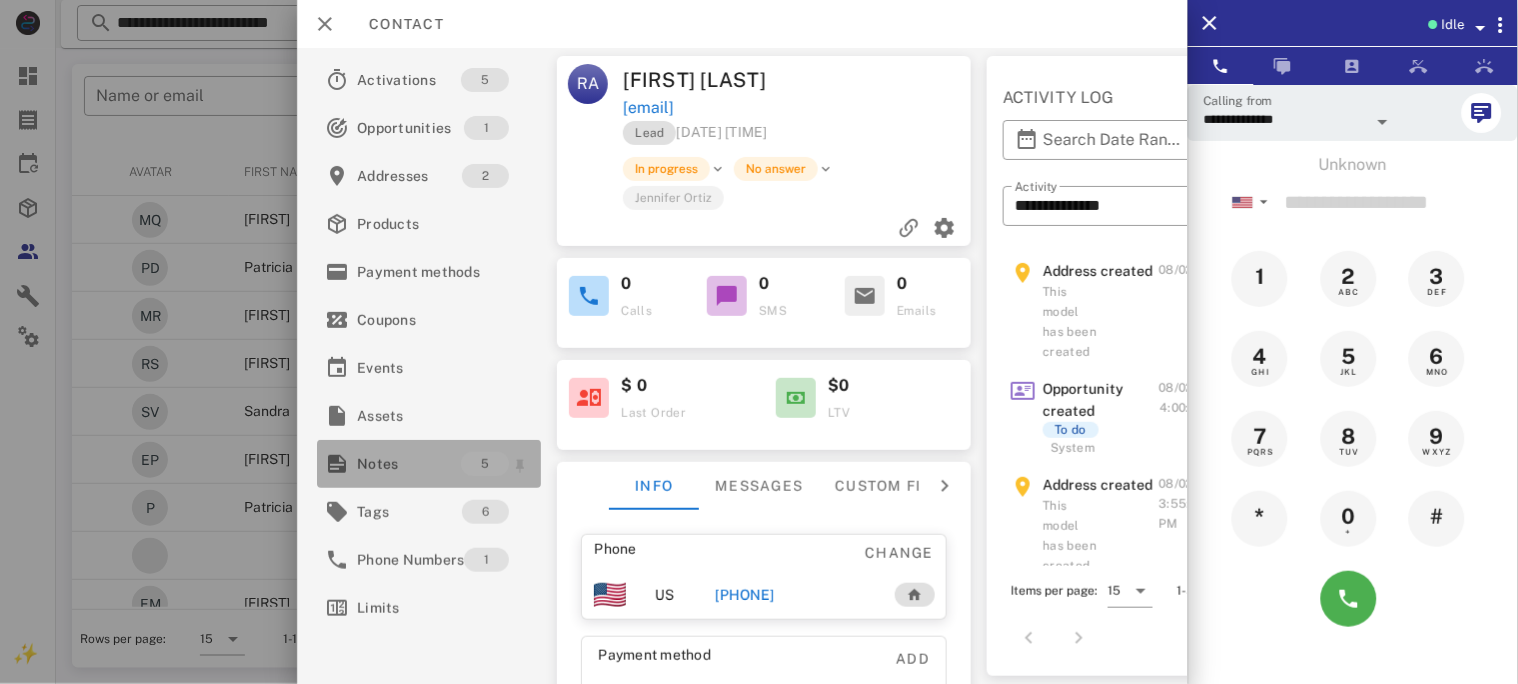 click on "Notes" at bounding box center [409, 464] 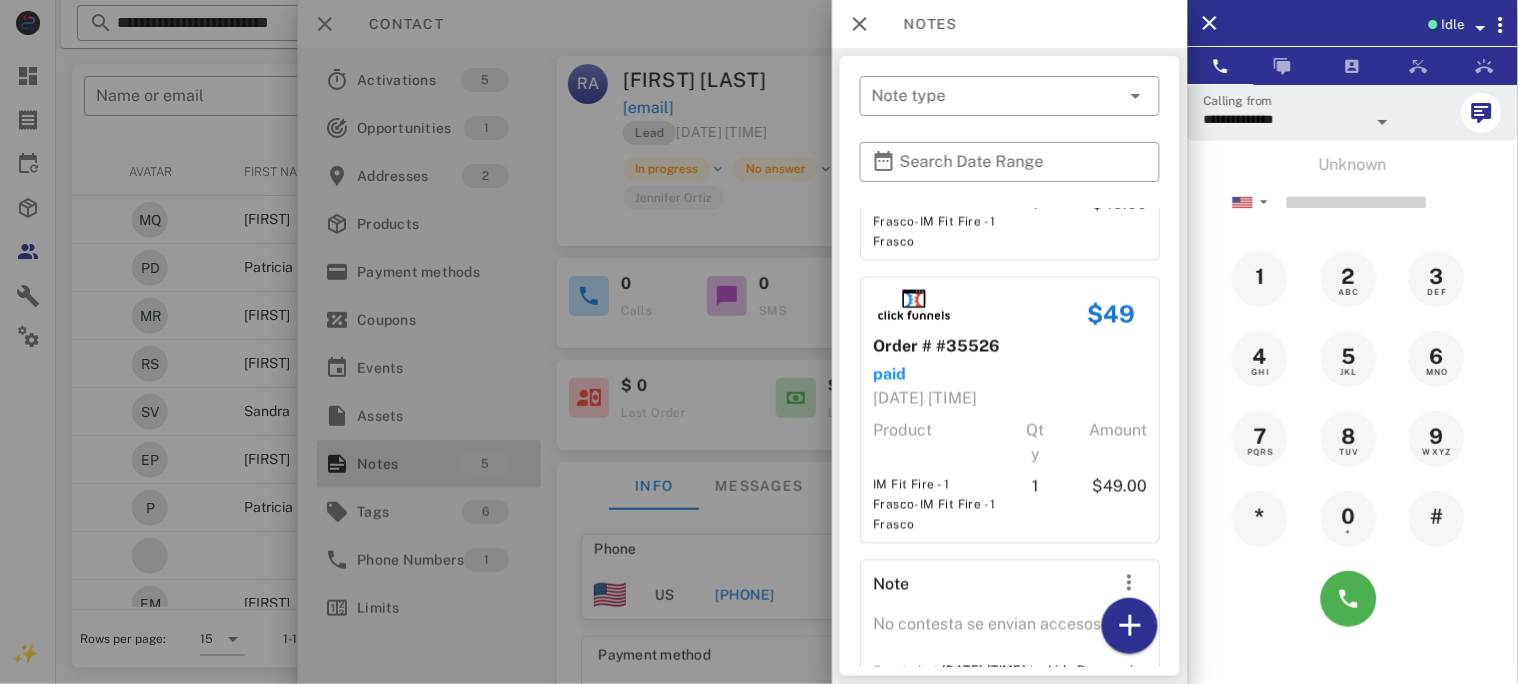 scroll, scrollTop: 805, scrollLeft: 0, axis: vertical 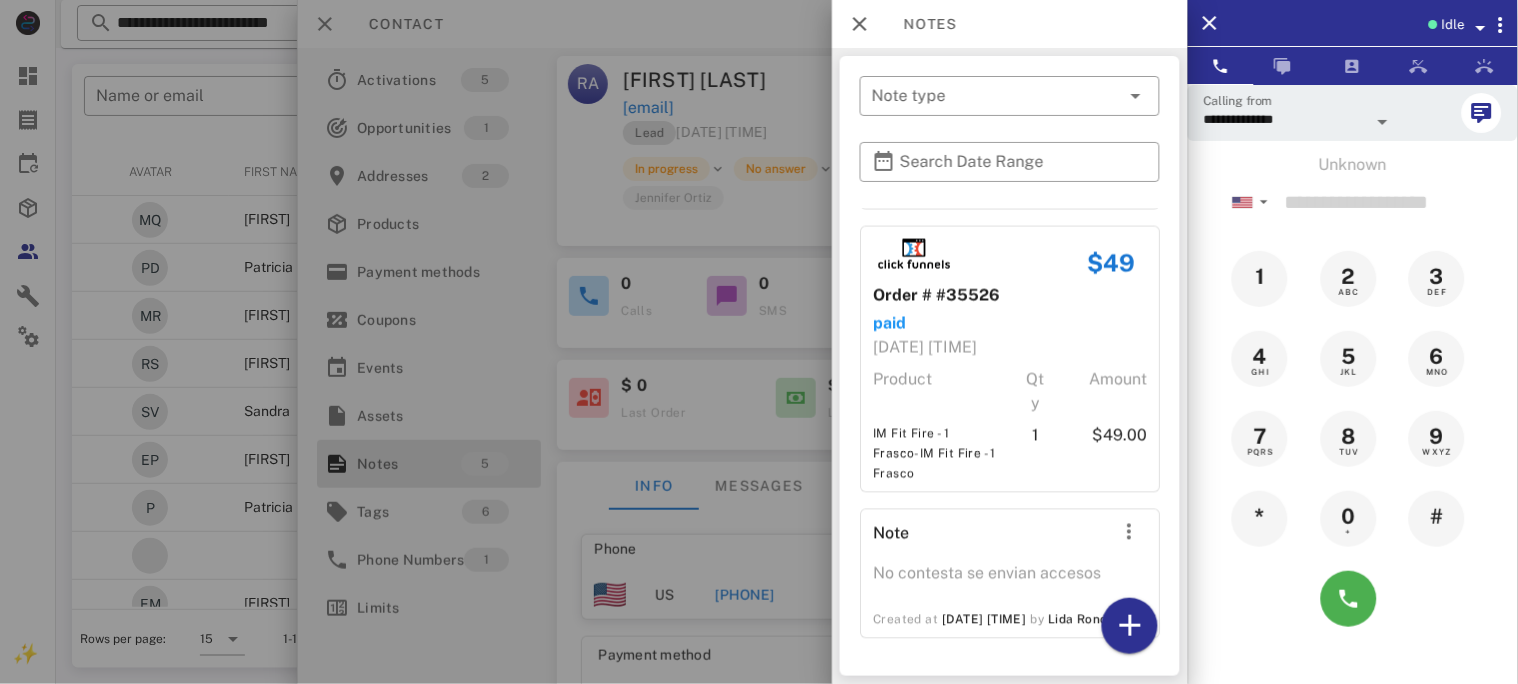 click at bounding box center [759, 342] 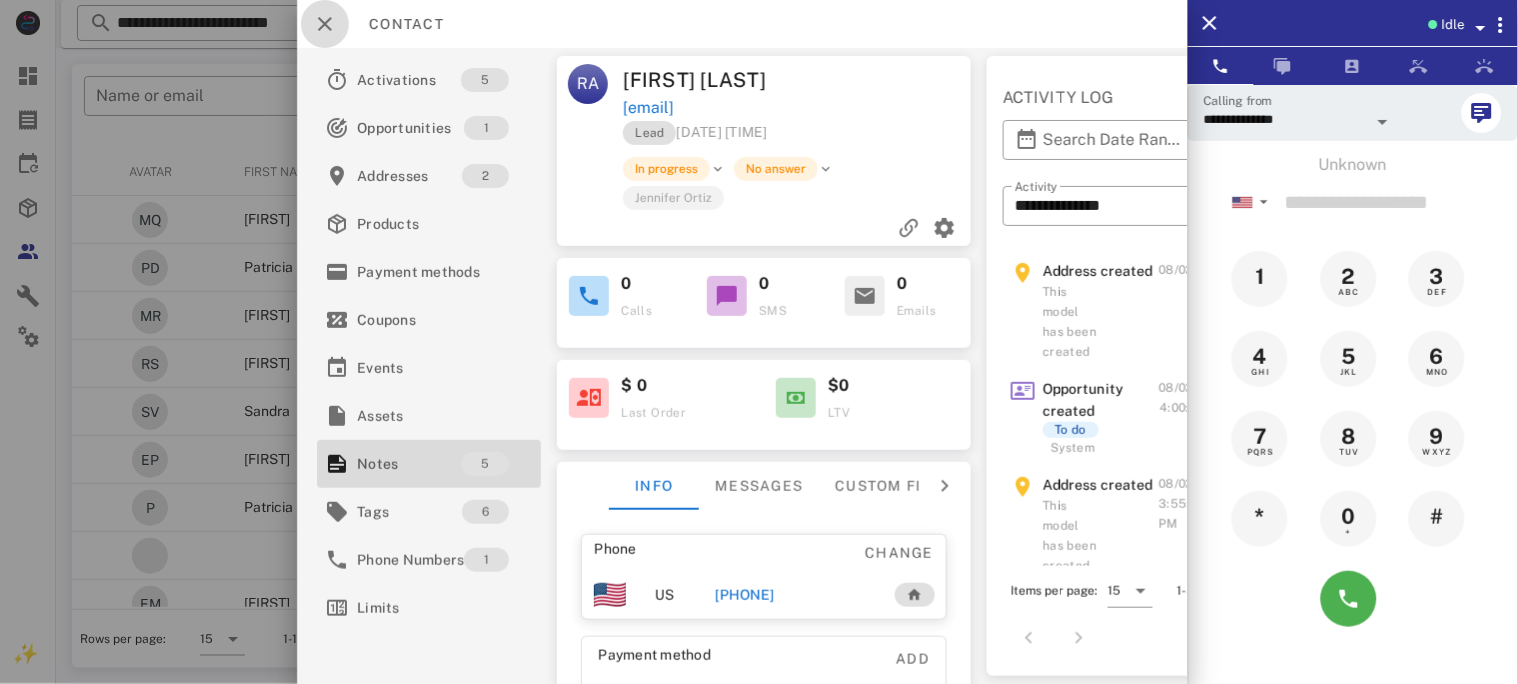 drag, startPoint x: 321, startPoint y: 18, endPoint x: 391, endPoint y: 36, distance: 72.277245 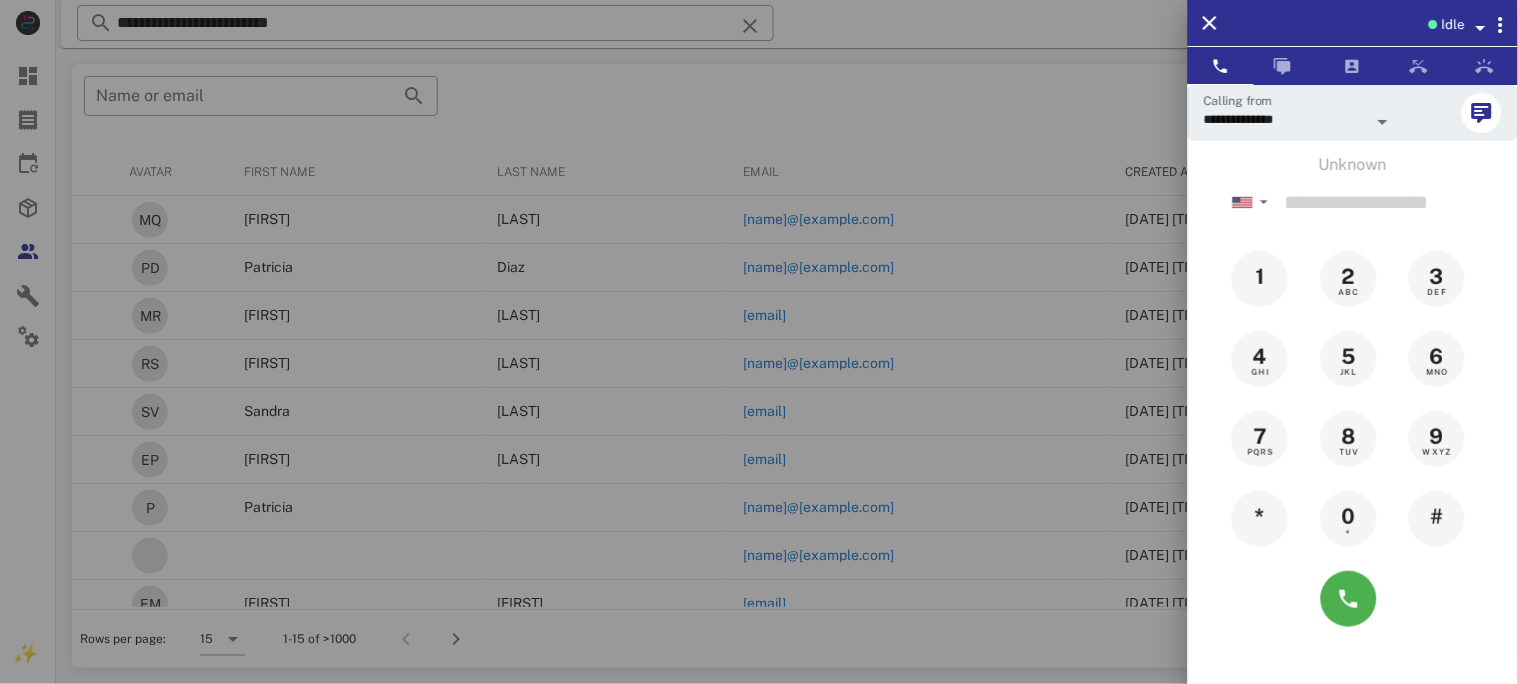 click at bounding box center (759, 342) 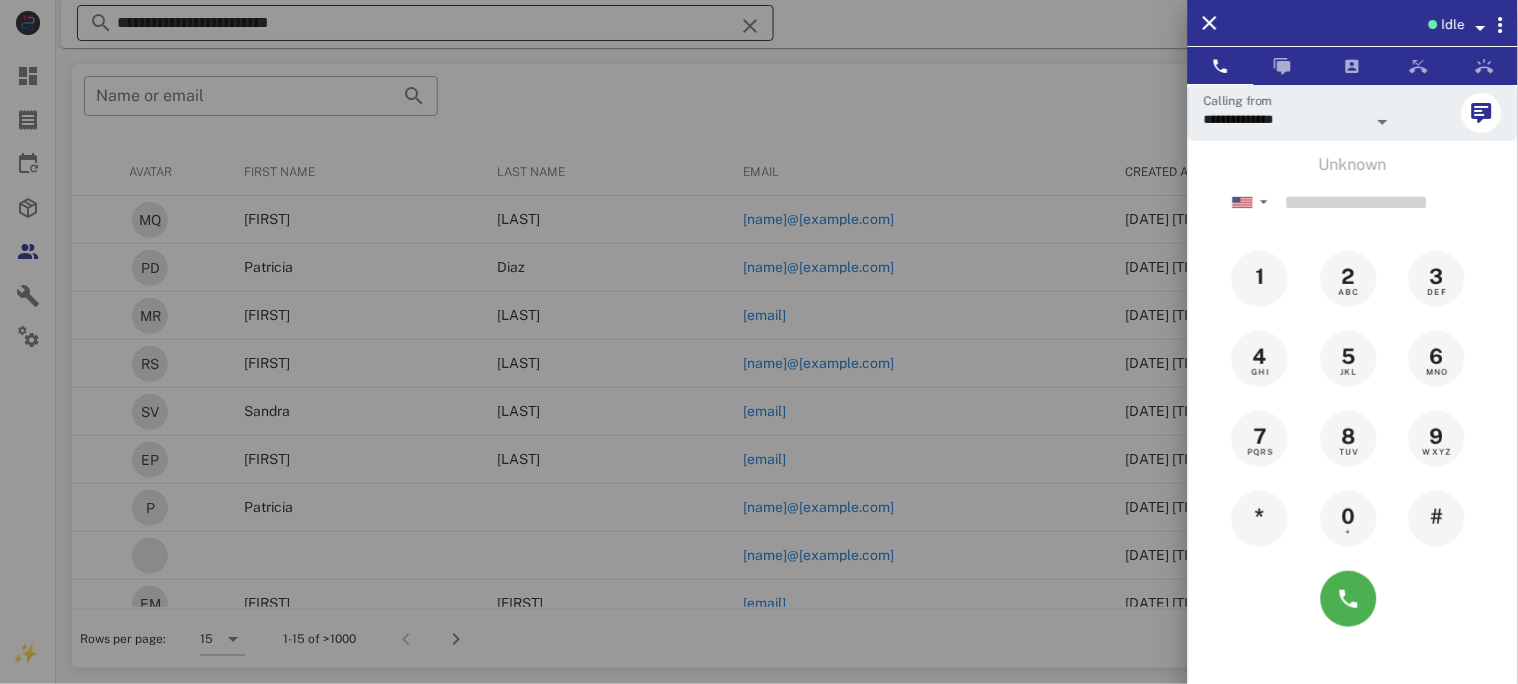click at bounding box center (750, 26) 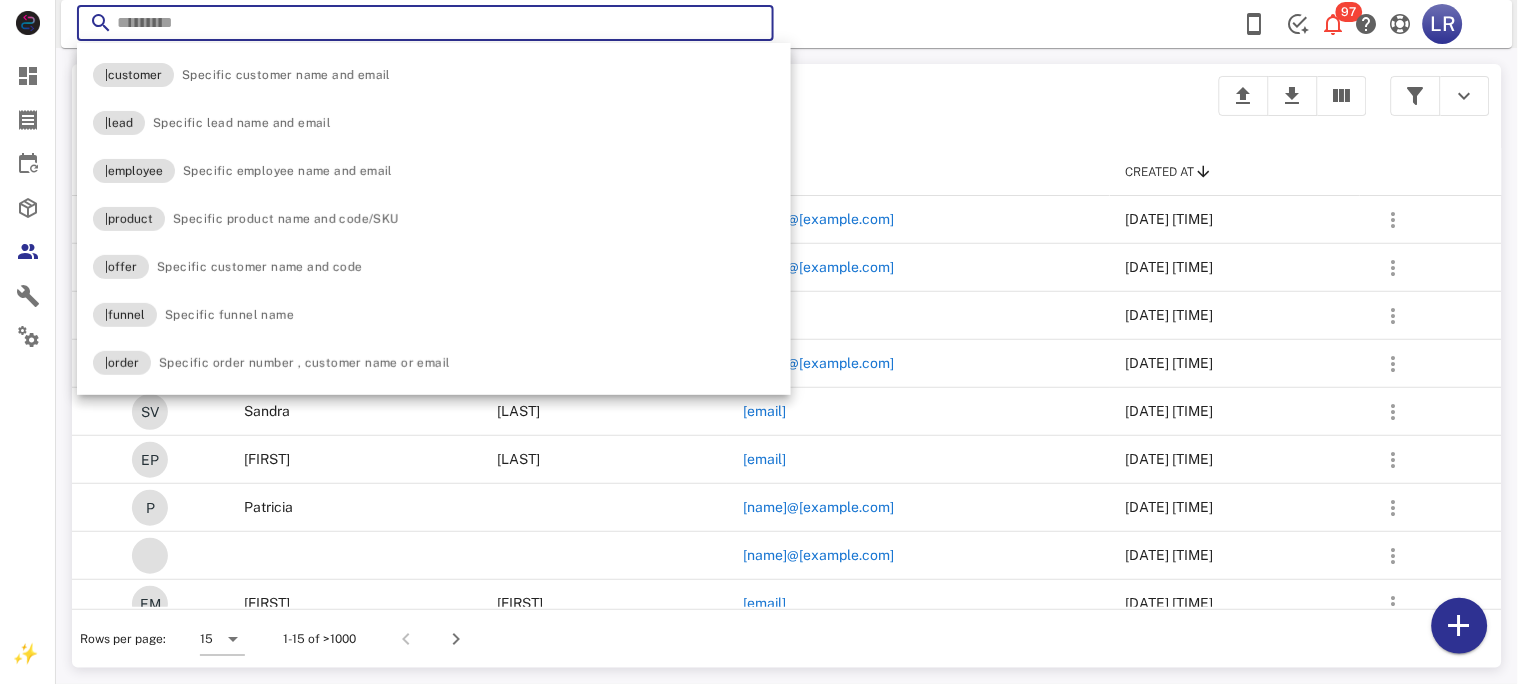 paste on "**********" 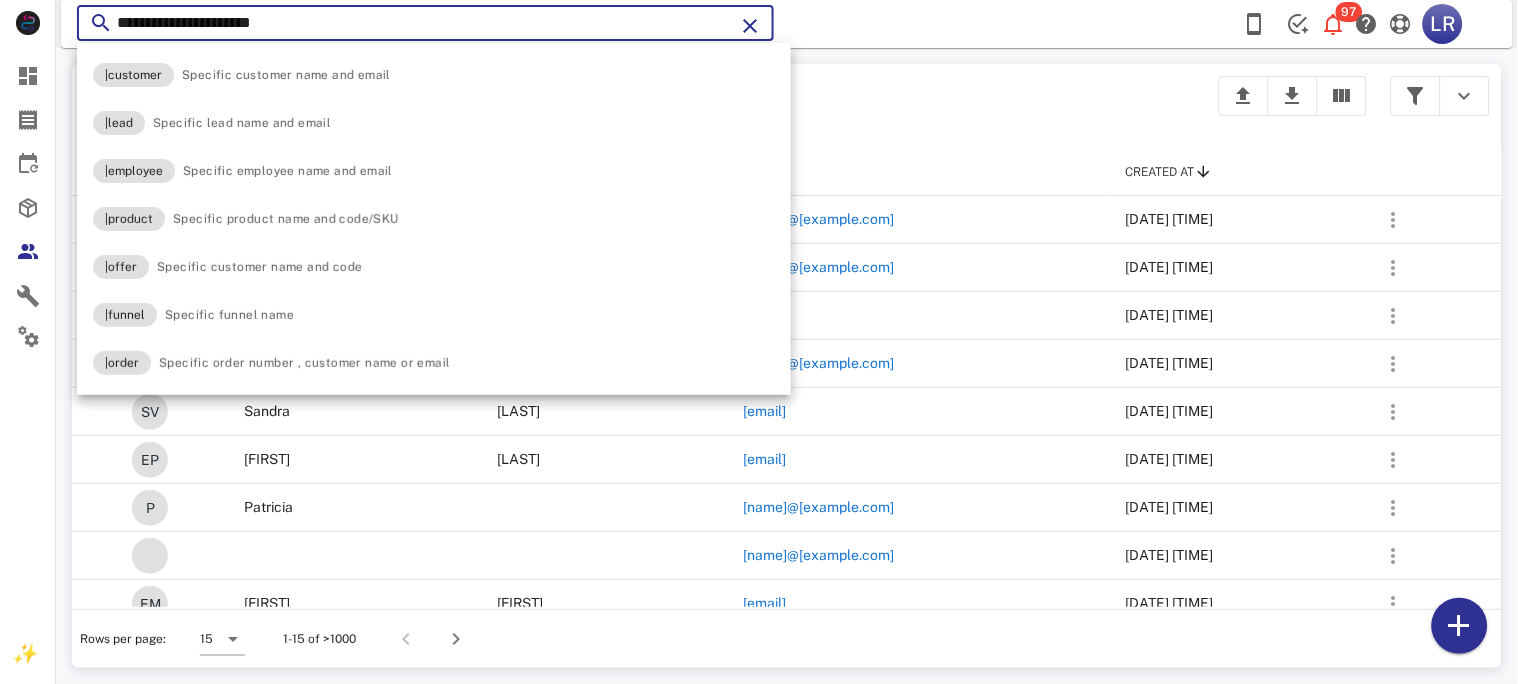 type on "**********" 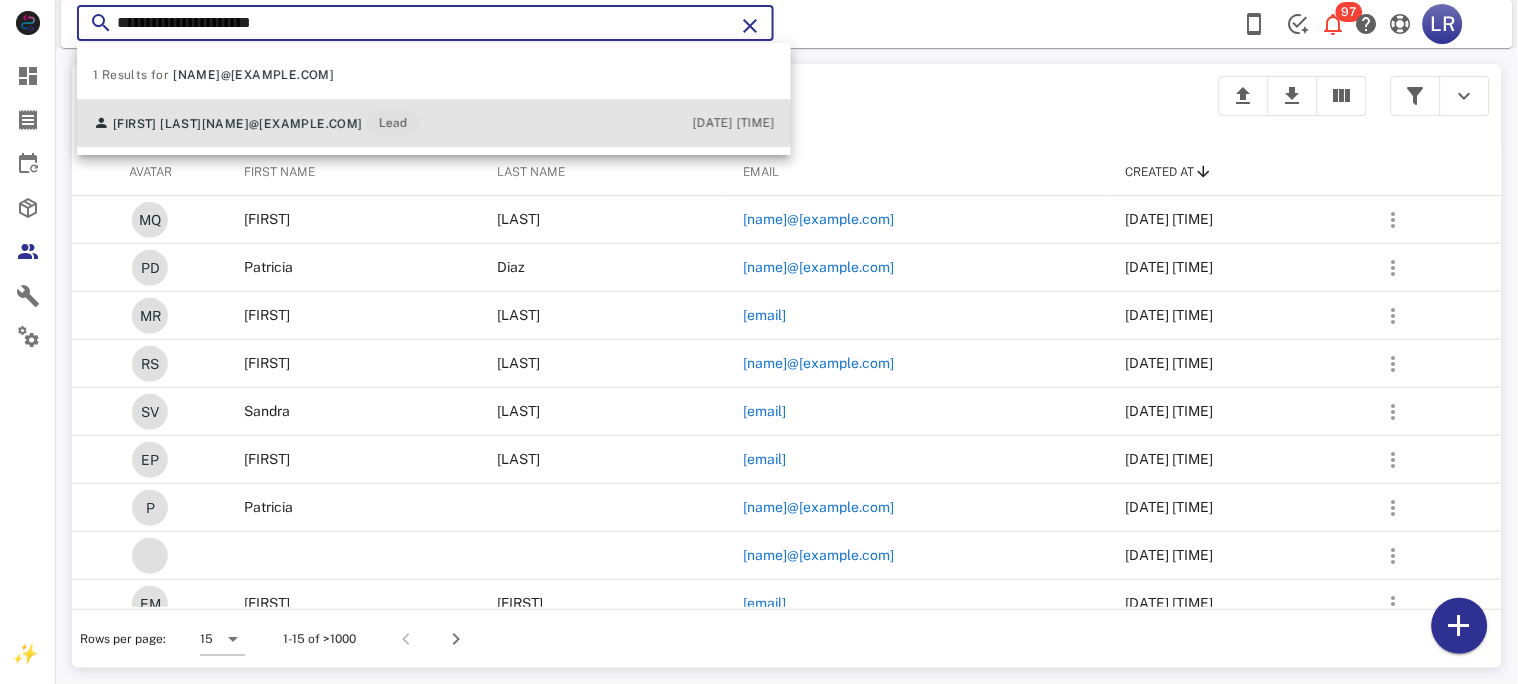 click on "[FIRST] [LAST]   [NAME]@[EXAMPLE.COM]   Lead" at bounding box center (256, 123) 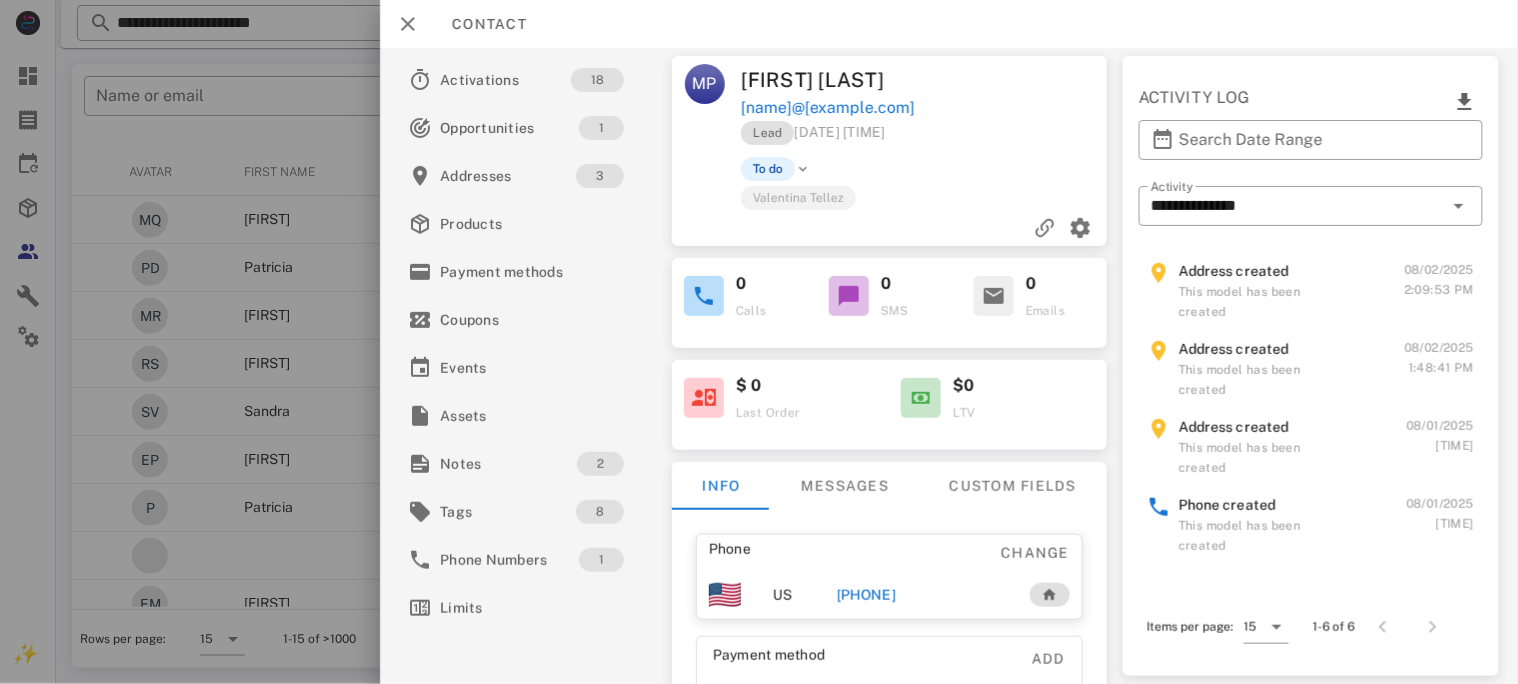 click on "[PHONE]" at bounding box center (865, 595) 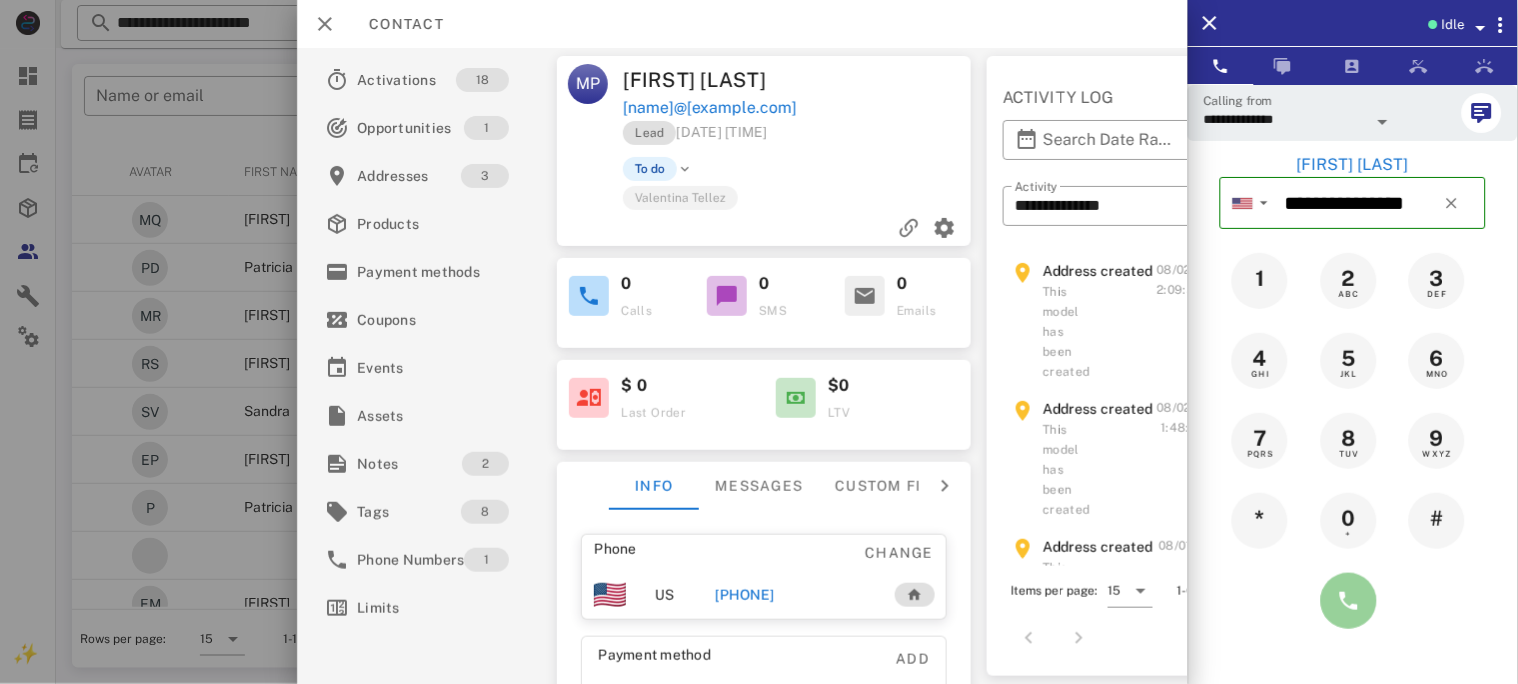 click at bounding box center [1349, 601] 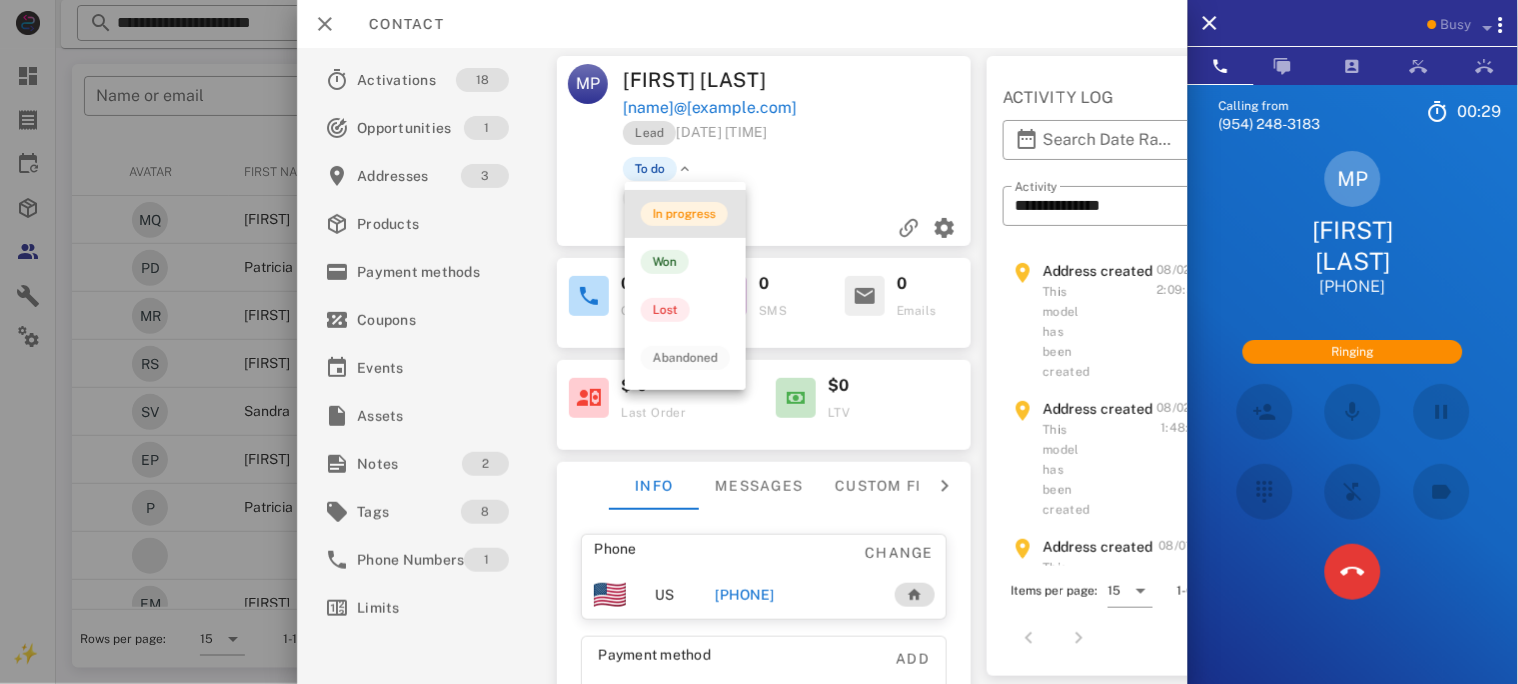 click on "In progress" at bounding box center [684, 214] 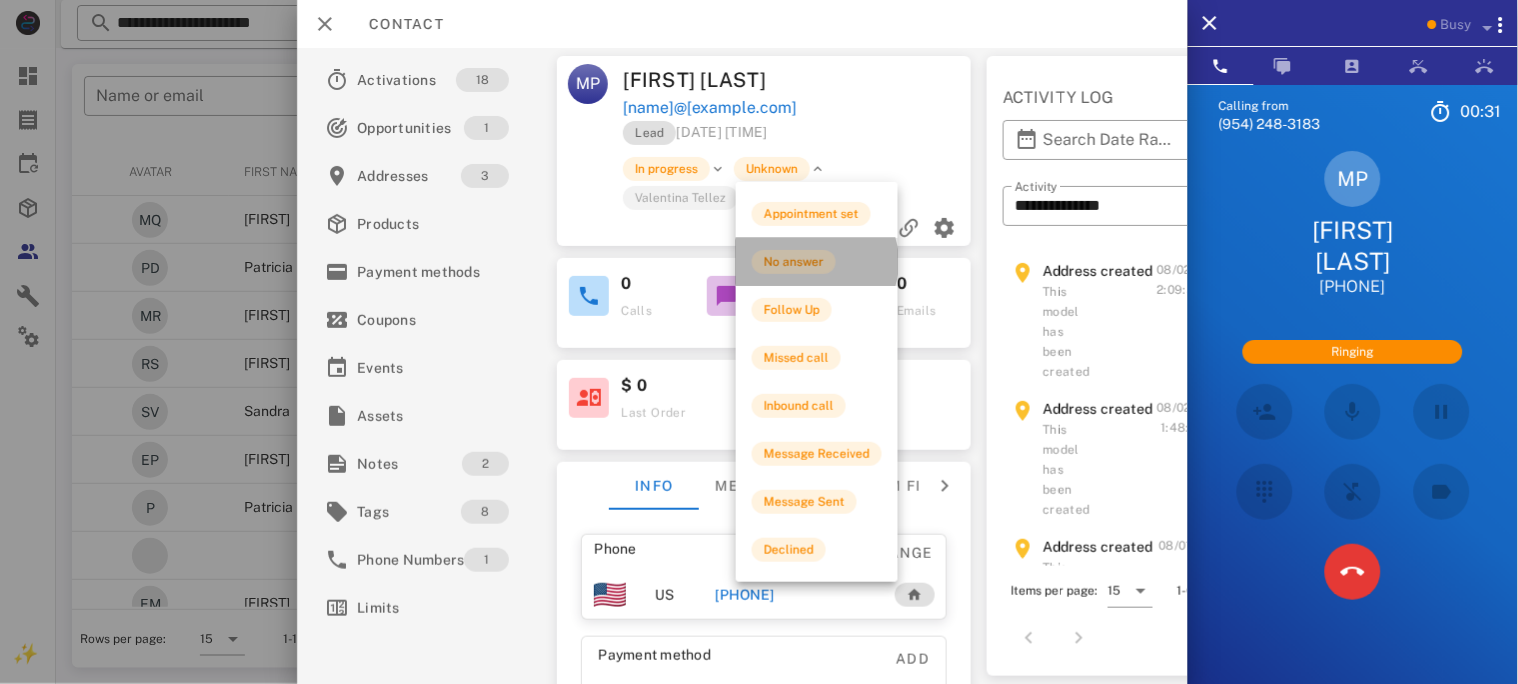 click on "No answer" at bounding box center (794, 262) 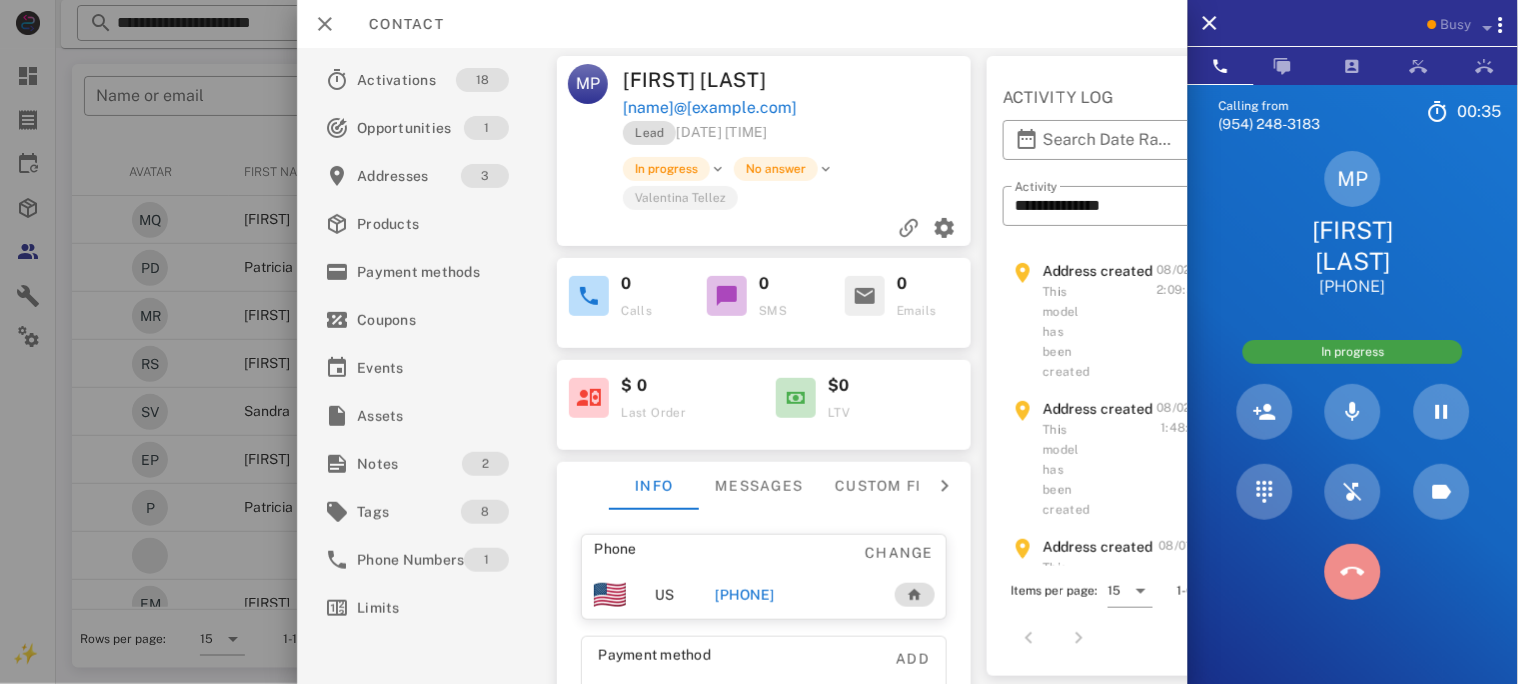 click at bounding box center (1353, 572) 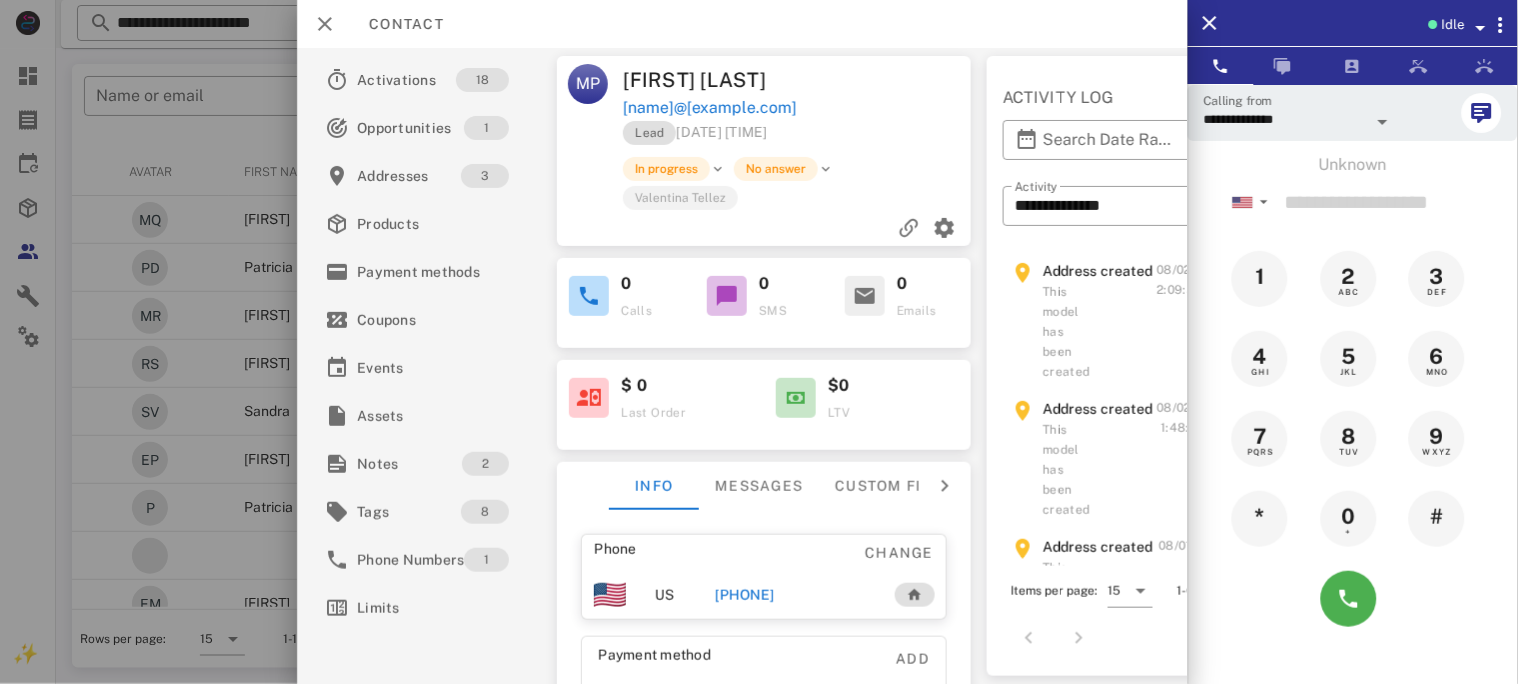 click on "[PHONE]" at bounding box center (794, 595) 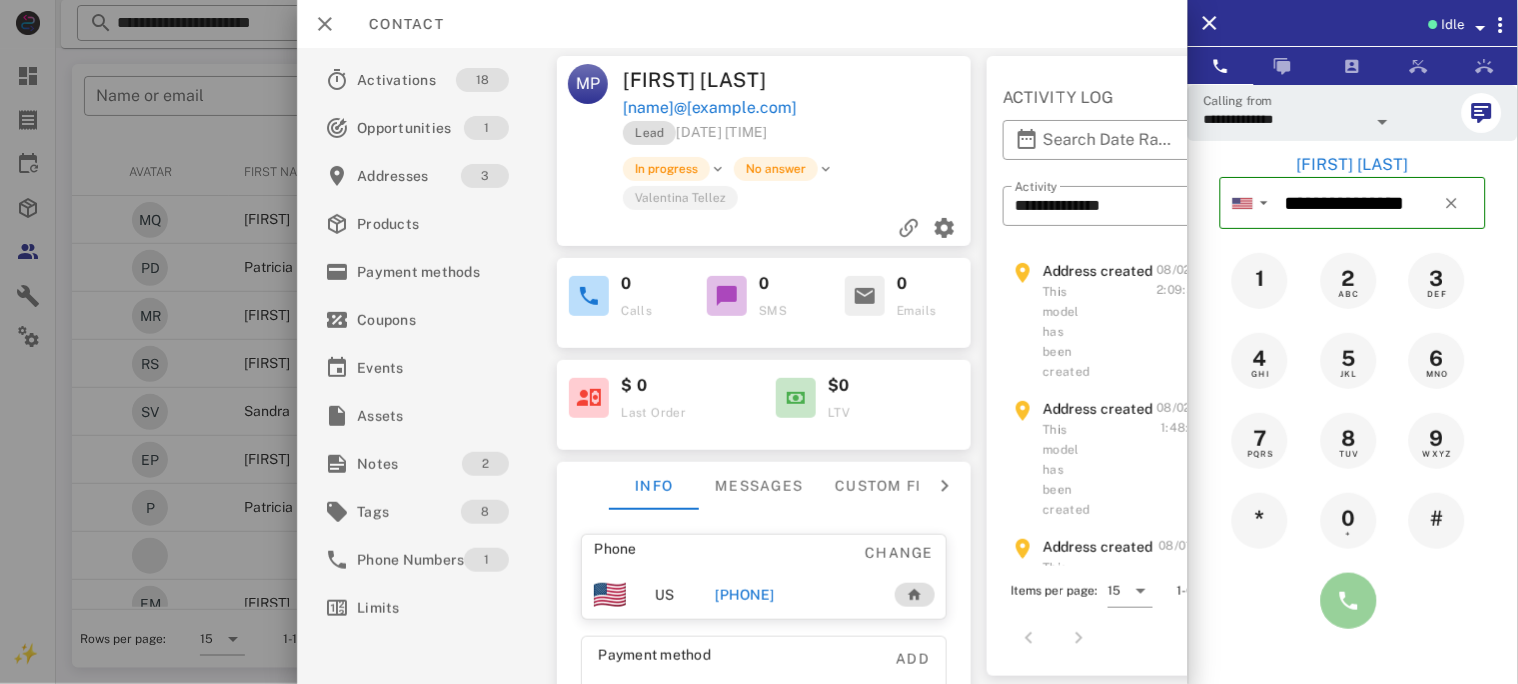 click at bounding box center [1349, 601] 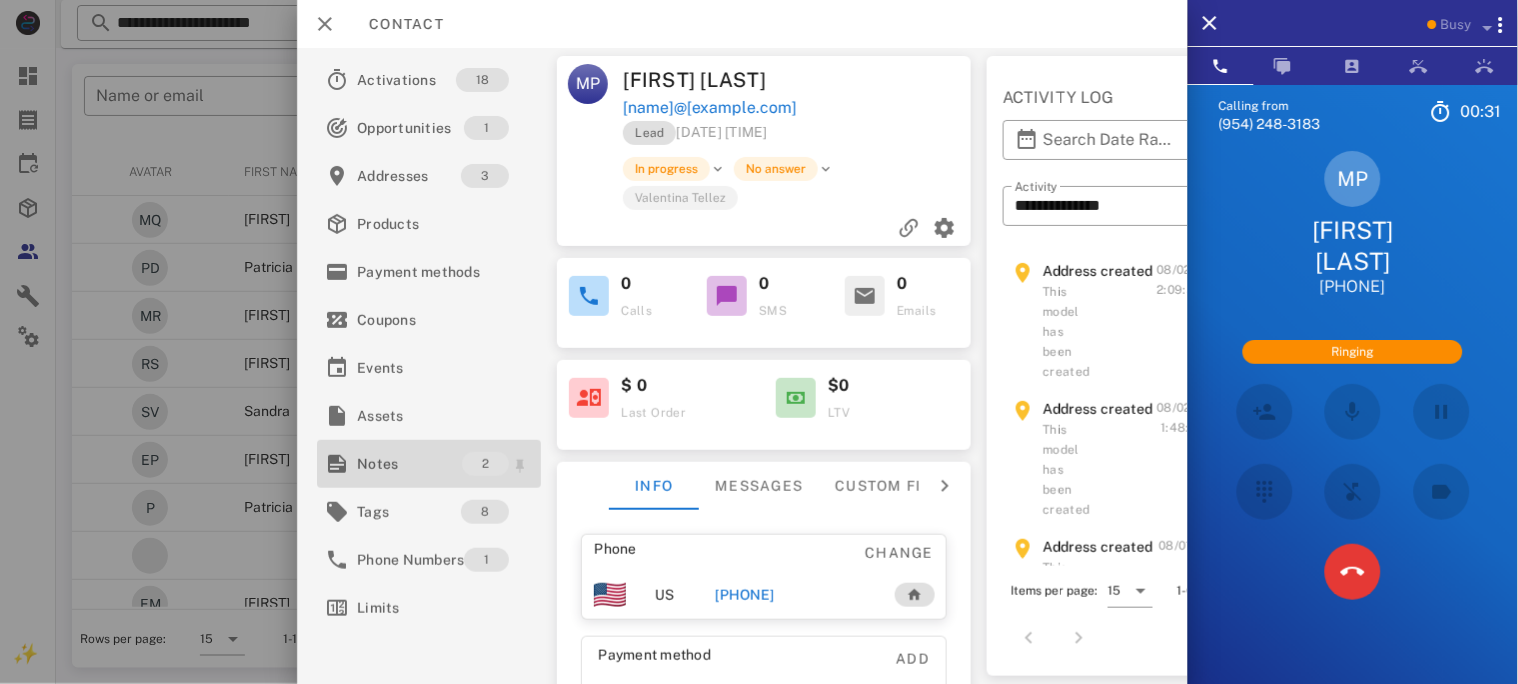 click on "Notes" at bounding box center (409, 464) 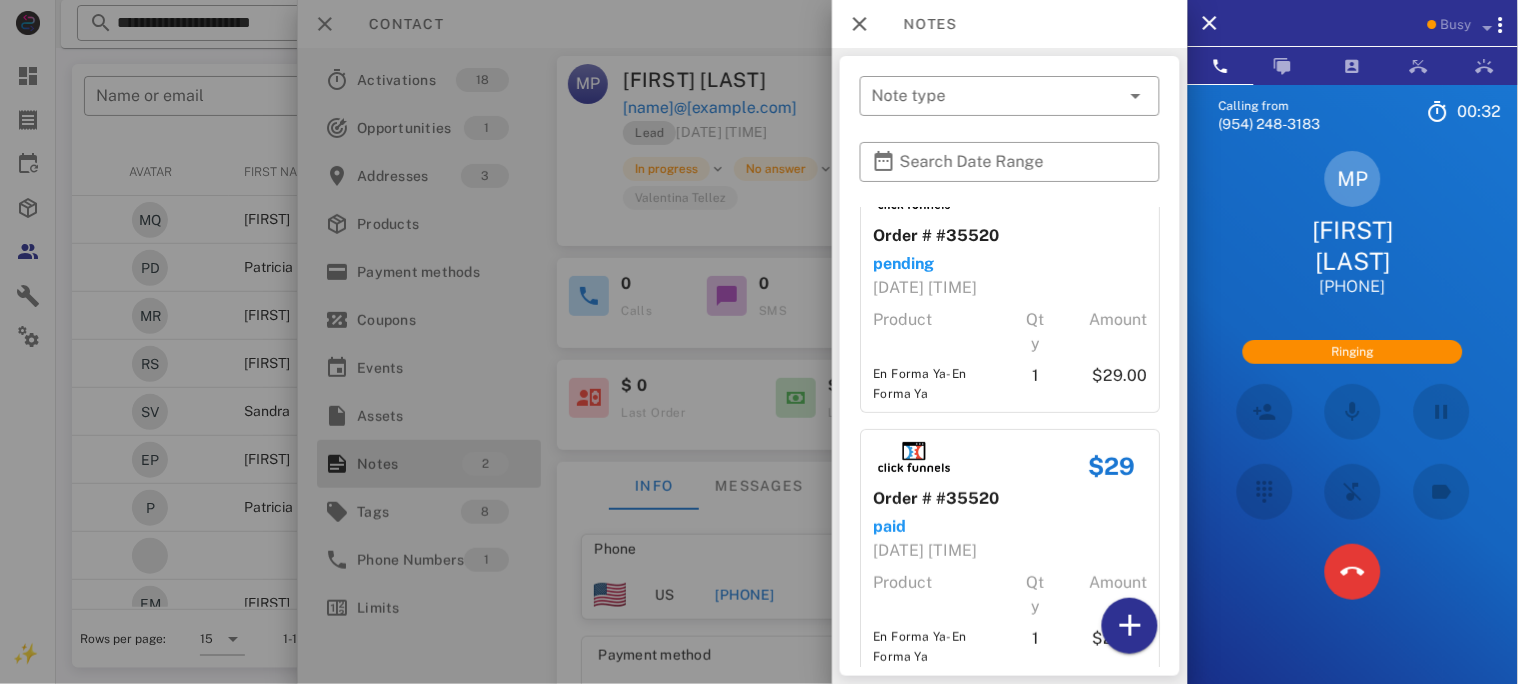 scroll, scrollTop: 75, scrollLeft: 0, axis: vertical 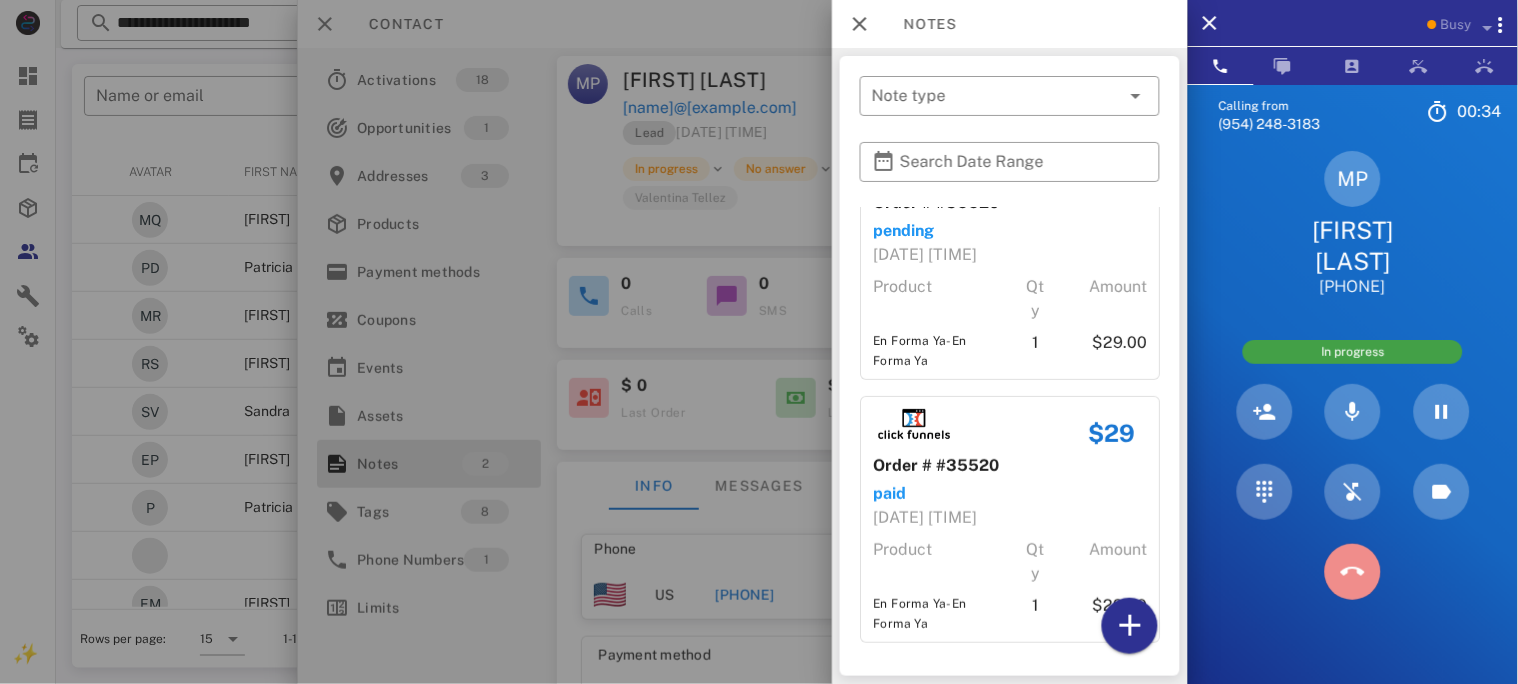 click at bounding box center (1353, 572) 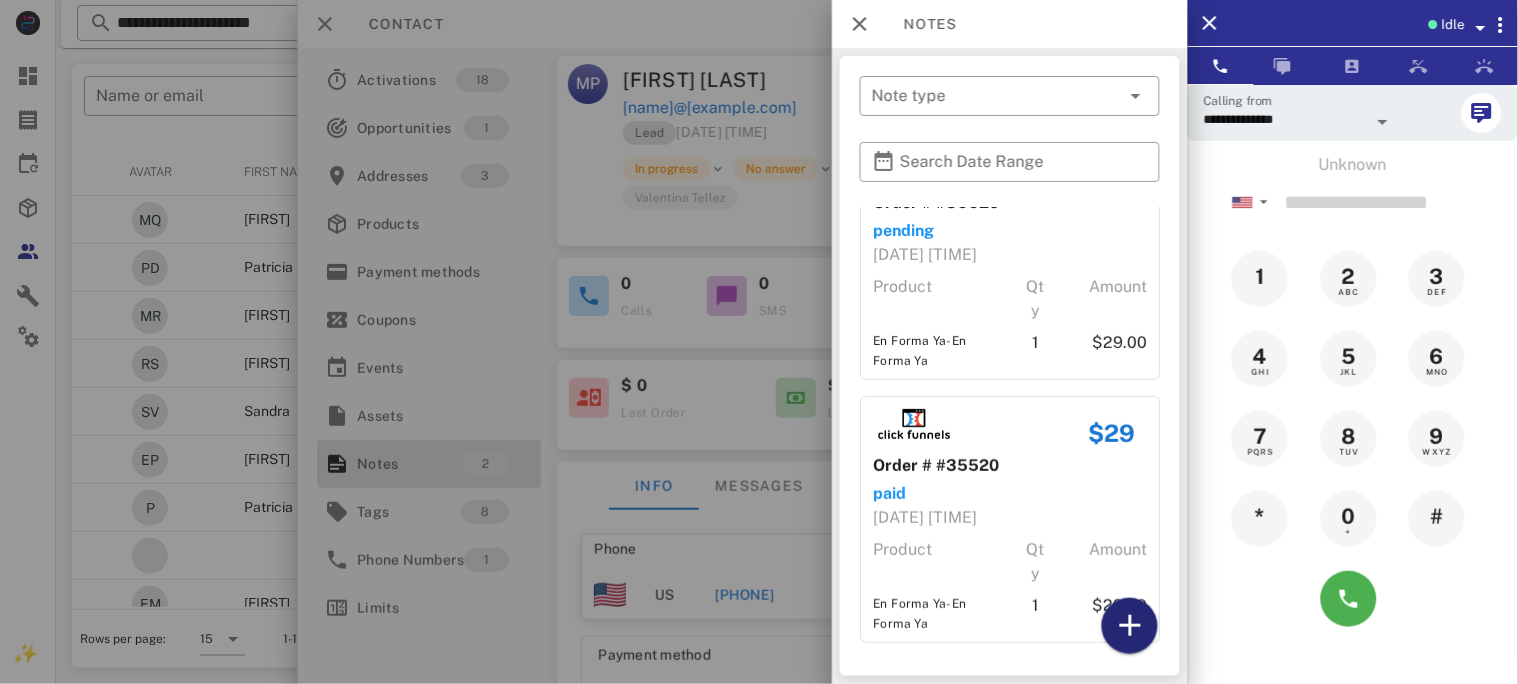 drag, startPoint x: 1118, startPoint y: 618, endPoint x: 901, endPoint y: 116, distance: 546.894 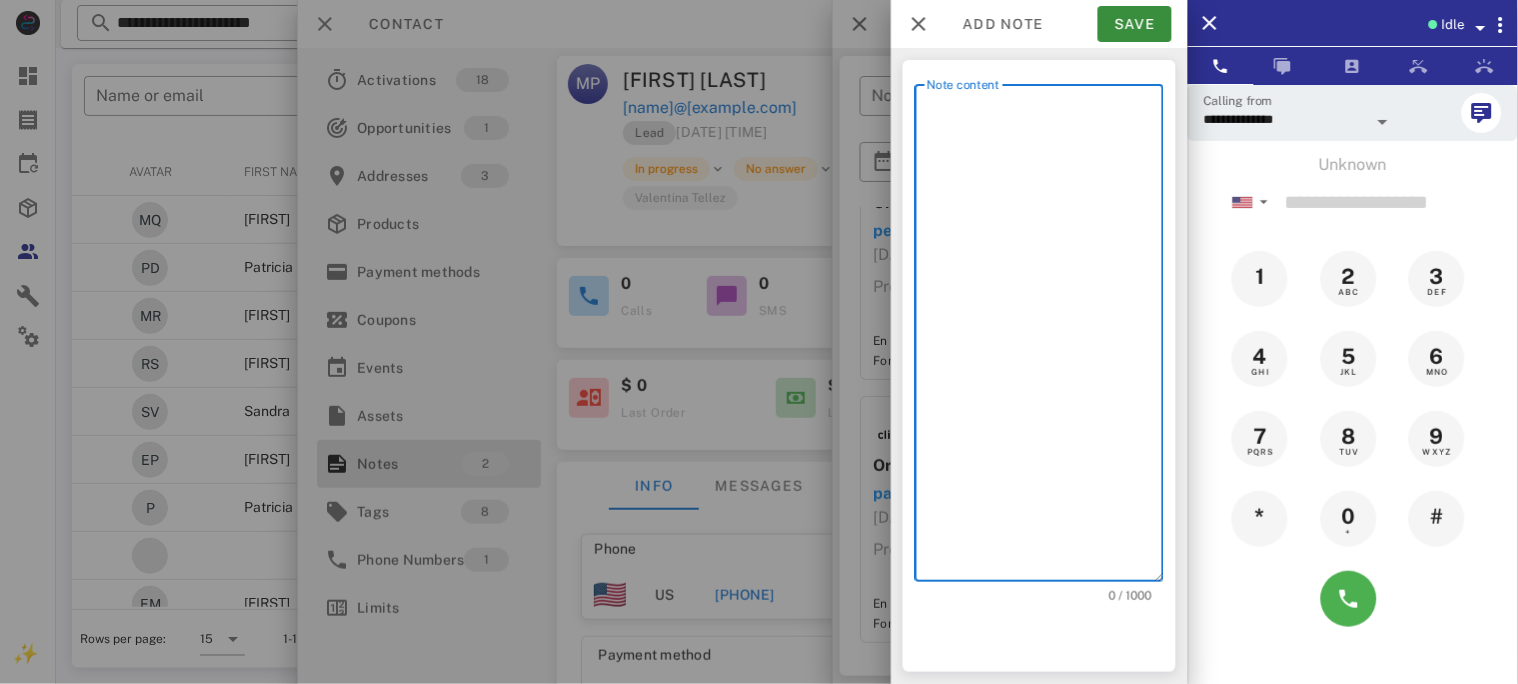 click on "Note content" at bounding box center [1045, 338] 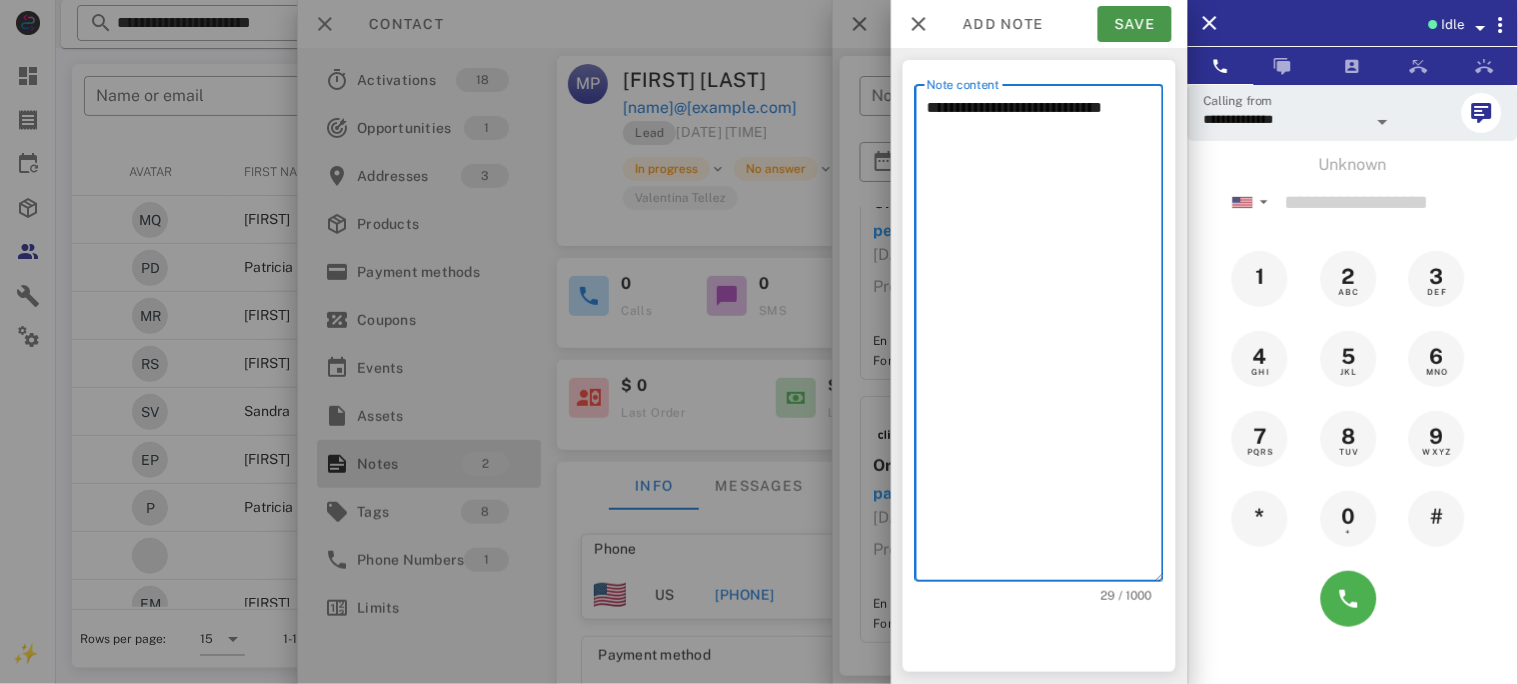 type on "**********" 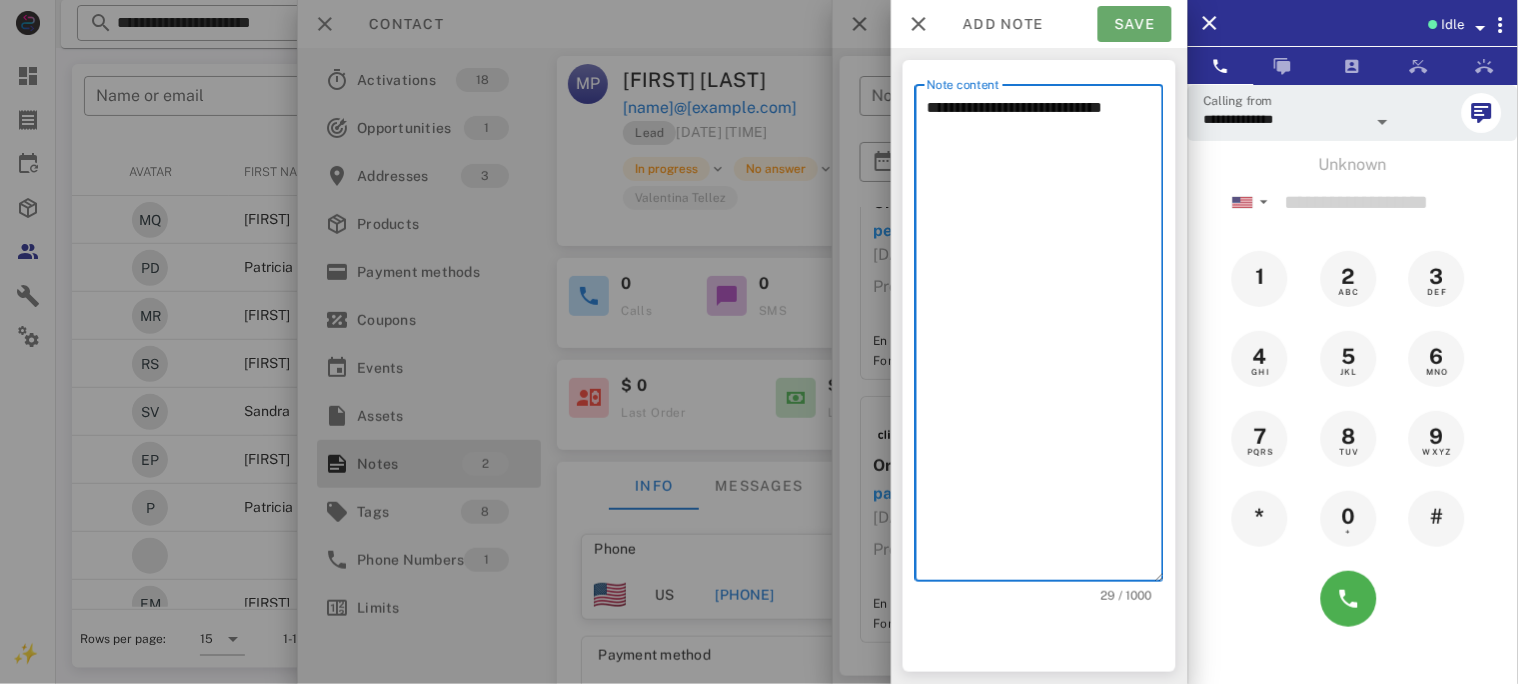 click on "Save" at bounding box center [1135, 24] 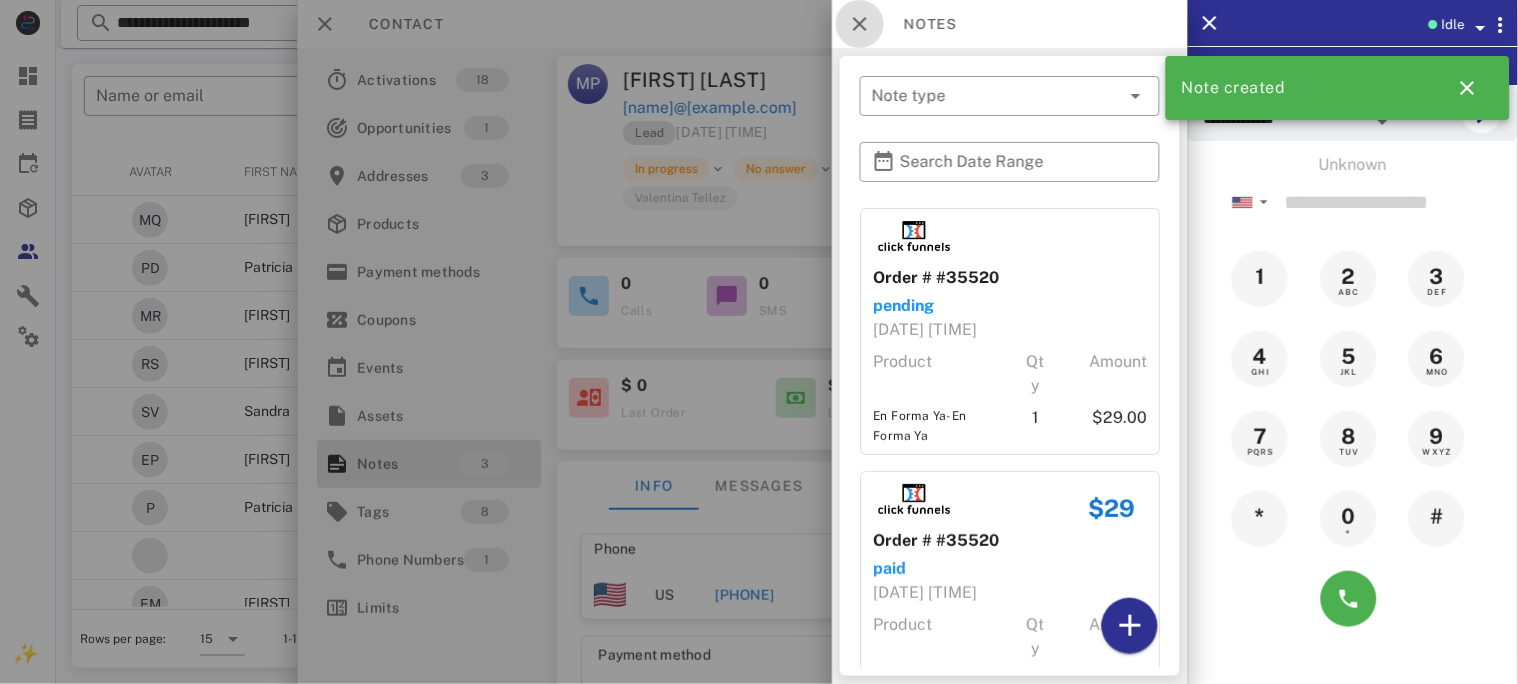 click at bounding box center [860, 24] 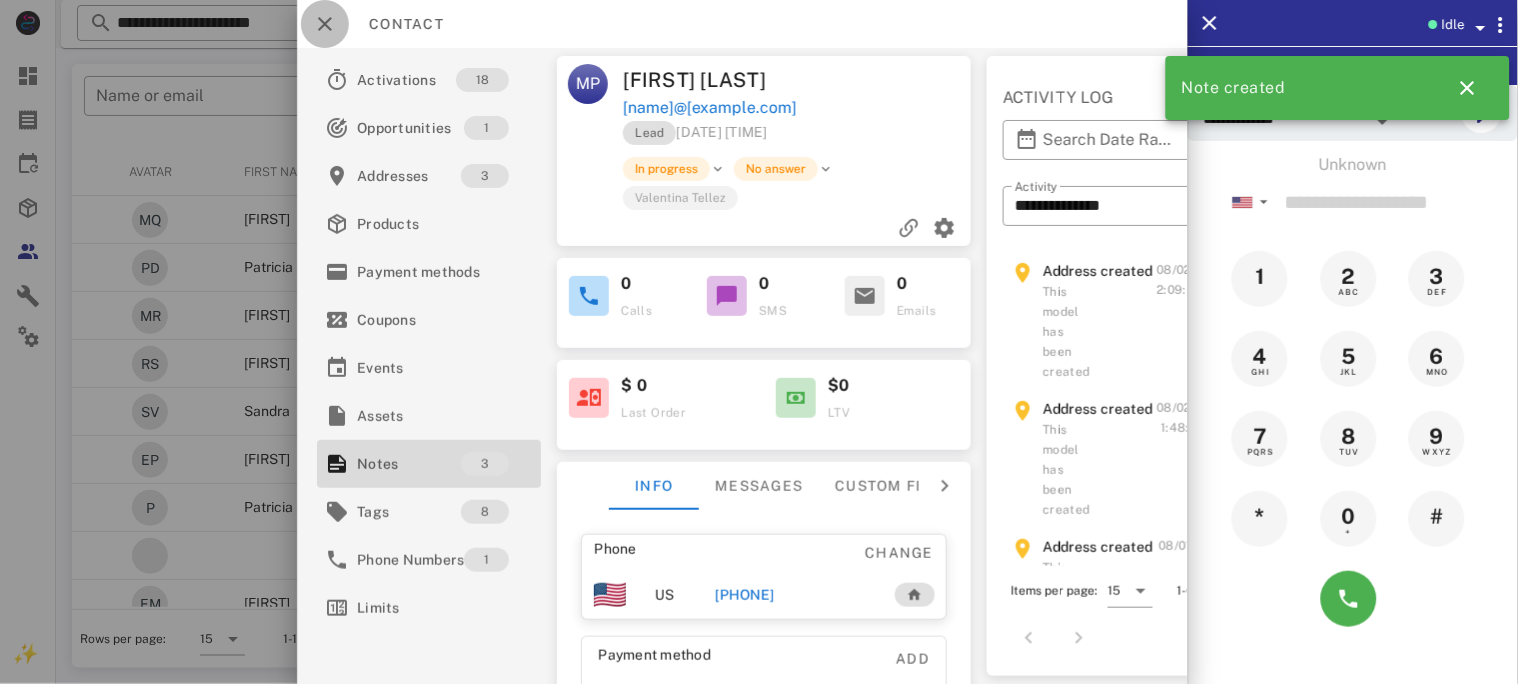 click at bounding box center (325, 24) 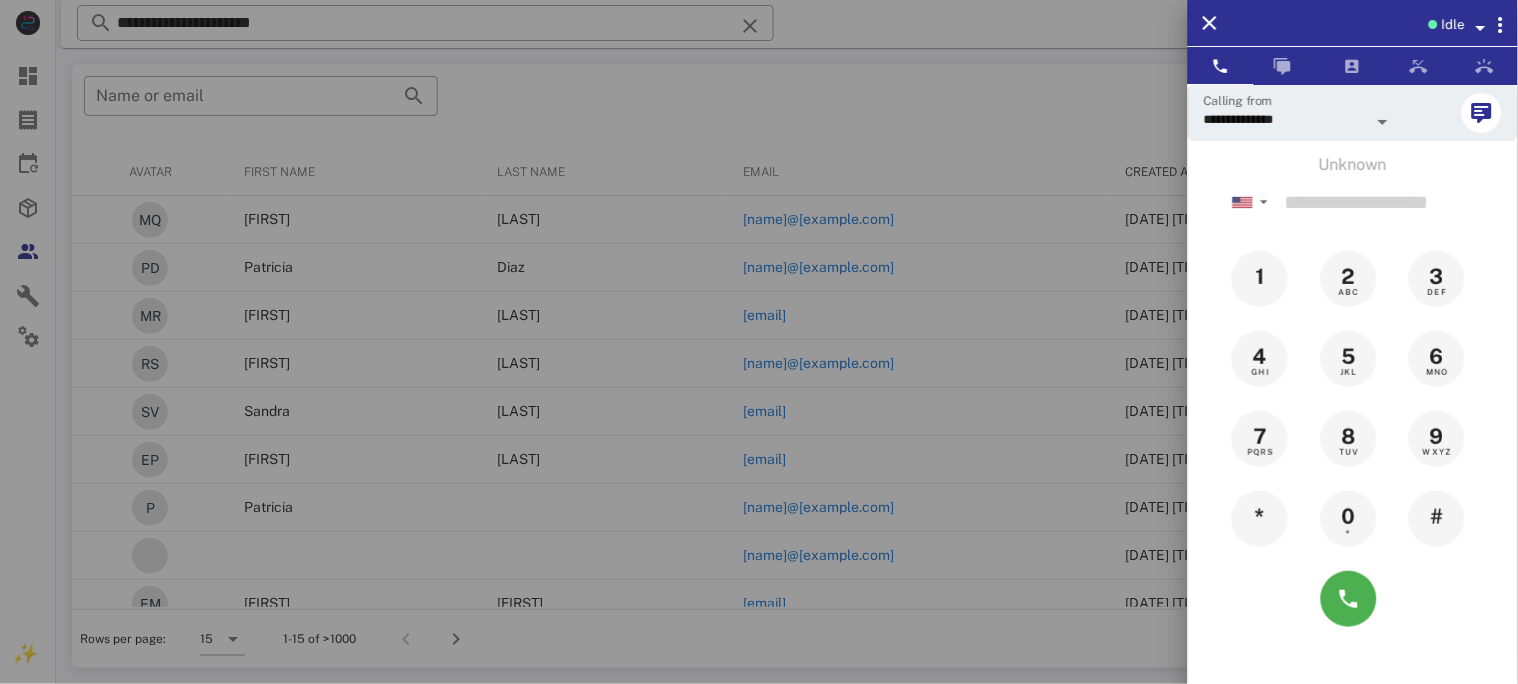 click at bounding box center (759, 342) 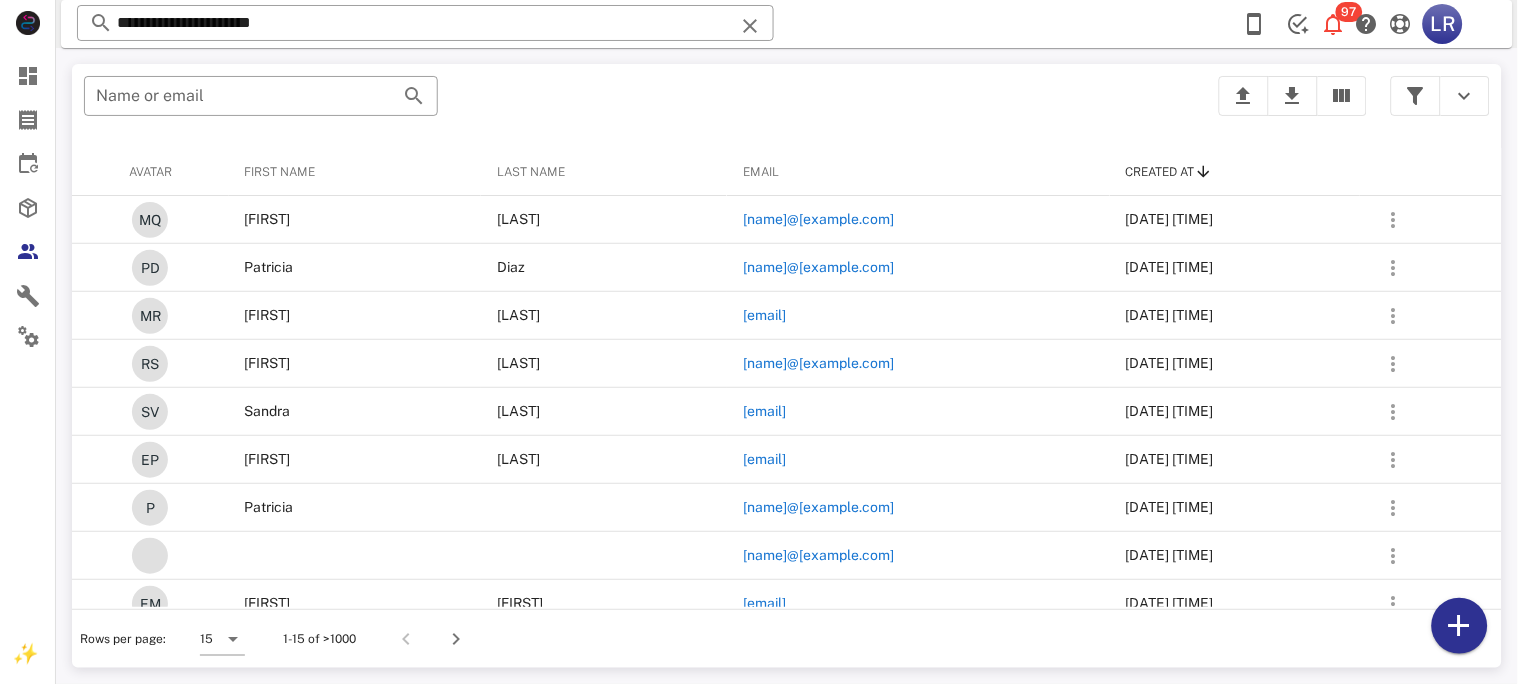 click at bounding box center [750, 26] 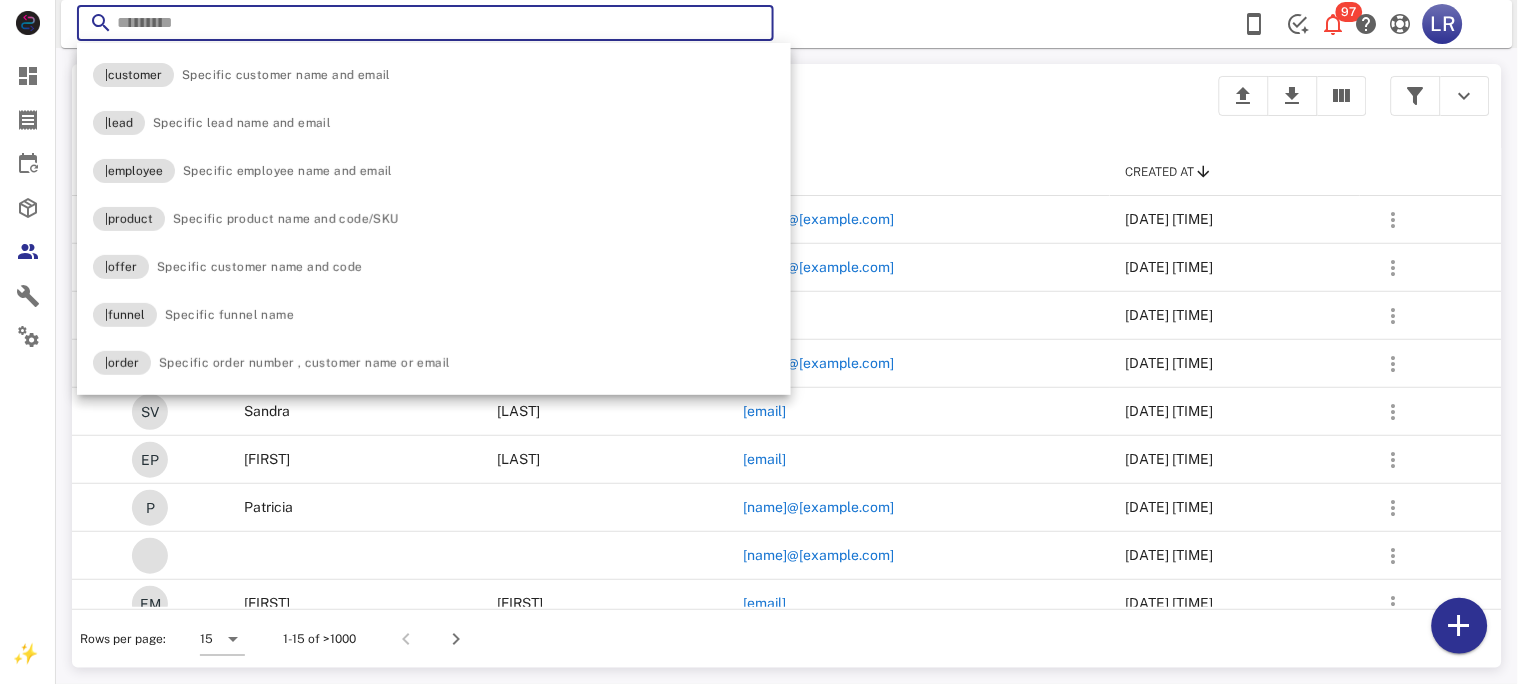 paste on "**********" 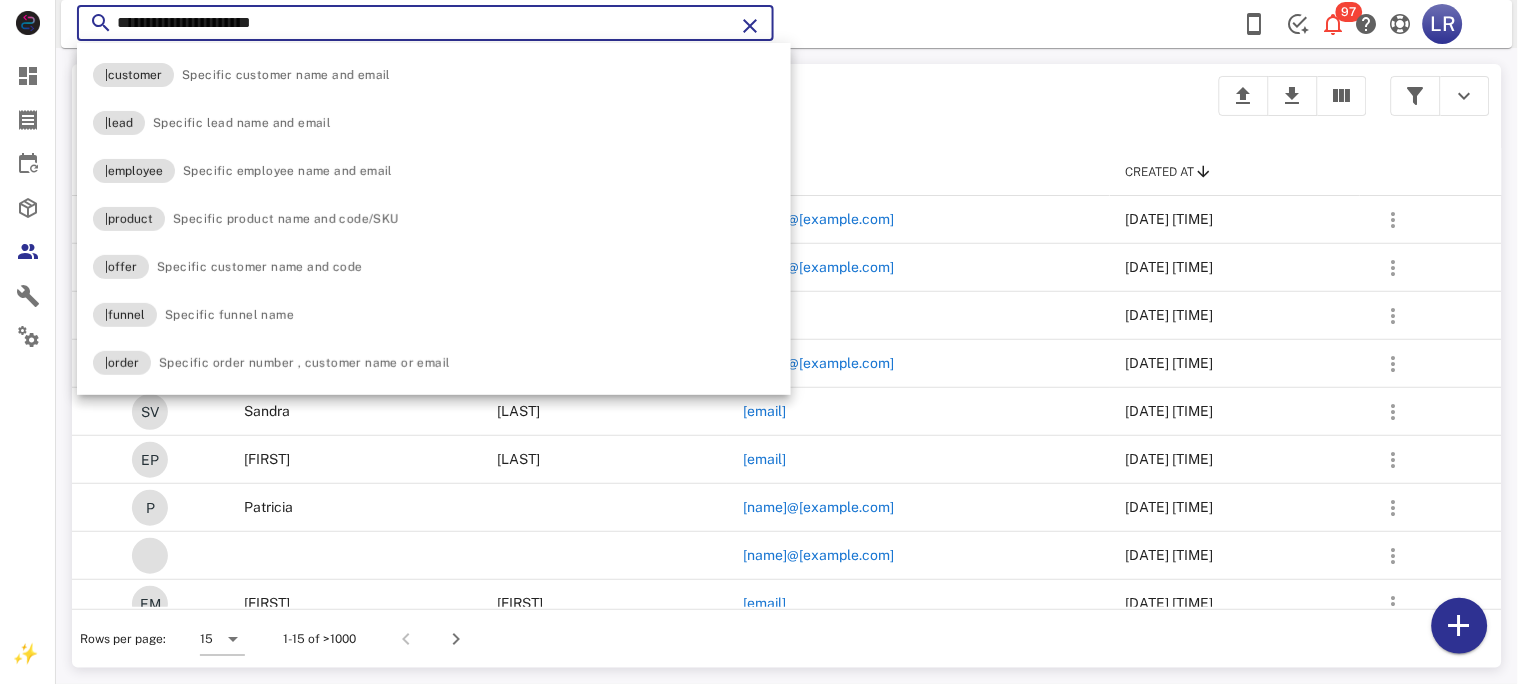 type on "**********" 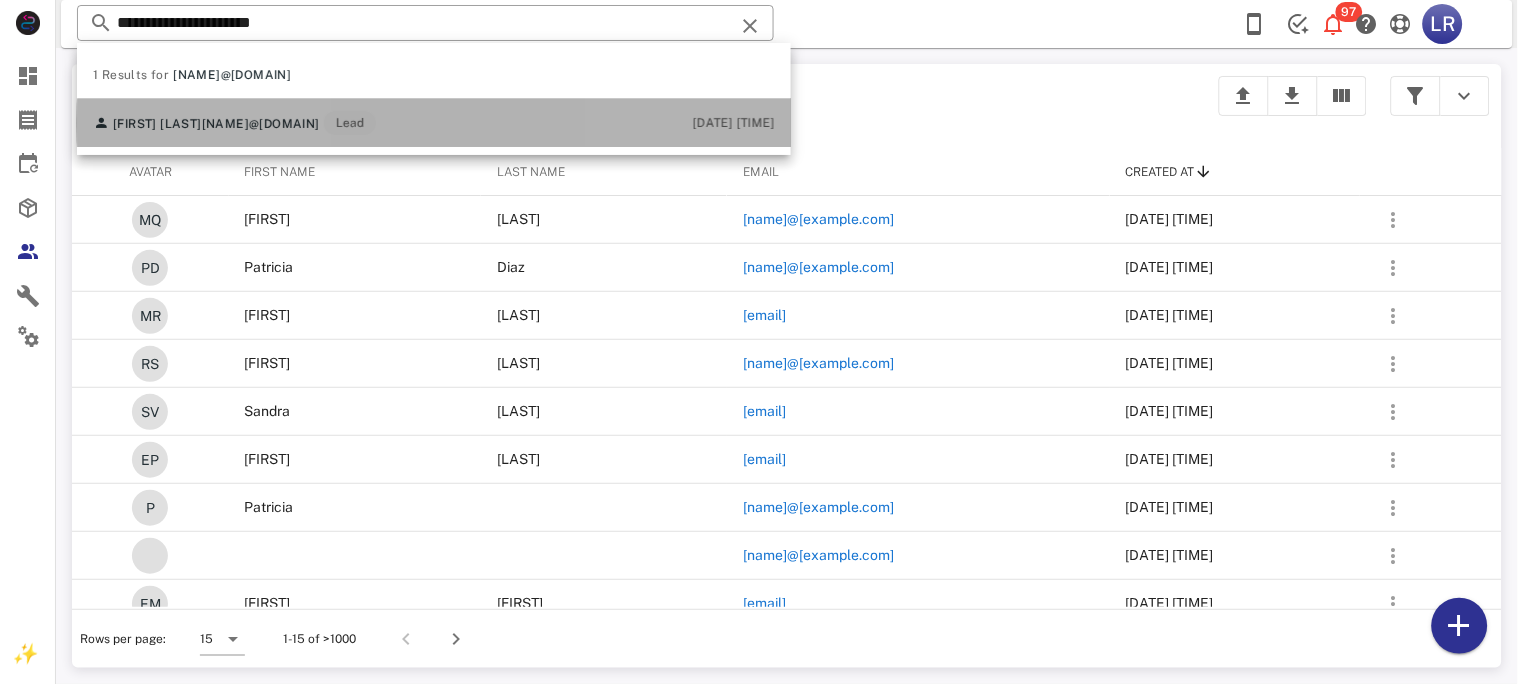 click on "[NAME]@[DOMAIN]" at bounding box center (261, 124) 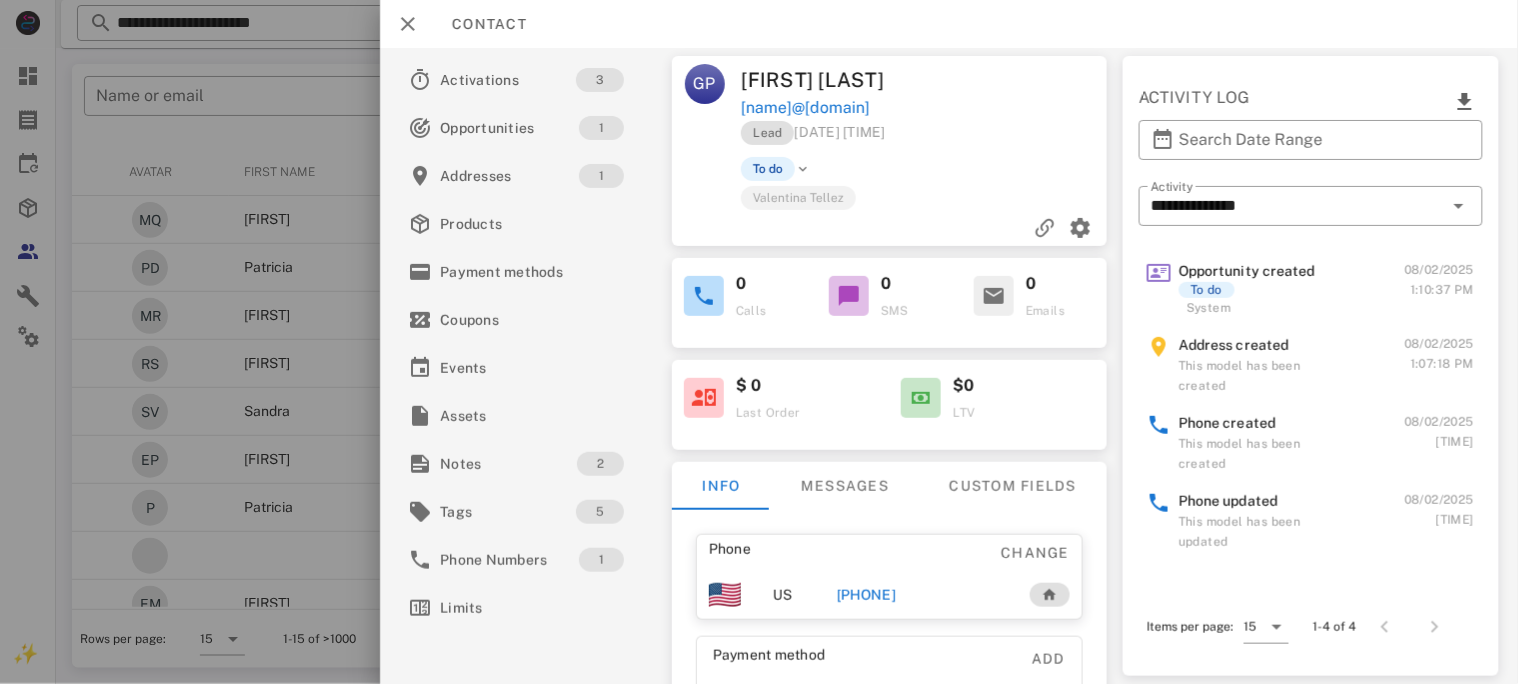 click on "[PHONE]" at bounding box center (865, 595) 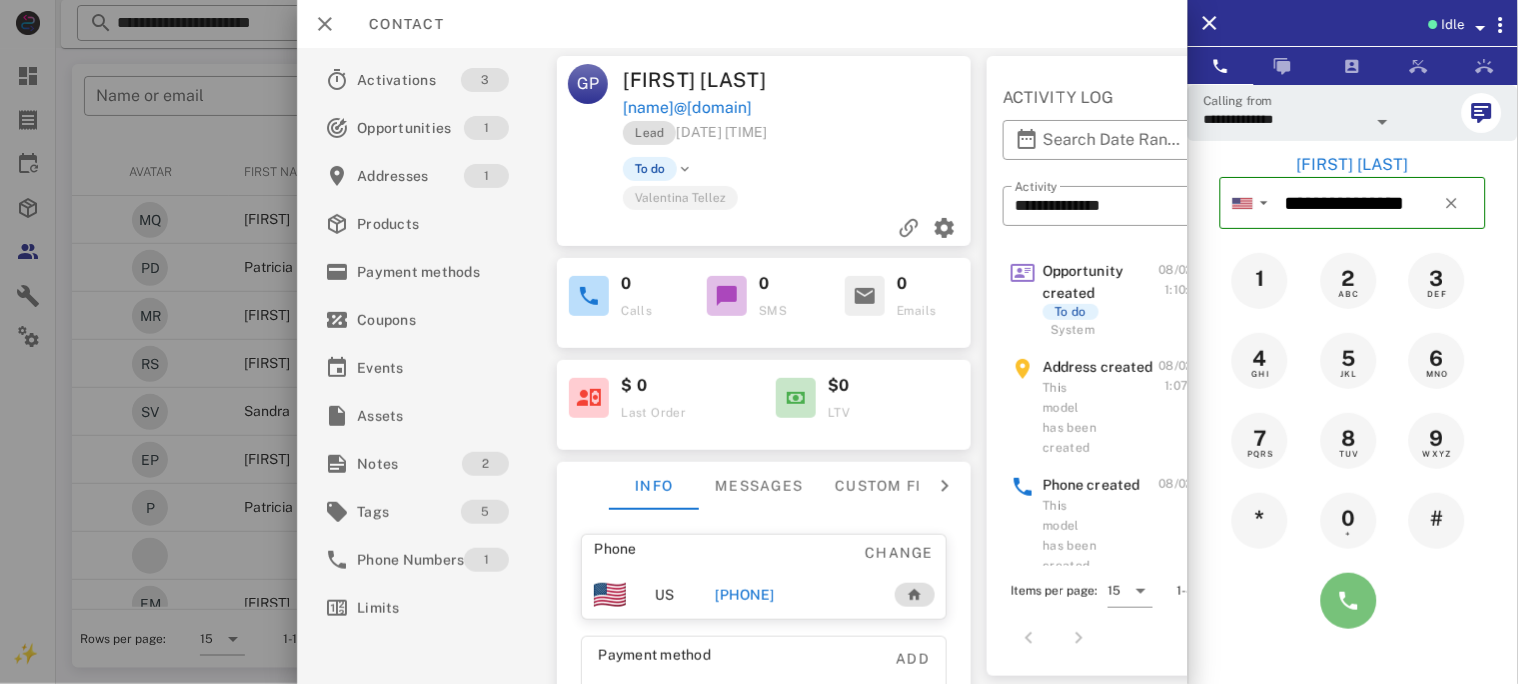 click at bounding box center [1349, 601] 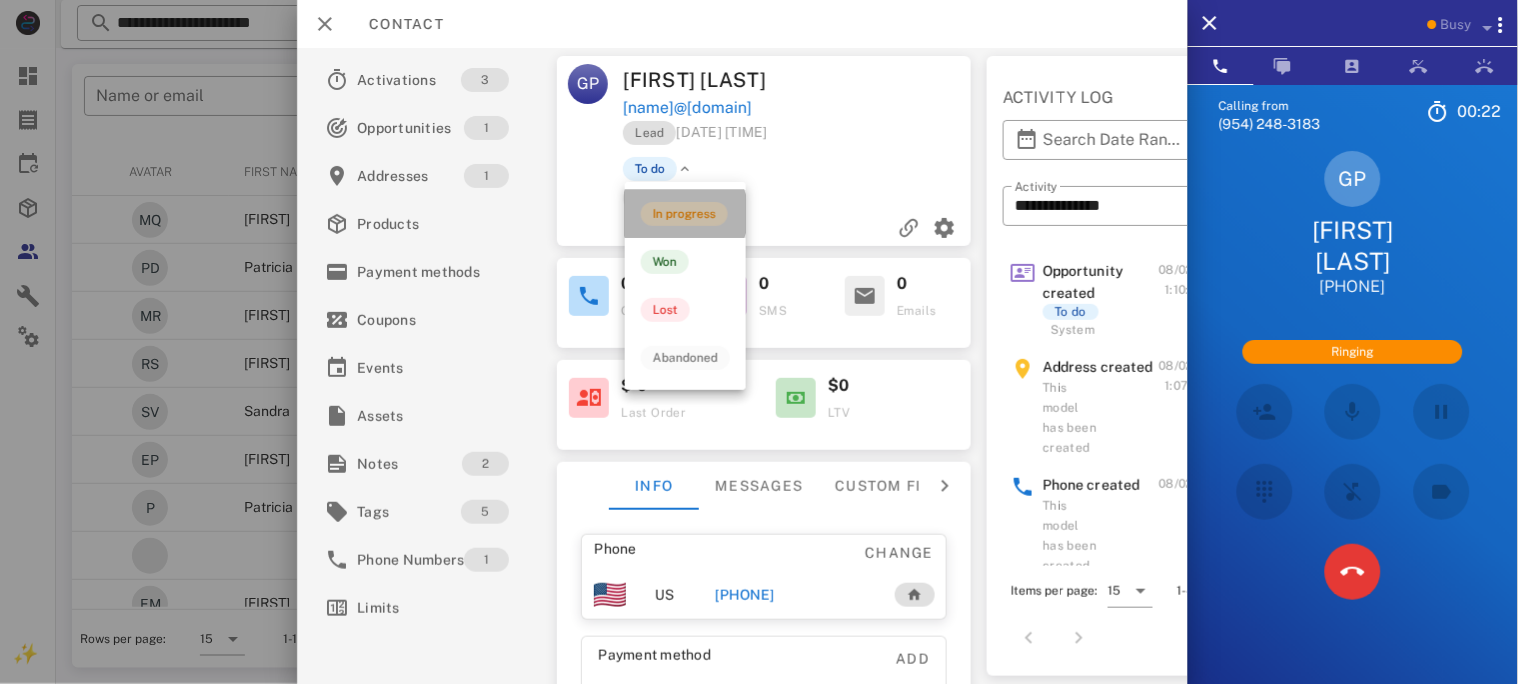 click on "In progress" at bounding box center [684, 214] 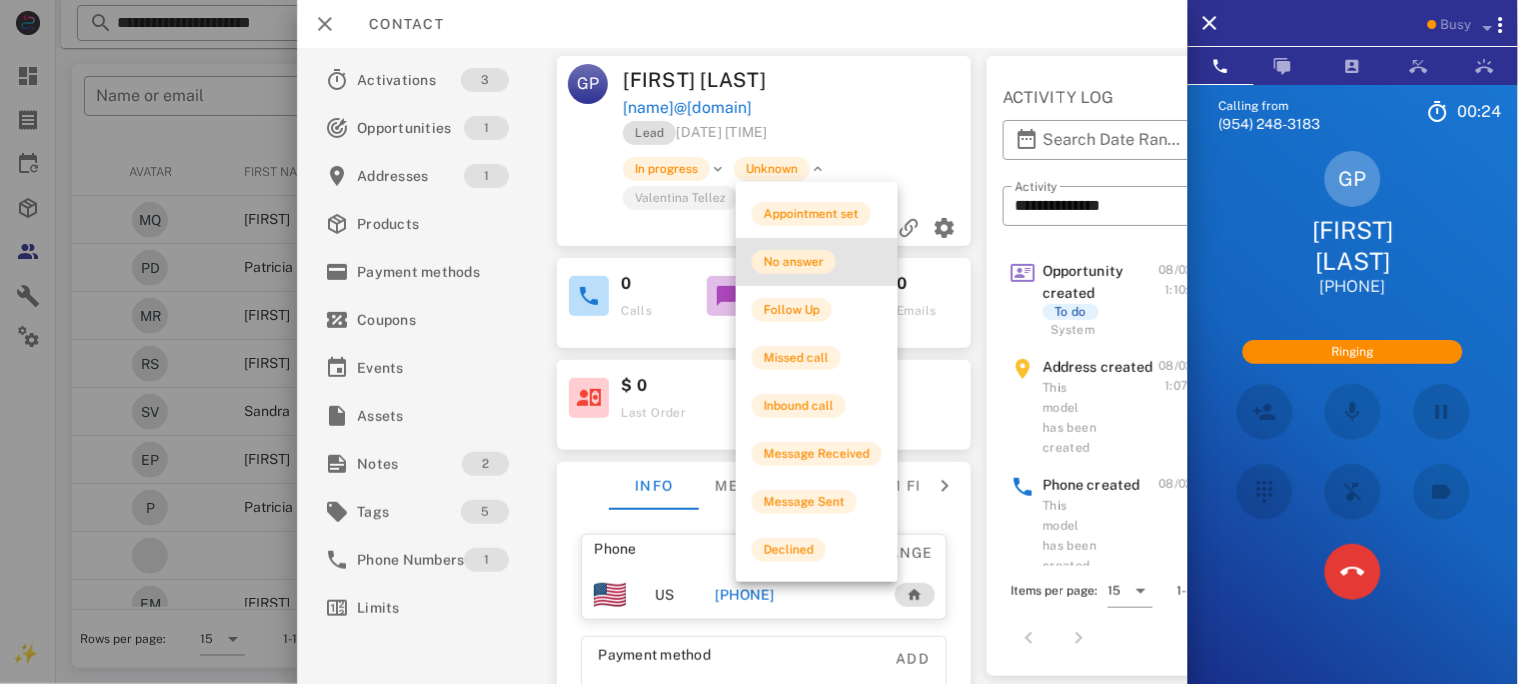 click on "No answer" at bounding box center [794, 262] 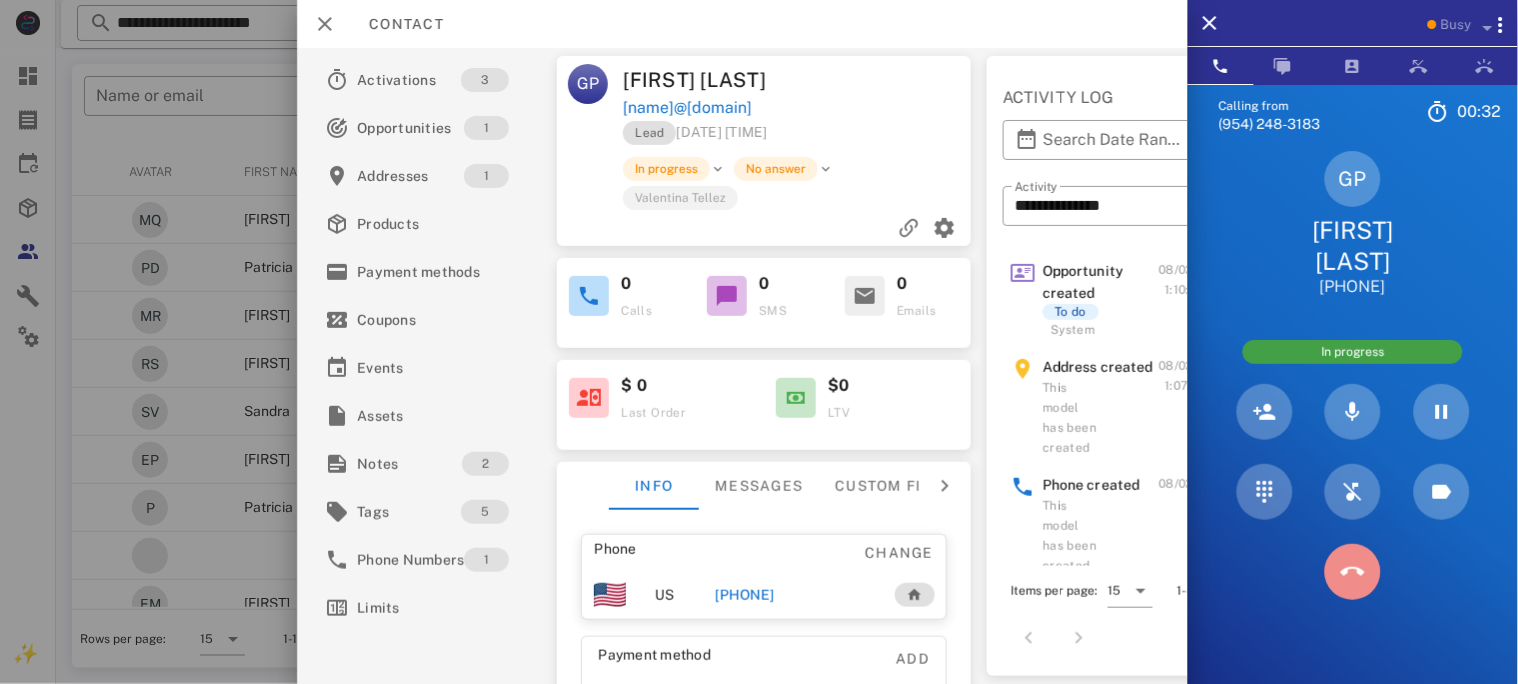 click at bounding box center [1353, 572] 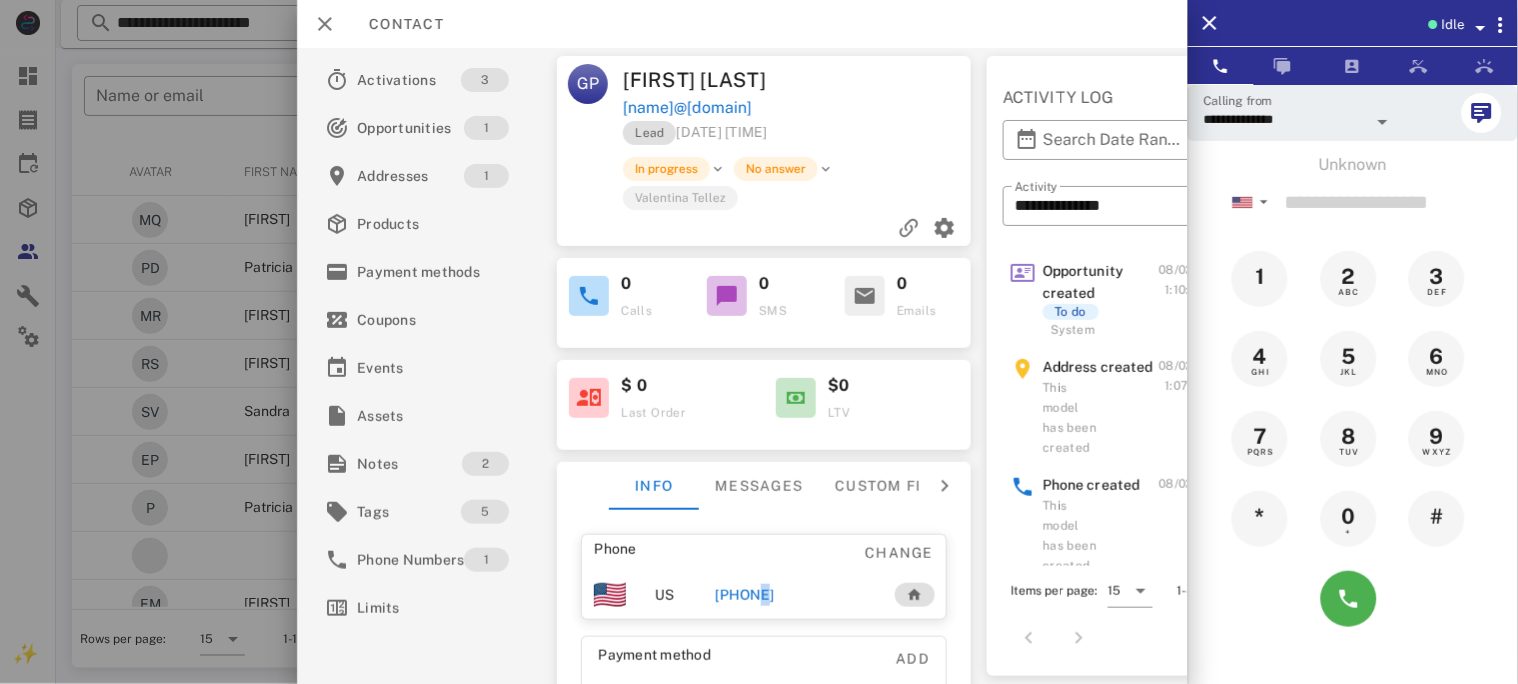 click on "[PHONE]" at bounding box center (744, 595) 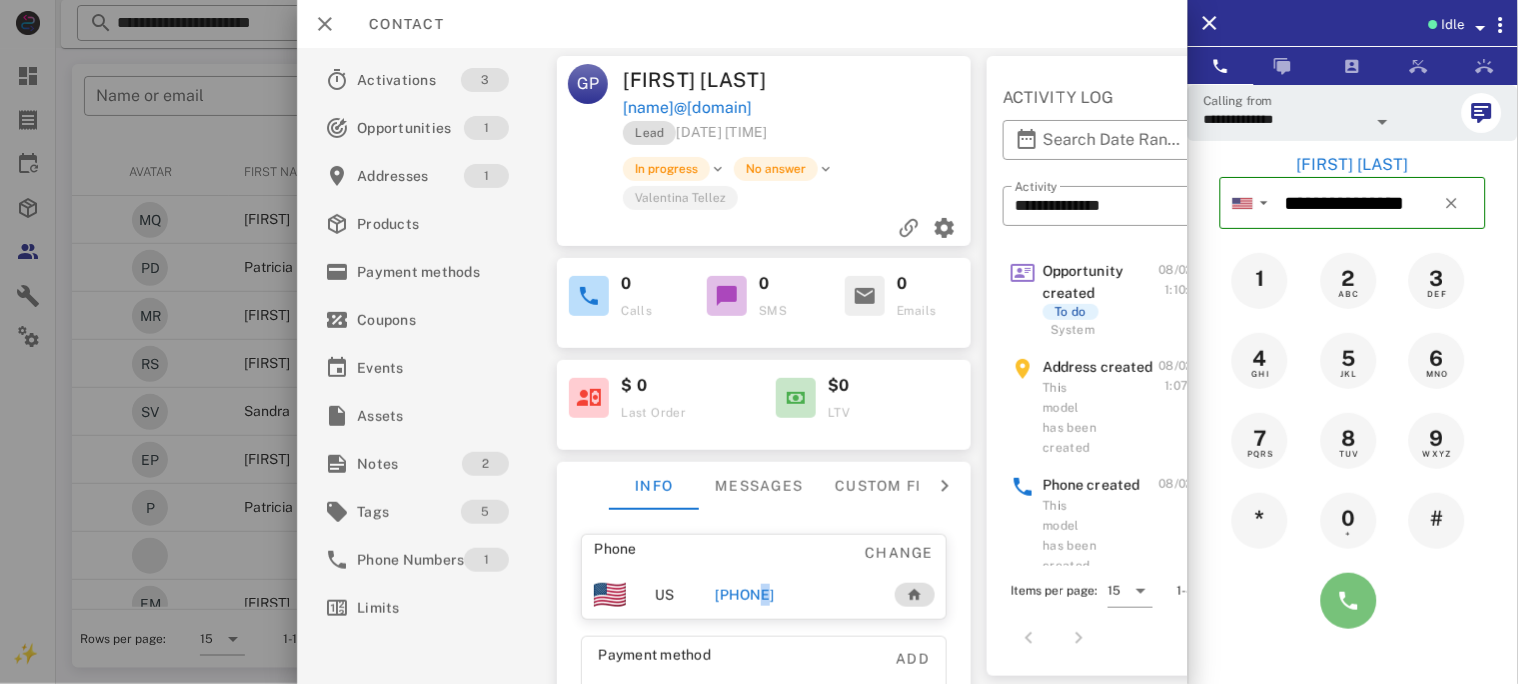 click at bounding box center [1349, 601] 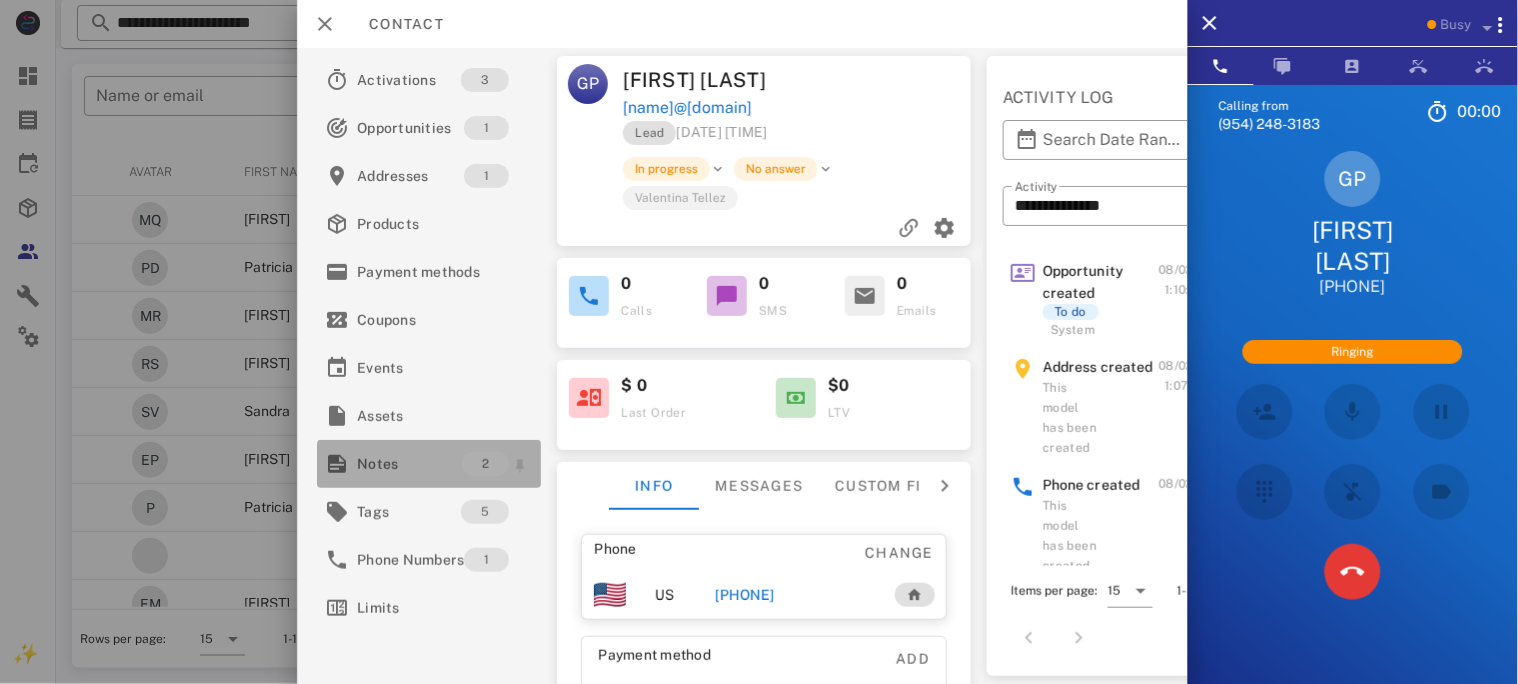 click on "Notes" at bounding box center [409, 464] 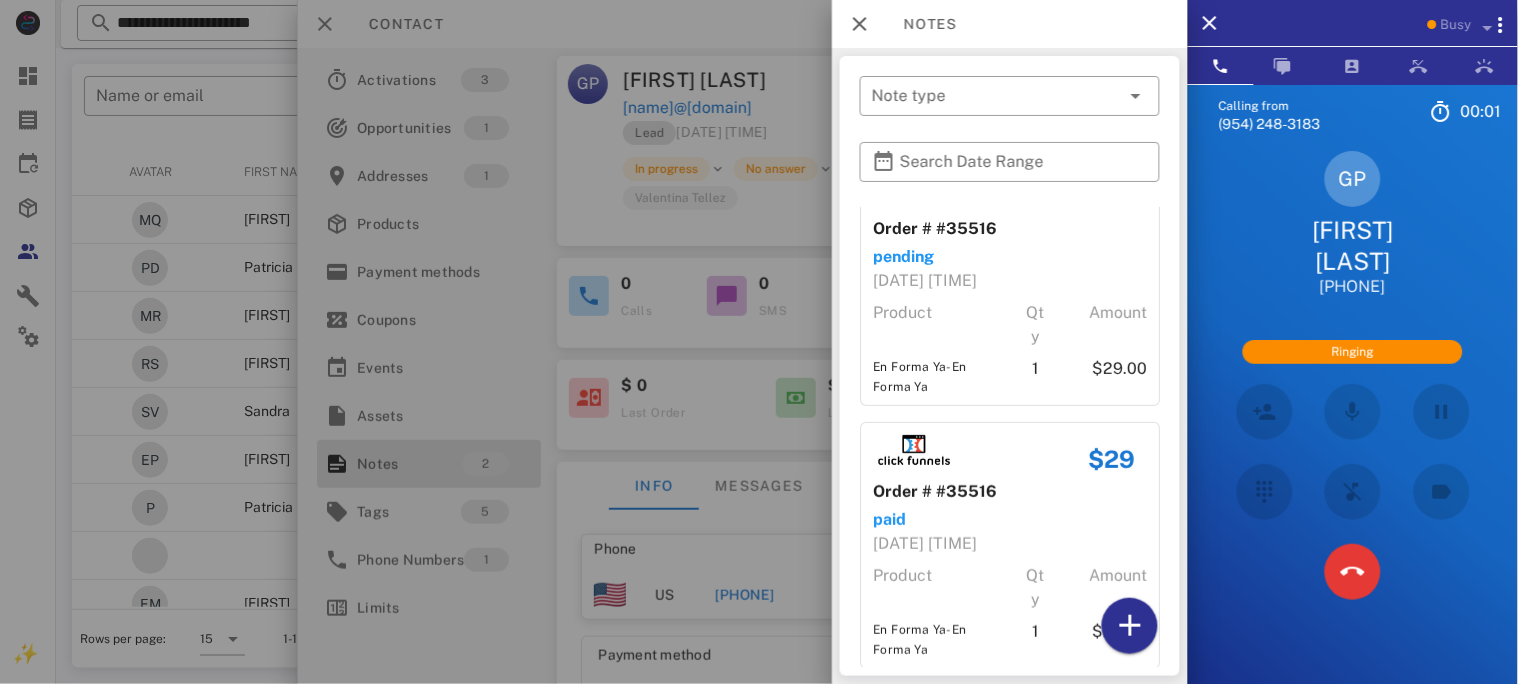 scroll, scrollTop: 75, scrollLeft: 0, axis: vertical 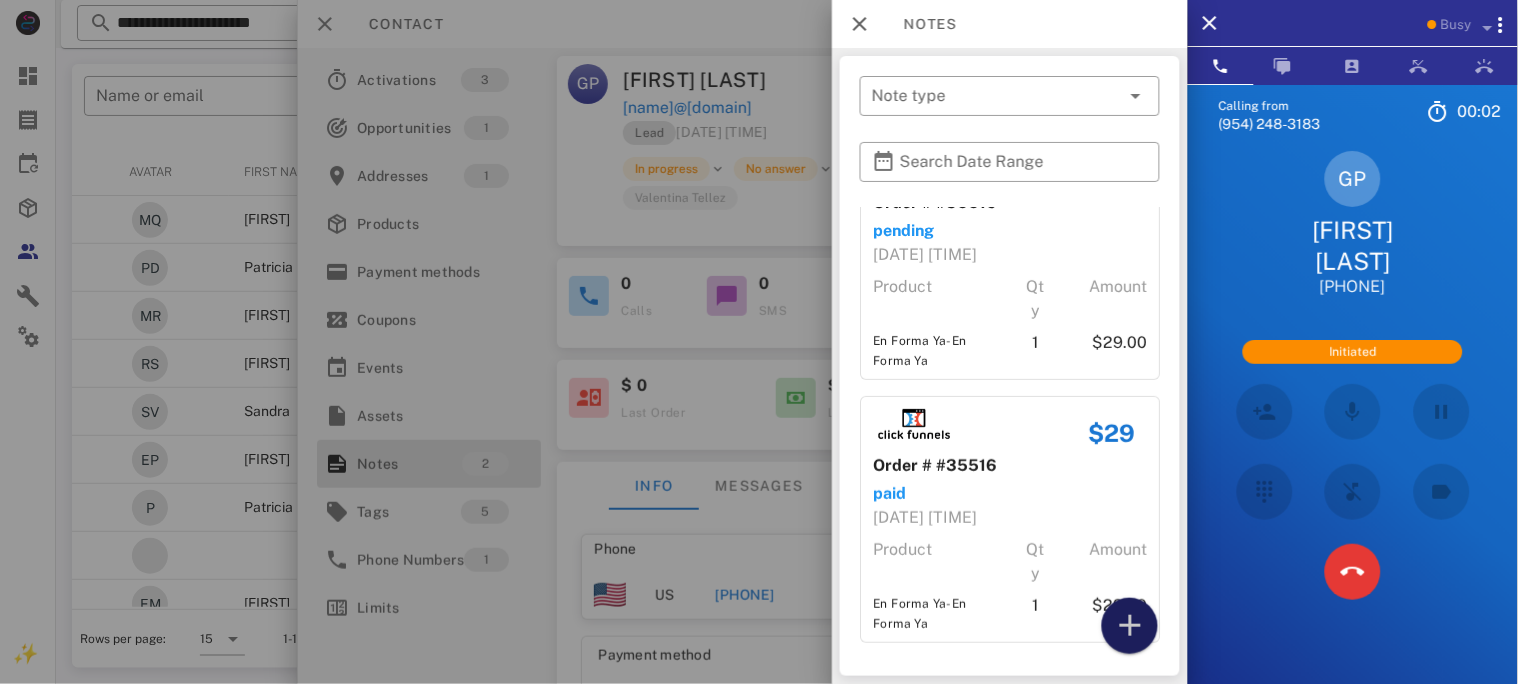 click at bounding box center (1130, 626) 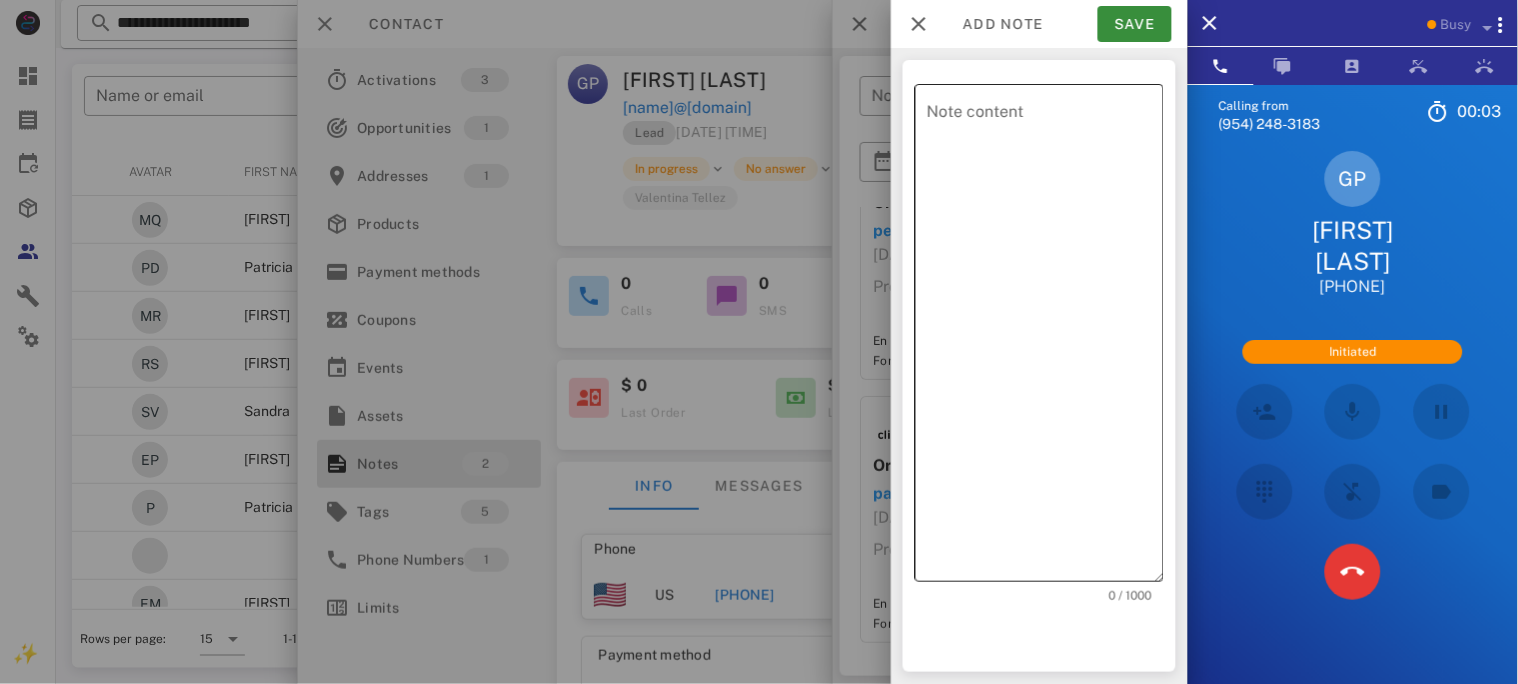 click on "Note content" at bounding box center [1045, 338] 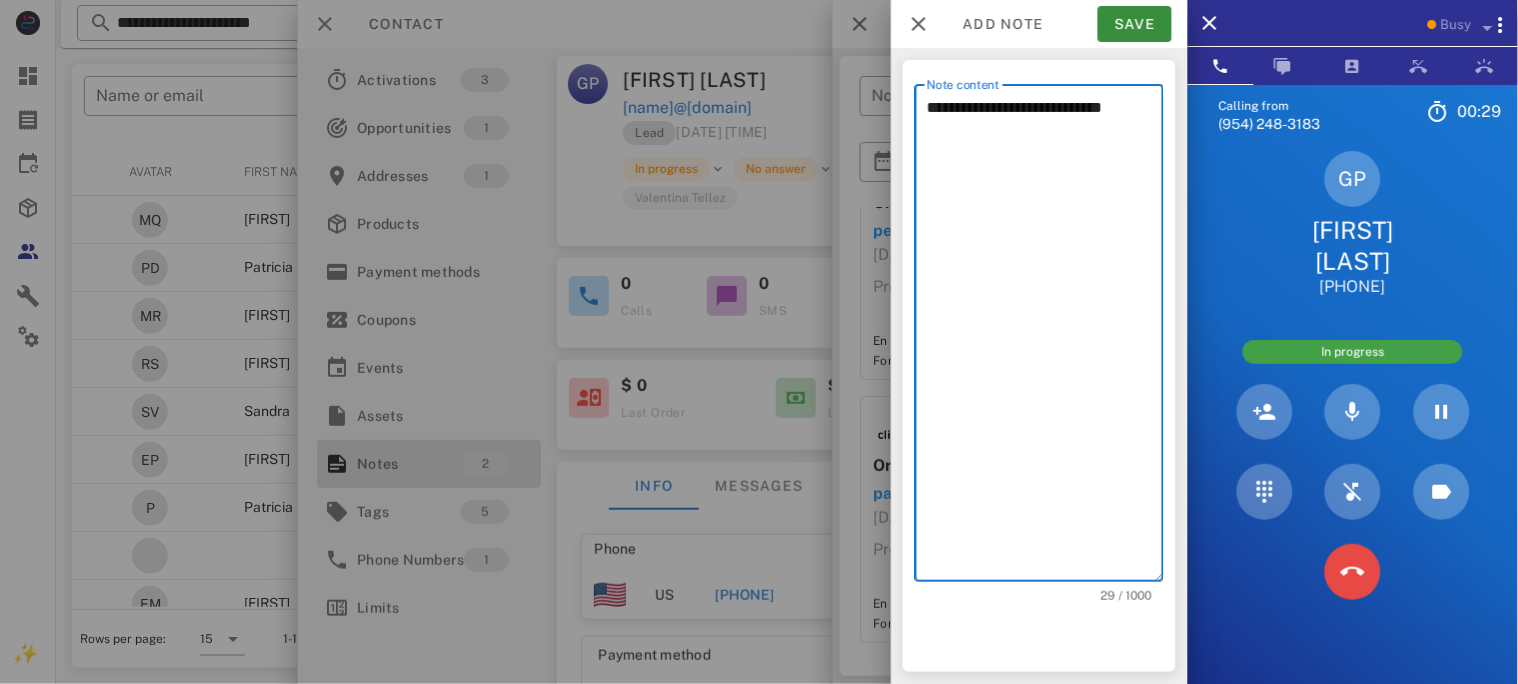 type on "**********" 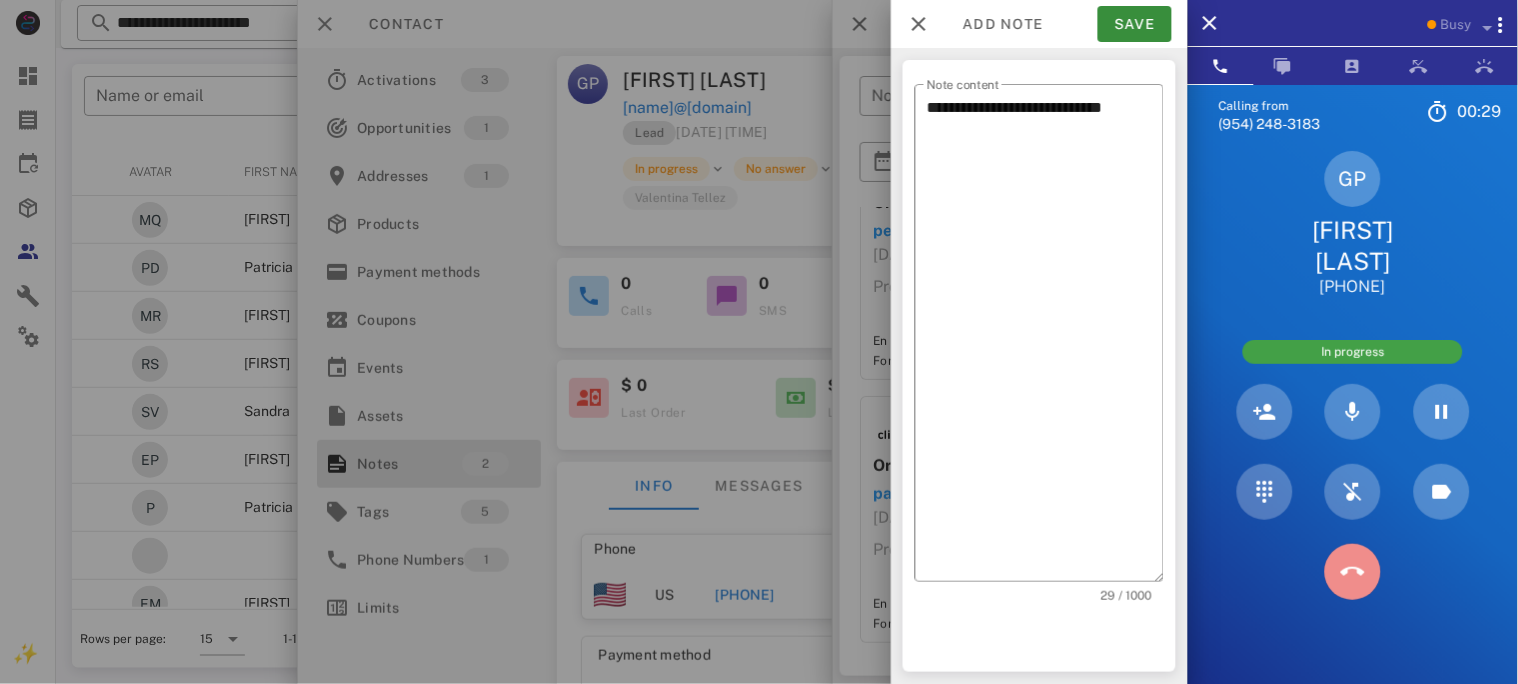 click at bounding box center (1353, 572) 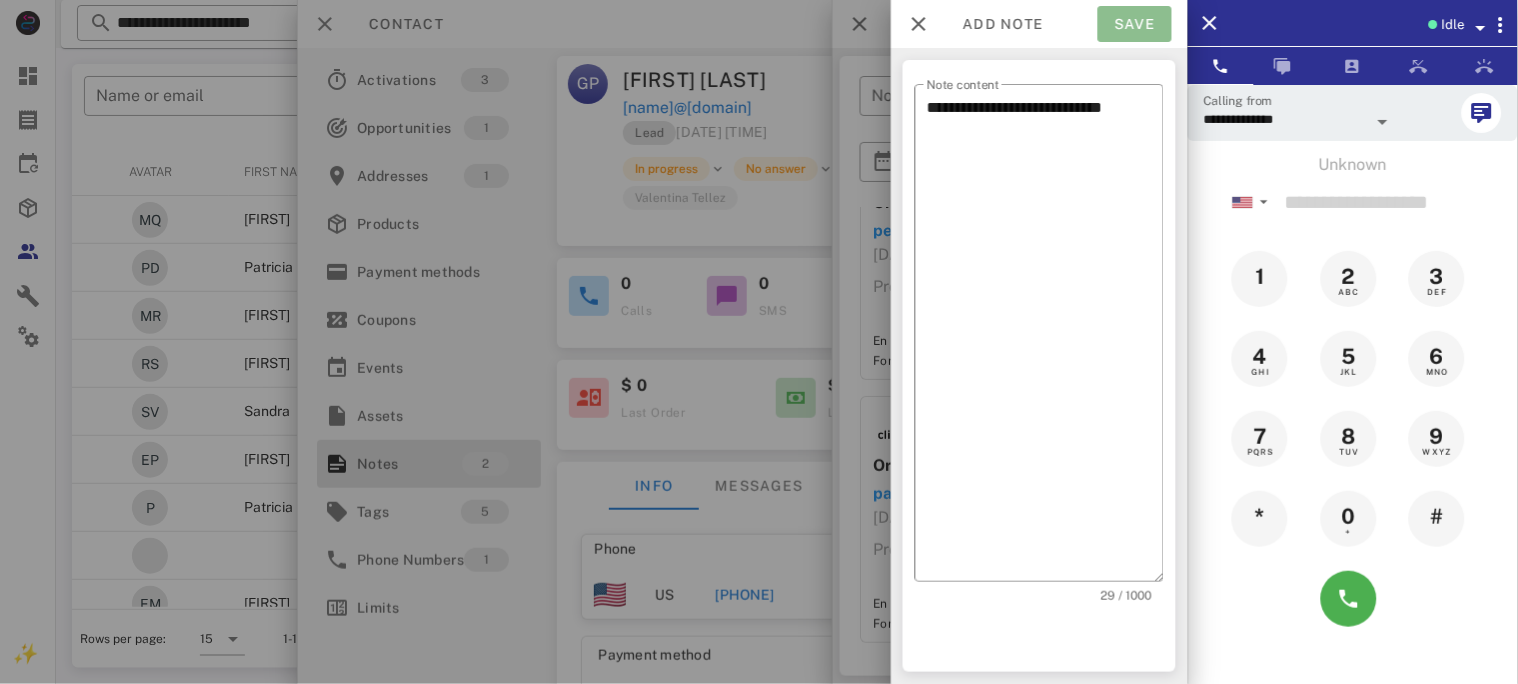 click on "Save" at bounding box center [1135, 24] 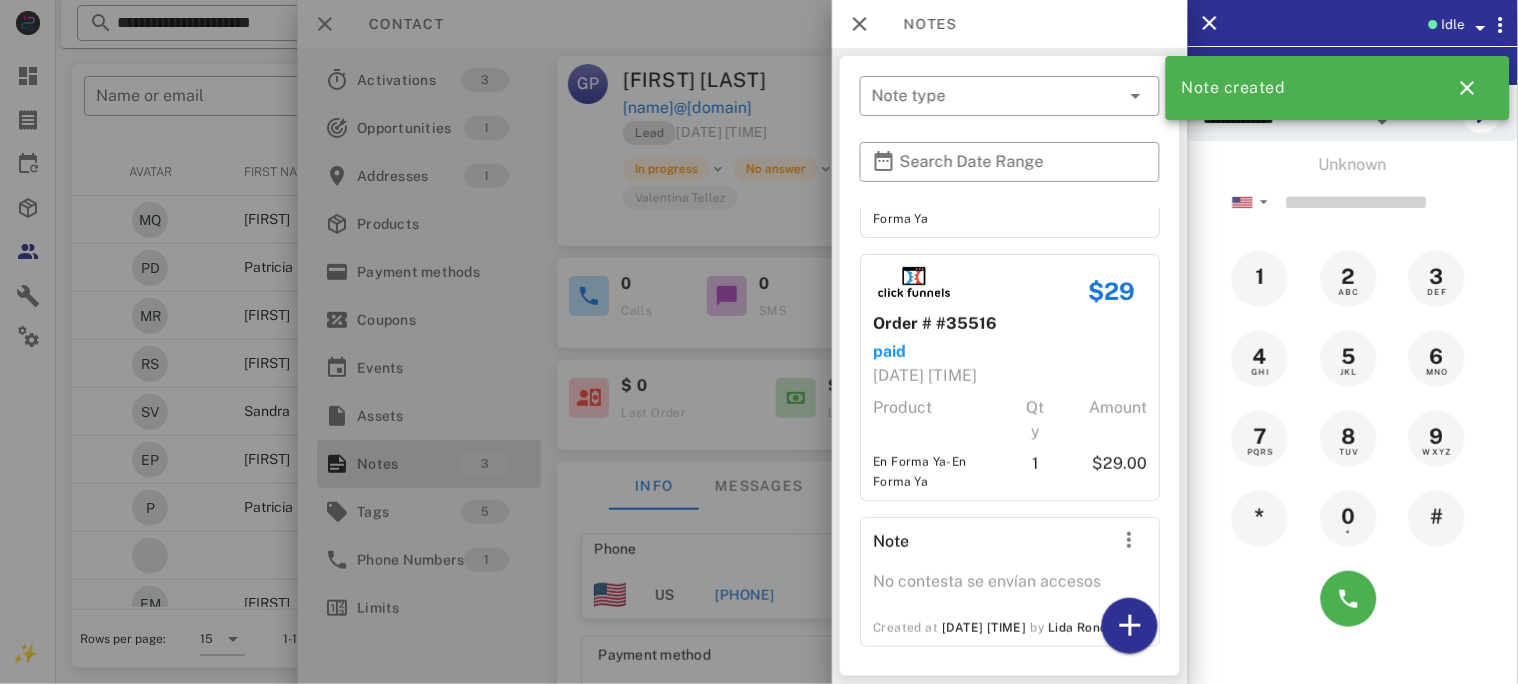 scroll, scrollTop: 242, scrollLeft: 0, axis: vertical 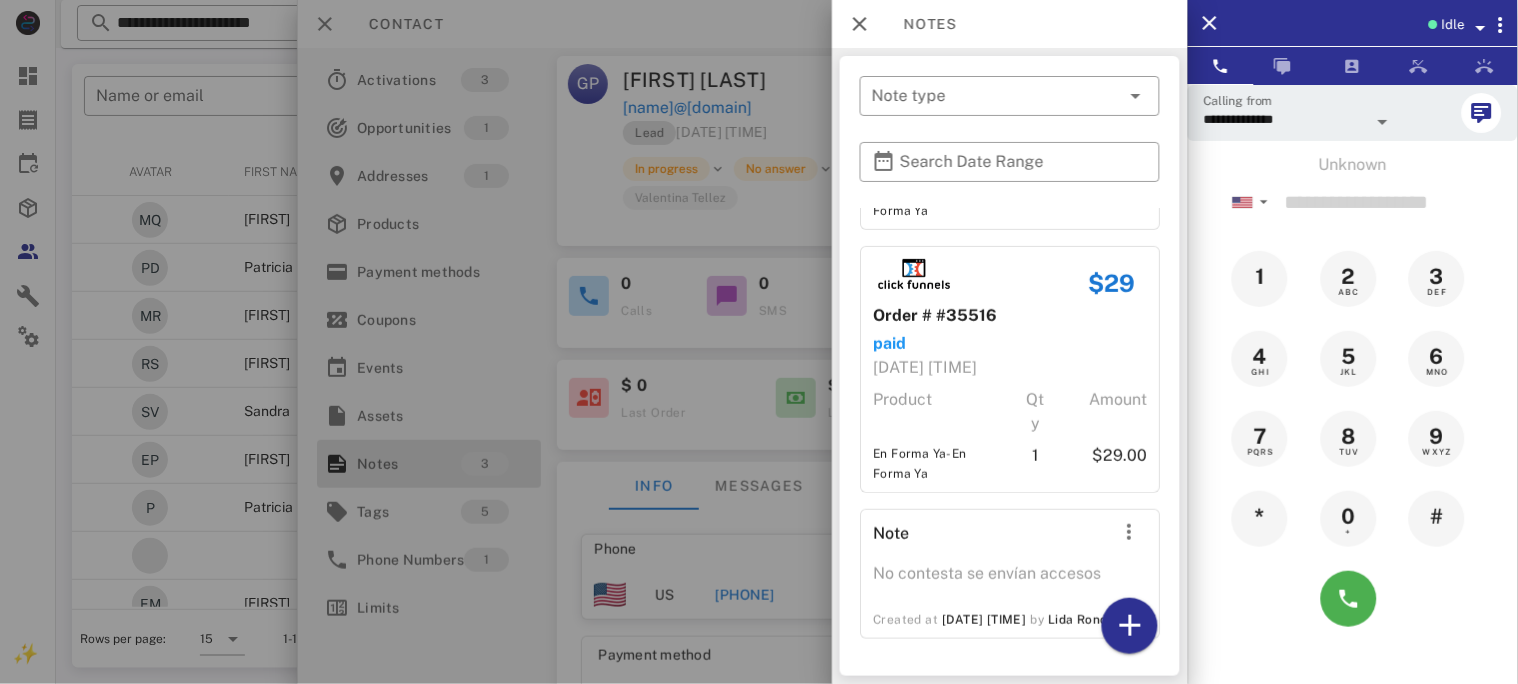 click at bounding box center [759, 342] 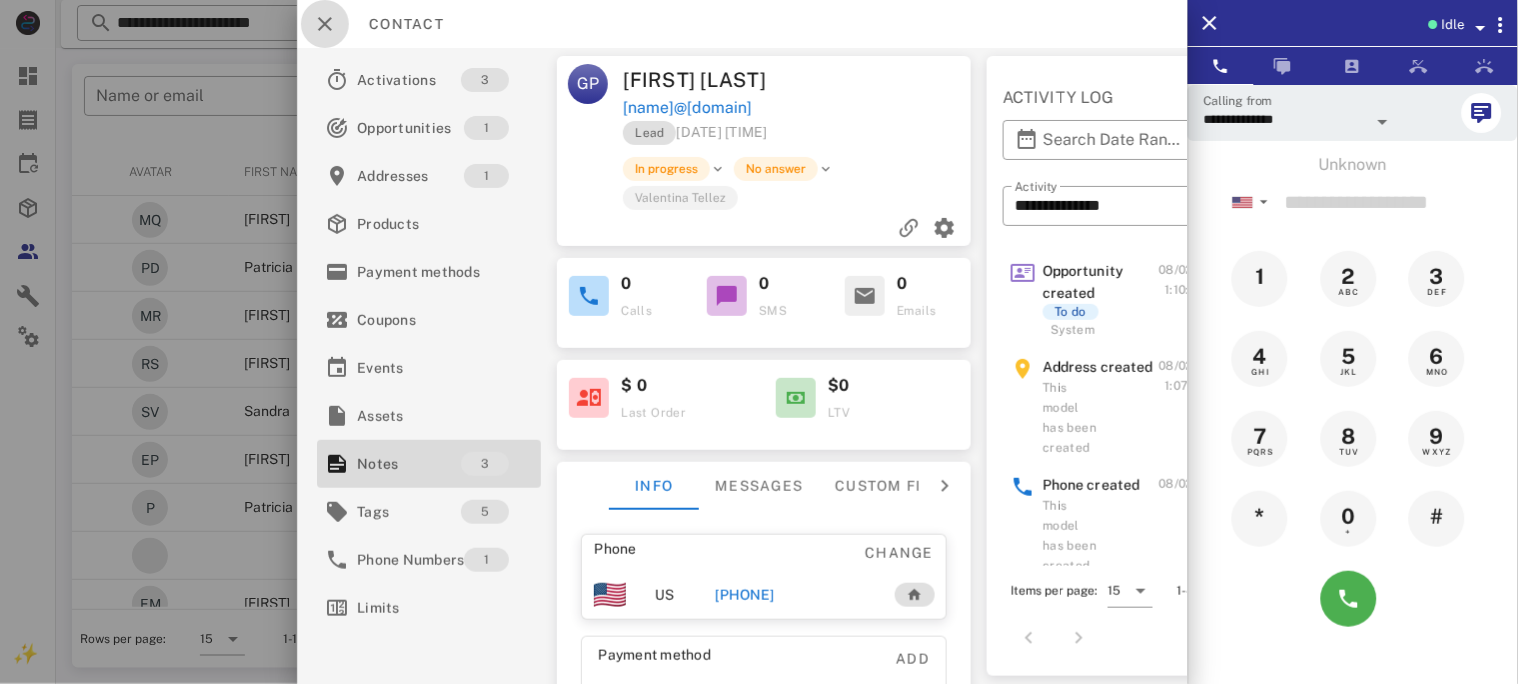 click at bounding box center [325, 24] 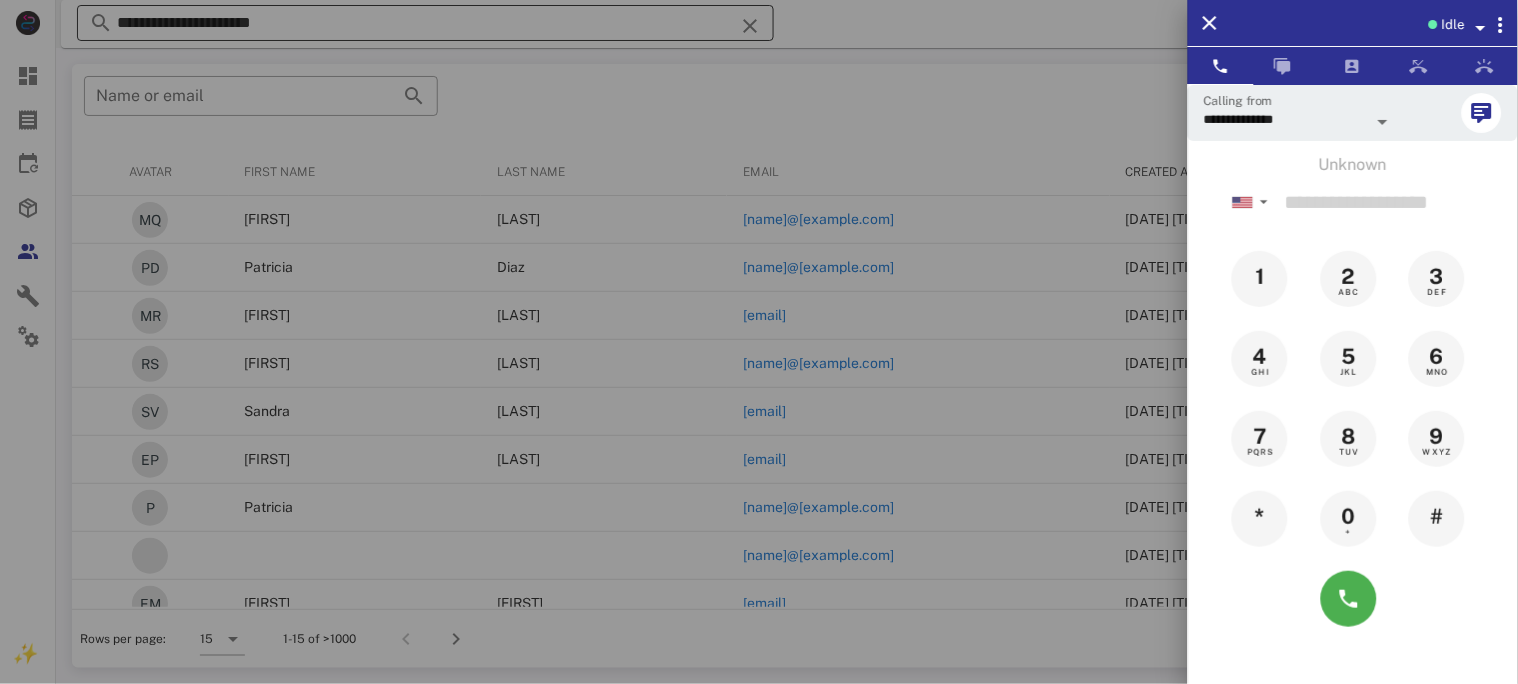 click at bounding box center [759, 342] 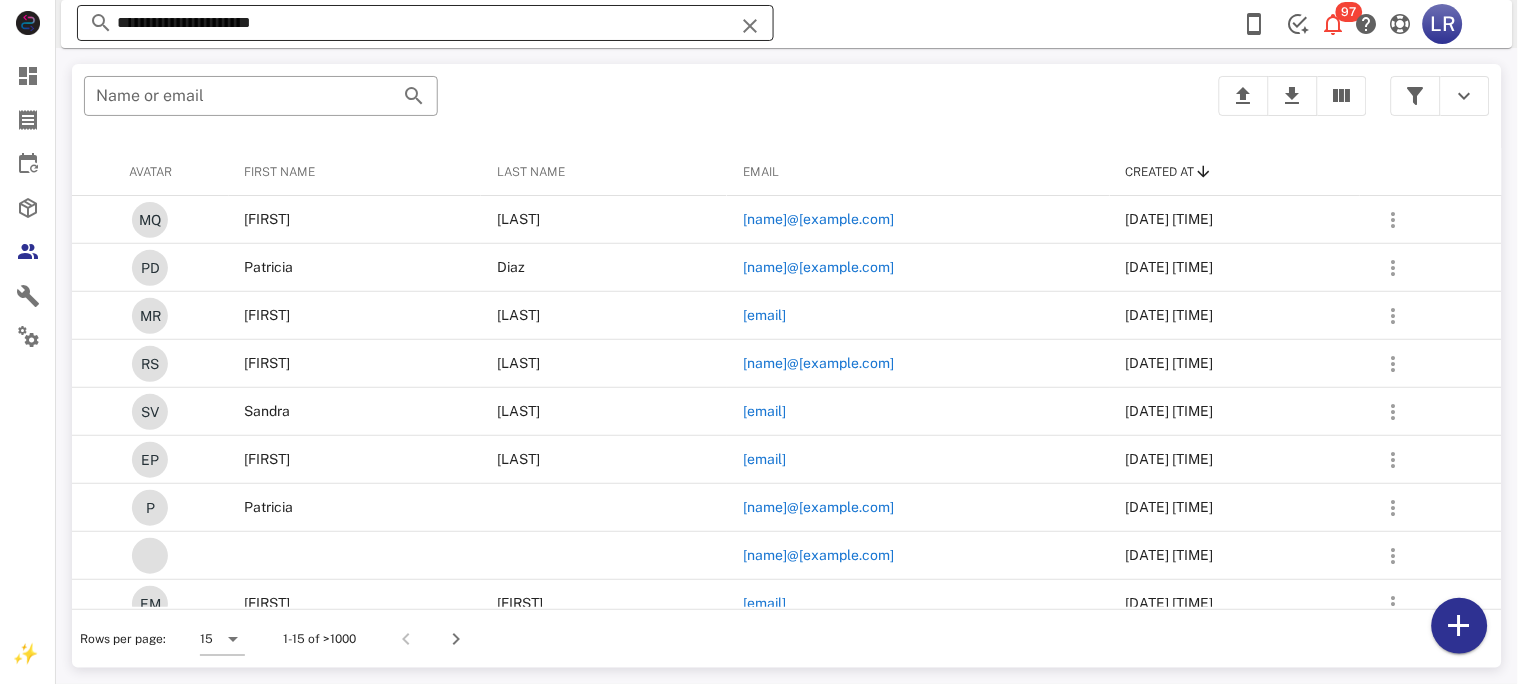 click at bounding box center (750, 26) 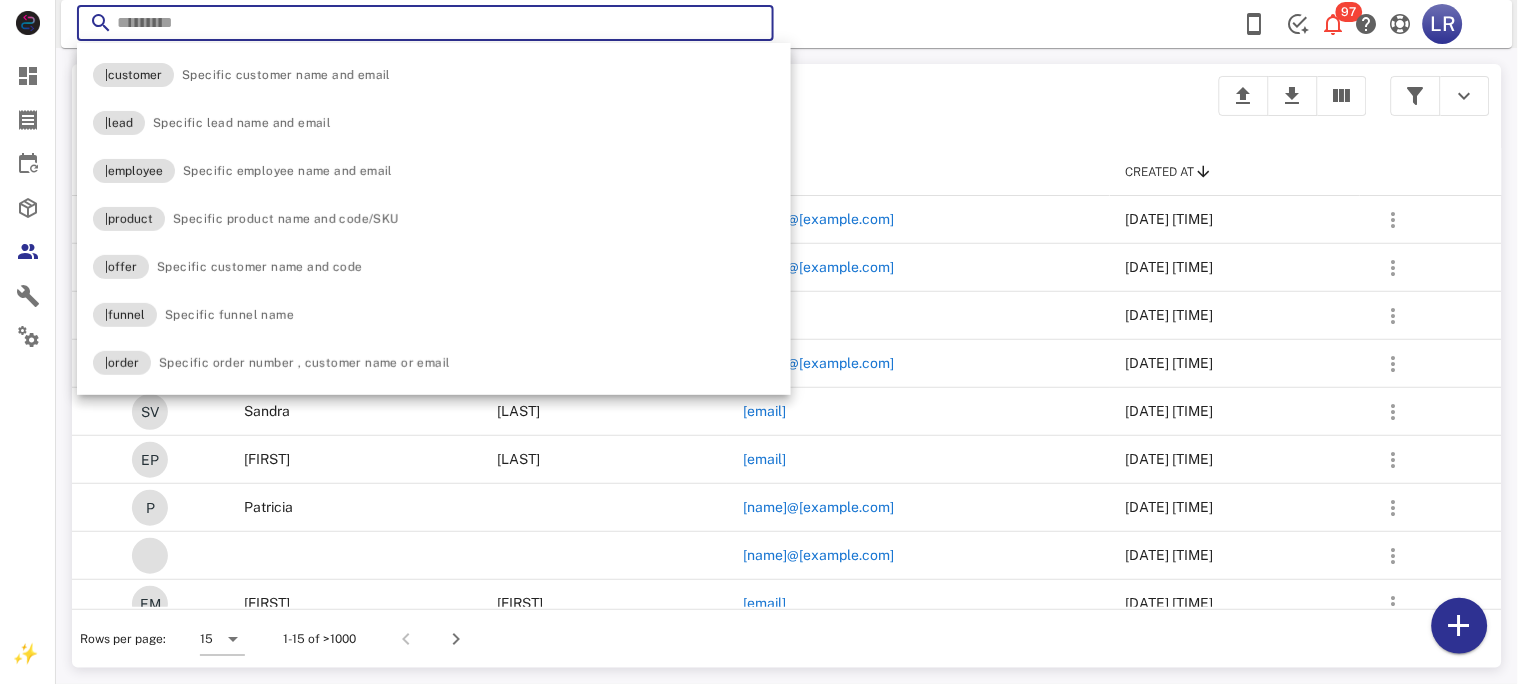 click at bounding box center [750, 26] 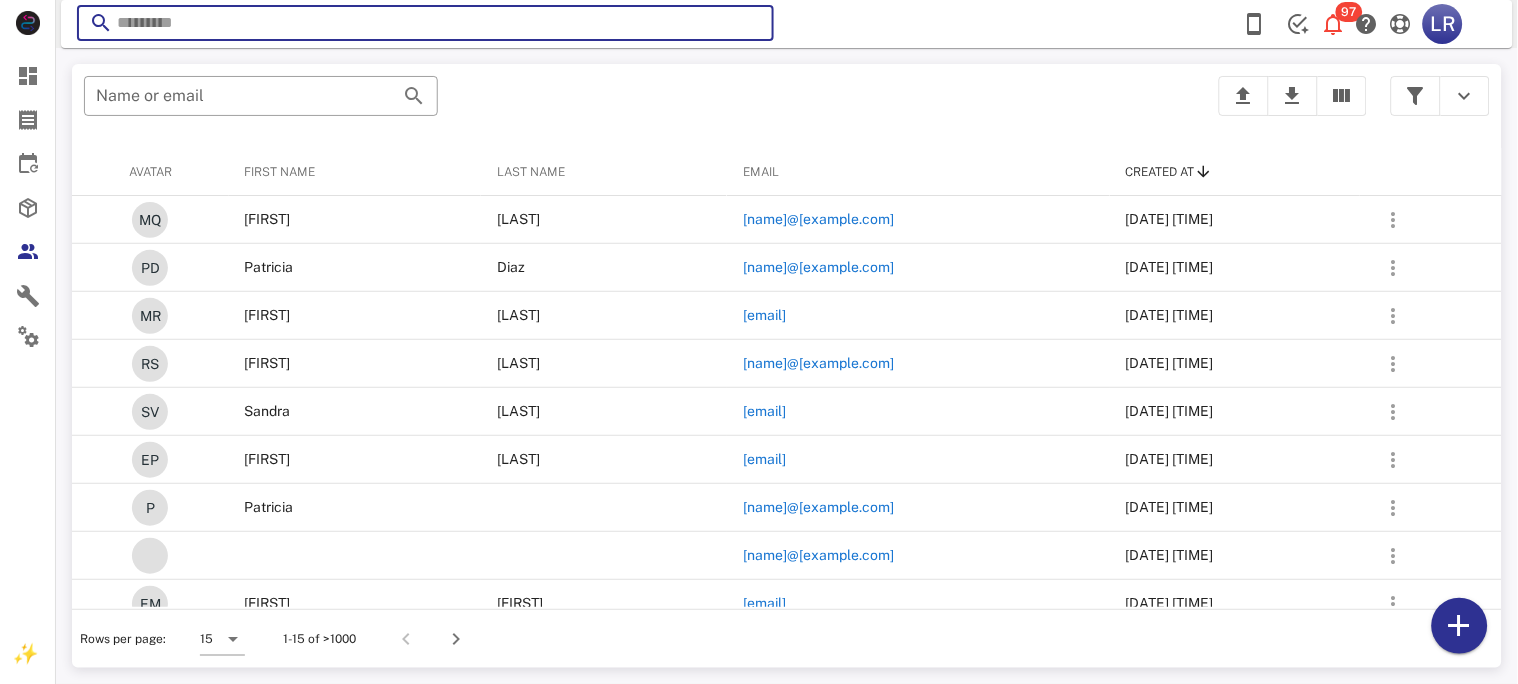 paste on "**********" 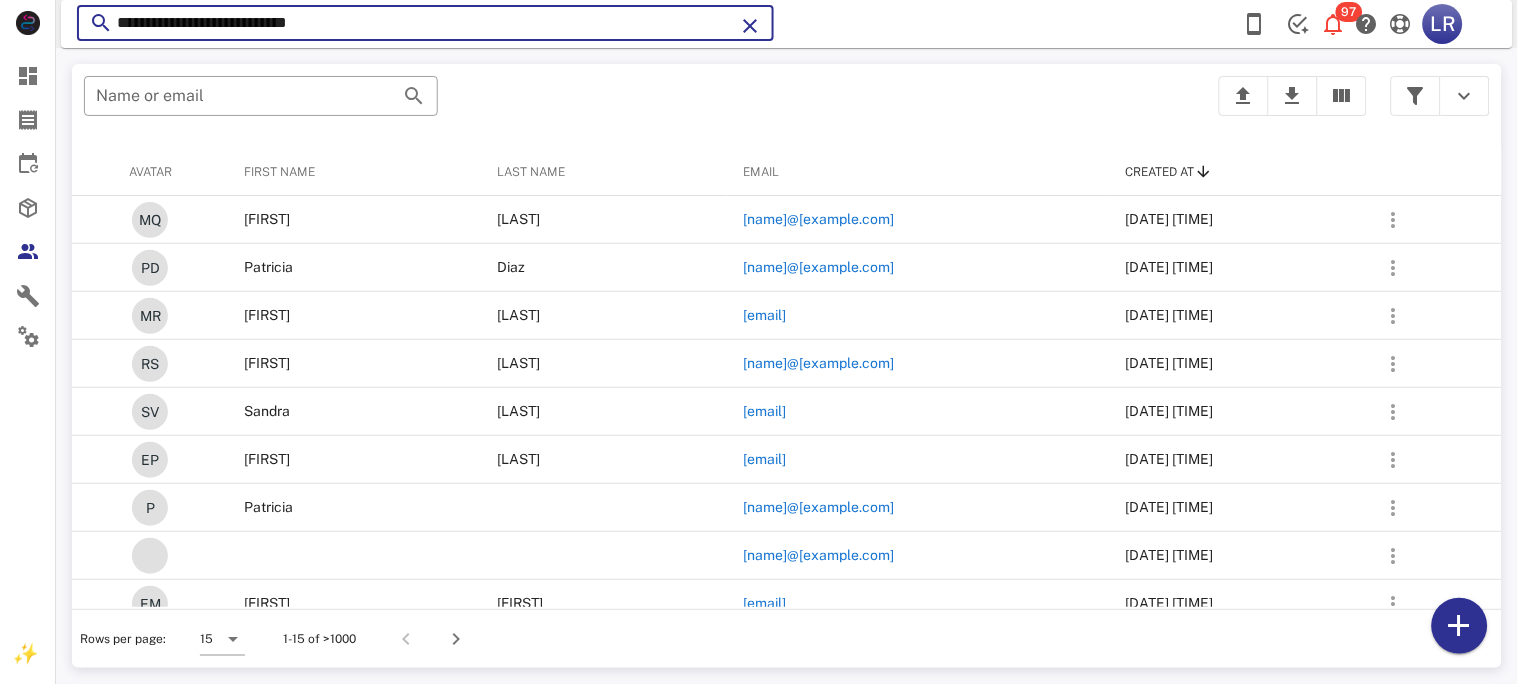 type on "**********" 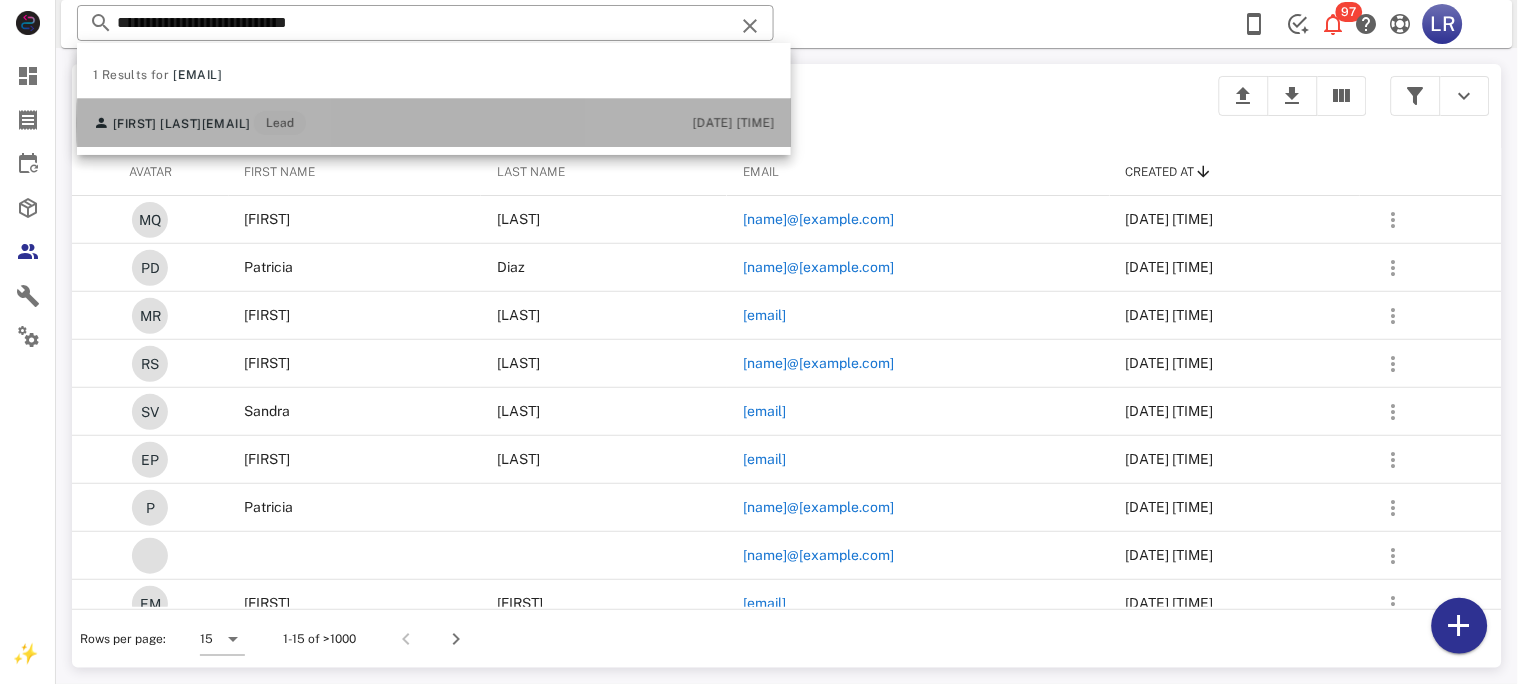 click on "[FIRST] [LAST]   [EMAIL]   Lead" at bounding box center (199, 123) 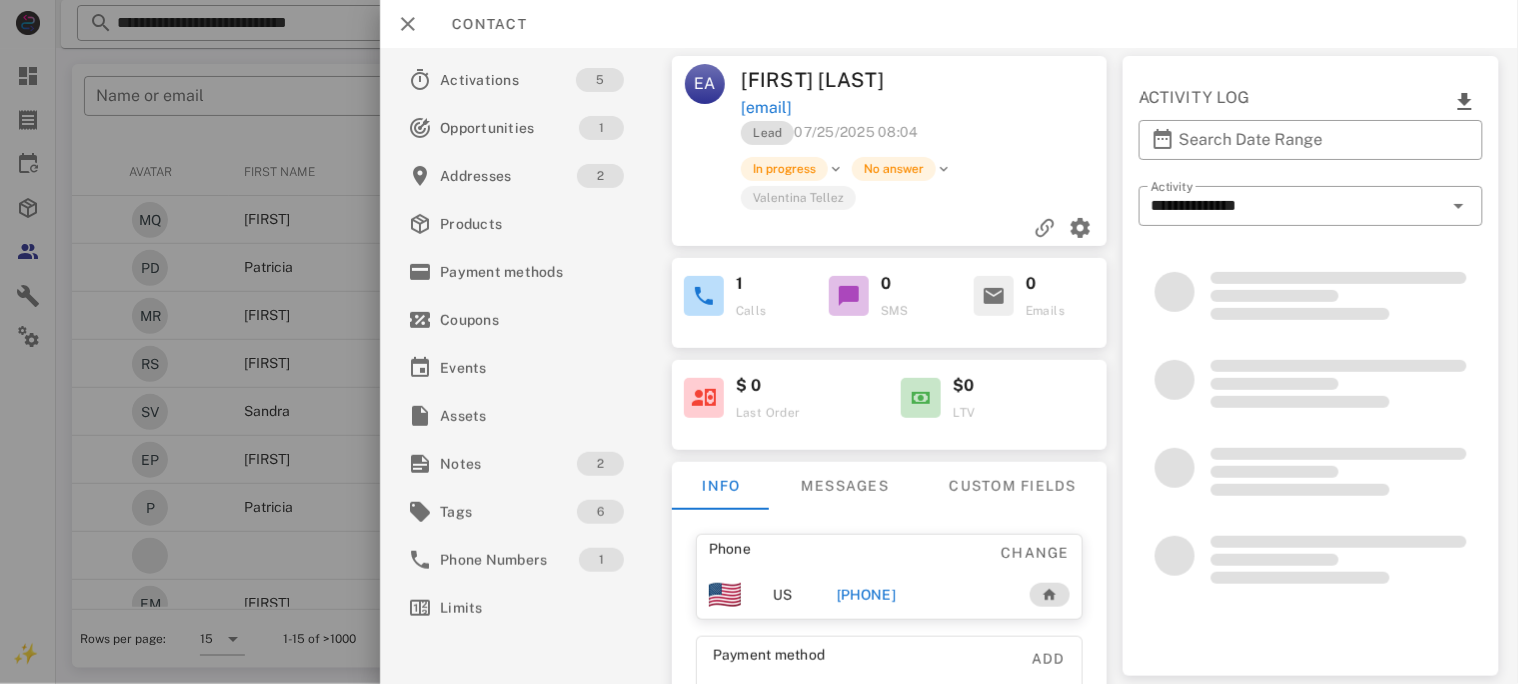click on "[PHONE]" at bounding box center (865, 595) 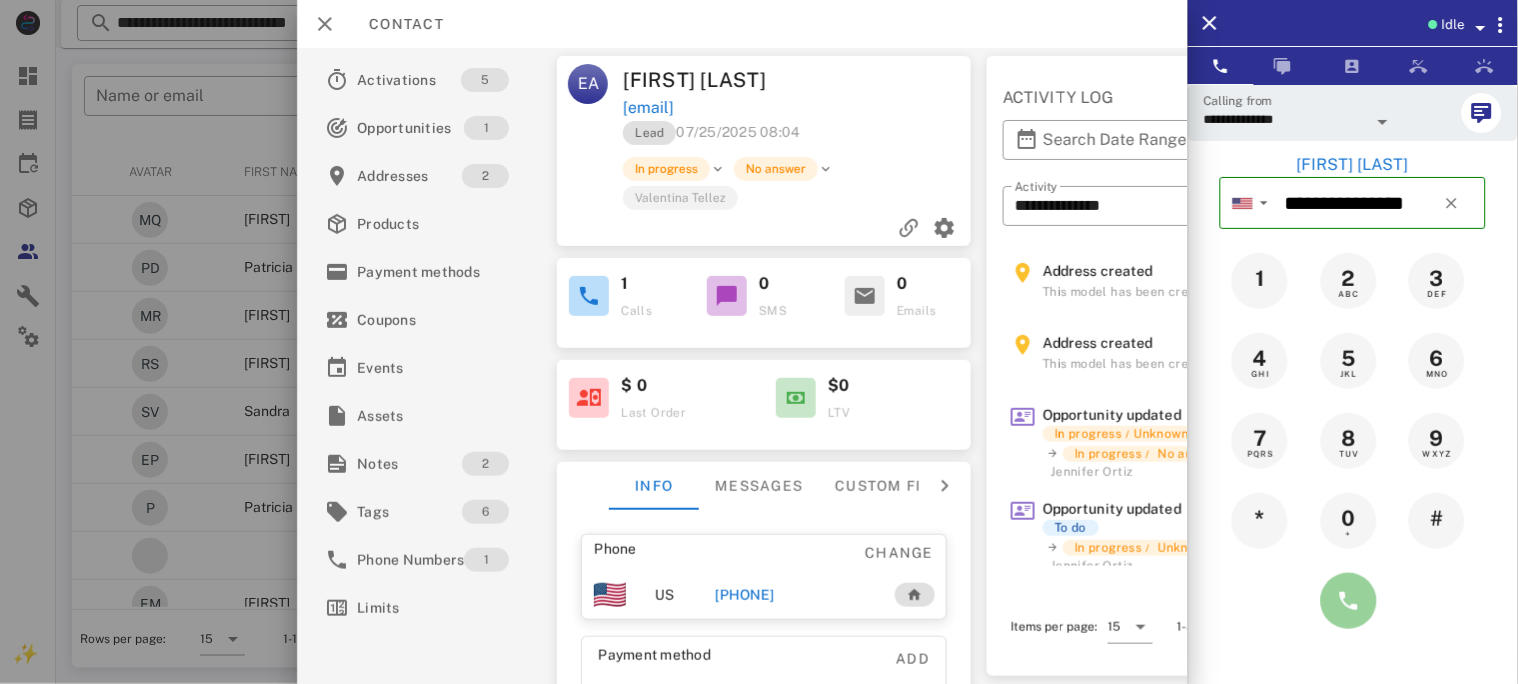 click at bounding box center (1349, 601) 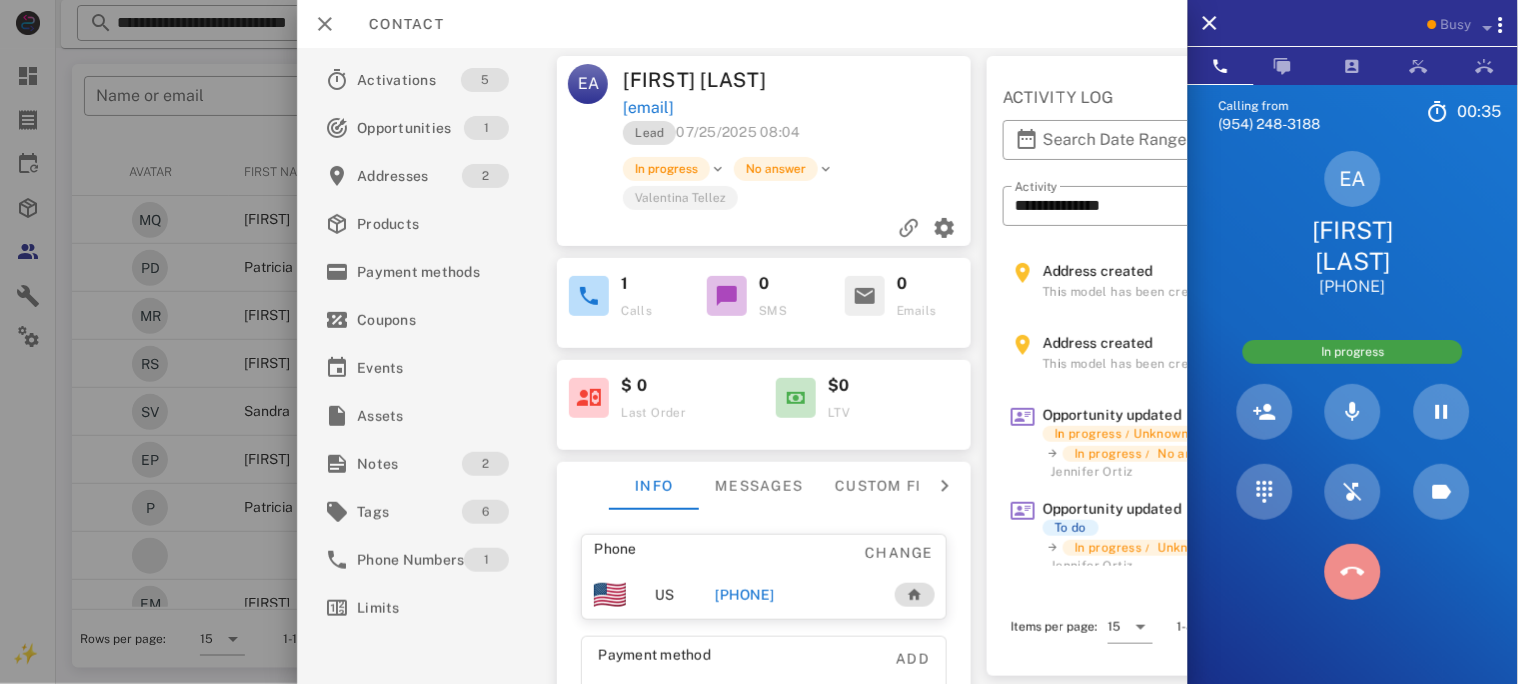 click at bounding box center (1353, 572) 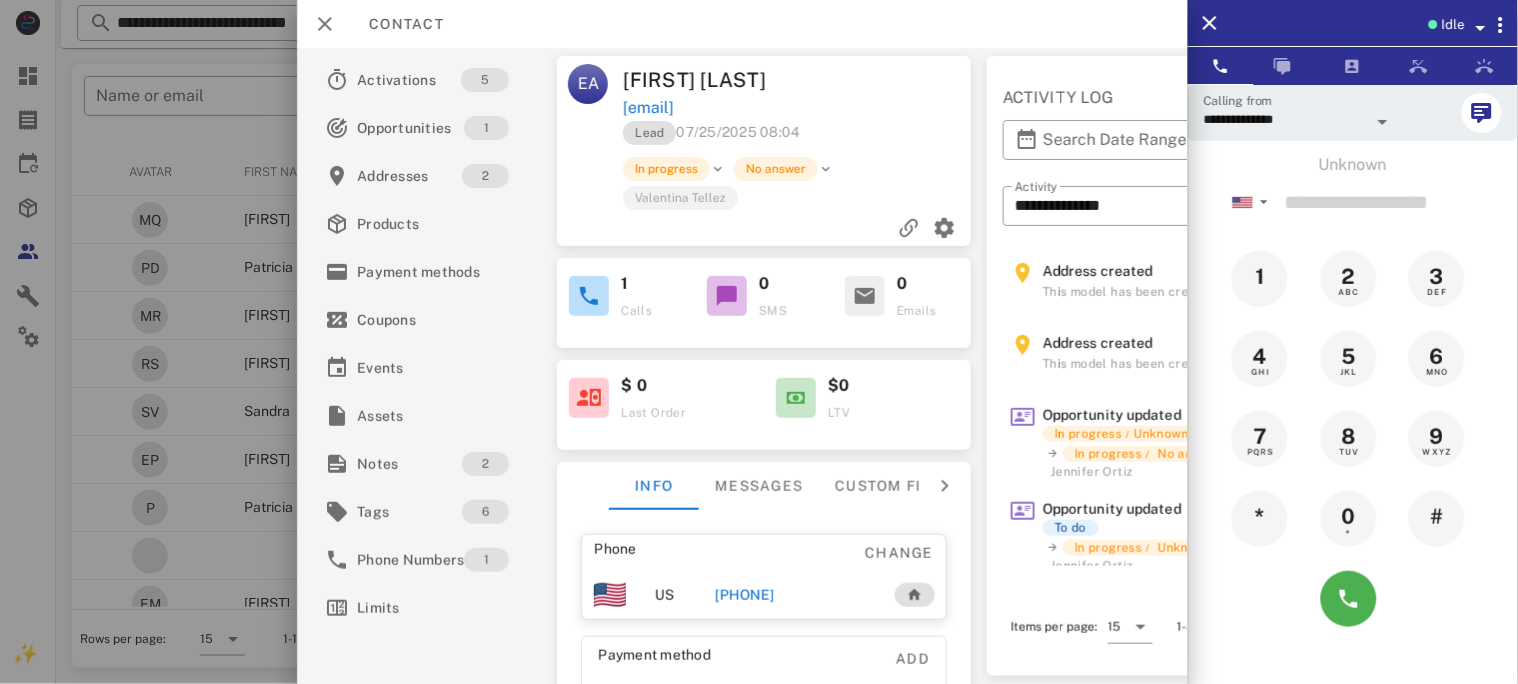 click on "[PHONE]" at bounding box center [744, 595] 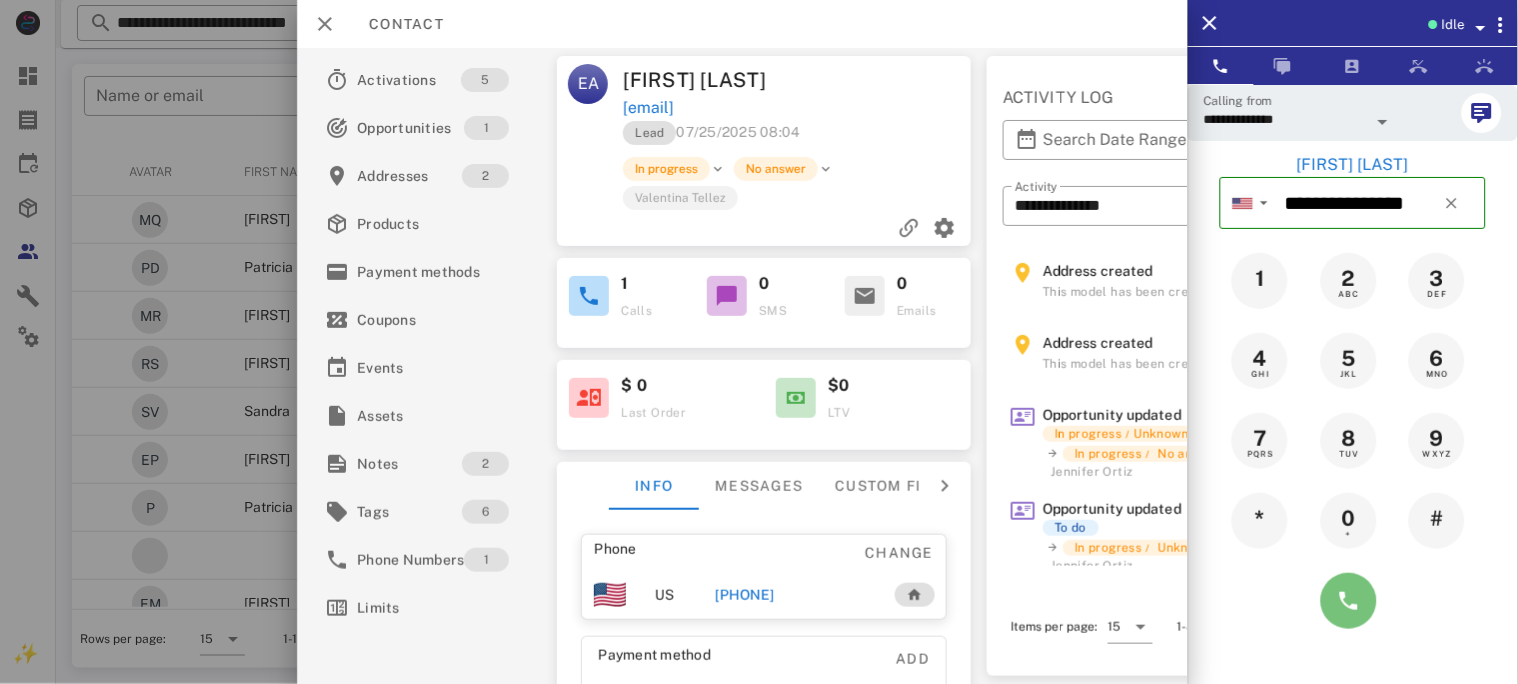 click at bounding box center (1349, 601) 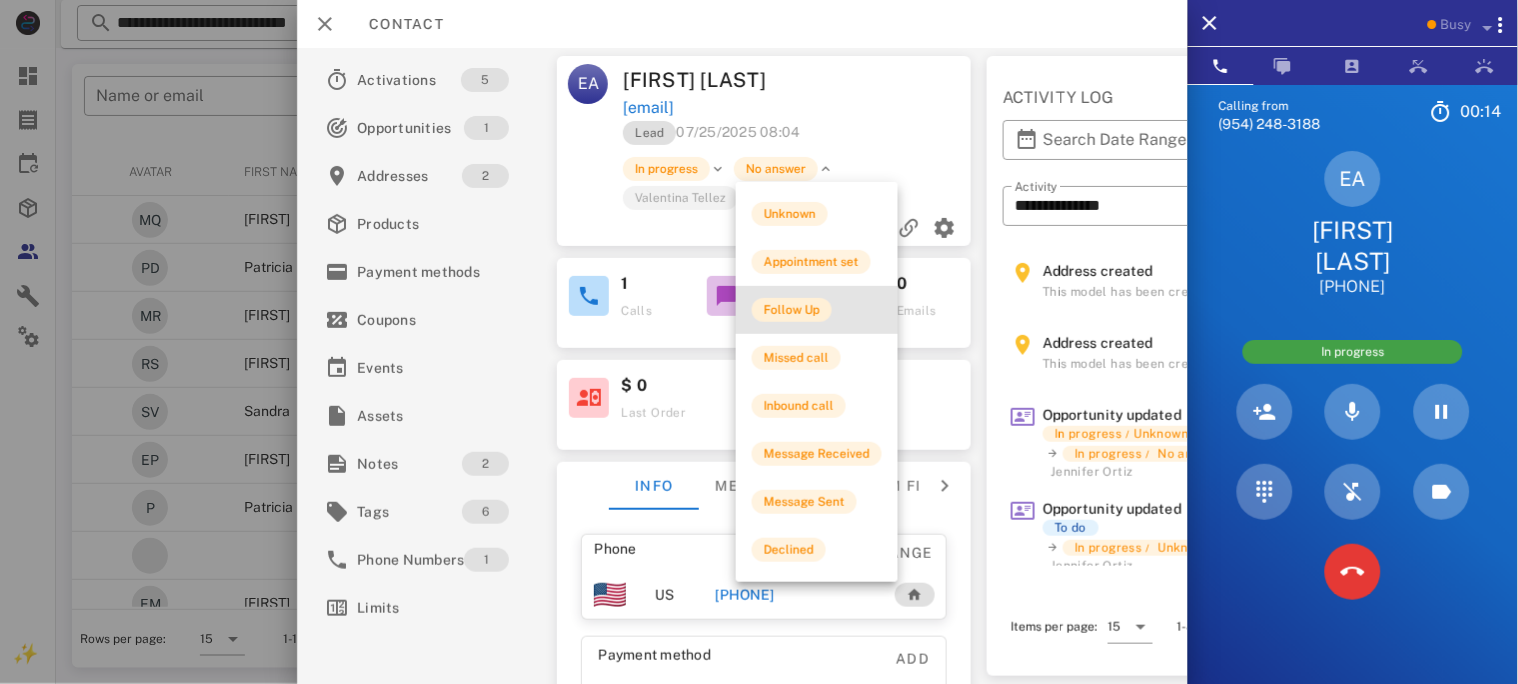 click on "Follow Up" at bounding box center [792, 310] 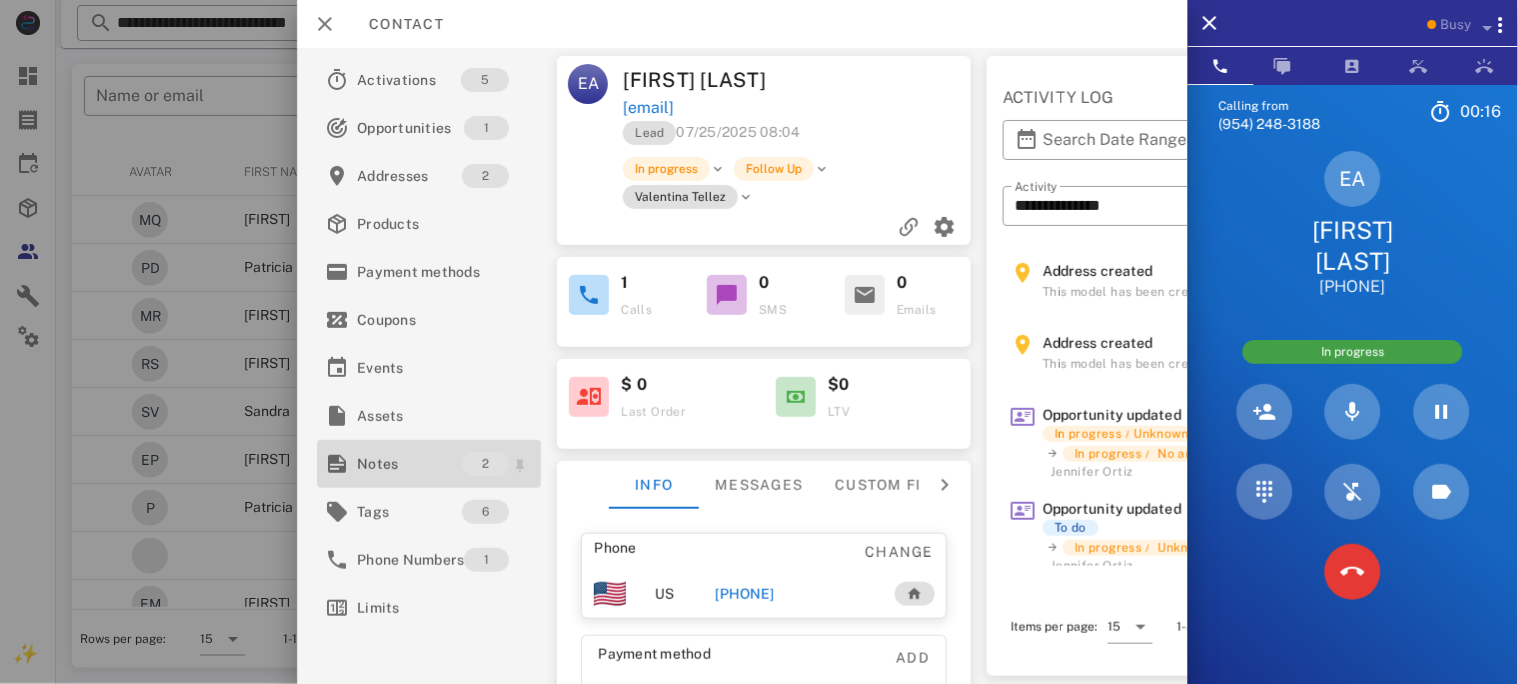 click on "Notes" at bounding box center (409, 464) 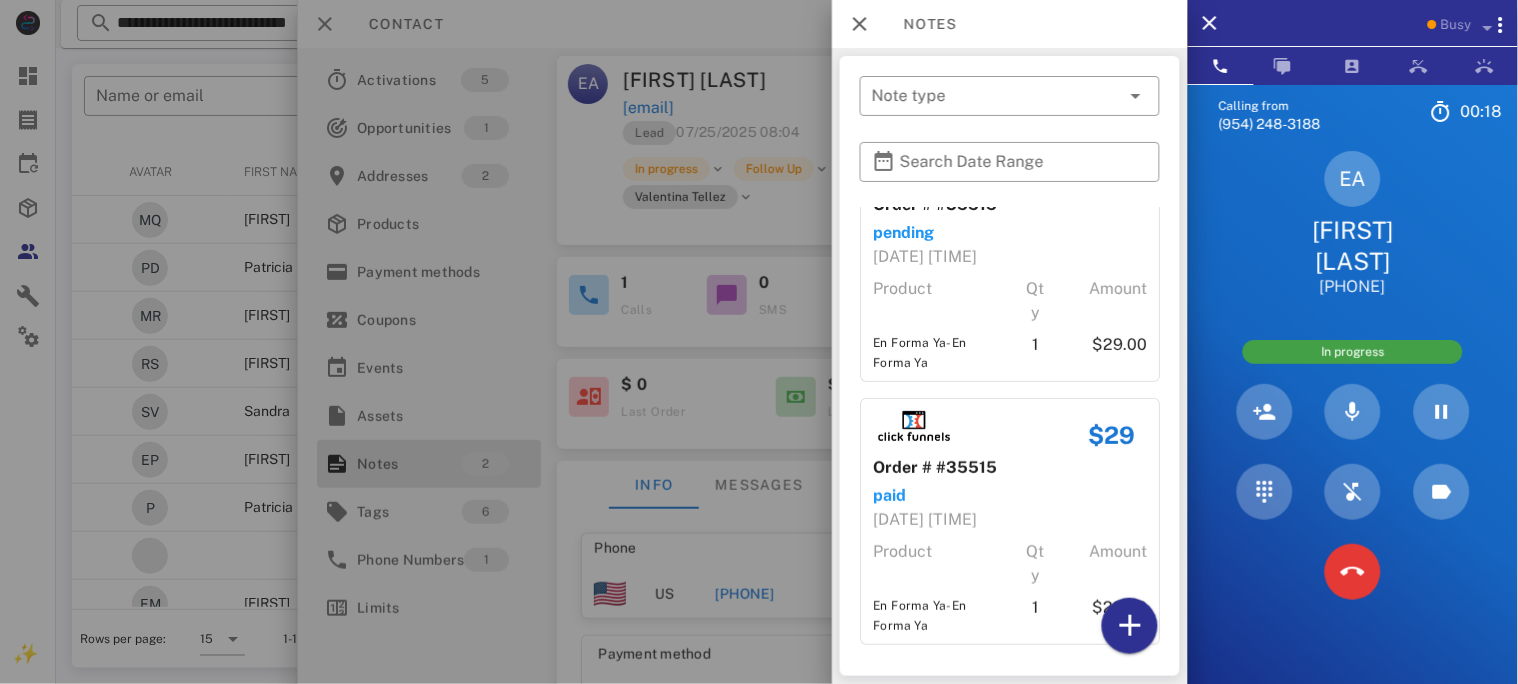 scroll, scrollTop: 75, scrollLeft: 0, axis: vertical 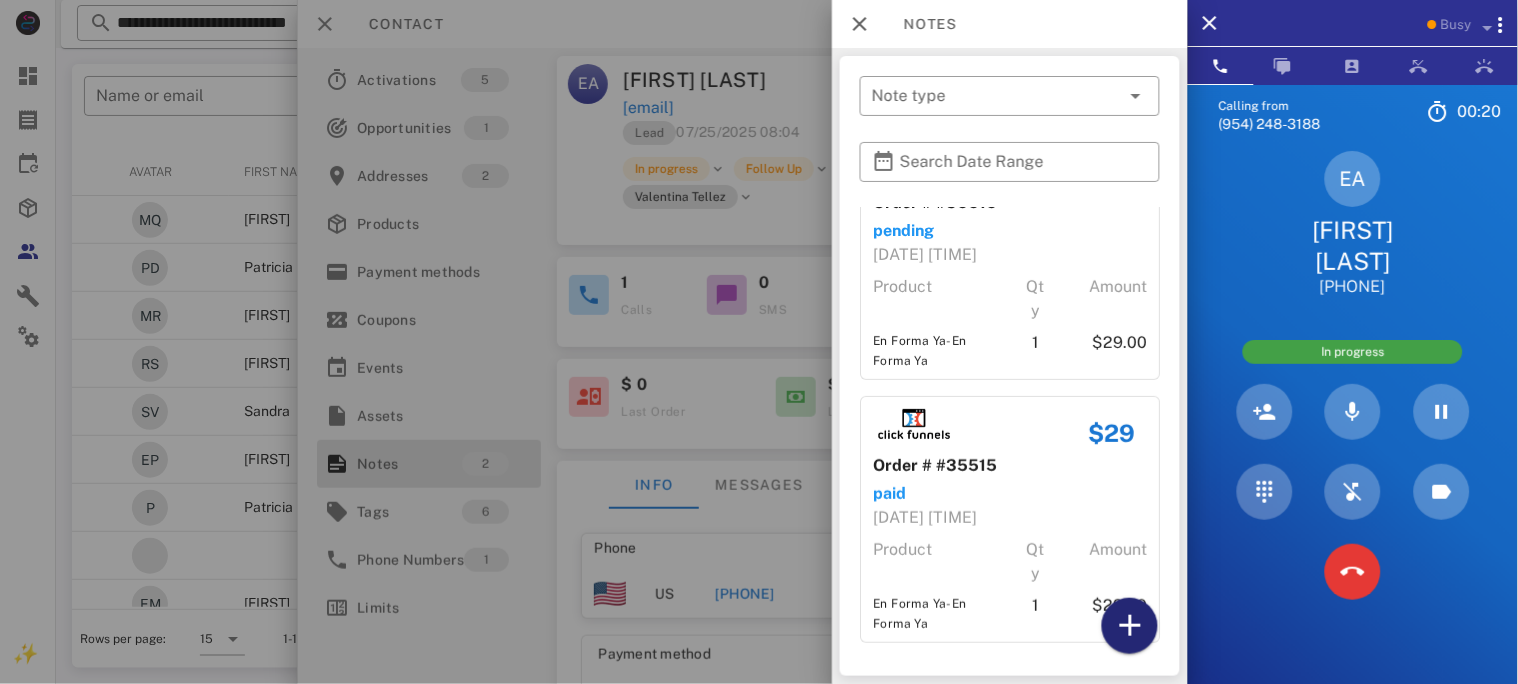 click at bounding box center (1130, 626) 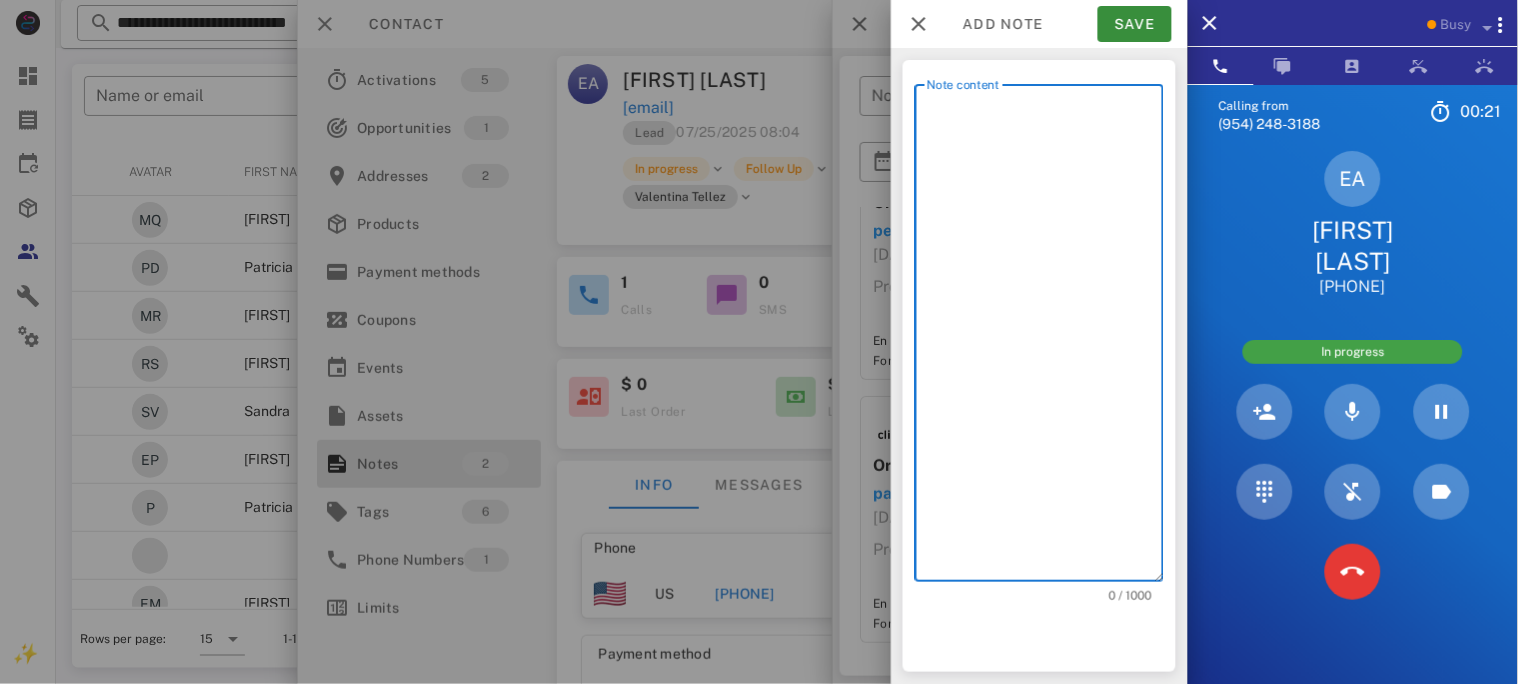 click on "Note content" at bounding box center [1045, 338] 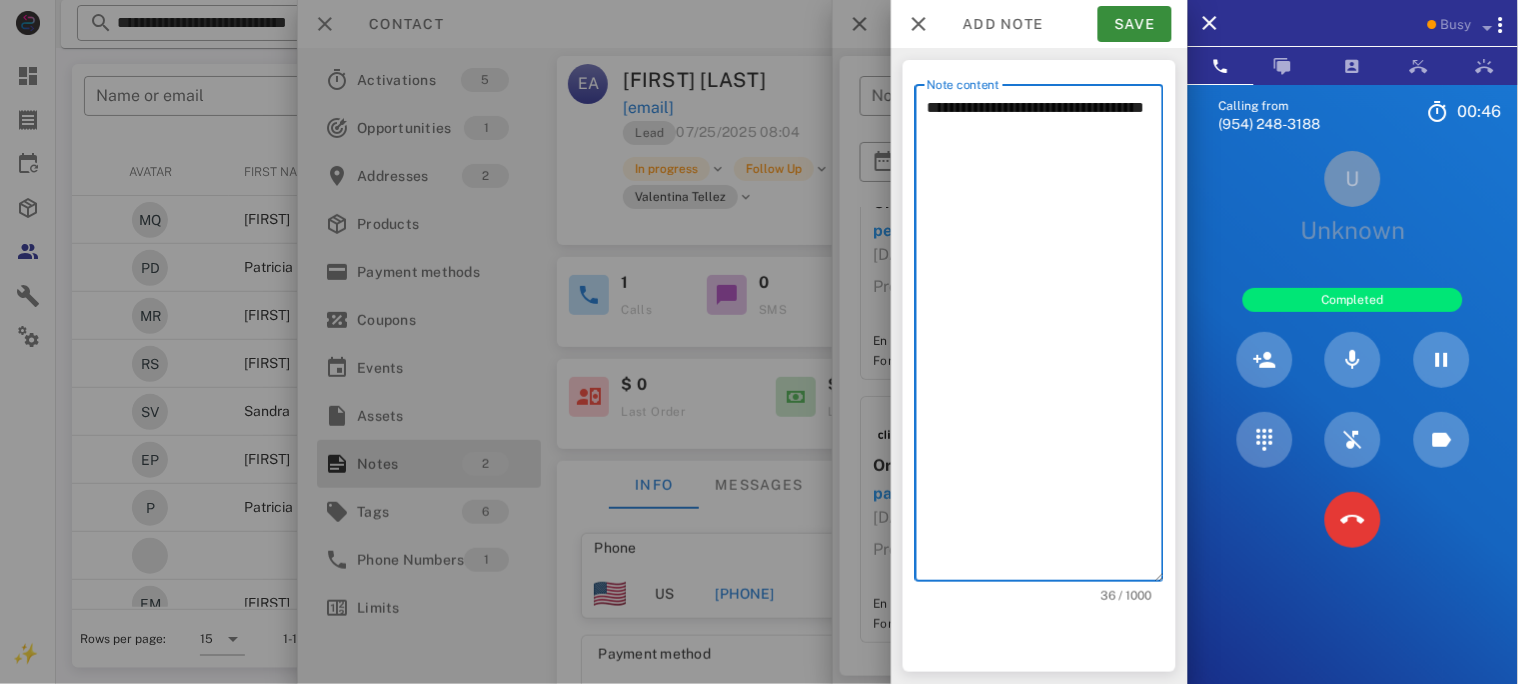 type on "**********" 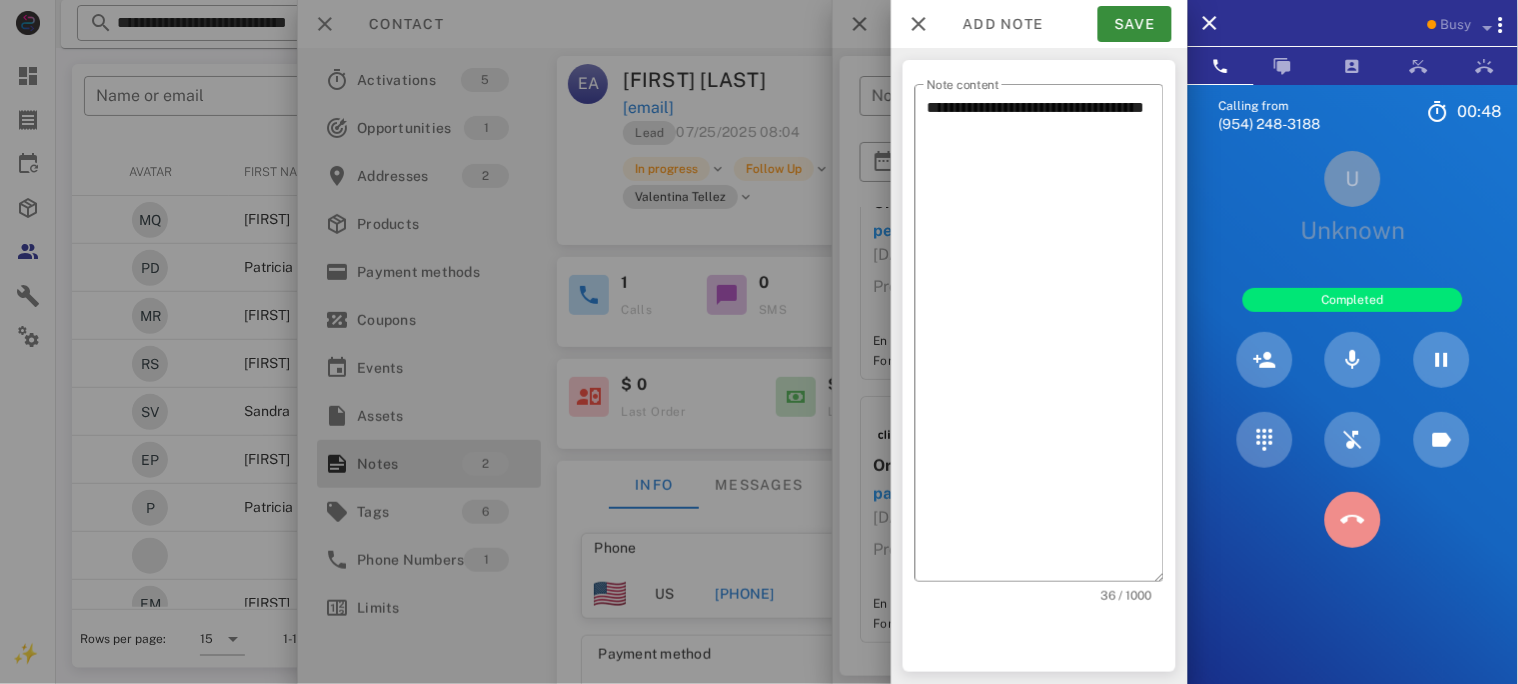 click at bounding box center (1353, 520) 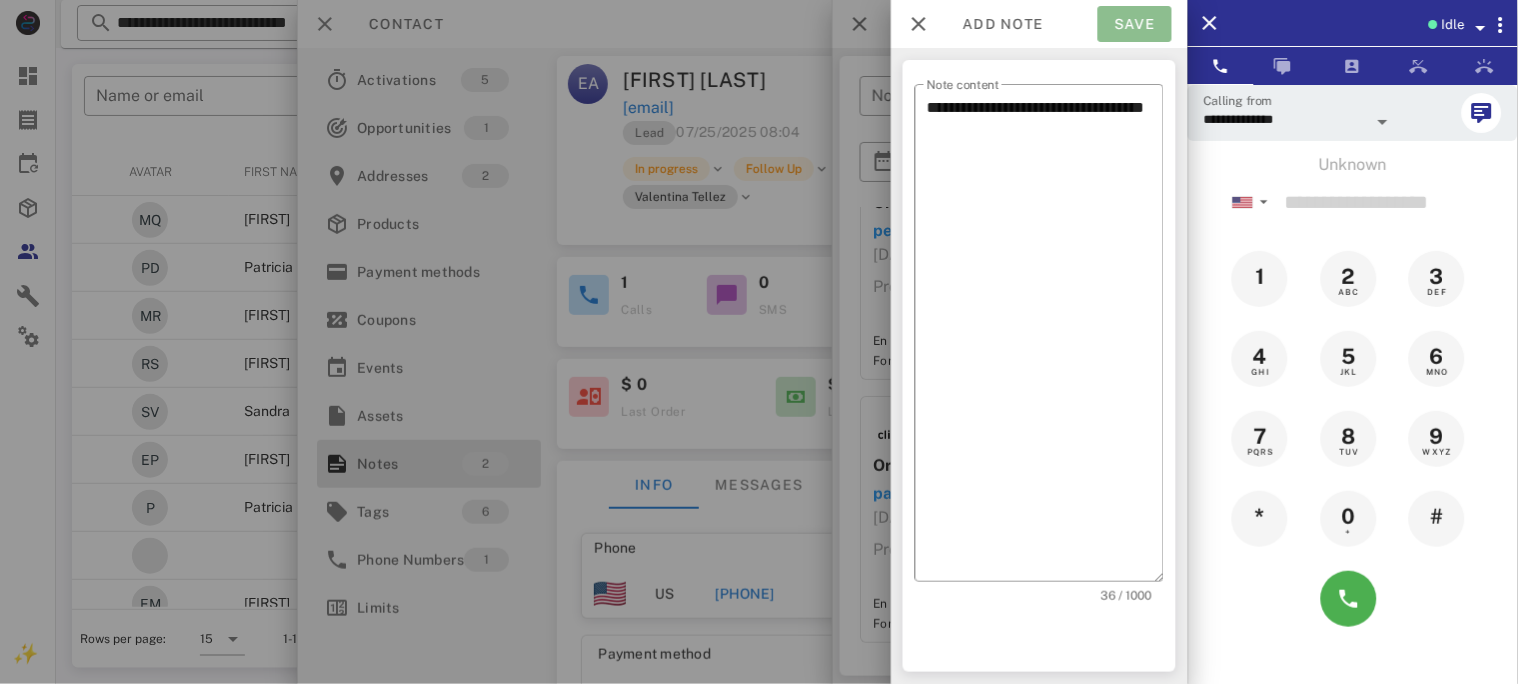 click on "Save" at bounding box center [1135, 24] 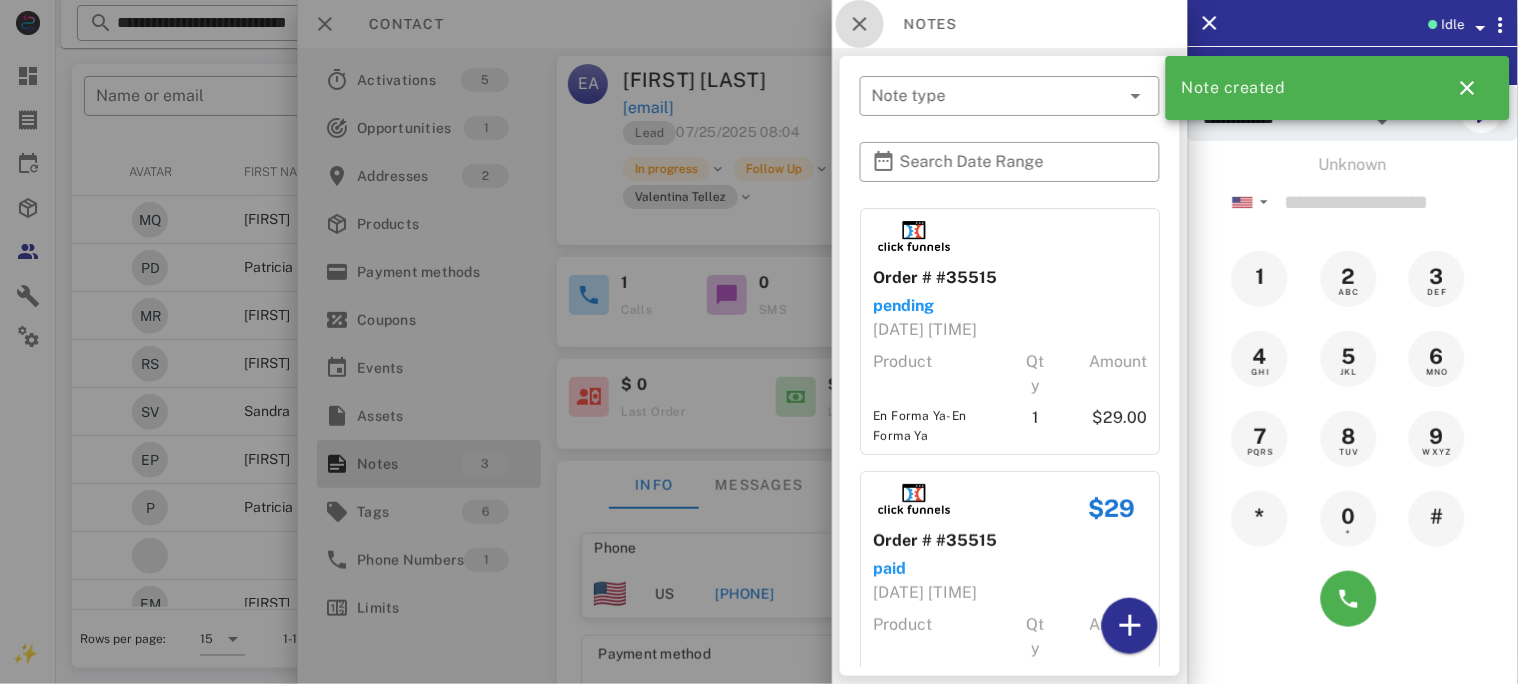 click at bounding box center [860, 24] 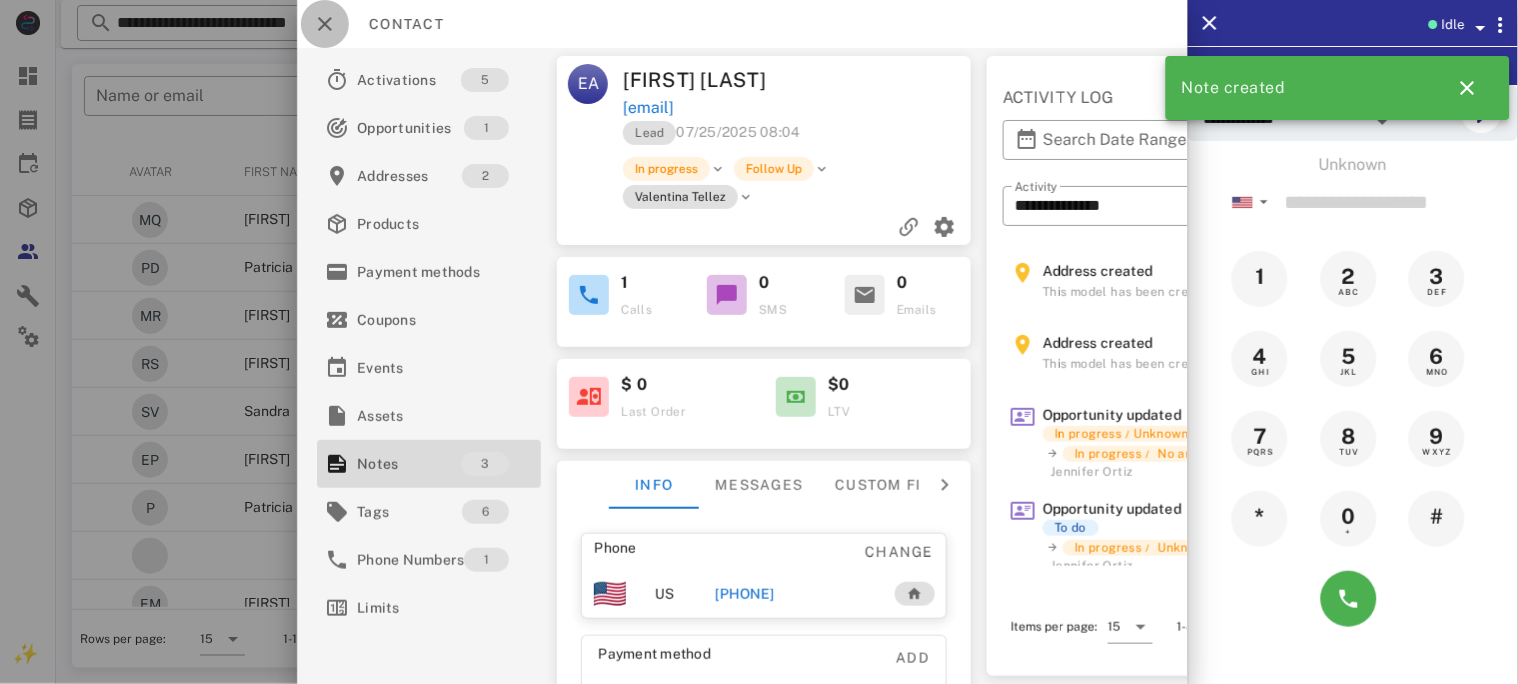 click at bounding box center (325, 24) 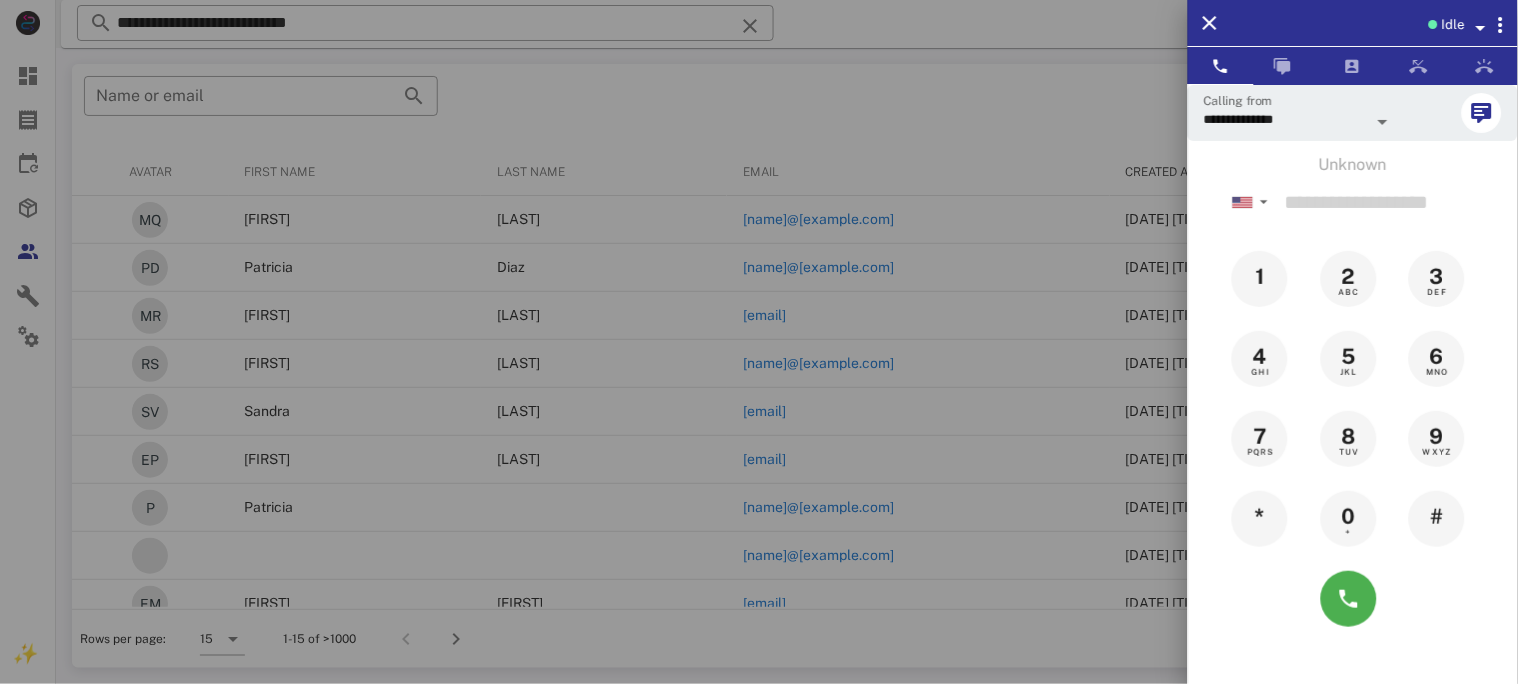 click at bounding box center (759, 342) 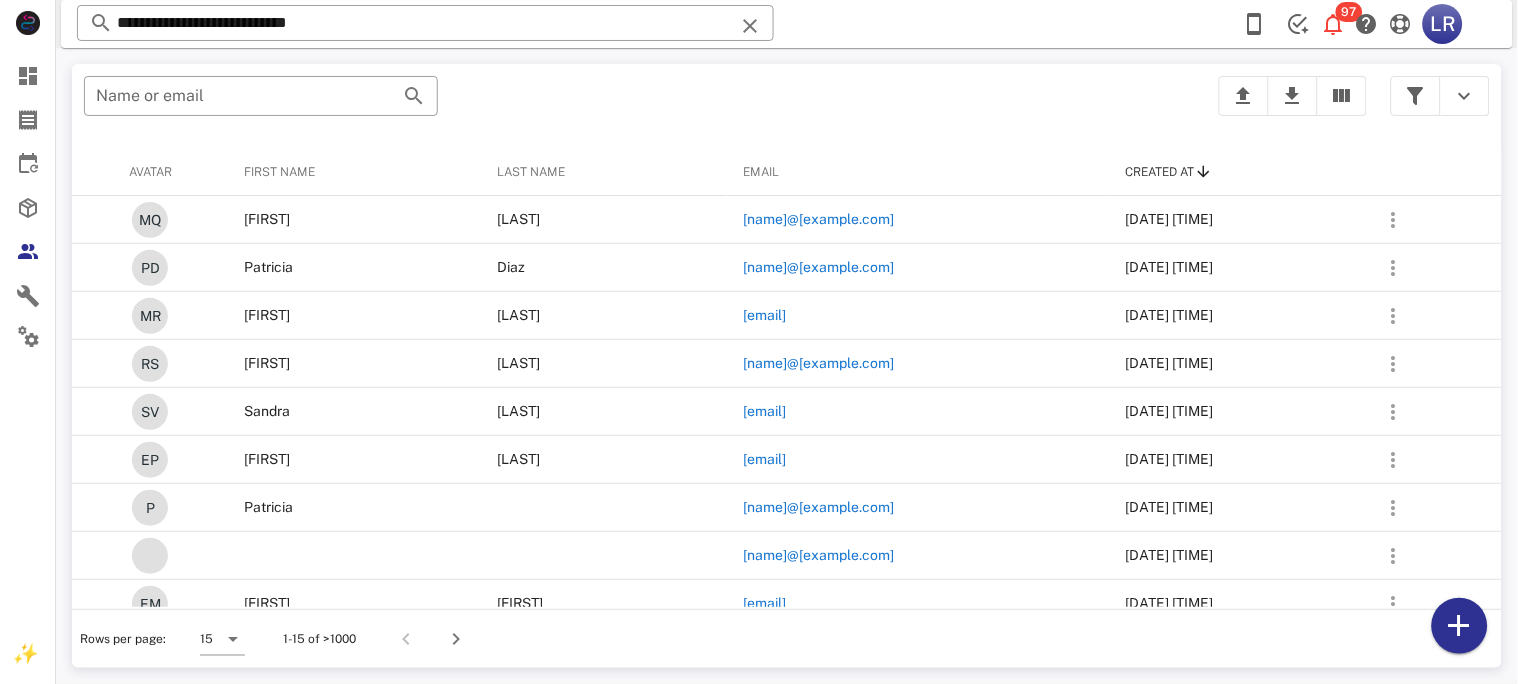 click at bounding box center [750, 26] 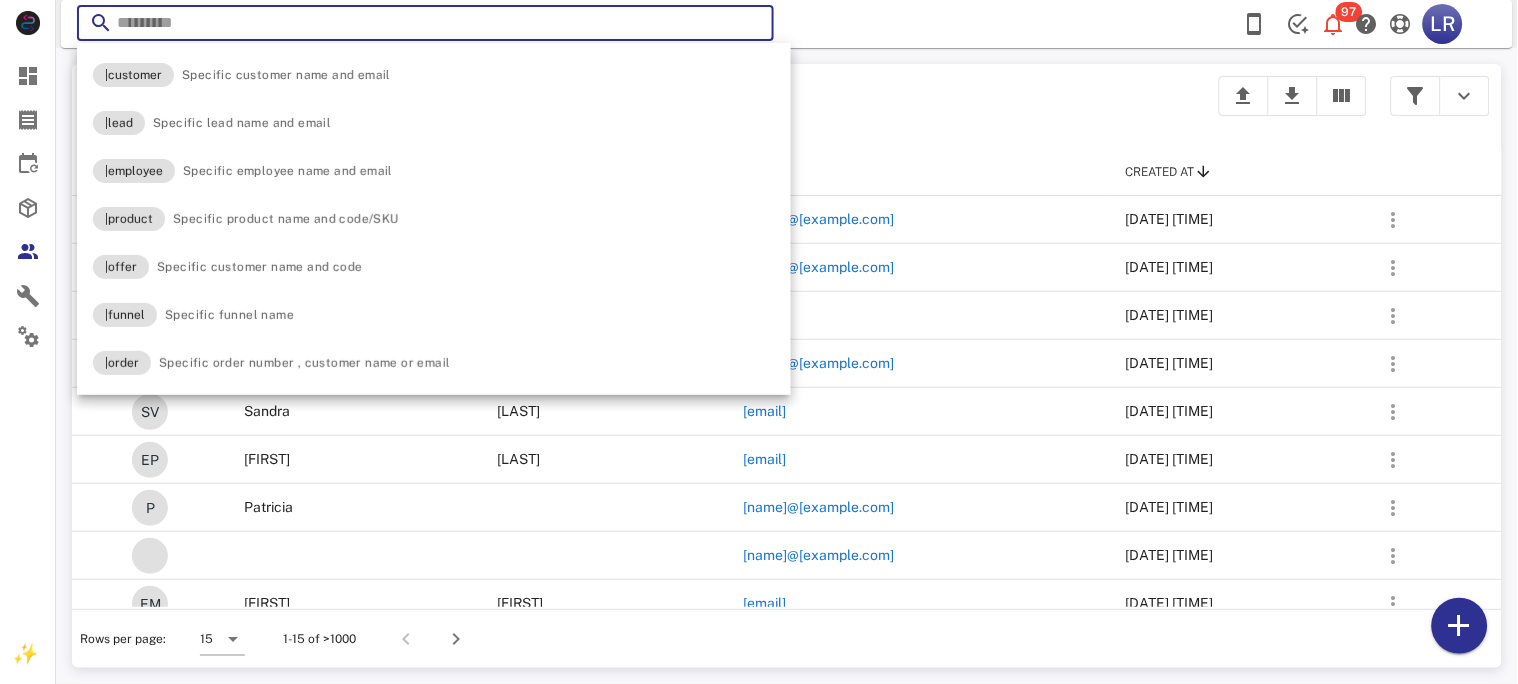 paste on "**********" 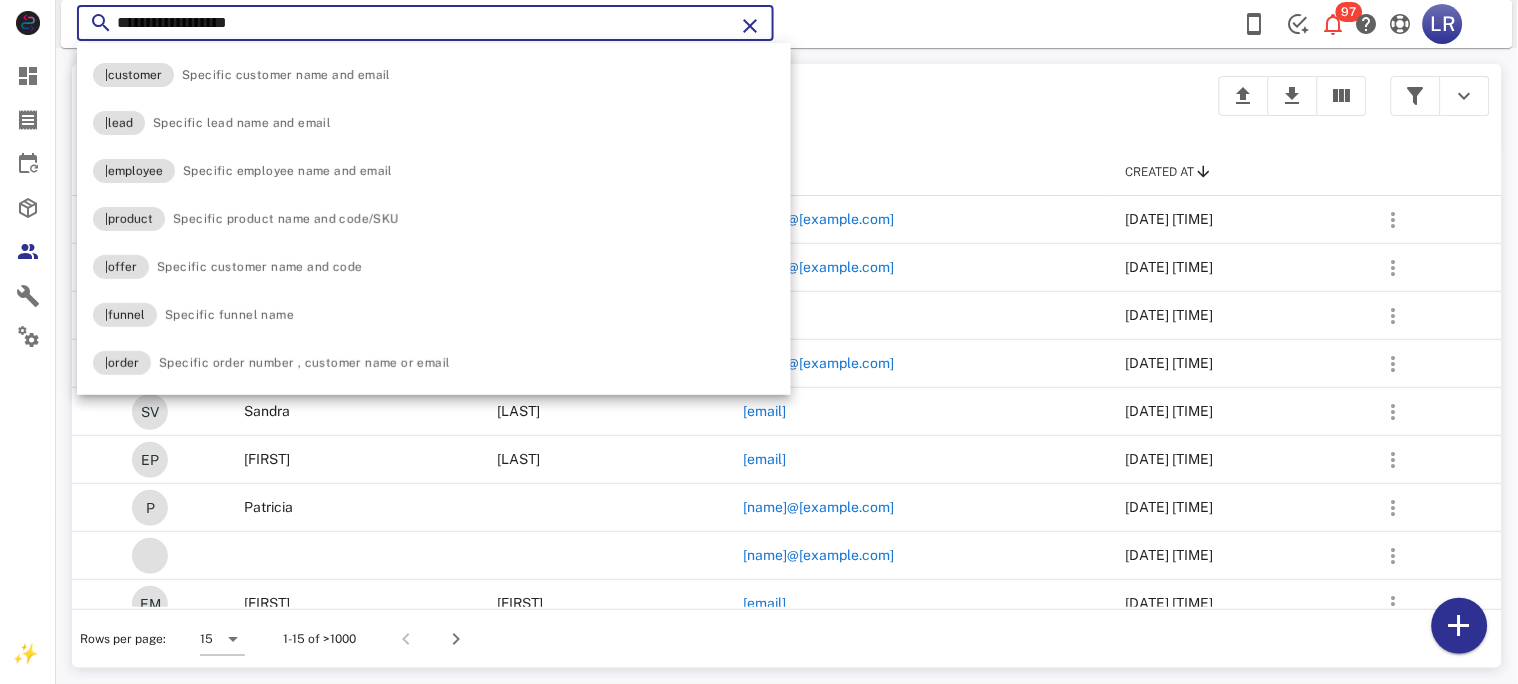 type on "**********" 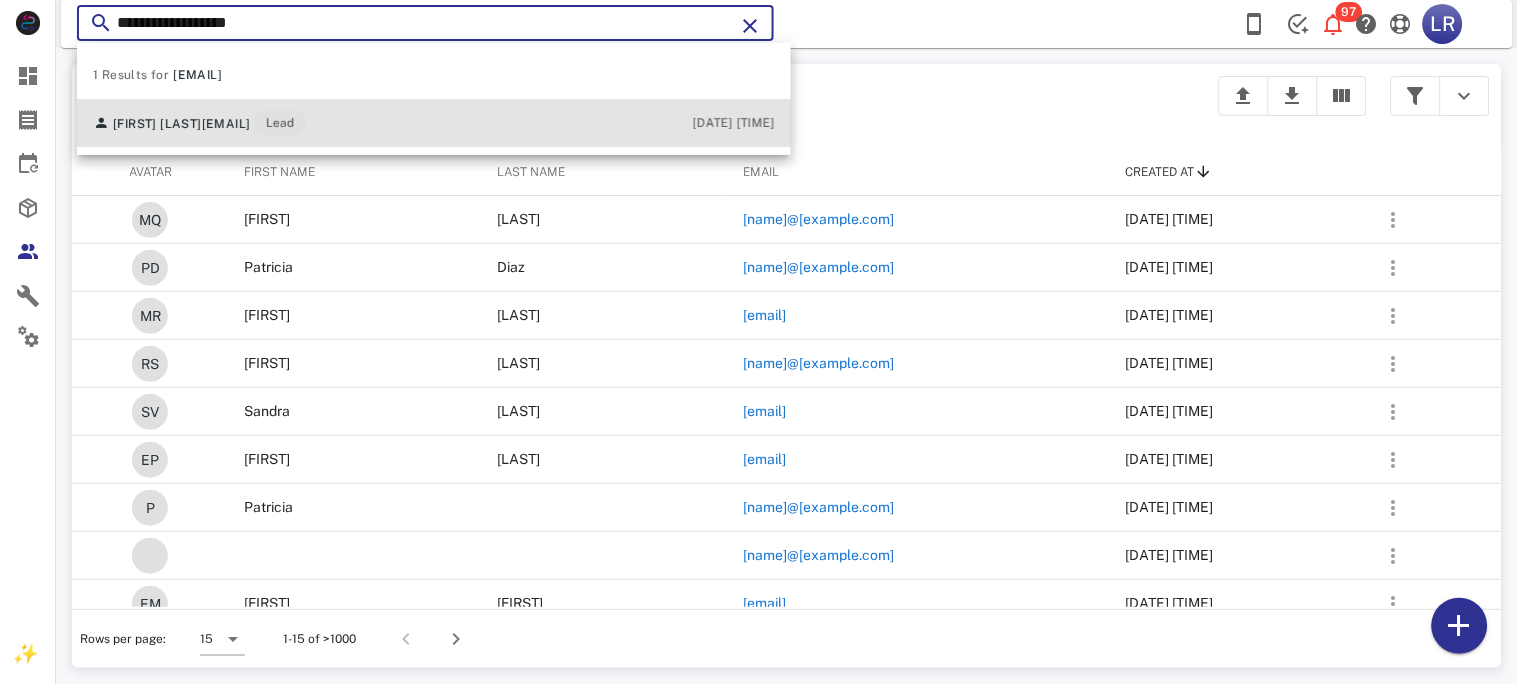 click on "[FIRST] [LAST]   [NAME]@[EXAMPLE.COM]   Lead" at bounding box center (199, 123) 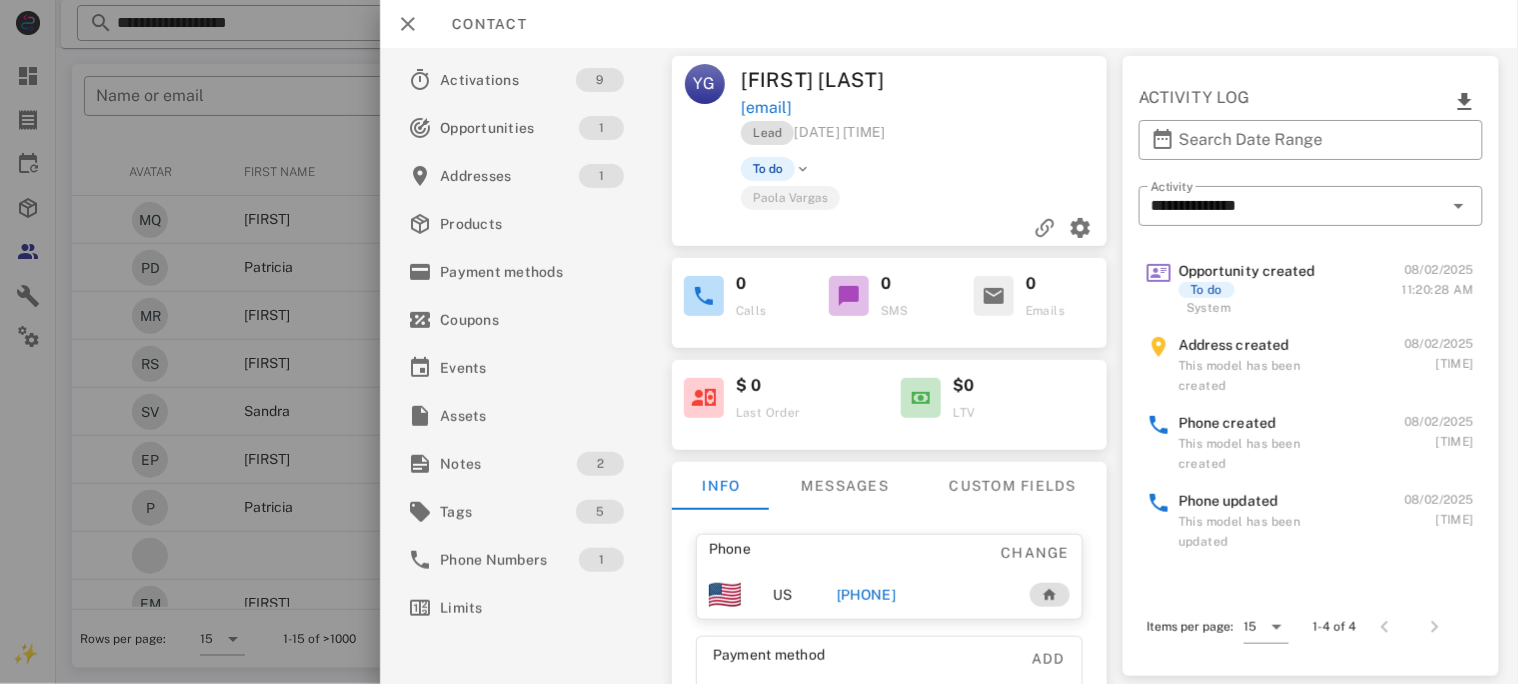 click on "[PHONE]" at bounding box center [865, 595] 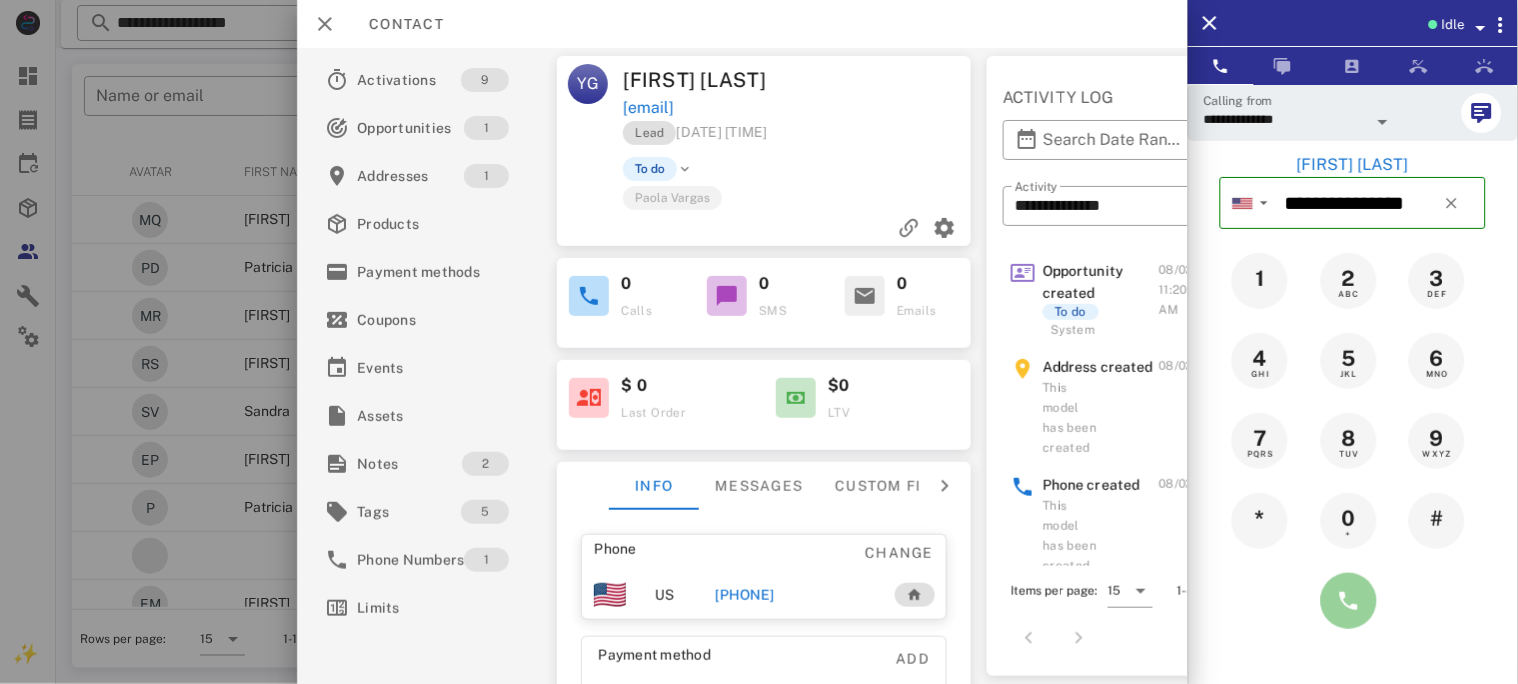click at bounding box center (1349, 601) 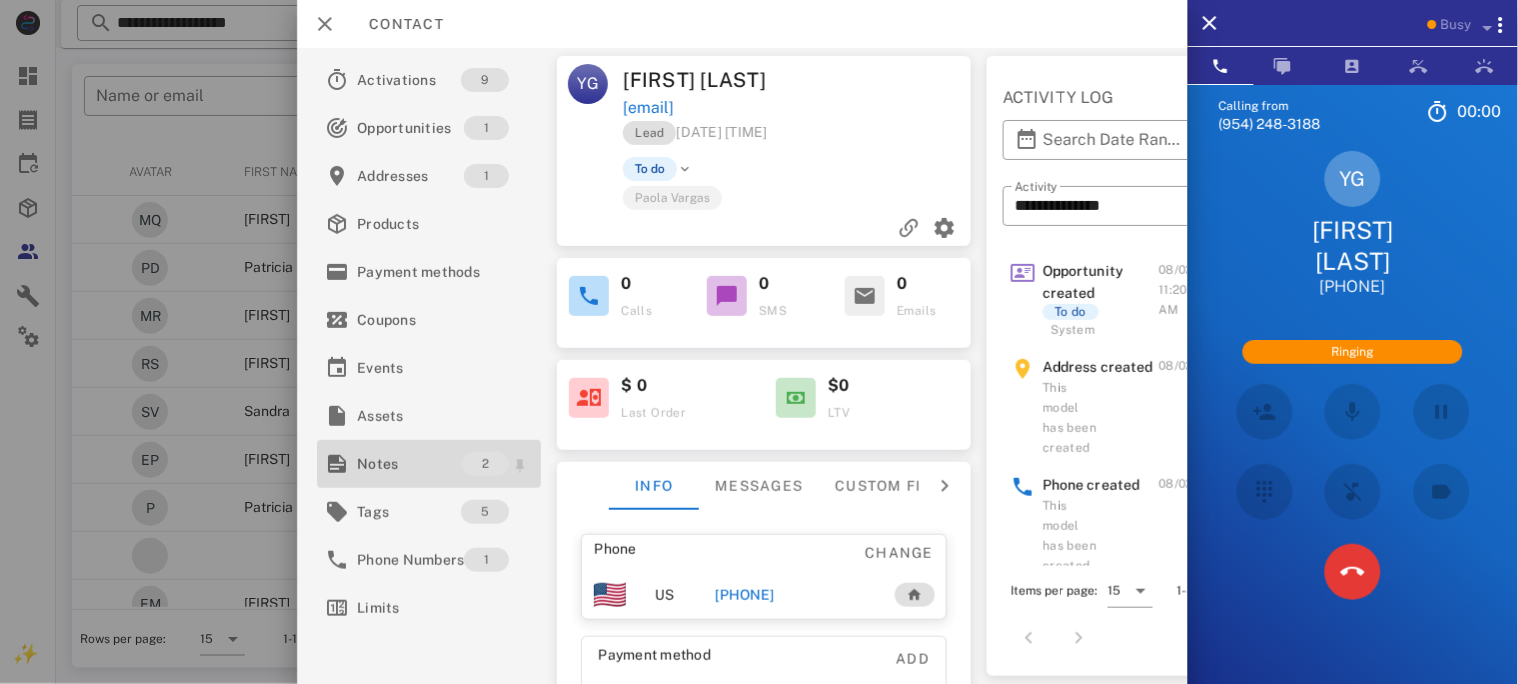 click on "Notes" at bounding box center (409, 464) 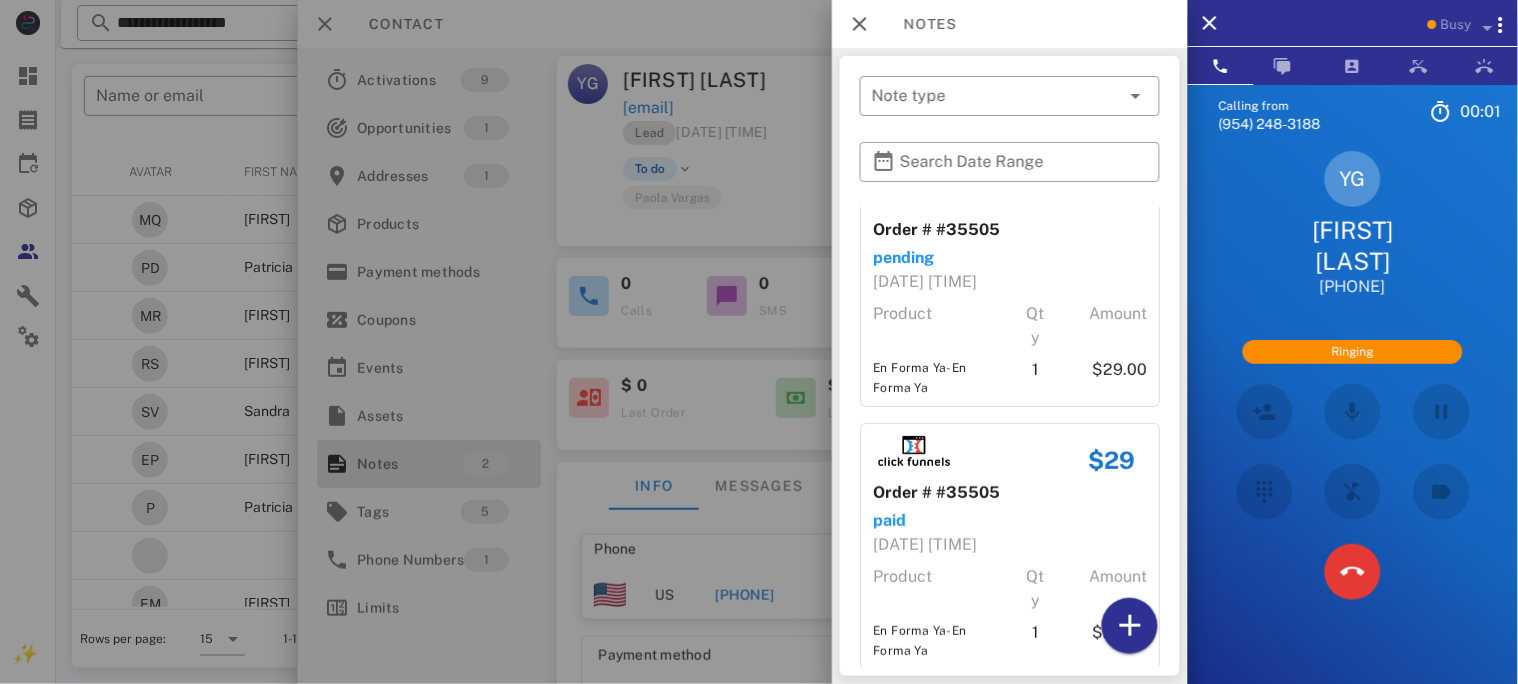 scroll, scrollTop: 75, scrollLeft: 0, axis: vertical 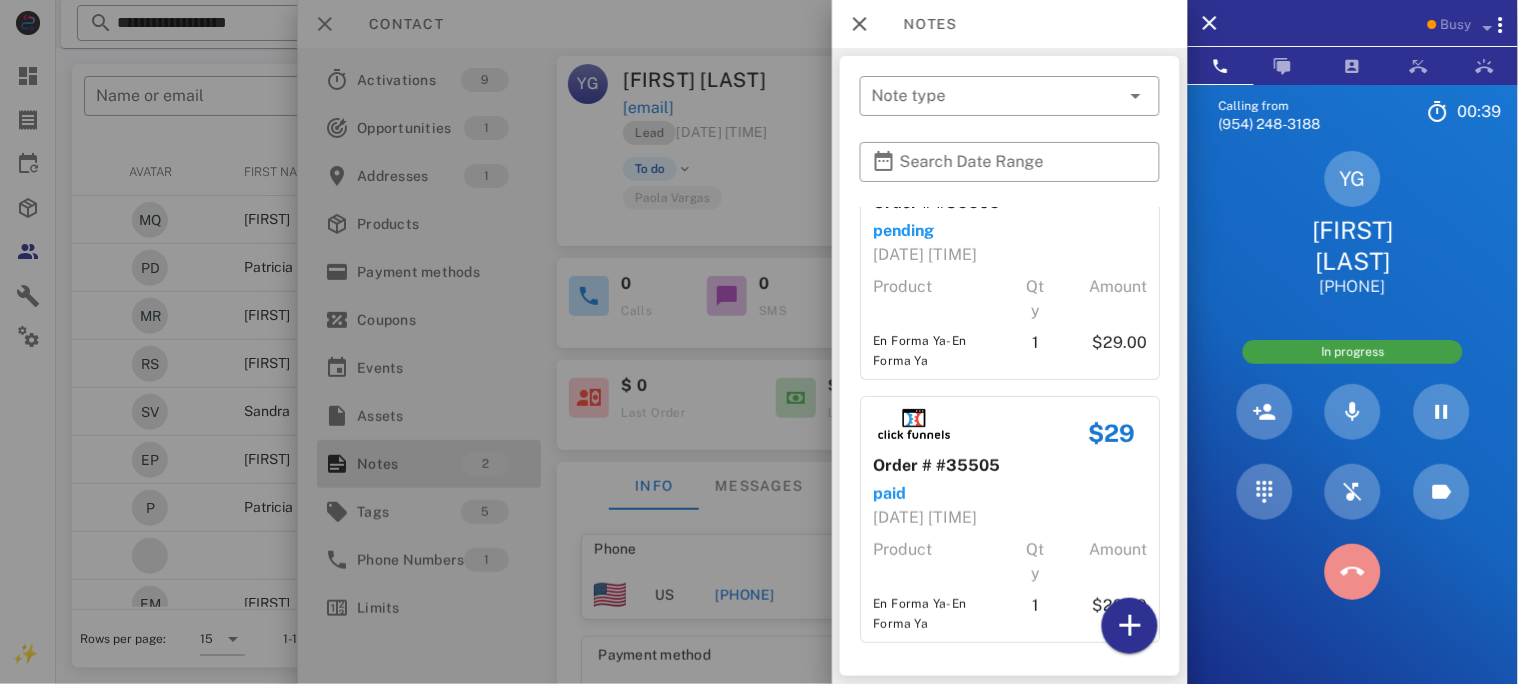 click at bounding box center (1353, 572) 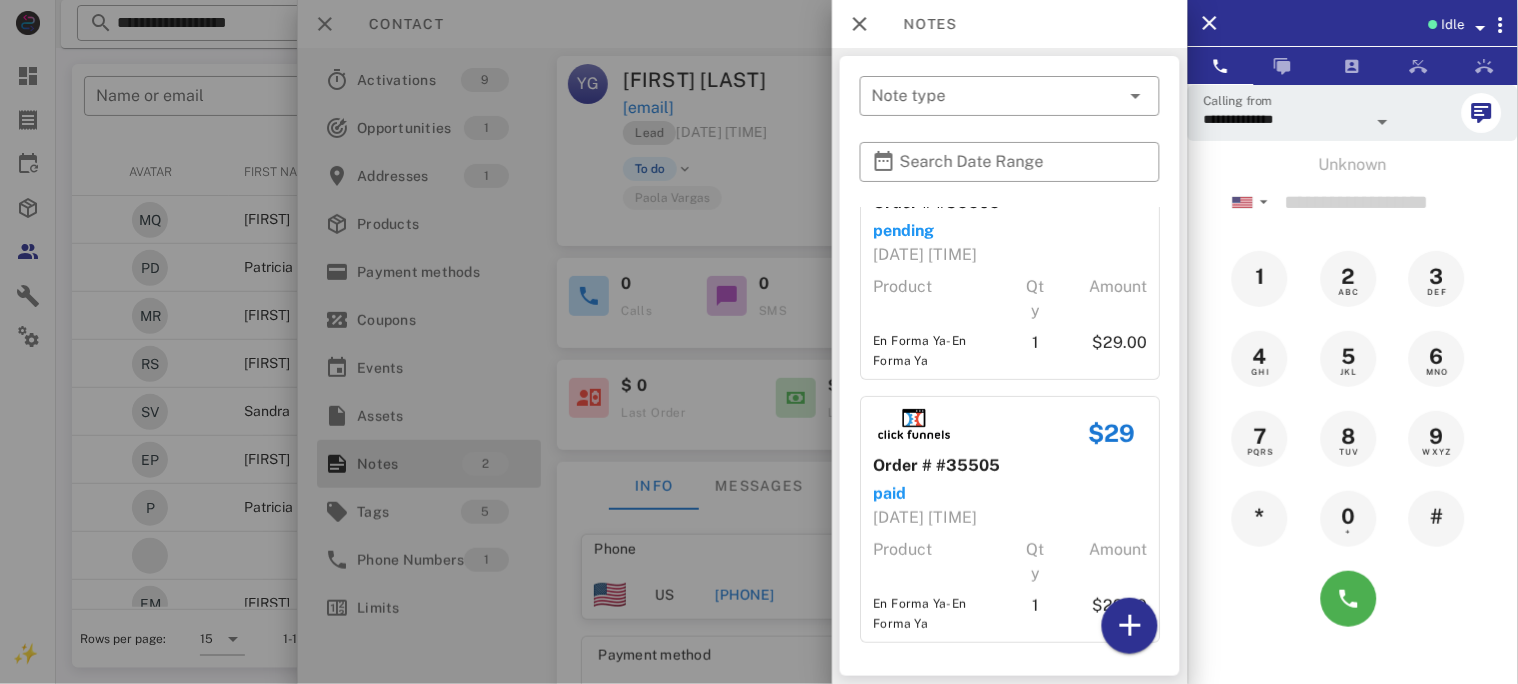 click at bounding box center (759, 342) 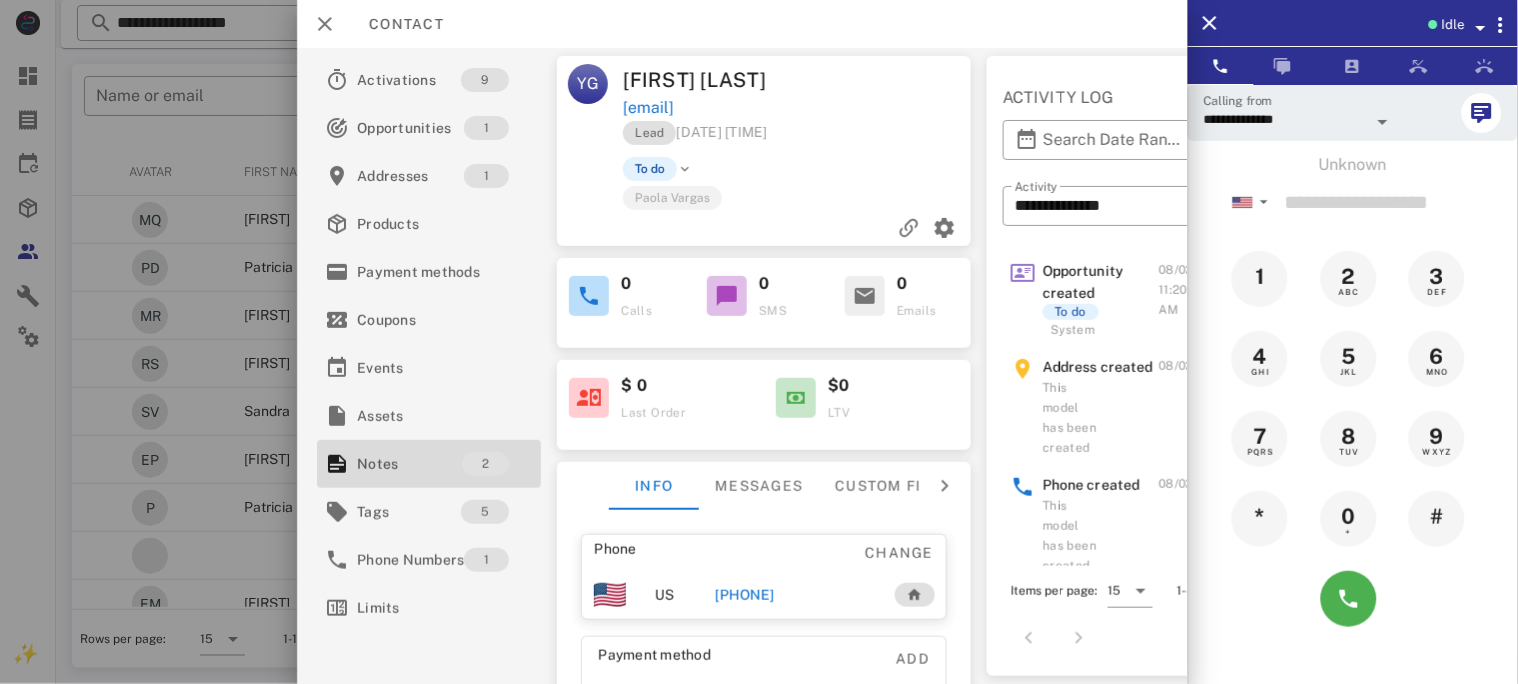 click on "[PHONE]" at bounding box center (744, 595) 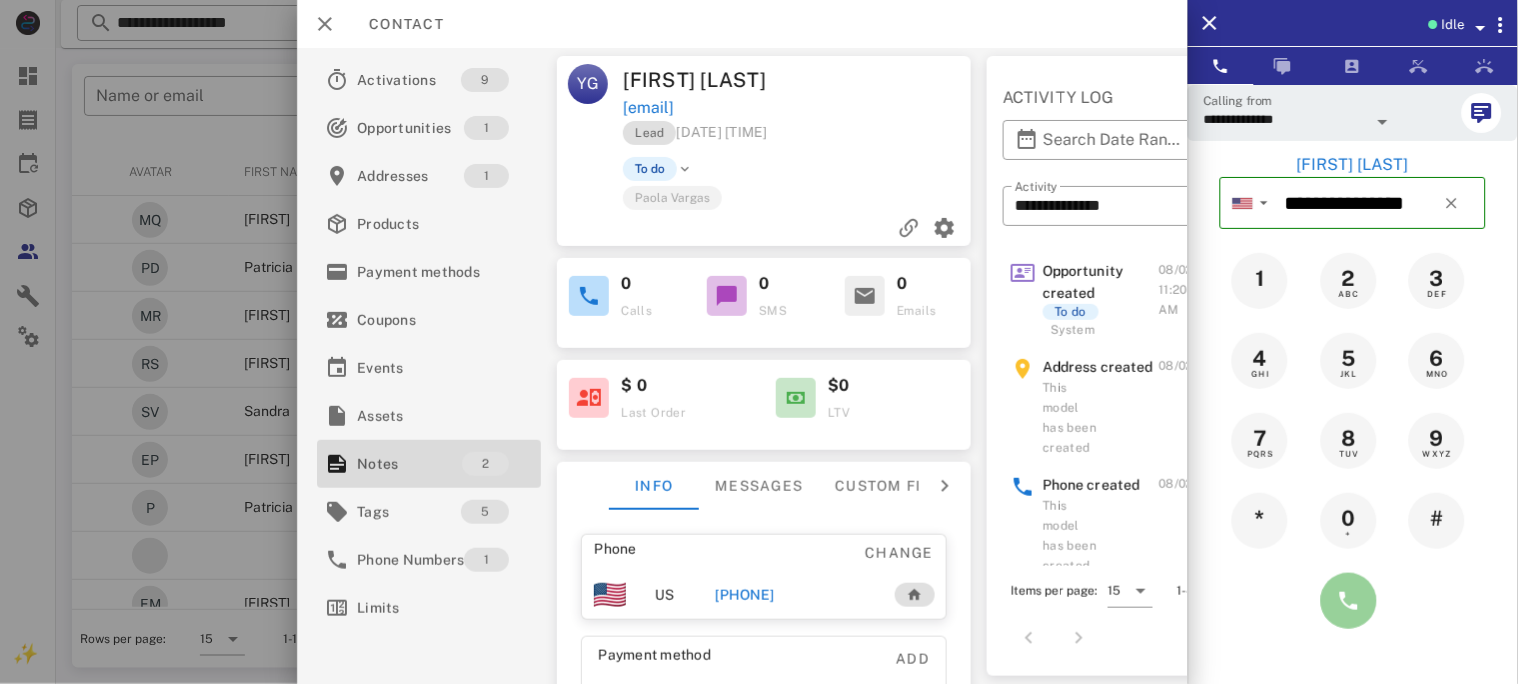 click at bounding box center (1349, 601) 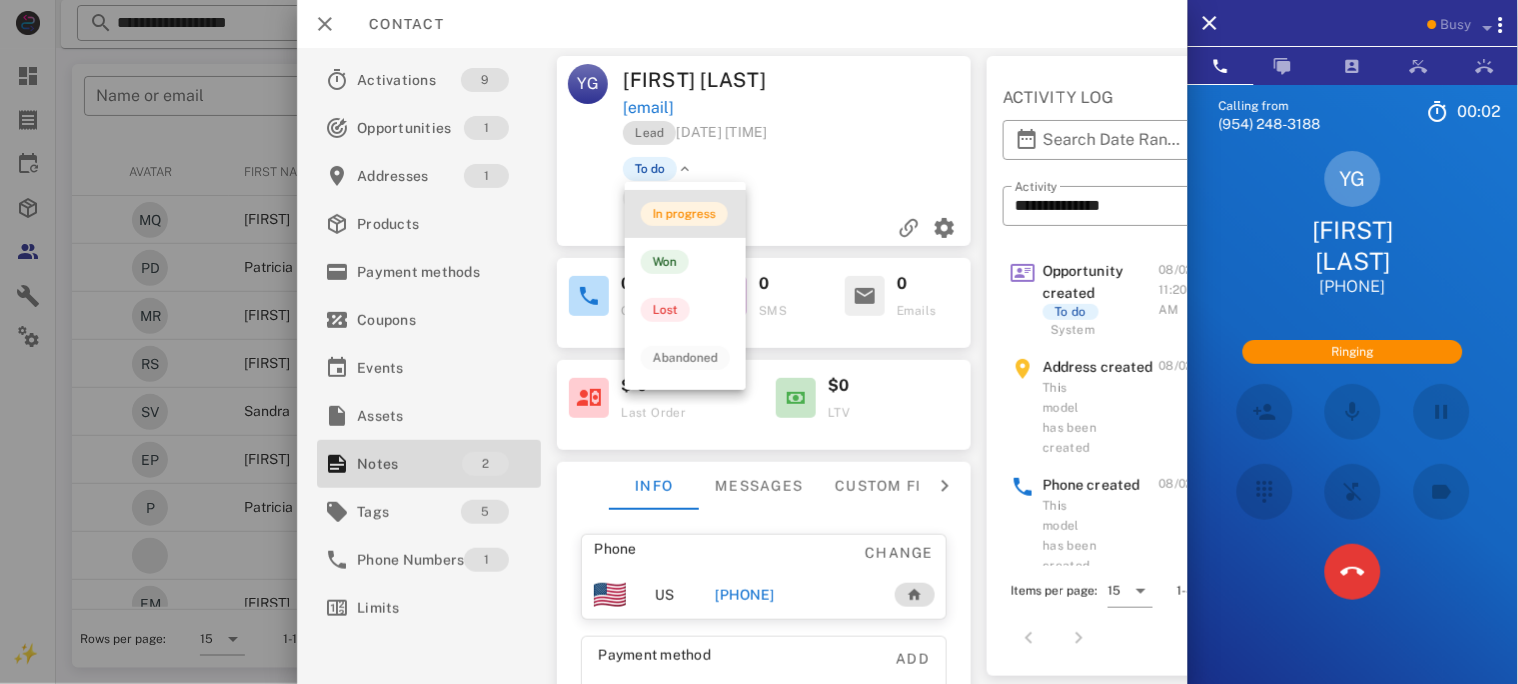 click on "In progress" at bounding box center [684, 214] 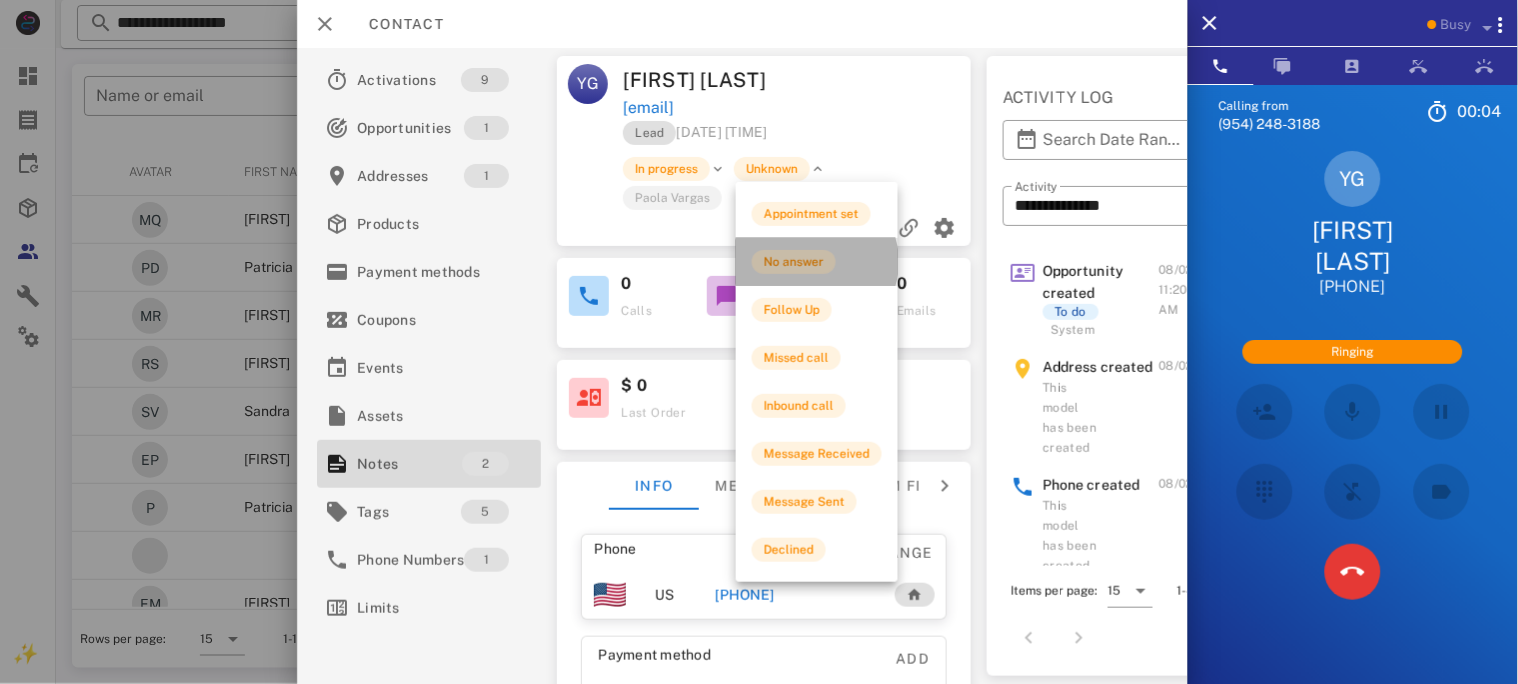 click on "No answer" at bounding box center [794, 262] 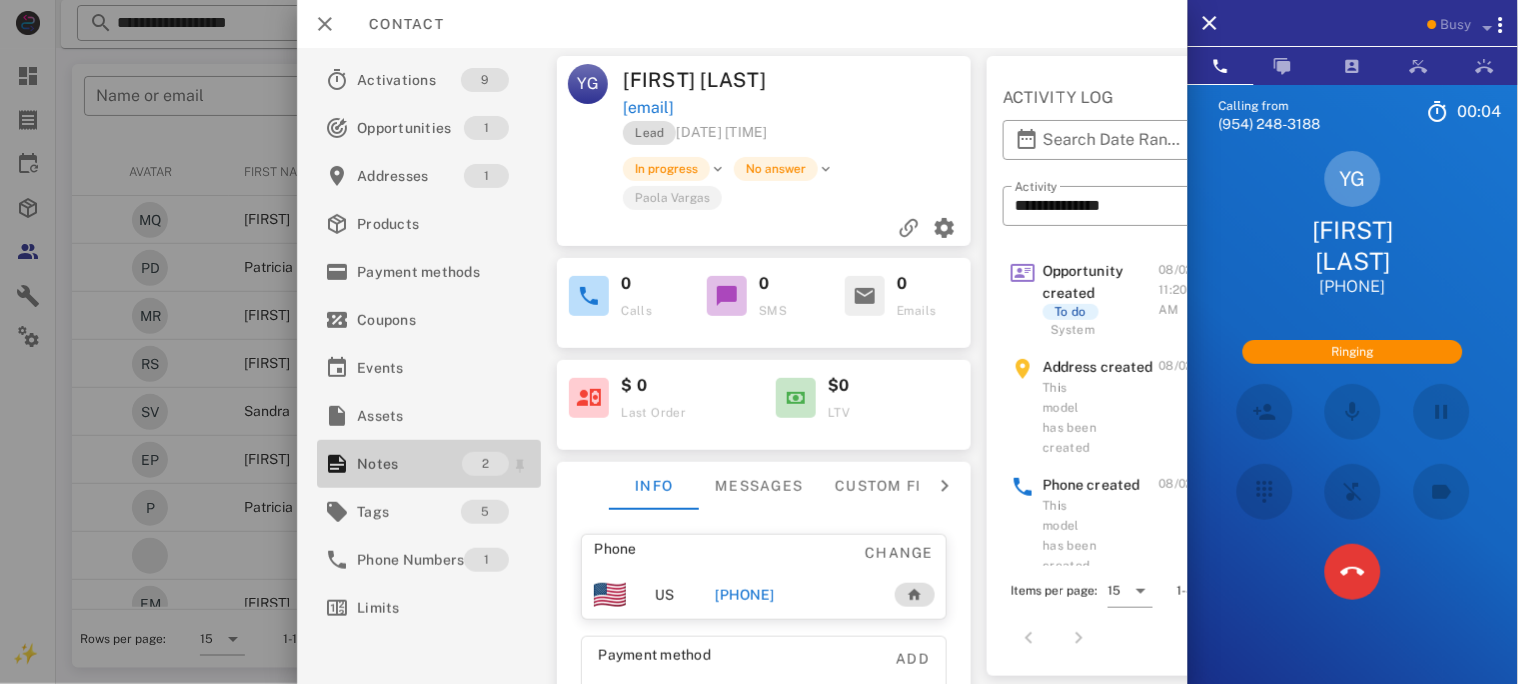click on "Notes" at bounding box center (409, 464) 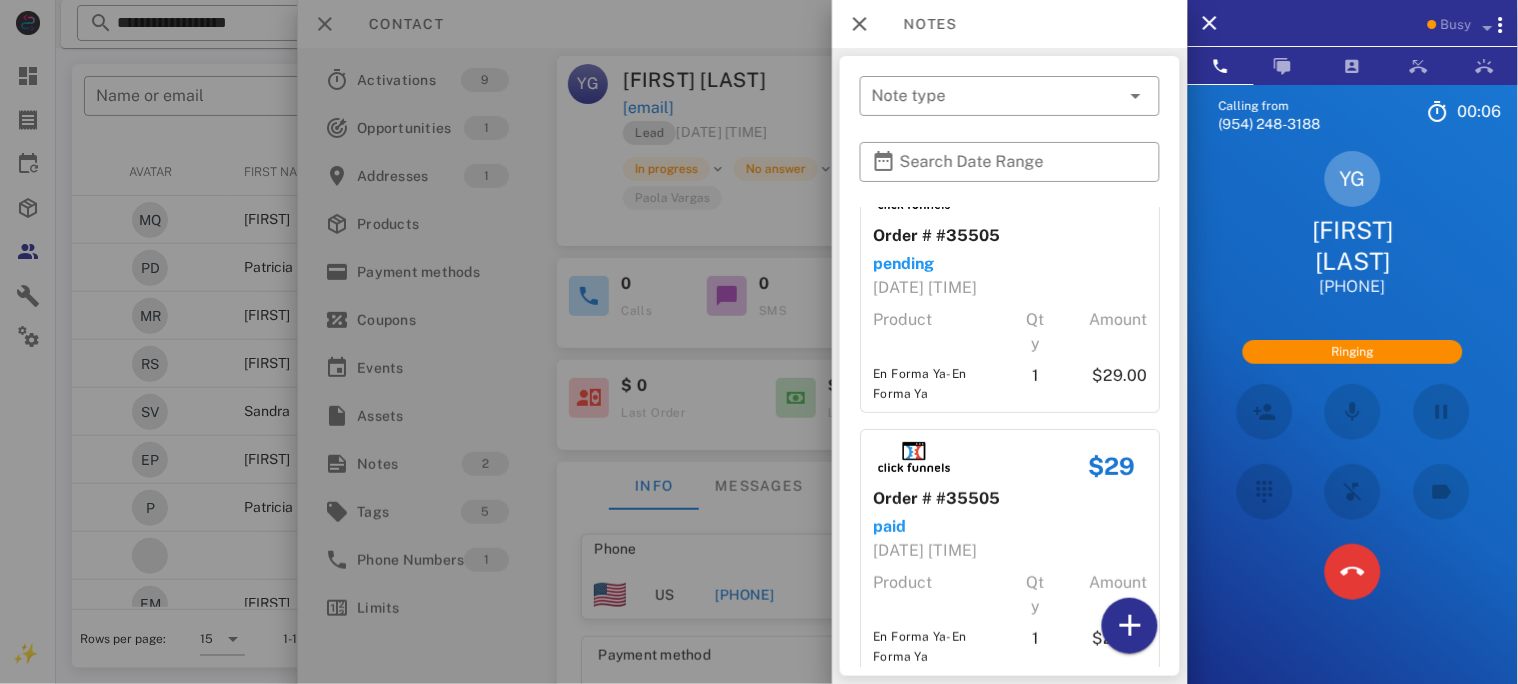 scroll, scrollTop: 75, scrollLeft: 0, axis: vertical 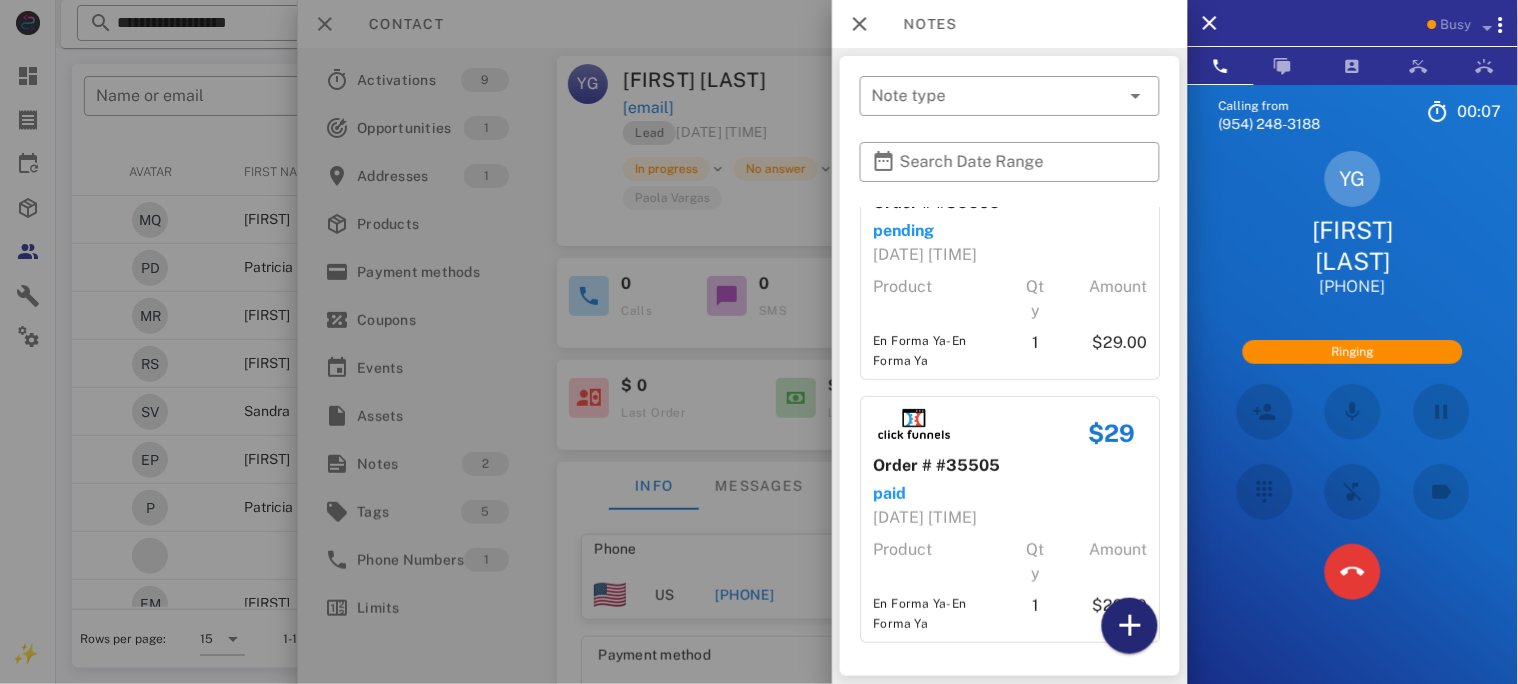 click at bounding box center [1130, 626] 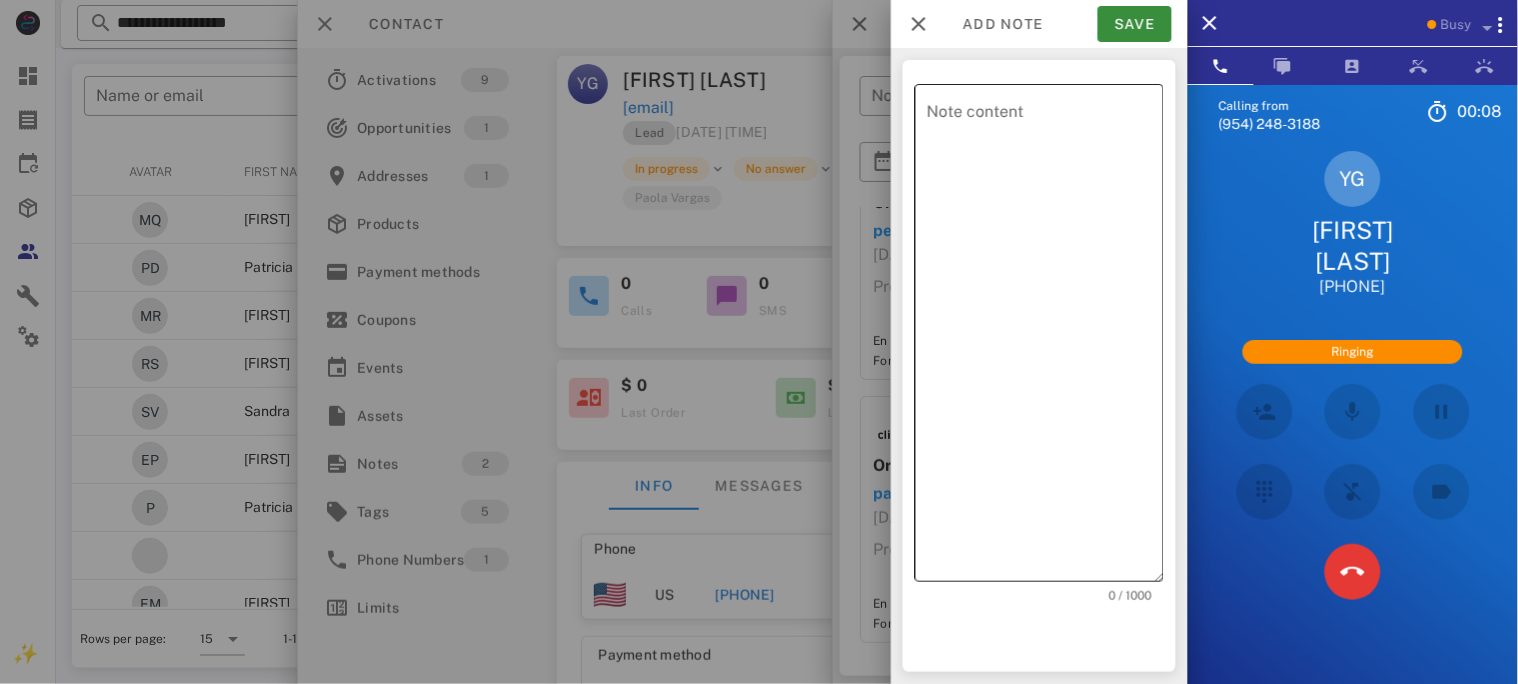 click on "Note content" at bounding box center (1045, 338) 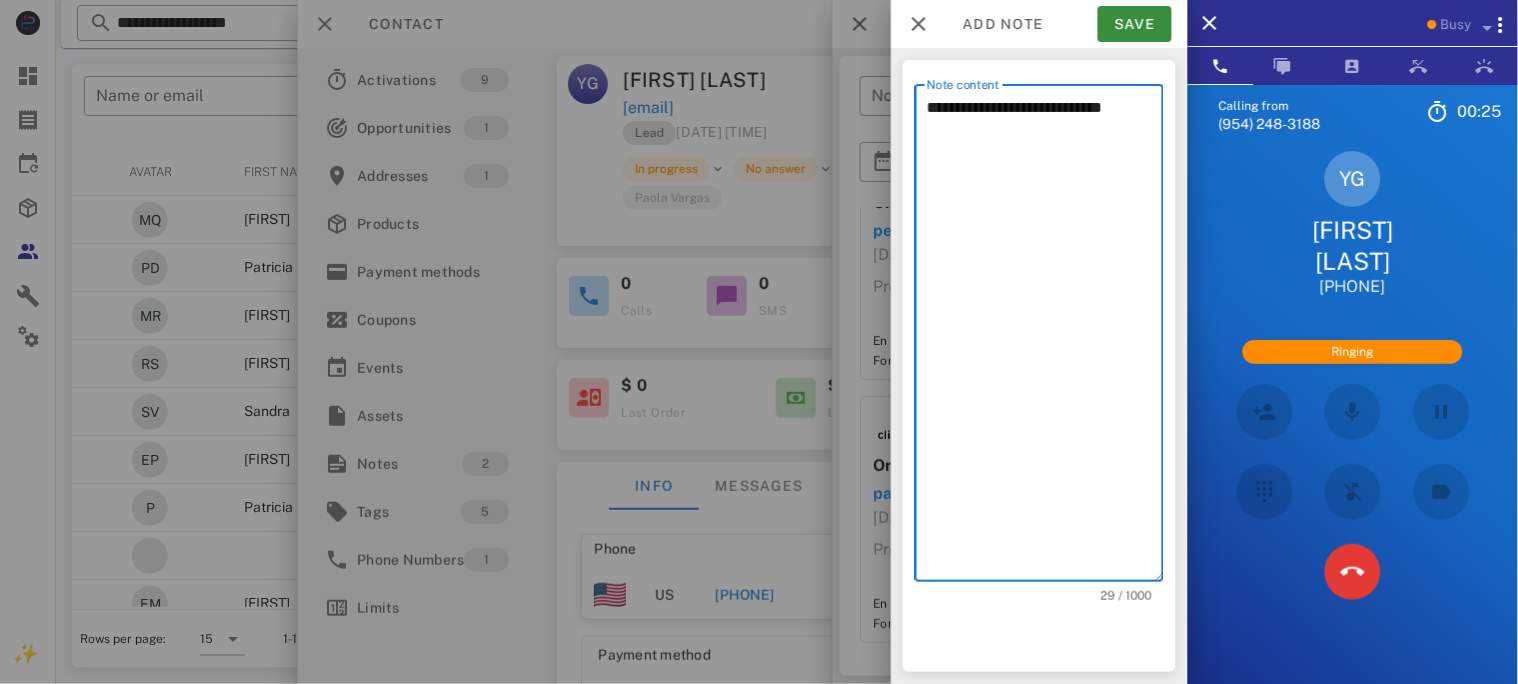 click on "**********" at bounding box center [1045, 338] 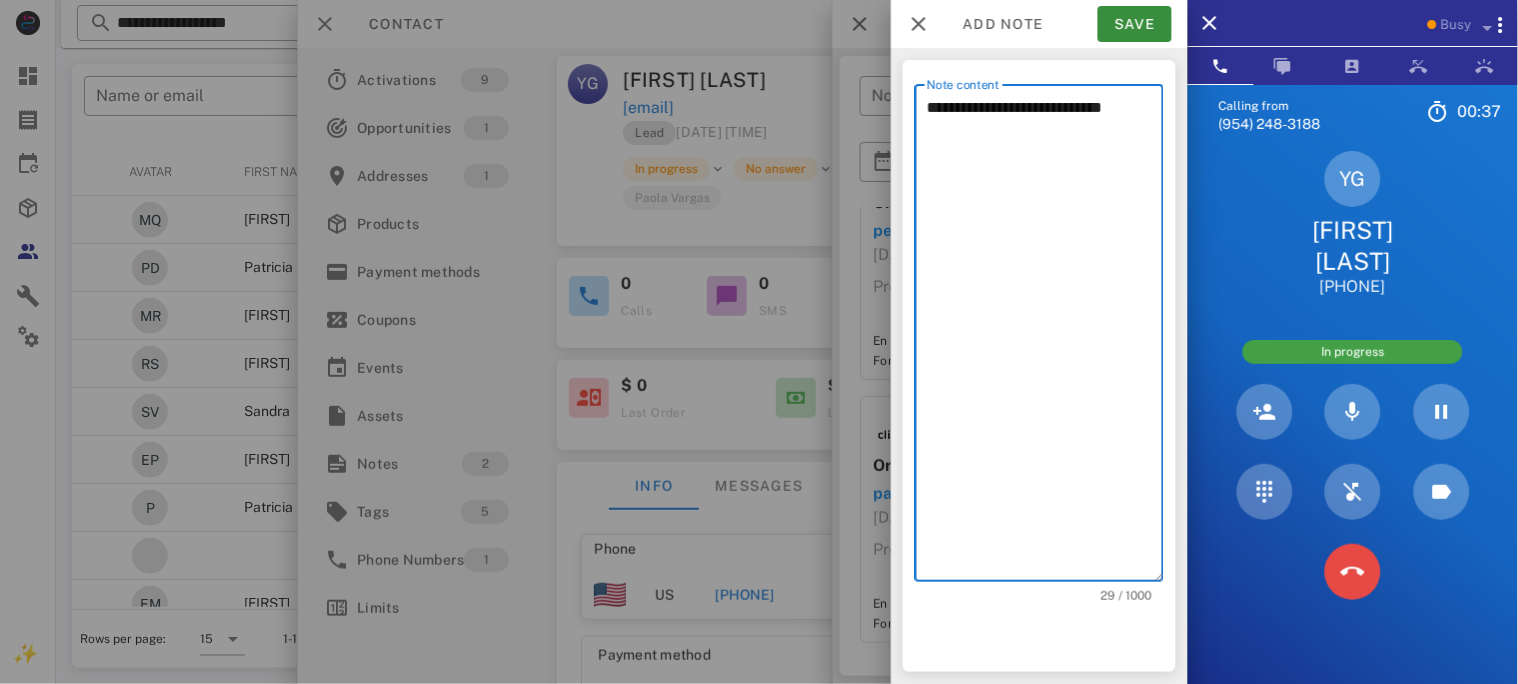 type on "**********" 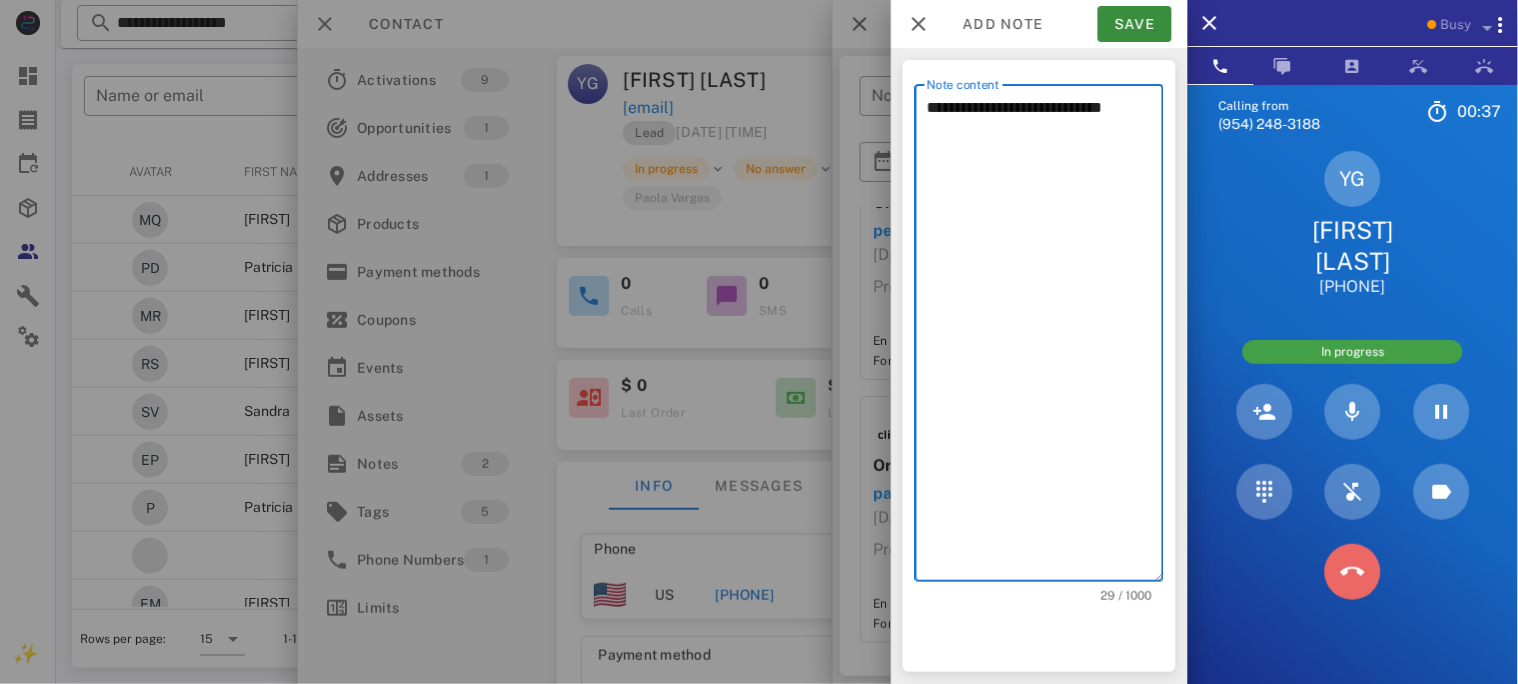 click at bounding box center (1353, 572) 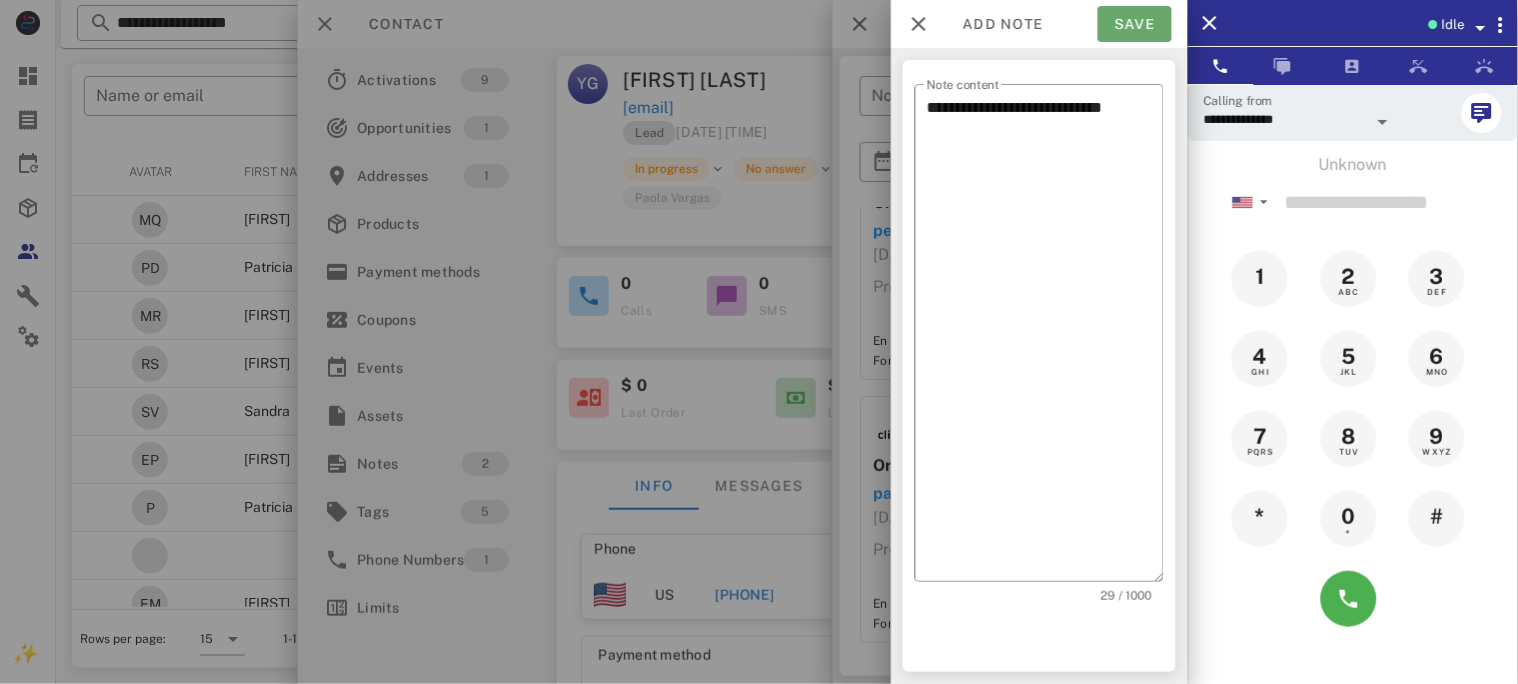 click on "Save" at bounding box center [1135, 24] 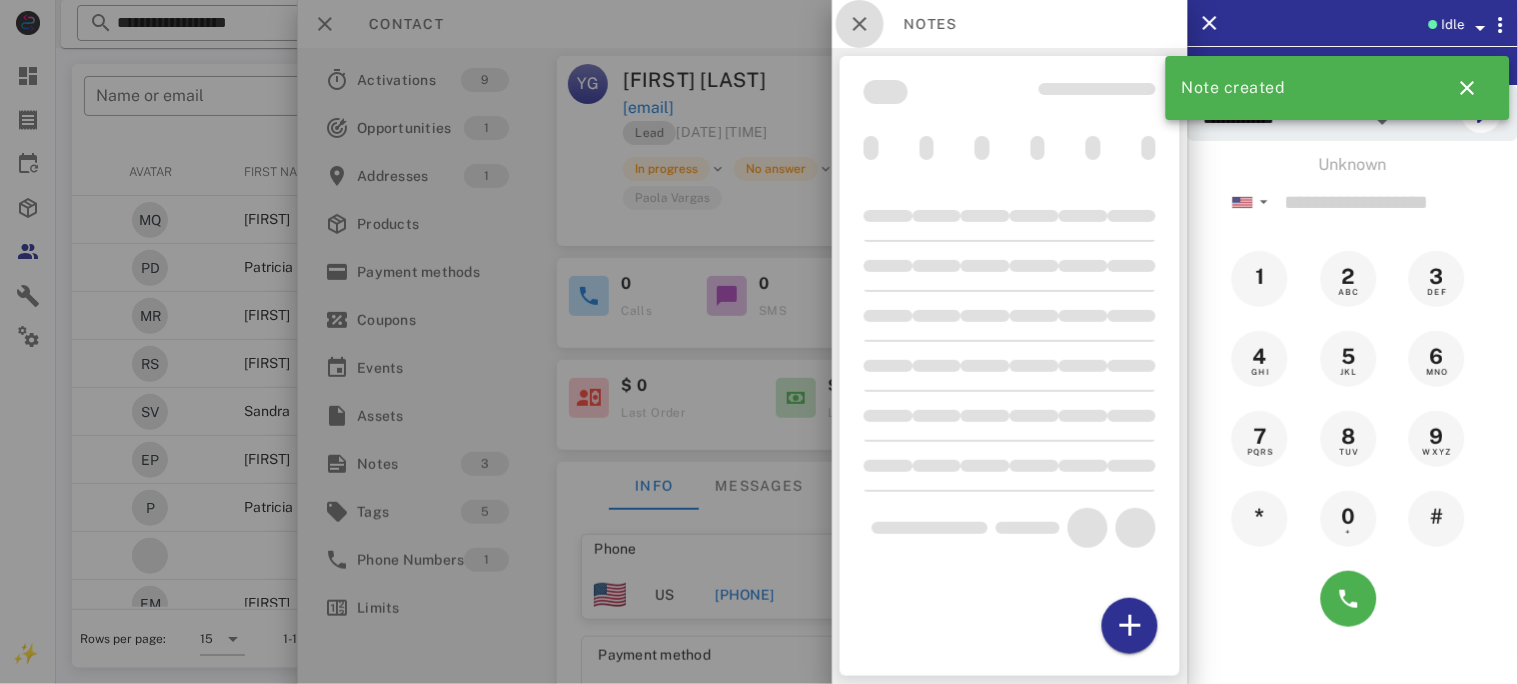 click at bounding box center [860, 24] 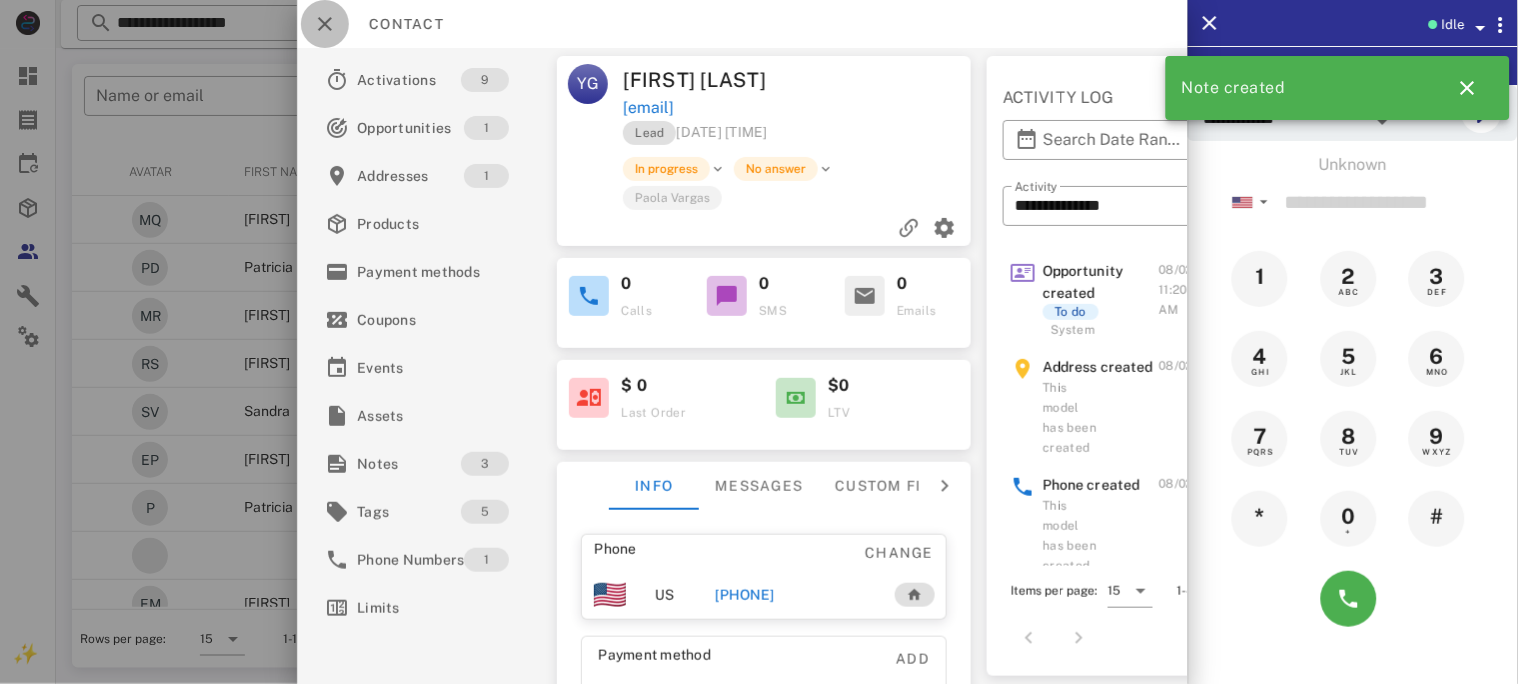 click at bounding box center (325, 24) 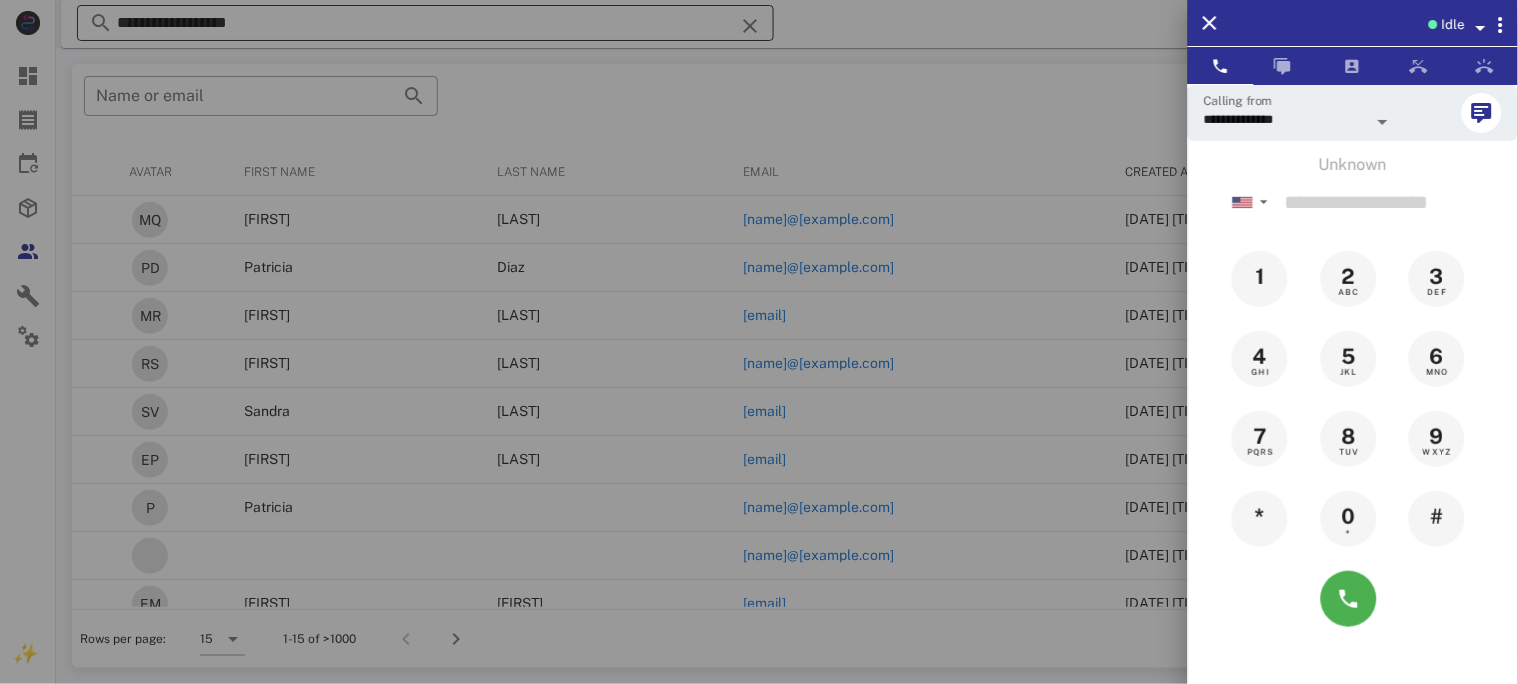 click at bounding box center [759, 342] 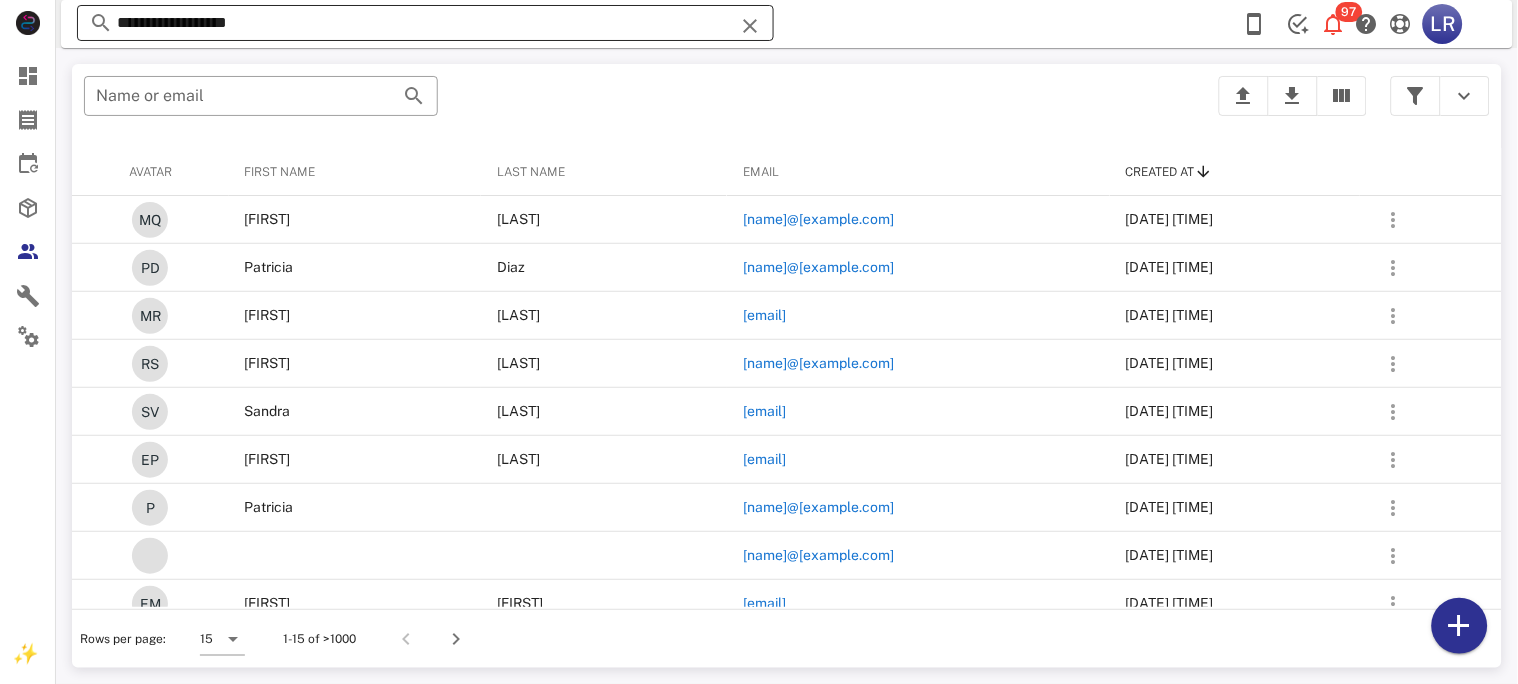 click at bounding box center [750, 26] 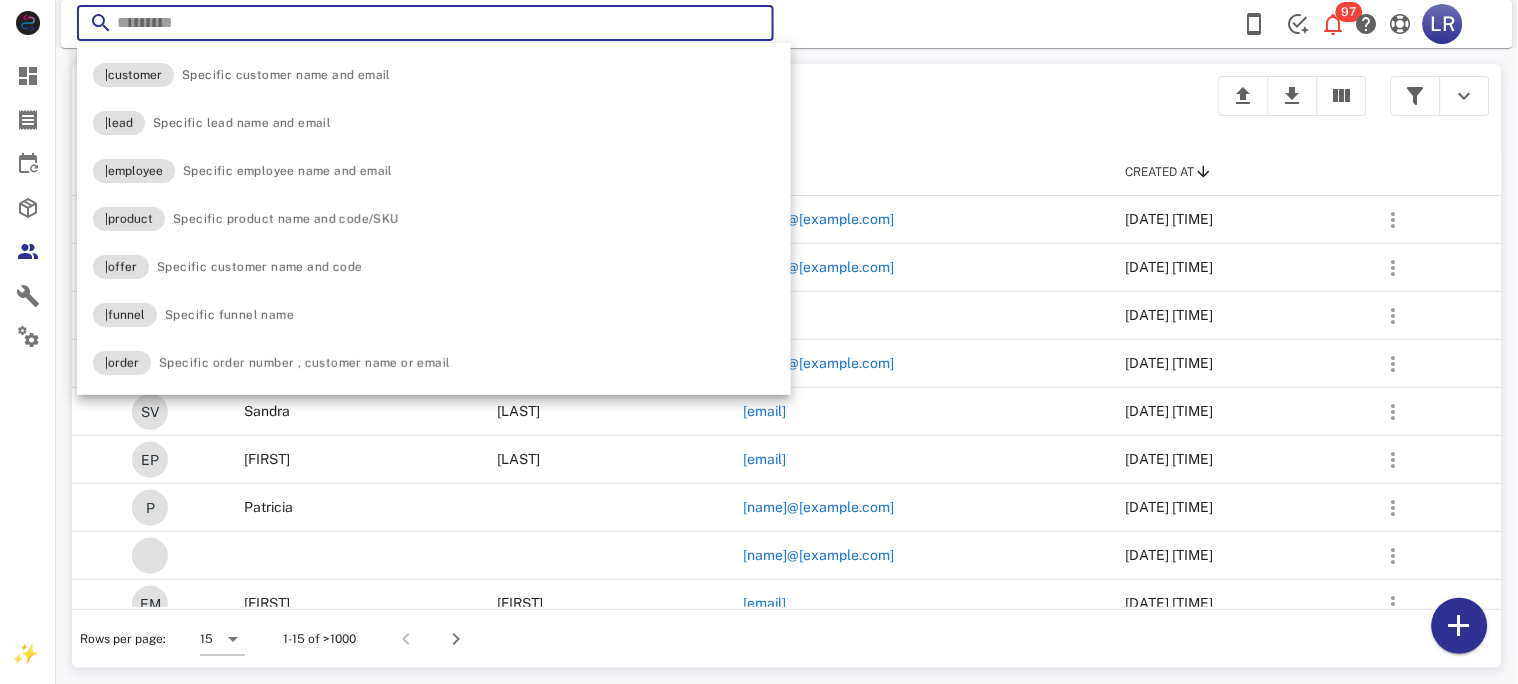 paste on "**********" 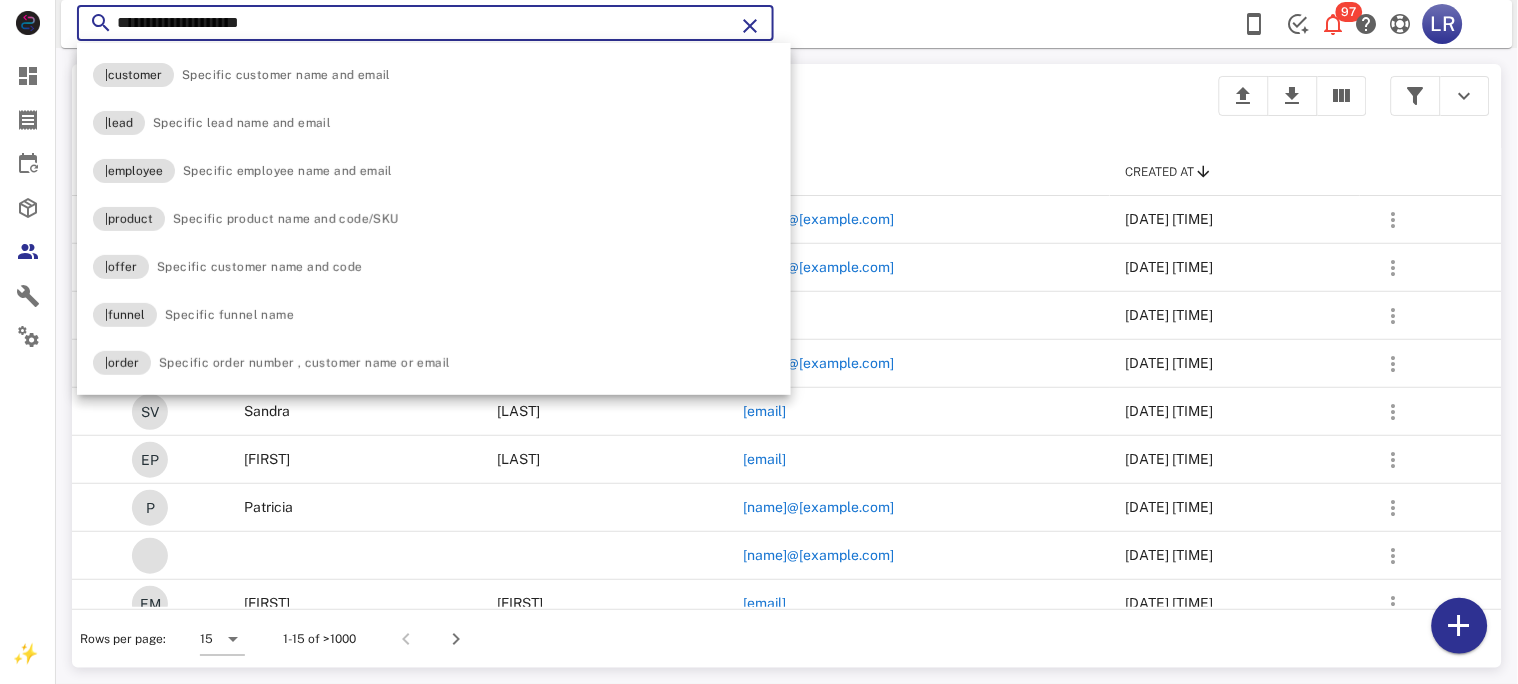 type on "**********" 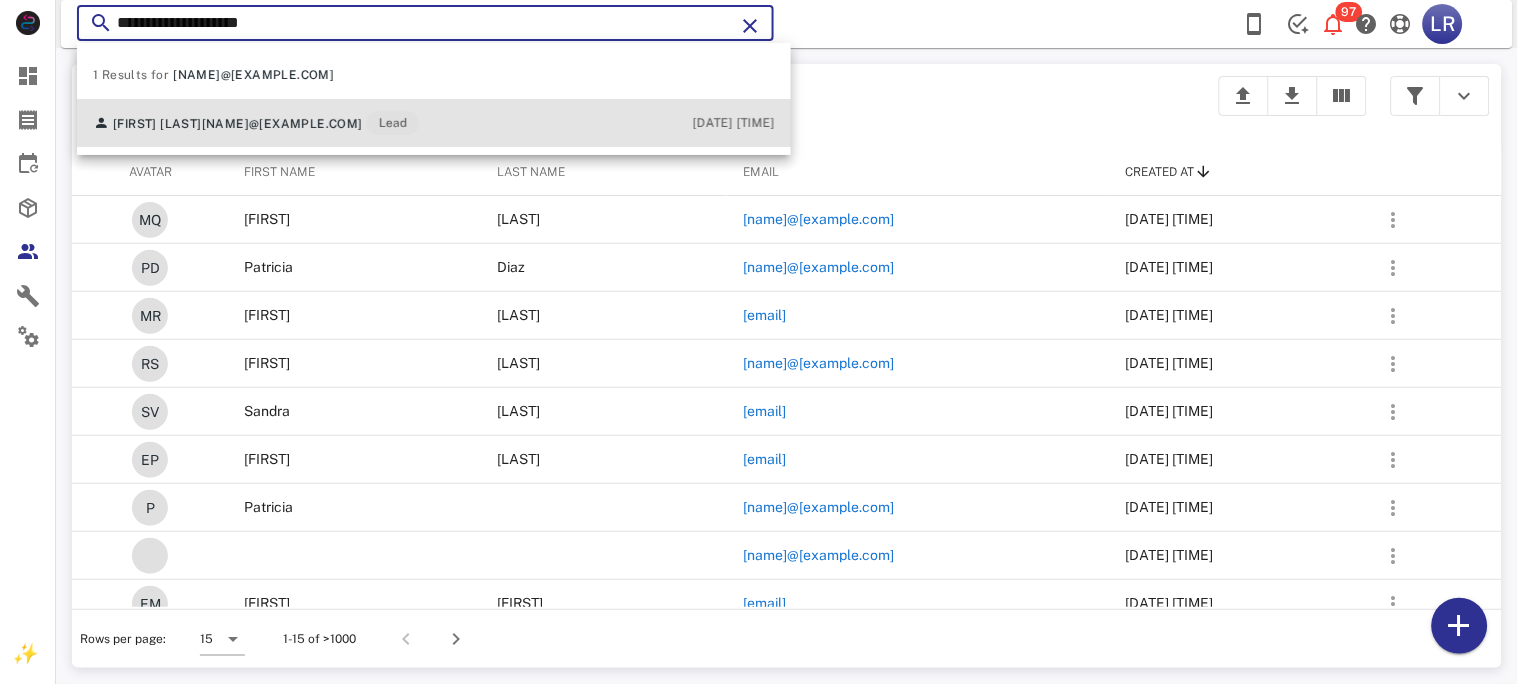 click on "[NAME]@[EXAMPLE.COM]" at bounding box center [282, 124] 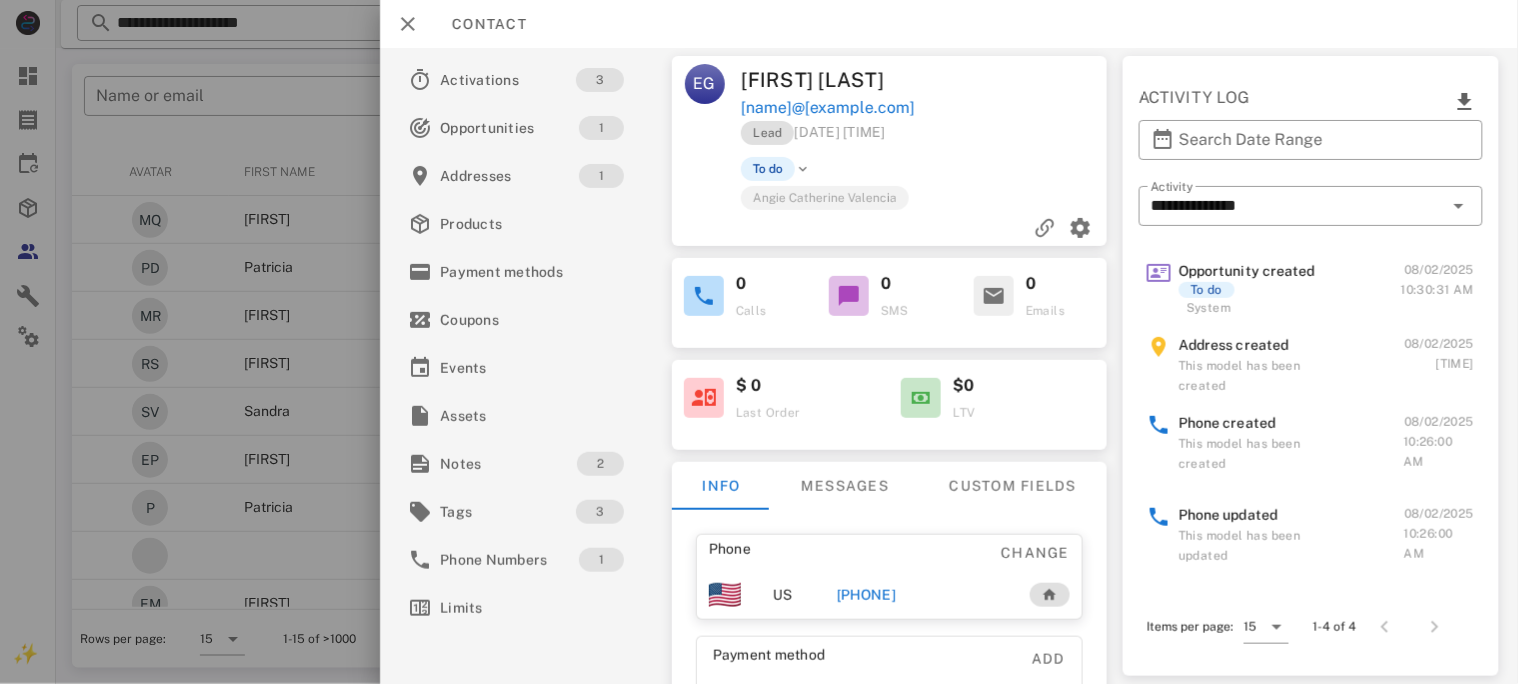 click on "[PHONE]" at bounding box center (865, 595) 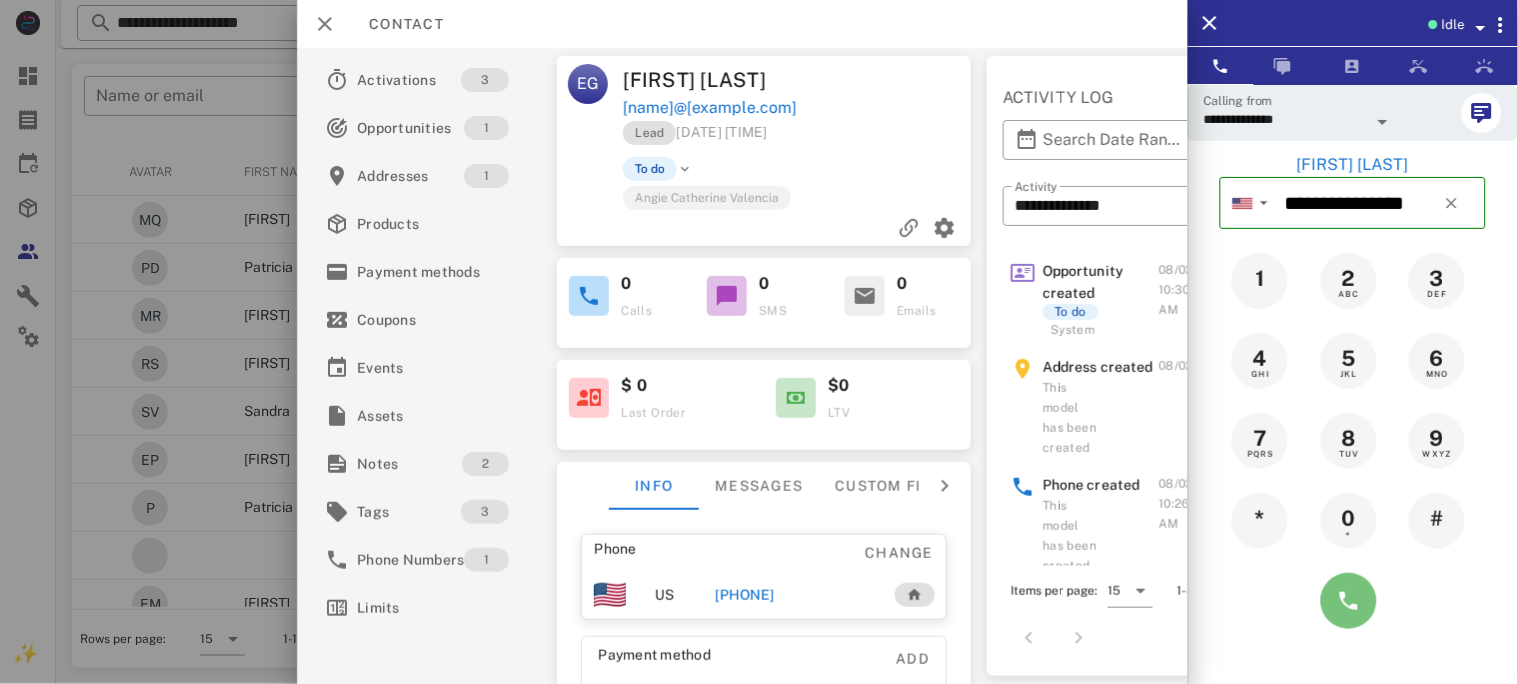 click at bounding box center [1349, 601] 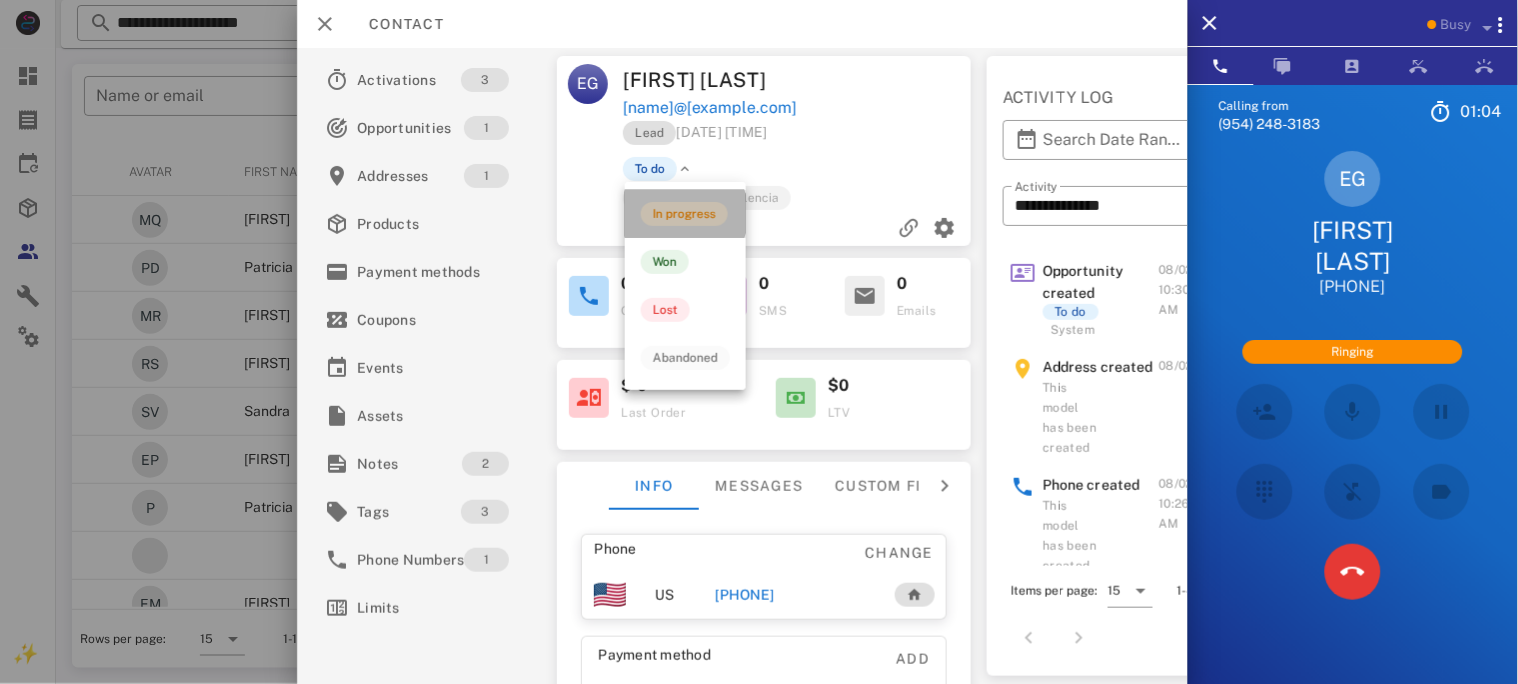 click on "In progress" at bounding box center (684, 214) 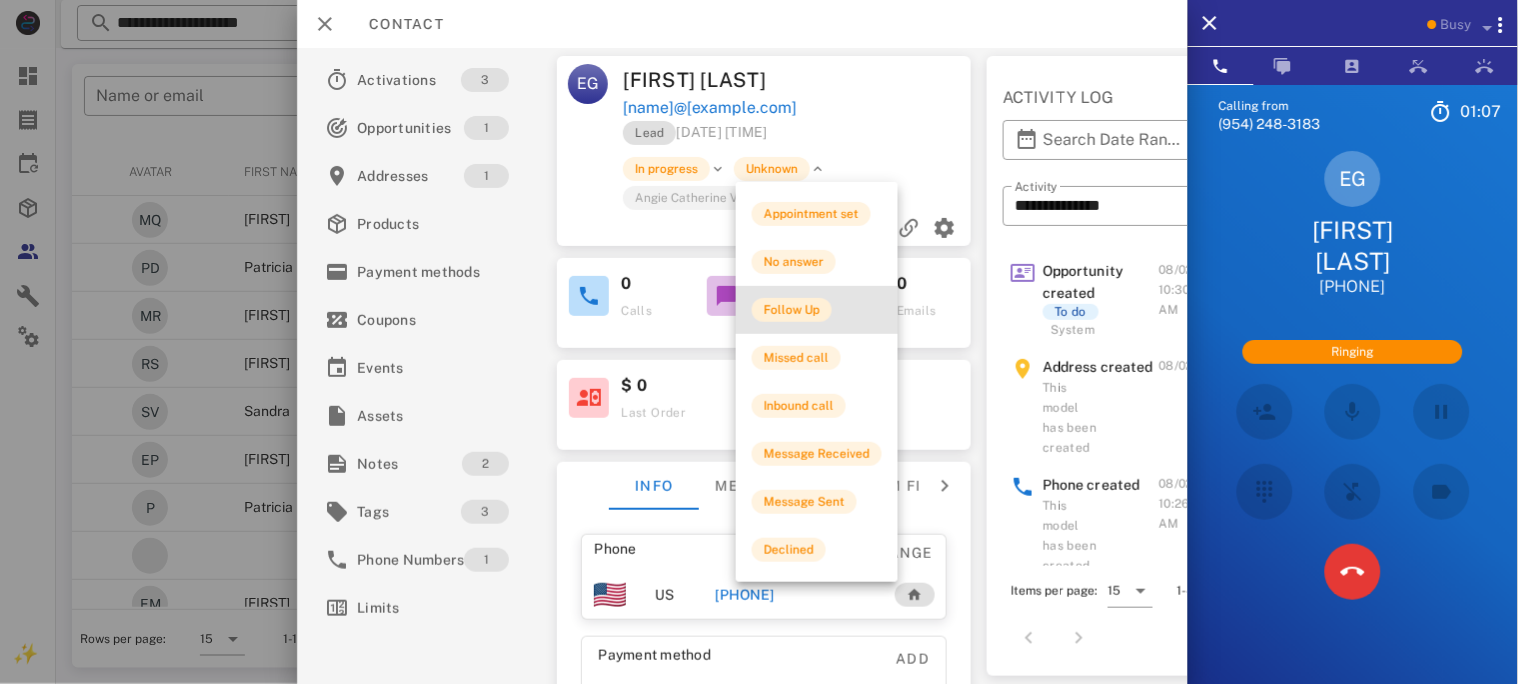 click on "Follow Up" at bounding box center (792, 310) 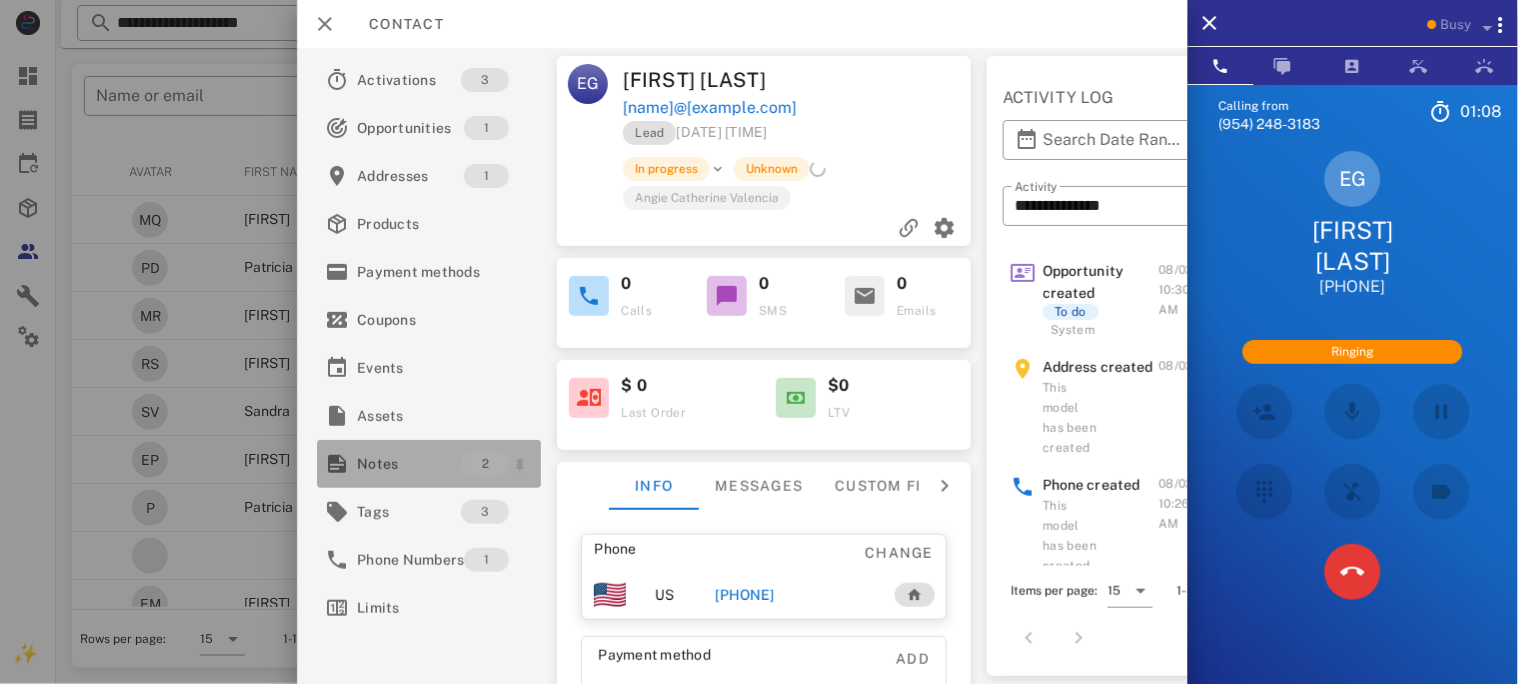 click on "Notes" at bounding box center (409, 464) 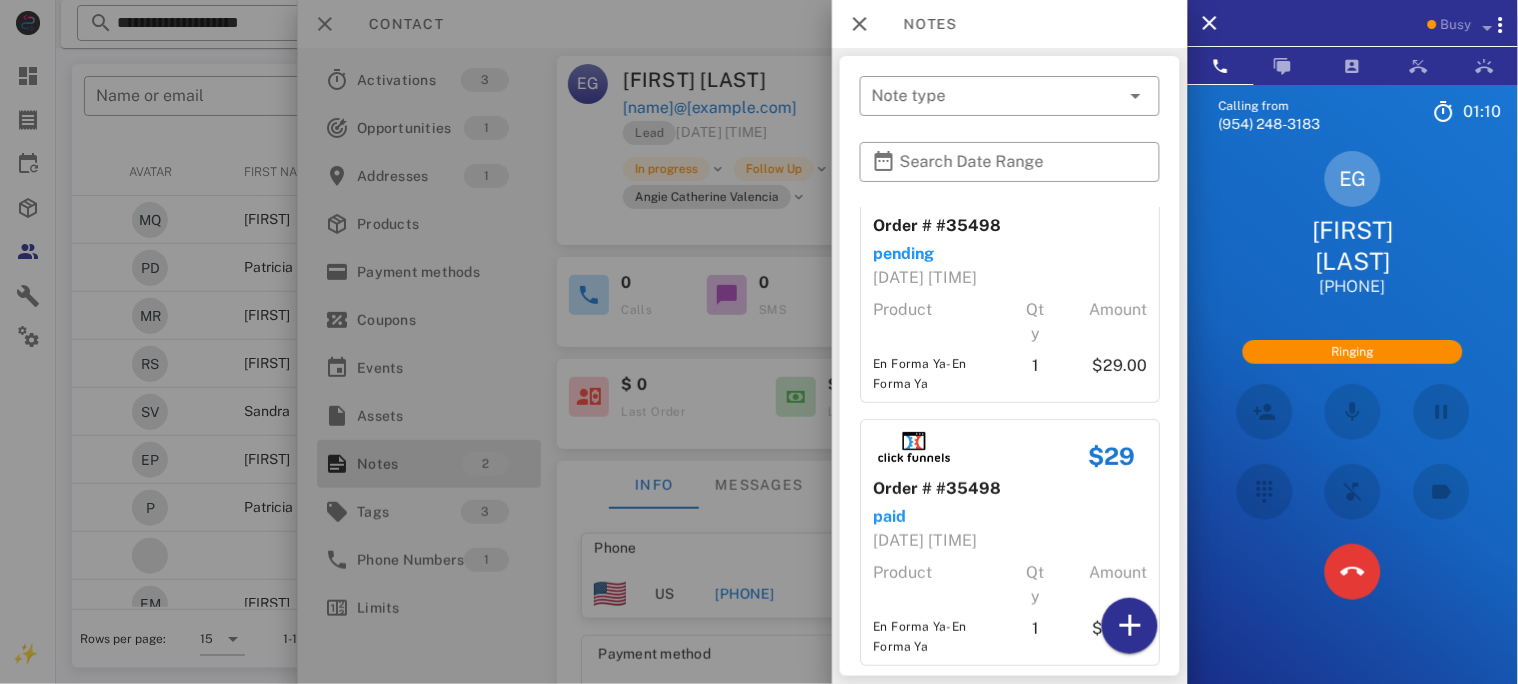 scroll, scrollTop: 75, scrollLeft: 0, axis: vertical 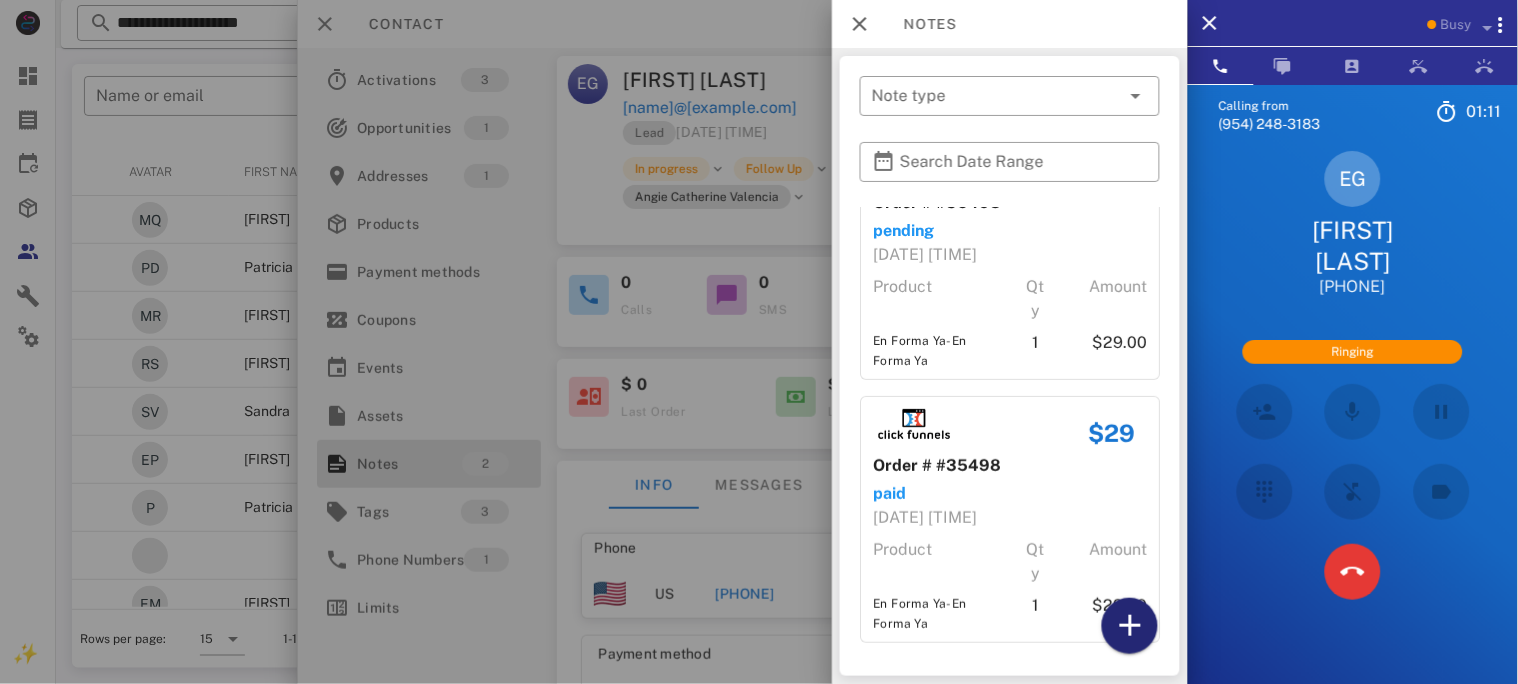 click at bounding box center [1130, 626] 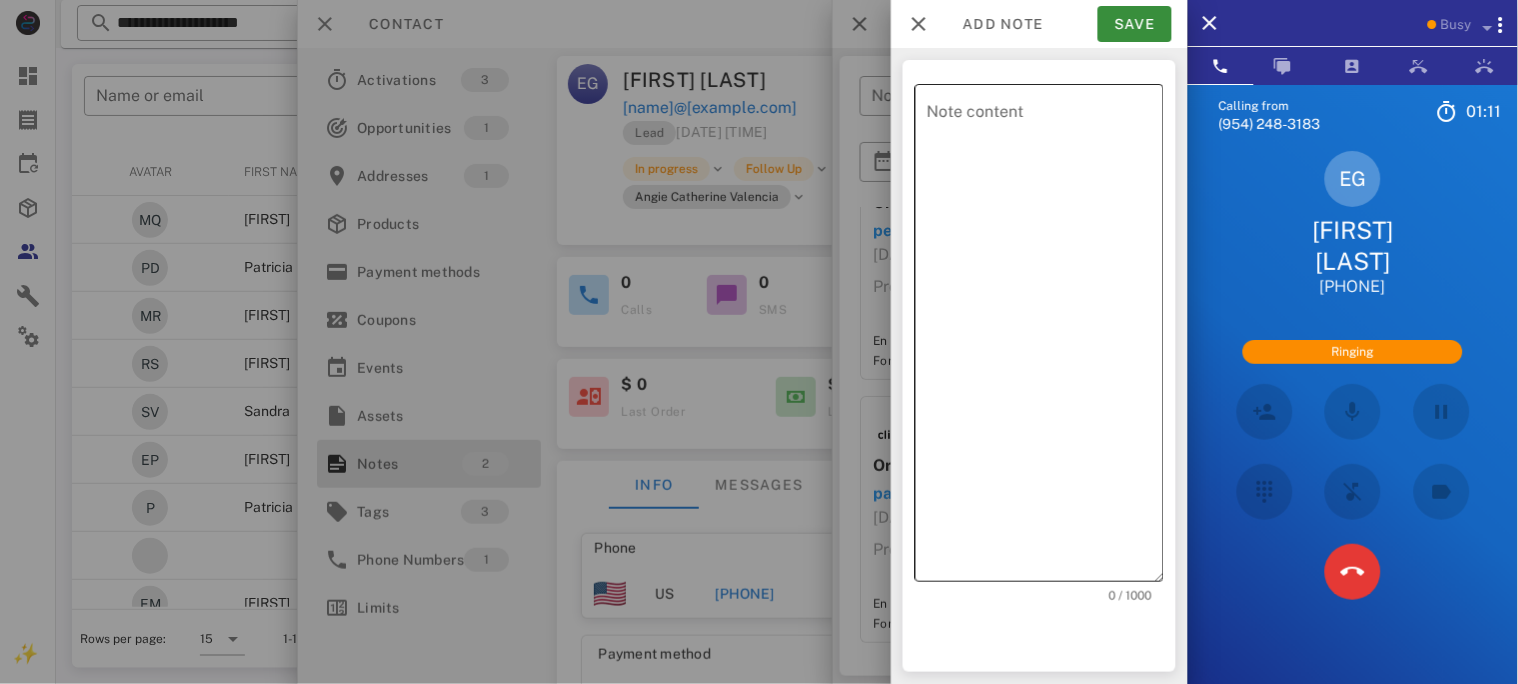 click on "Note content" at bounding box center (1045, 338) 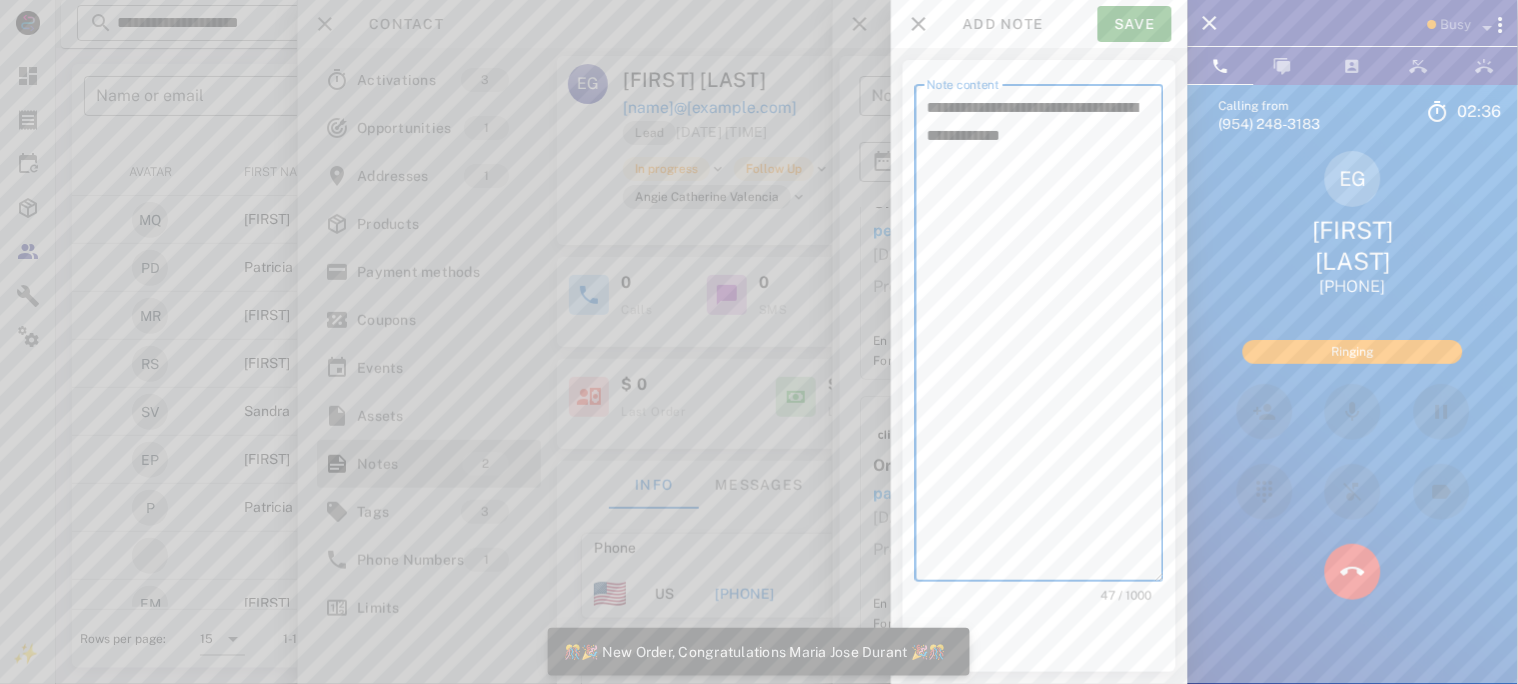 type on "**********" 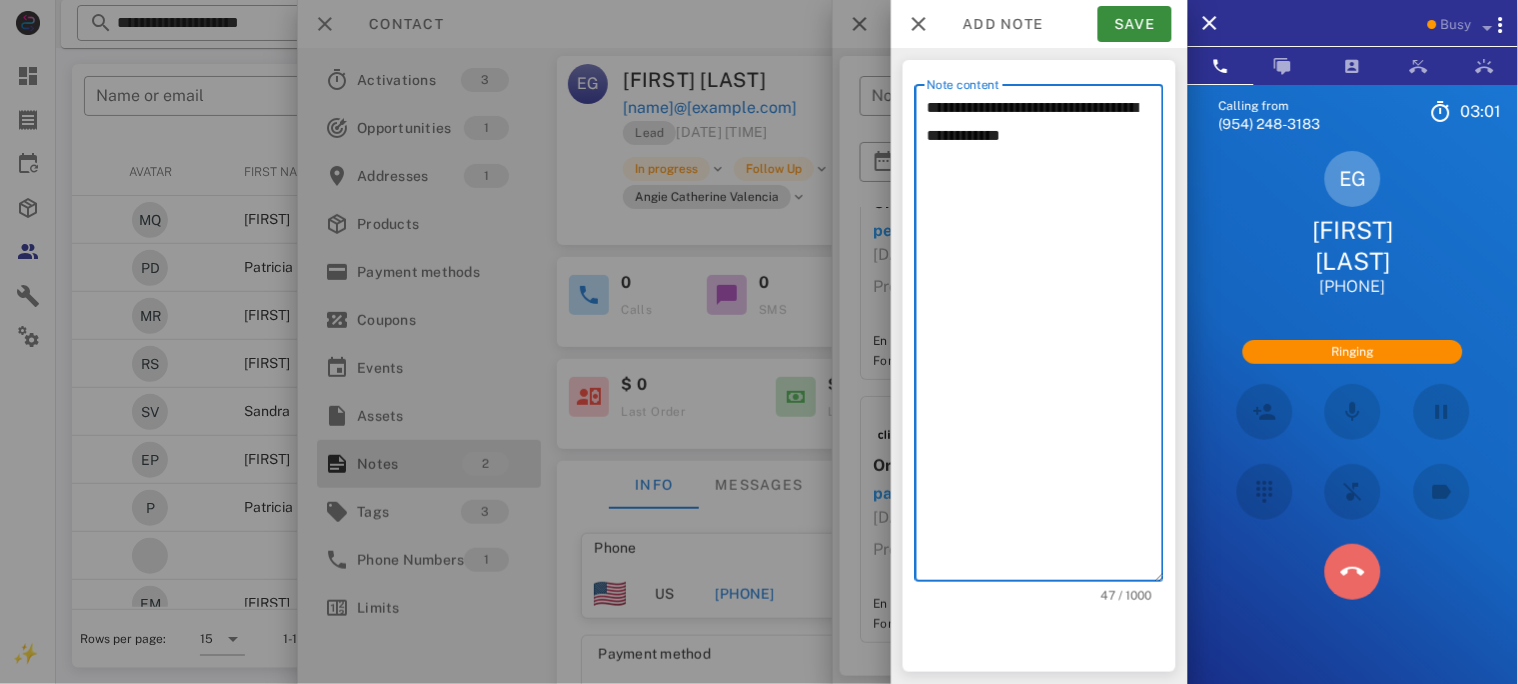 click at bounding box center [1353, 572] 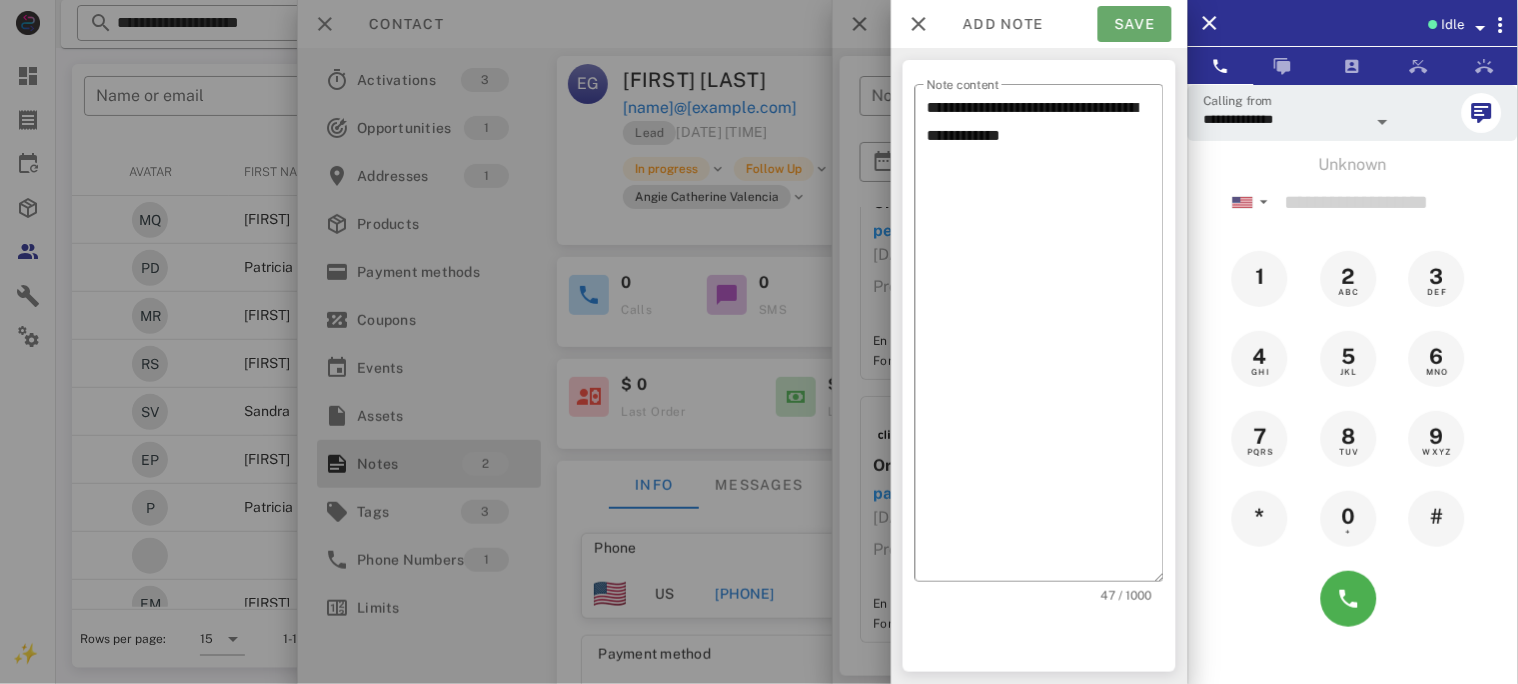 click on "Save" at bounding box center (1135, 24) 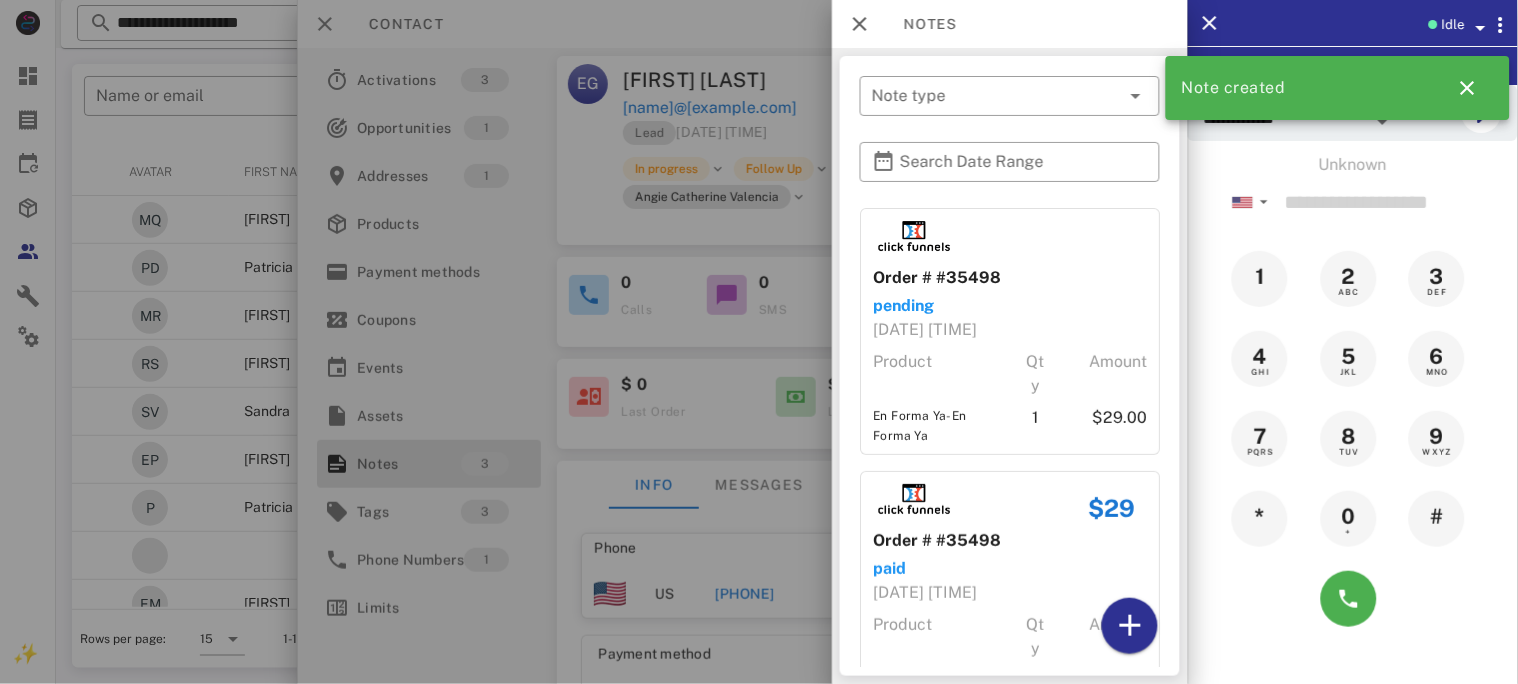 click at bounding box center [759, 342] 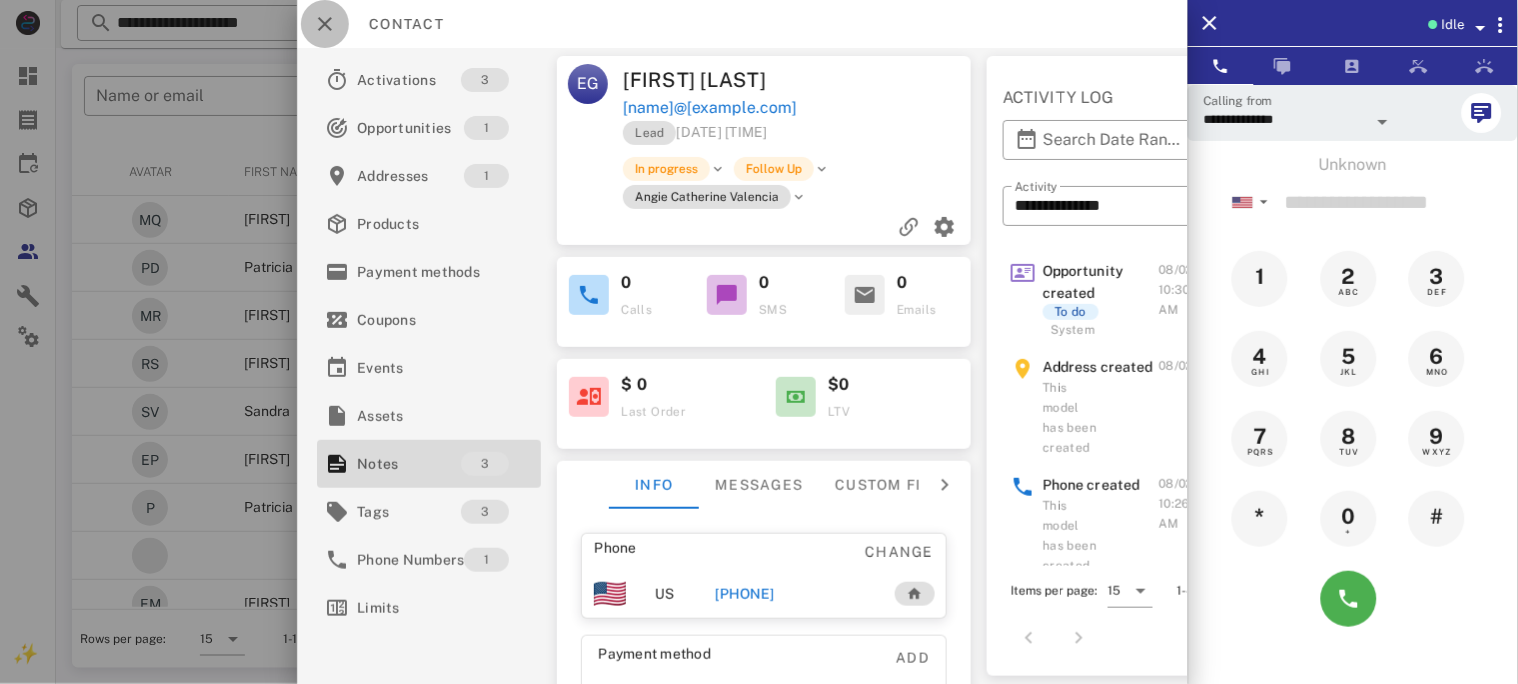 click at bounding box center [325, 24] 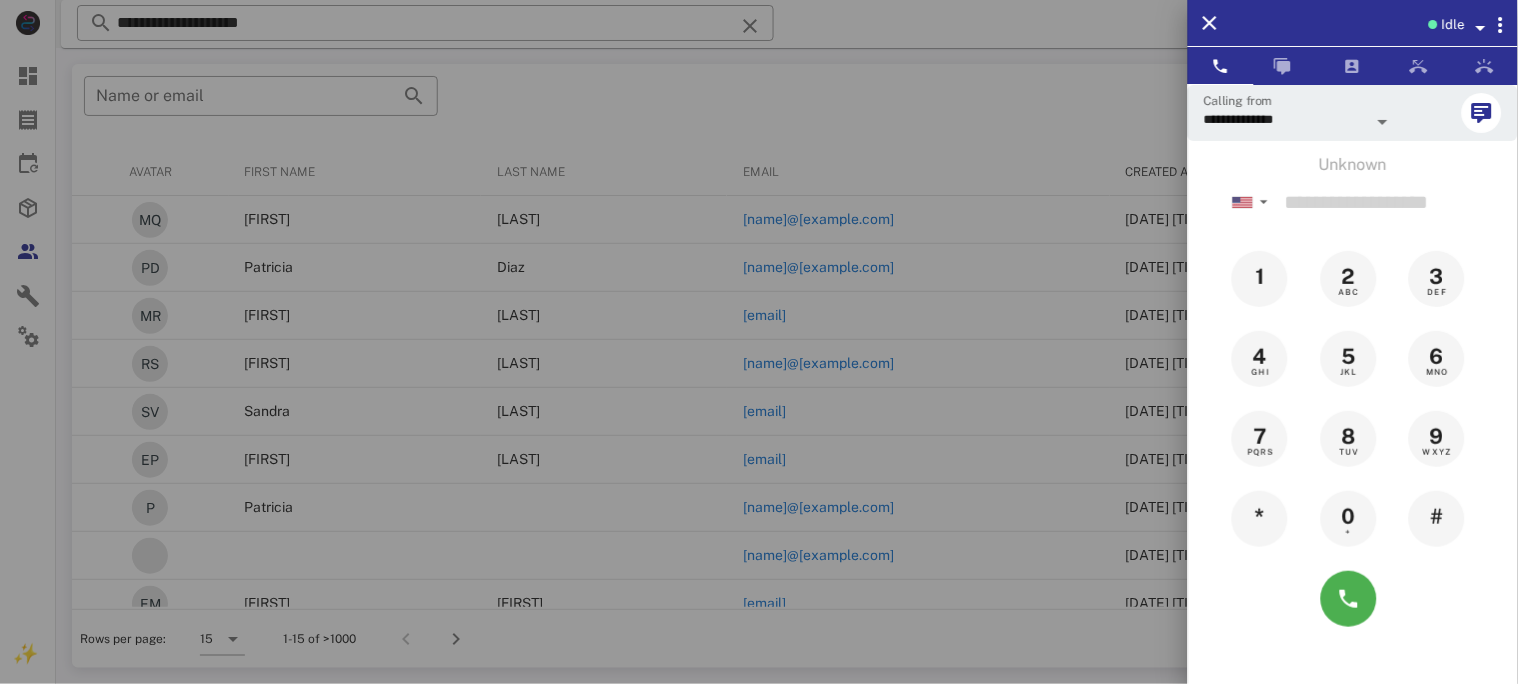 click at bounding box center [759, 342] 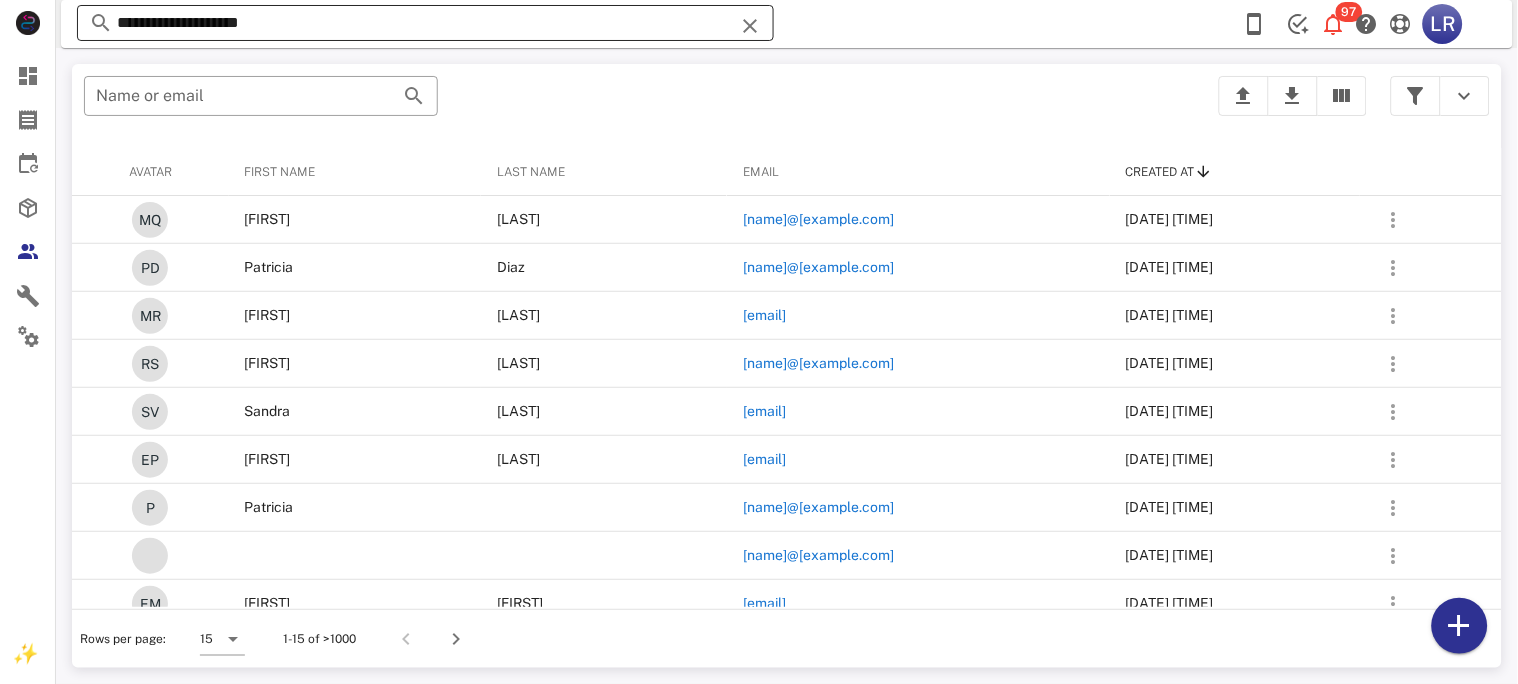 click at bounding box center (750, 26) 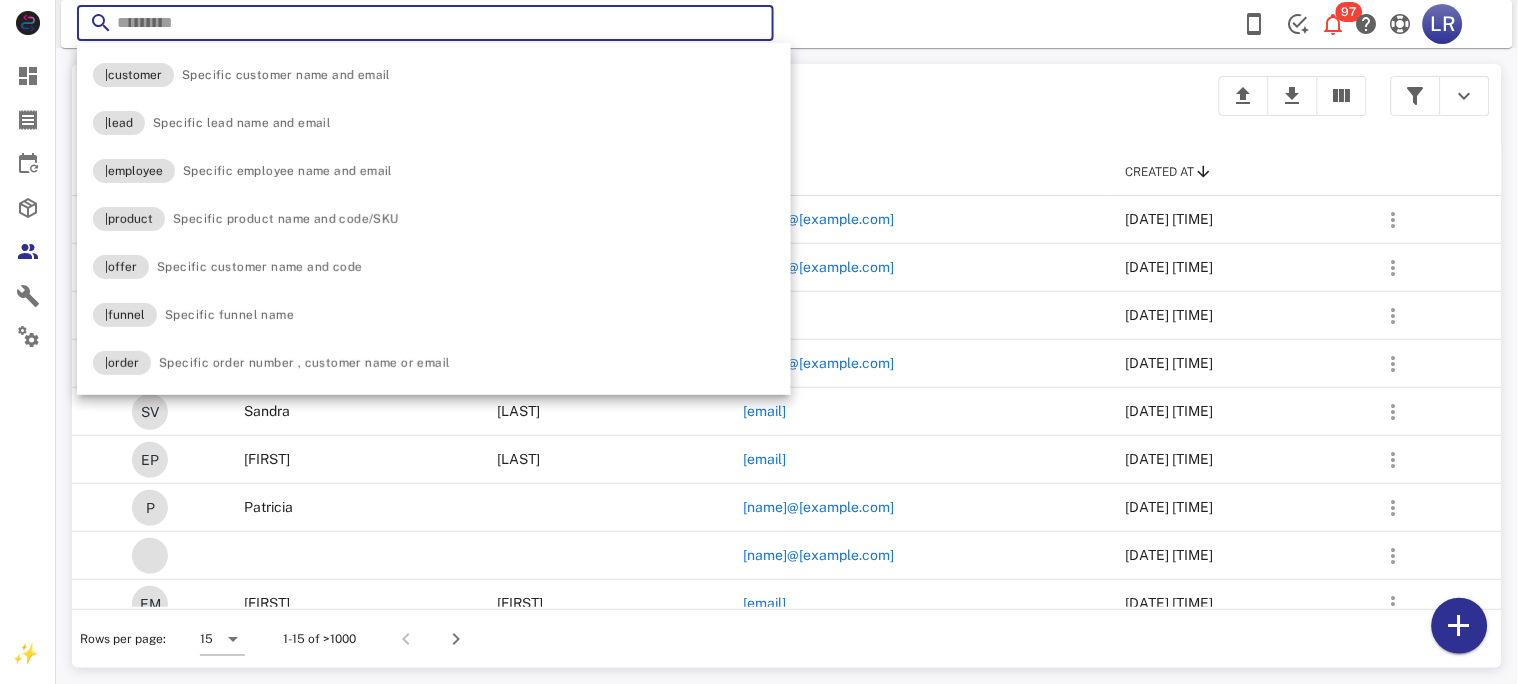click at bounding box center (750, 26) 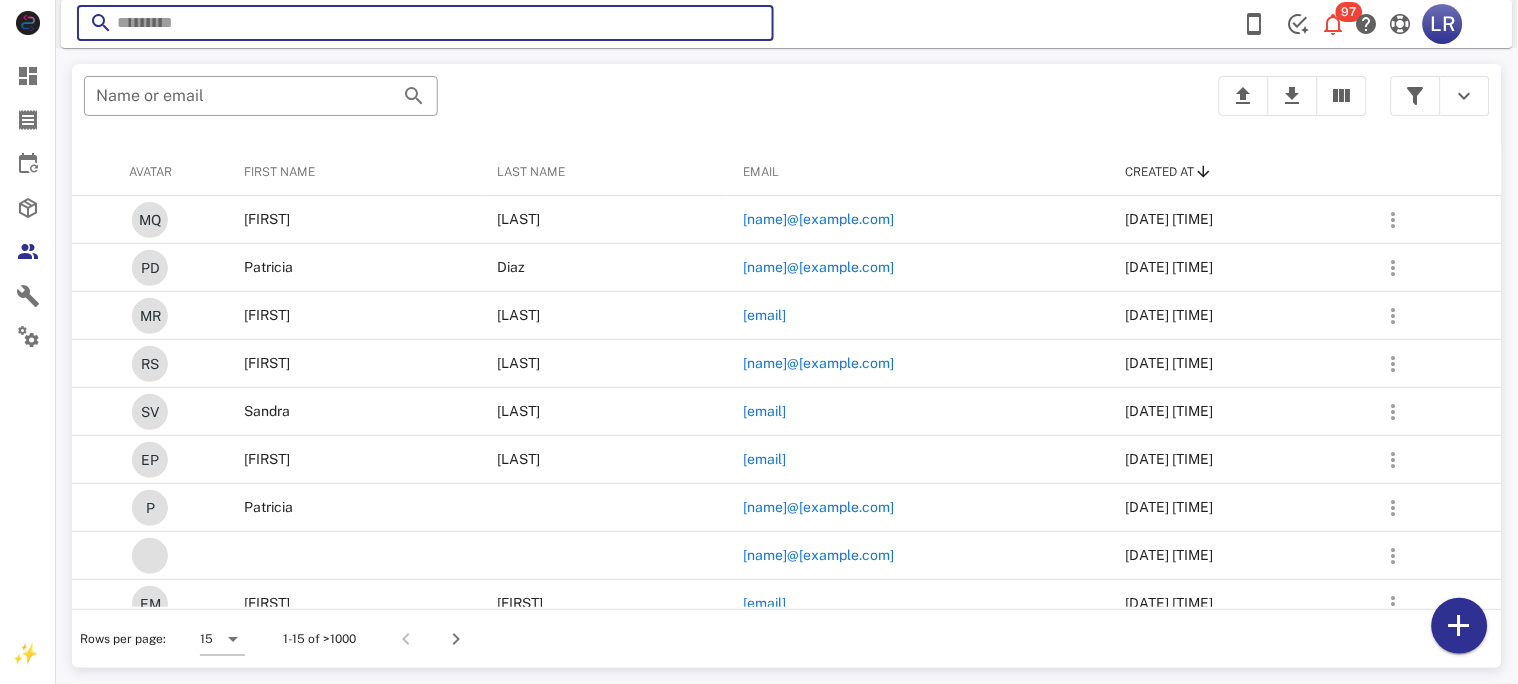 paste on "**********" 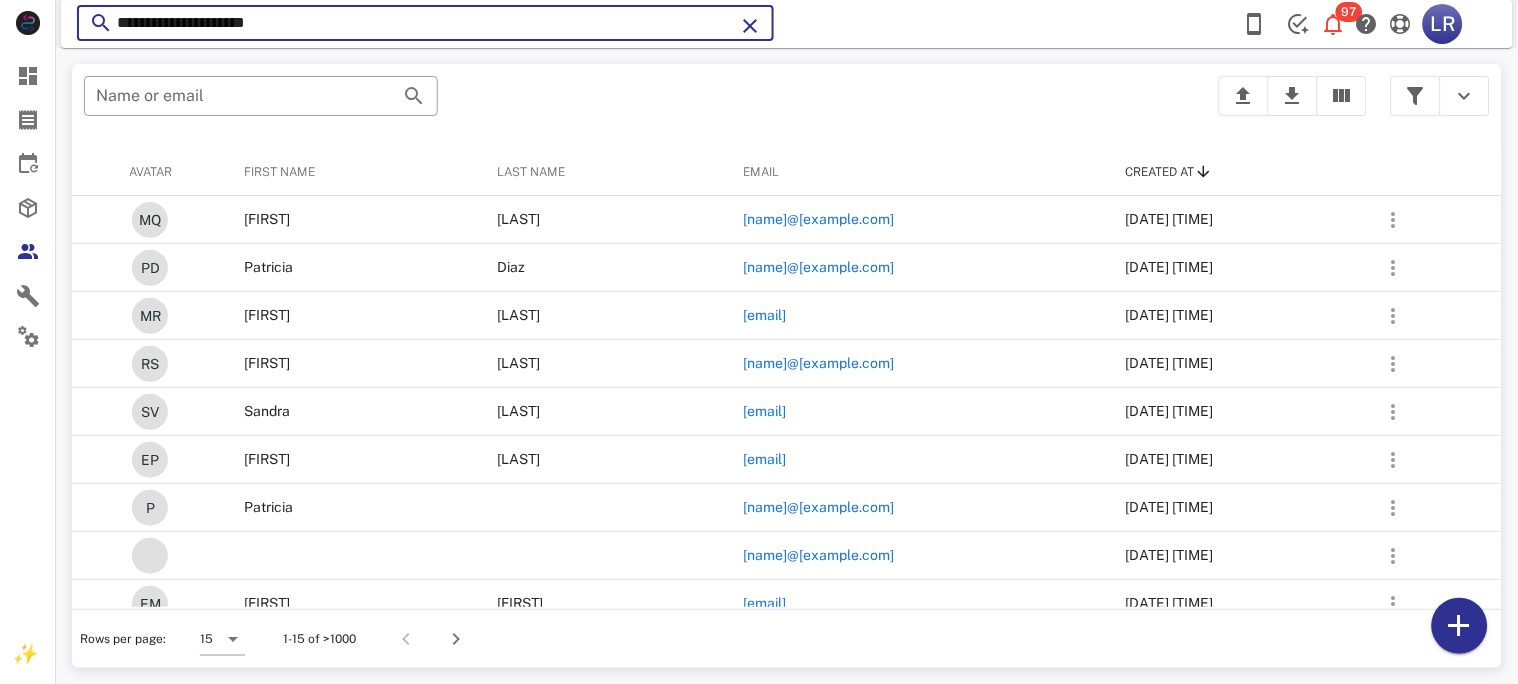 type on "**********" 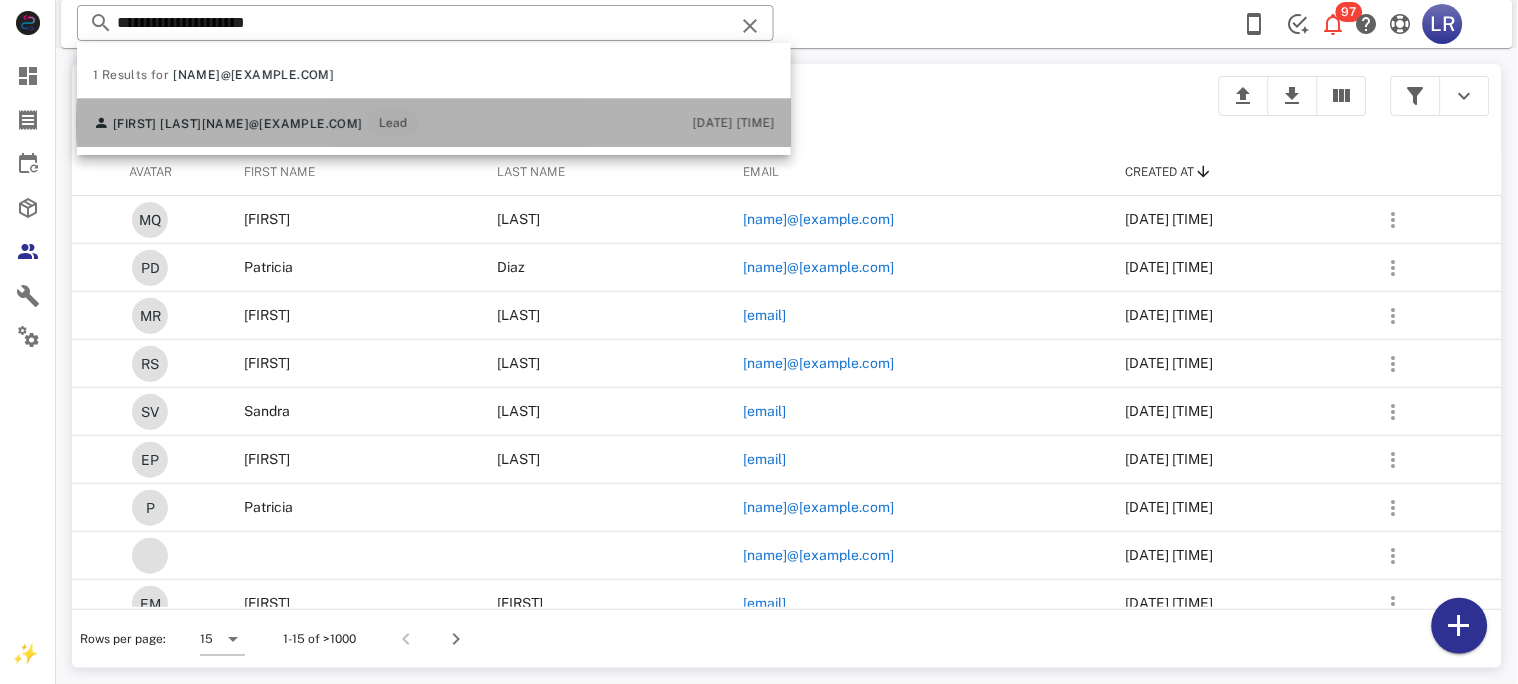 click on "[NAME]@[EXAMPLE.COM]" at bounding box center [282, 124] 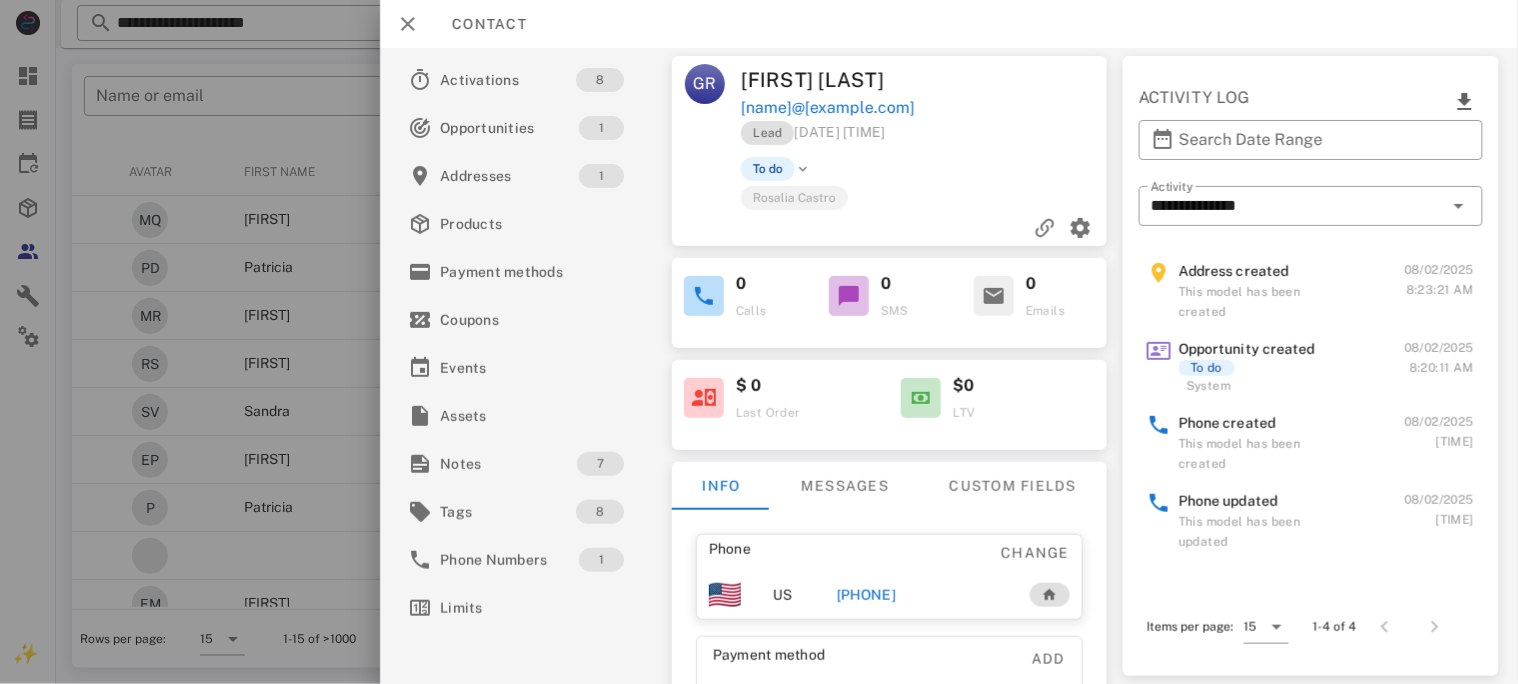 click on "[PHONE]" at bounding box center (865, 595) 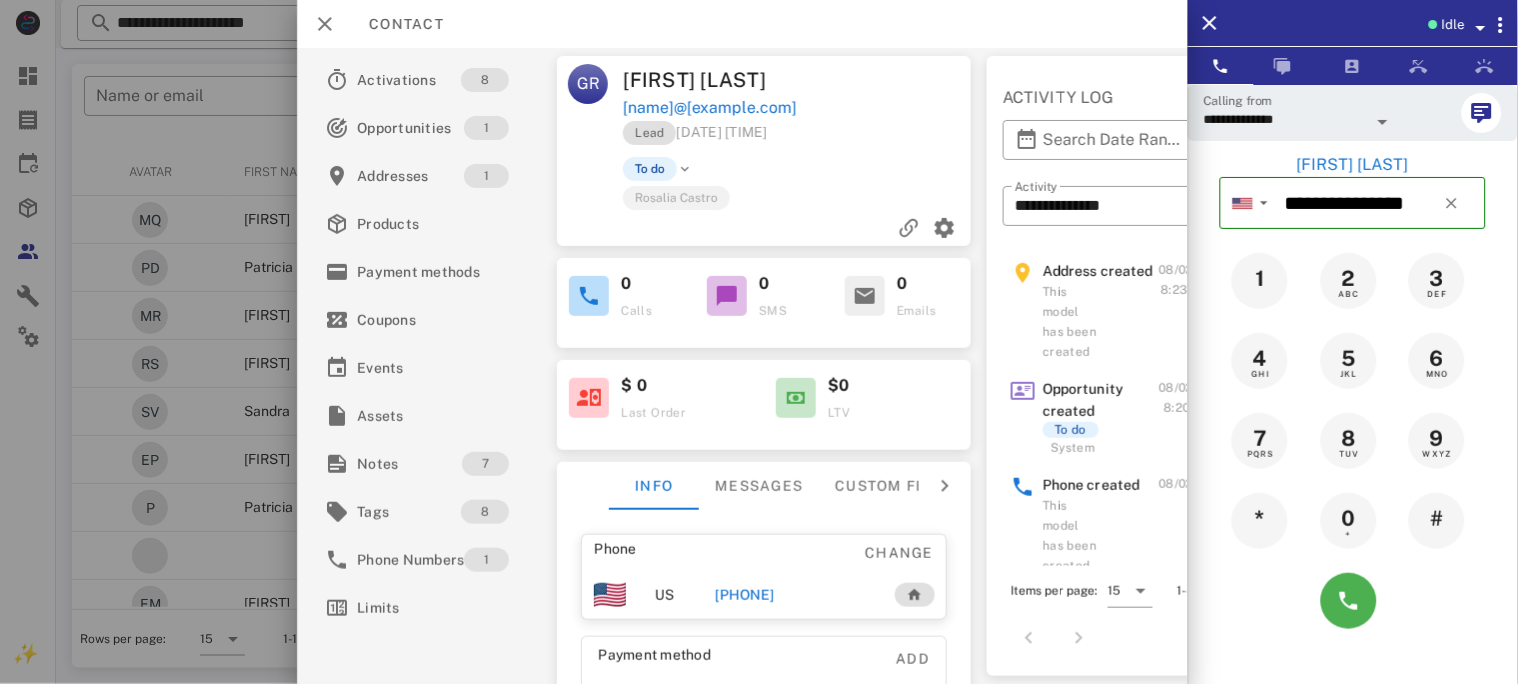 click at bounding box center (1353, 601) 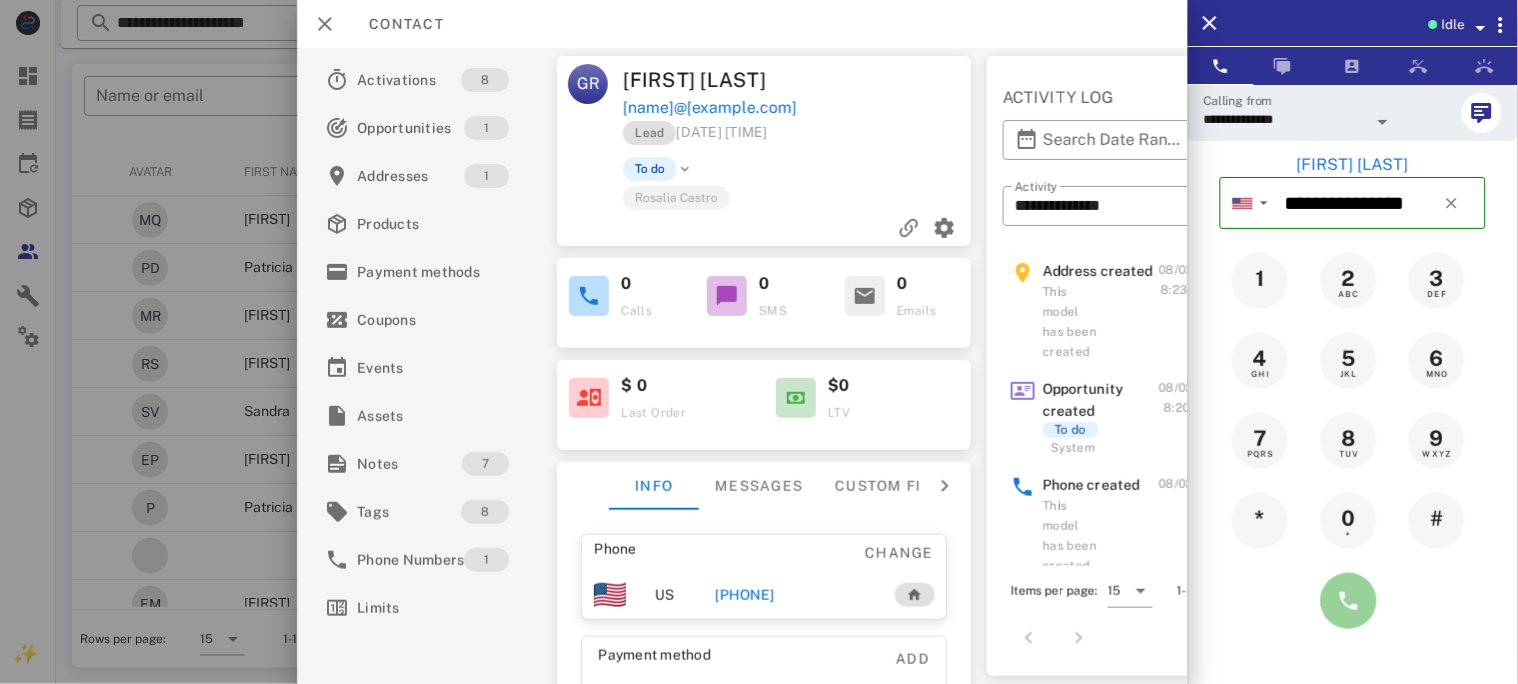 click at bounding box center (1349, 601) 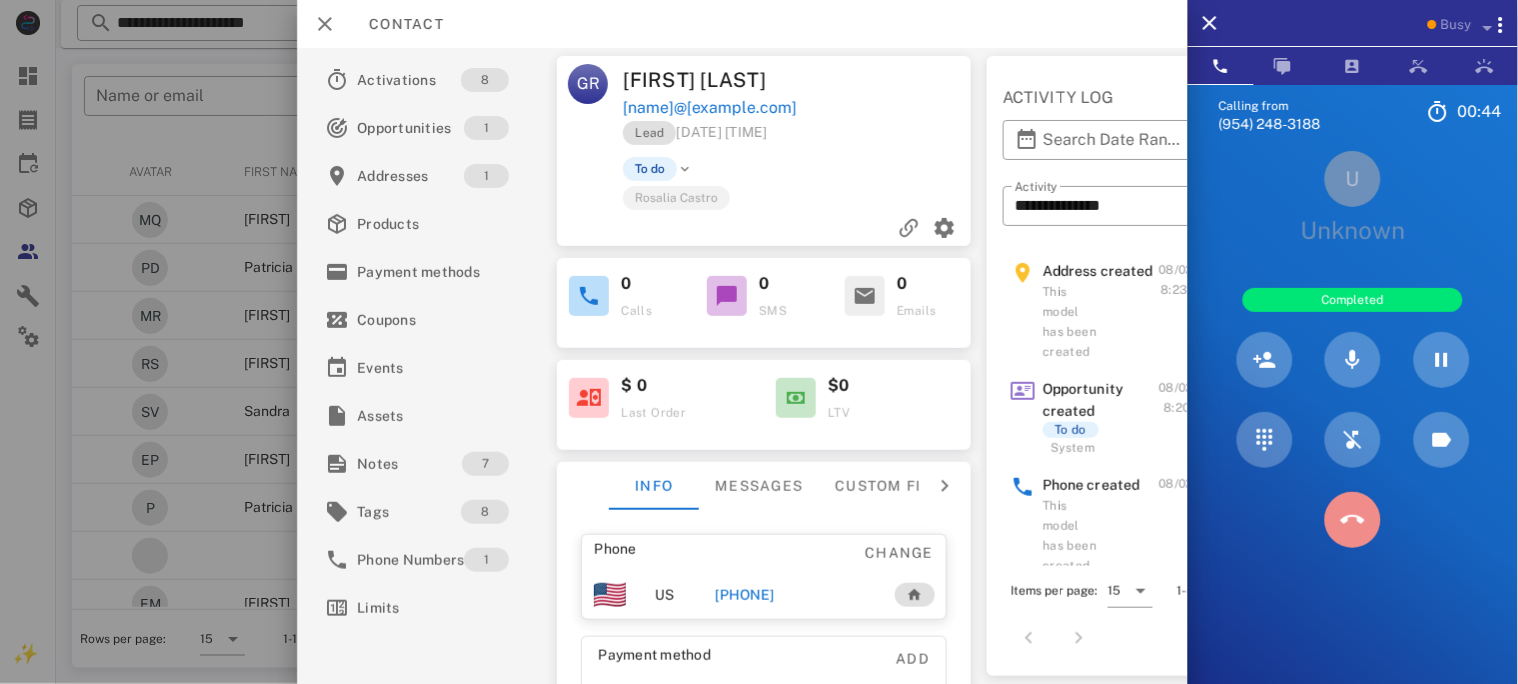 click at bounding box center [1353, 520] 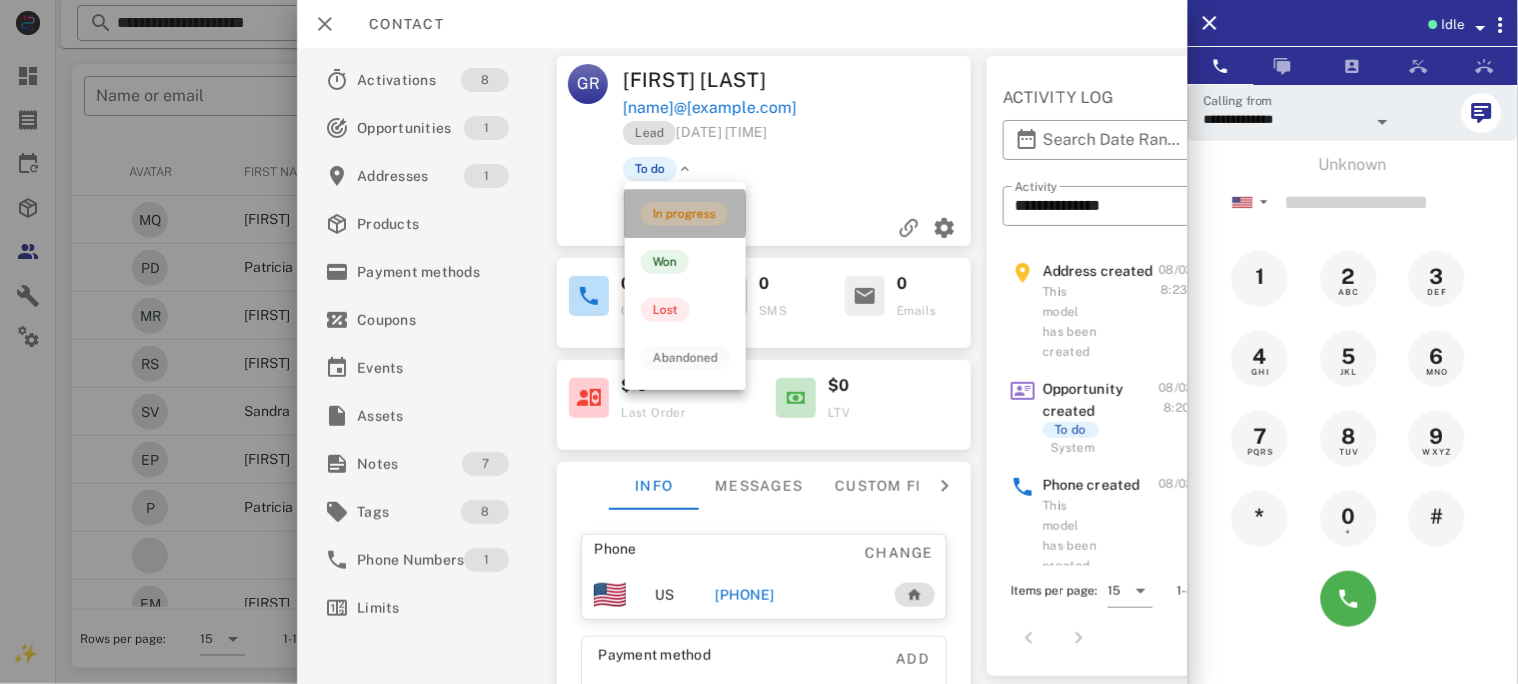 click on "In progress" at bounding box center (684, 214) 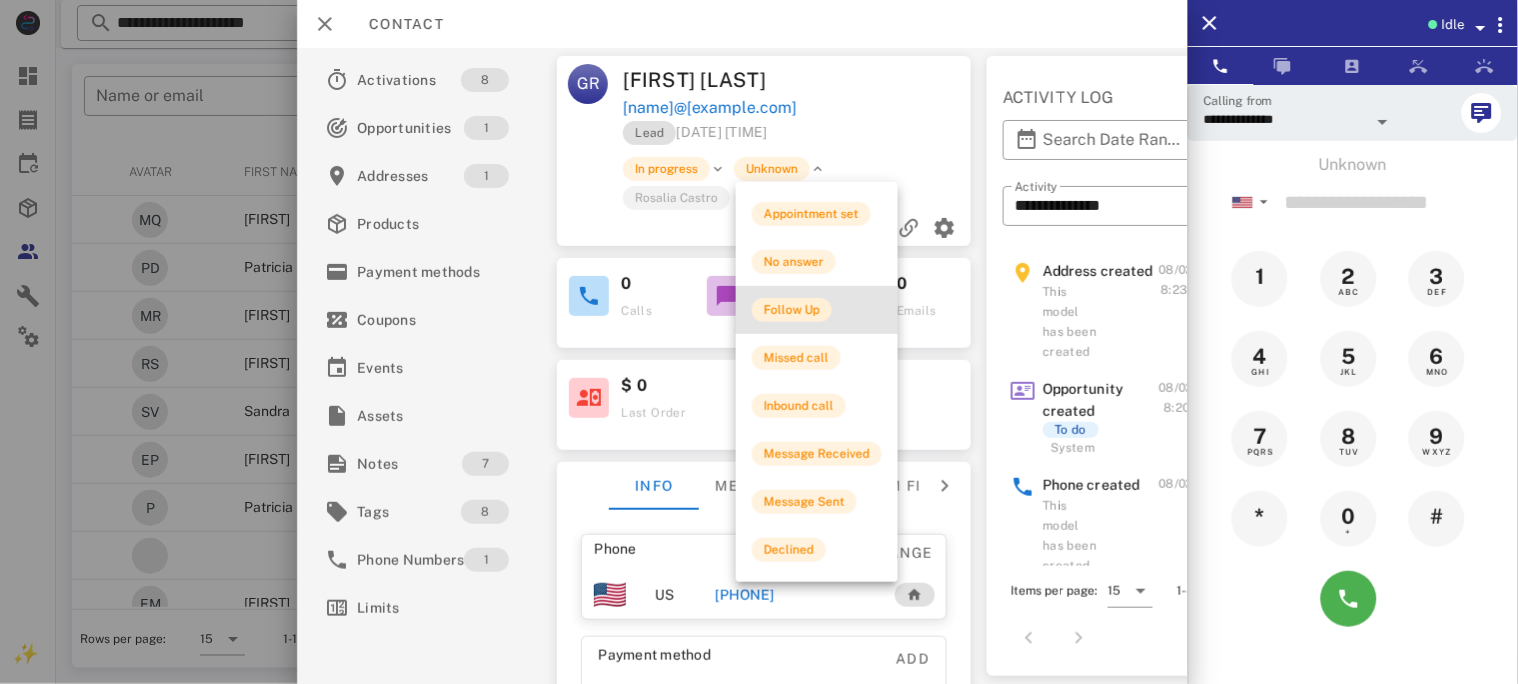 click on "Follow Up" at bounding box center [792, 310] 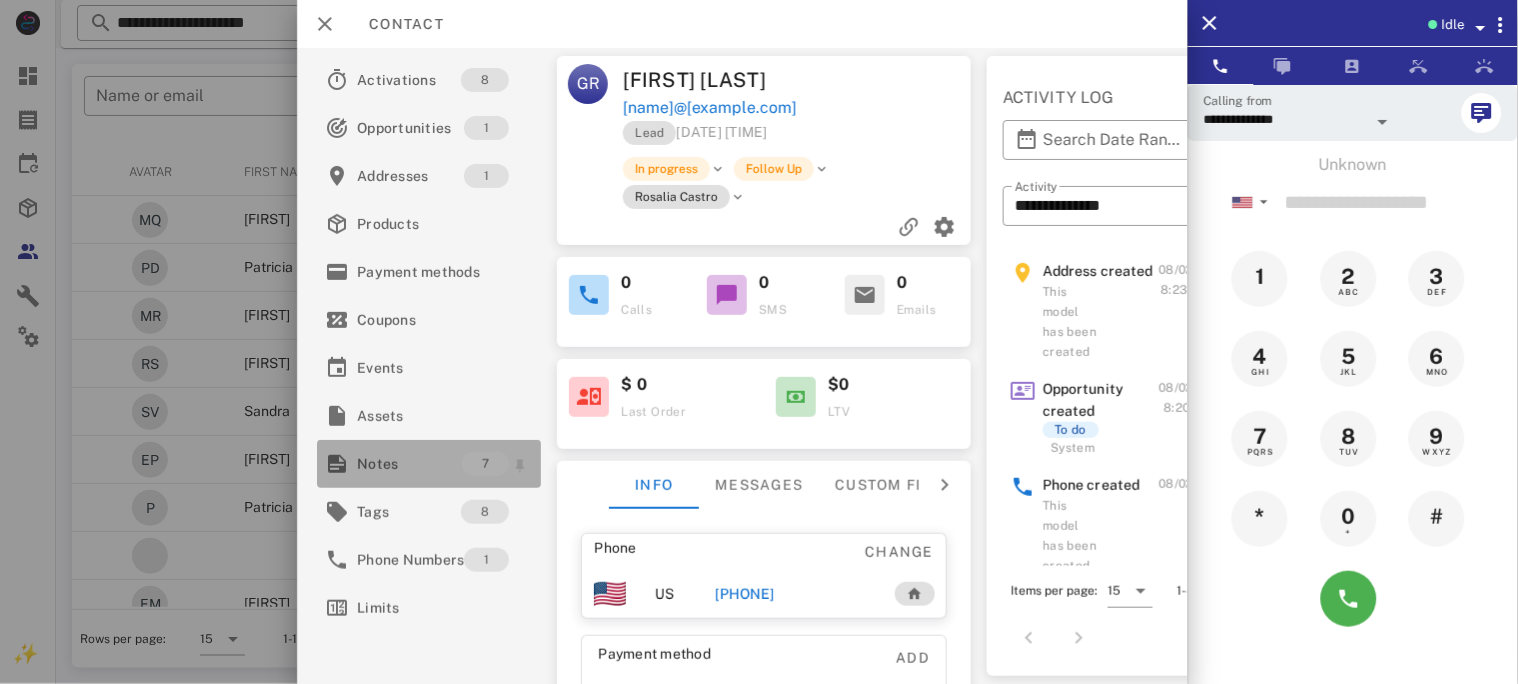 click on "Notes" at bounding box center [409, 464] 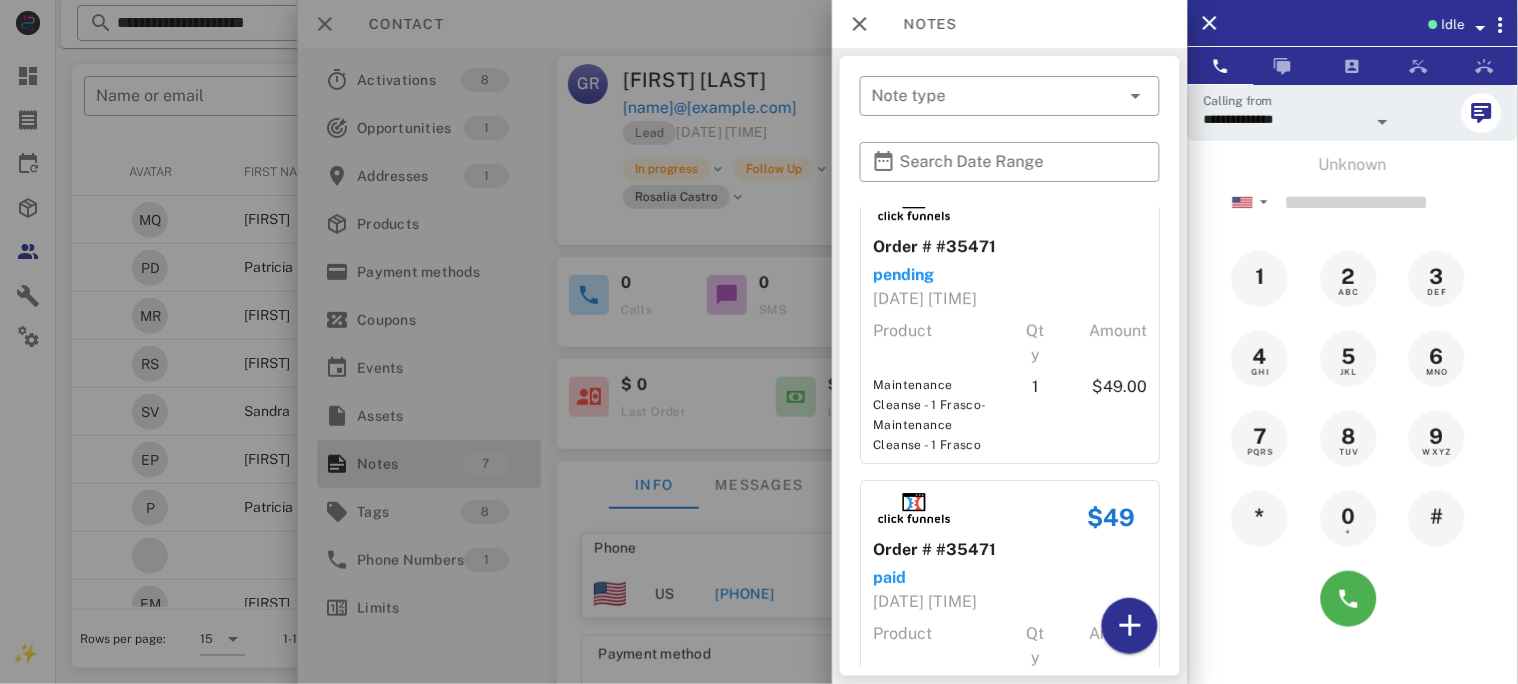 scroll, scrollTop: 1584, scrollLeft: 0, axis: vertical 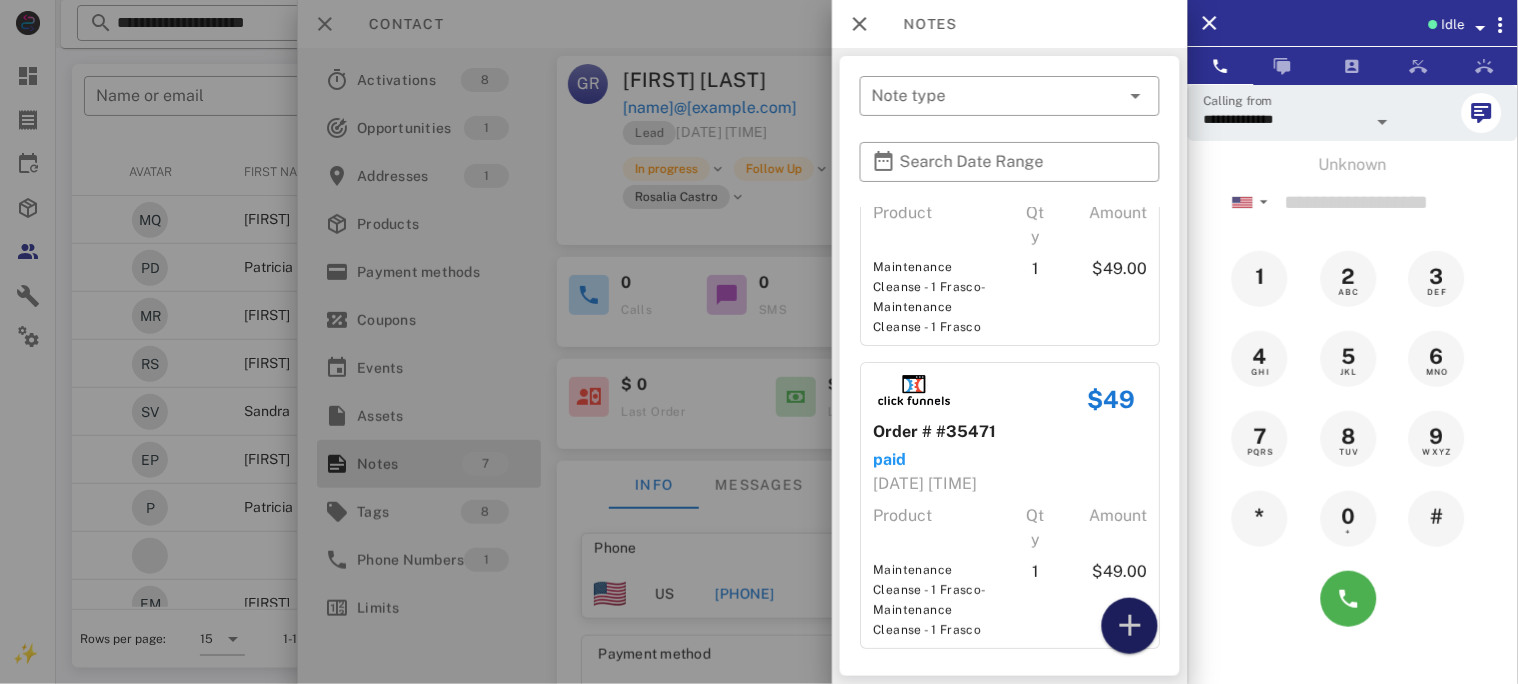 click at bounding box center (1130, 626) 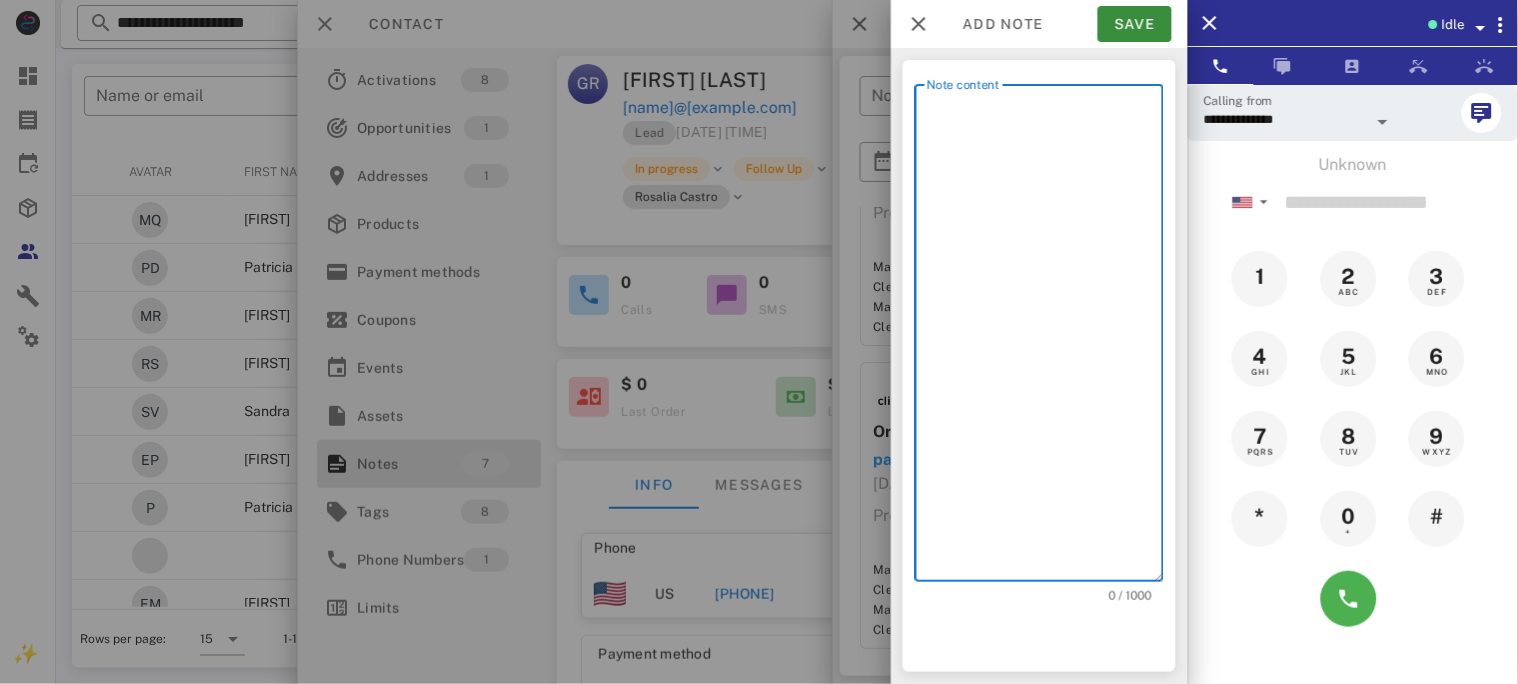 click on "Note content" at bounding box center [1045, 338] 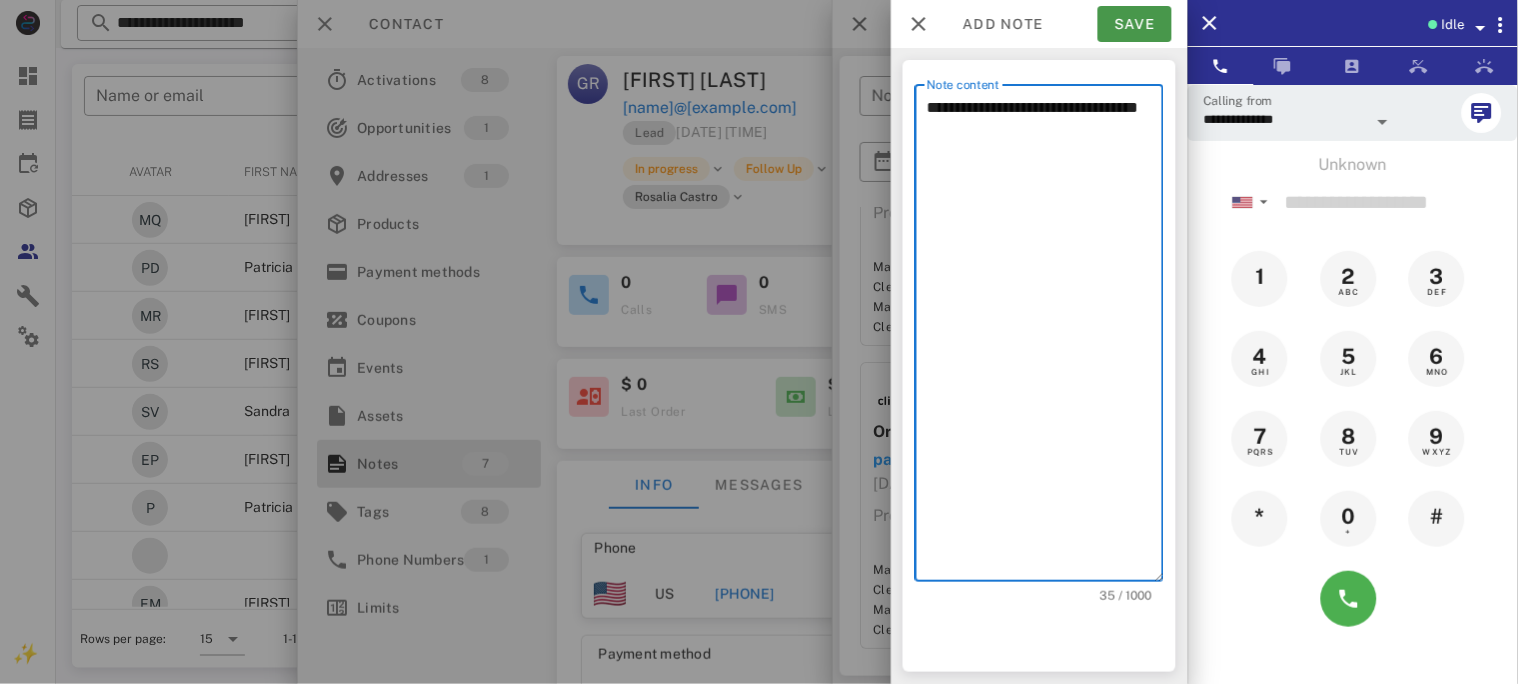 type on "**********" 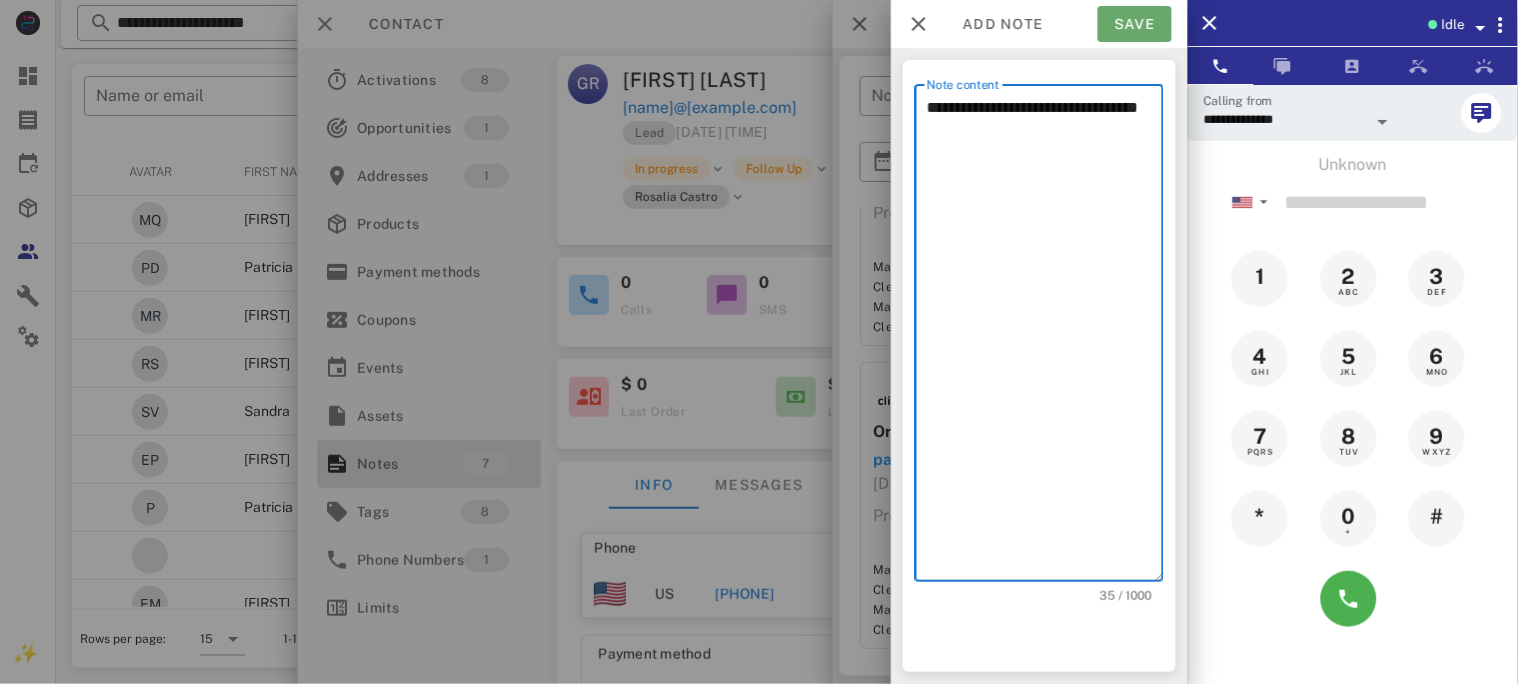 click on "Save" at bounding box center (1135, 24) 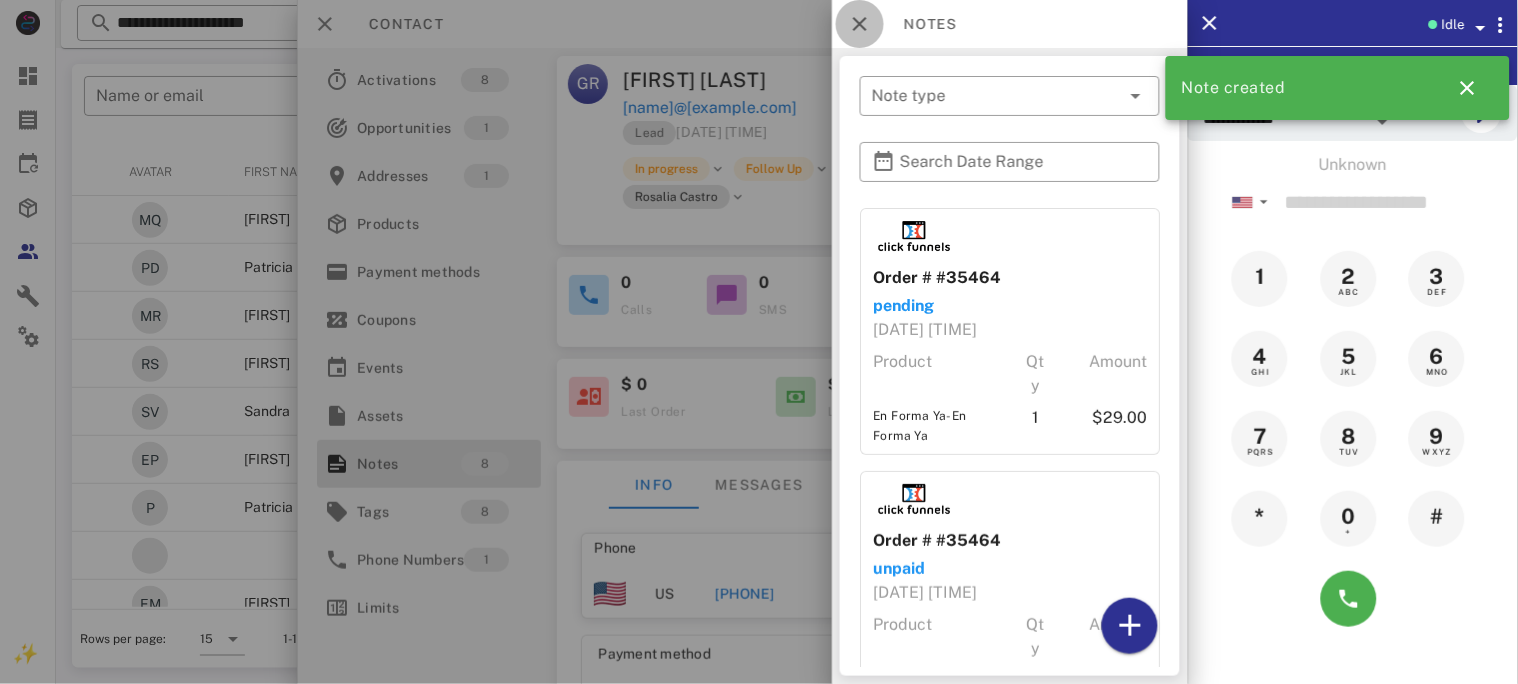 click at bounding box center [860, 24] 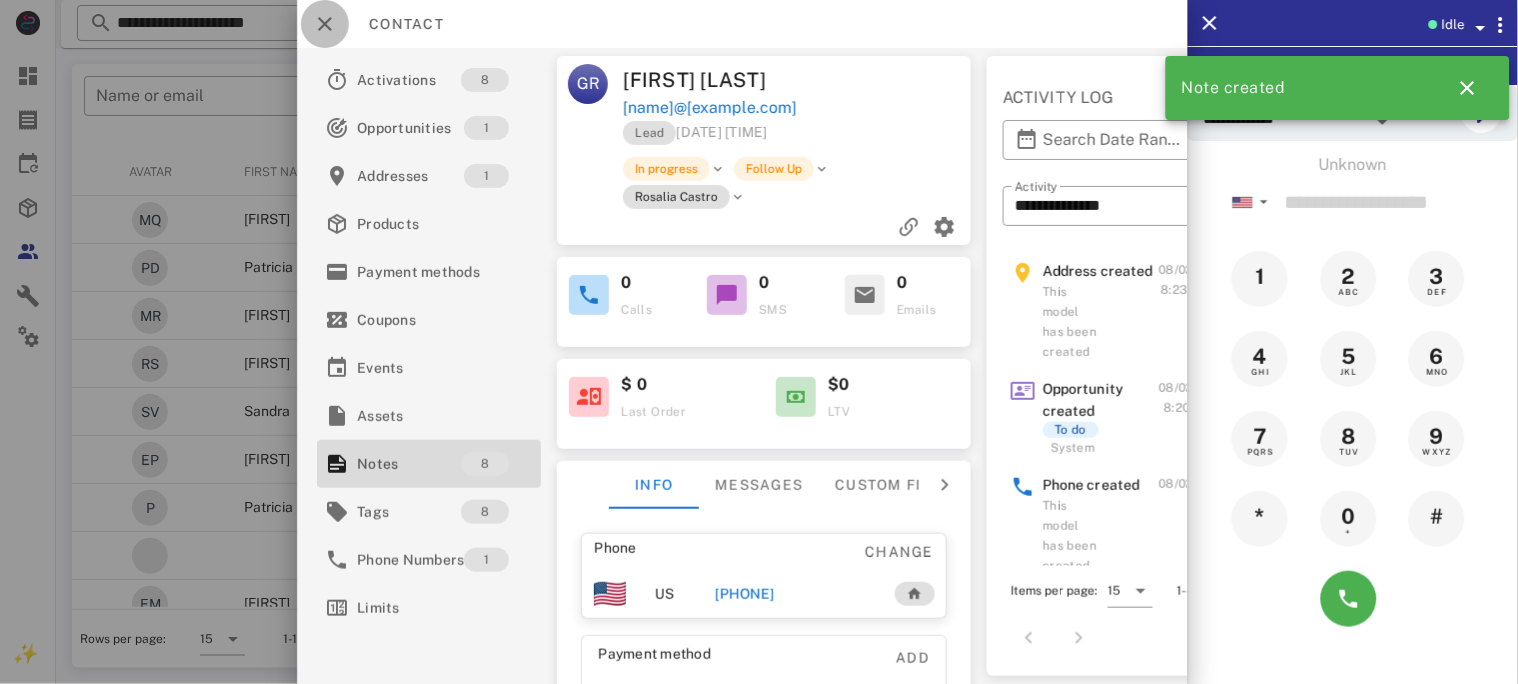 click at bounding box center [325, 24] 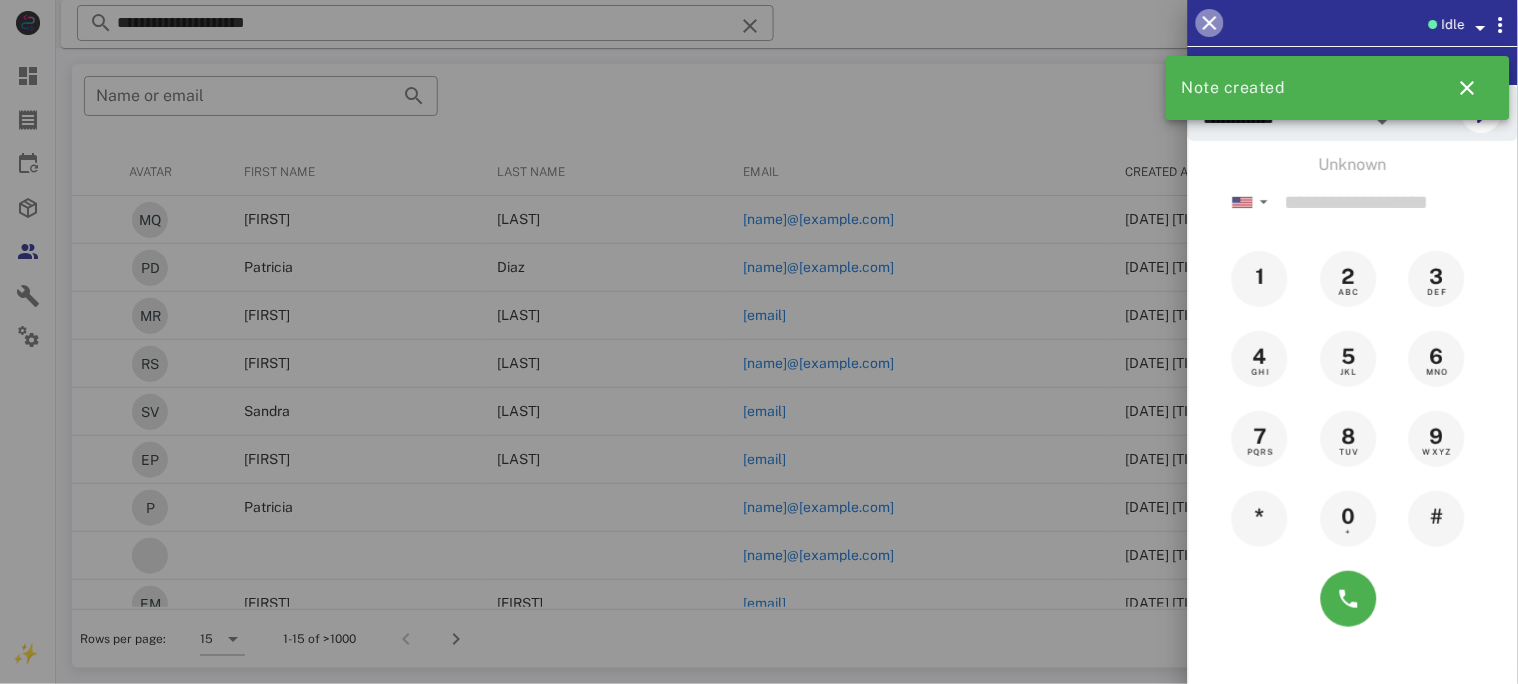 click at bounding box center [1210, 23] 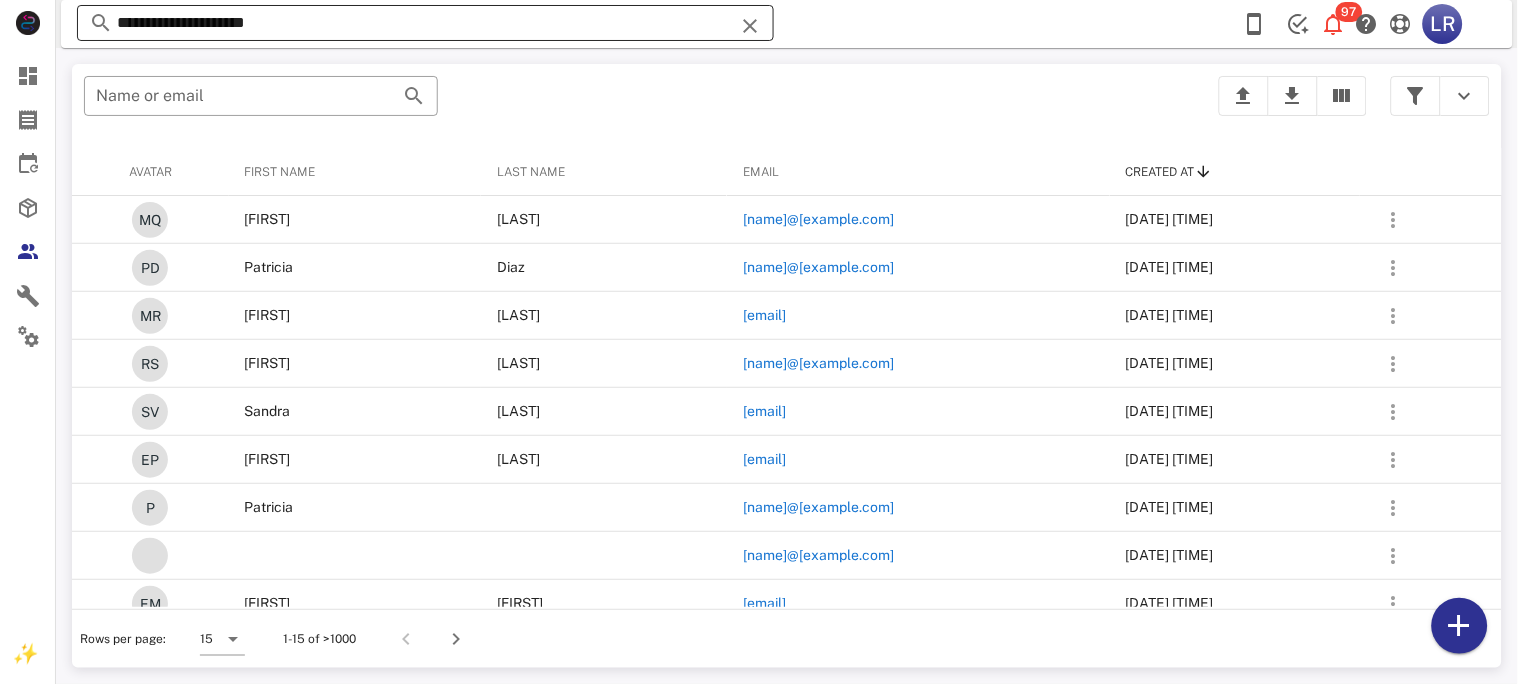 click at bounding box center [750, 26] 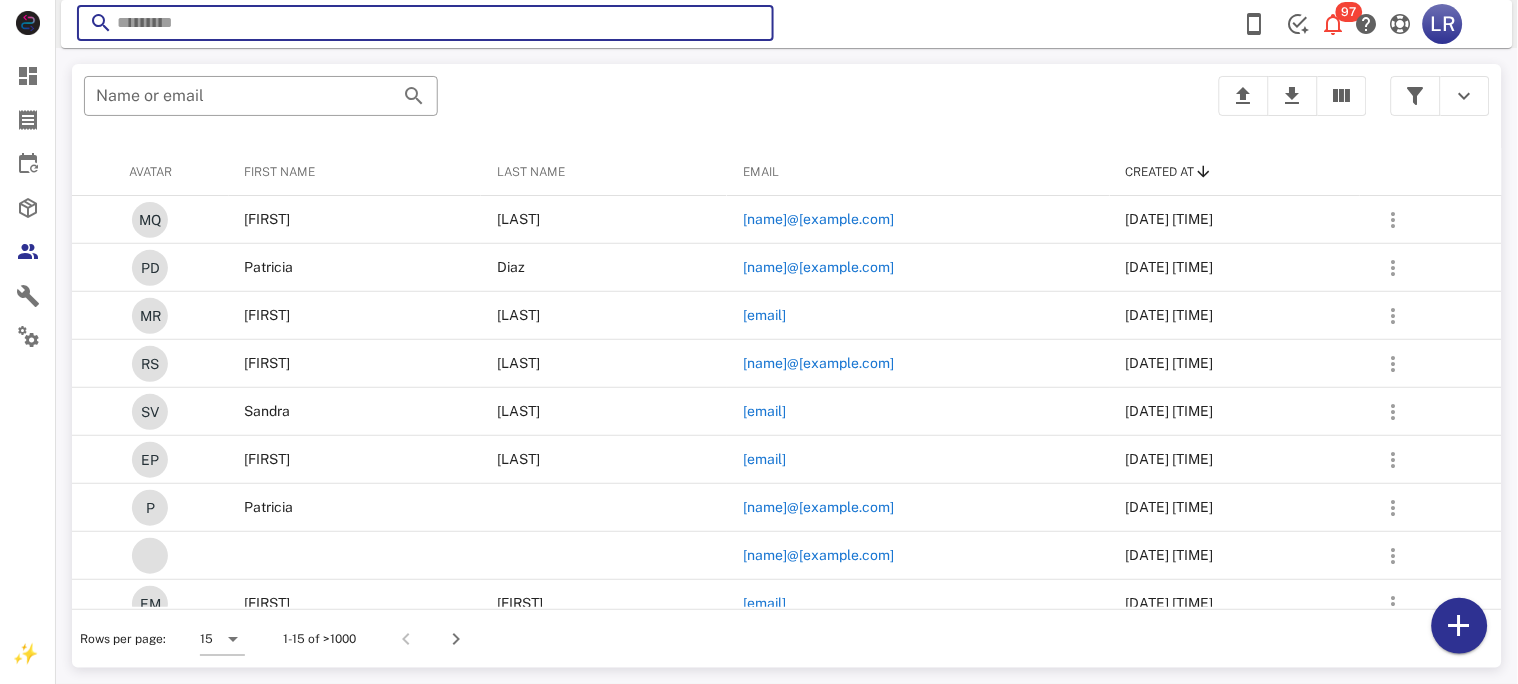 click at bounding box center [750, 26] 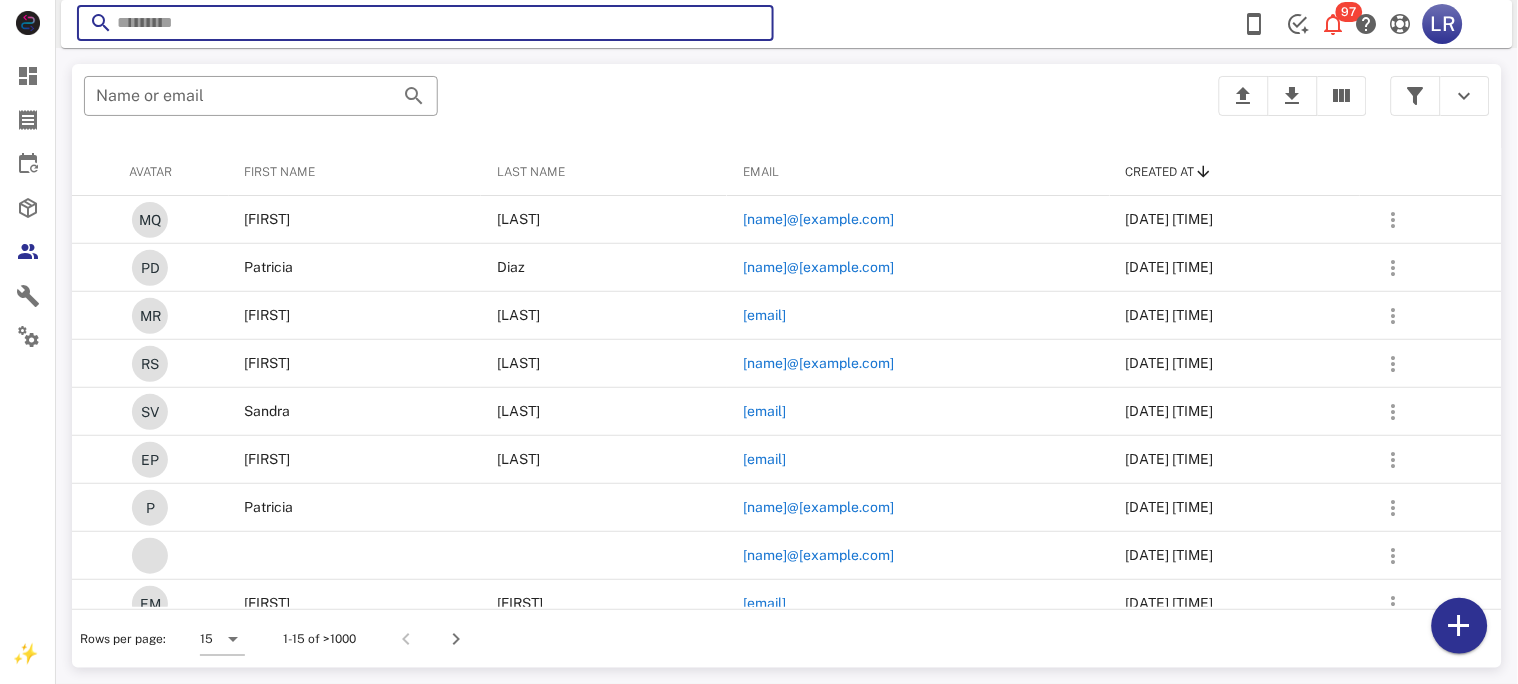 paste on "**********" 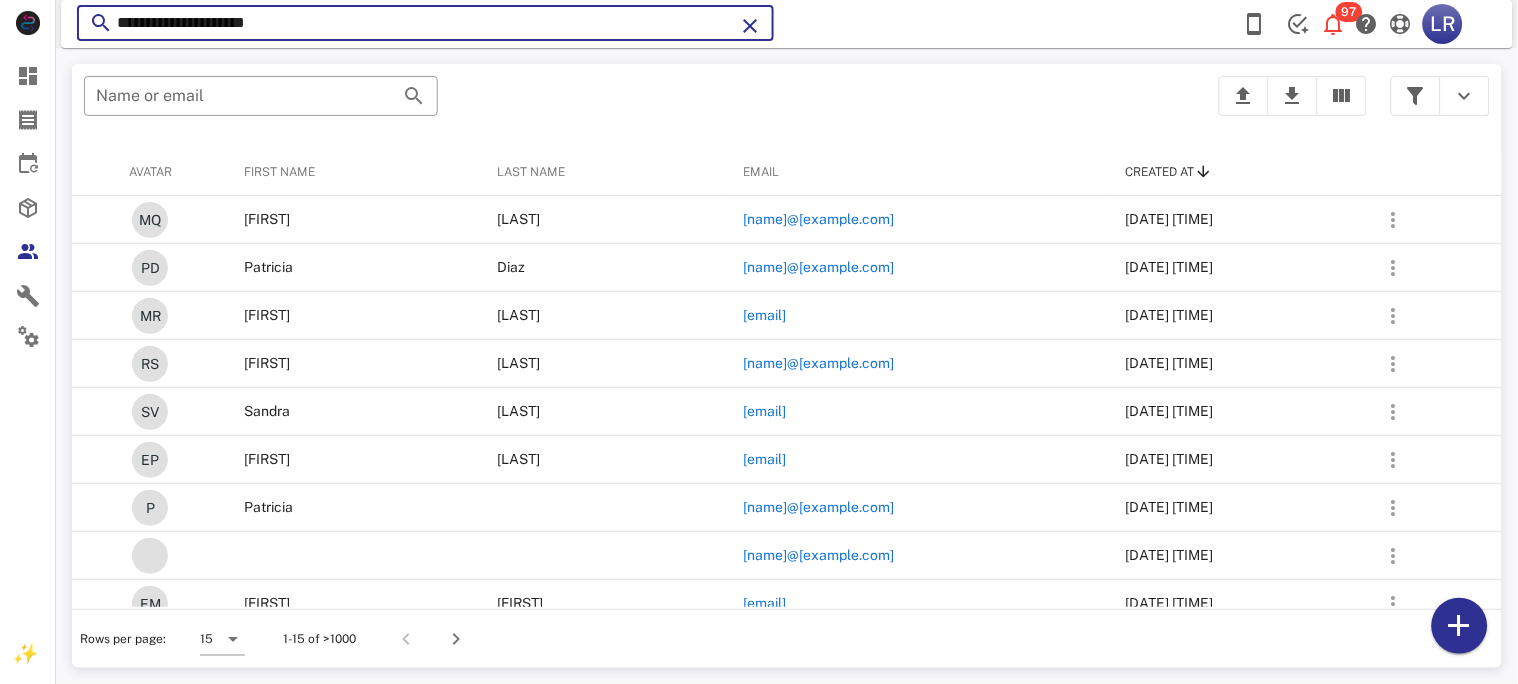 type on "**********" 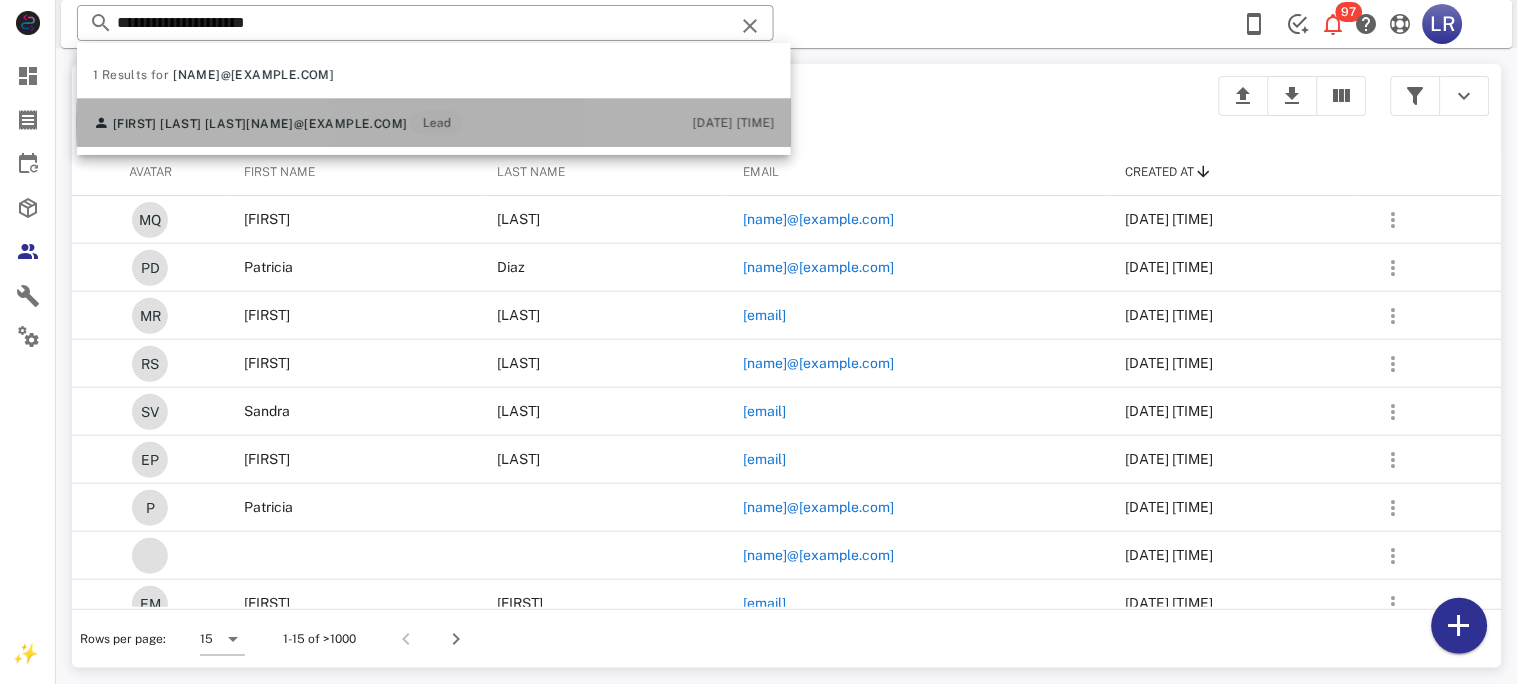 click on "[FIRST] [LAST] [LAST]" at bounding box center (179, 124) 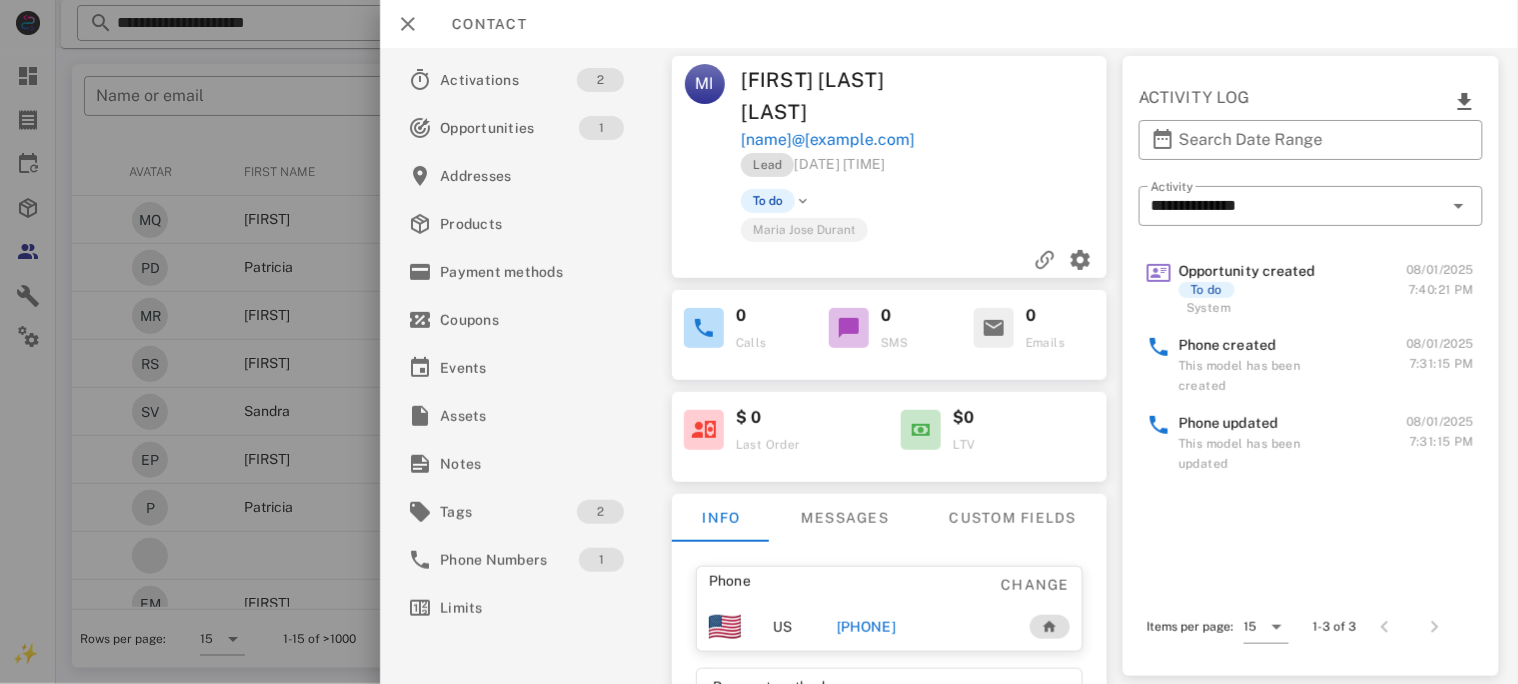 click on "[PHONE]" at bounding box center (865, 627) 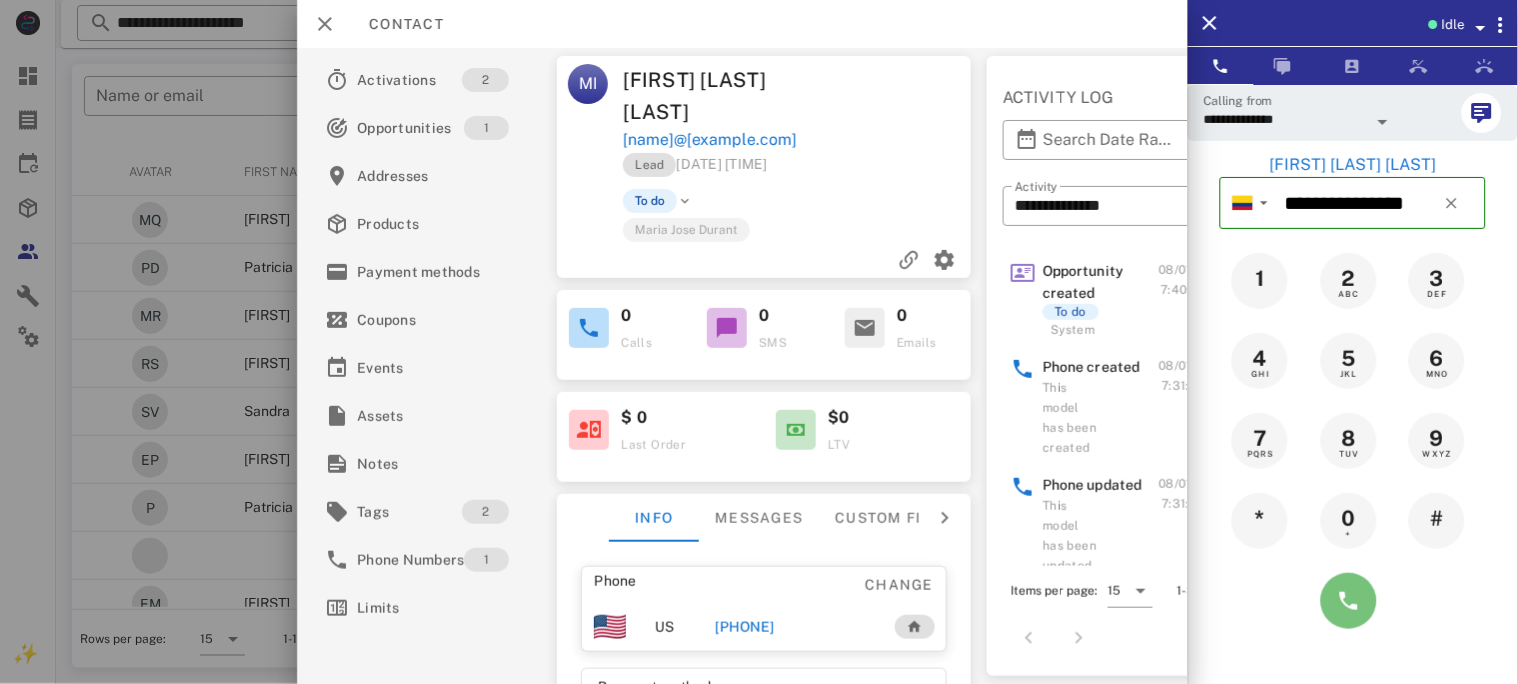 click at bounding box center [1349, 601] 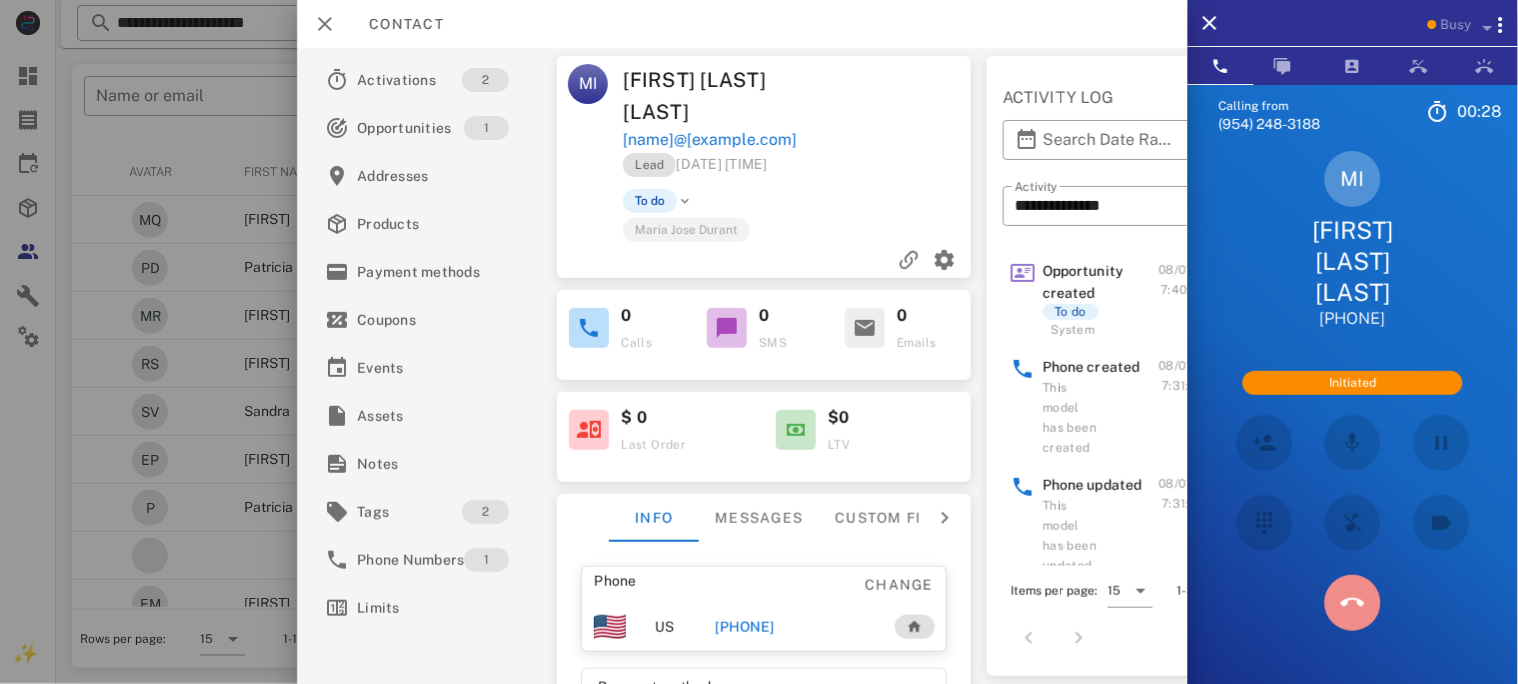 click at bounding box center (1353, 603) 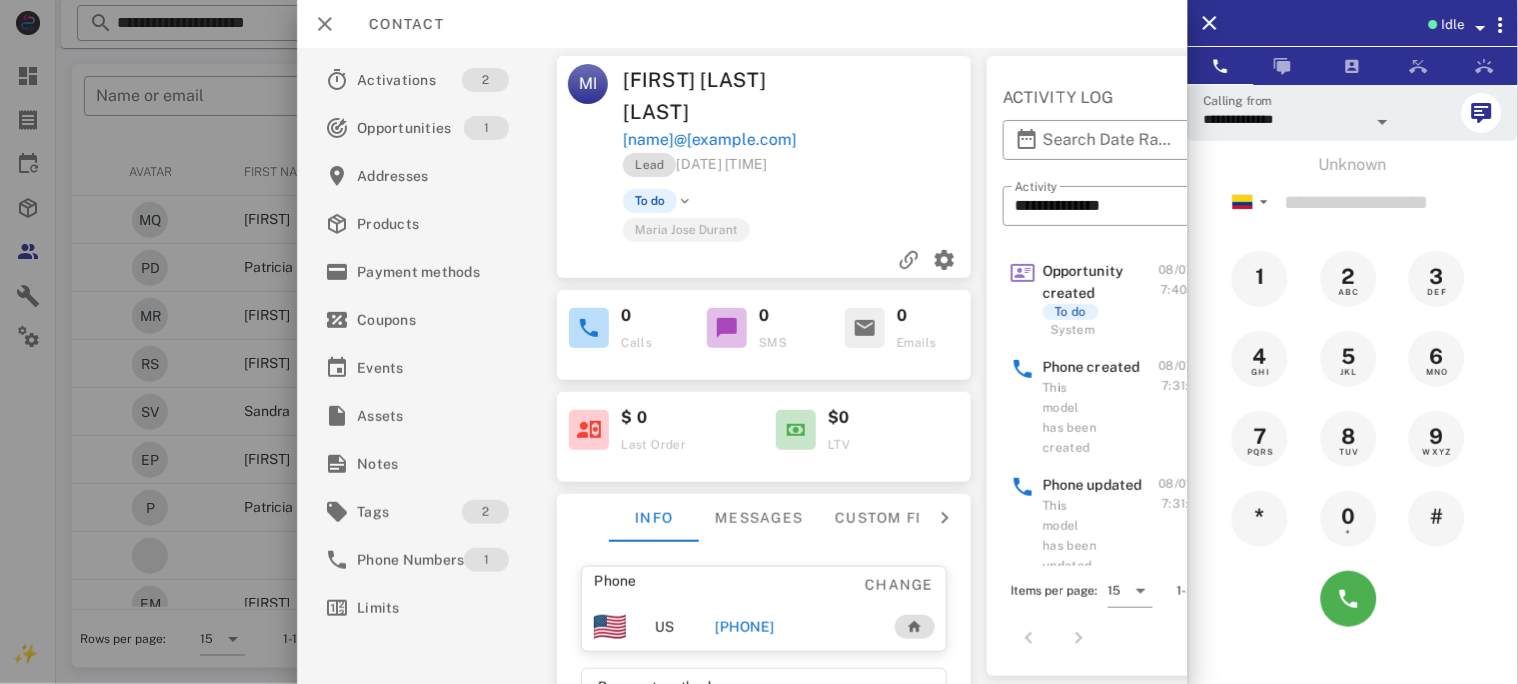 click on "[PHONE]" at bounding box center [744, 627] 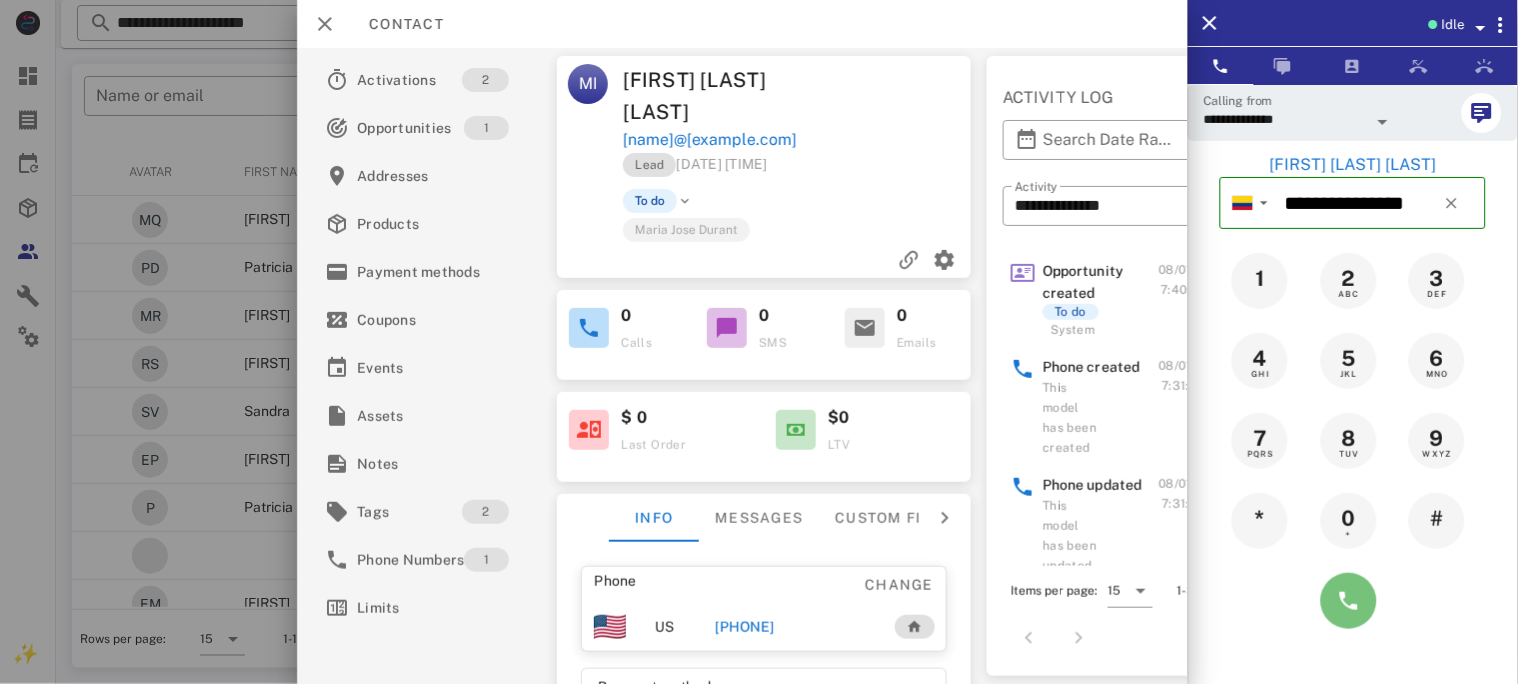 click at bounding box center (1349, 601) 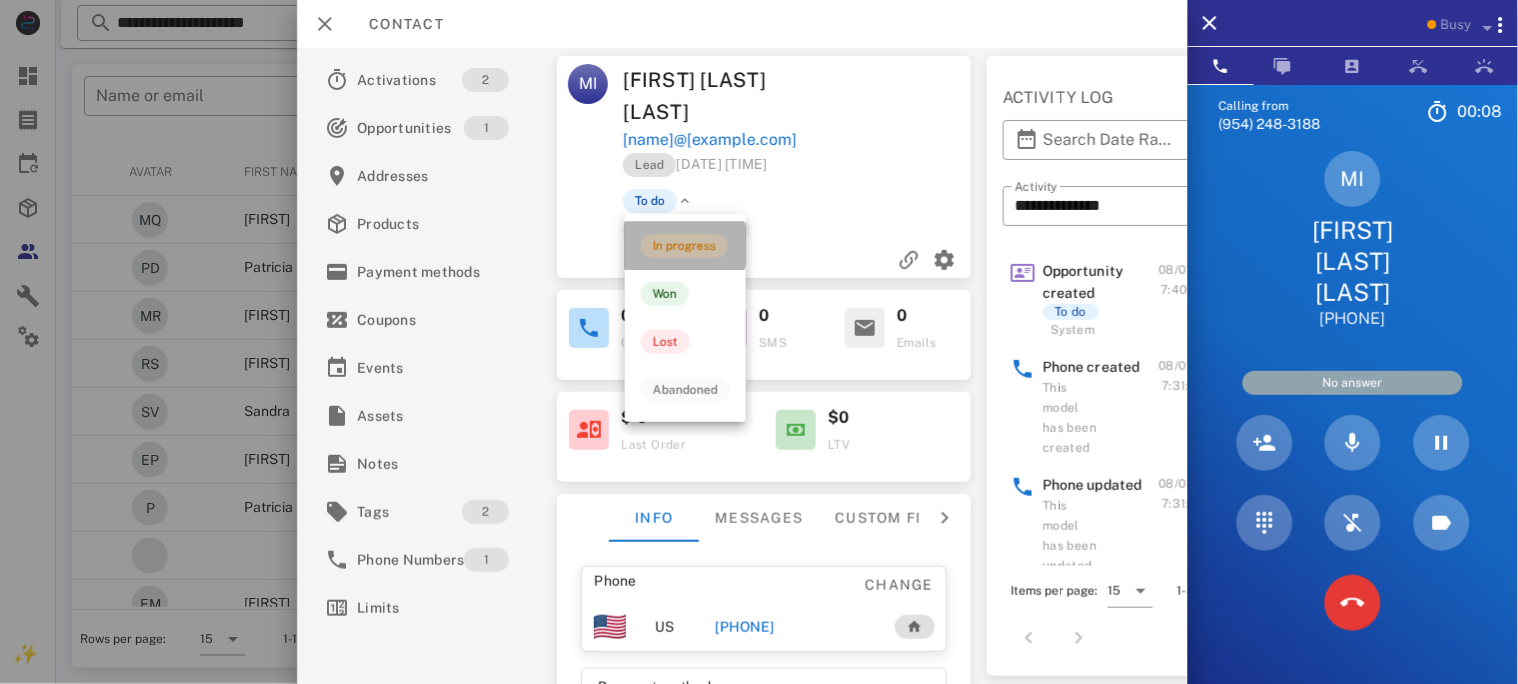 click on "In progress" at bounding box center (684, 246) 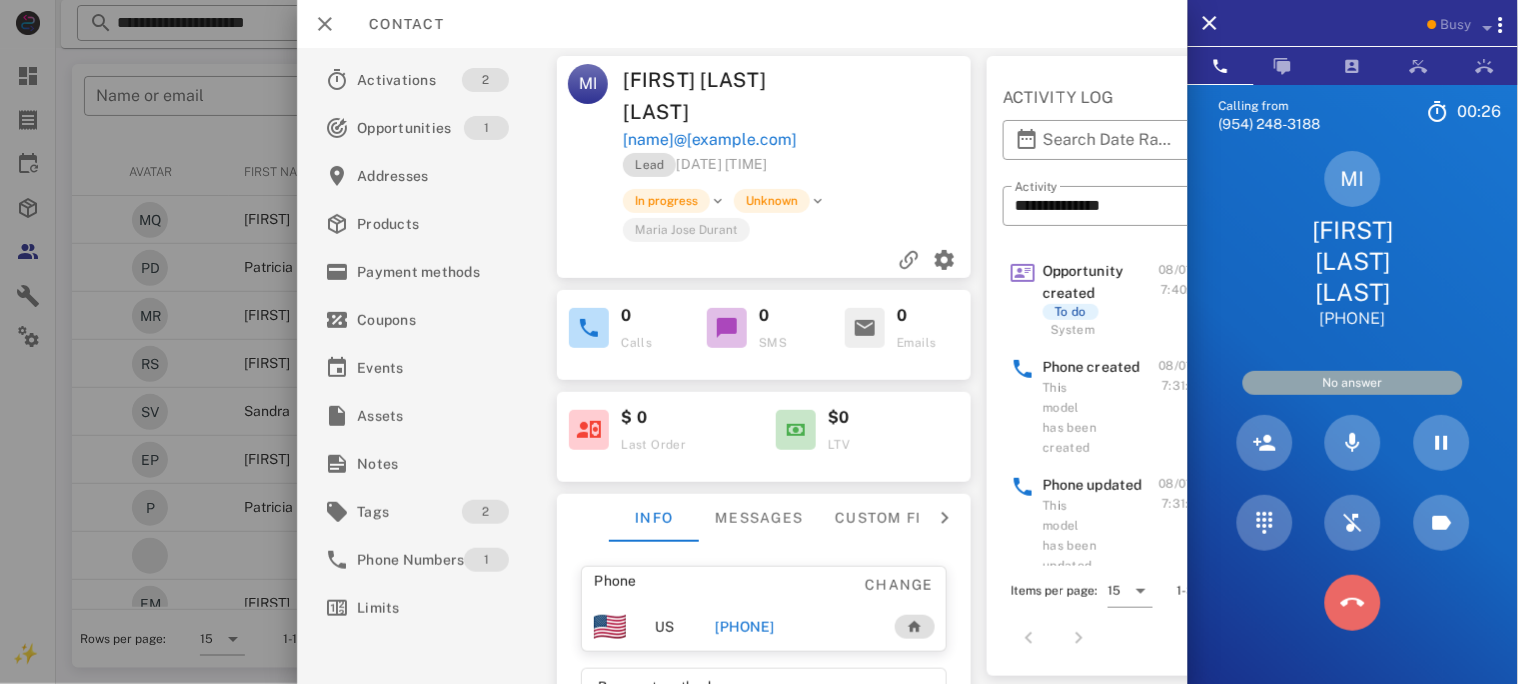 click at bounding box center (1353, 603) 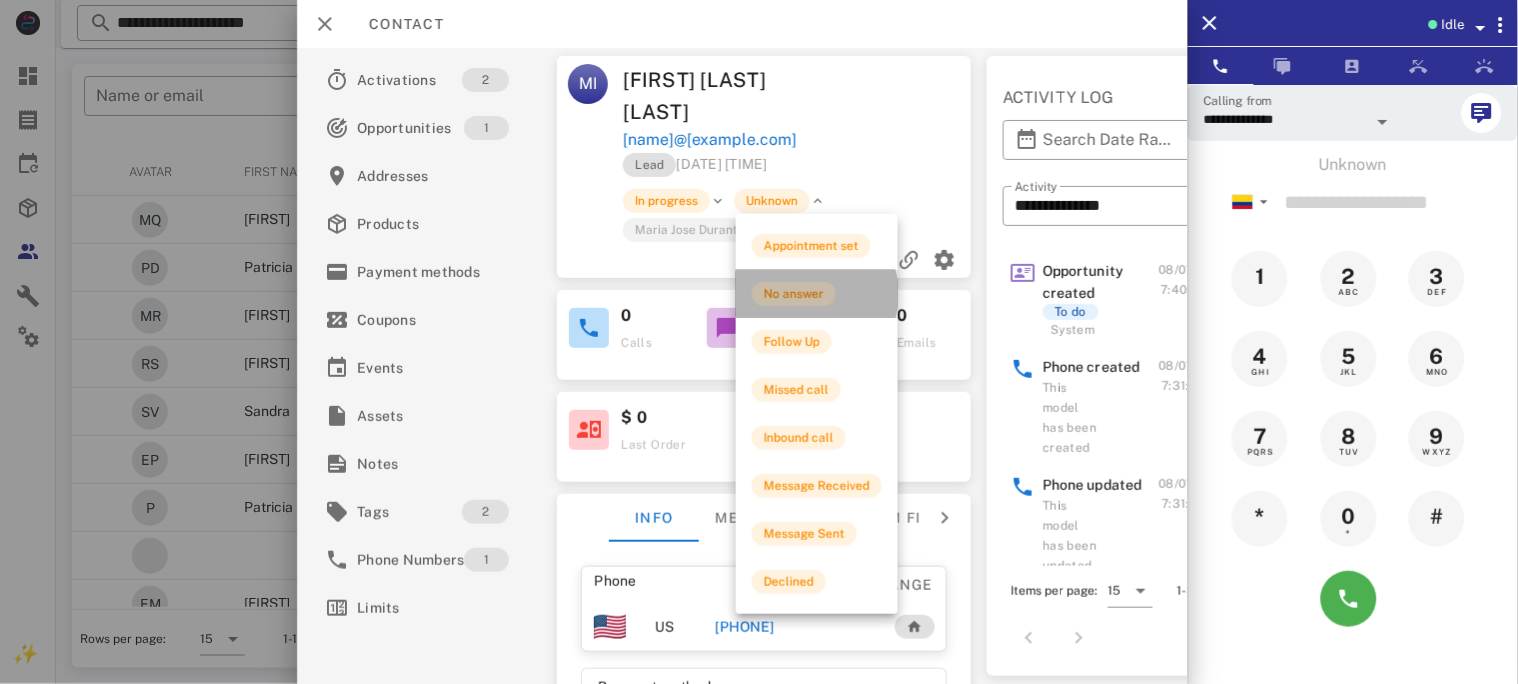 click on "No answer" at bounding box center [794, 294] 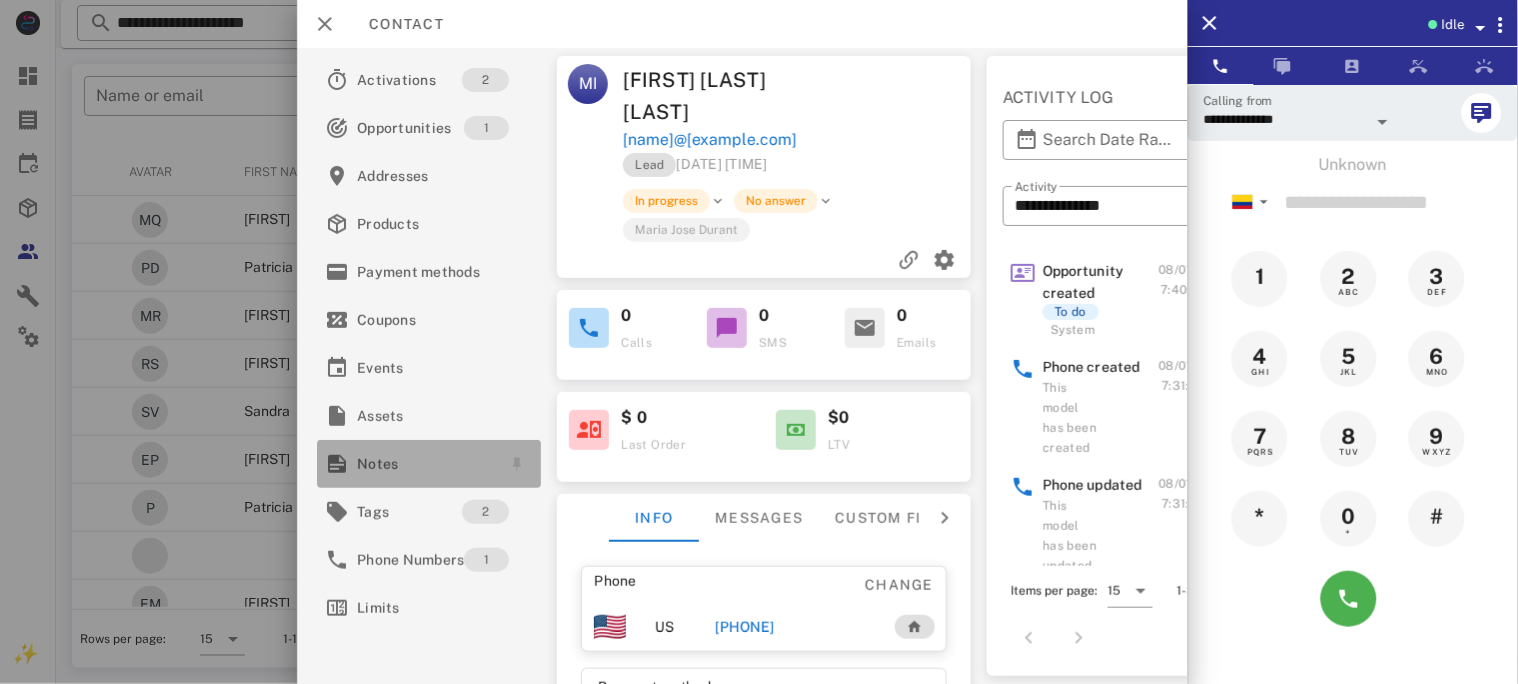 click on "Notes" at bounding box center [425, 464] 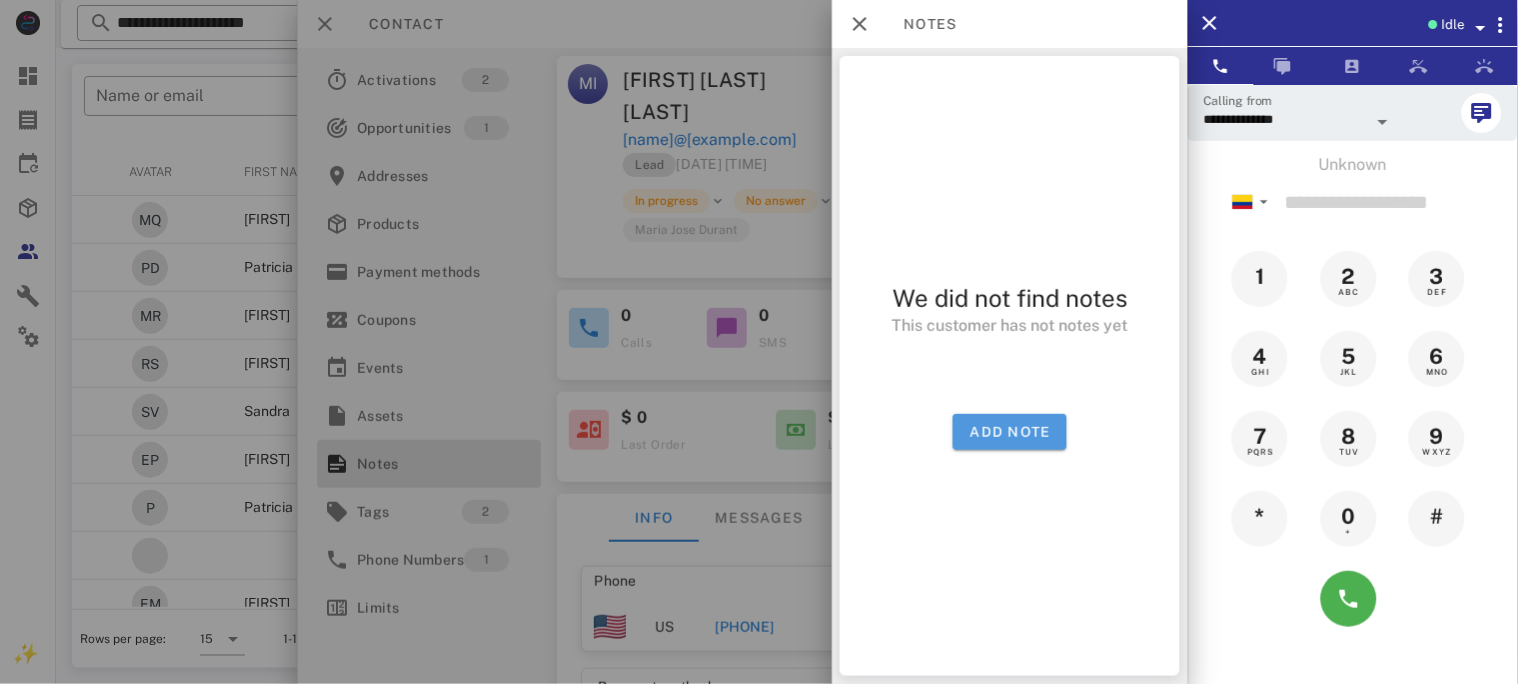 click on "Add note" at bounding box center [1010, 432] 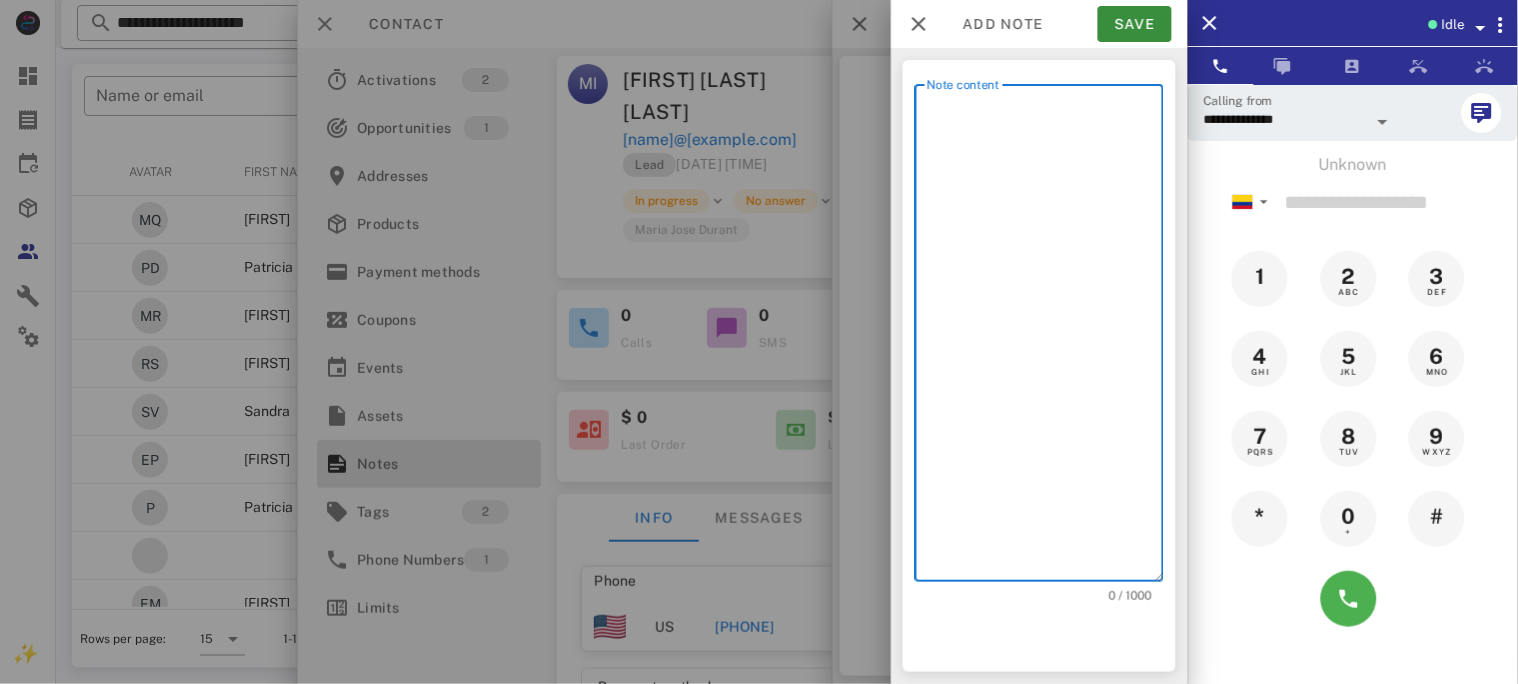 click on "Note content" at bounding box center (1045, 338) 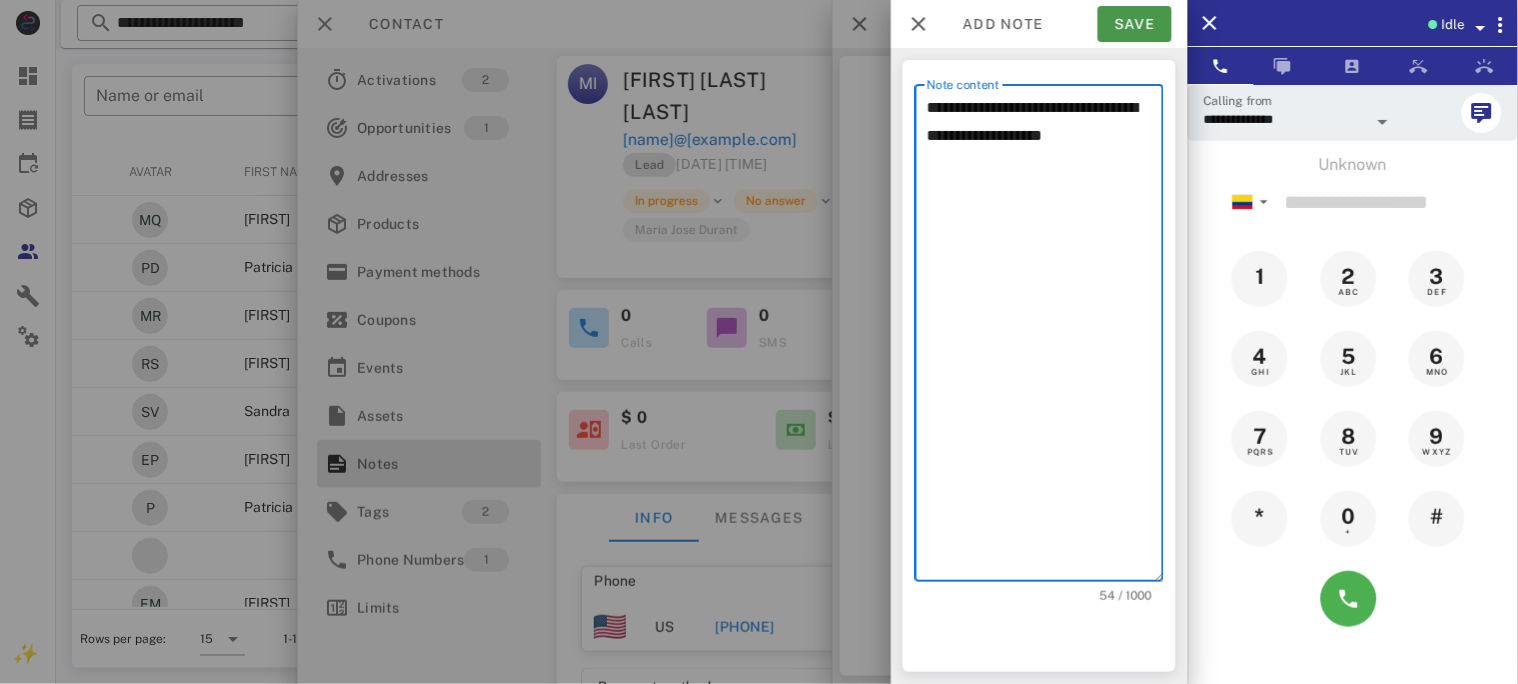 type on "**********" 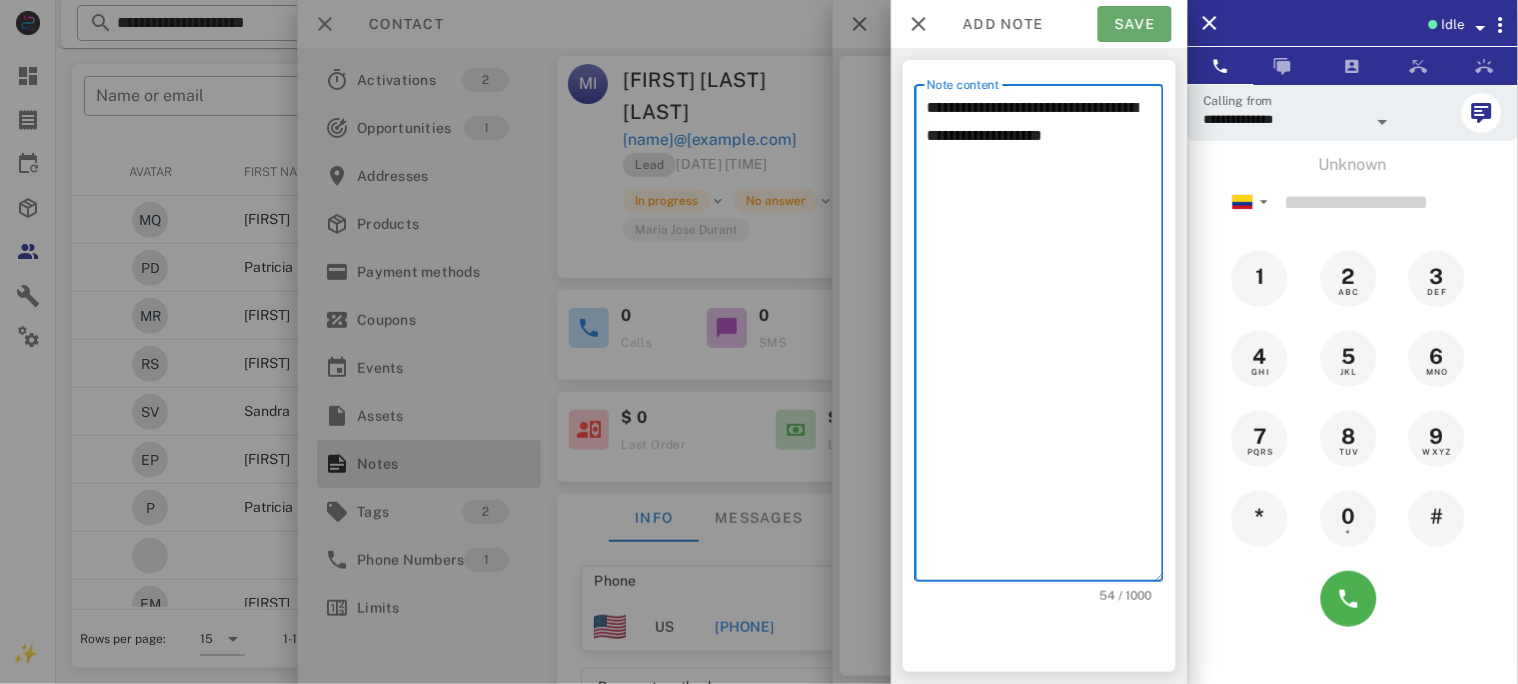 click on "Save" at bounding box center [1135, 24] 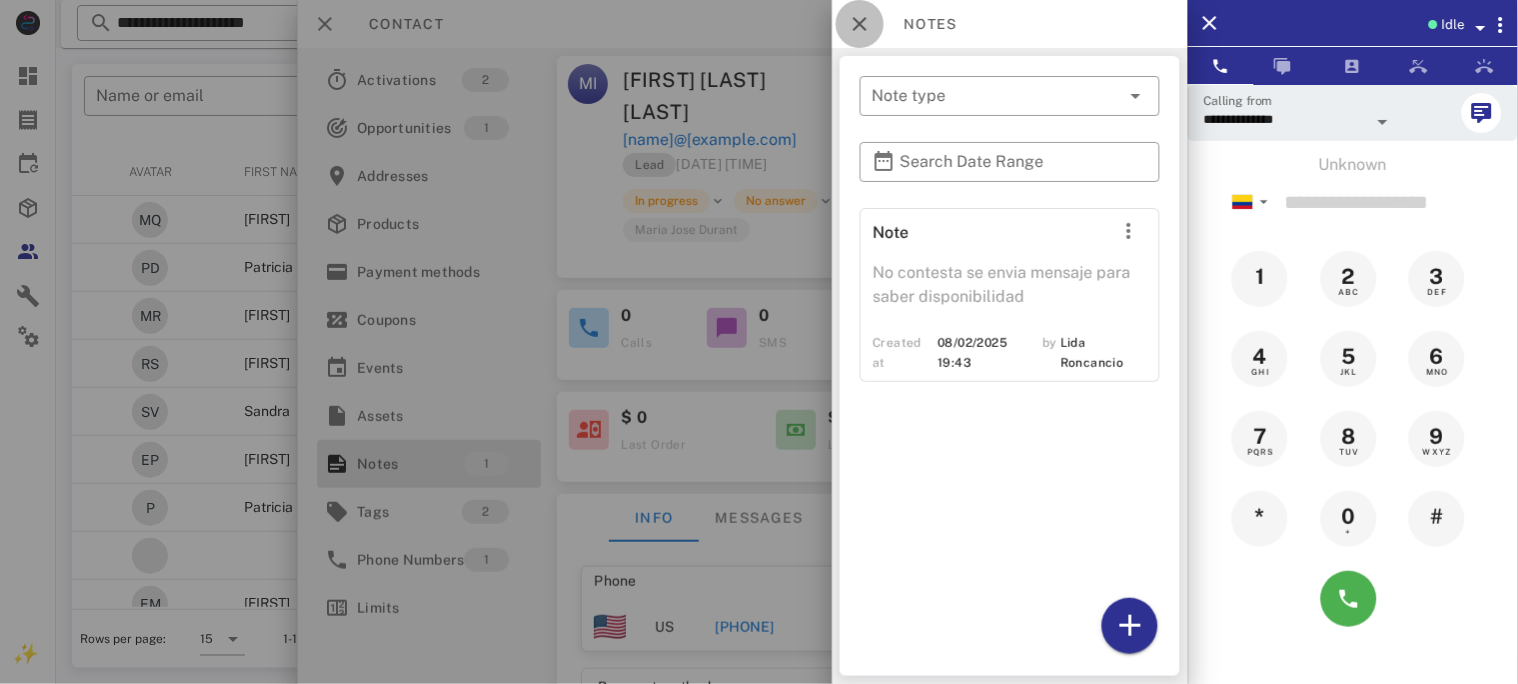 click at bounding box center (860, 24) 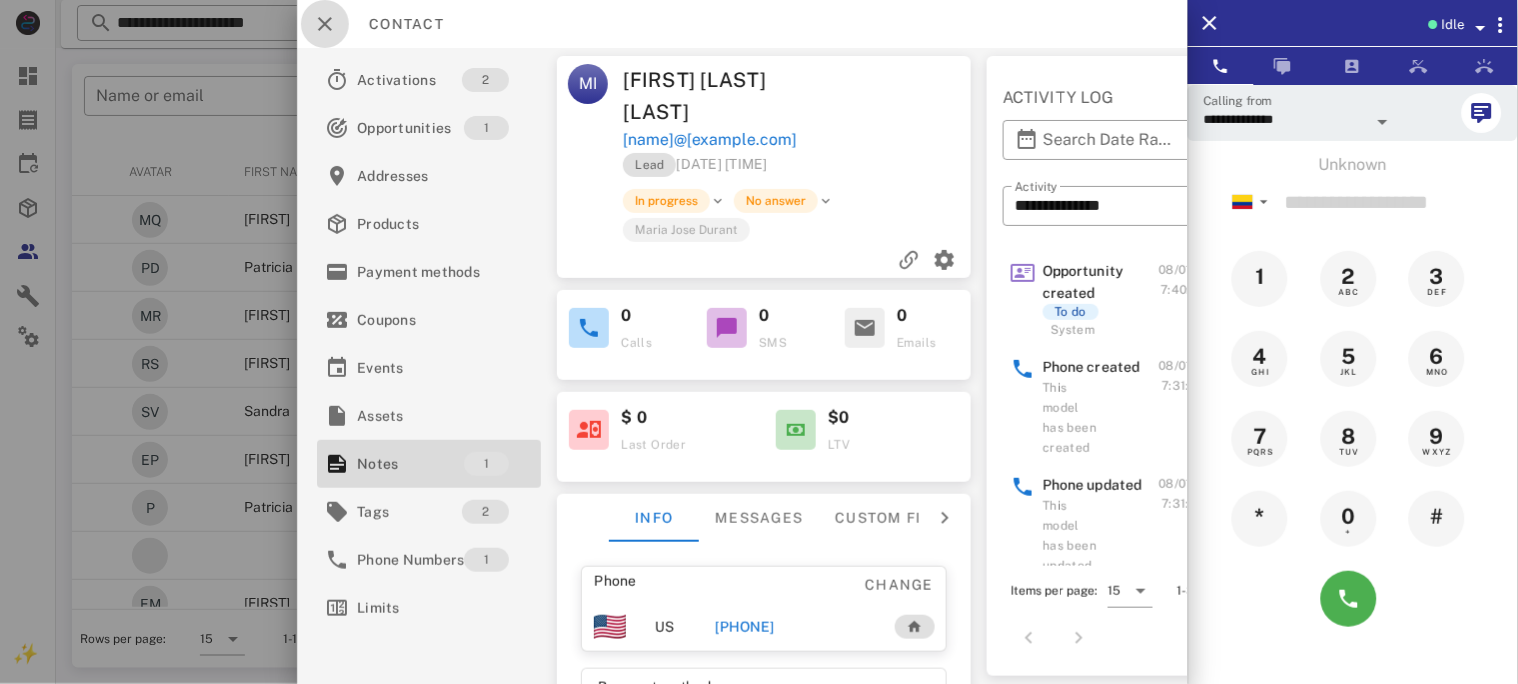 click at bounding box center [325, 24] 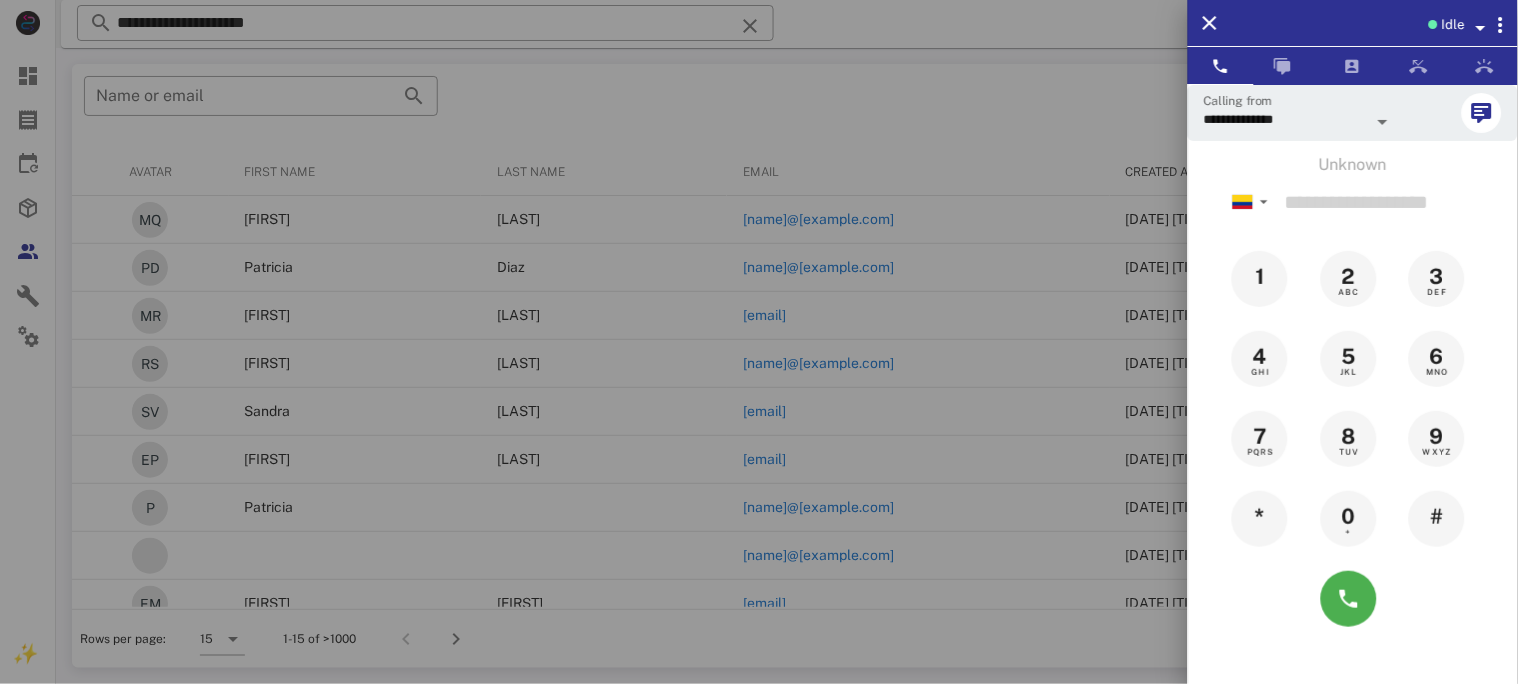 click at bounding box center (759, 342) 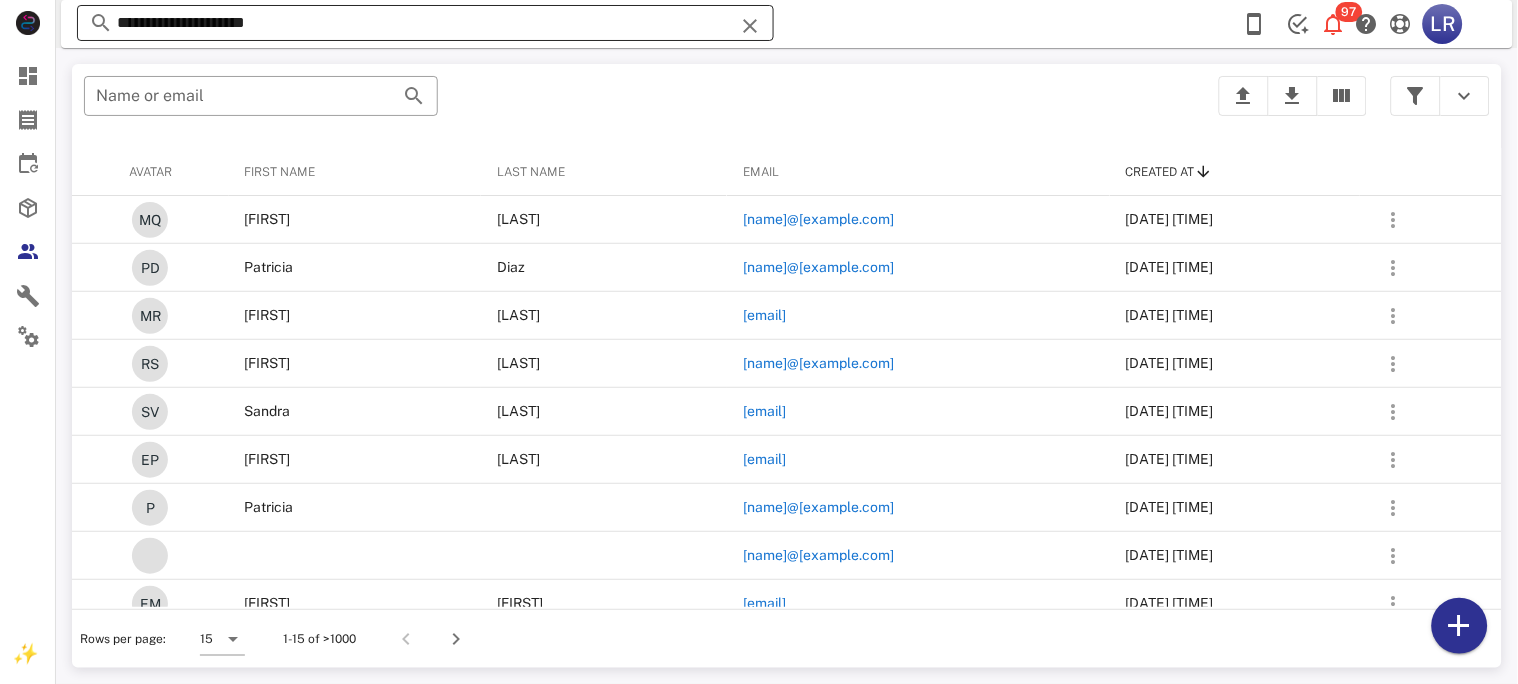 click at bounding box center [750, 26] 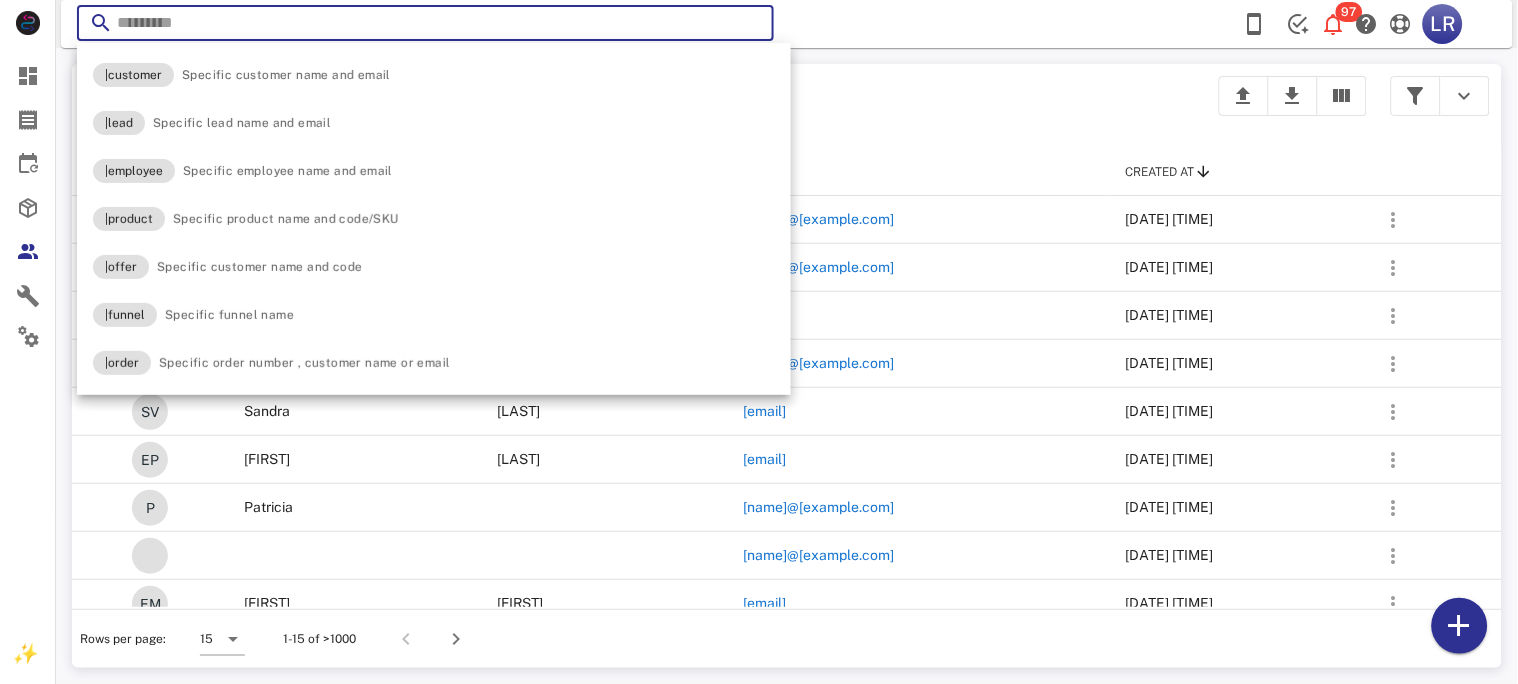 paste on "**********" 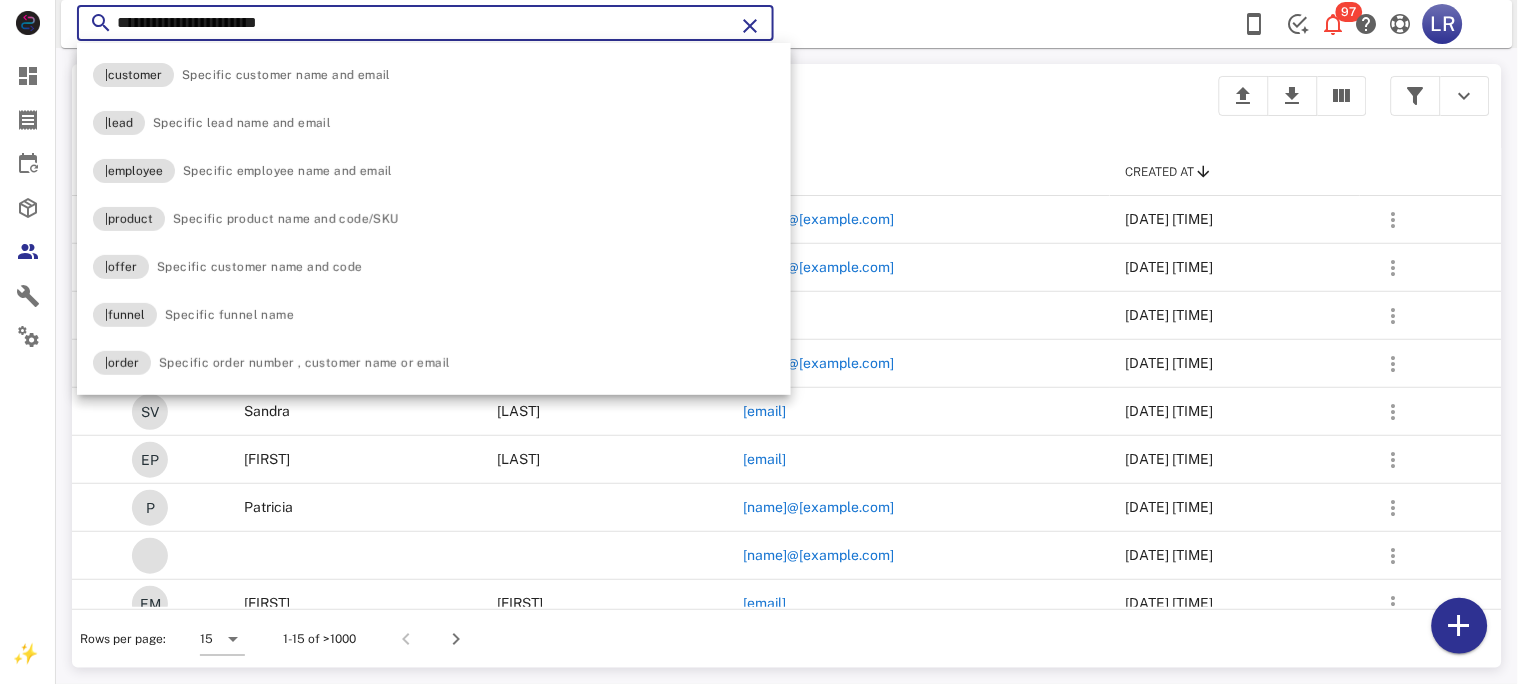 type on "**********" 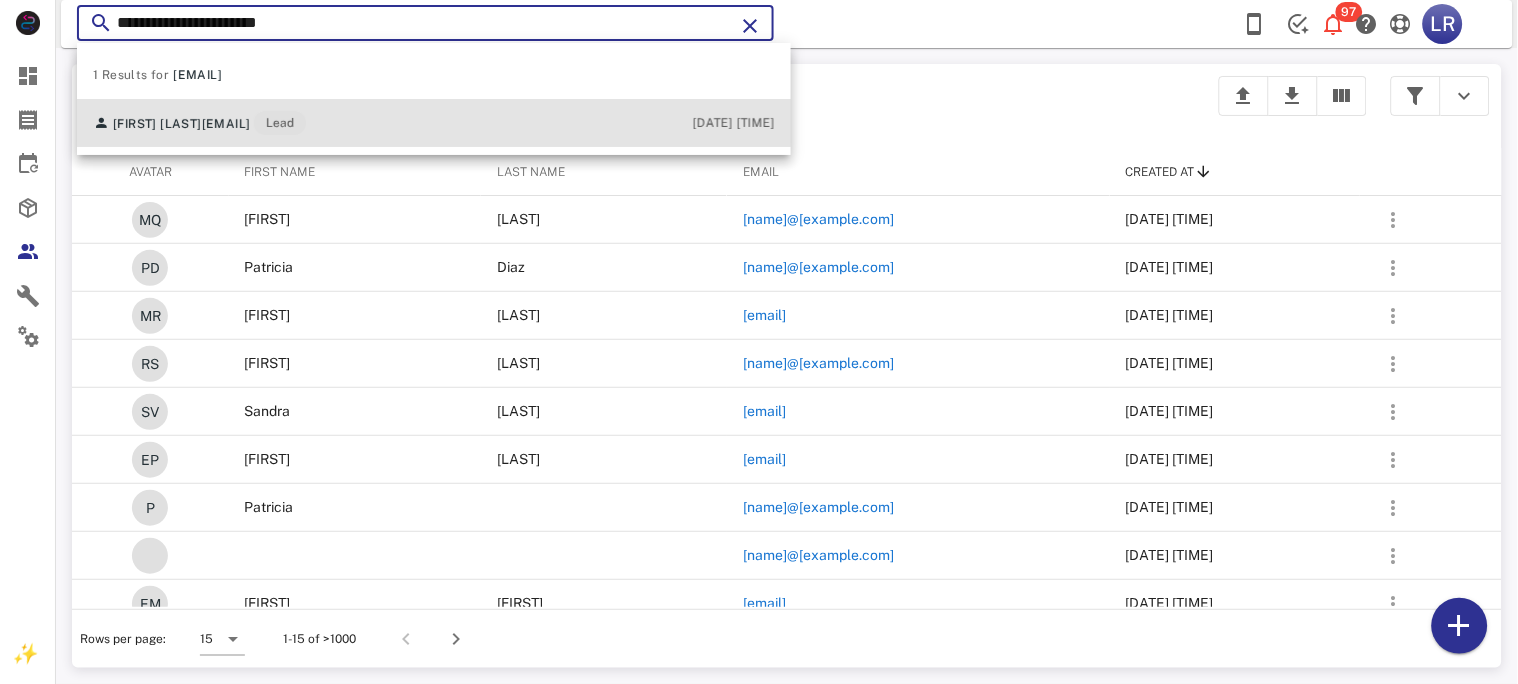 click on "[EMAIL]" at bounding box center (226, 124) 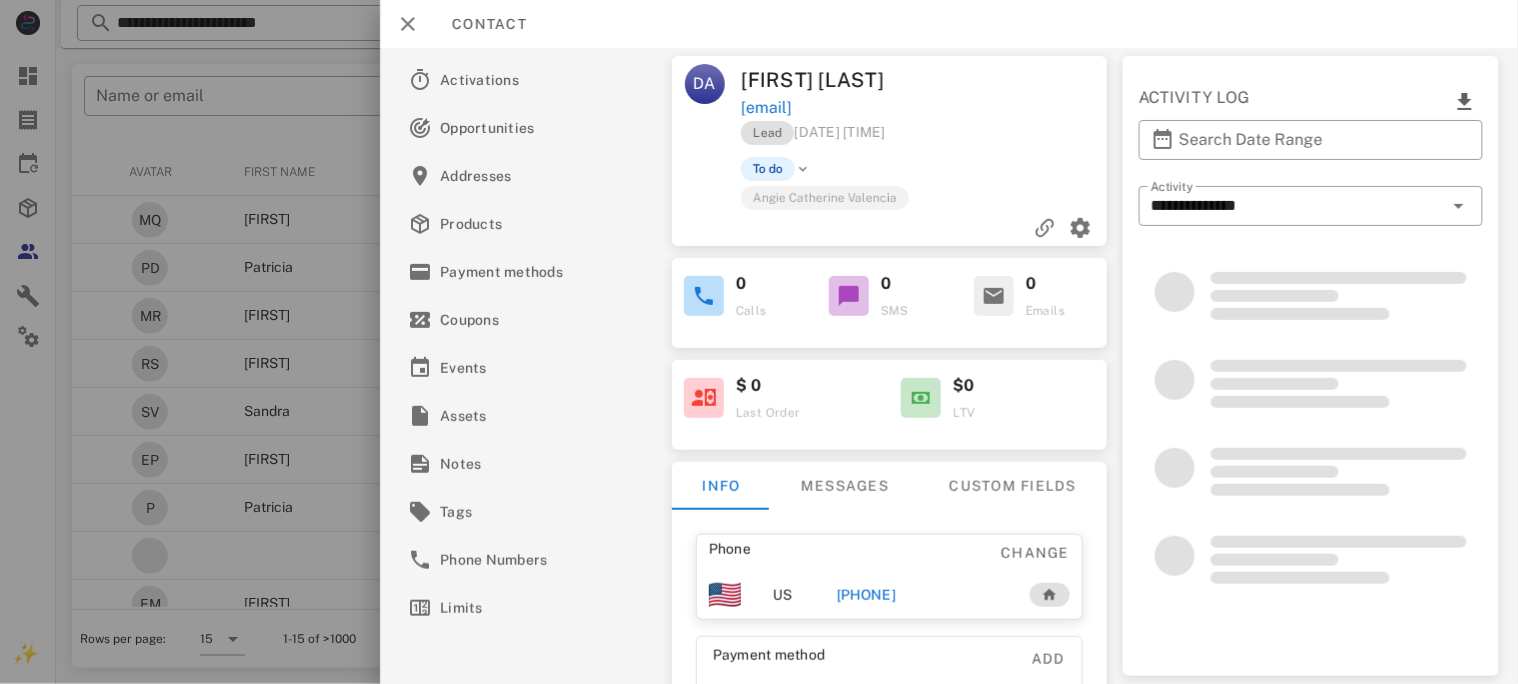 click on "[PHONE]" at bounding box center [865, 595] 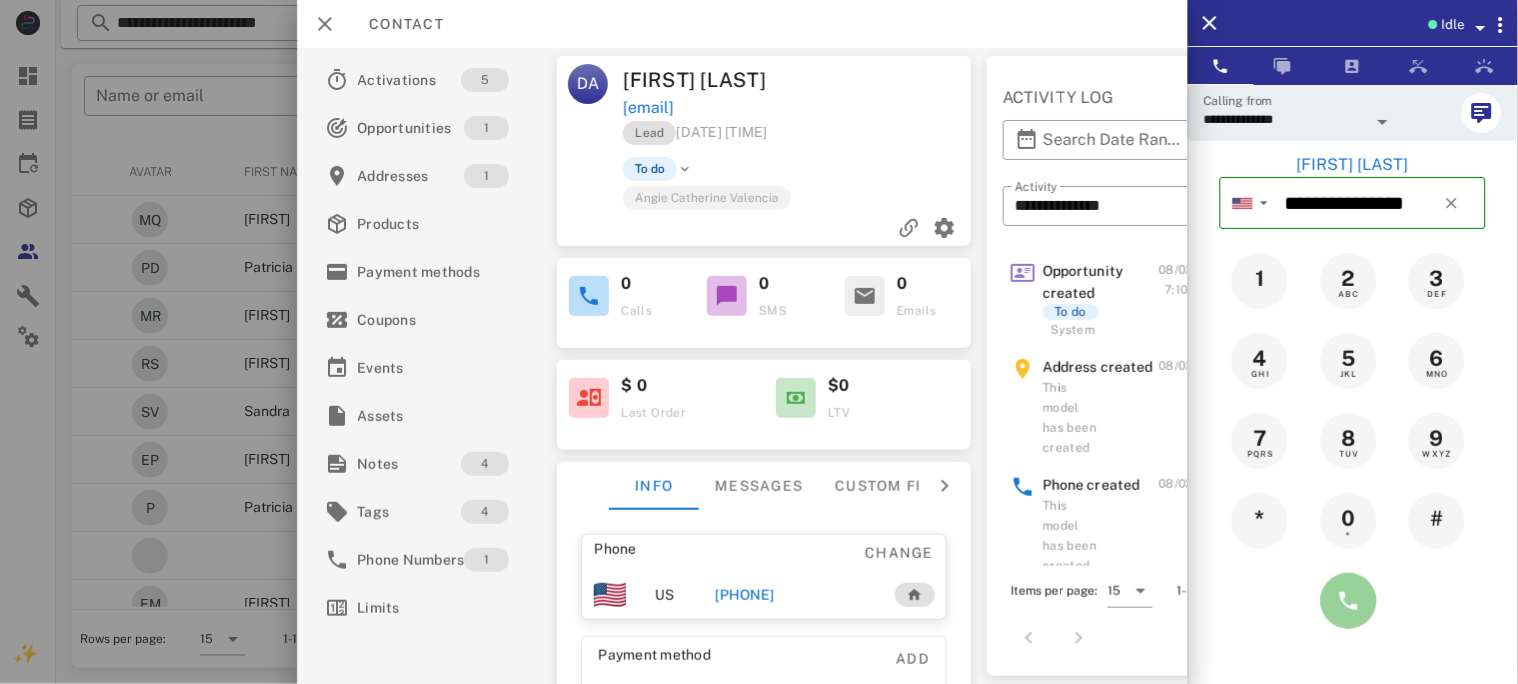 click at bounding box center [1349, 601] 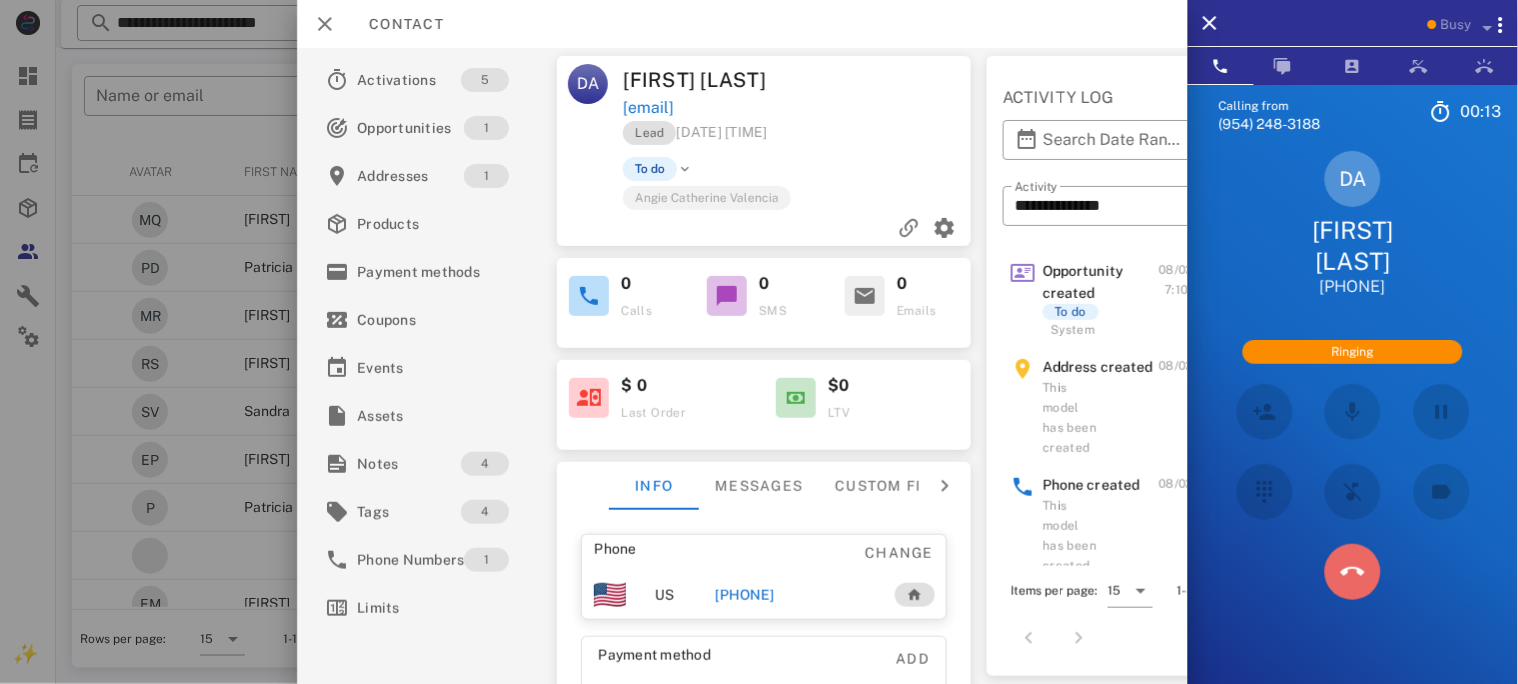 click at bounding box center (1353, 572) 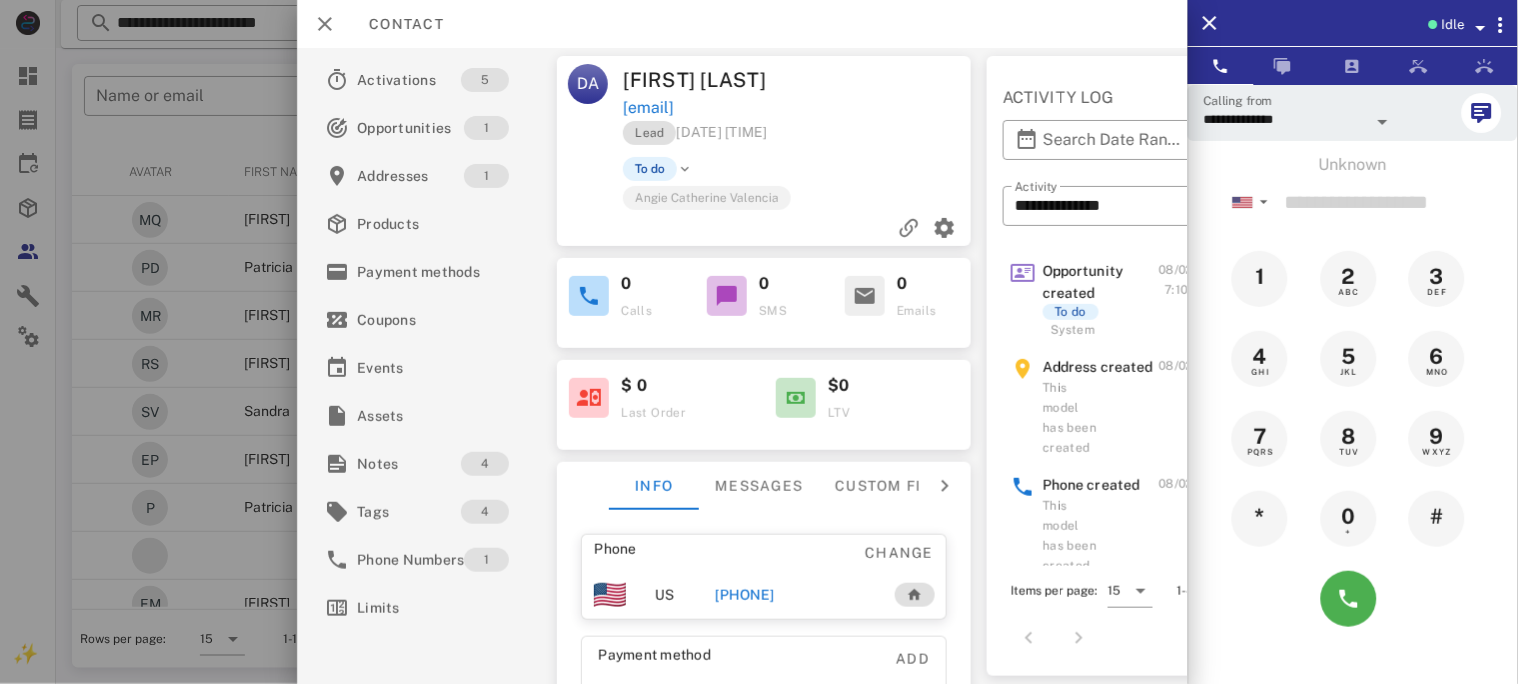 click on "[PHONE]" at bounding box center (744, 595) 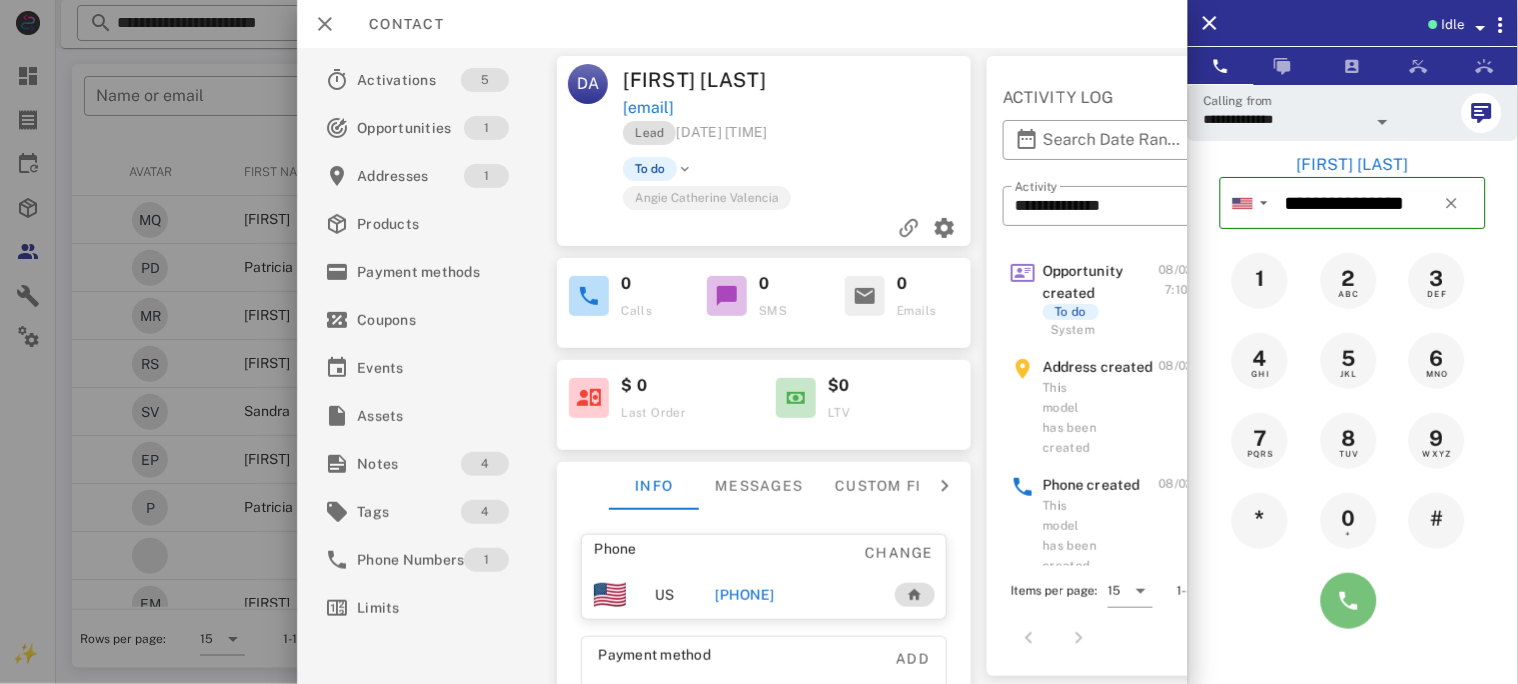 click at bounding box center (1349, 601) 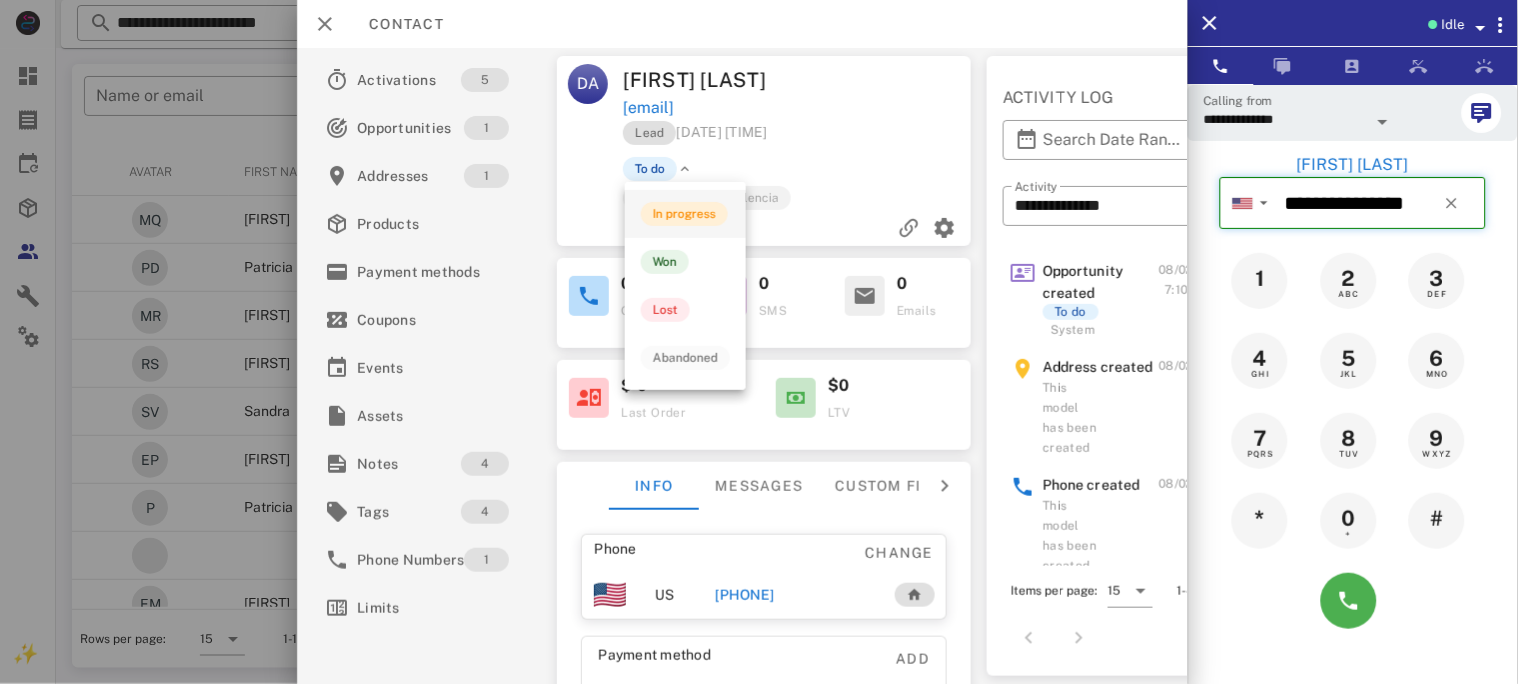 type 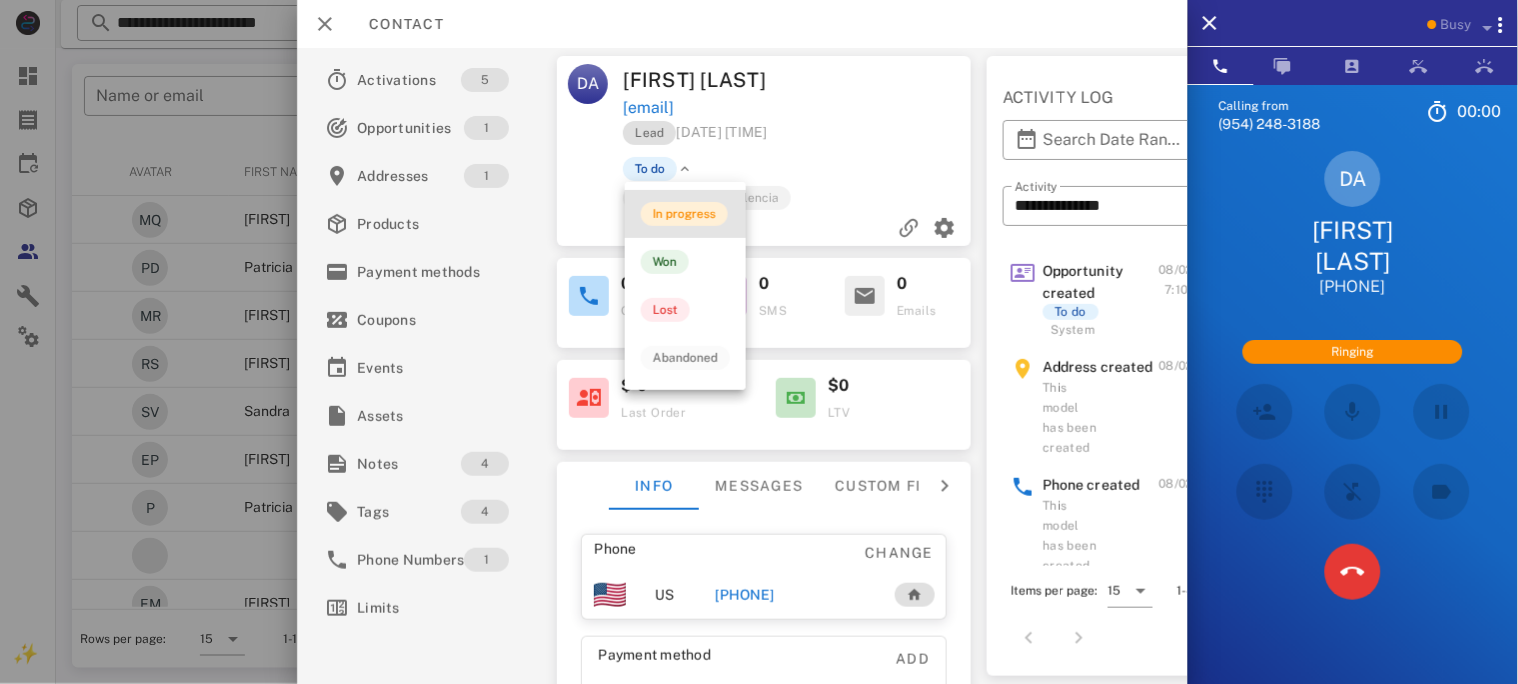 click on "In progress" at bounding box center (684, 214) 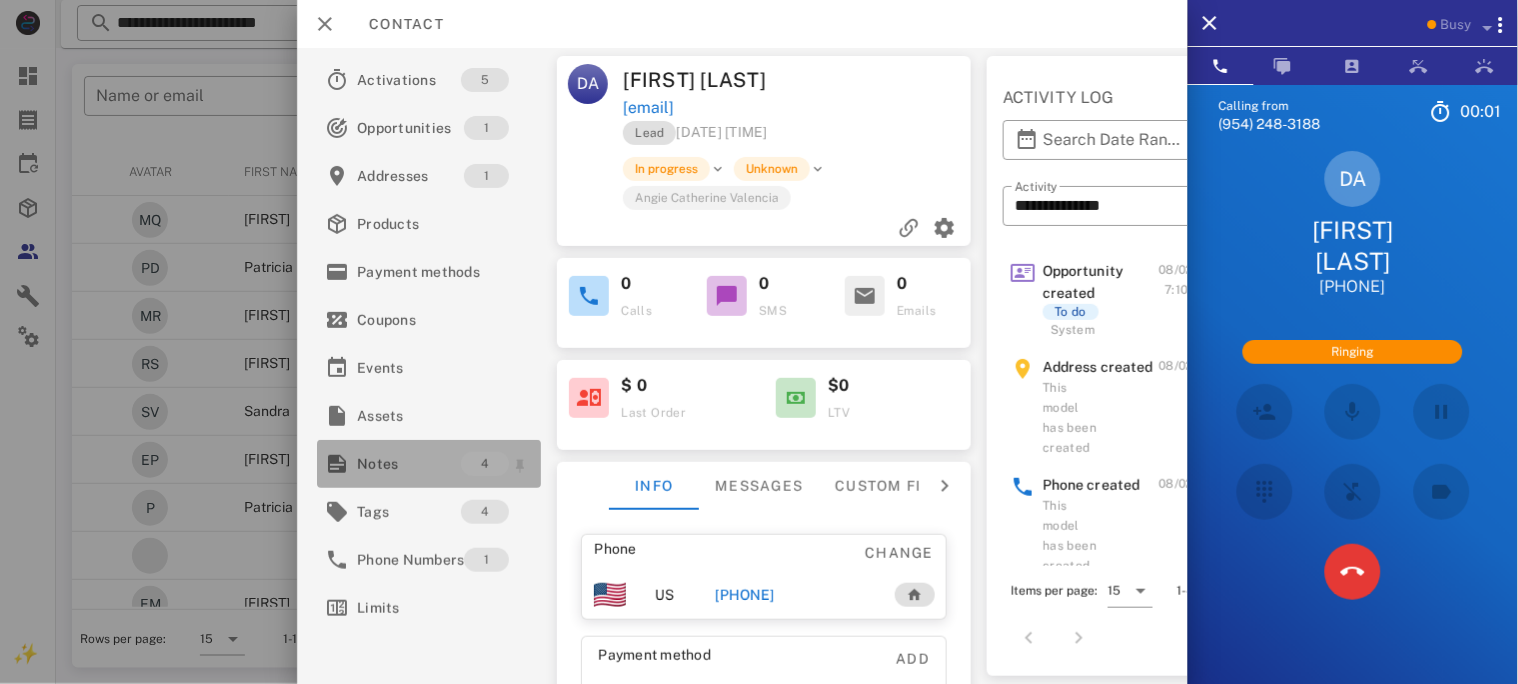 click on "Notes" at bounding box center (409, 464) 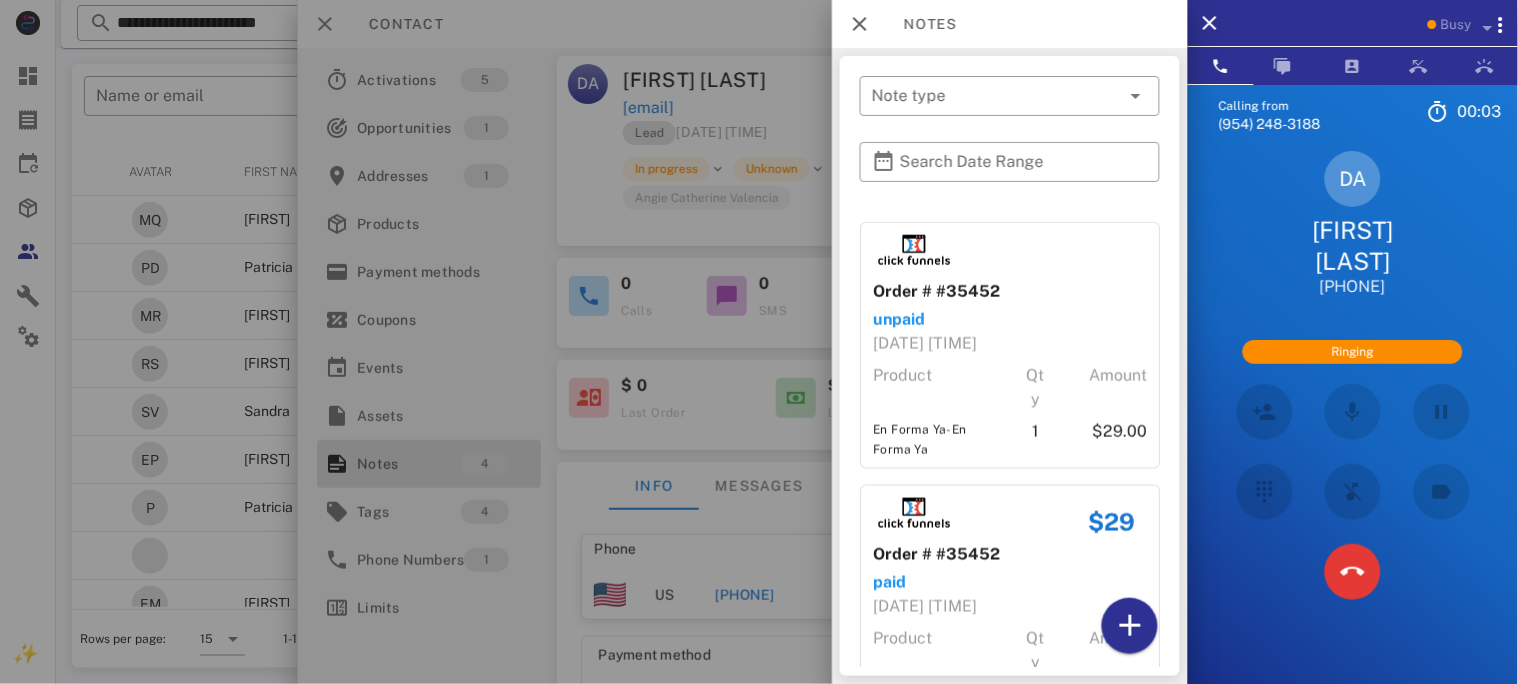 scroll, scrollTop: 598, scrollLeft: 0, axis: vertical 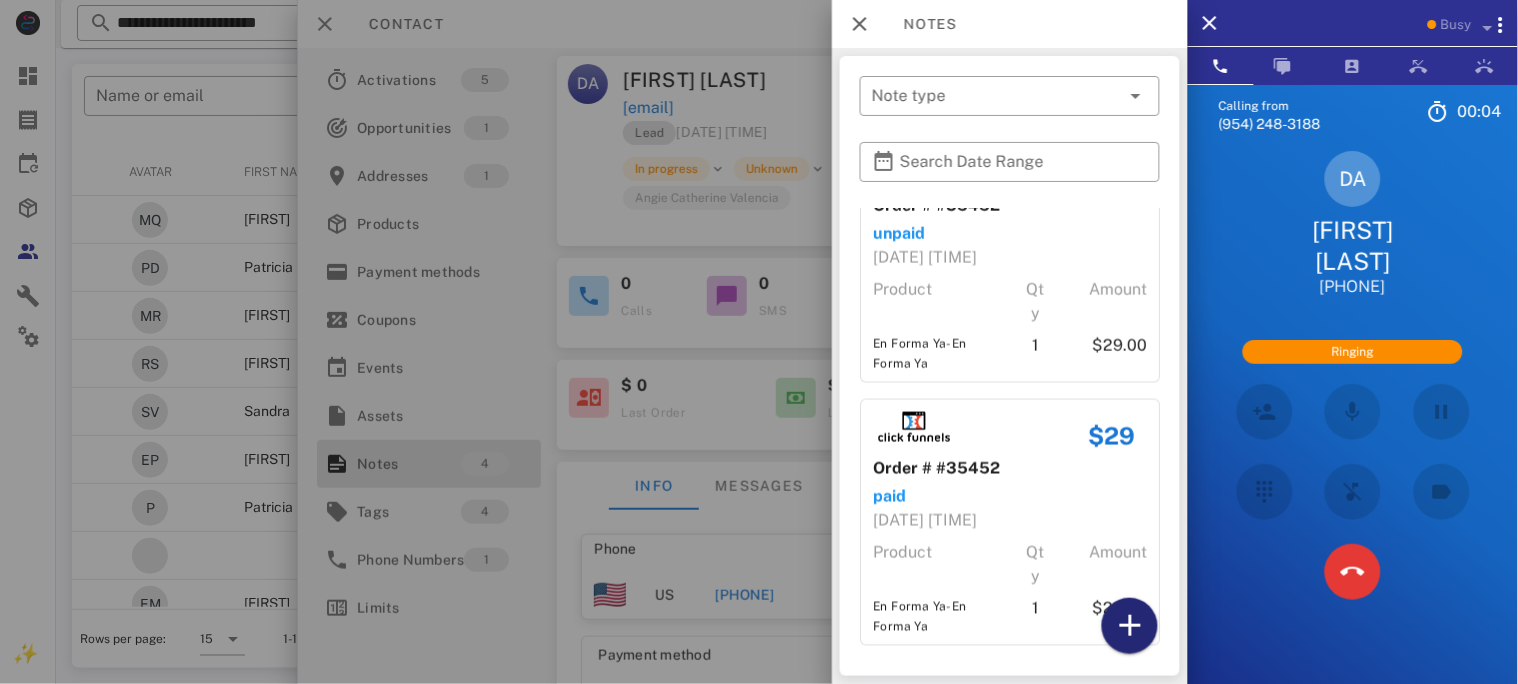drag, startPoint x: 1121, startPoint y: 621, endPoint x: 1078, endPoint y: 545, distance: 87.32124 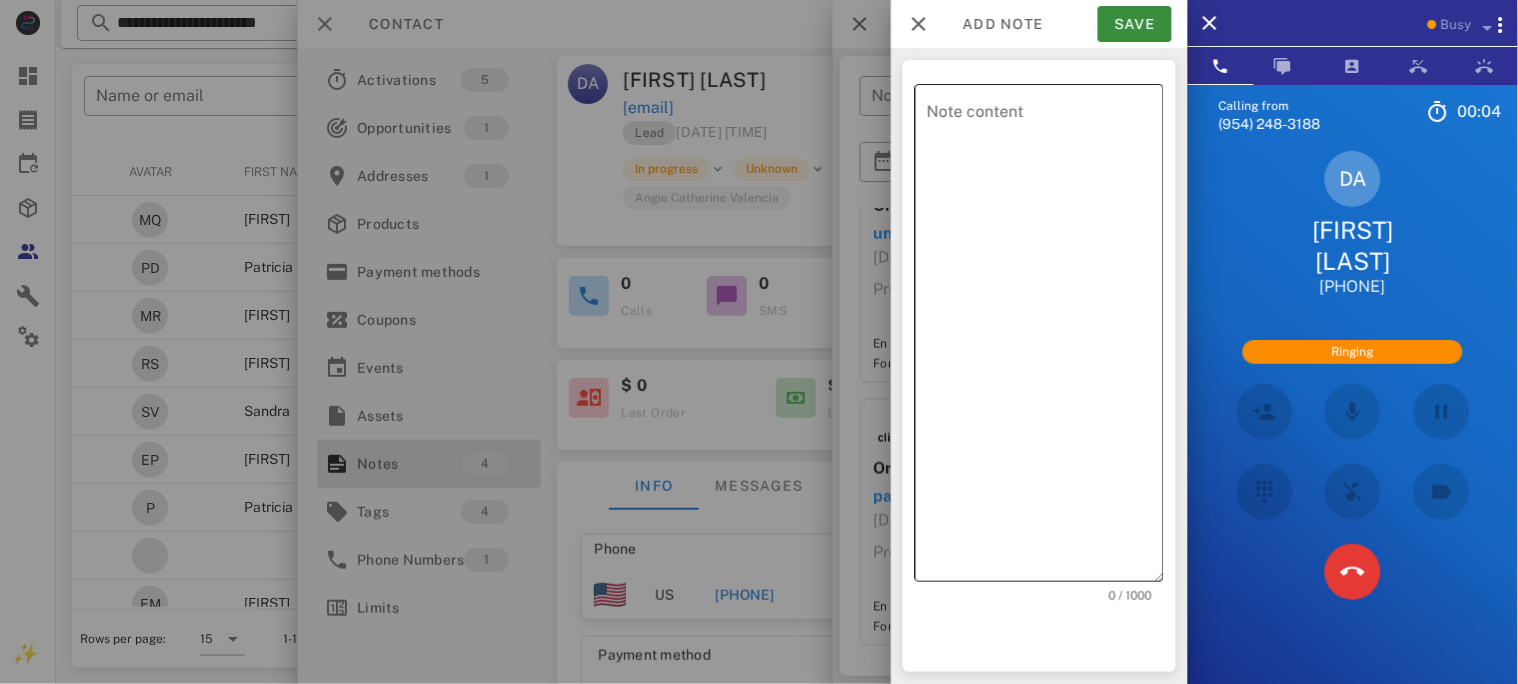 click on "Note content" at bounding box center [1045, 338] 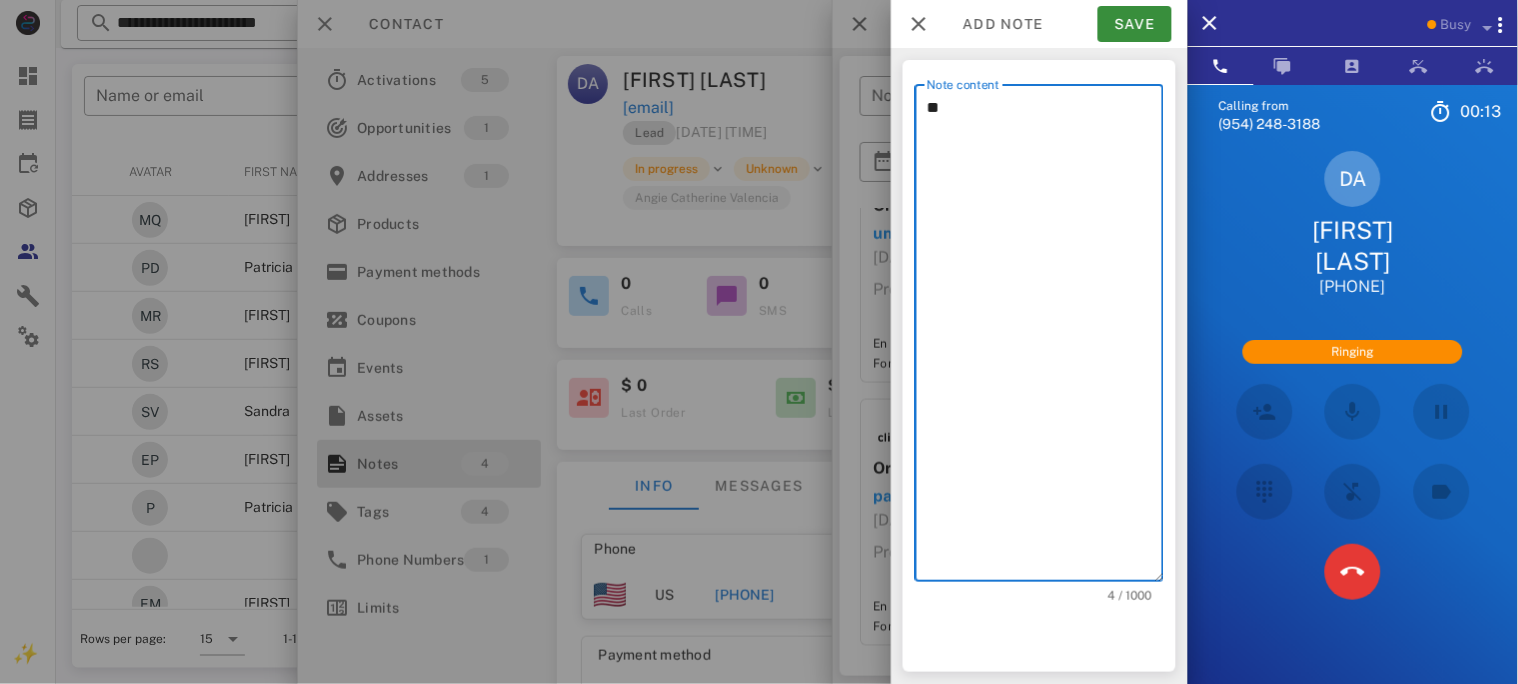 type on "*" 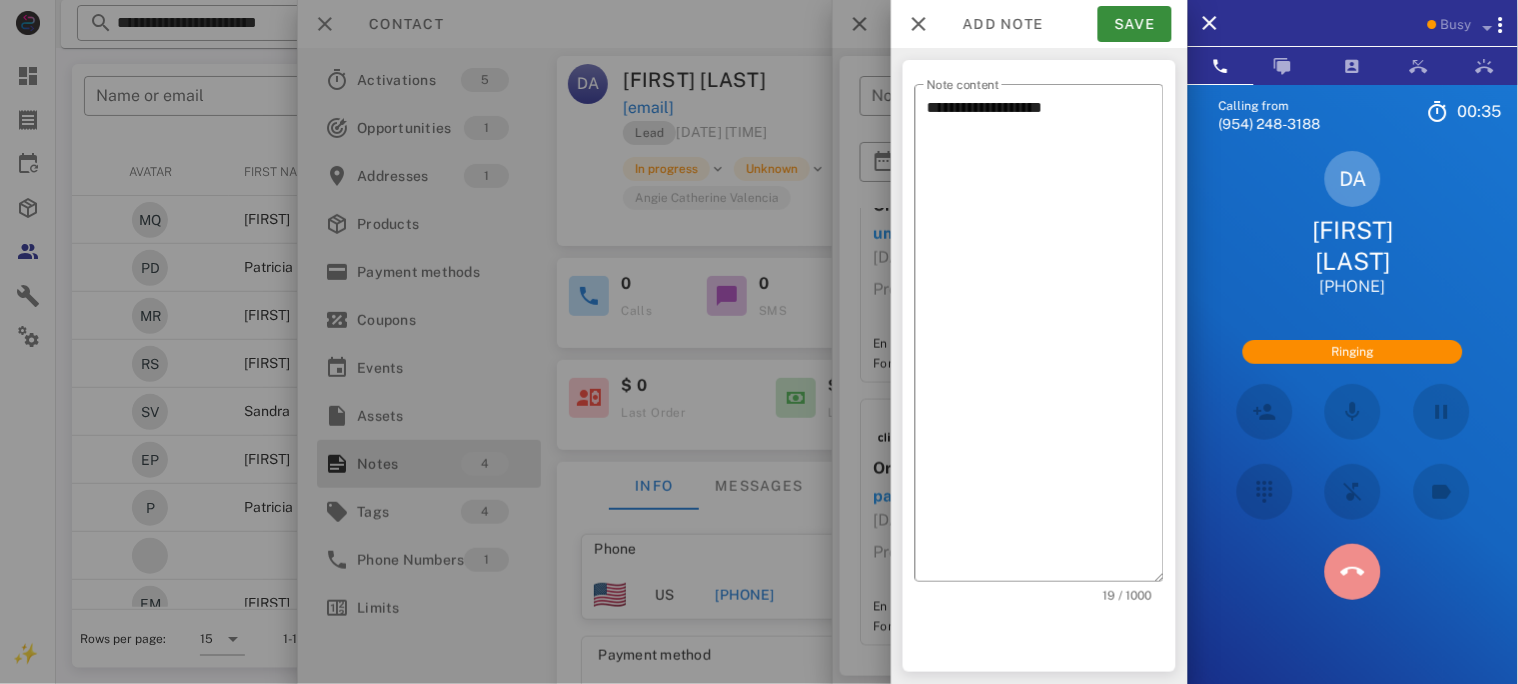 click at bounding box center (1353, 572) 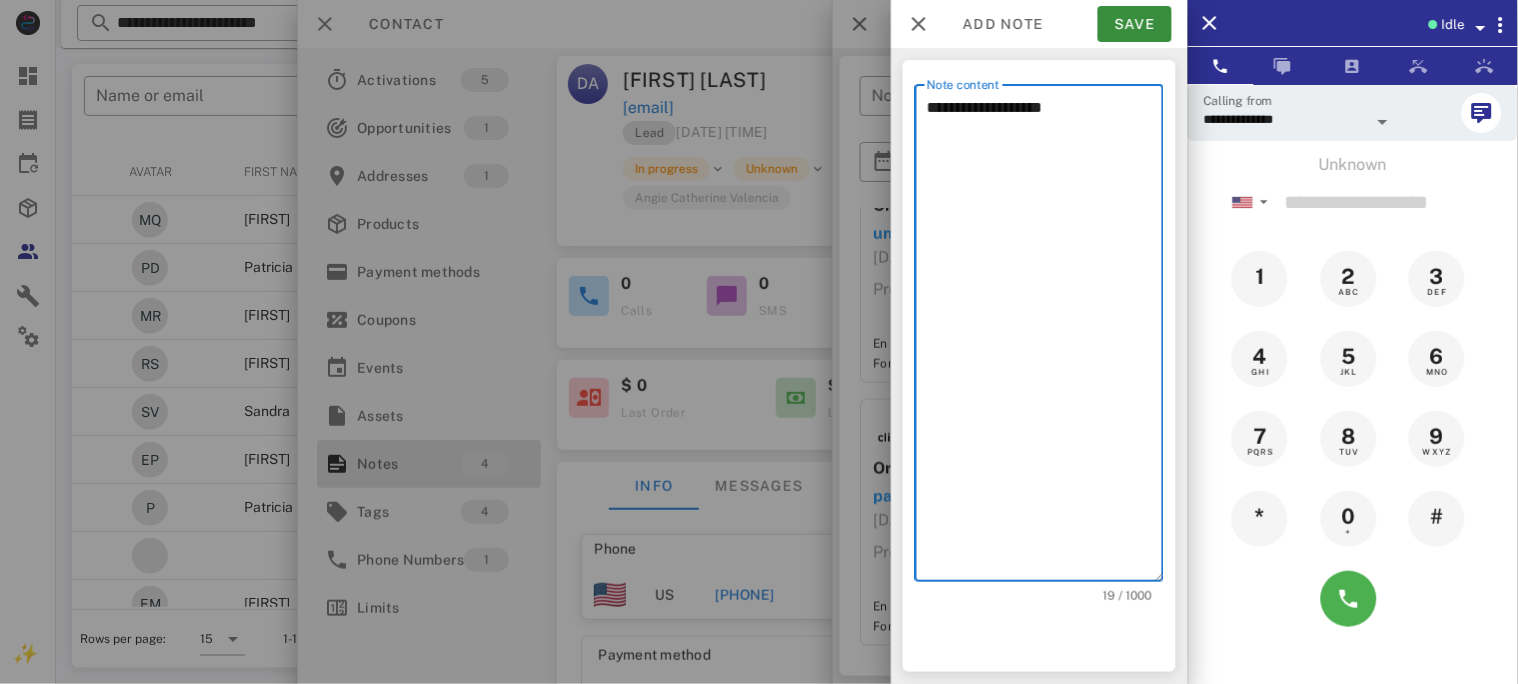 click on "**********" at bounding box center (1045, 338) 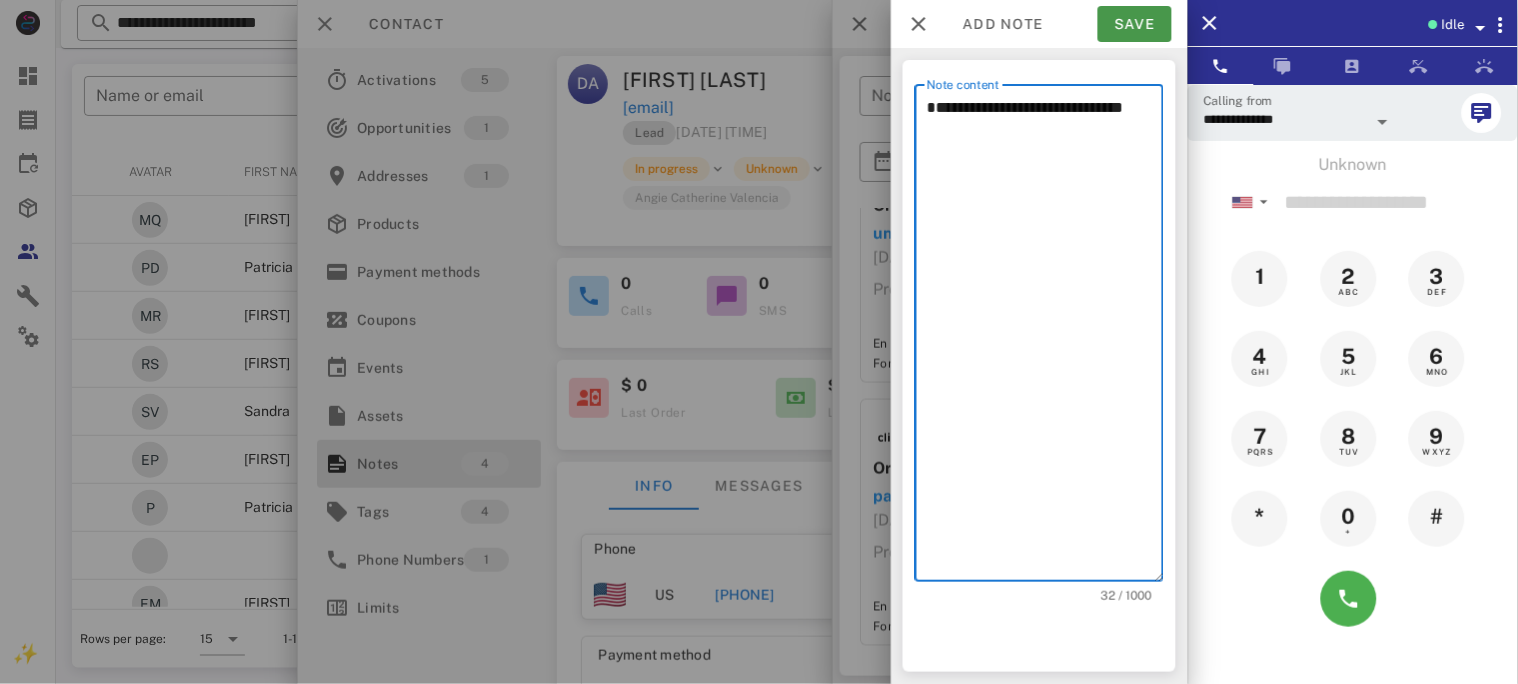 type on "**********" 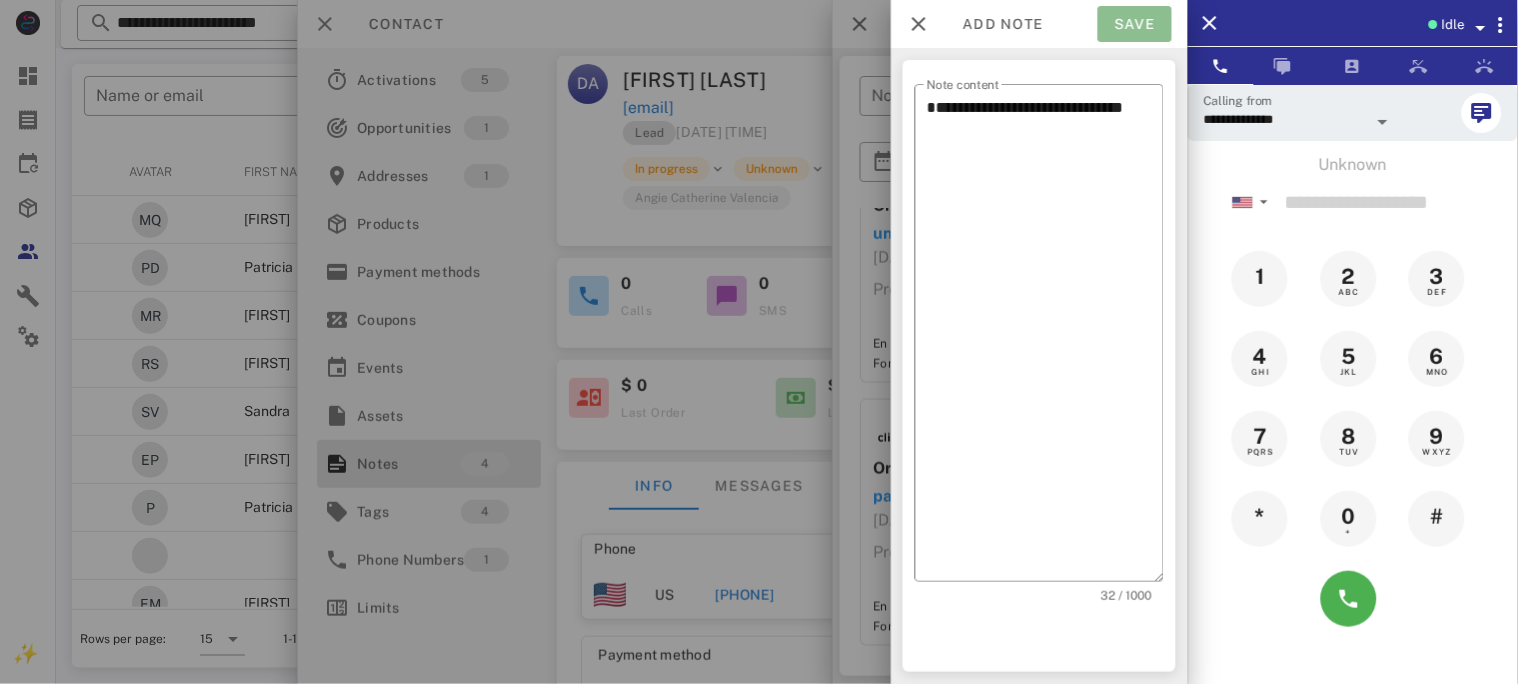 click on "Save" at bounding box center [1135, 24] 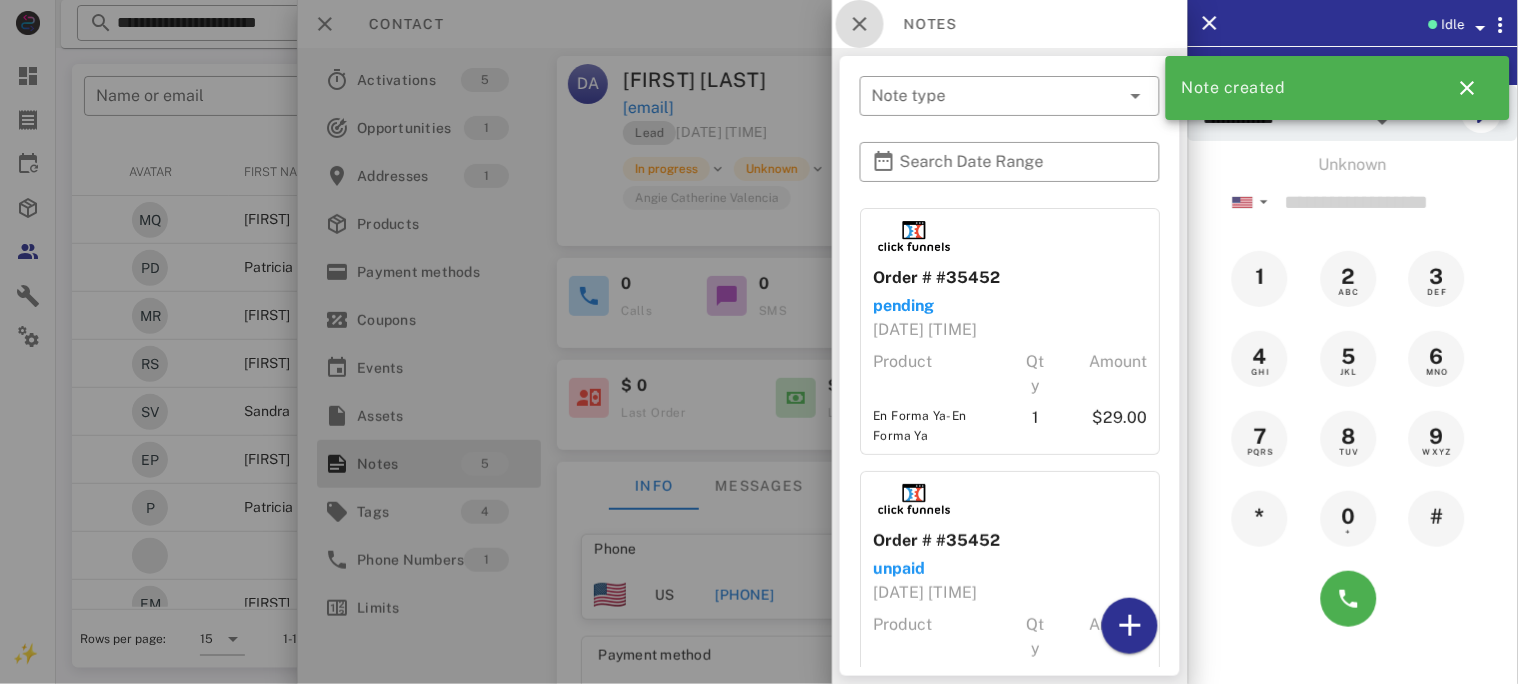 click at bounding box center [860, 24] 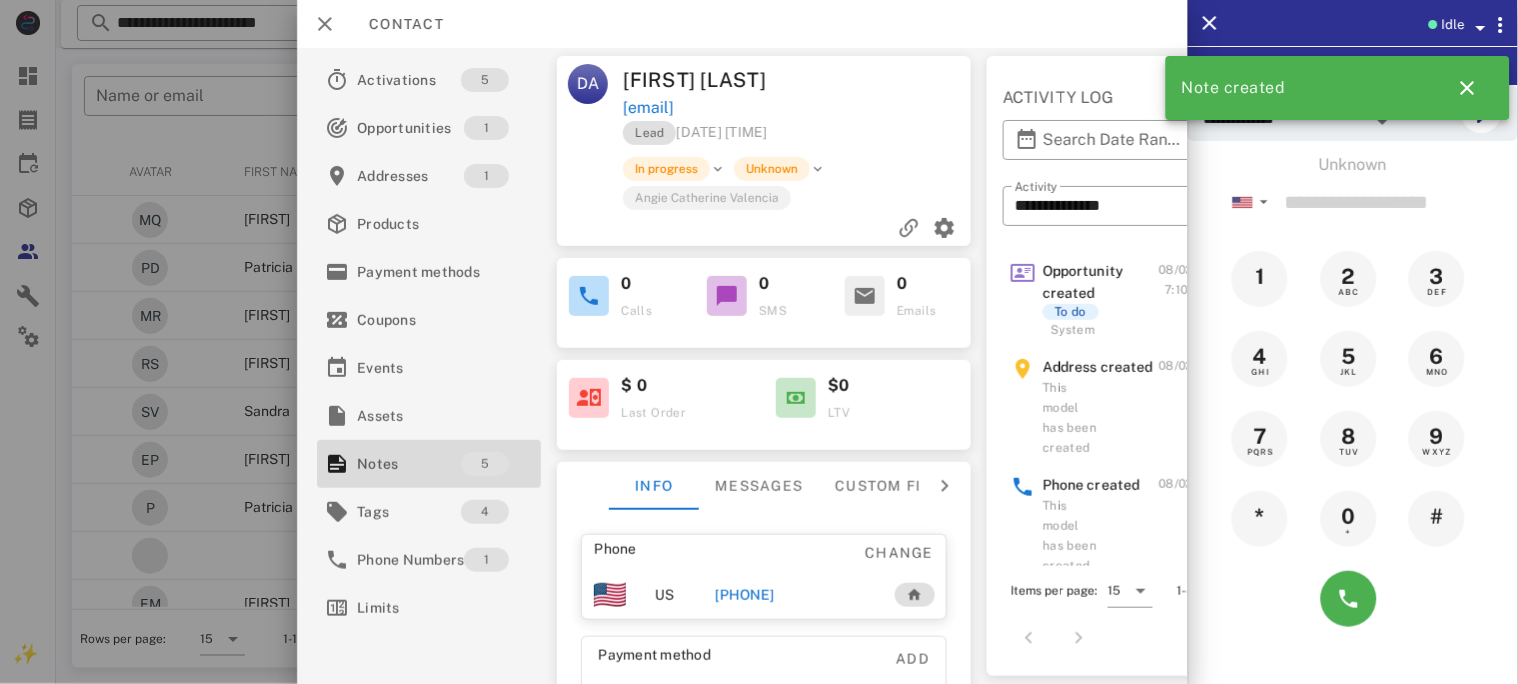 click on "[PHONE]" at bounding box center [744, 595] 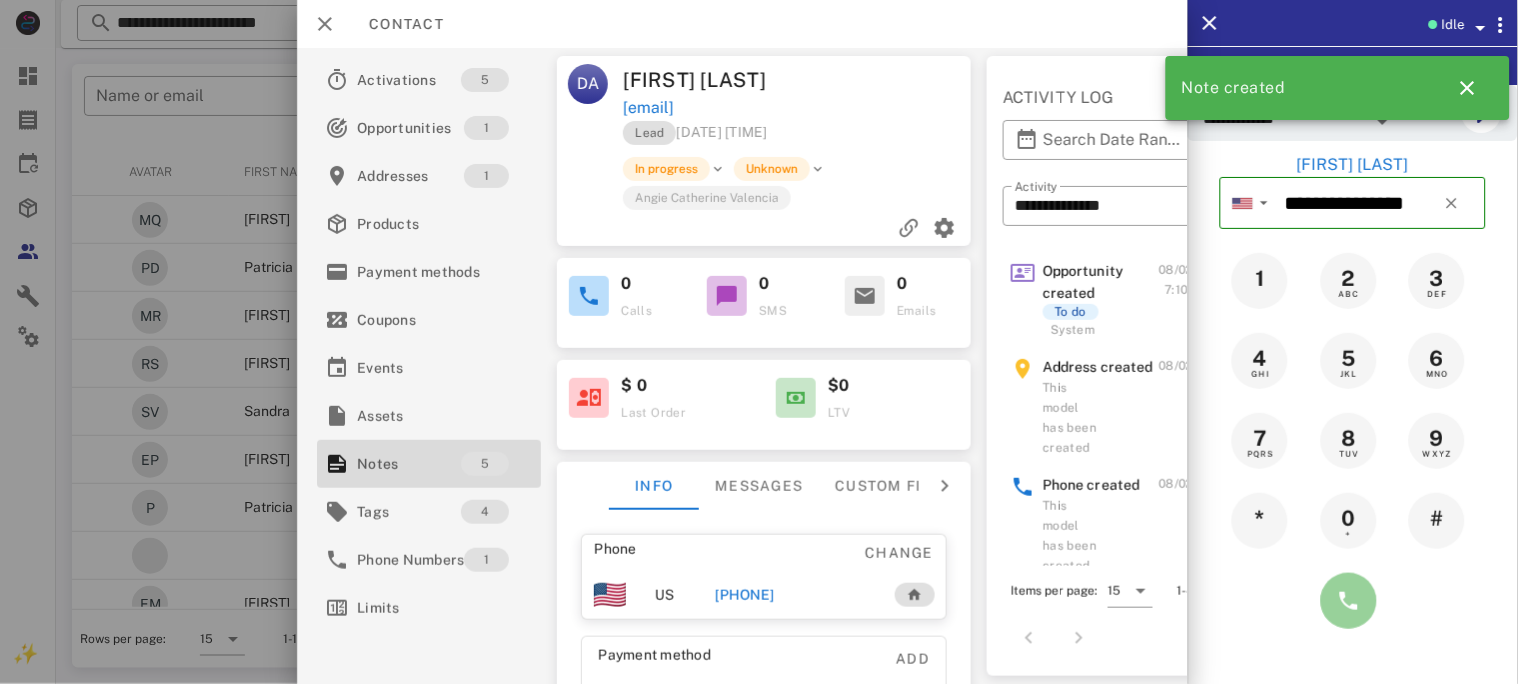 click at bounding box center [1349, 601] 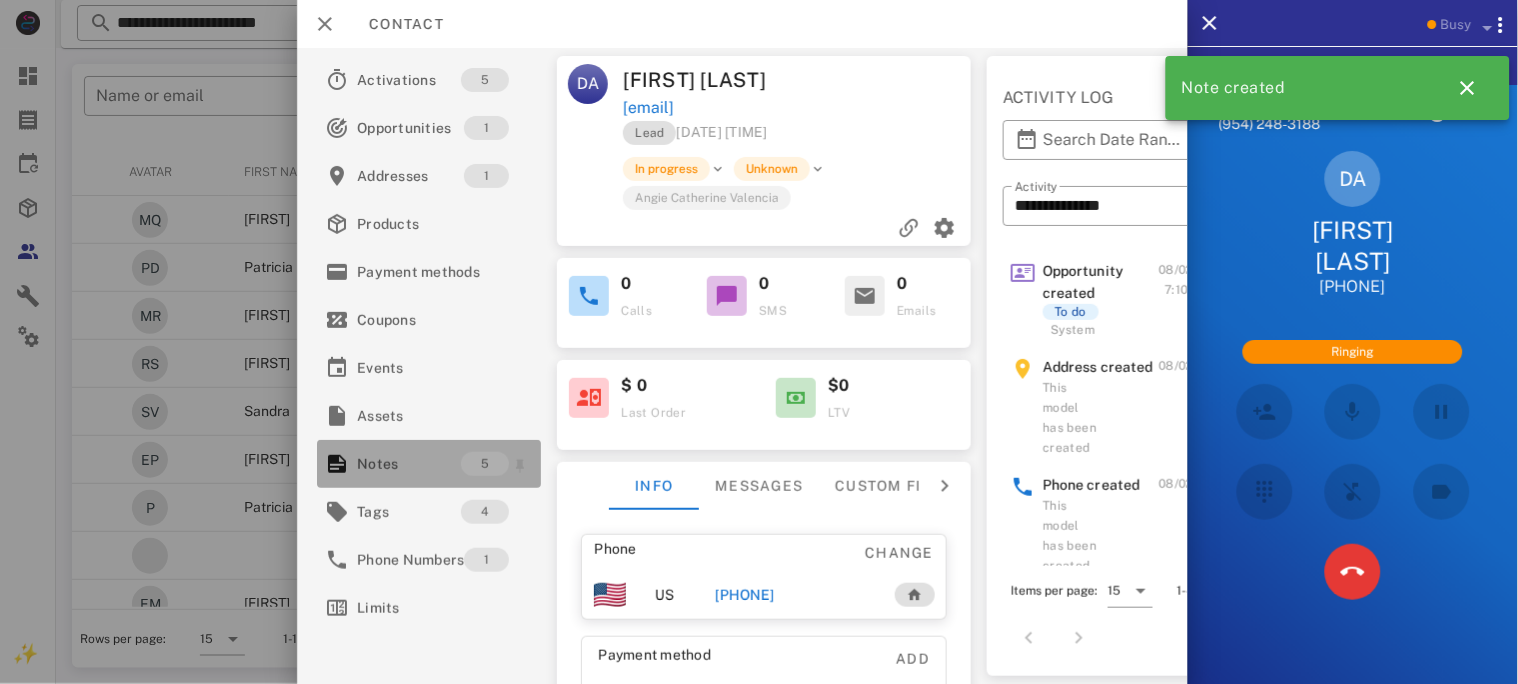 click on "Notes" at bounding box center [409, 464] 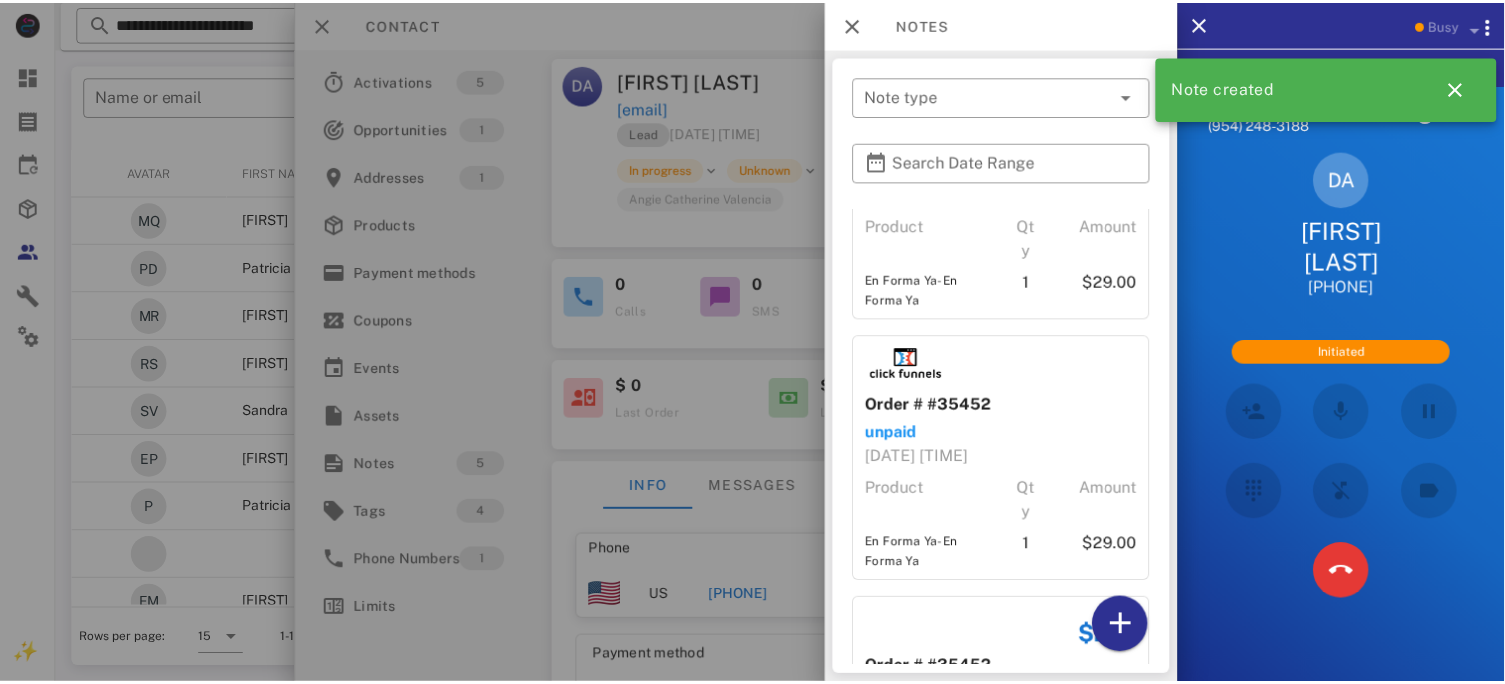scroll, scrollTop: 764, scrollLeft: 0, axis: vertical 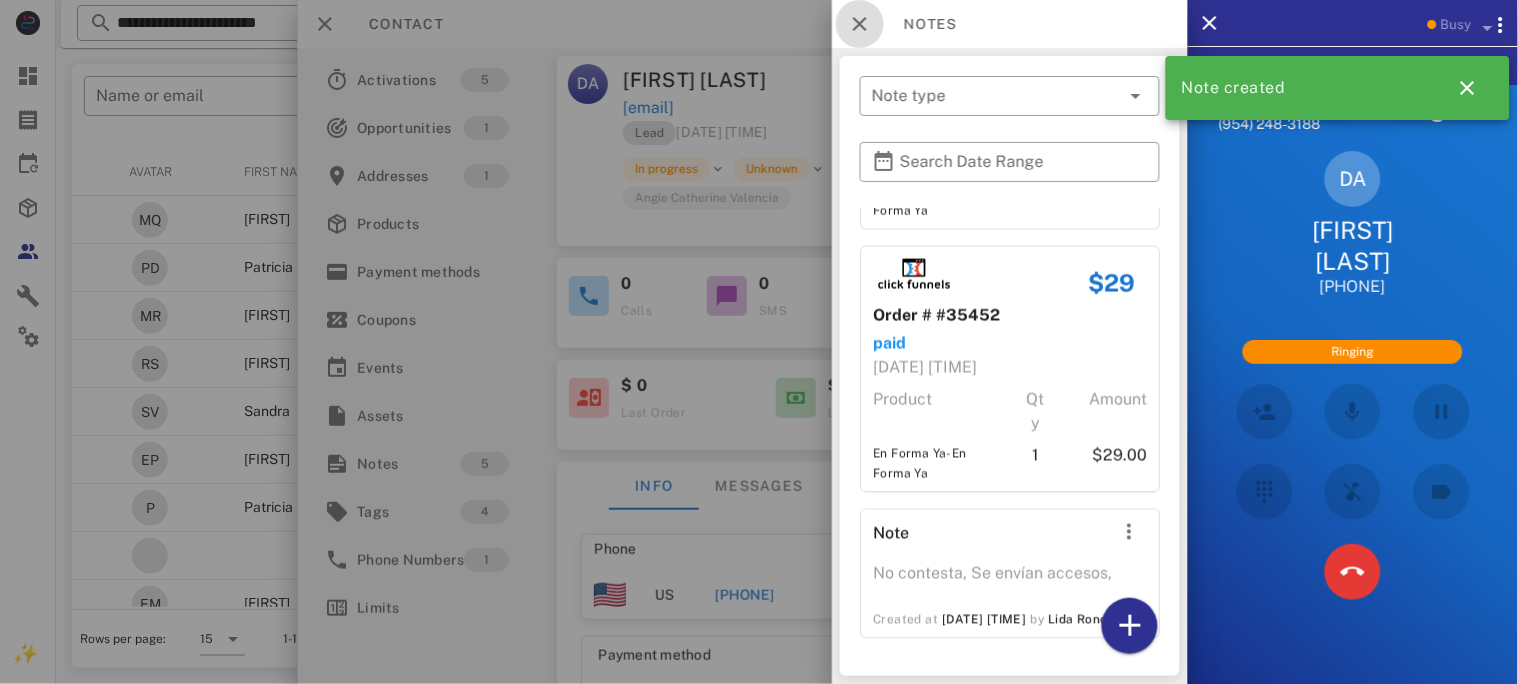 click at bounding box center [860, 24] 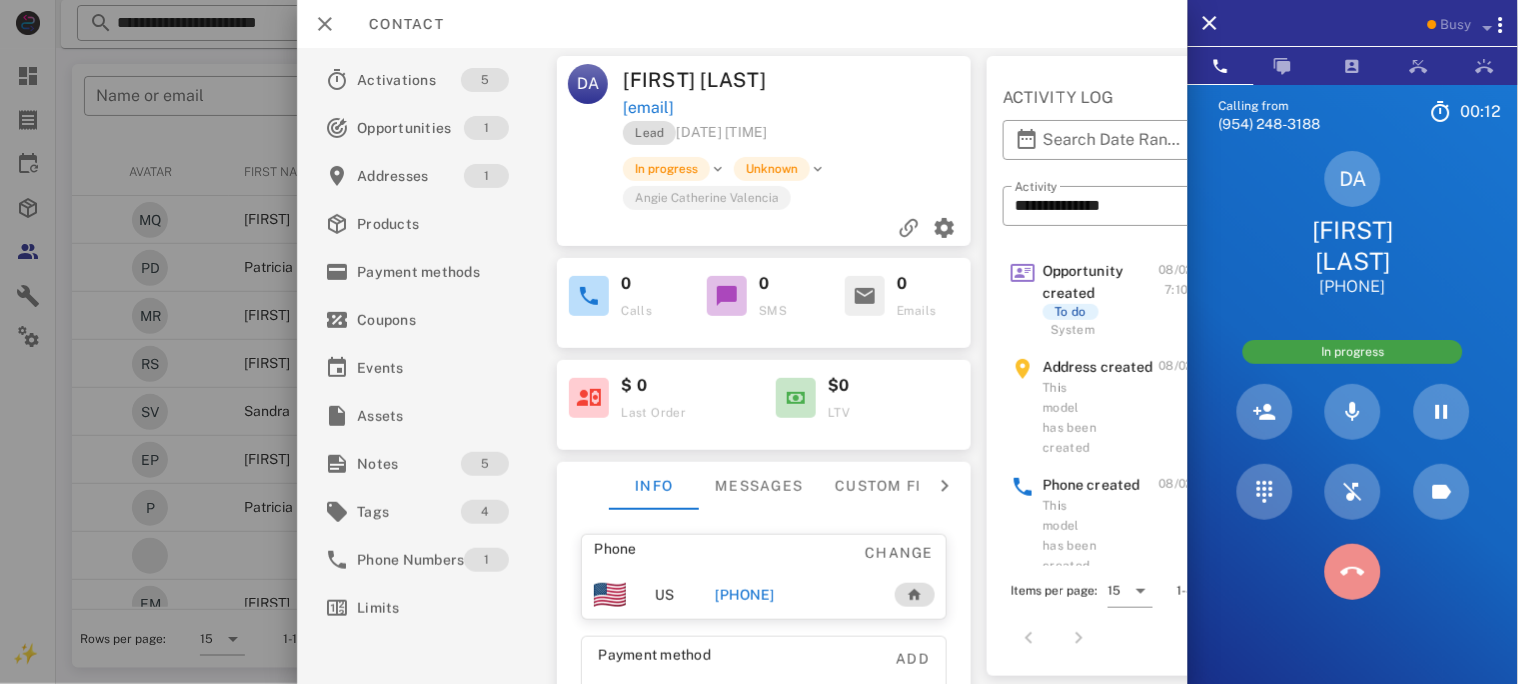 click at bounding box center (1353, 572) 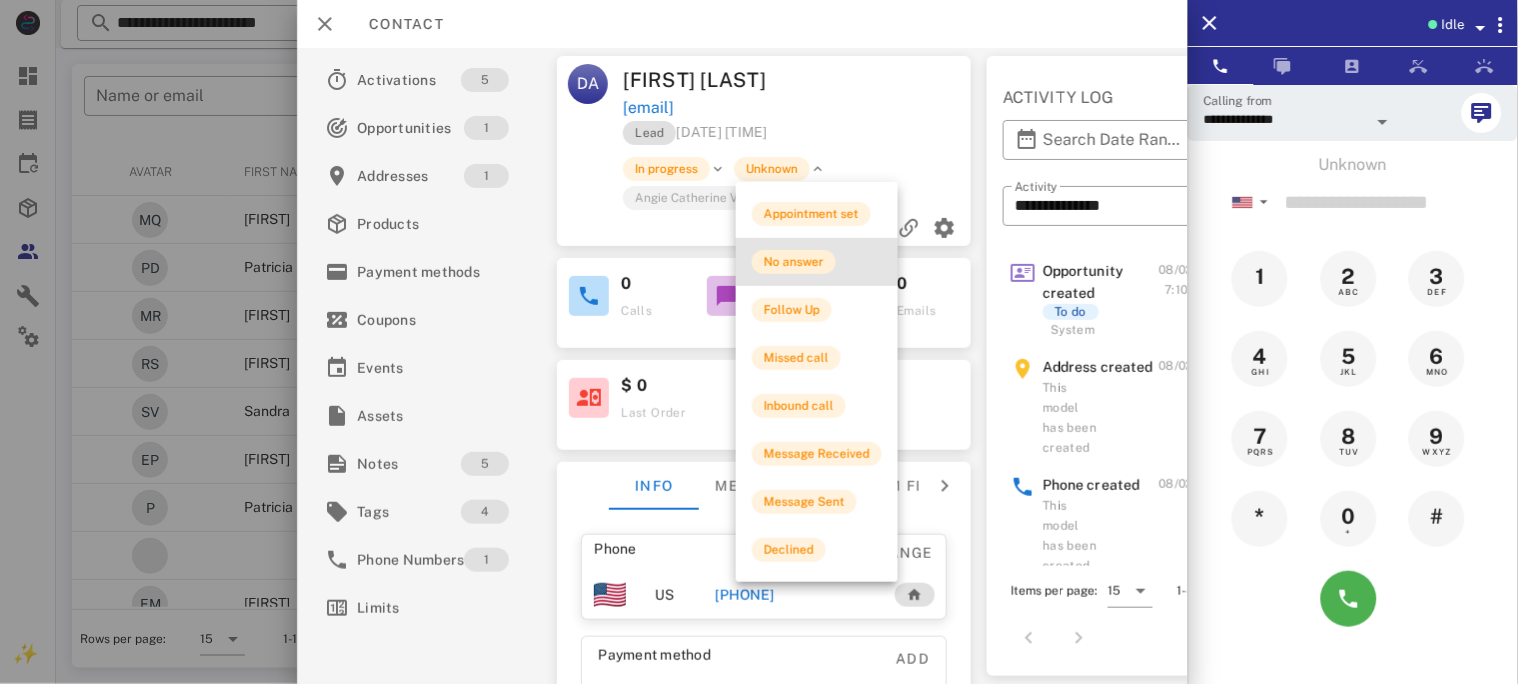 click on "No answer" at bounding box center [794, 262] 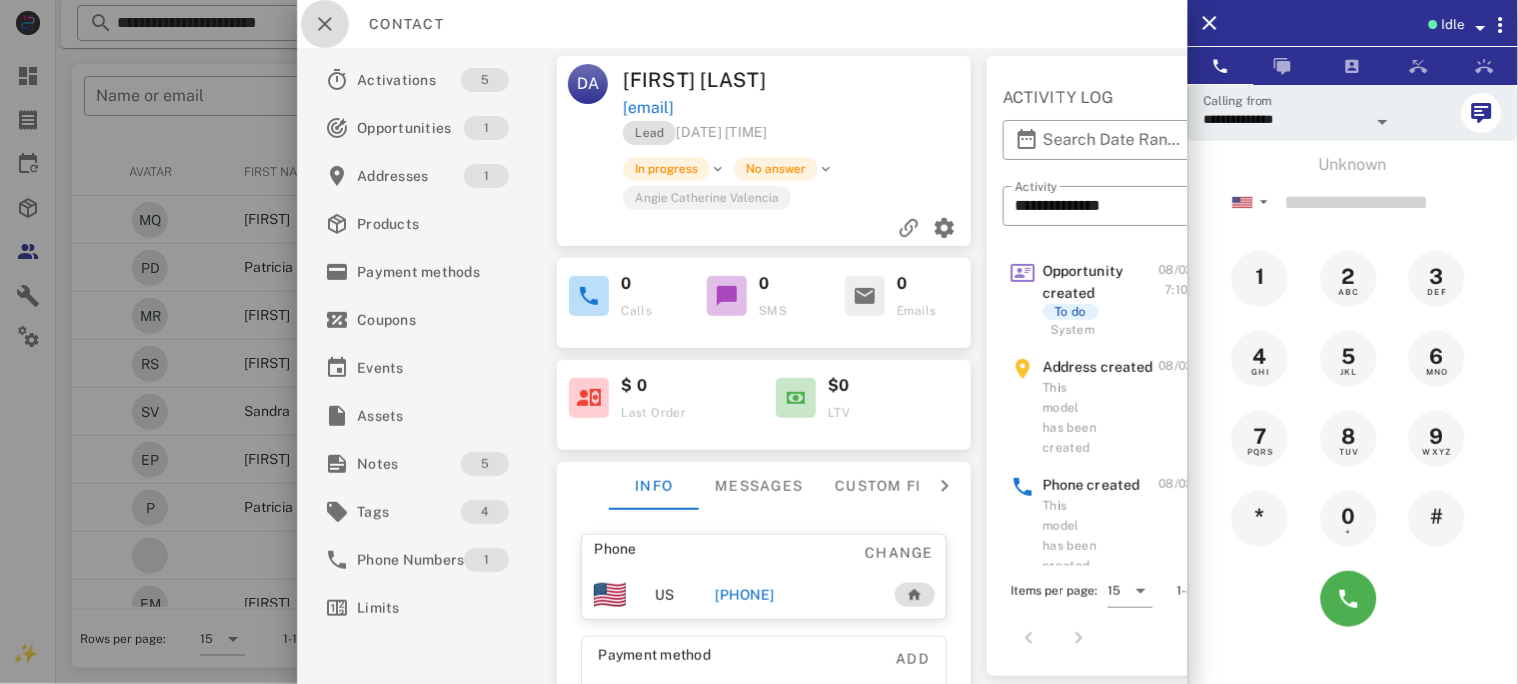 click at bounding box center (325, 24) 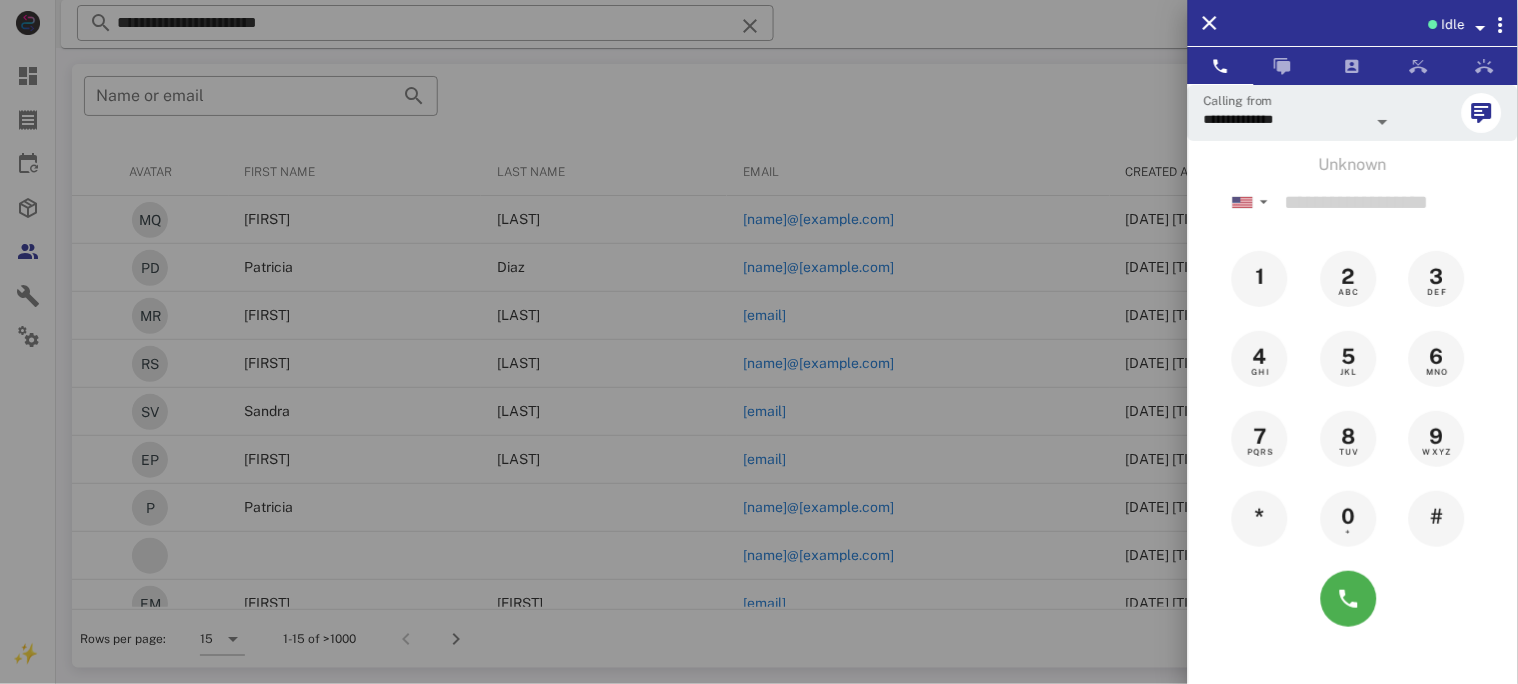 click at bounding box center [1481, 28] 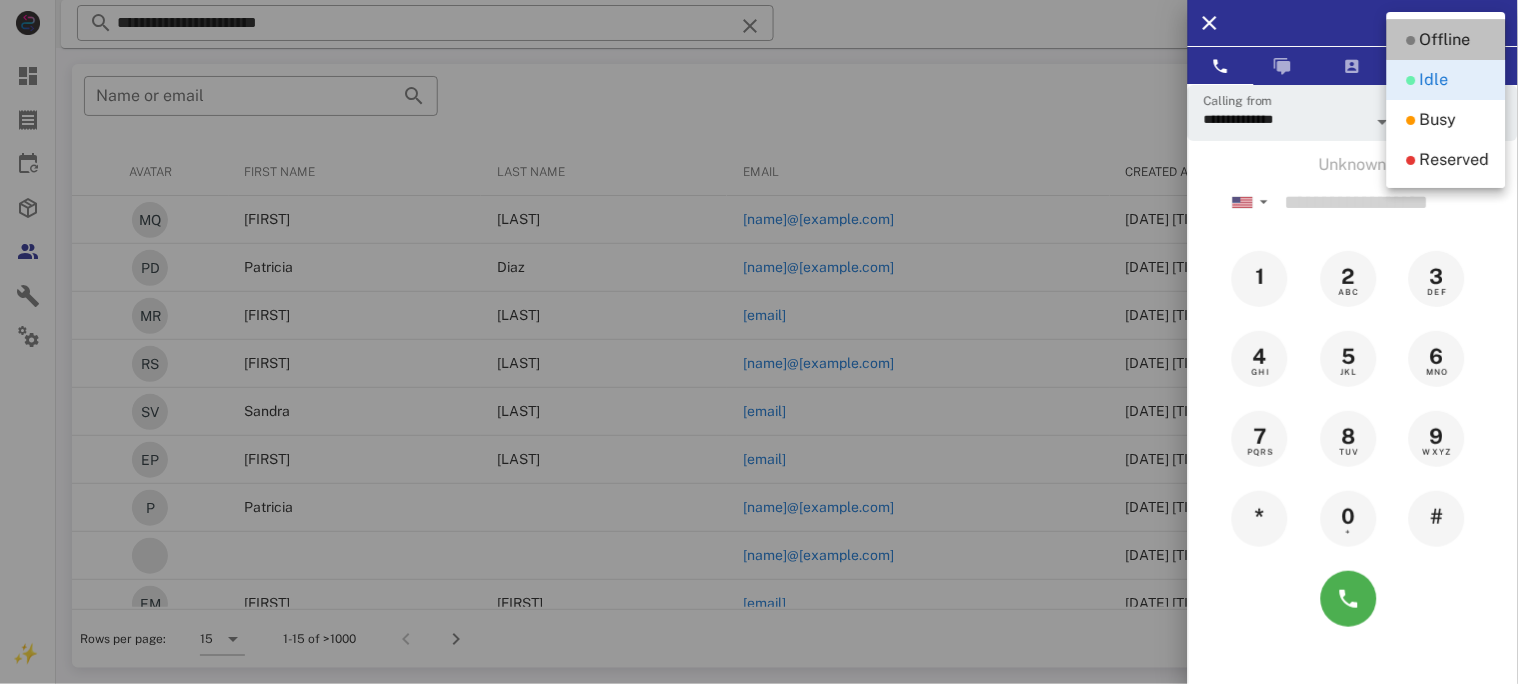 click on "Offline" at bounding box center (1445, 40) 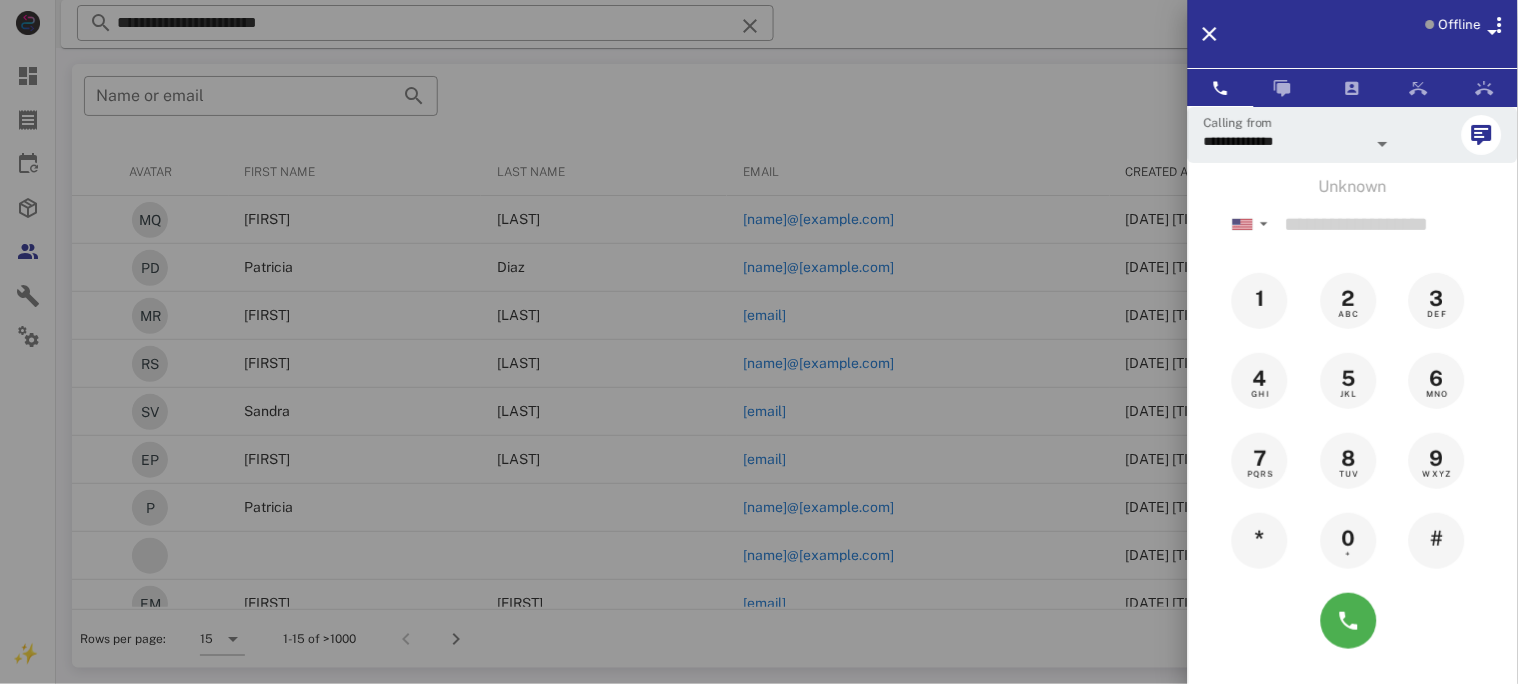 click at bounding box center [759, 342] 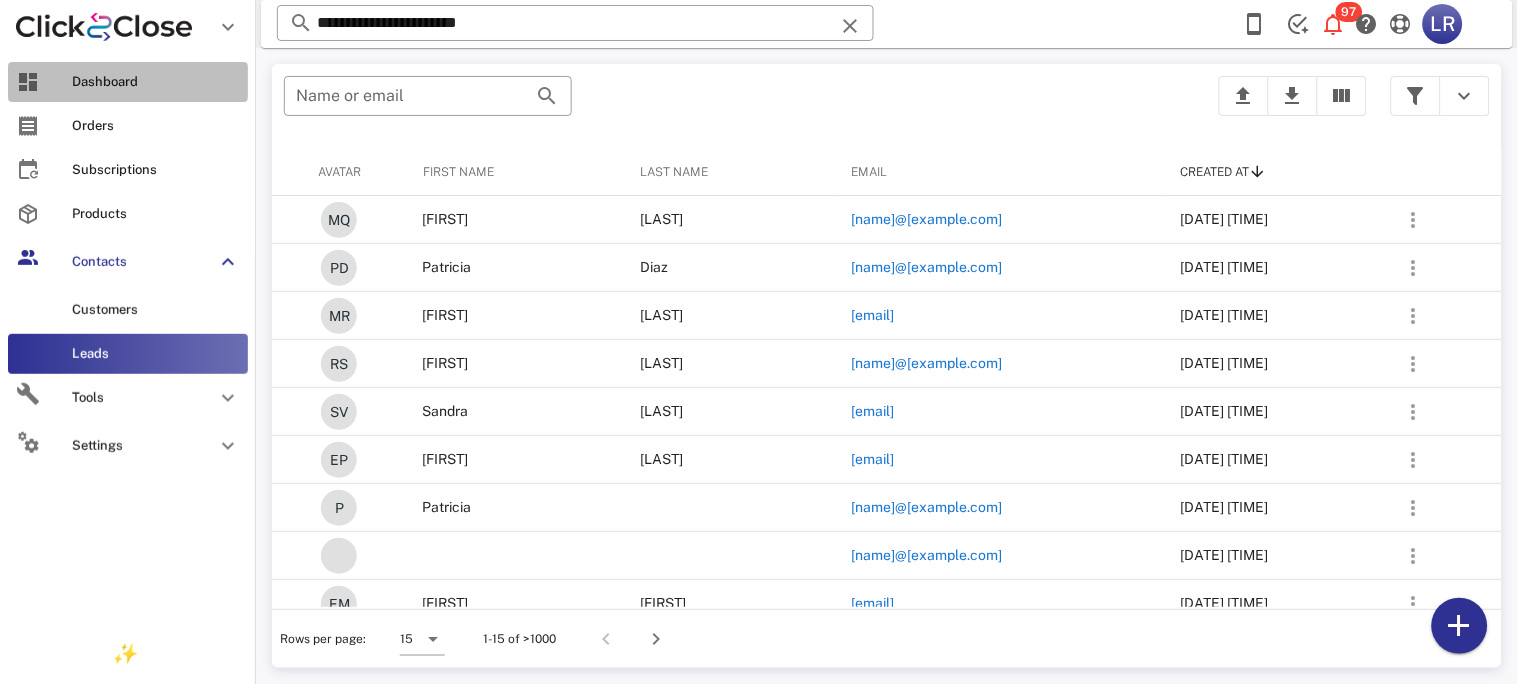 click on "Dashboard" at bounding box center [156, 82] 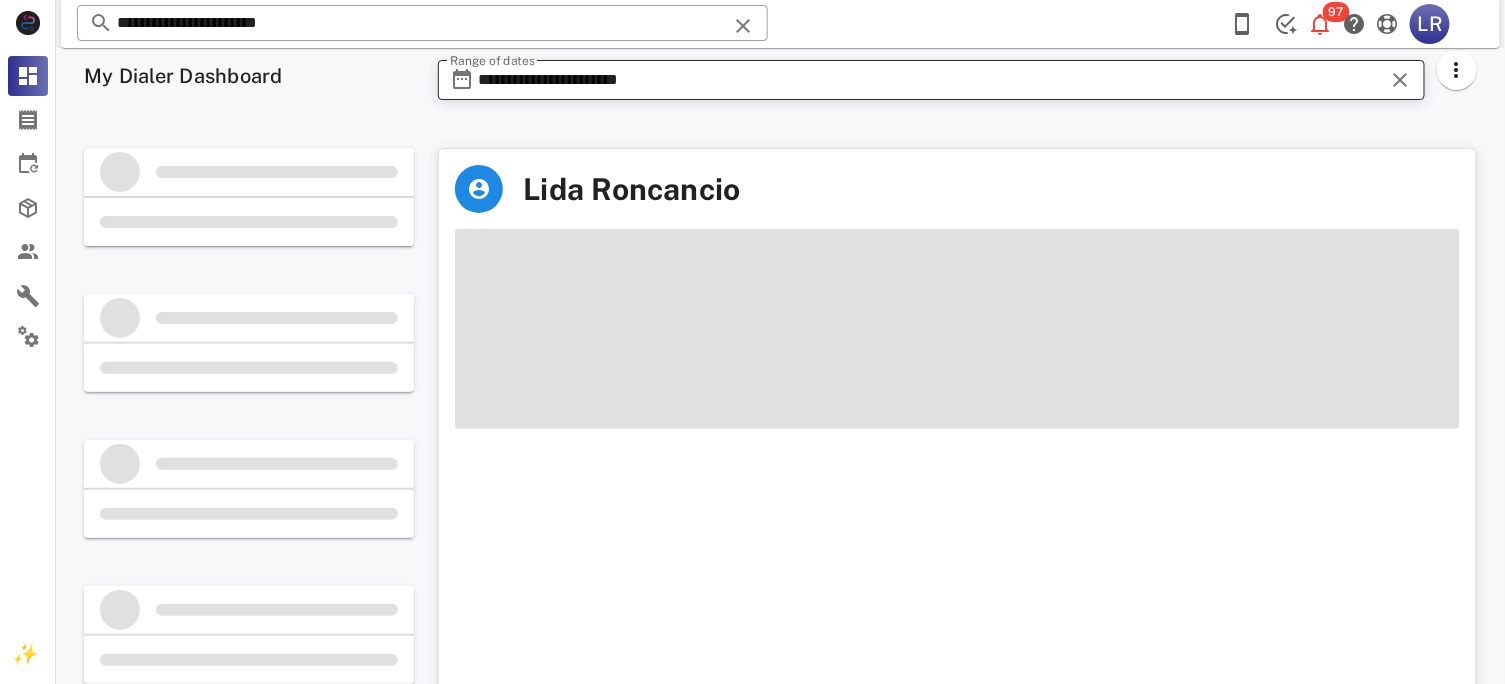 click on "**********" at bounding box center [931, 80] 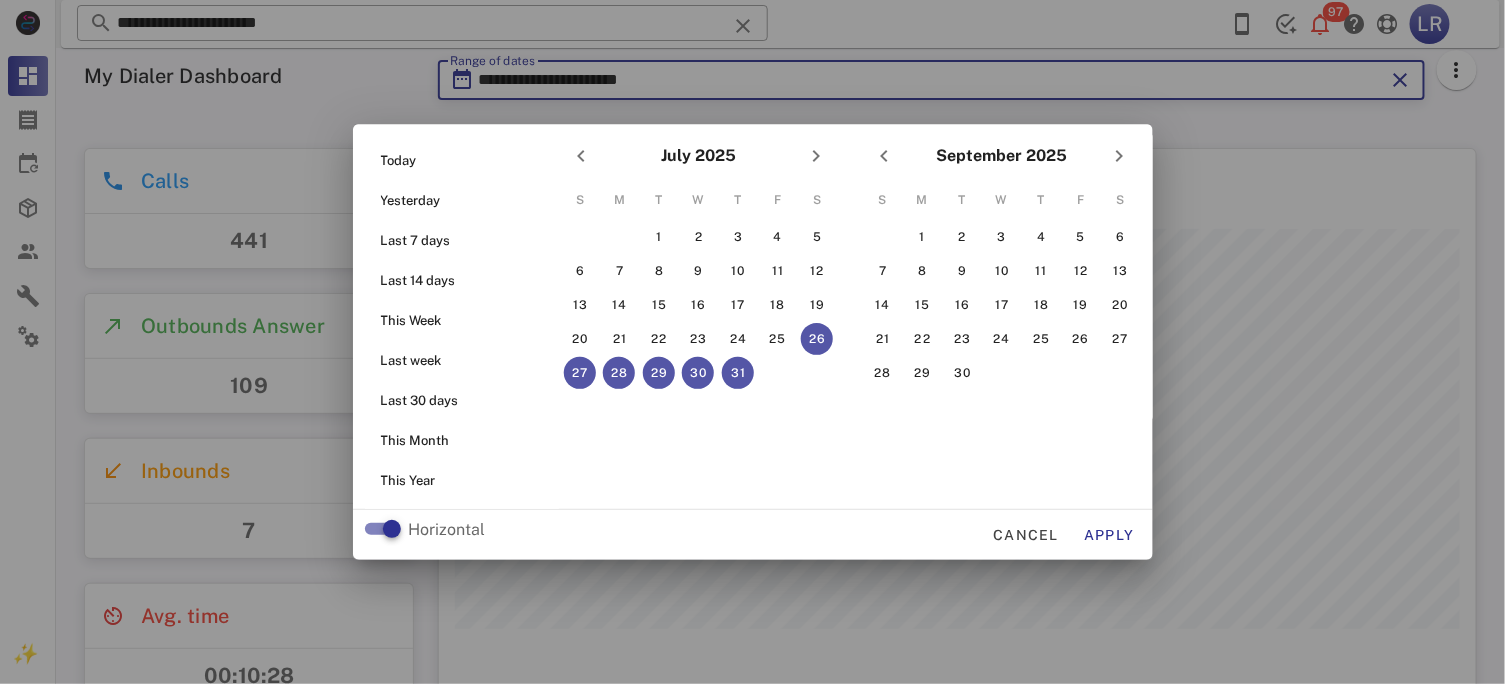 scroll, scrollTop: 999441, scrollLeft: 998963, axis: both 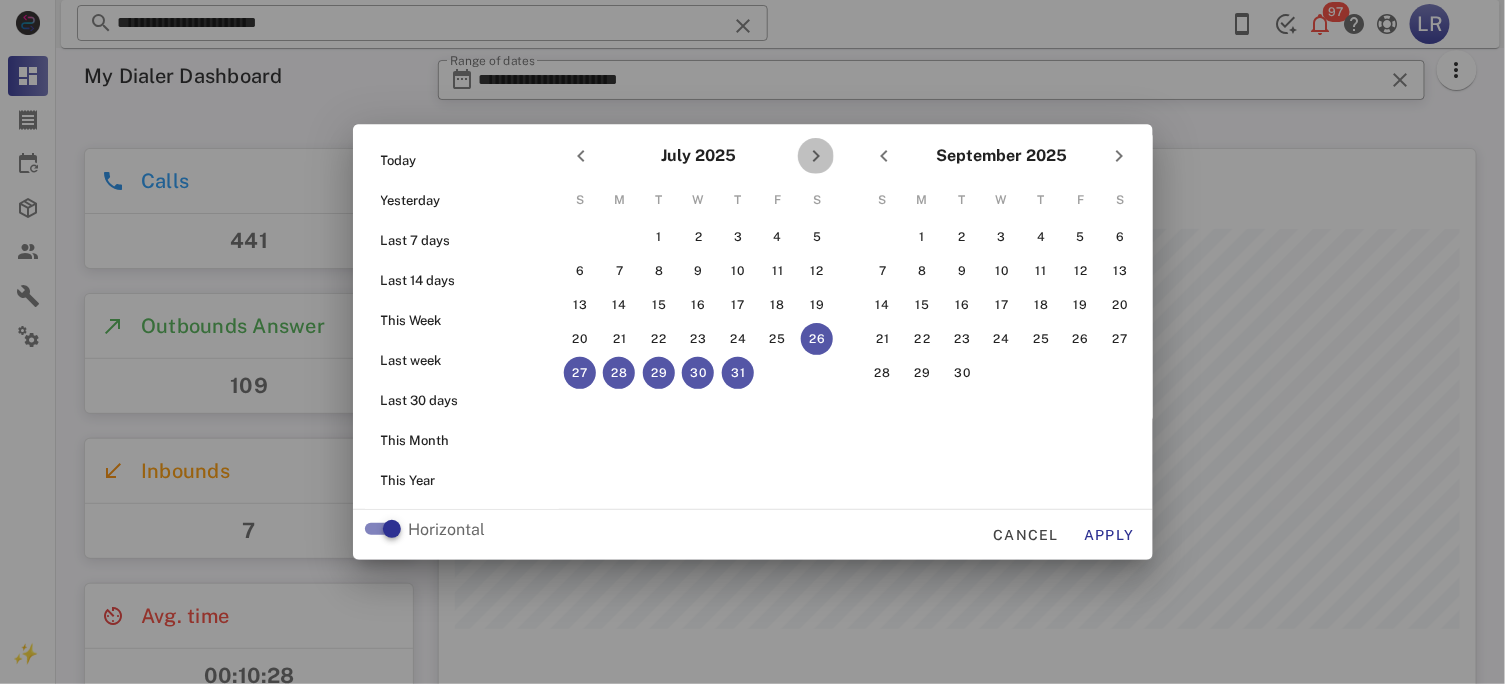 click at bounding box center (816, 156) 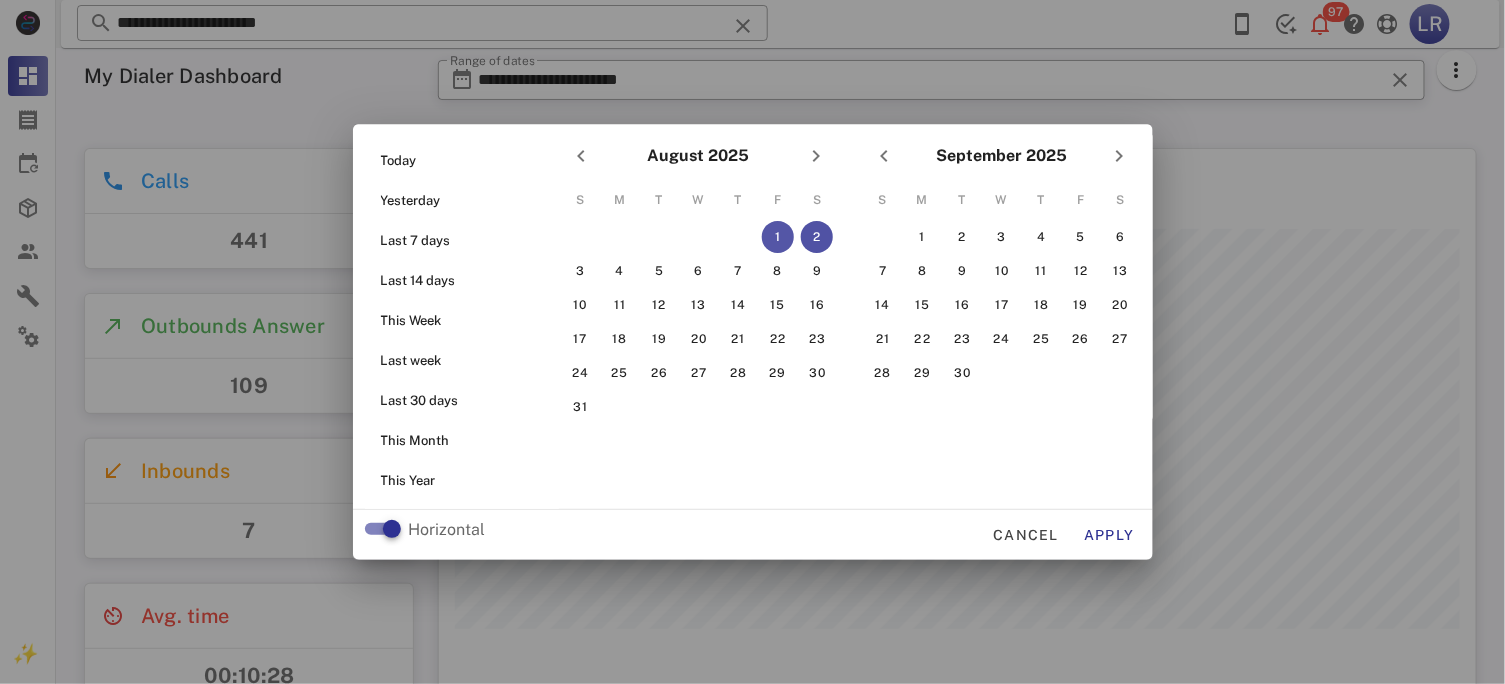 click on "2" at bounding box center (817, 237) 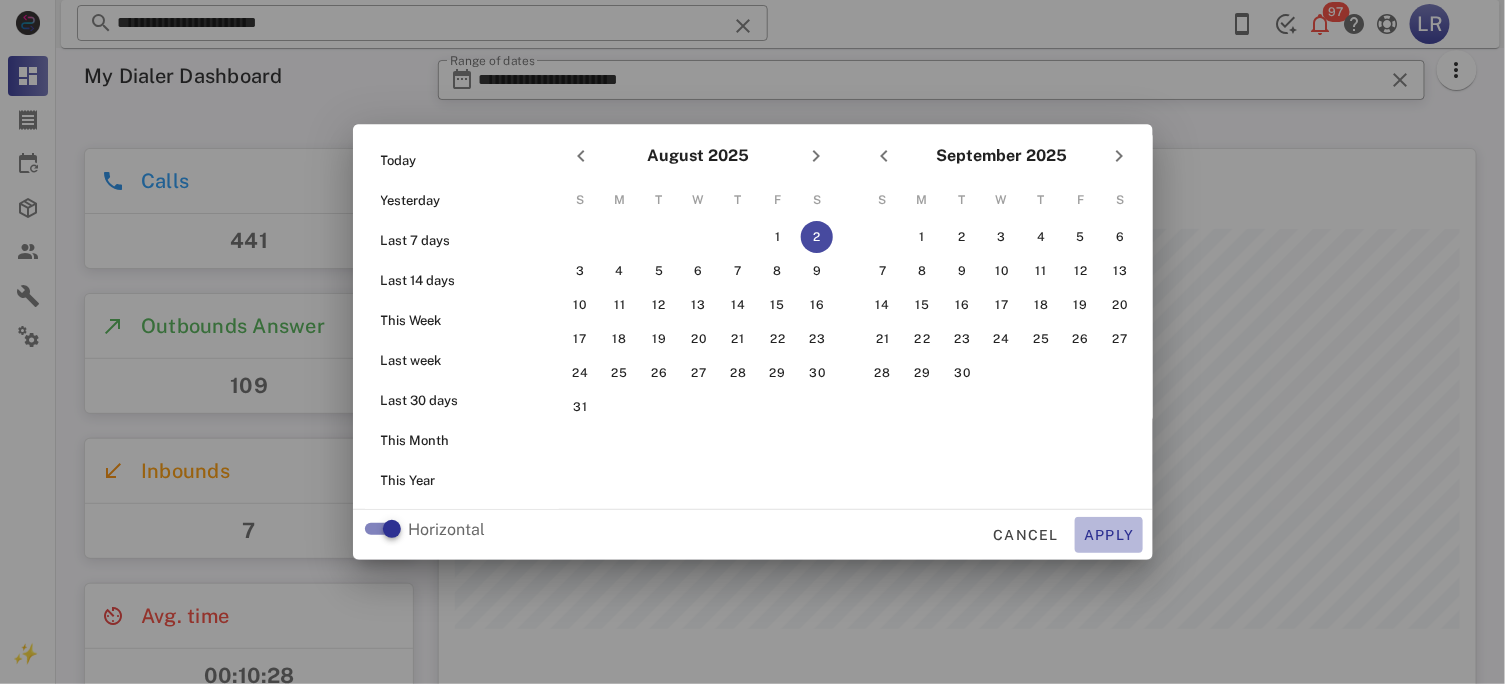 click on "Apply" at bounding box center [1109, 535] 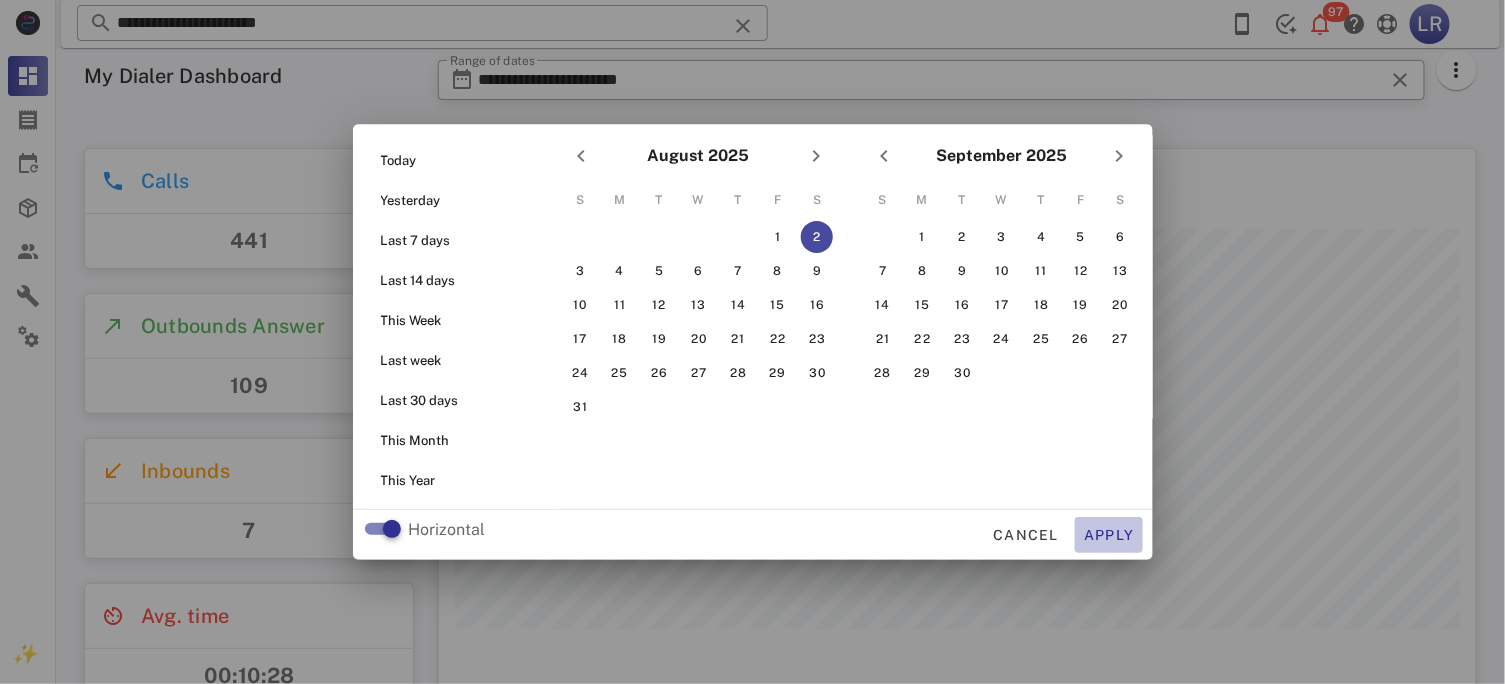 type on "**********" 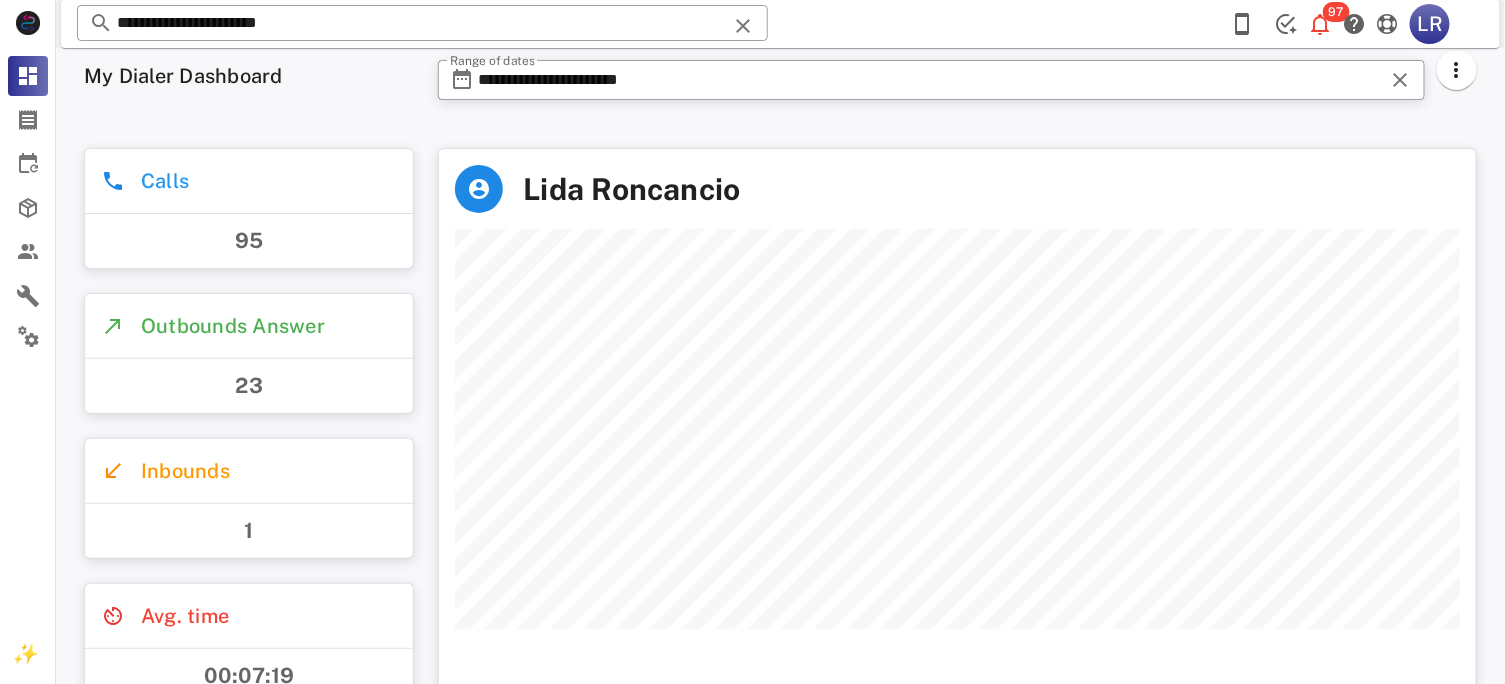 scroll, scrollTop: 999441, scrollLeft: 998963, axis: both 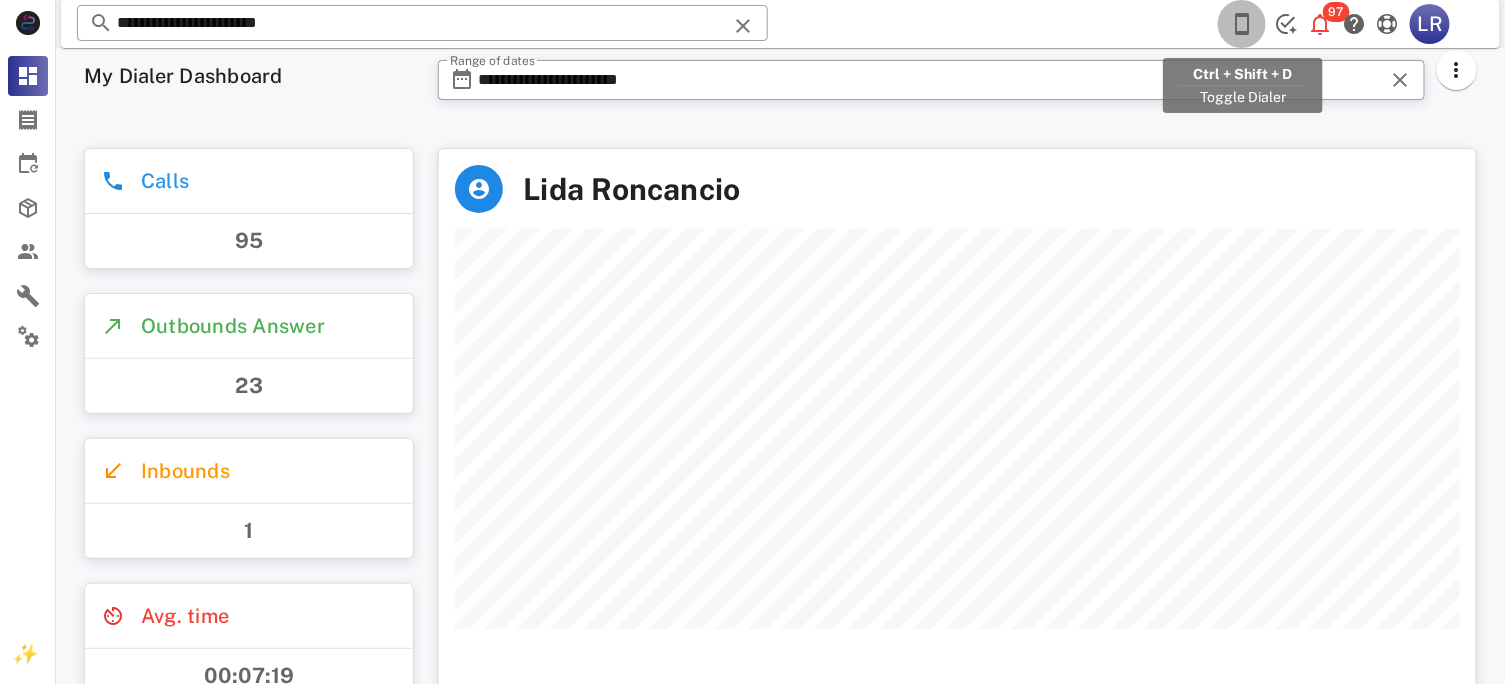 click at bounding box center [1242, 24] 